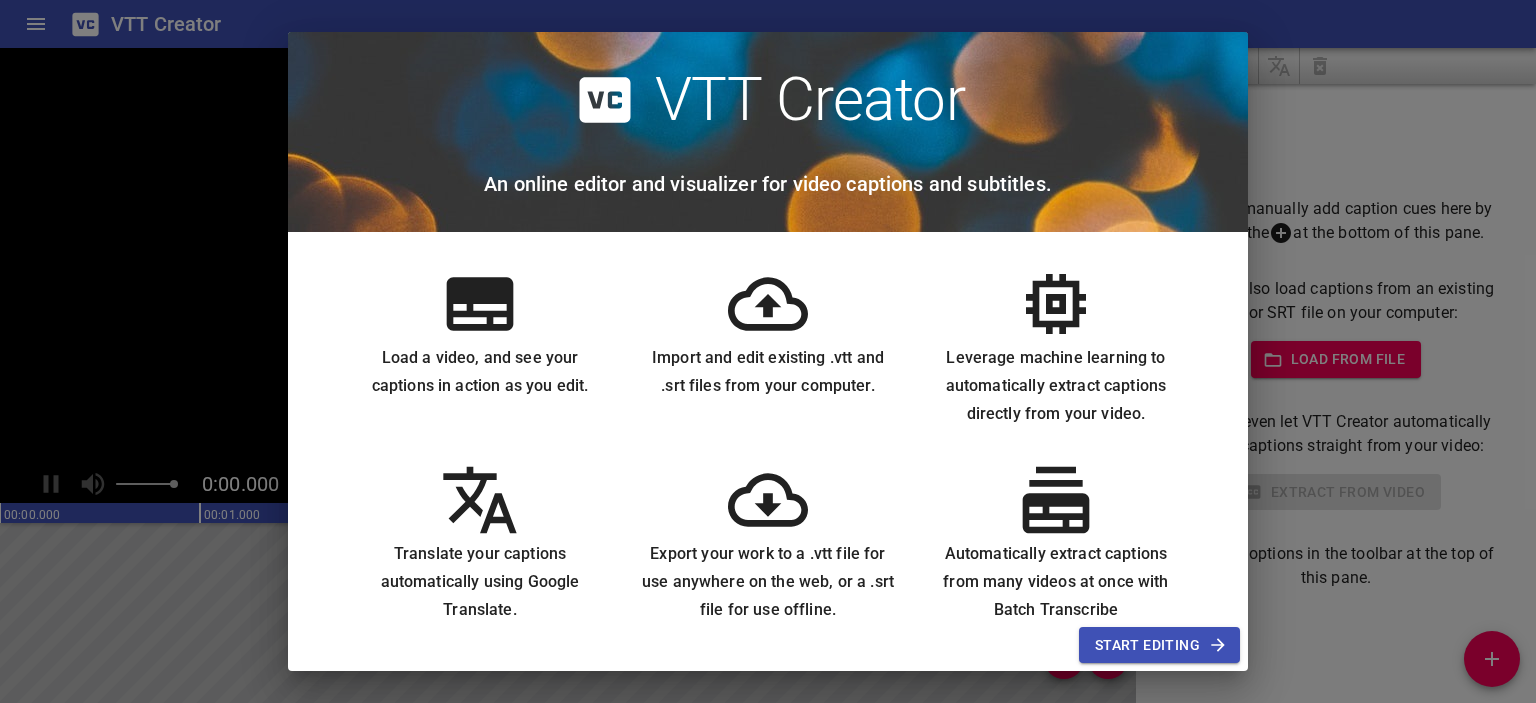 scroll, scrollTop: 0, scrollLeft: 0, axis: both 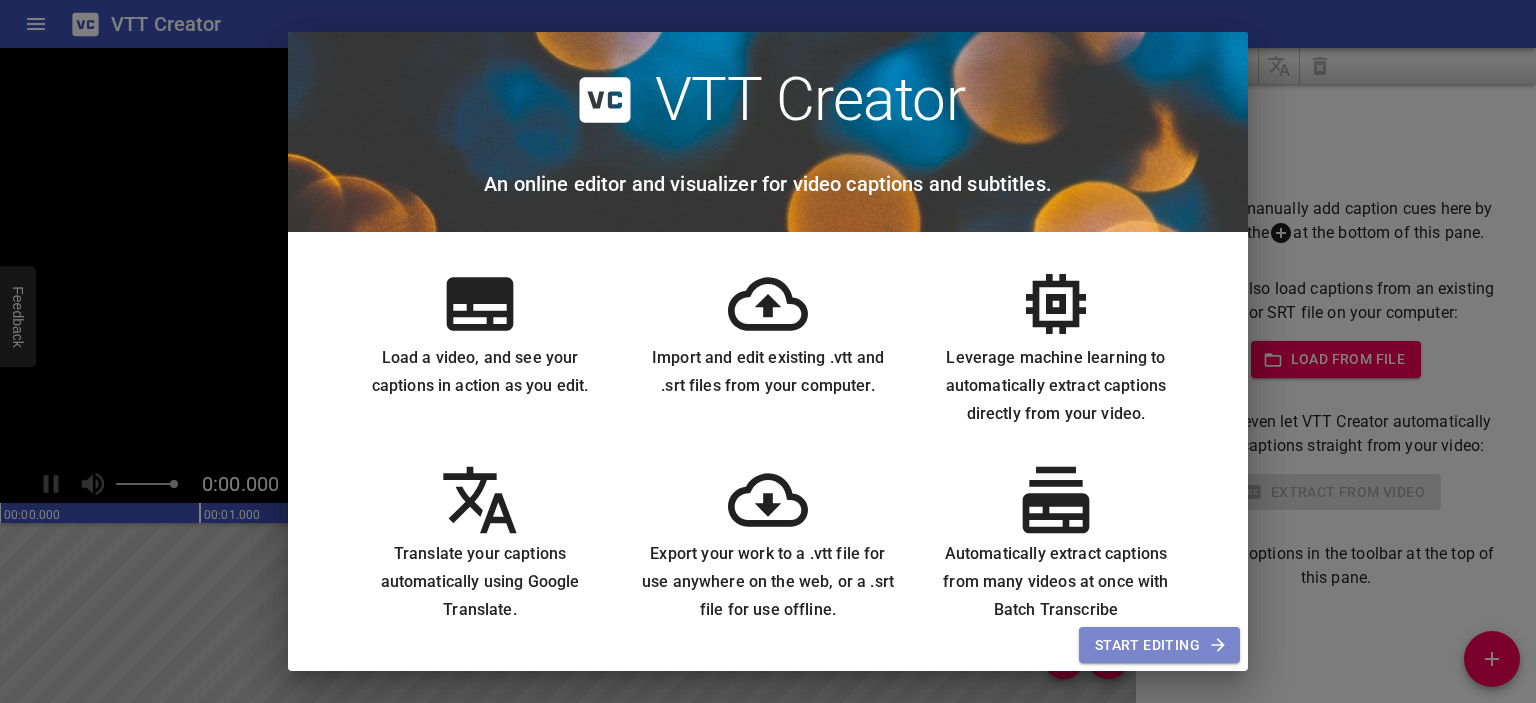 click on "Start Editing" at bounding box center (1159, 645) 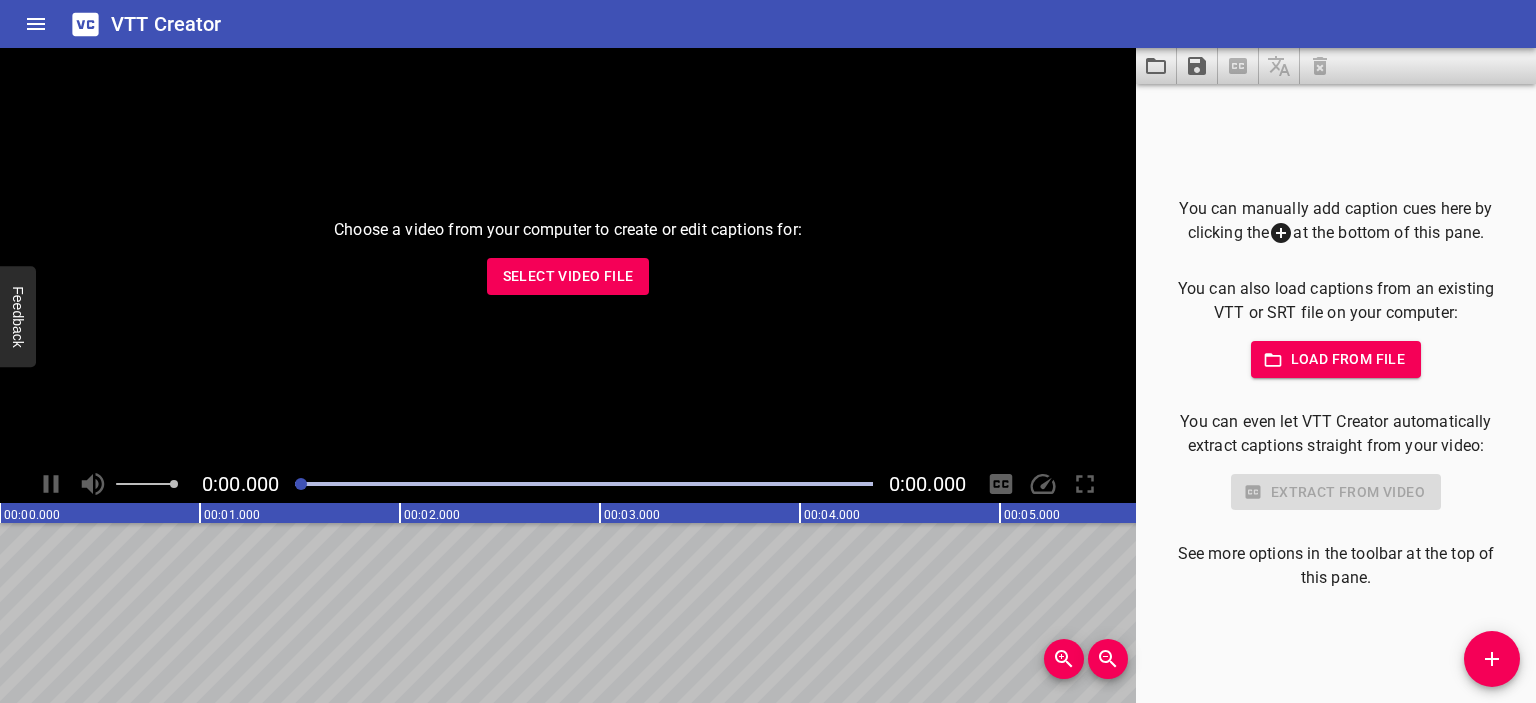 click on "Select Video File" at bounding box center [568, 276] 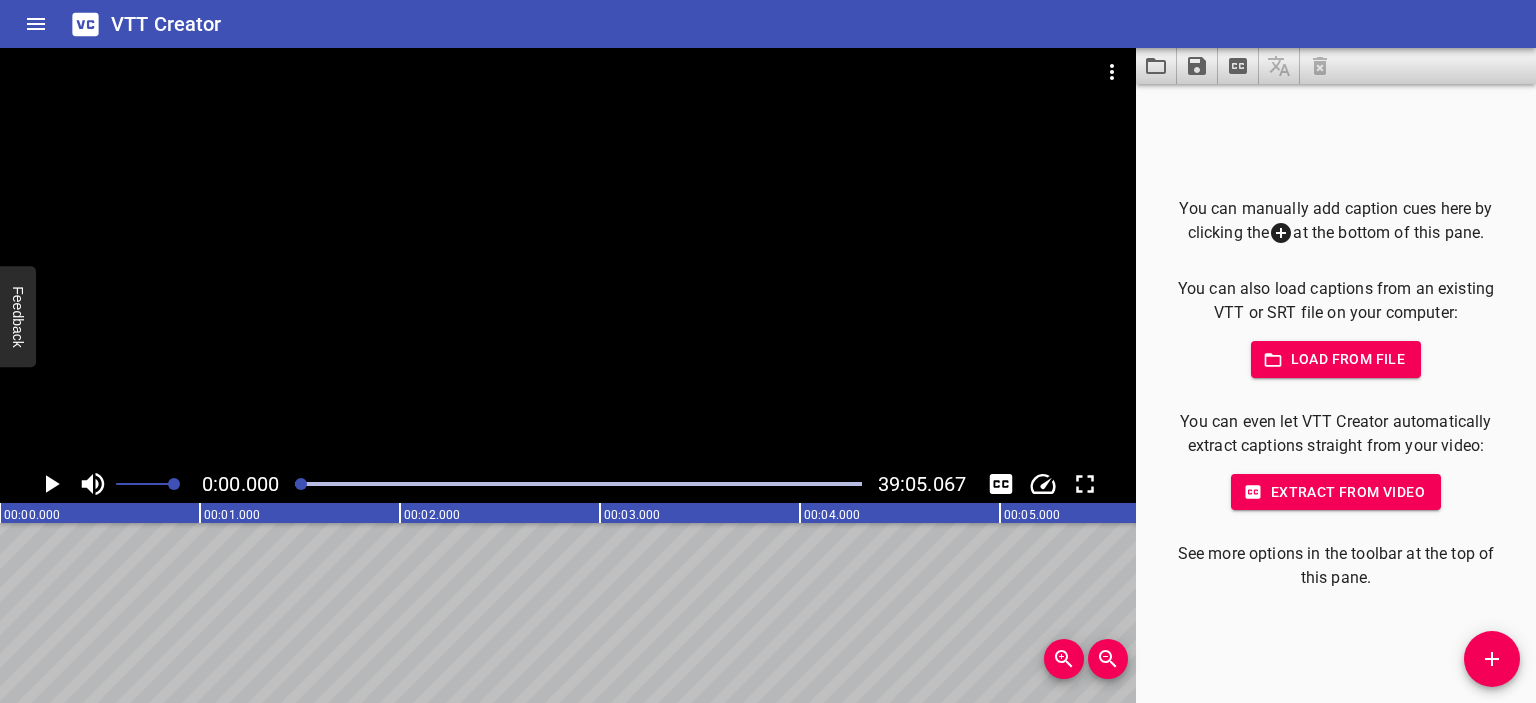 click at bounding box center [568, 256] 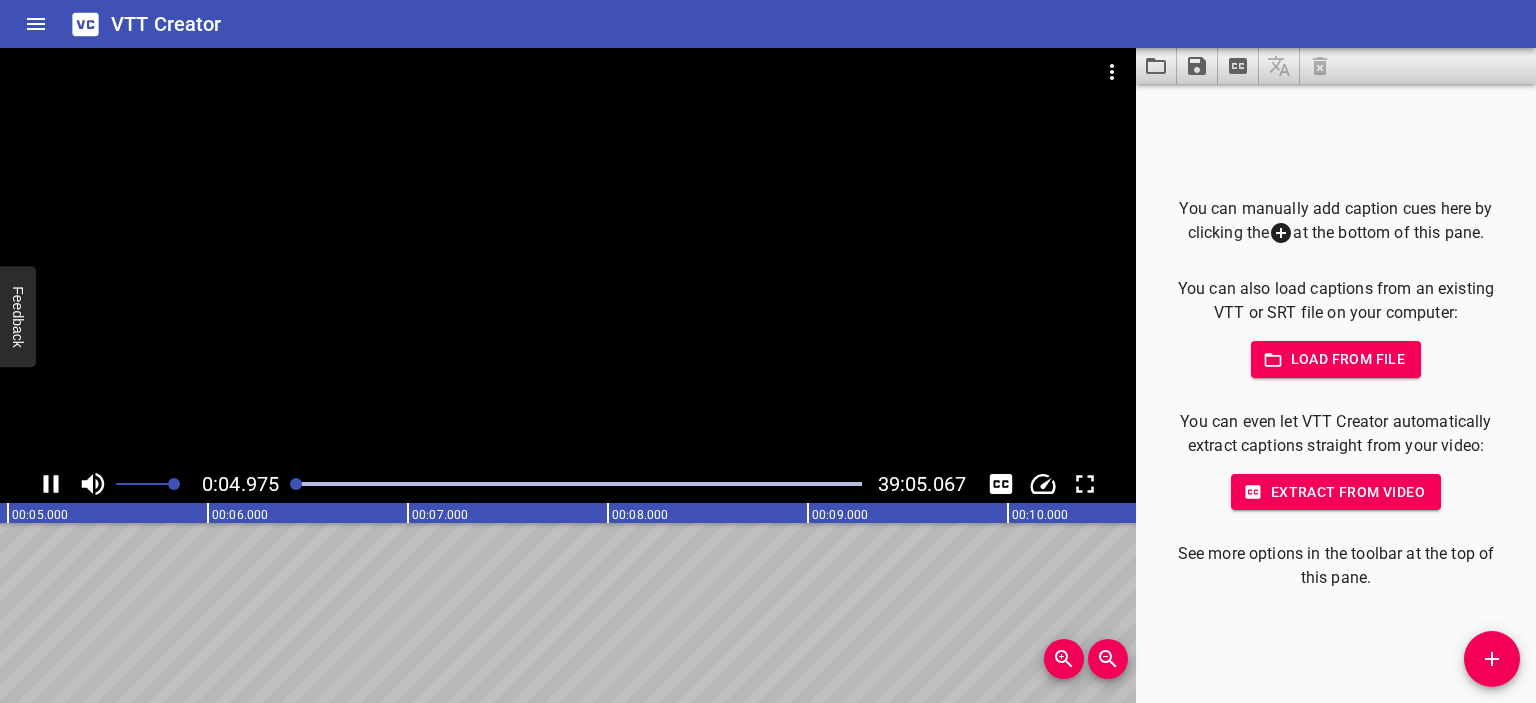 click at bounding box center (568, 256) 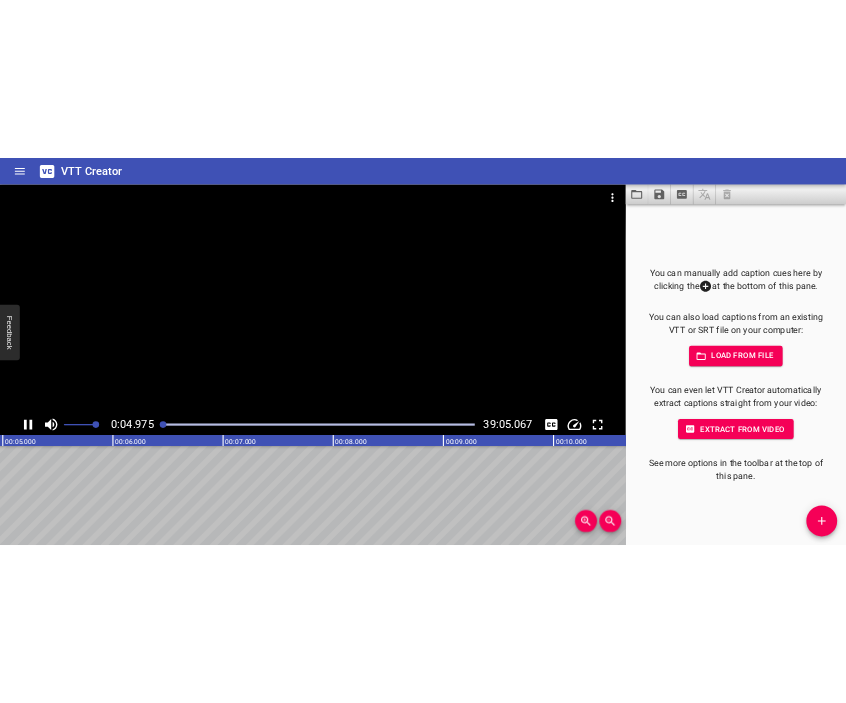 scroll, scrollTop: 0, scrollLeft: 1045, axis: horizontal 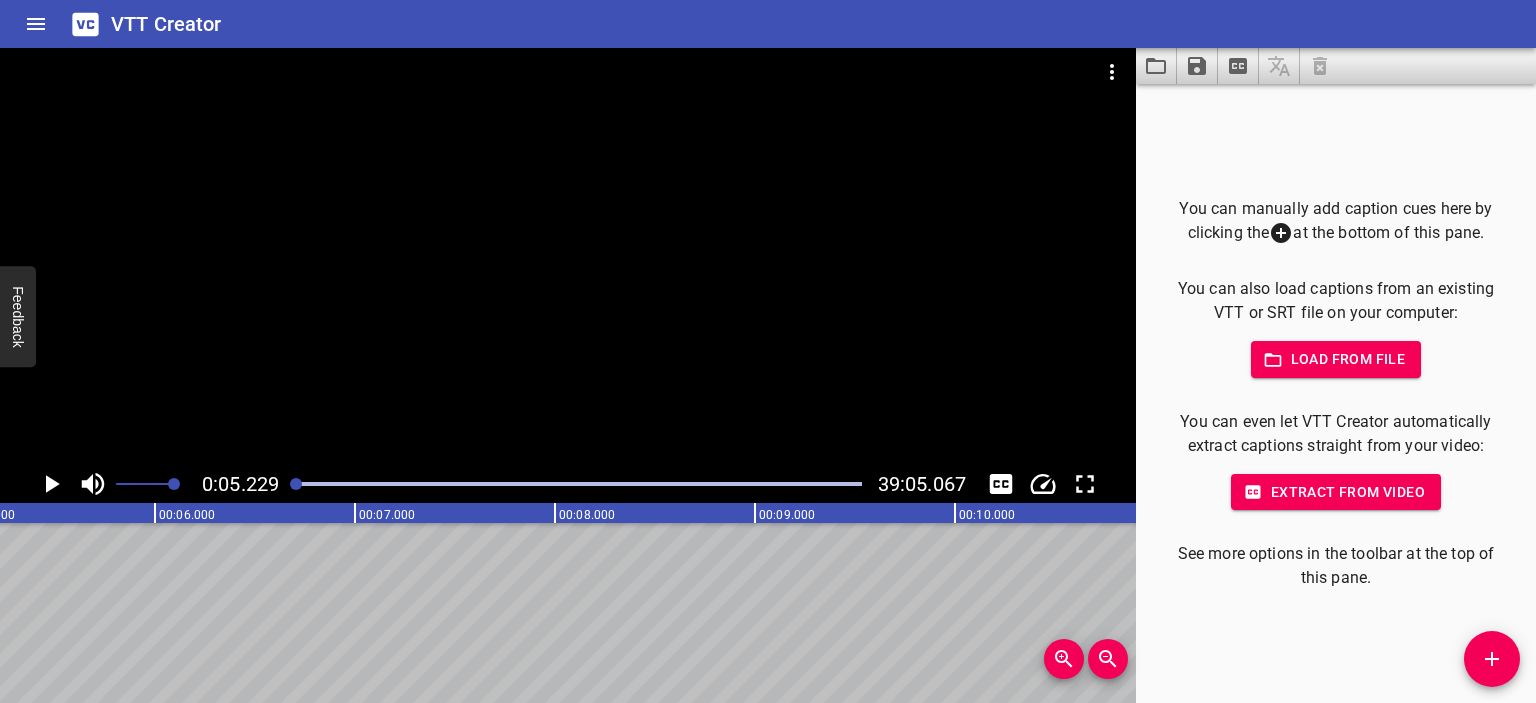 click at bounding box center [1492, 659] 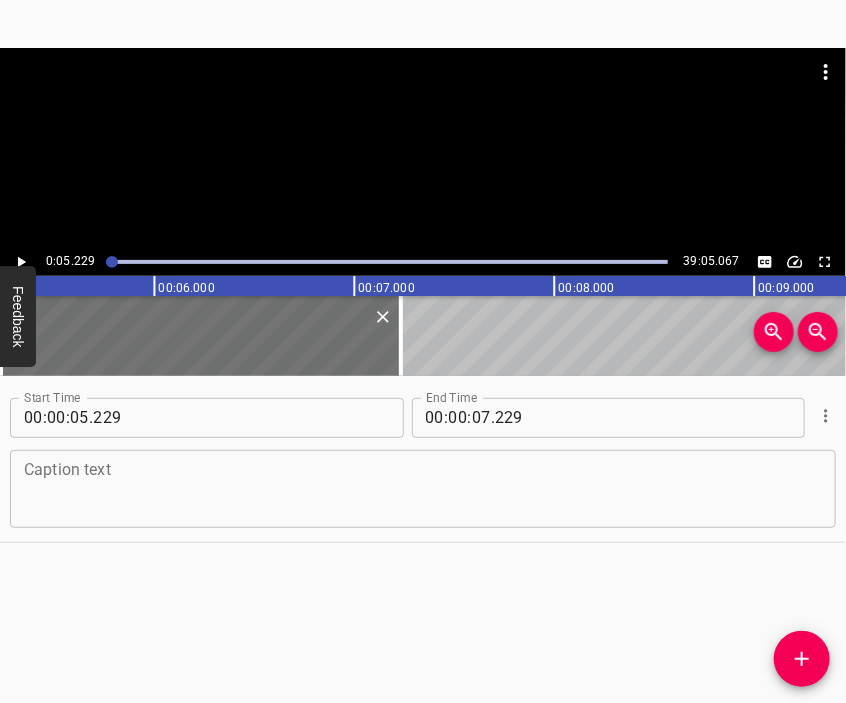 click at bounding box center [423, 488] 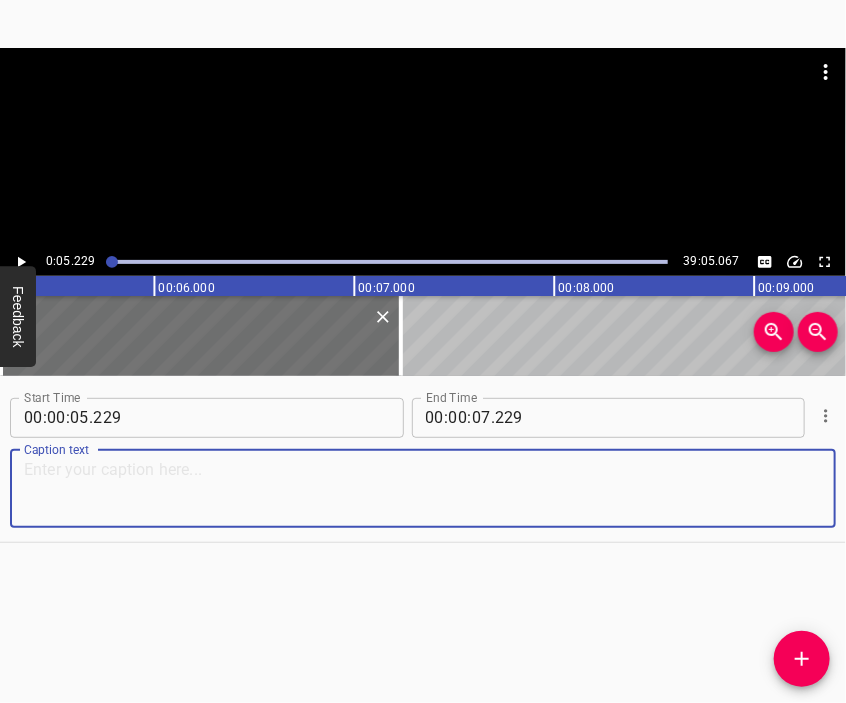 paste on "On [DATE], at the start of the war, I was alone with two children: [DEMOGRAPHIC_DATA] and [DEMOGRAPHIC_DATA]. The younger one was almost 2. And my mother was with us. So — two women and two children. We lived in the [GEOGRAPHIC_DATA]. The address — [GEOGRAPHIC_DATA]," 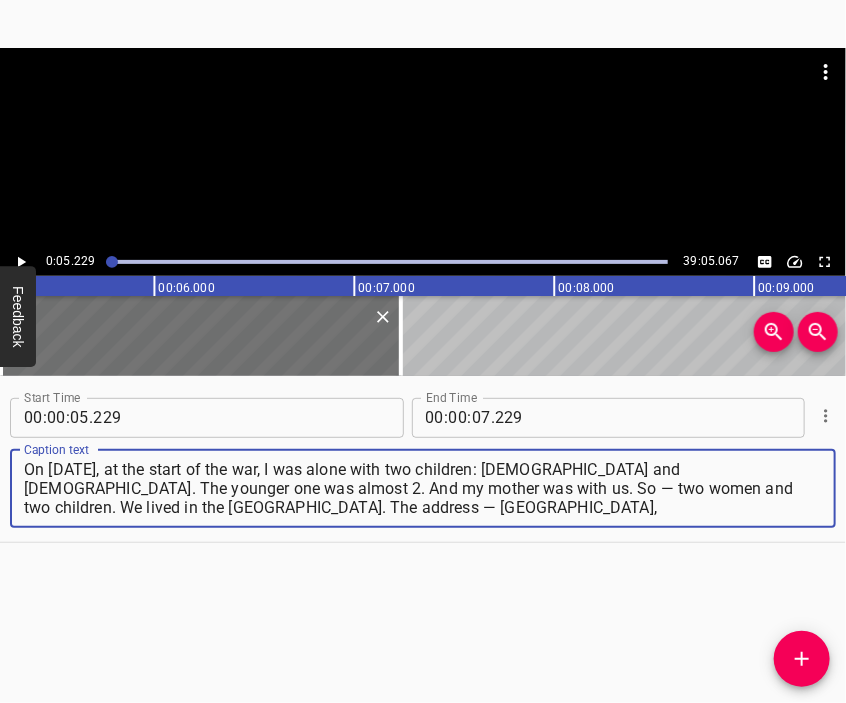type on "On [DATE], at the start of the war, I was alone with two children: [DEMOGRAPHIC_DATA] and [DEMOGRAPHIC_DATA]. The younger one was almost 2. And my mother was with us. So — two women and two children. We lived in the [GEOGRAPHIC_DATA]. The address — [GEOGRAPHIC_DATA]," 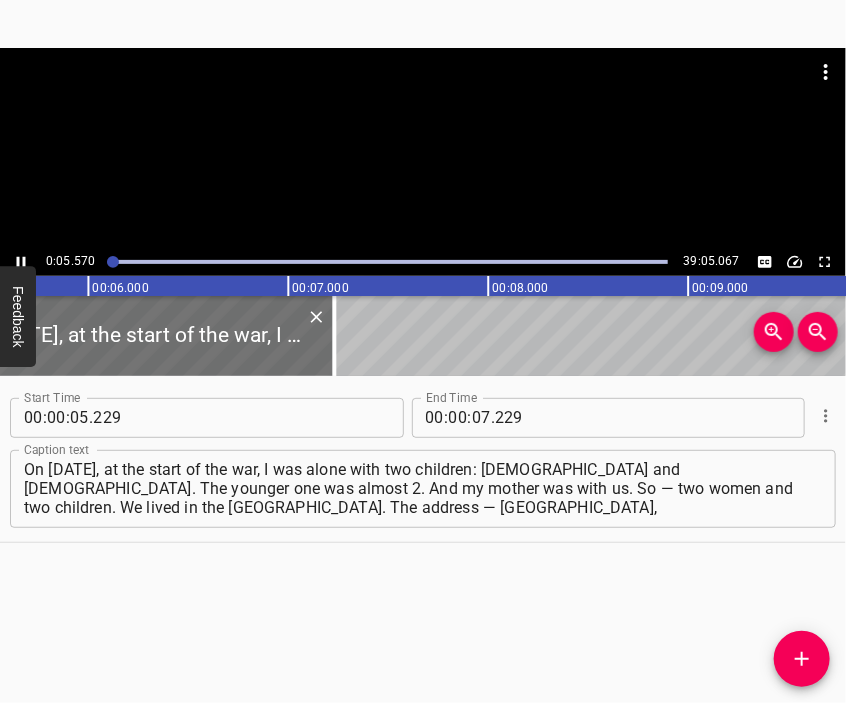 scroll, scrollTop: 0, scrollLeft: 1114, axis: horizontal 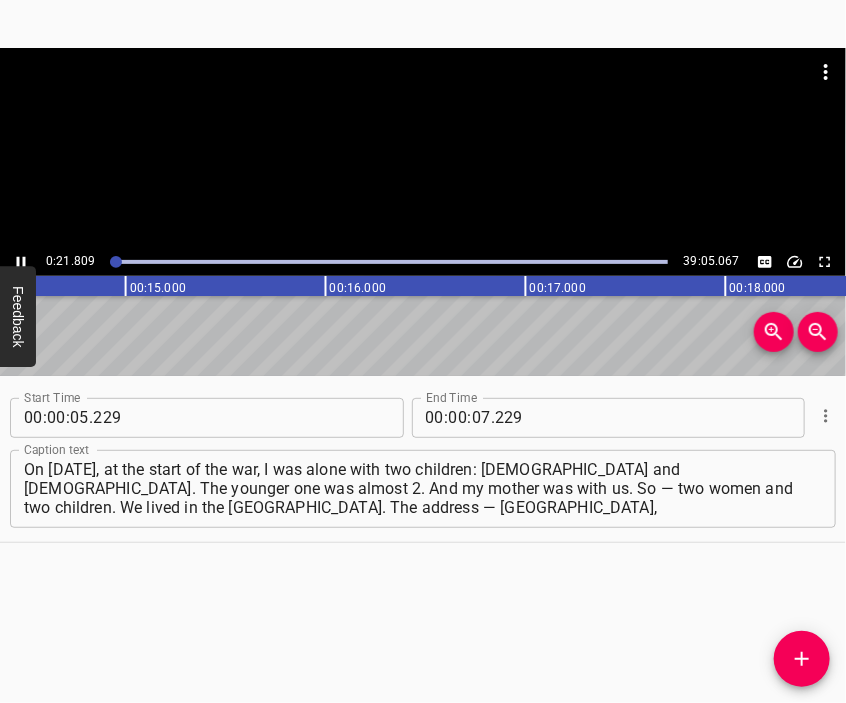 click at bounding box center [423, 148] 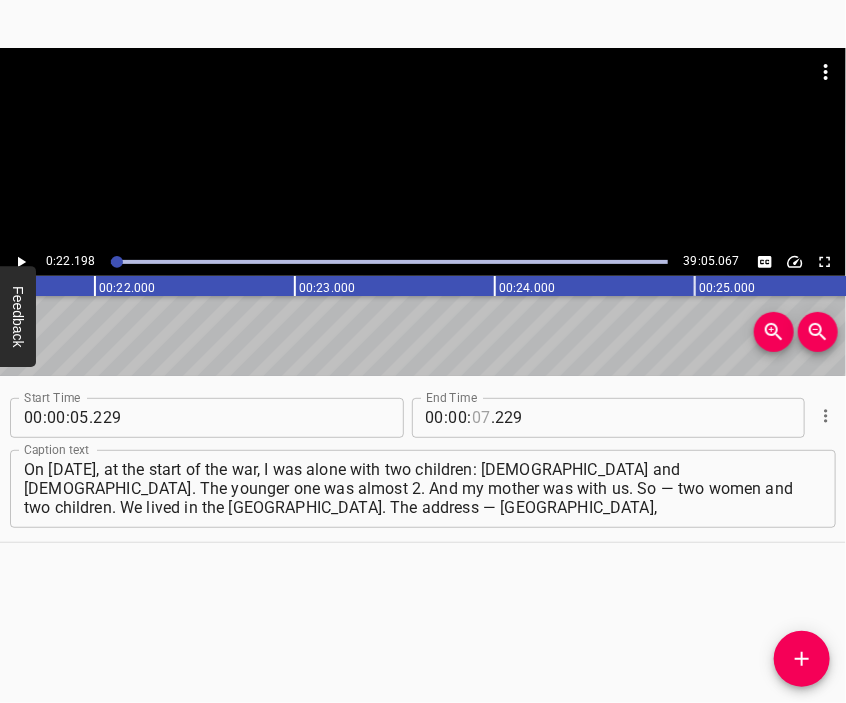 scroll, scrollTop: 0, scrollLeft: 4439, axis: horizontal 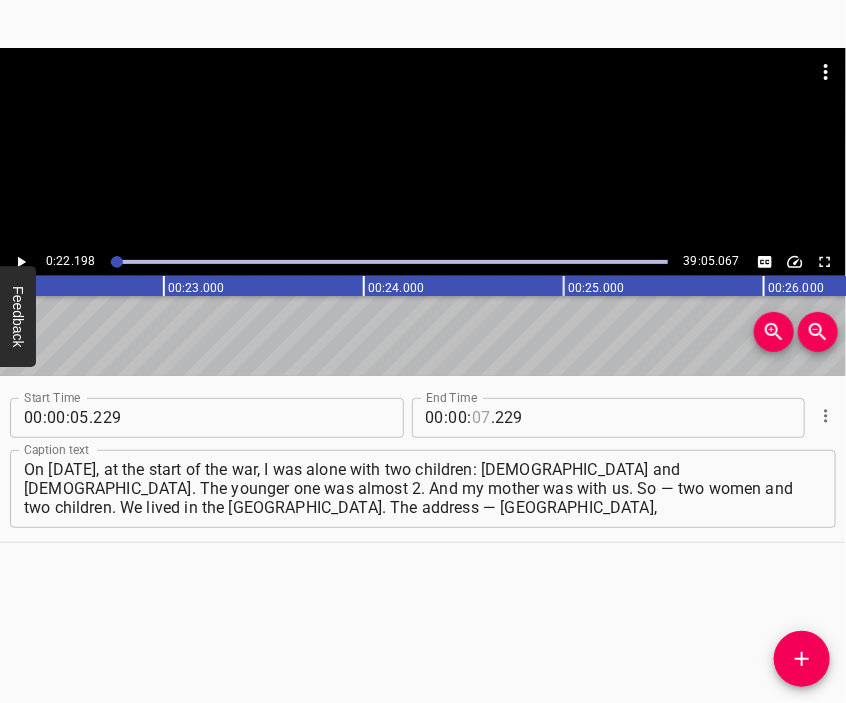 click at bounding box center [481, 418] 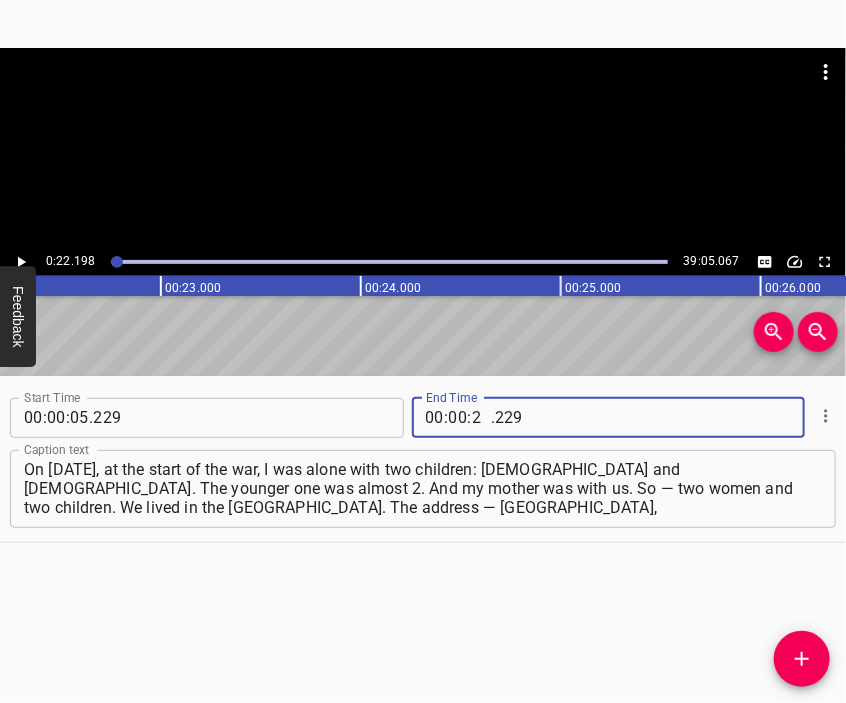 type on "22" 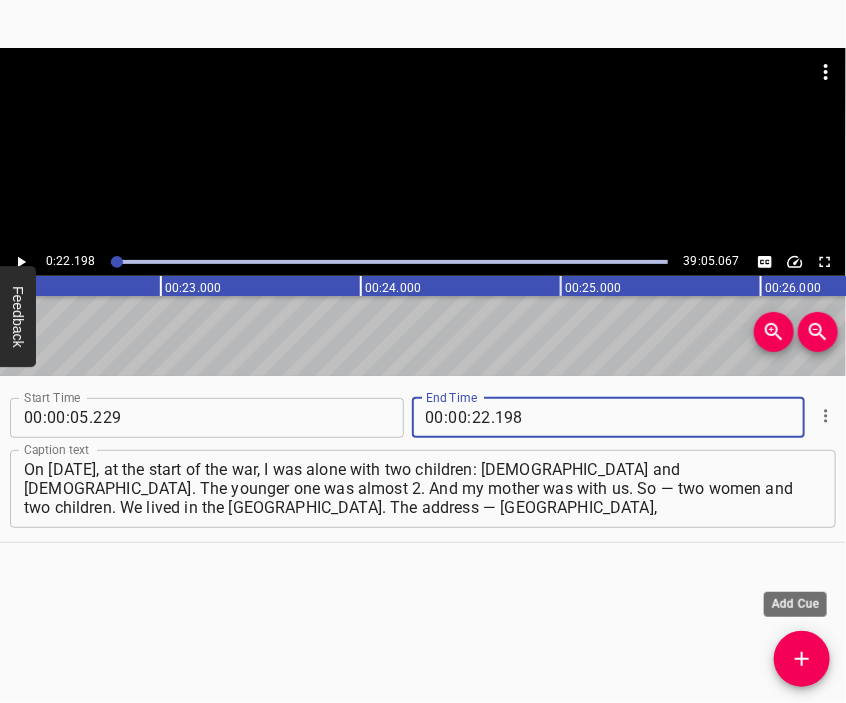 type on "198" 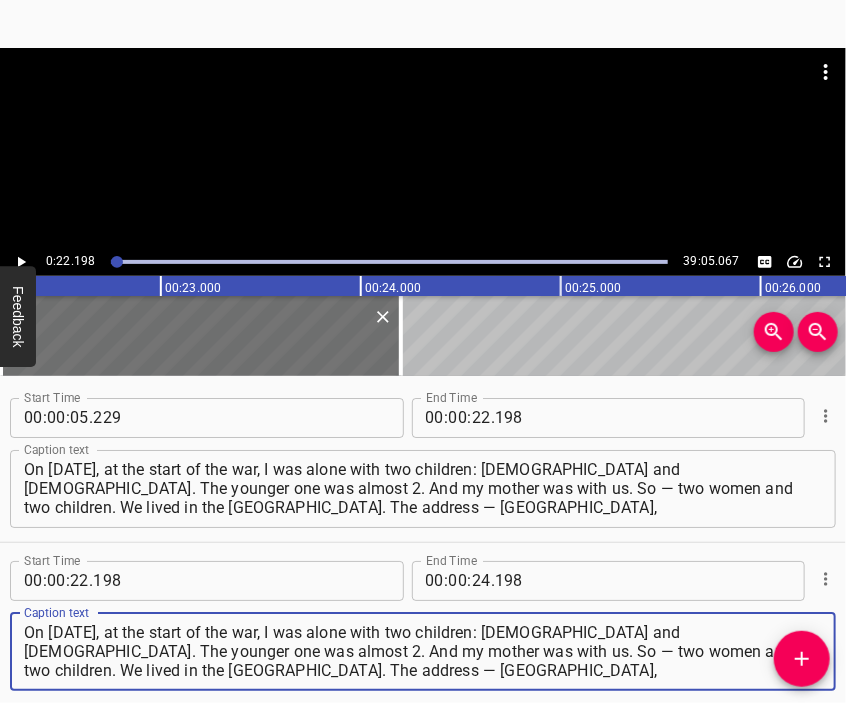 click at bounding box center [423, 148] 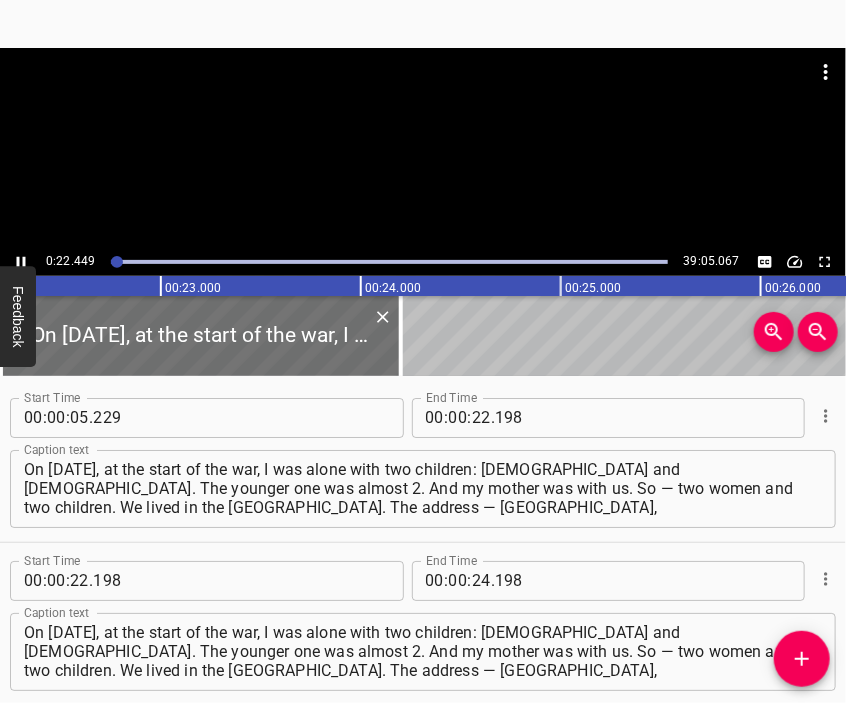 scroll, scrollTop: 92, scrollLeft: 0, axis: vertical 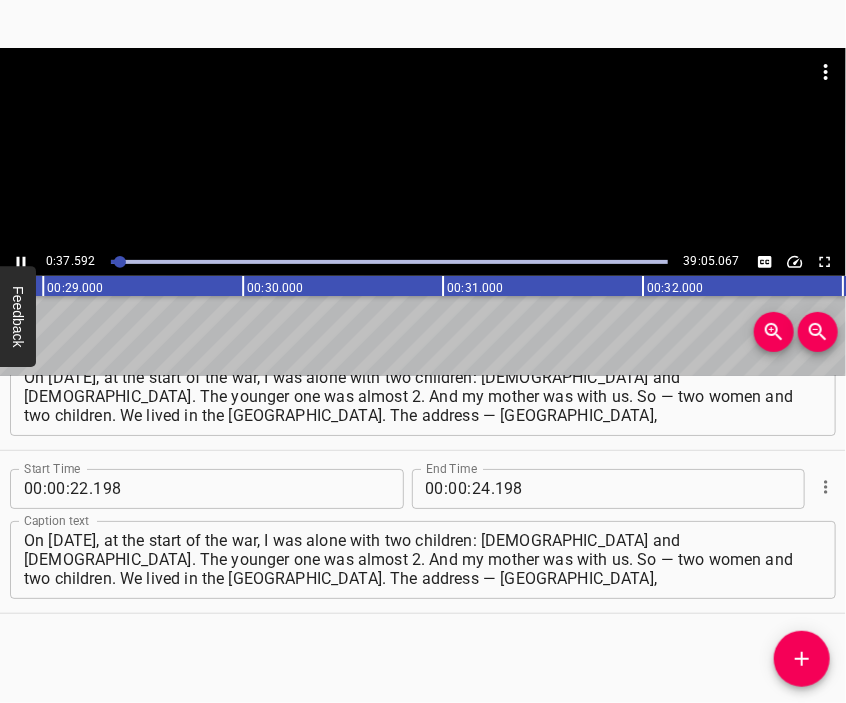 drag, startPoint x: 466, startPoint y: 223, endPoint x: 451, endPoint y: 211, distance: 19.209373 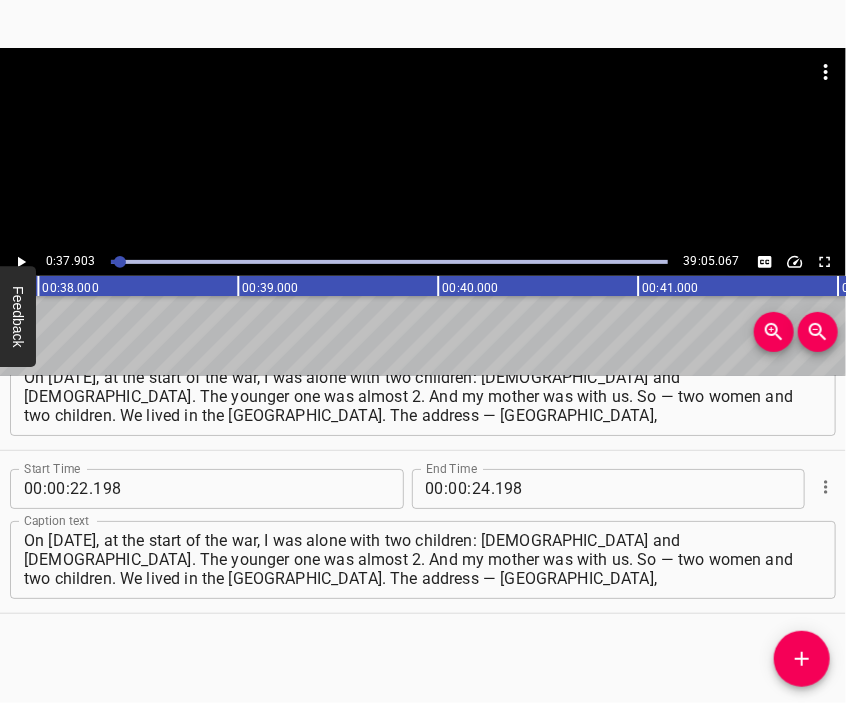 scroll, scrollTop: 0, scrollLeft: 7580, axis: horizontal 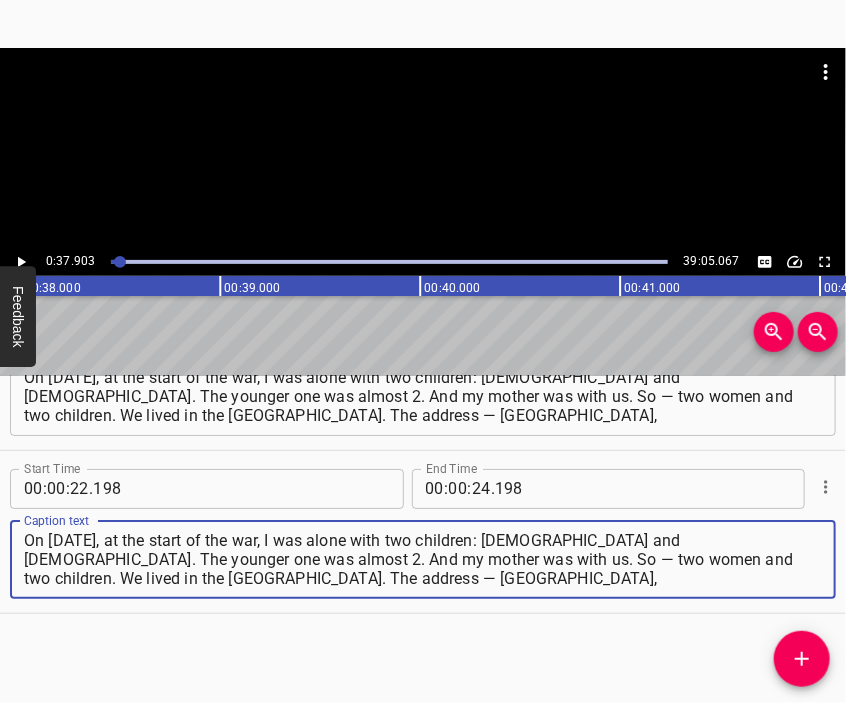 drag, startPoint x: 367, startPoint y: 575, endPoint x: 24, endPoint y: 517, distance: 347.86923 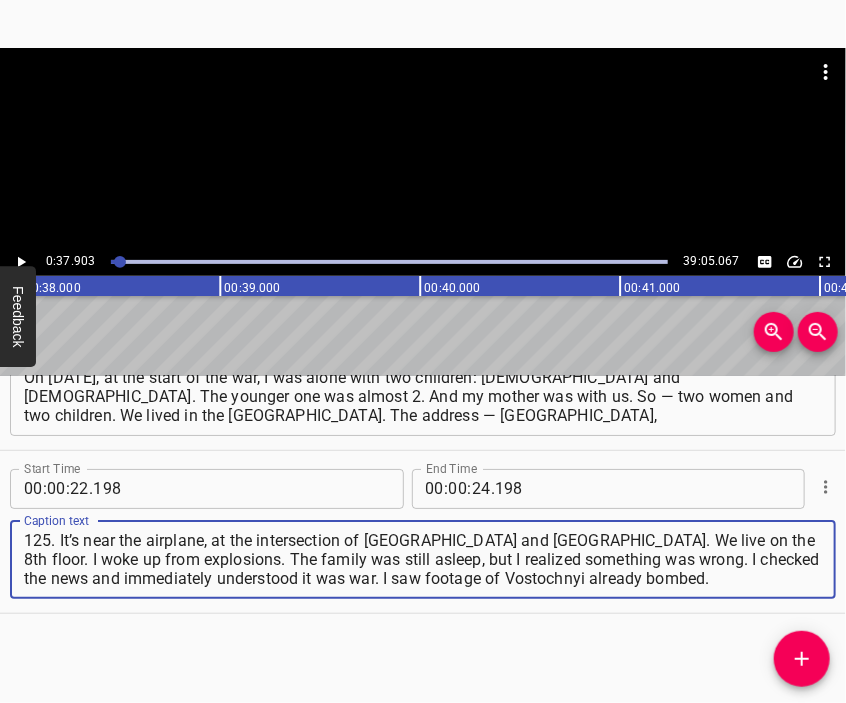 type on "125. It’s near the airplane, at the intersection of [GEOGRAPHIC_DATA] and [GEOGRAPHIC_DATA]. We live on the 8th floor. I woke up from explosions. The family was still asleep, but I realized something was wrong. I checked the news and immediately understood it was war. I saw footage of Vostochnyi already bombed." 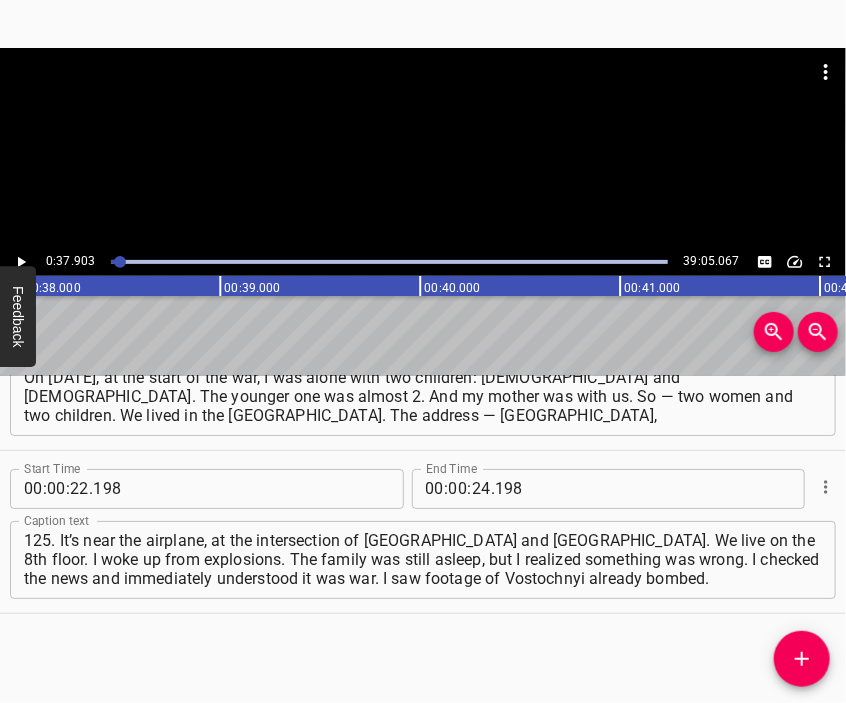 click at bounding box center [423, 98] 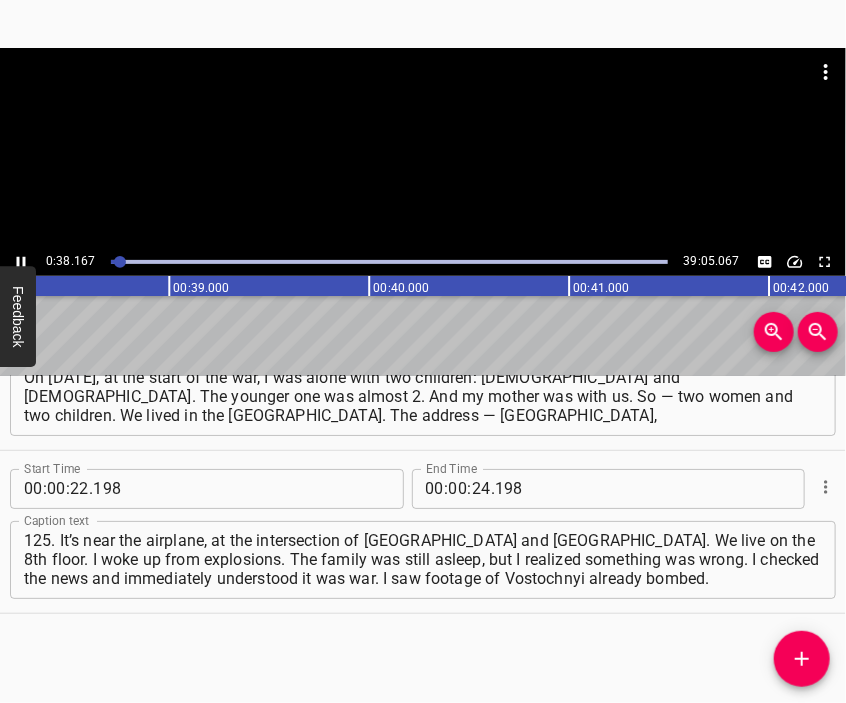 scroll, scrollTop: 0, scrollLeft: 7633, axis: horizontal 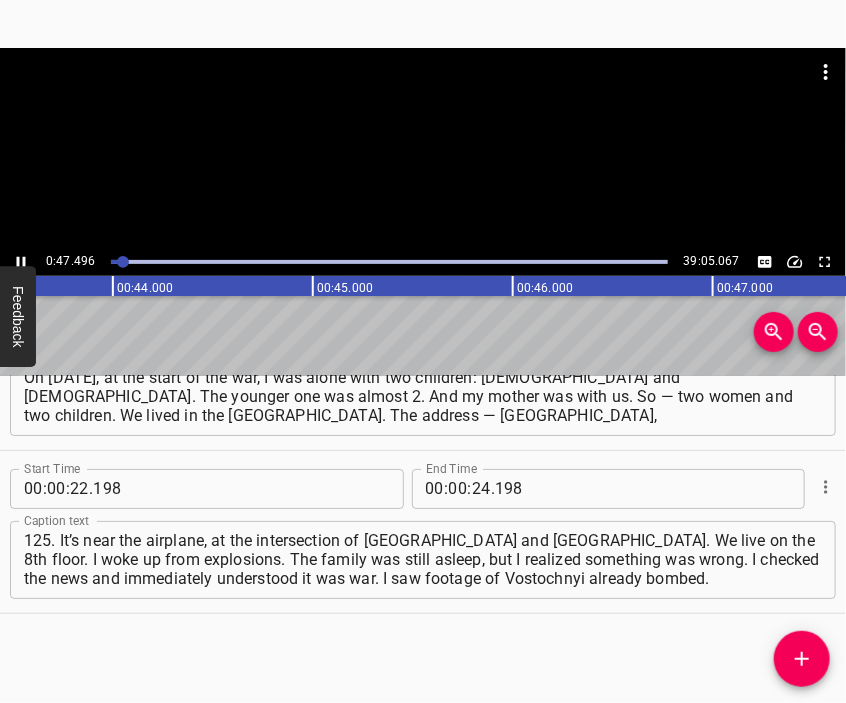 click at bounding box center [423, 98] 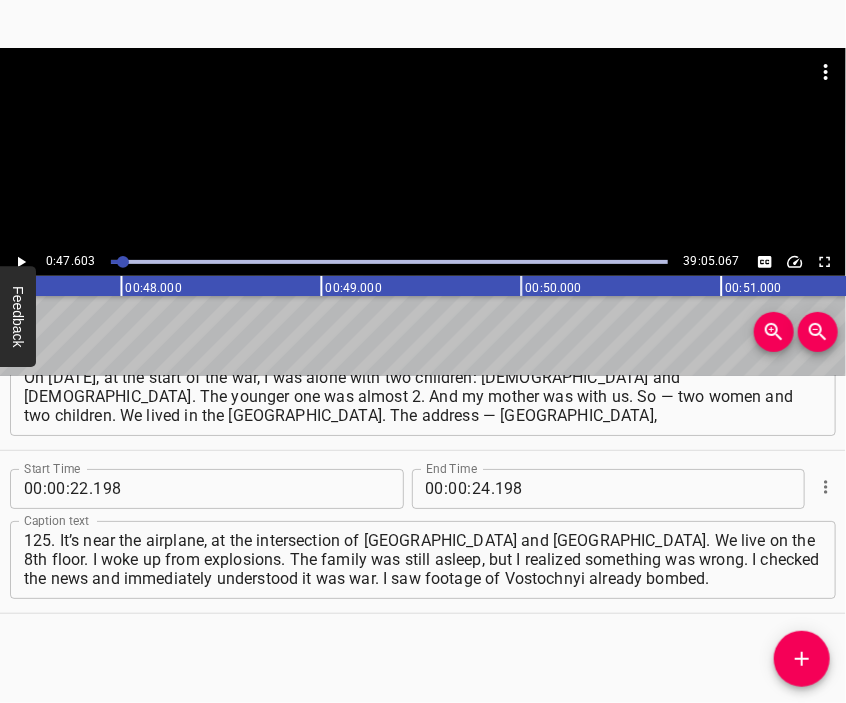 scroll, scrollTop: 0, scrollLeft: 9520, axis: horizontal 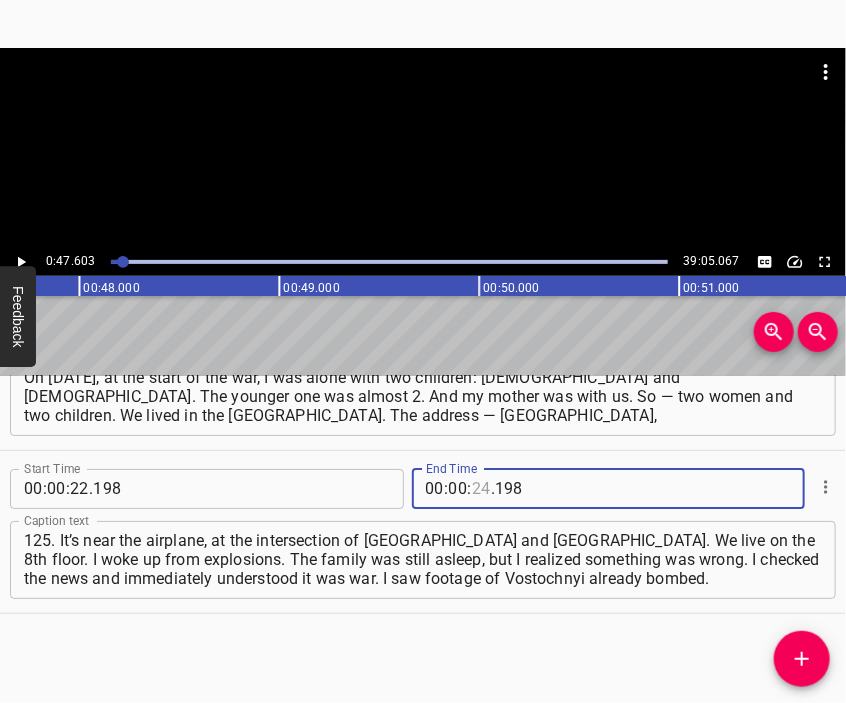 click at bounding box center (481, 489) 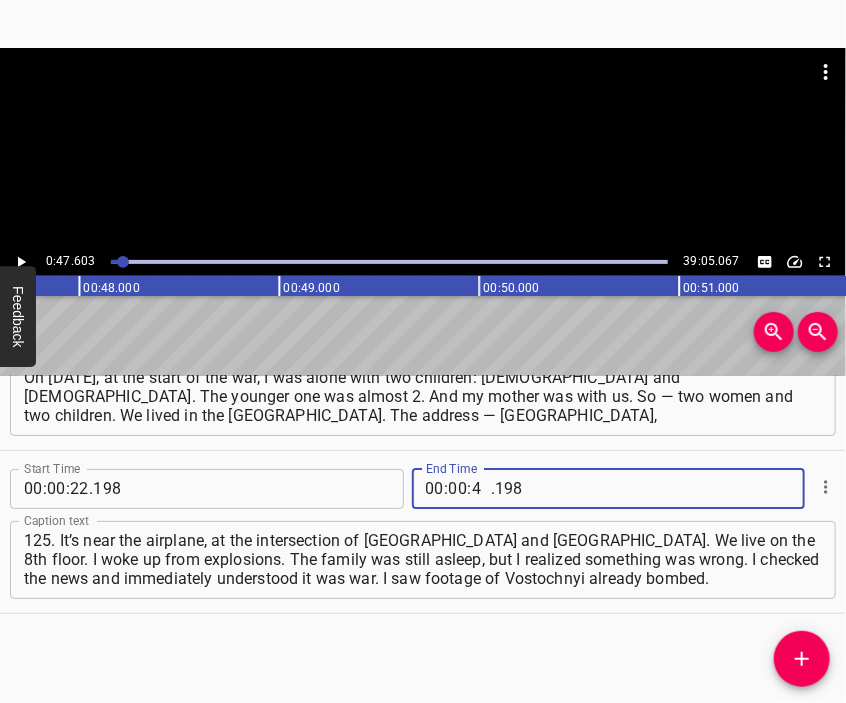 type on "47" 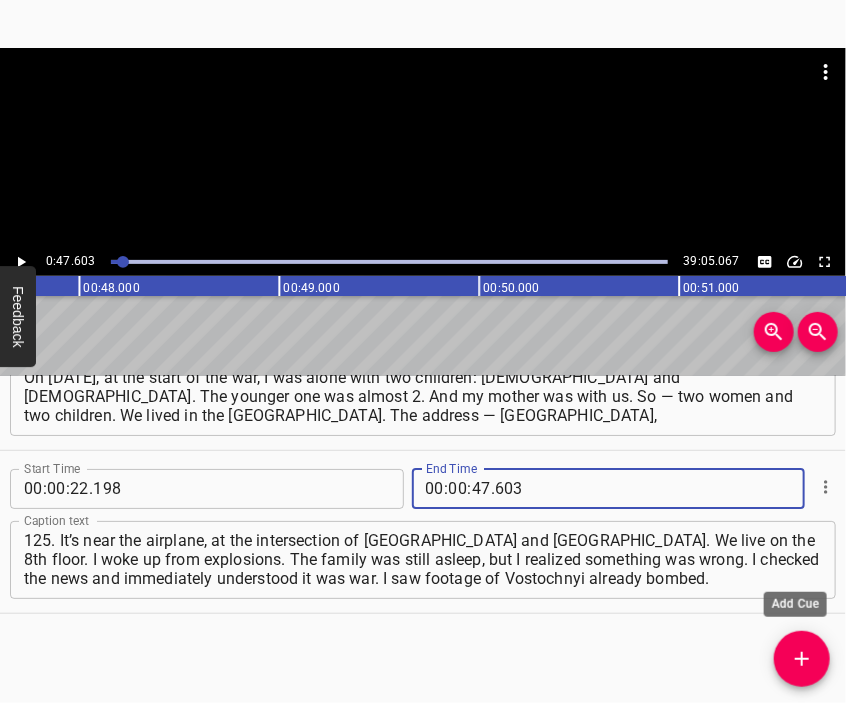 type on "603" 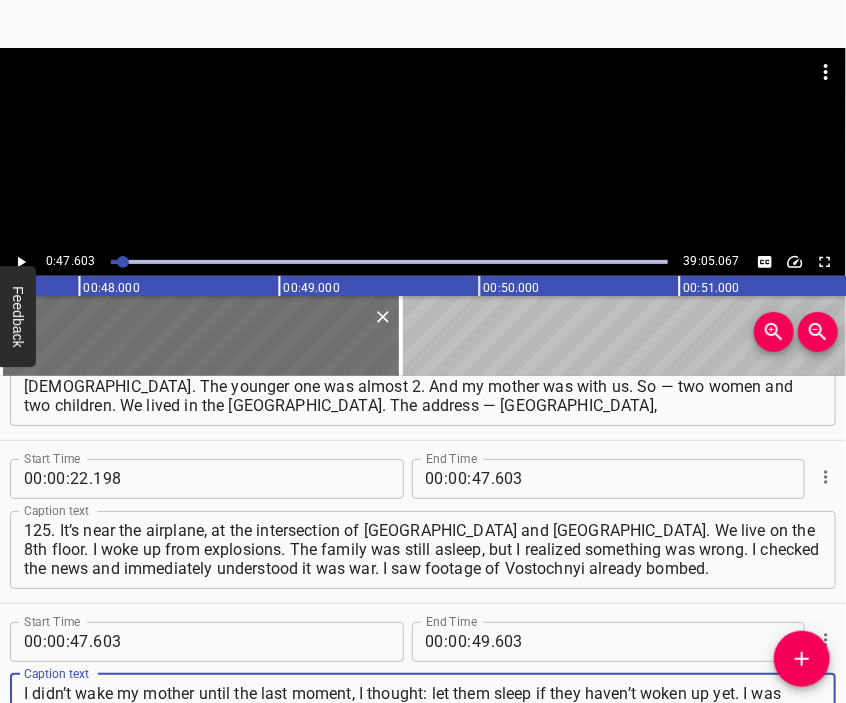 scroll, scrollTop: 140, scrollLeft: 0, axis: vertical 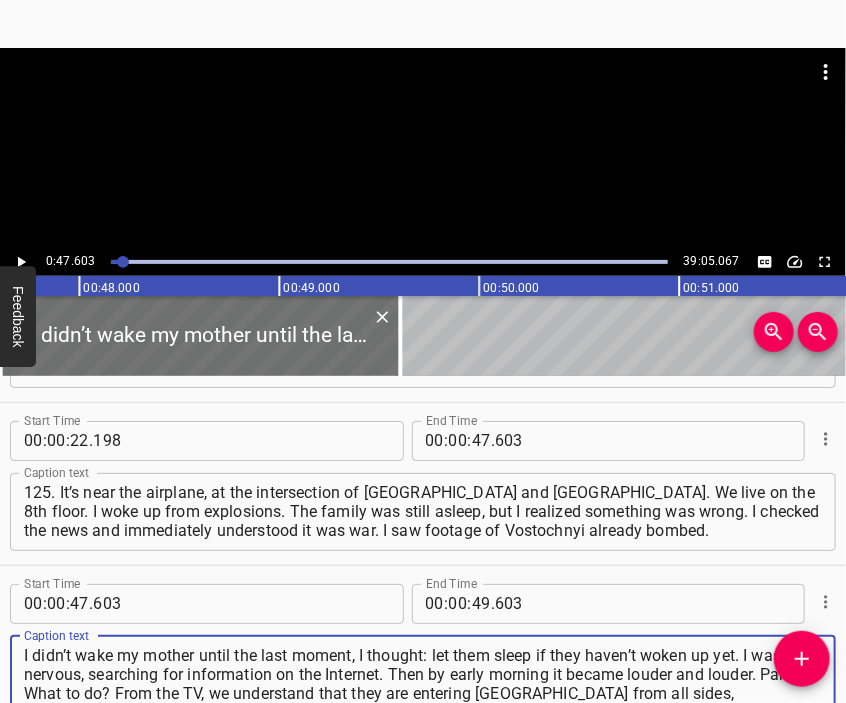 type on "I didn’t wake my mother until the last moment, I thought: let them sleep if they haven’t woken up yet. I was nervous, searching for information on the Internet. Then by early morning it became louder and louder. Panic. What to do? From the TV, we understand that they are entering [GEOGRAPHIC_DATA] from all sides," 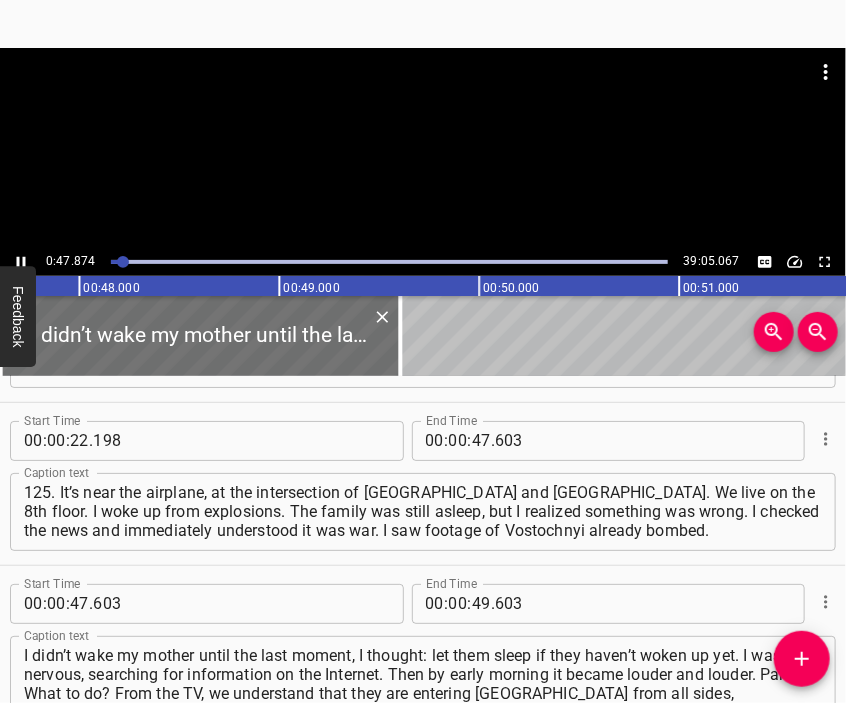 scroll, scrollTop: 213, scrollLeft: 0, axis: vertical 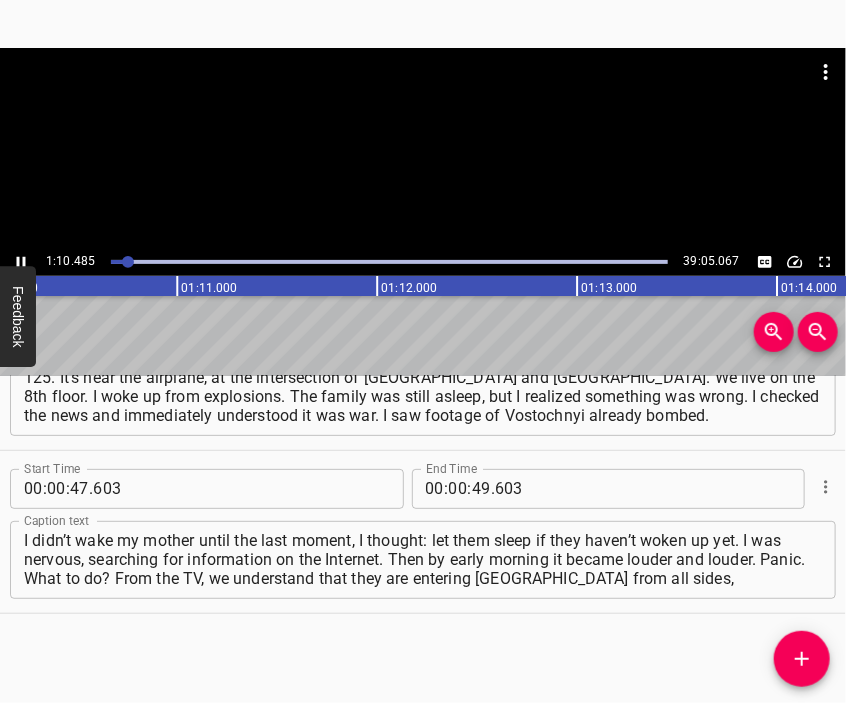 click at bounding box center (423, 98) 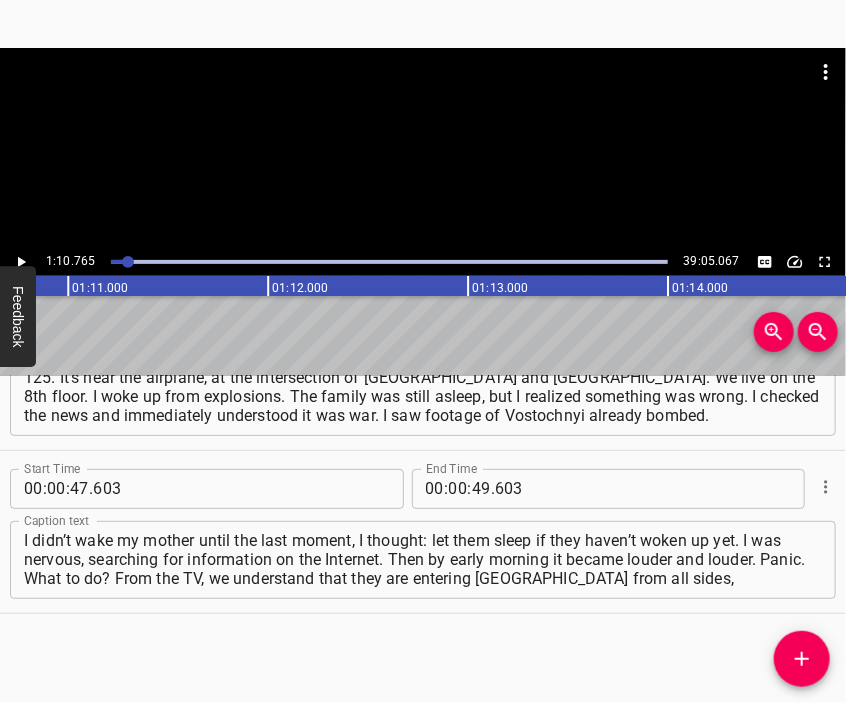 scroll, scrollTop: 0, scrollLeft: 14152, axis: horizontal 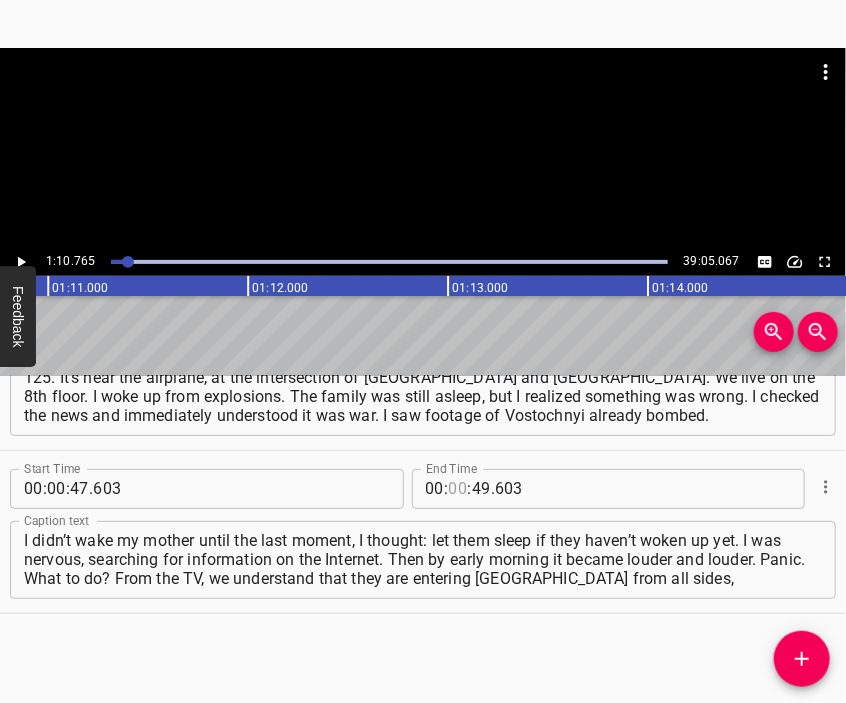 click at bounding box center (458, 489) 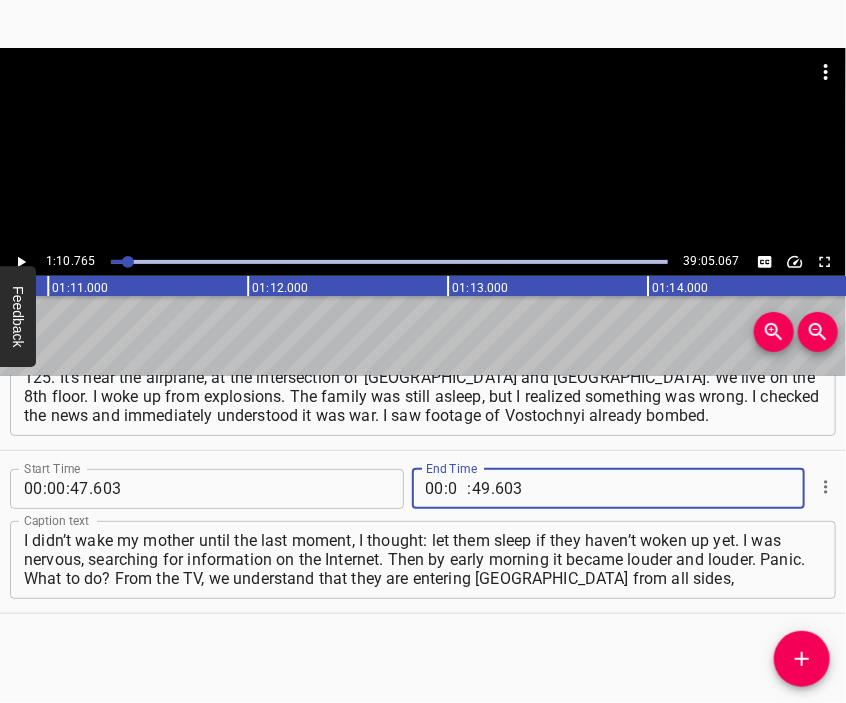 type on "01" 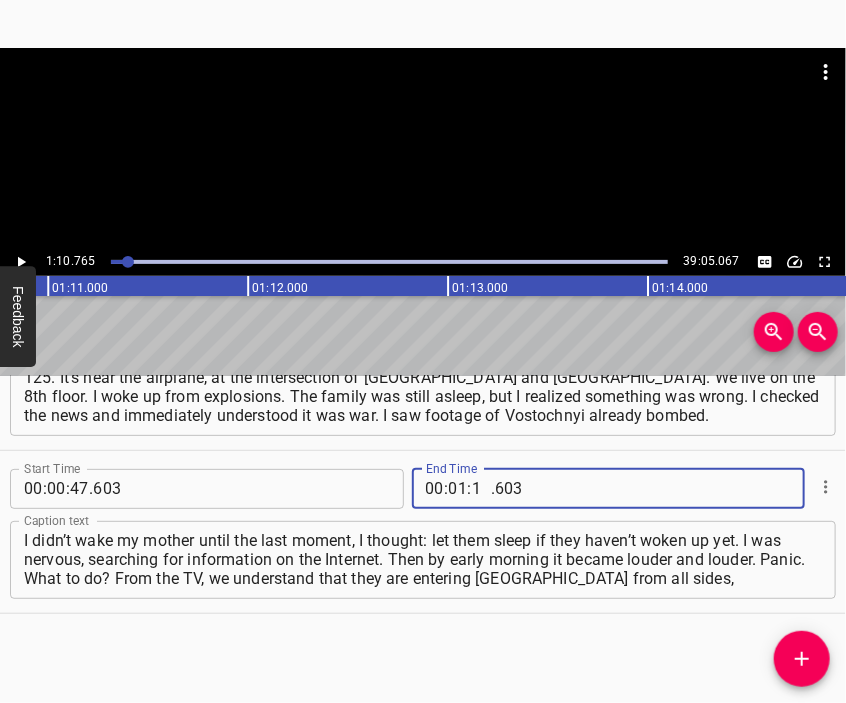 type on "10" 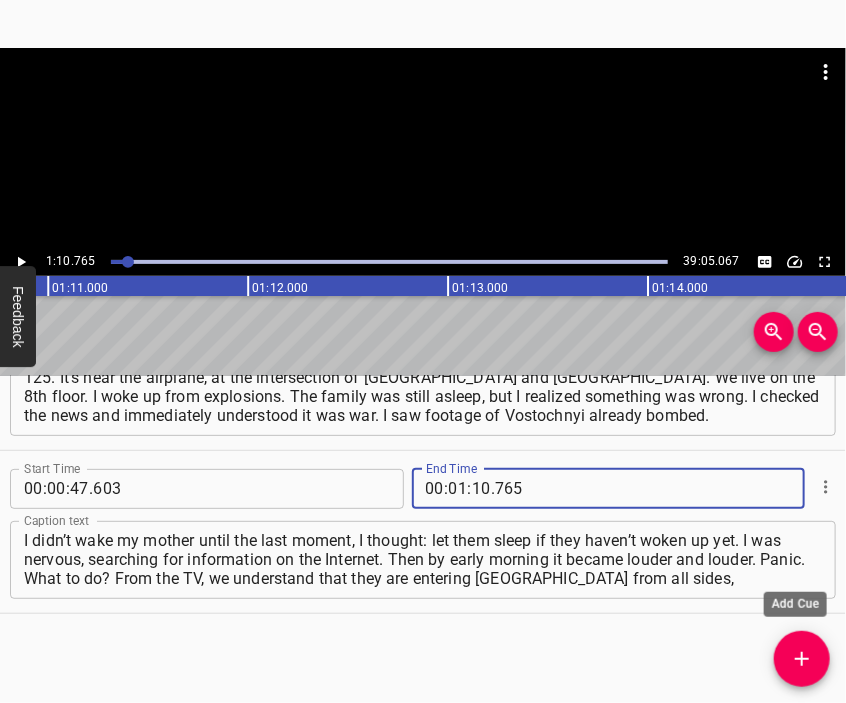type on "765" 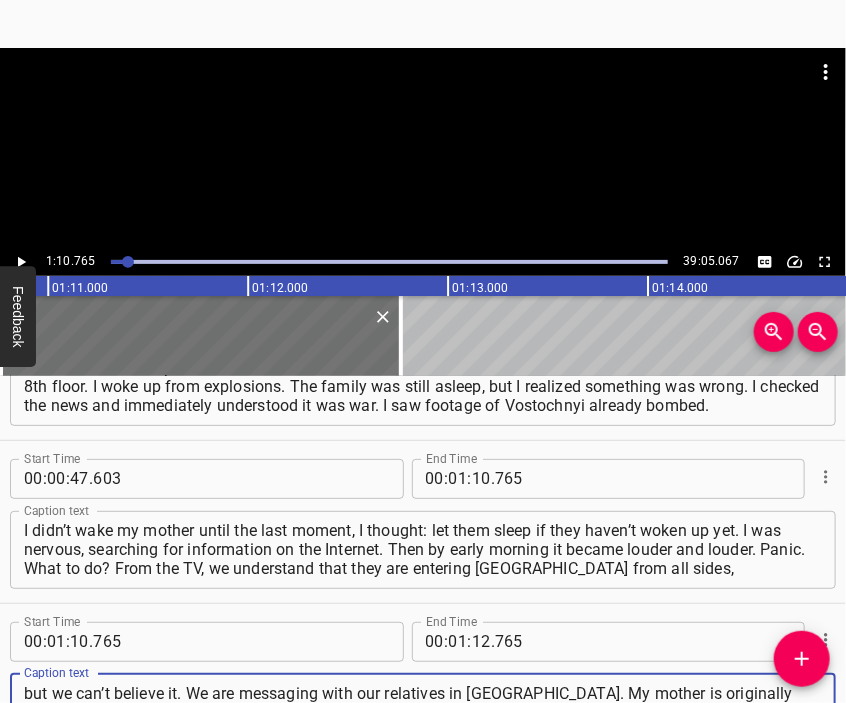 type on "but we can’t believe it. We are messaging with our relatives in [GEOGRAPHIC_DATA]. My mother is originally from [GEOGRAPHIC_DATA]; her sisters and brothers stayed there. She lived in [GEOGRAPHIC_DATA] for 40 years, in [GEOGRAPHIC_DATA] — that’s a village near [GEOGRAPHIC_DATA]. And we were shocked by what they told us: "That’s what you deserve!" 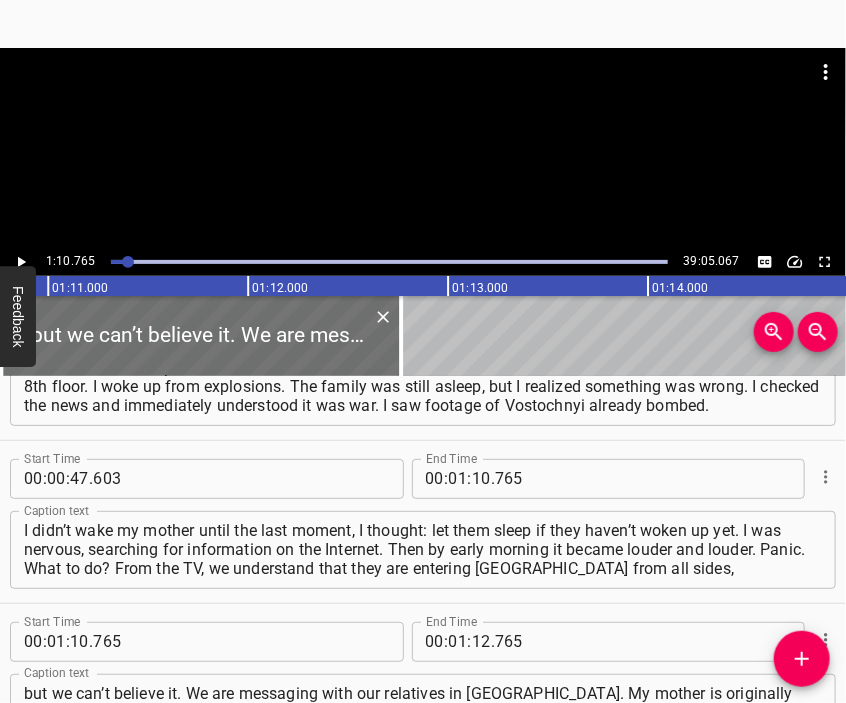 click at bounding box center [423, 98] 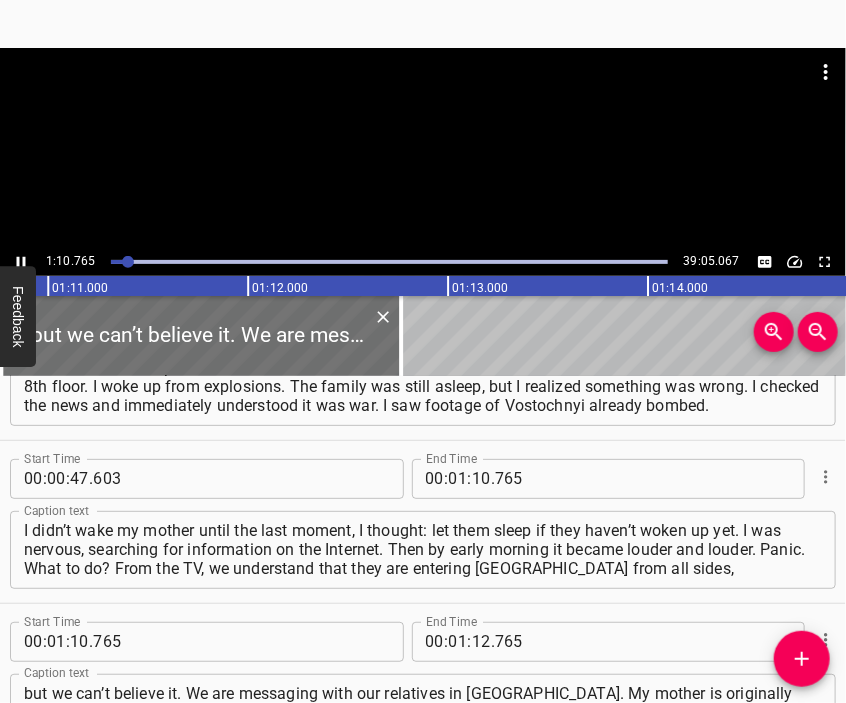 scroll, scrollTop: 344, scrollLeft: 0, axis: vertical 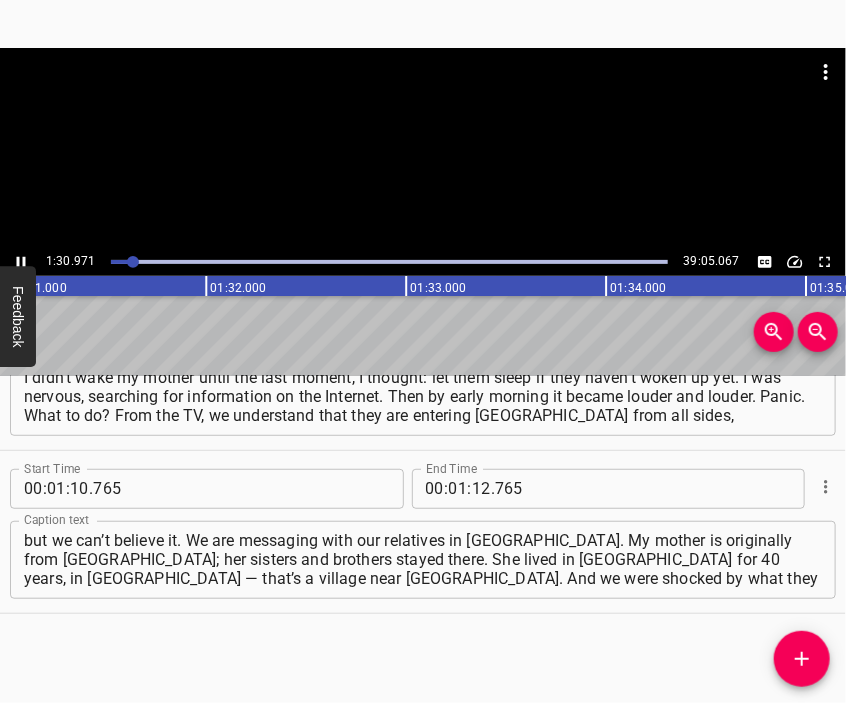 click at bounding box center (423, 148) 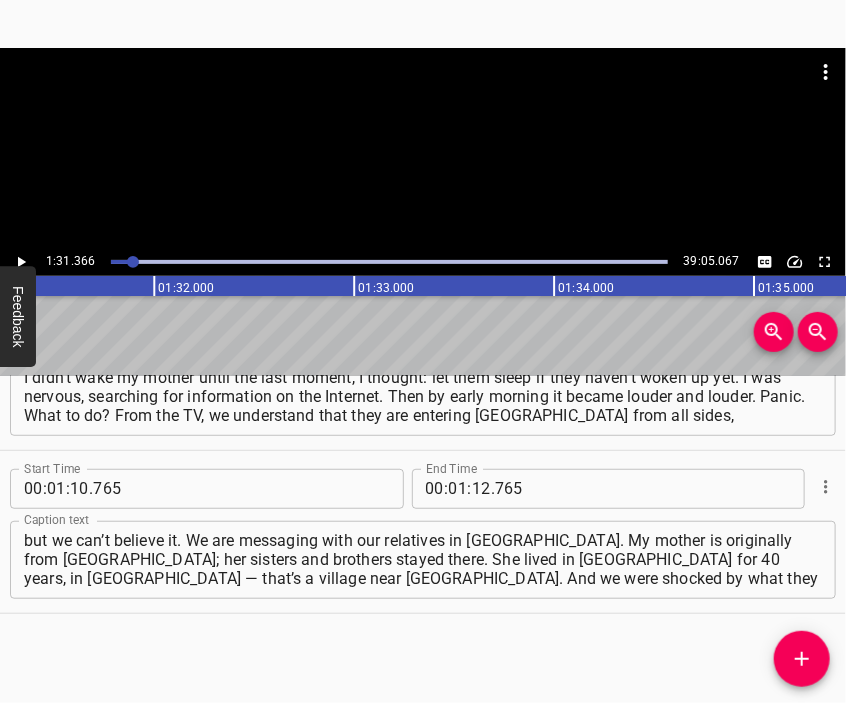 scroll, scrollTop: 0, scrollLeft: 18272, axis: horizontal 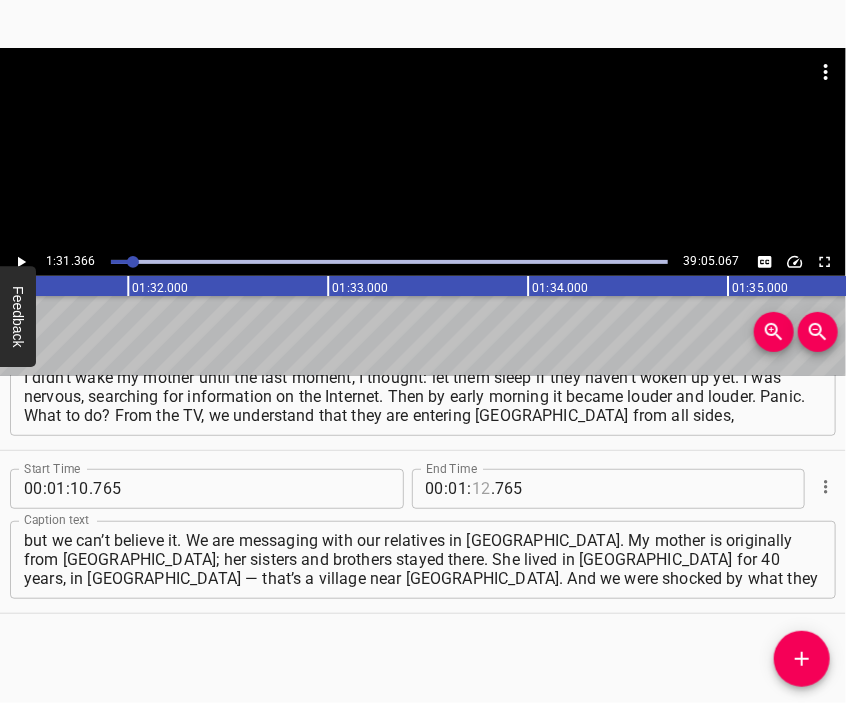 click at bounding box center (481, 489) 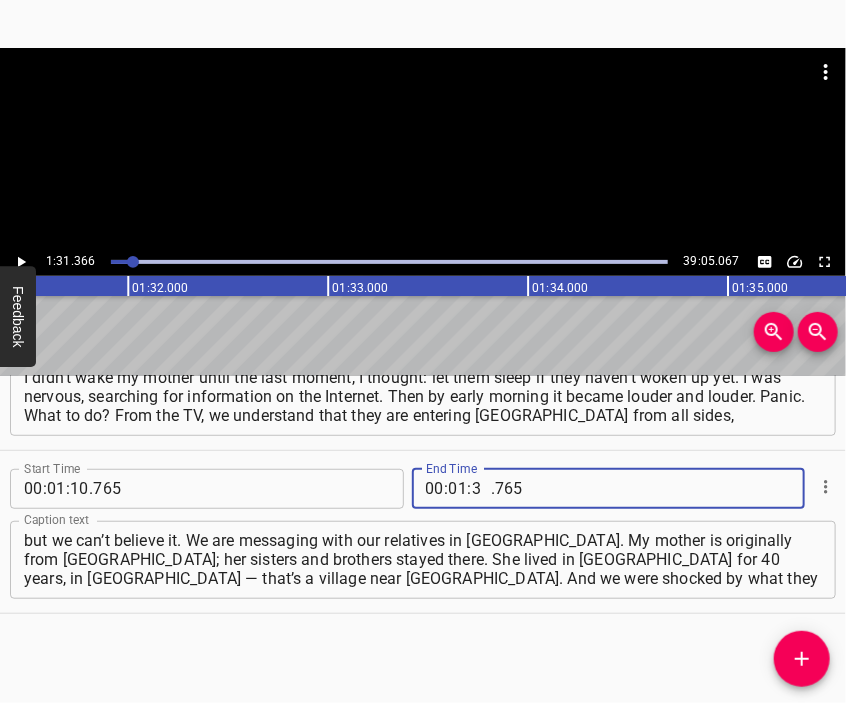 type on "31" 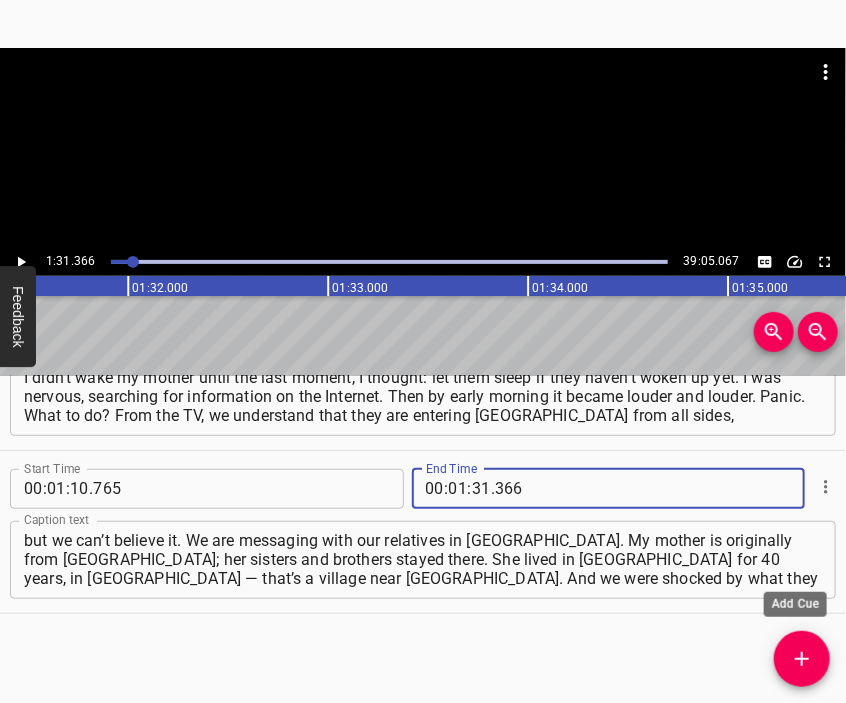type on "366" 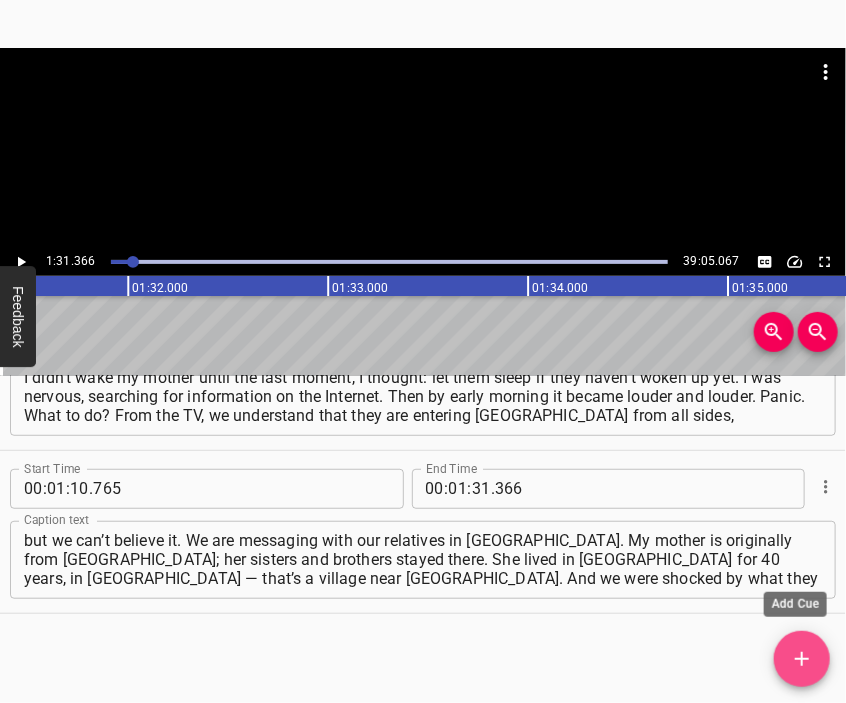 click 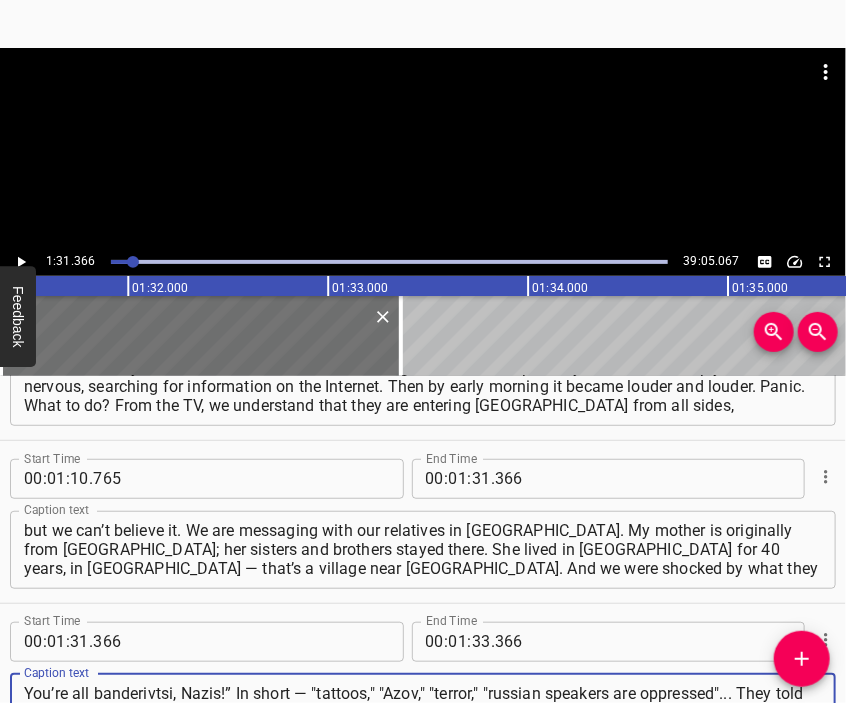 scroll, scrollTop: 18, scrollLeft: 0, axis: vertical 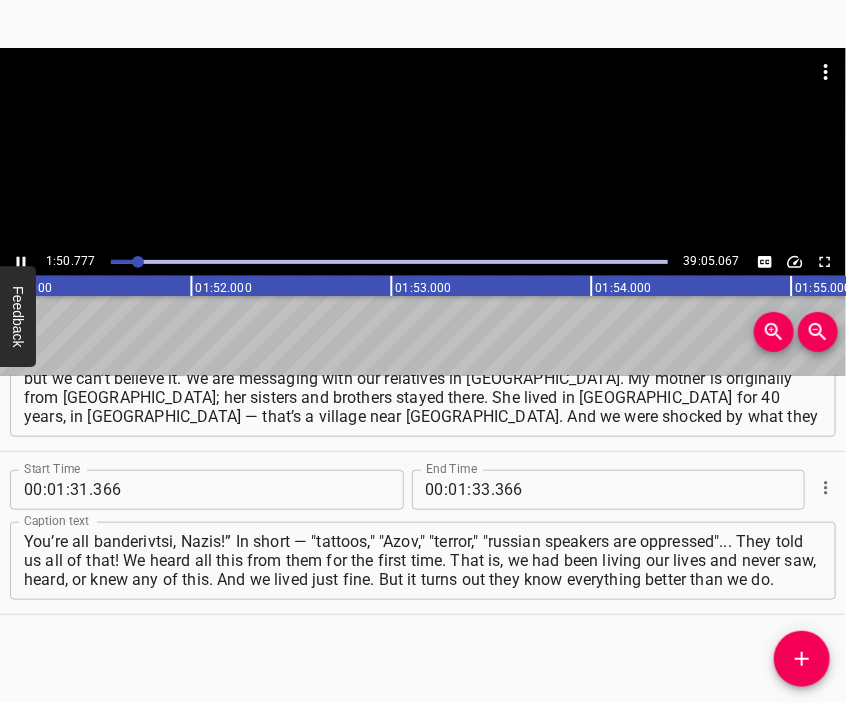 click at bounding box center (423, 98) 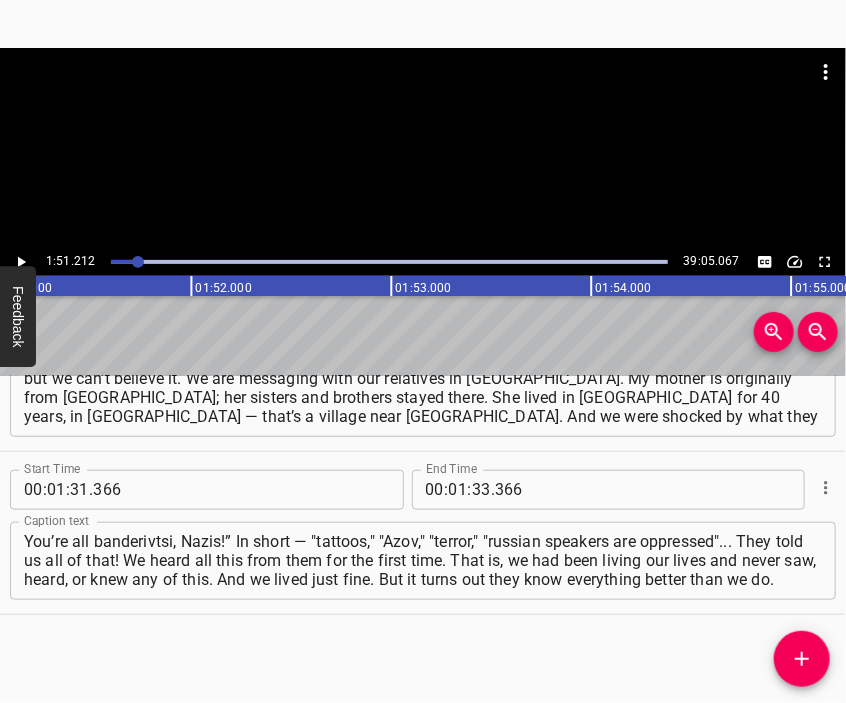 scroll, scrollTop: 0, scrollLeft: 22242, axis: horizontal 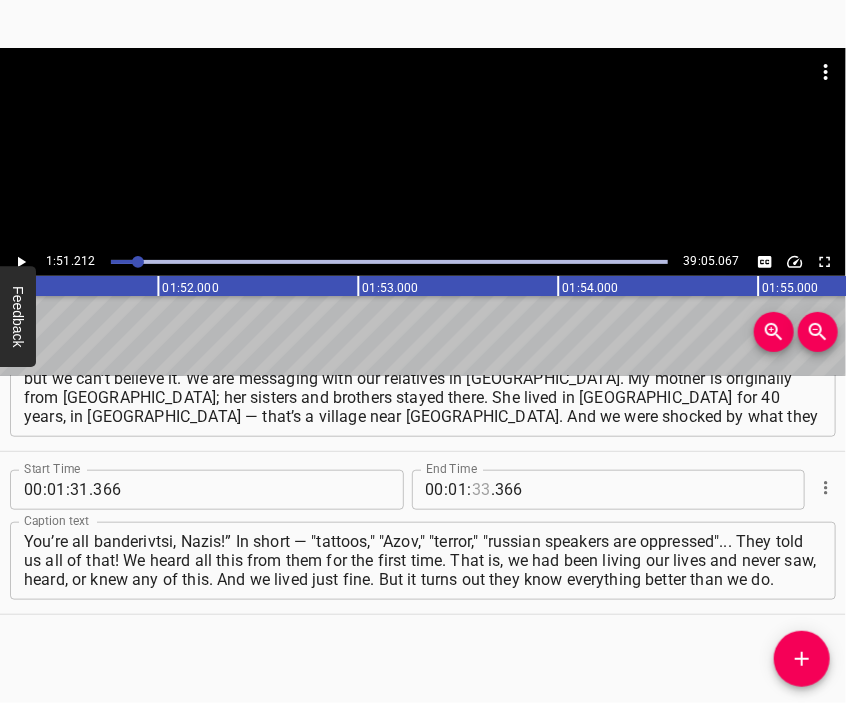 click at bounding box center [481, 490] 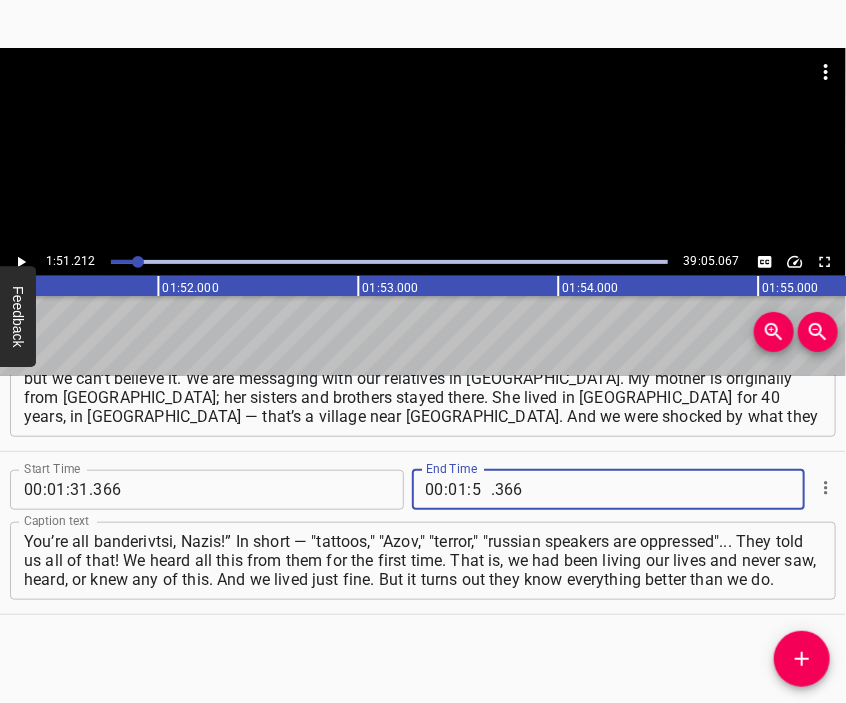 type on "51" 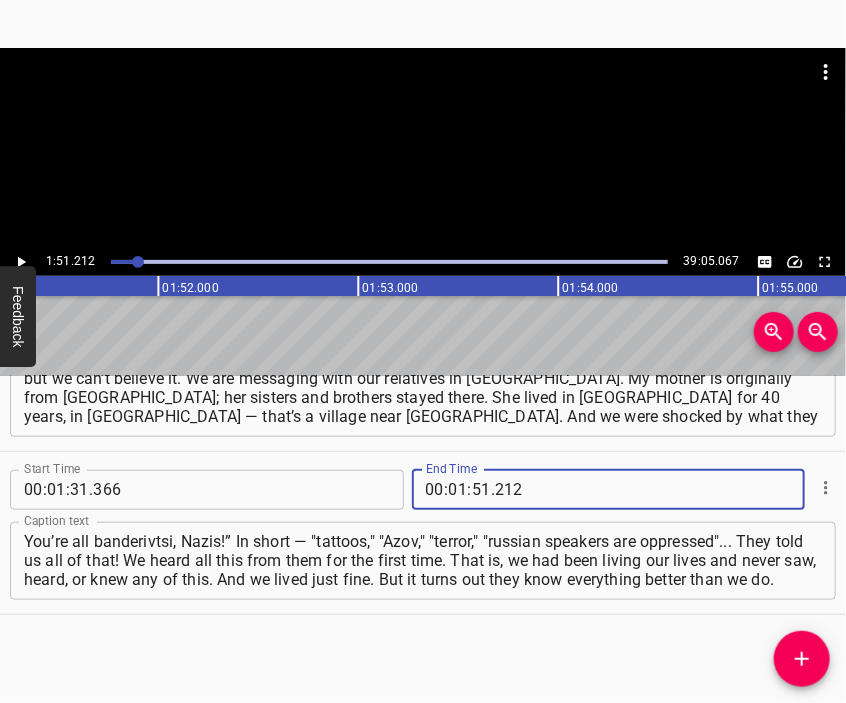 type on "212" 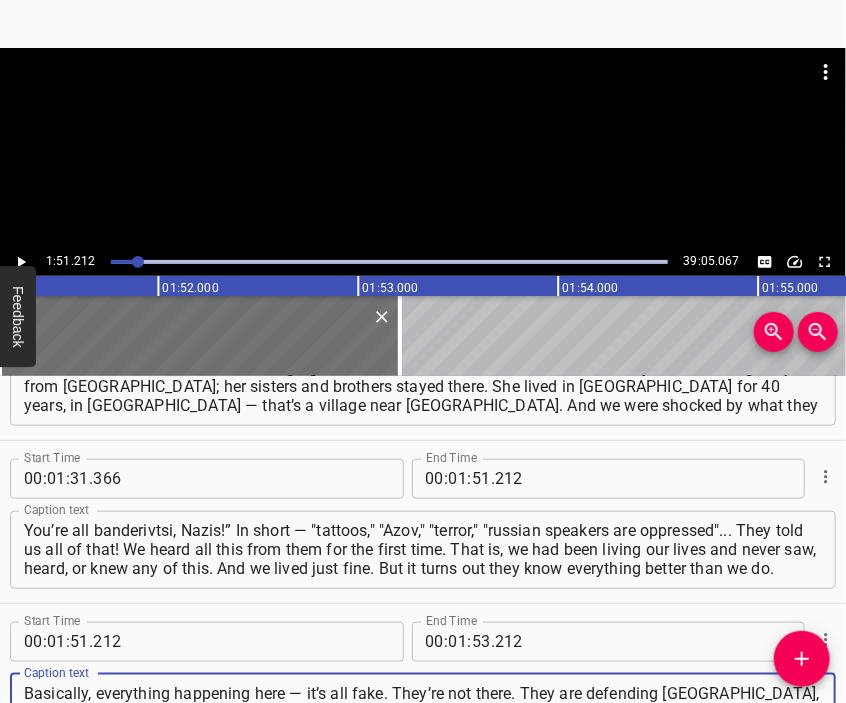 type on "Basically, everything happening here — it’s all fake. They’re not there. They are defending [GEOGRAPHIC_DATA], [GEOGRAPHIC_DATA]. They will pass through and won’t touch civilians. Any proof, any photos of what I saw out my window or photos from other areas — it’s all fake. They don’t want to listen to anything." 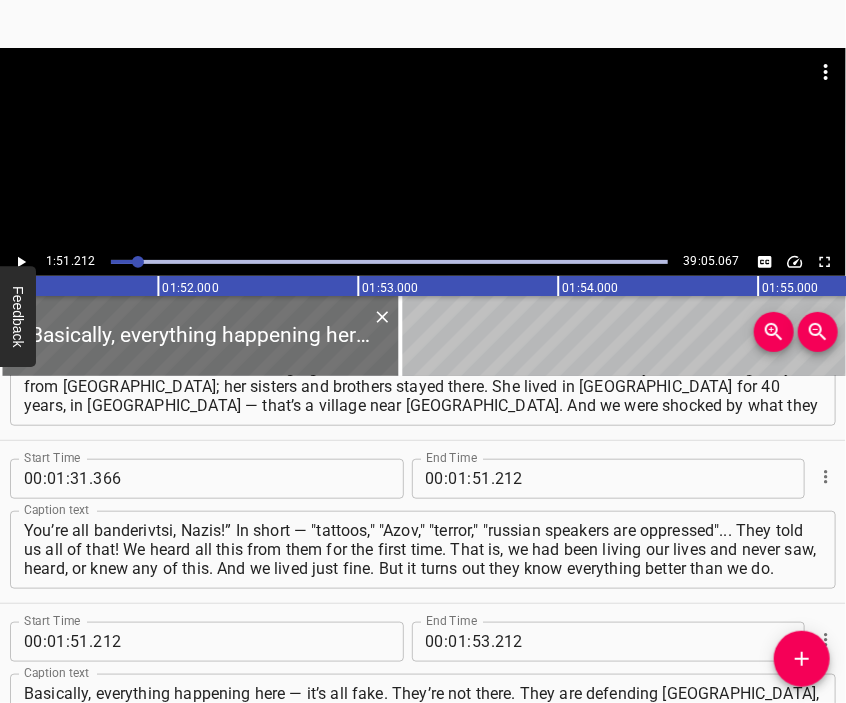 click at bounding box center [423, 148] 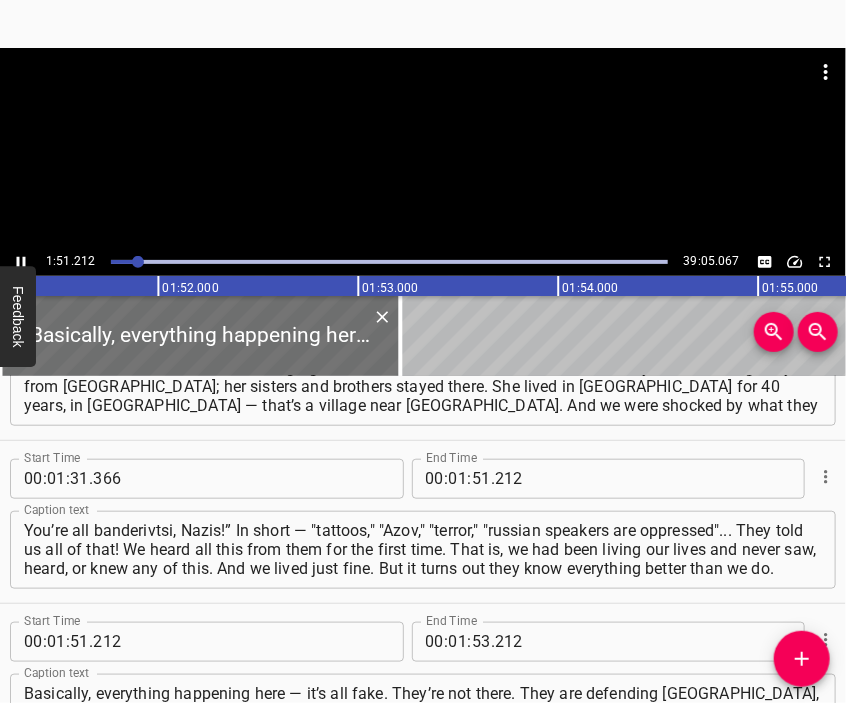 scroll, scrollTop: 669, scrollLeft: 0, axis: vertical 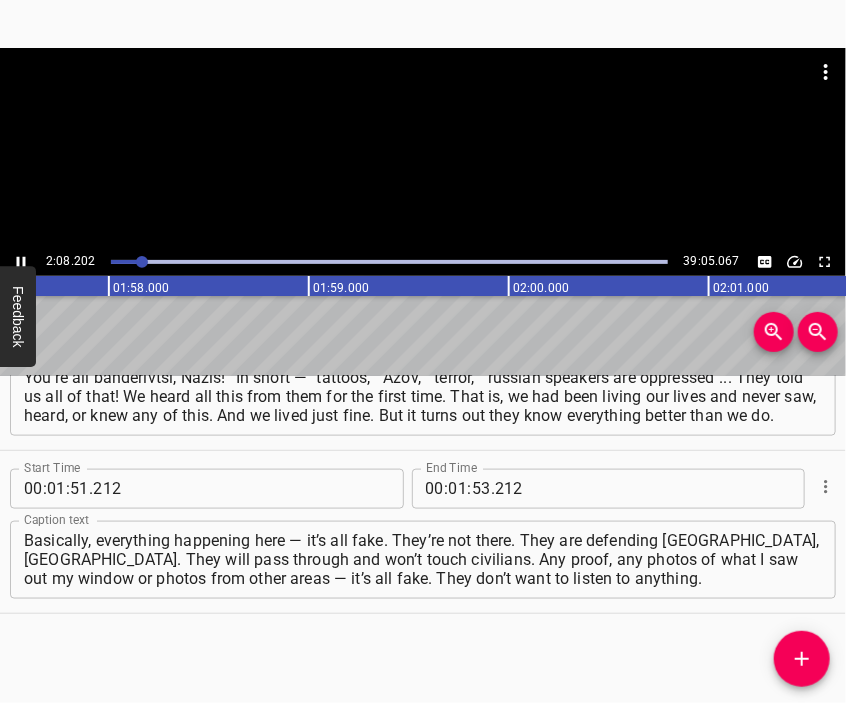 click at bounding box center (423, 98) 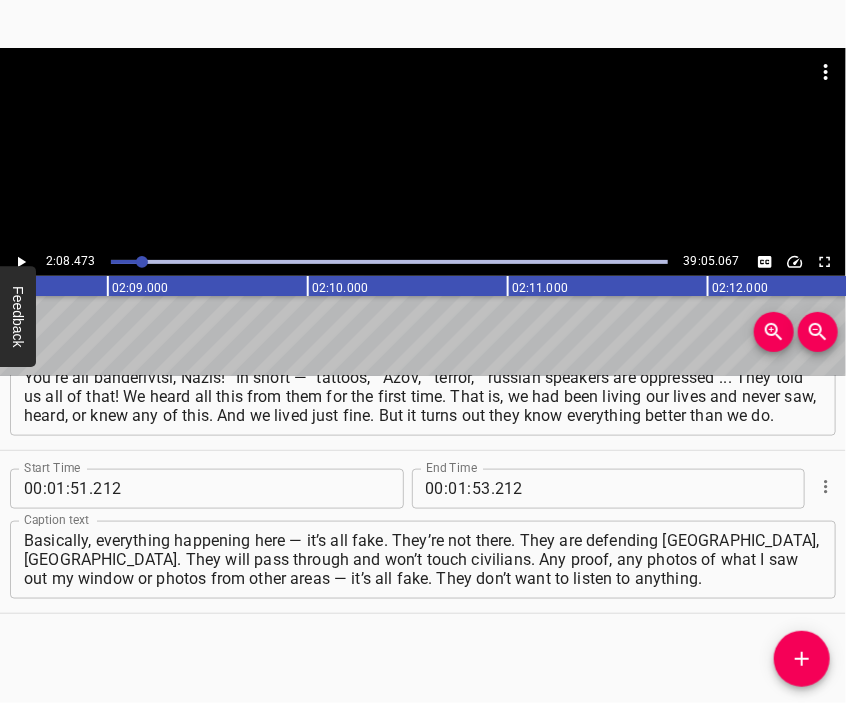 scroll, scrollTop: 0, scrollLeft: 25694, axis: horizontal 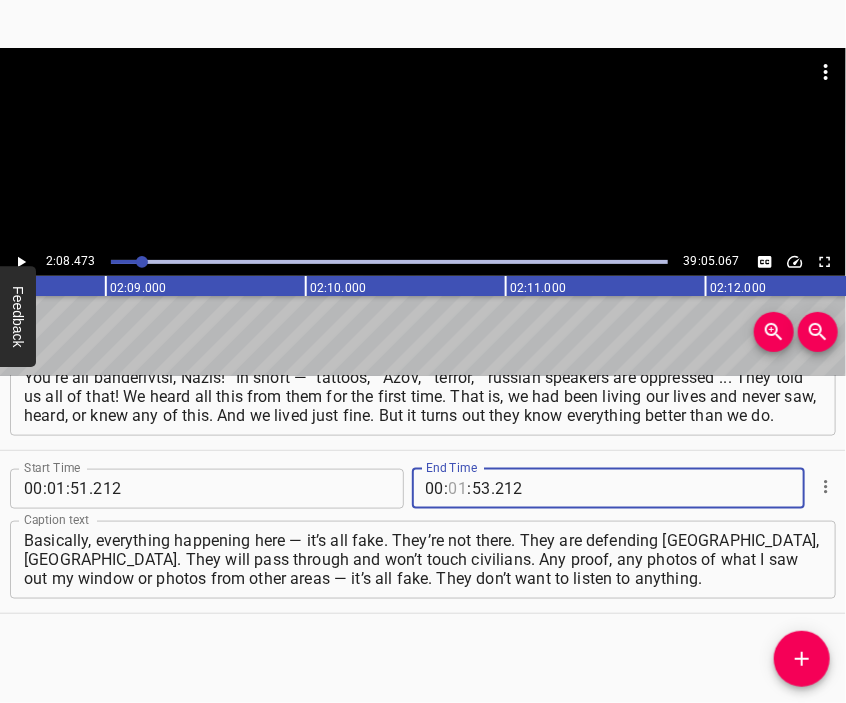 click at bounding box center [458, 489] 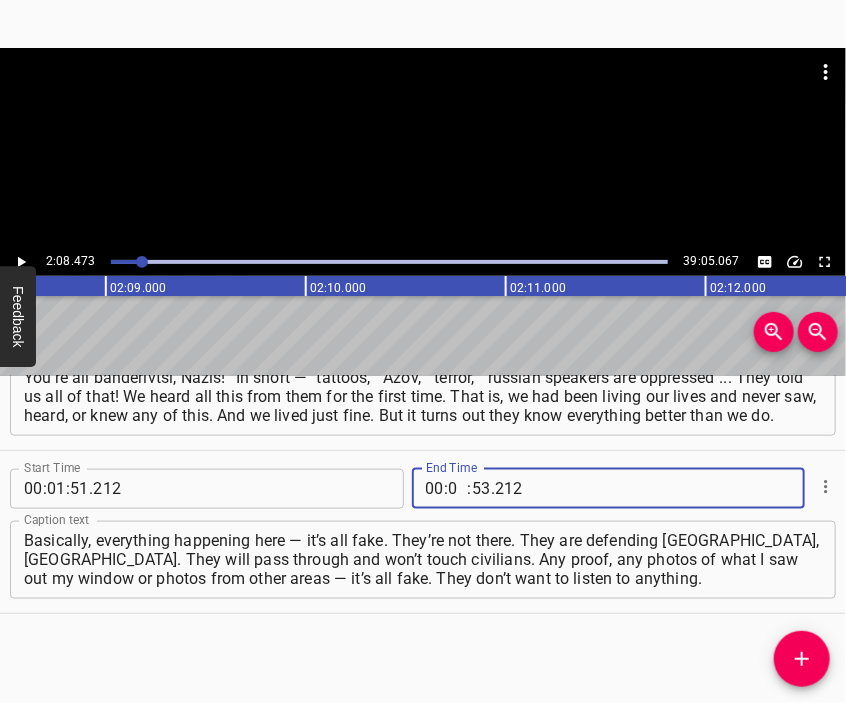 type on "02" 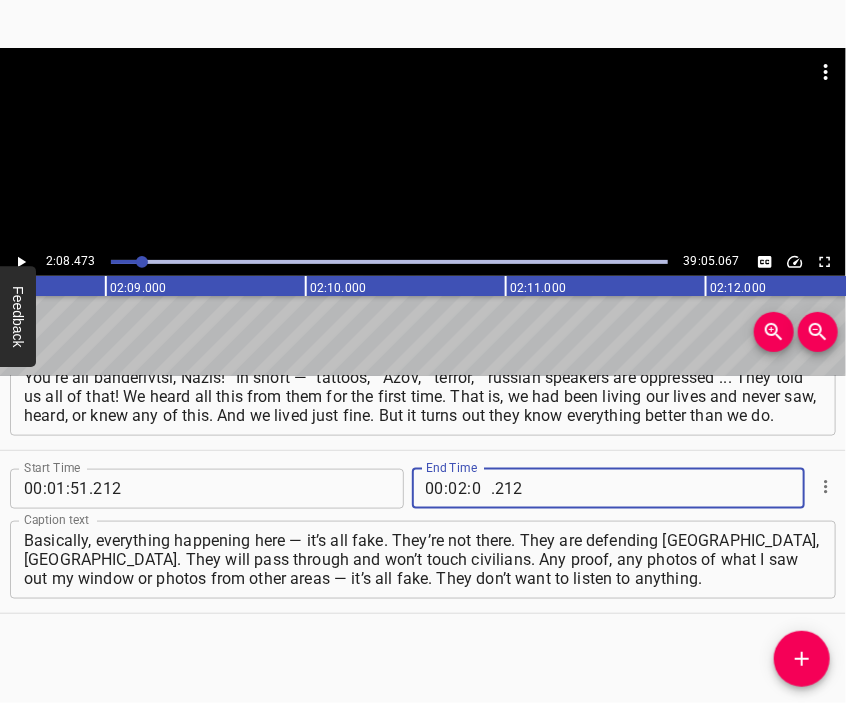 type on "08" 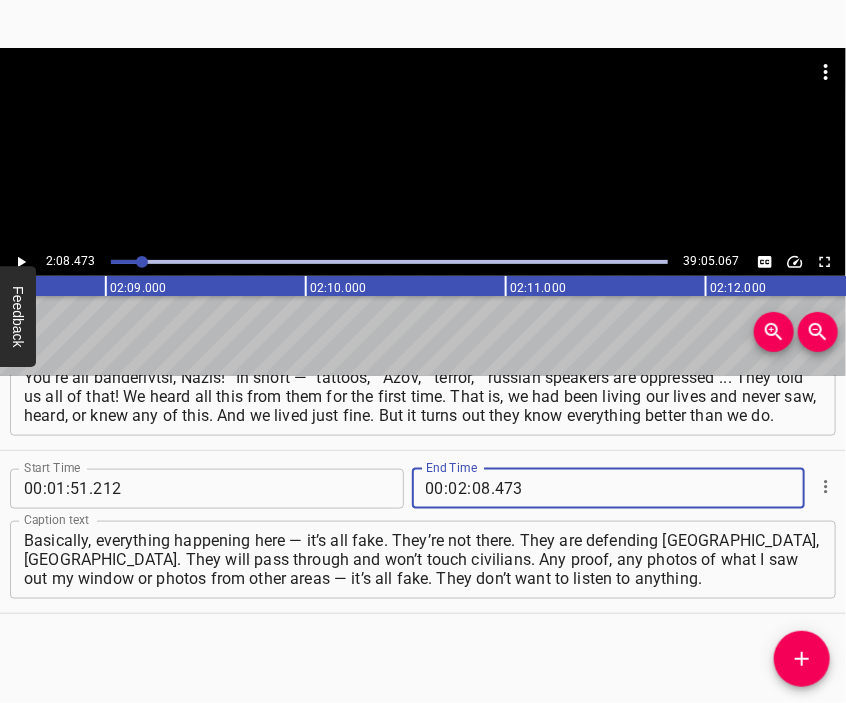 type on "473" 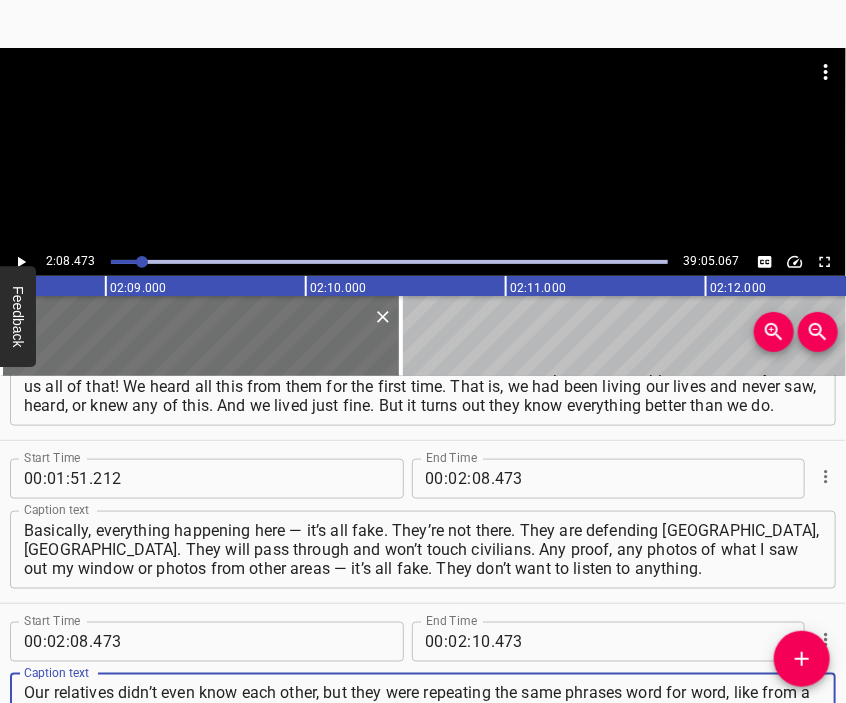 type on "Our relatives didn’t even know each other, but they were repeating the same phrases word for word, like from a script. We couldn’t have a conversation, and eventually, they switched to insults. My mom became a "banderivka" to them. So — everything was clear. We blocked them and didn’t communicate anymore." 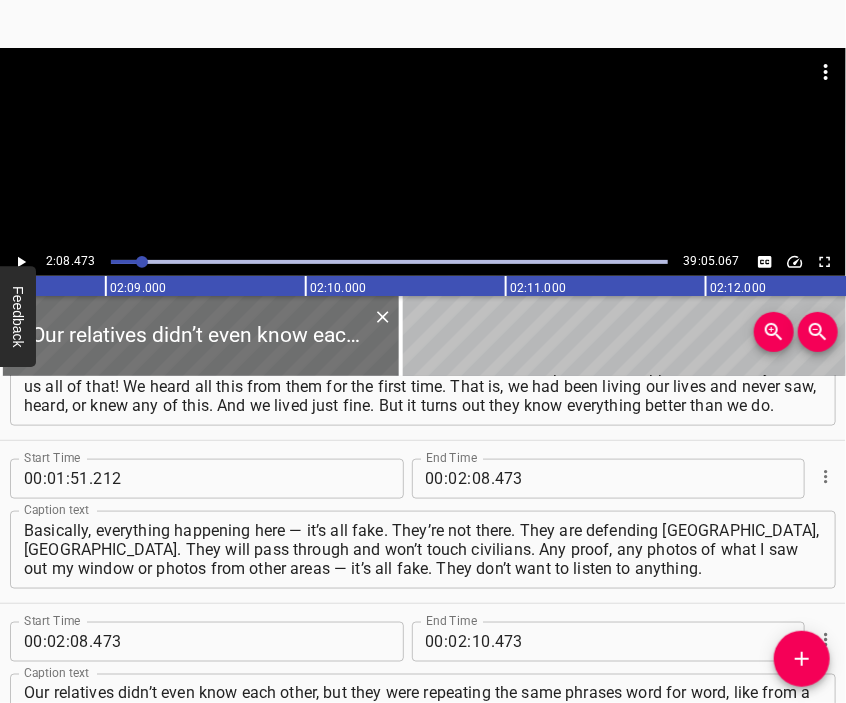 click at bounding box center (423, 98) 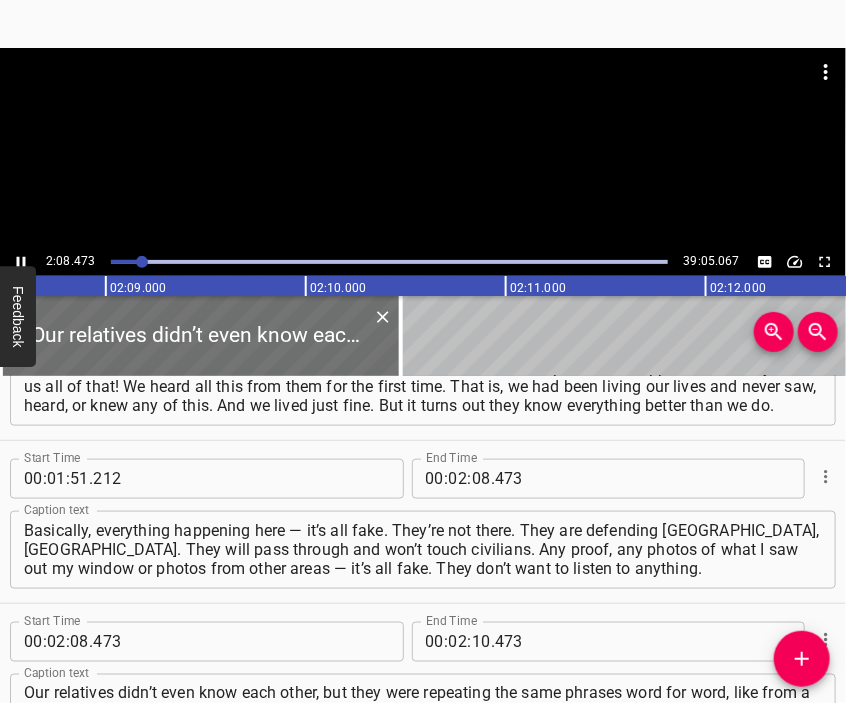 scroll, scrollTop: 832, scrollLeft: 0, axis: vertical 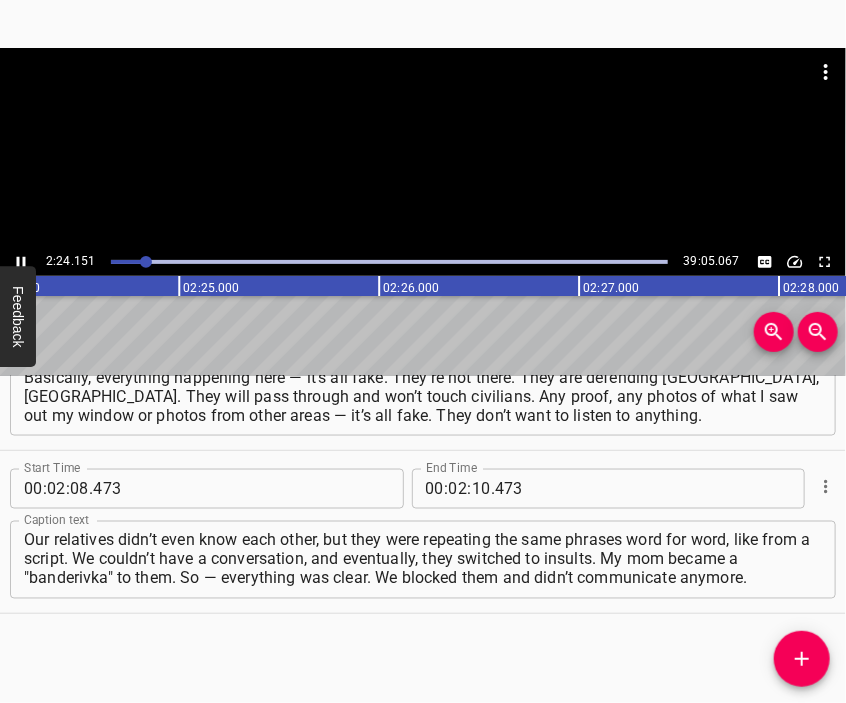 click at bounding box center (423, 148) 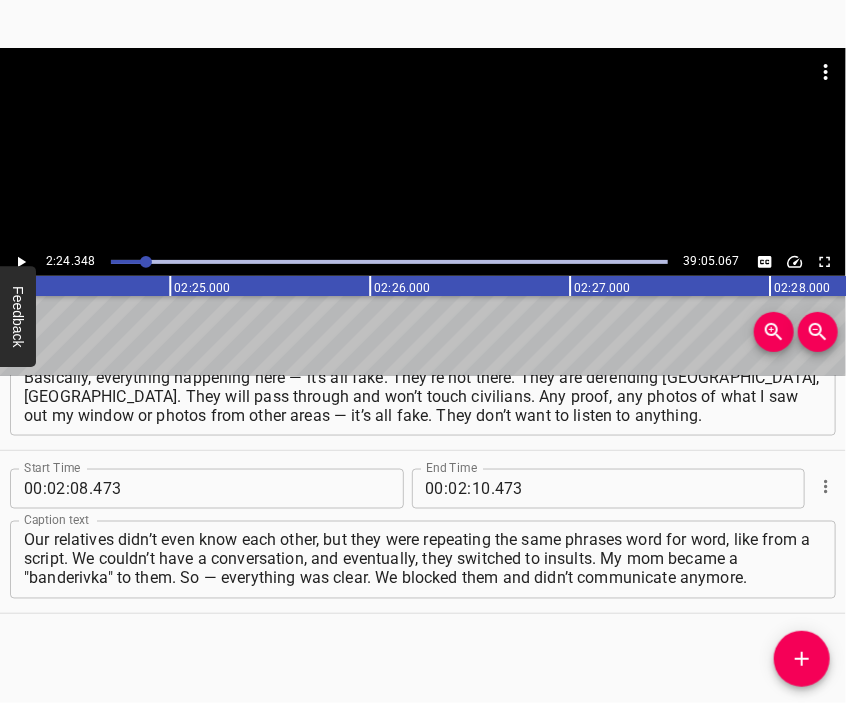 scroll, scrollTop: 0, scrollLeft: 28869, axis: horizontal 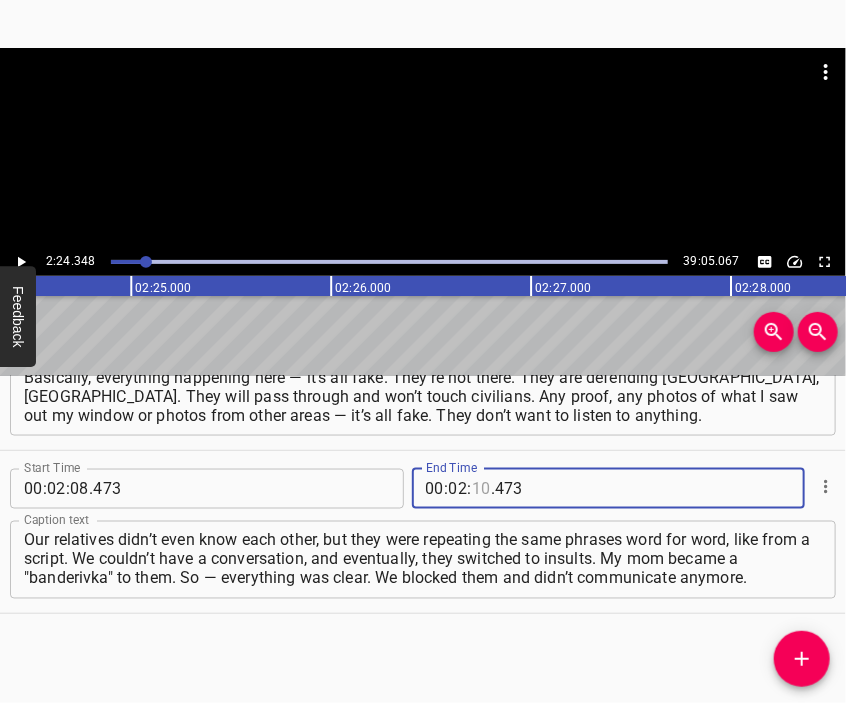 click at bounding box center [481, 489] 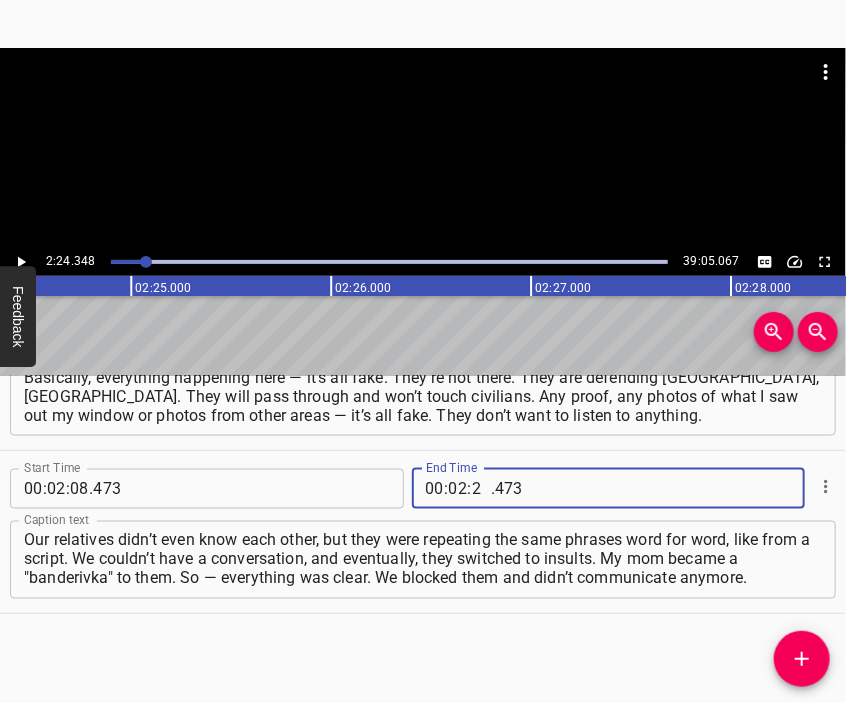 type on "24" 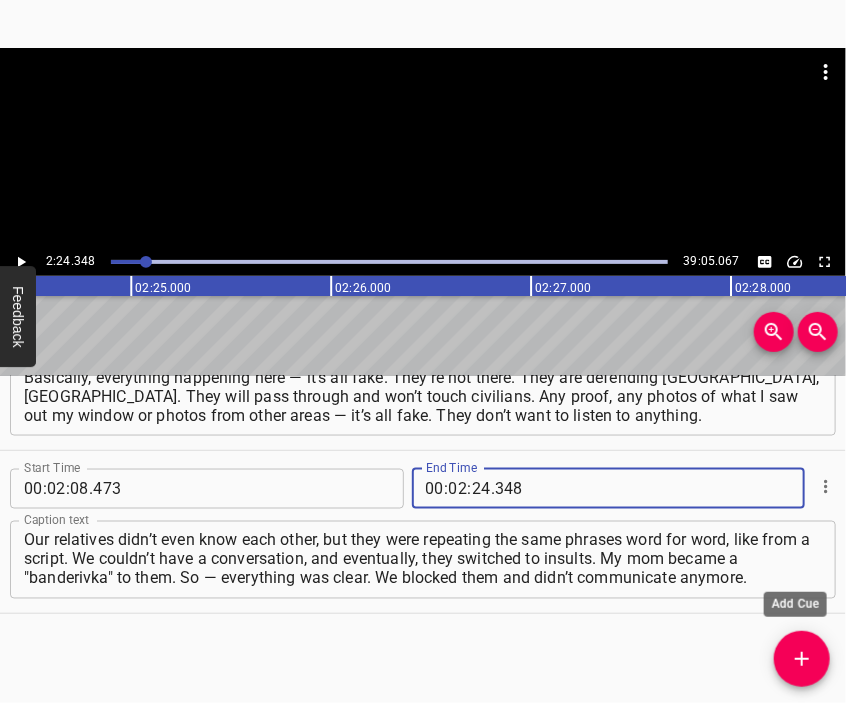type on "348" 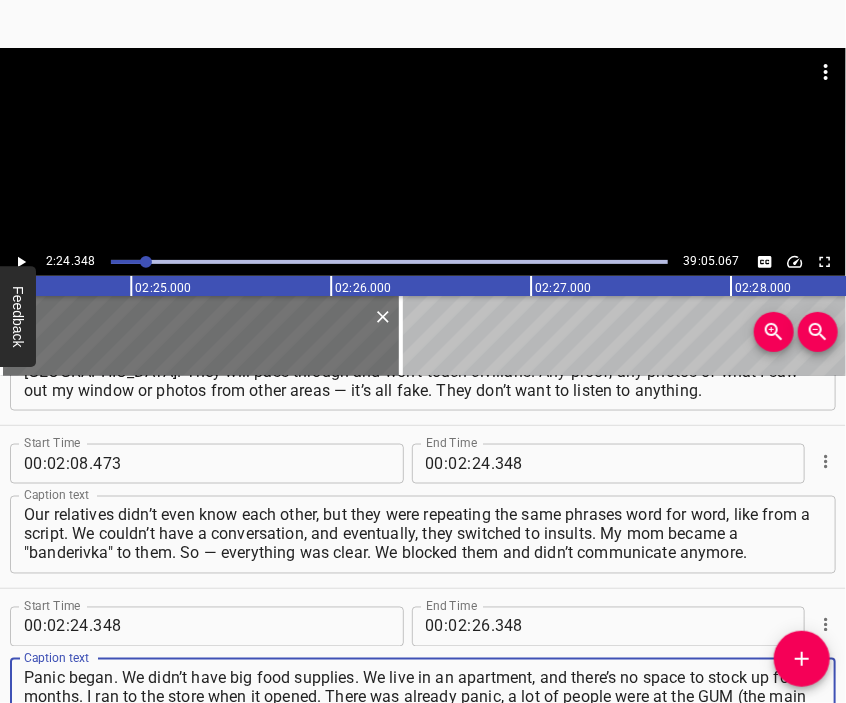type on "Panic began. We didn’t have big food supplies. We live in an apartment, and there’s no space to stock up for months. I ran to the store when it opened. There was already panic, a lot of people were at the GUM (the main department store). Many people came for bread and water. We bought a few things and came back." 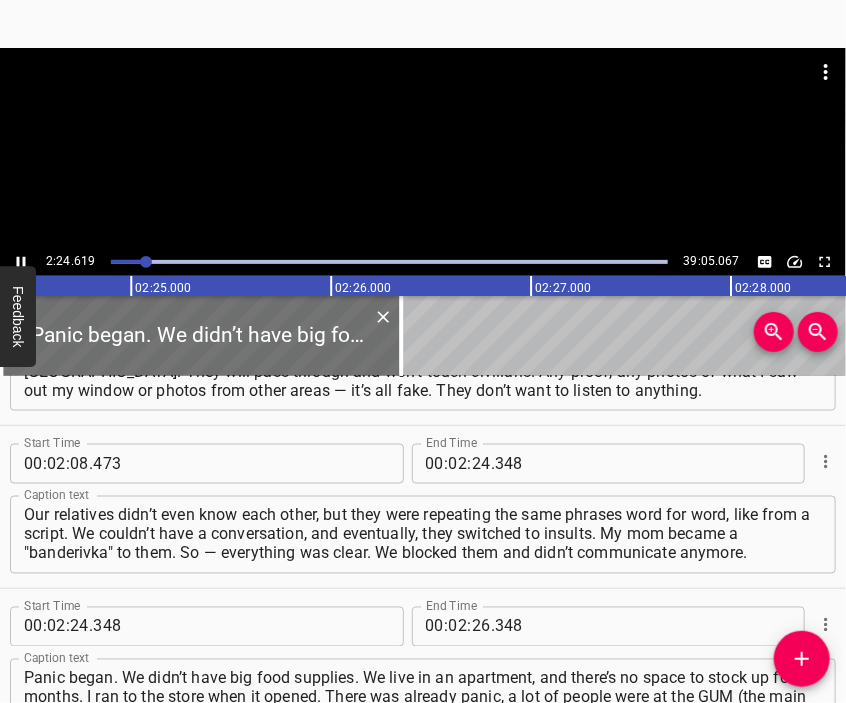scroll, scrollTop: 991, scrollLeft: 0, axis: vertical 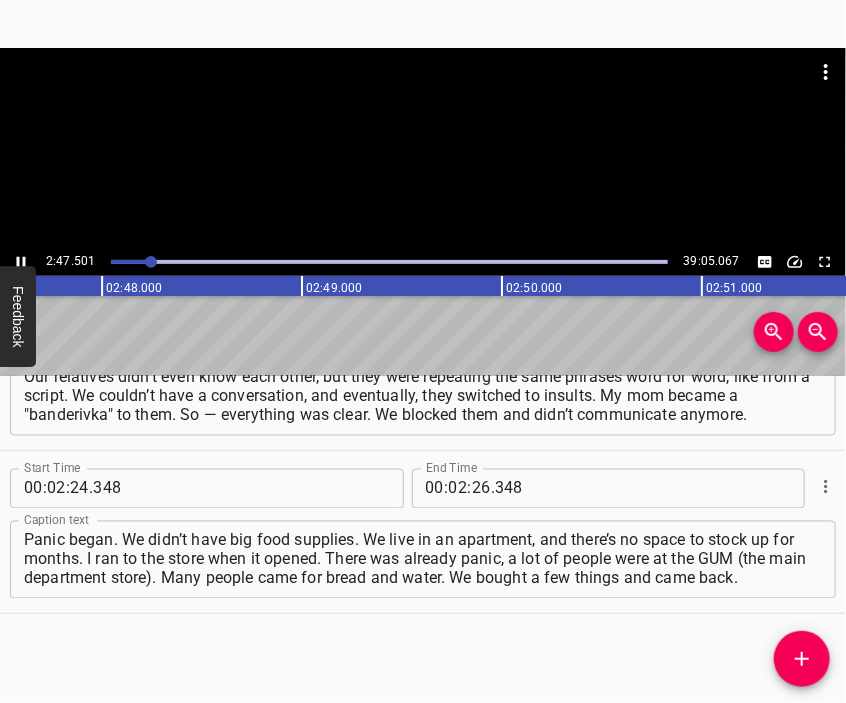 click at bounding box center (423, 148) 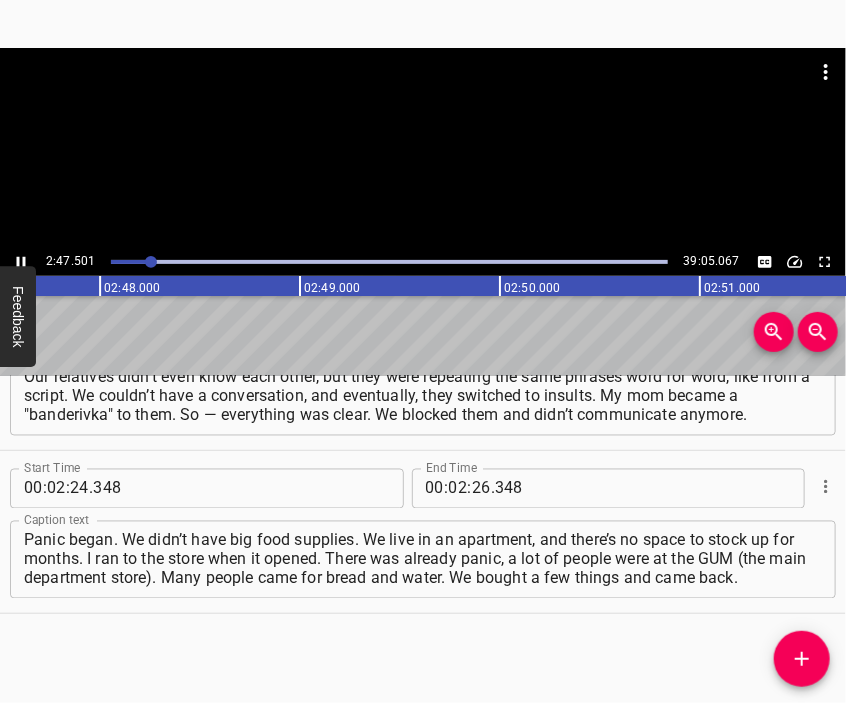 scroll, scrollTop: 0, scrollLeft: 33539, axis: horizontal 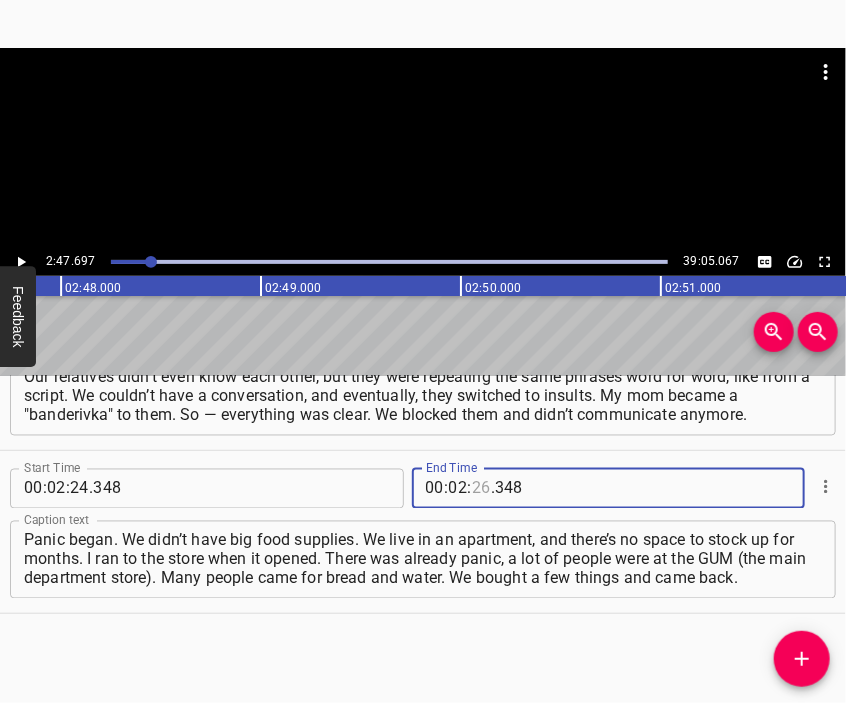 click at bounding box center (481, 489) 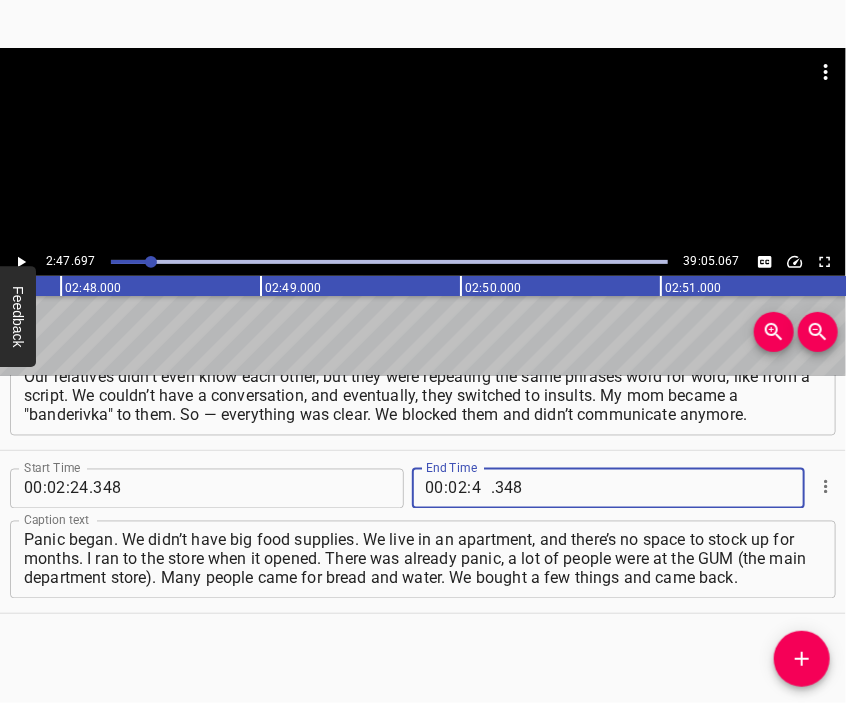 type on "47" 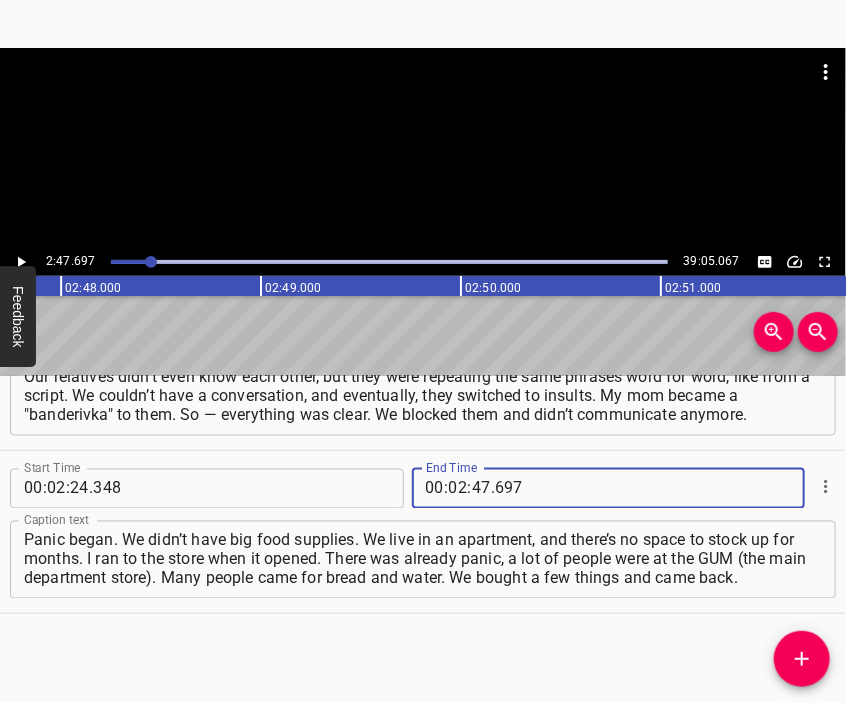 type on "697" 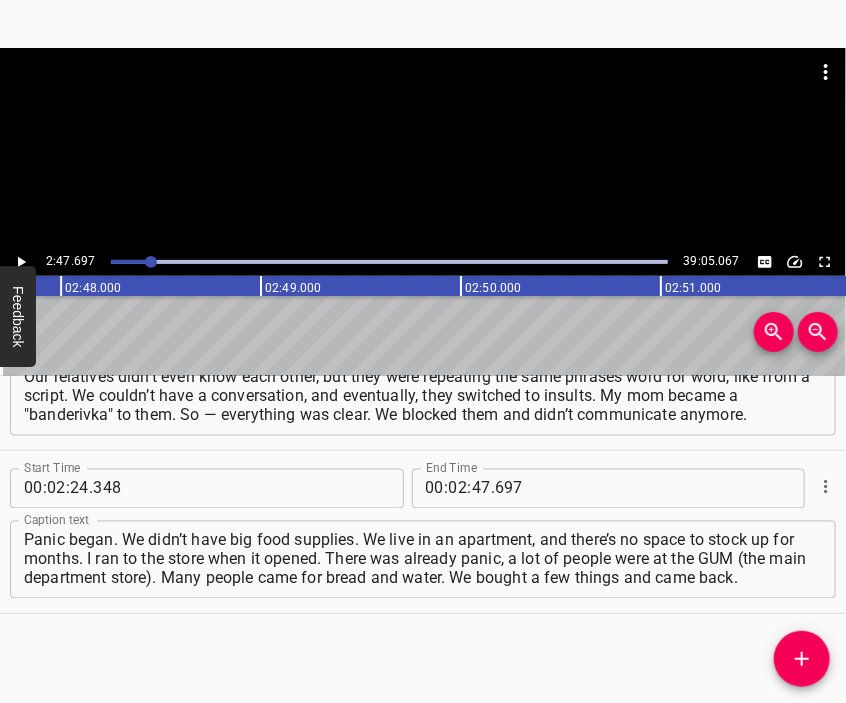 click 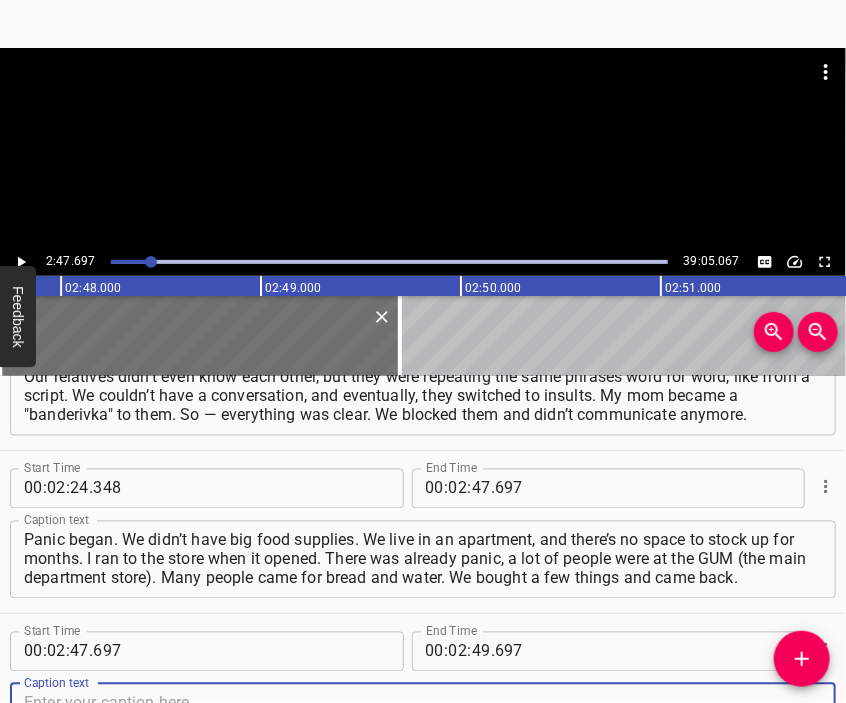 scroll, scrollTop: 1080, scrollLeft: 0, axis: vertical 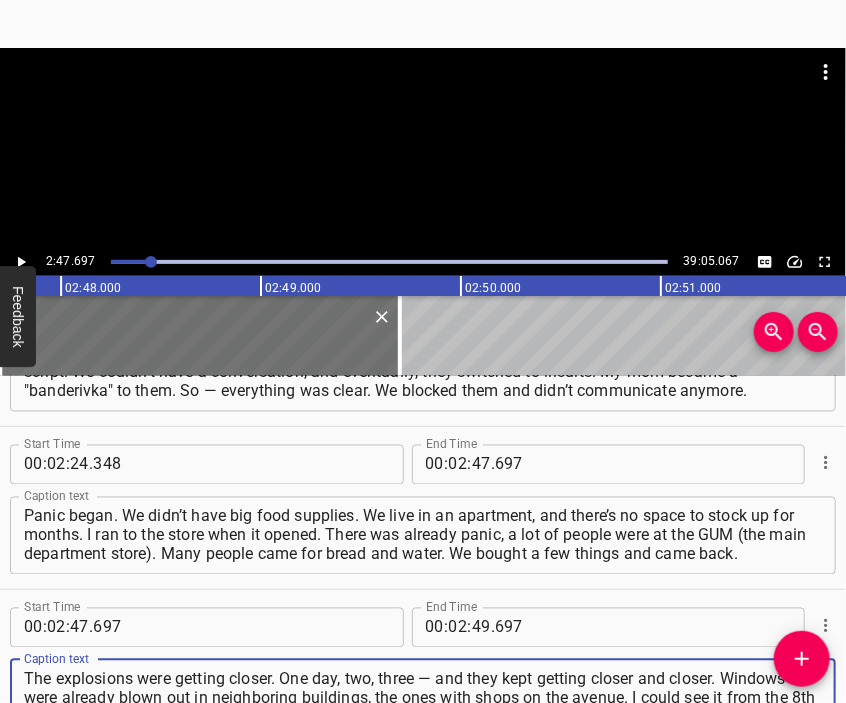 type on "The explosions were getting closer. One day, two, three — and they kept getting closer and closer. Windows were already blown out in neighboring buildings, the ones with shops on the avenue. I could see it from the 8th floor. From the balcony on the 8th floor, I saw that people were living in the basement of a nearby building," 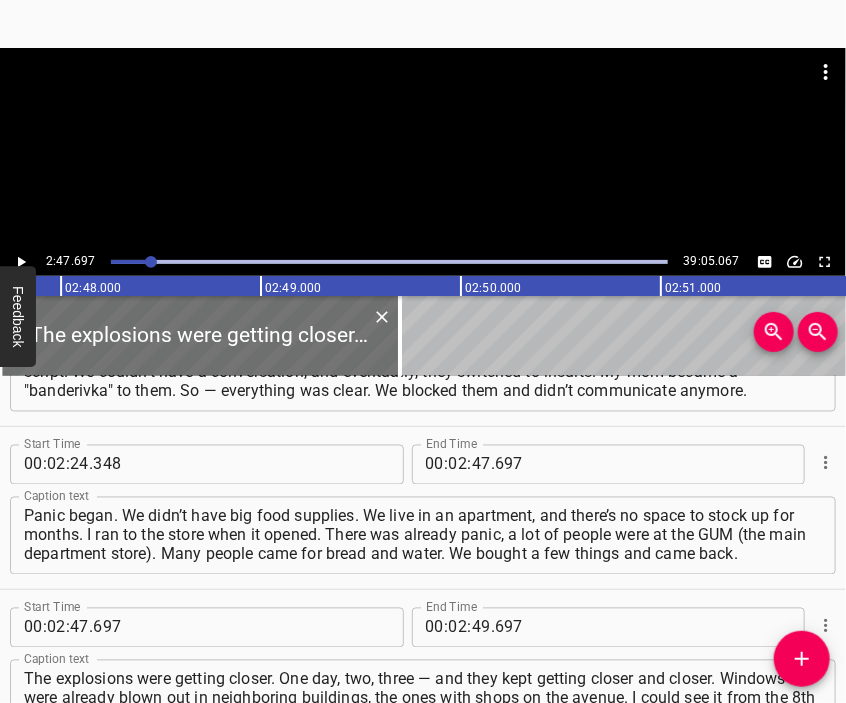 click at bounding box center [423, 98] 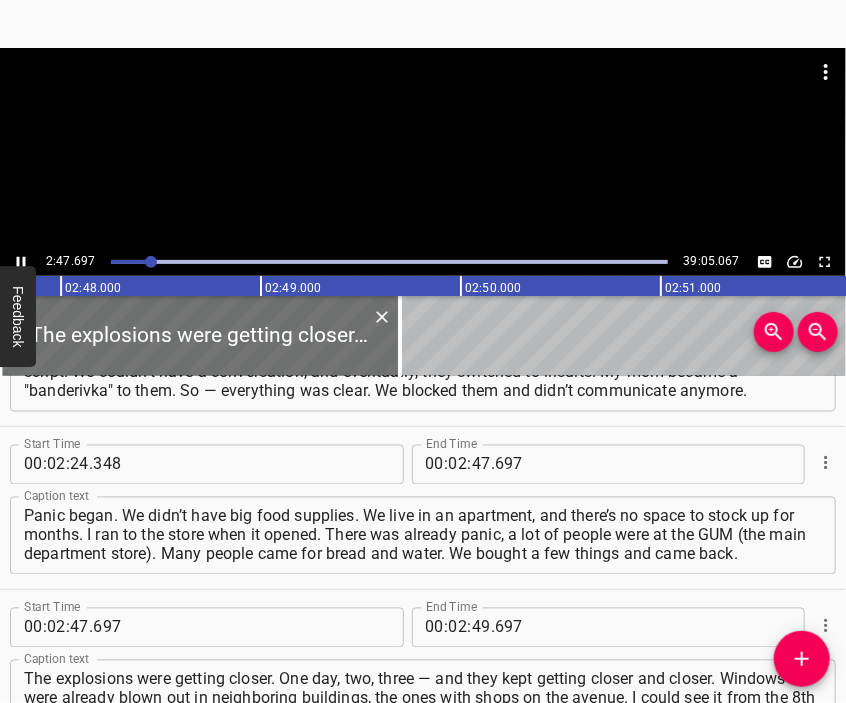 scroll, scrollTop: 1171, scrollLeft: 0, axis: vertical 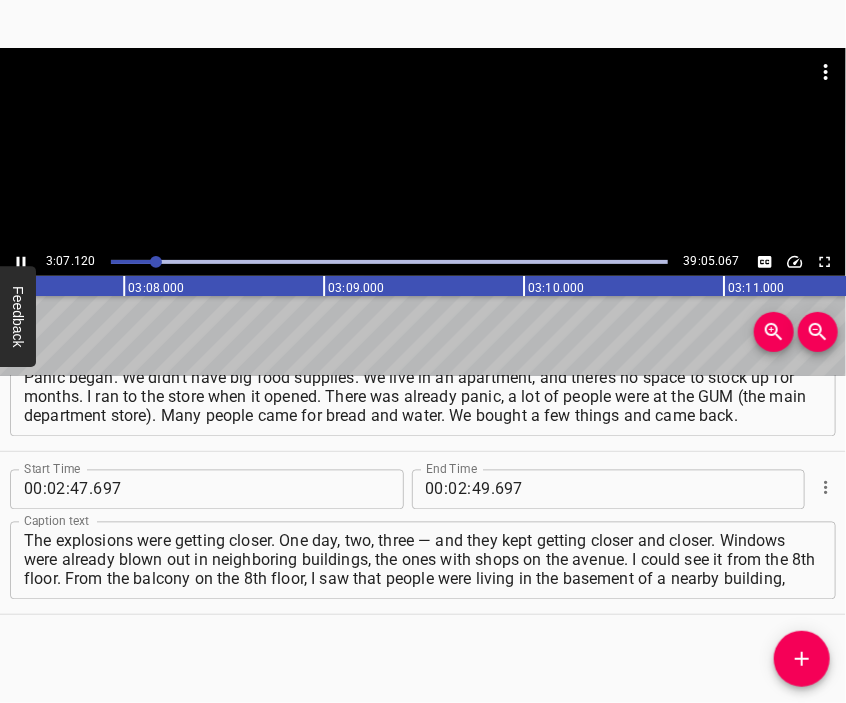 click at bounding box center [423, 148] 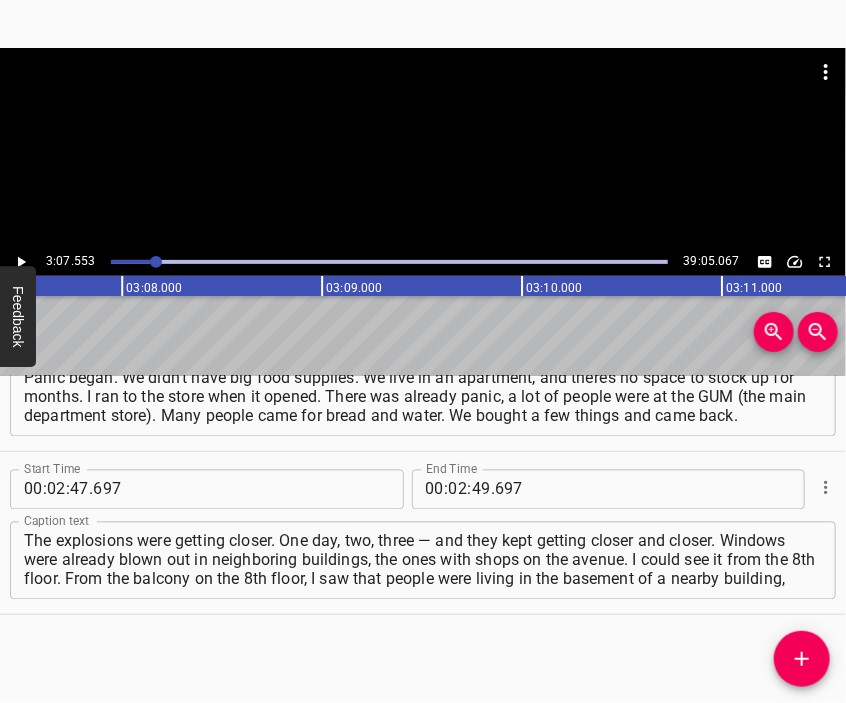 scroll, scrollTop: 0, scrollLeft: 37510, axis: horizontal 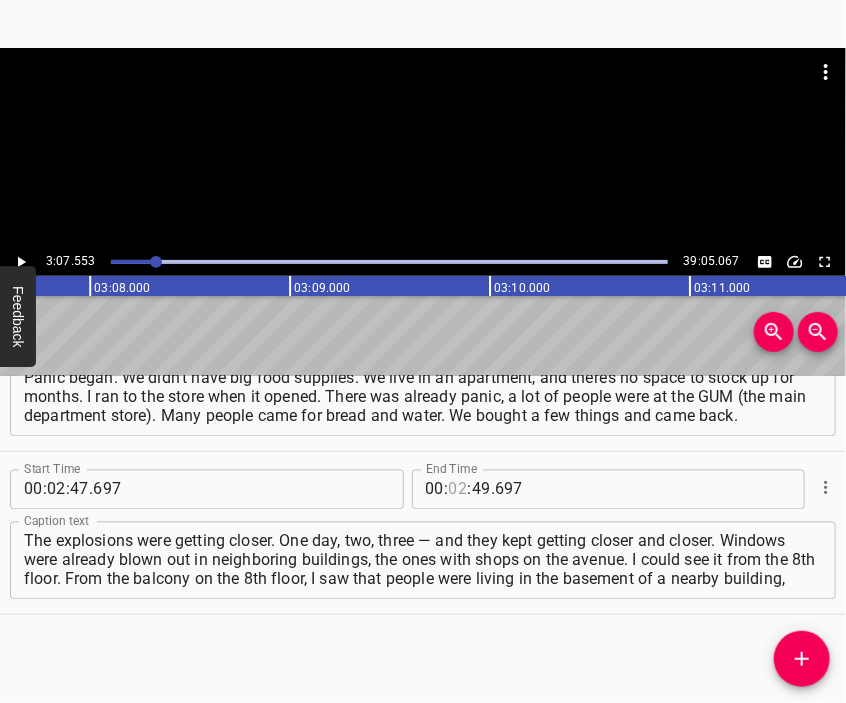 click at bounding box center [458, 490] 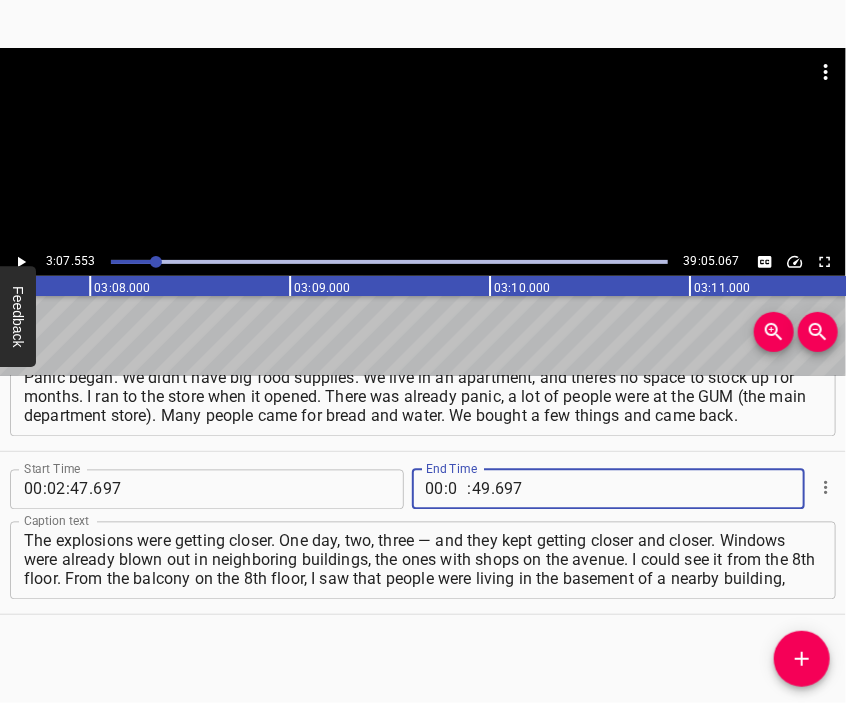 type on "03" 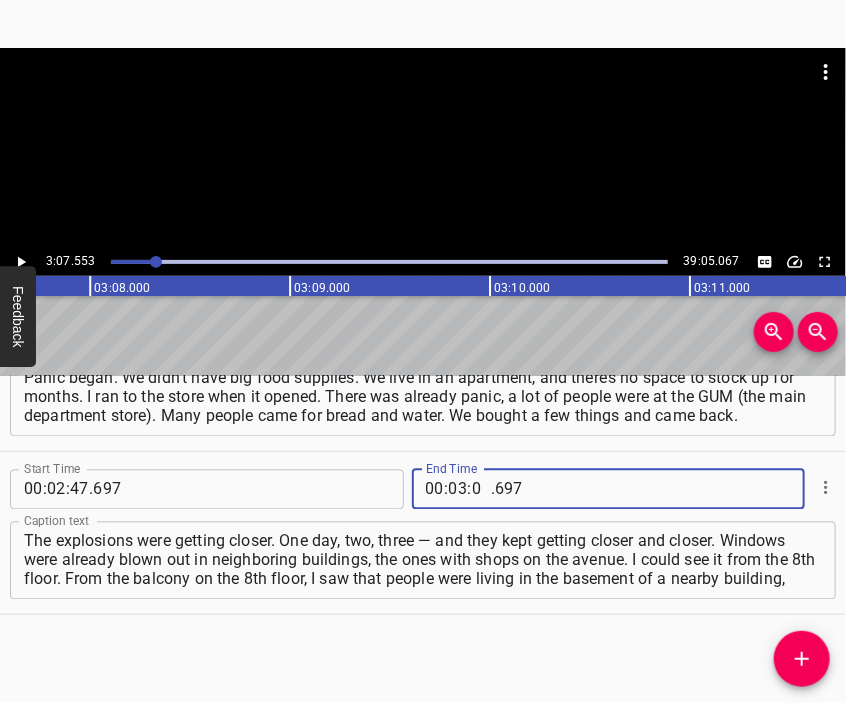 type on "07" 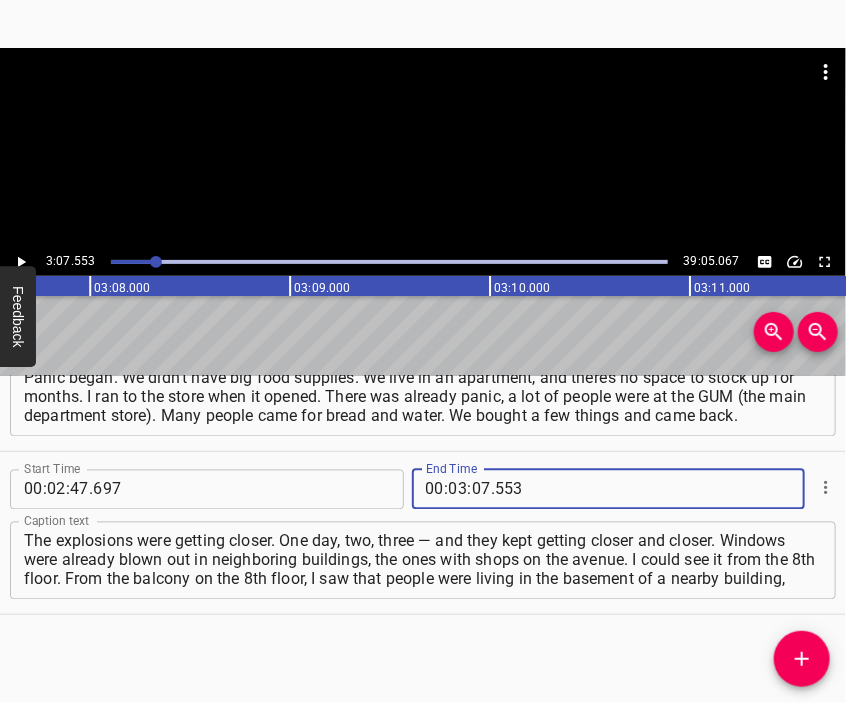 type on "553" 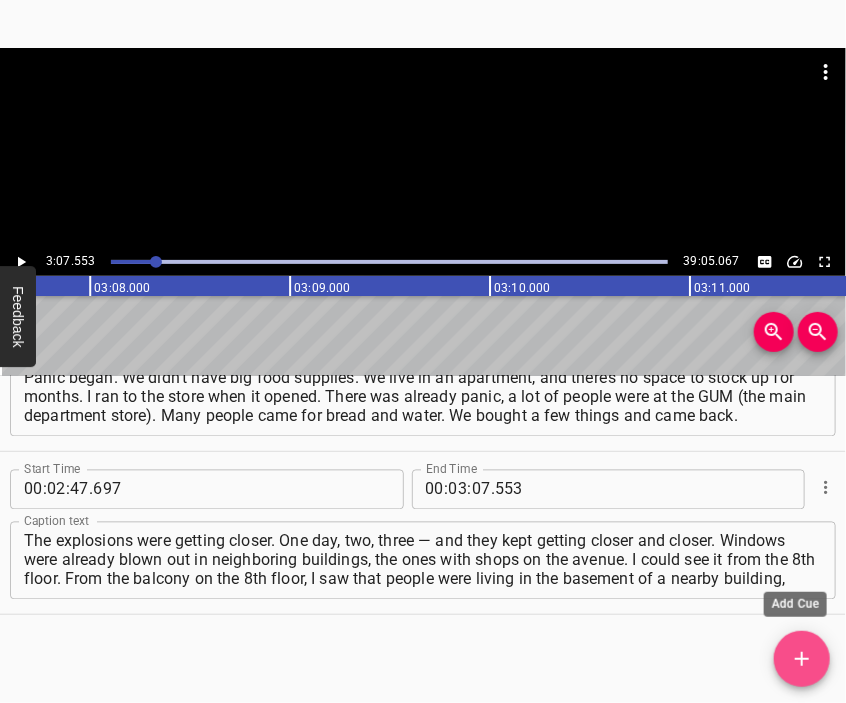 drag, startPoint x: 797, startPoint y: 650, endPoint x: 561, endPoint y: 214, distance: 495.77414 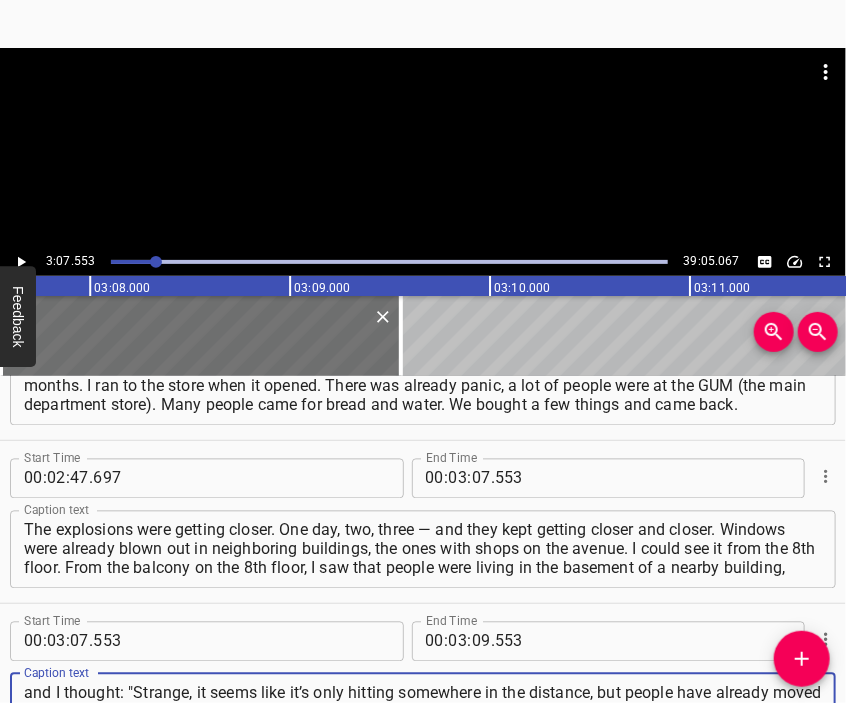 type on "and I thought: "Strange, it seems like it’s only hitting somewhere in the distance, but people have already moved to the basement" — and somehow it made me anxious. At that moment, I was most afraid that the windows would break, because my little one was sick, he had a fever of 40°C for several days." 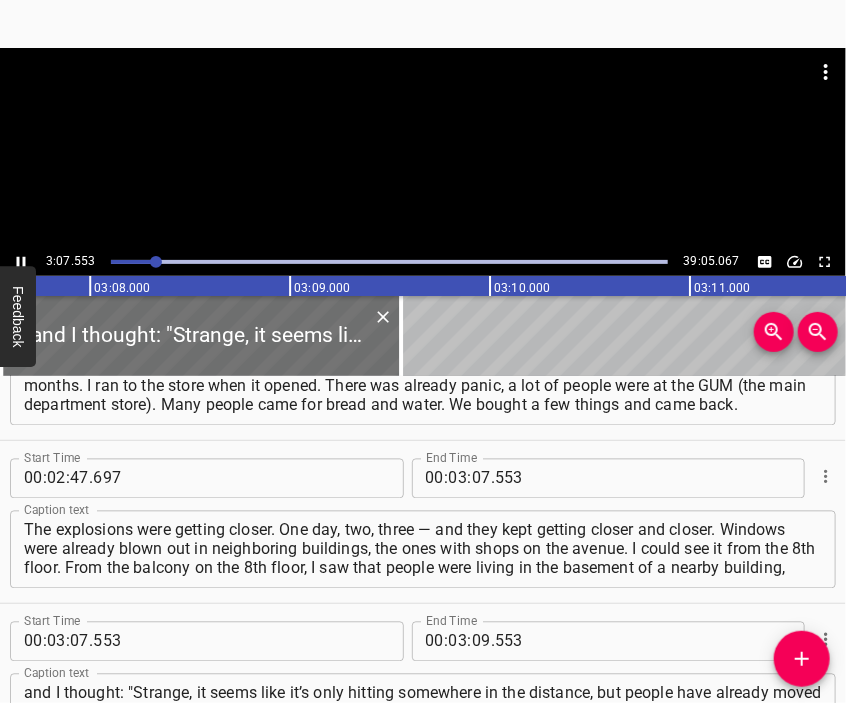 scroll, scrollTop: 1321, scrollLeft: 0, axis: vertical 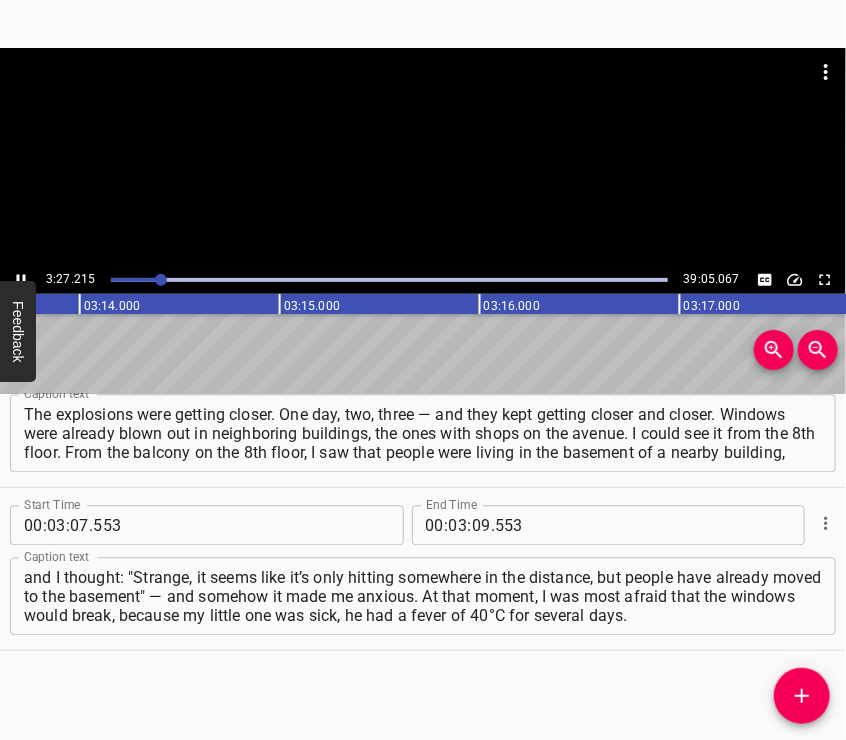 click at bounding box center (423, 157) 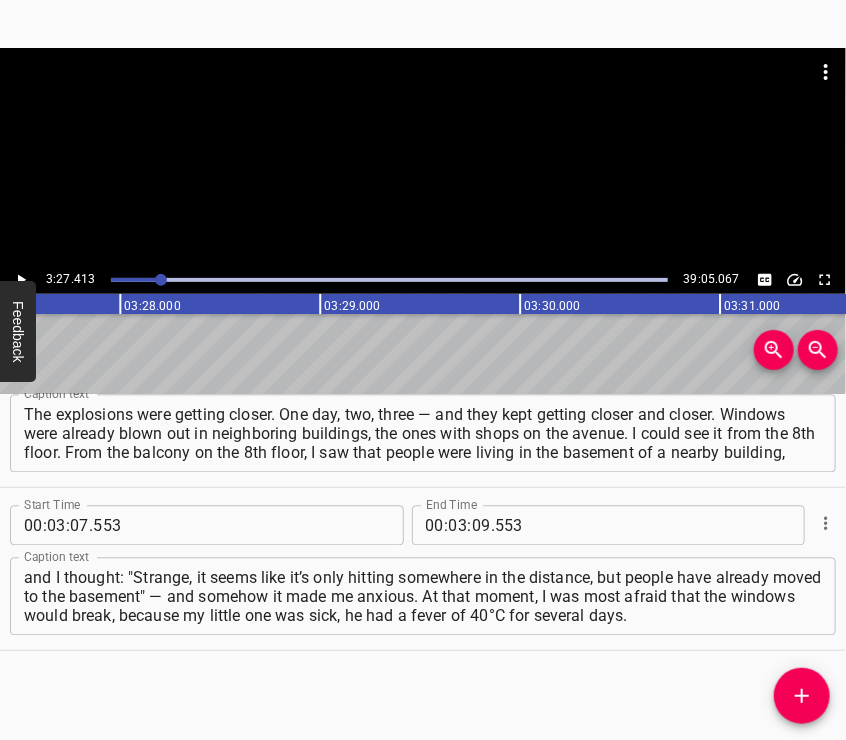 scroll, scrollTop: 0, scrollLeft: 41482, axis: horizontal 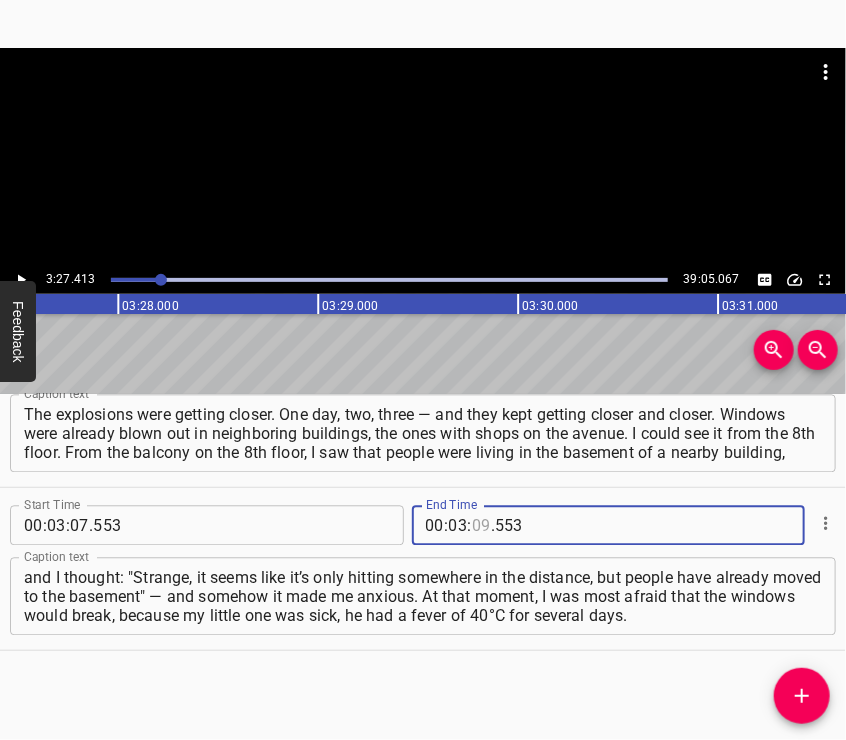 click at bounding box center (481, 526) 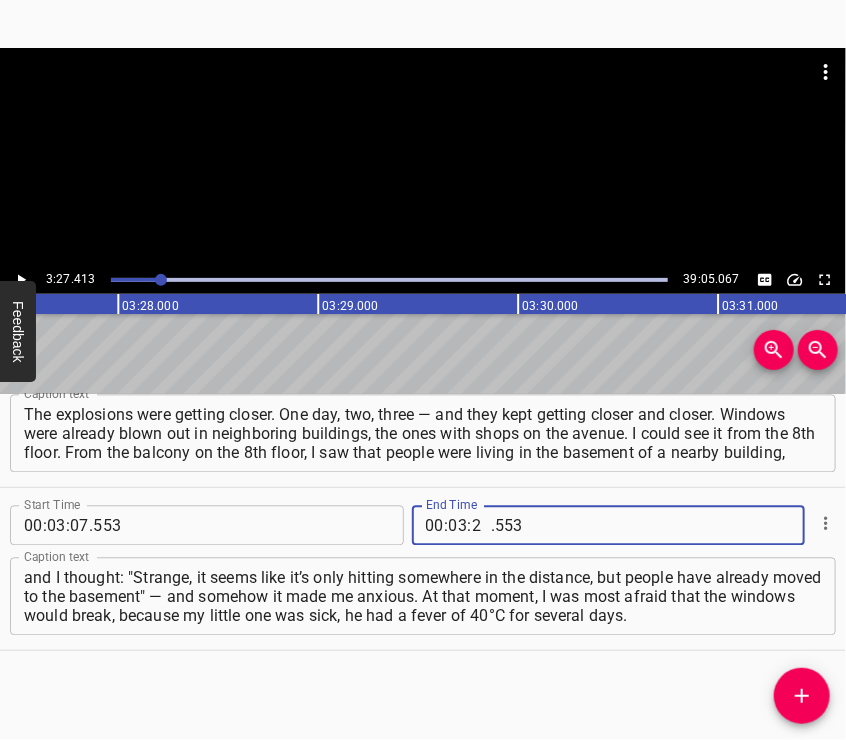 type on "27" 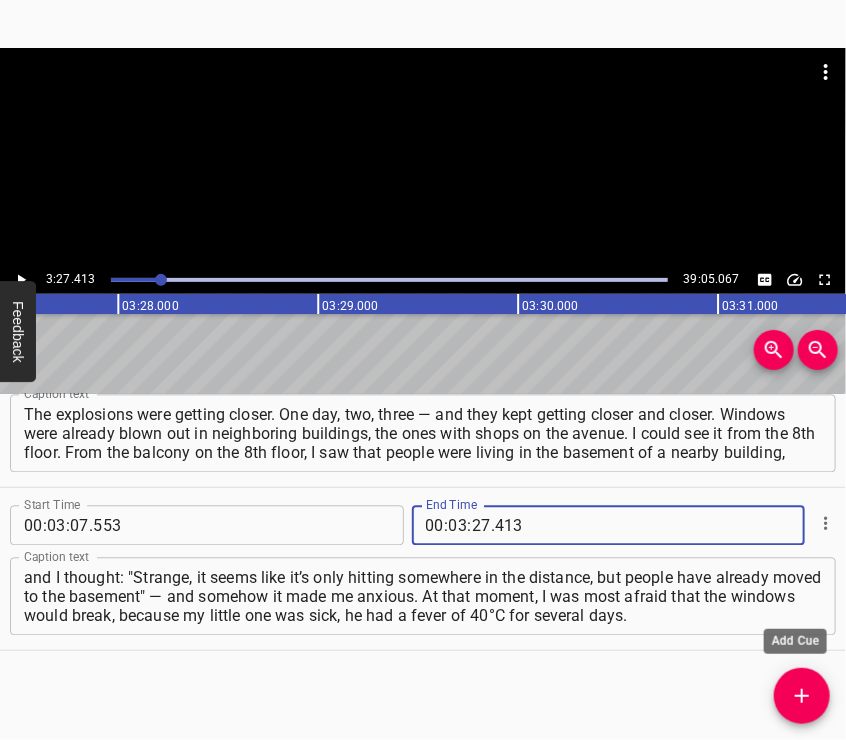 type on "413" 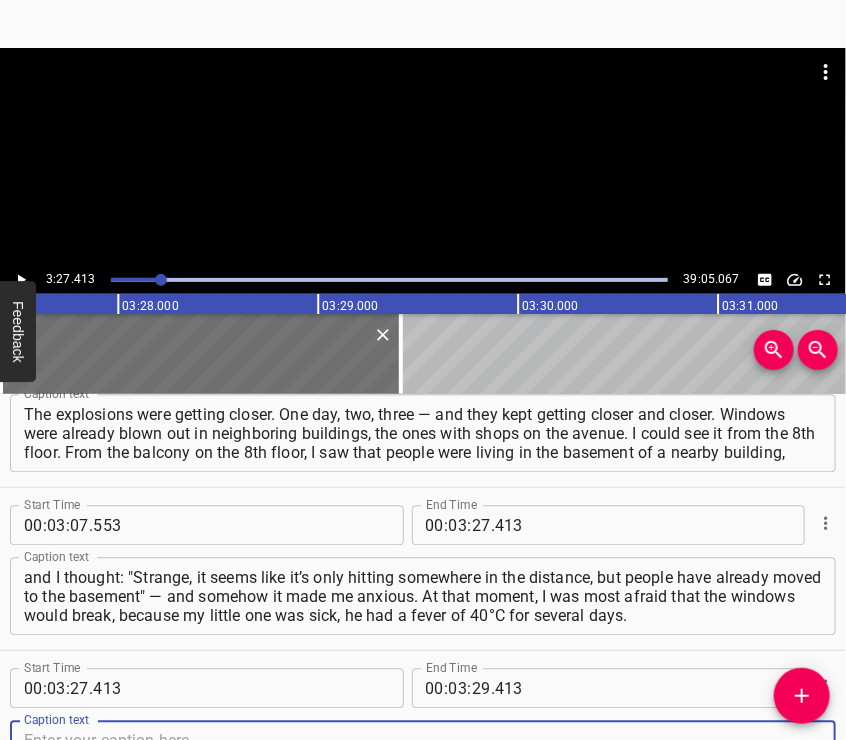 scroll, scrollTop: 1388, scrollLeft: 0, axis: vertical 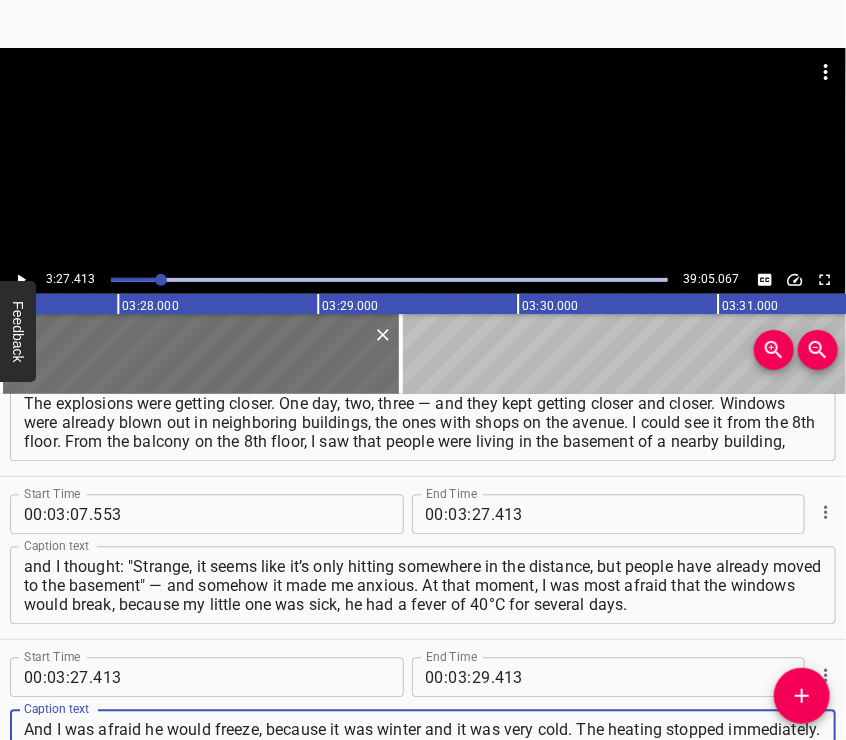 type on "And I was afraid he would freeze, because it was winter and it was very cold. The heating stopped immediately. There was still electricity, cell service, and water until around [DATE]. After the 2nd, everything was gone: no electricity, no water. But we still had gas. In the evenings, we saw looters walking around with flashlights." 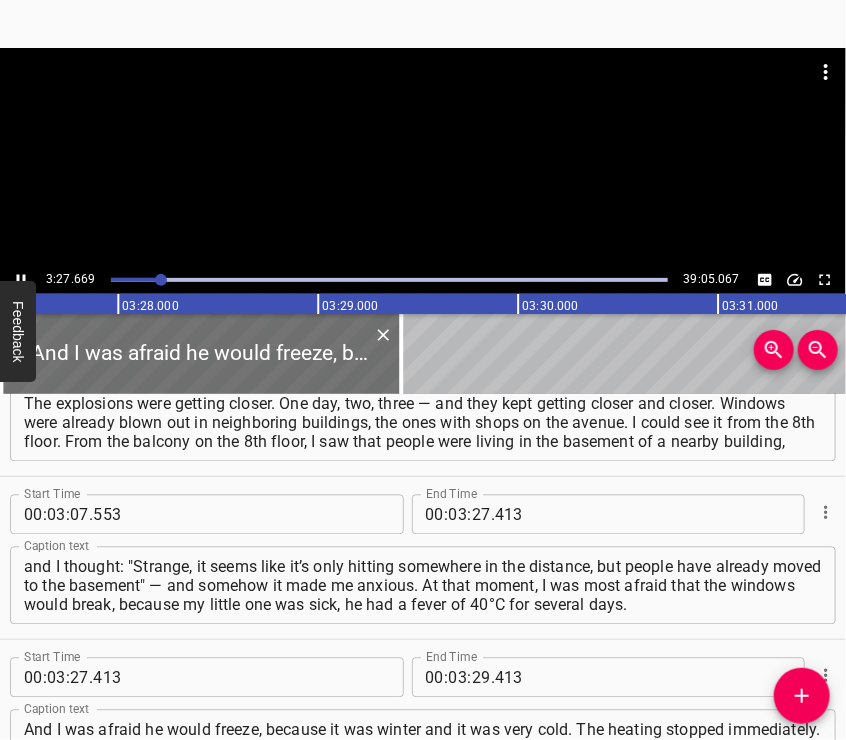 scroll, scrollTop: 1429, scrollLeft: 0, axis: vertical 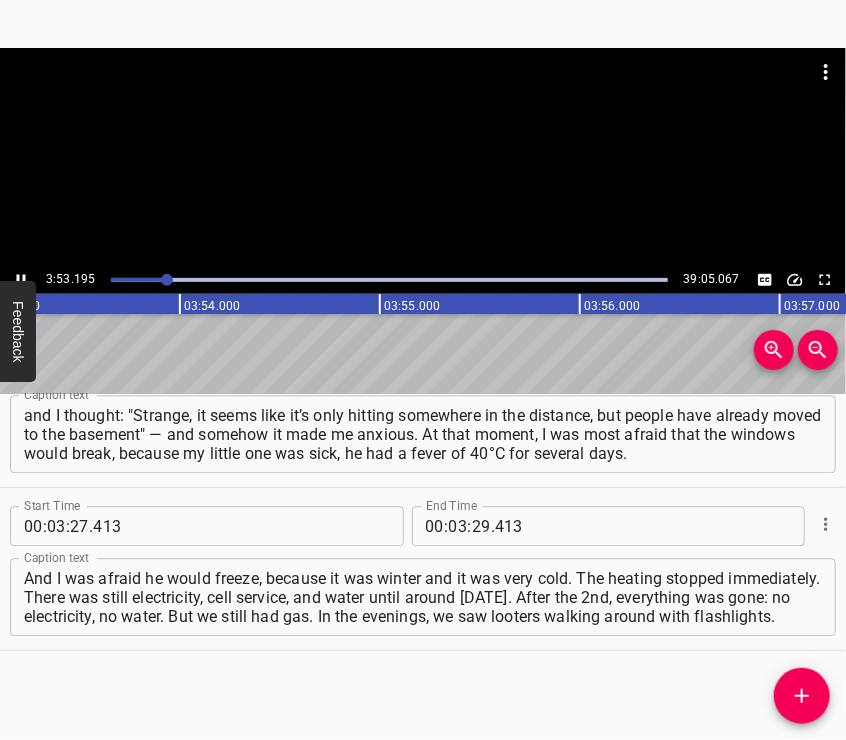 click at bounding box center (423, 157) 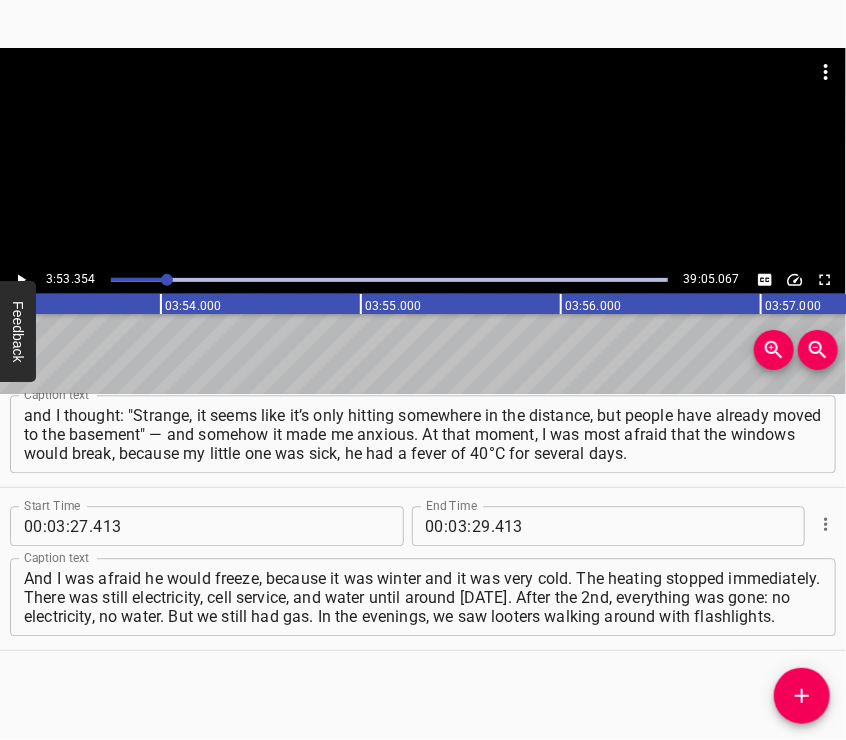 scroll, scrollTop: 0, scrollLeft: 46671, axis: horizontal 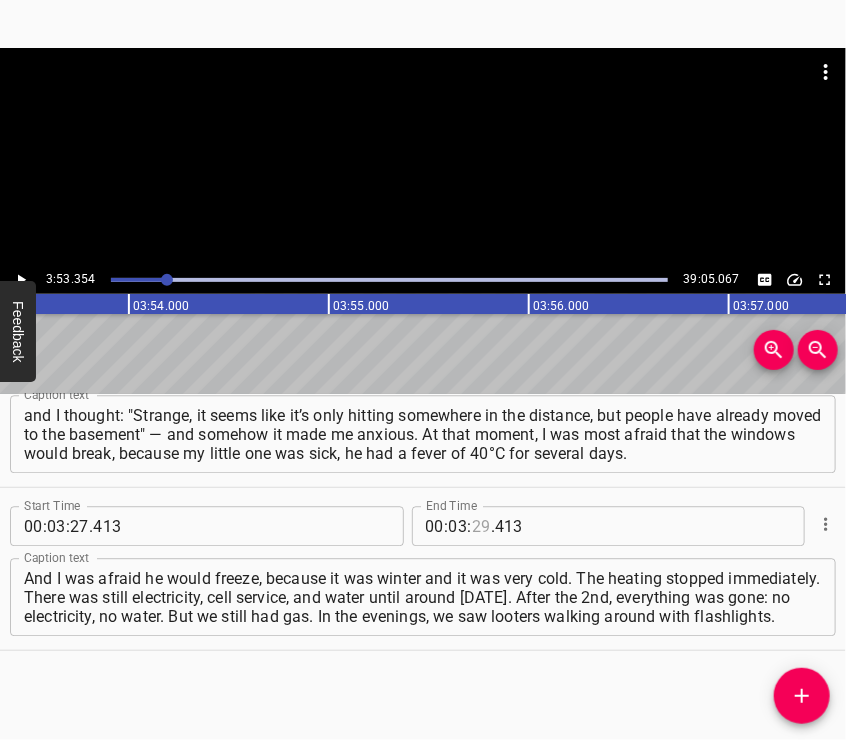 click at bounding box center [481, 526] 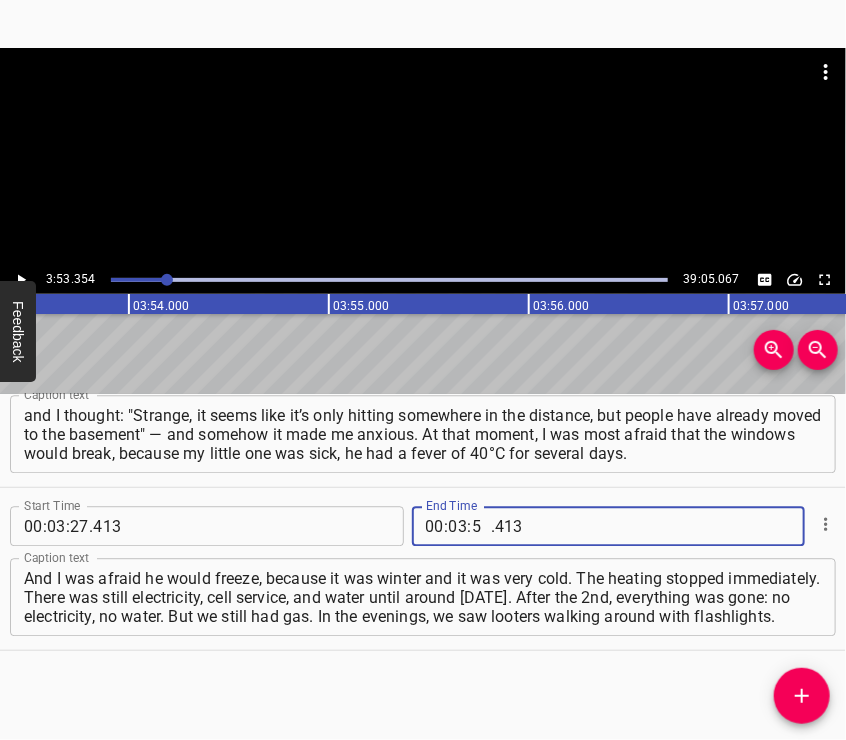 type on "53" 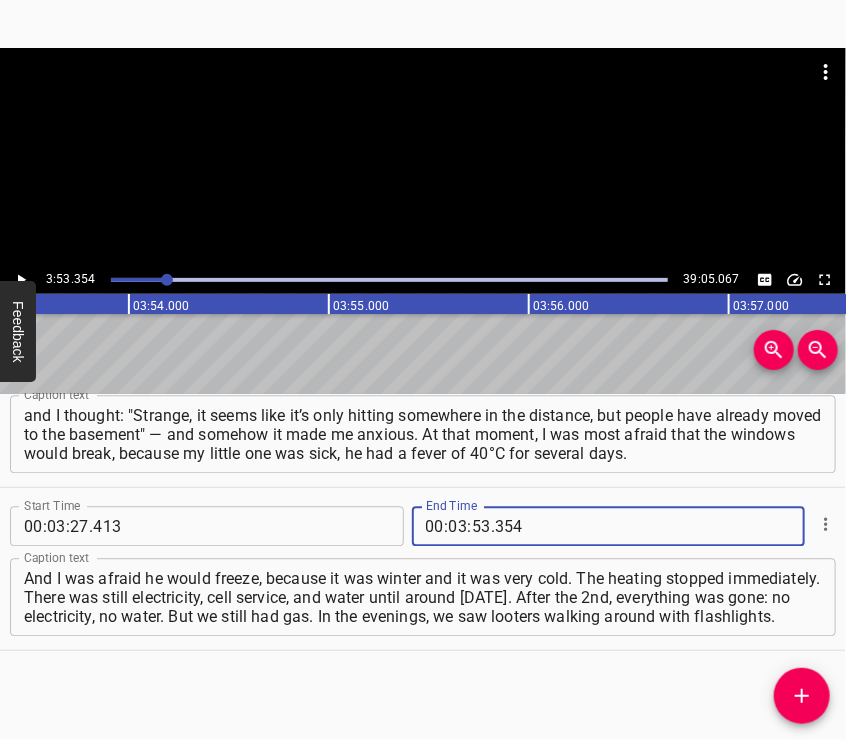 type on "354" 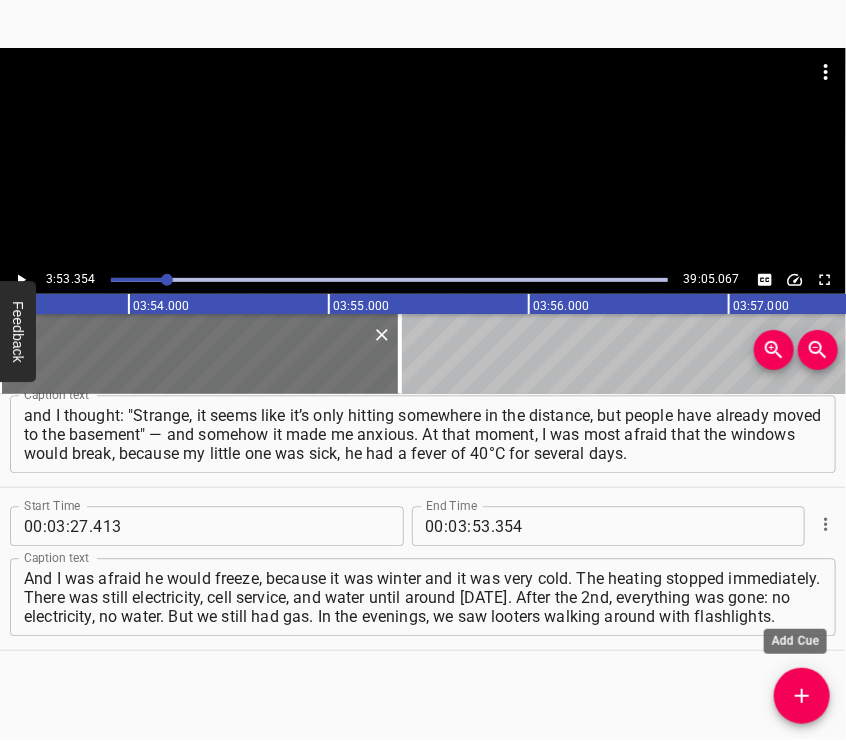 scroll, scrollTop: 1551, scrollLeft: 0, axis: vertical 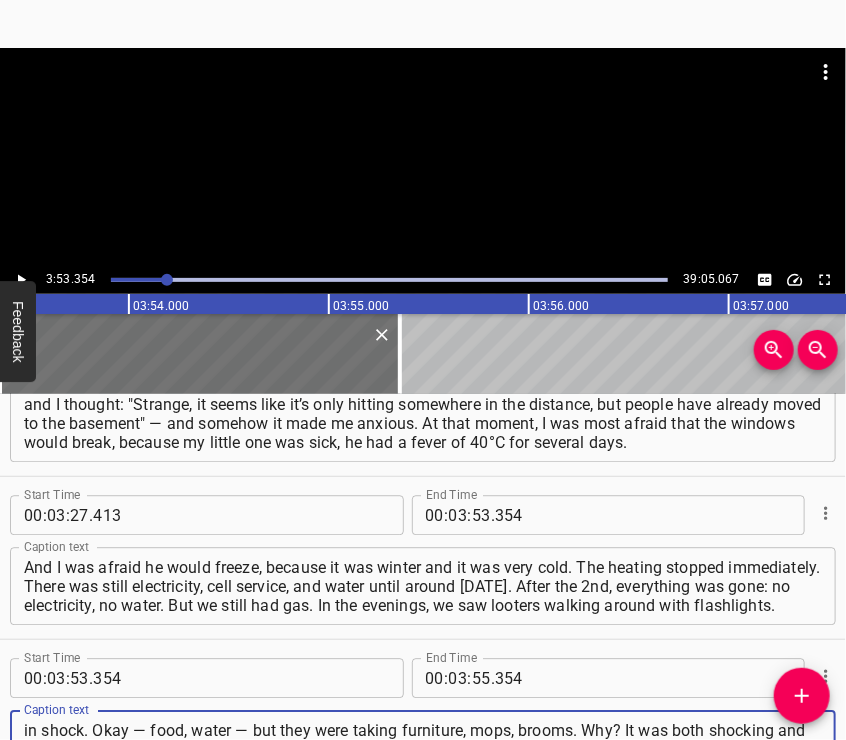type on "During the day, too, there was looting already in the early days of March. People were taking everything. I was in shock. Okay — food, water — but they were taking furniture, mops, brooms. Why? It was both shocking and frightening. We heard rumors about some kind of humanitarian corridor. This was already in the first days of March," 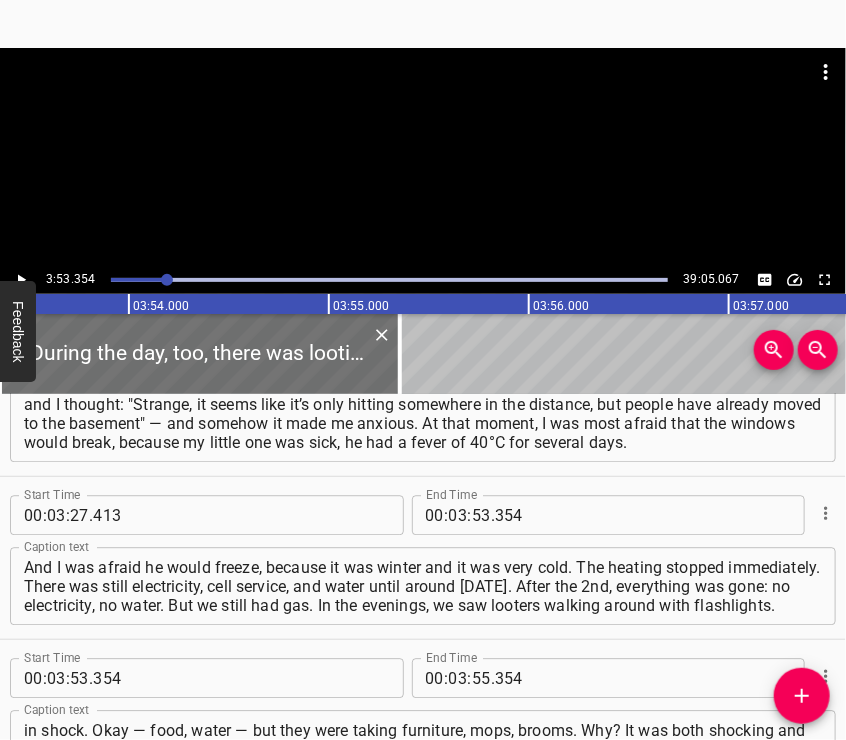 click at bounding box center [423, 157] 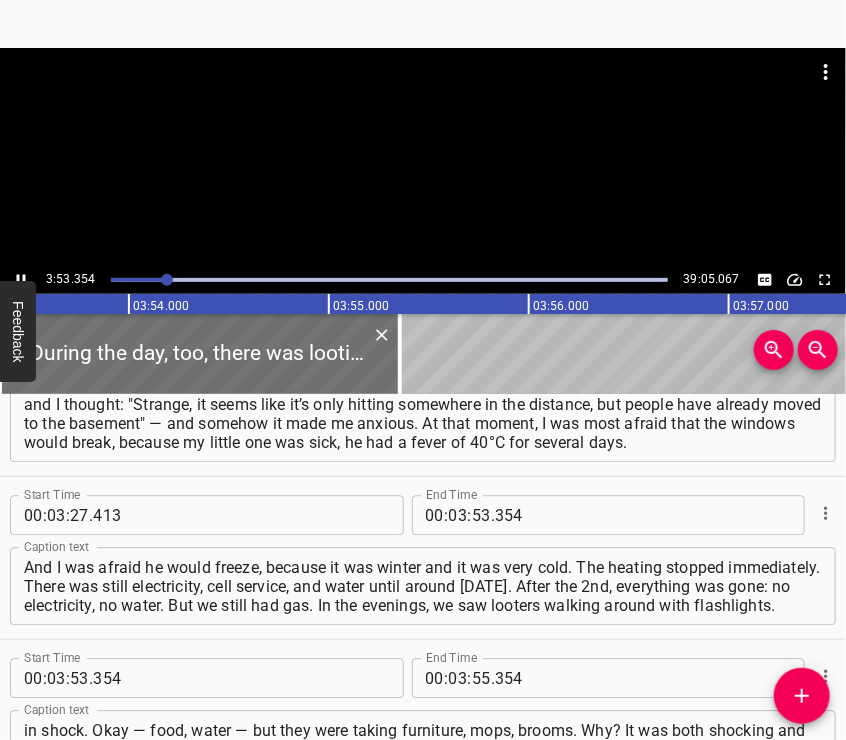 scroll, scrollTop: 1629, scrollLeft: 0, axis: vertical 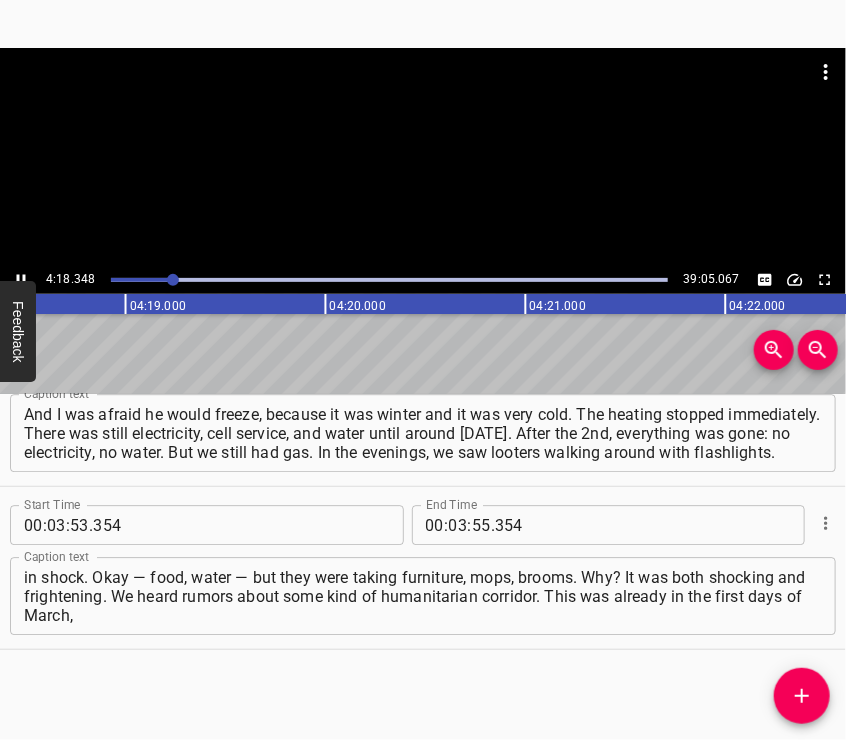 click at bounding box center (423, 157) 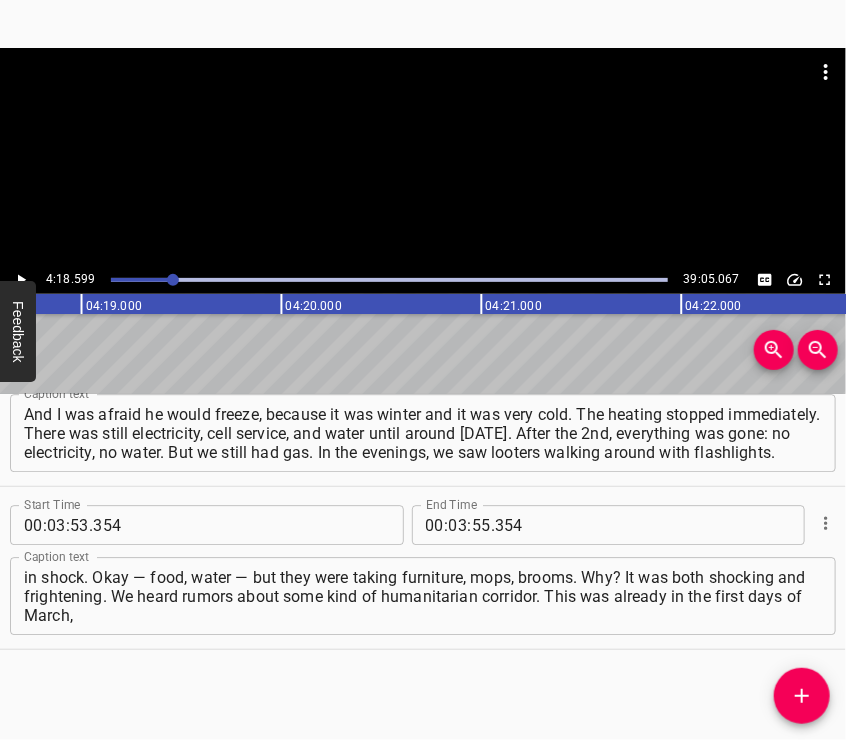 scroll, scrollTop: 0, scrollLeft: 51720, axis: horizontal 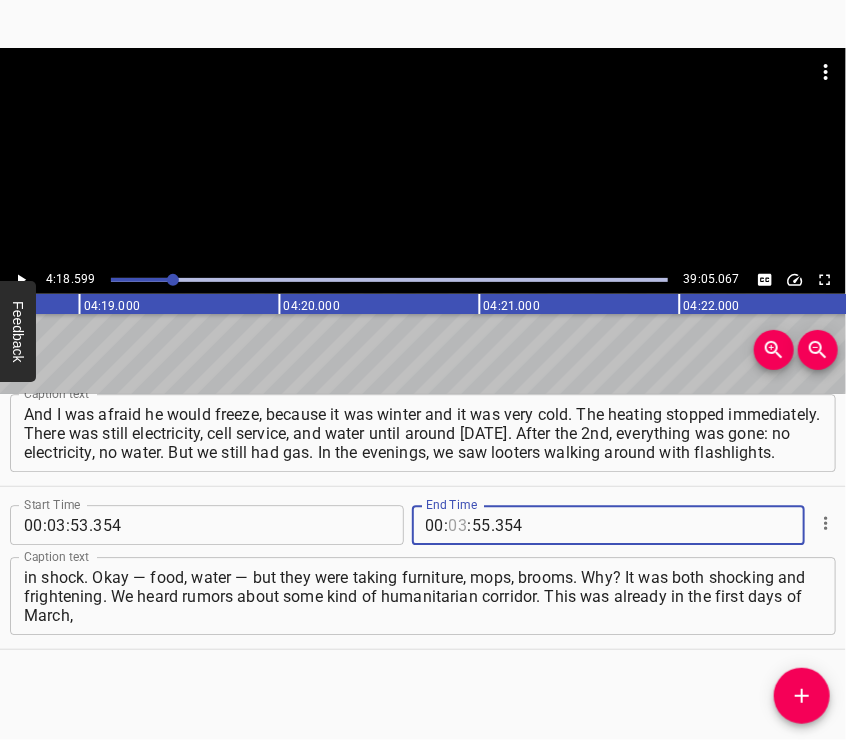 click at bounding box center [458, 525] 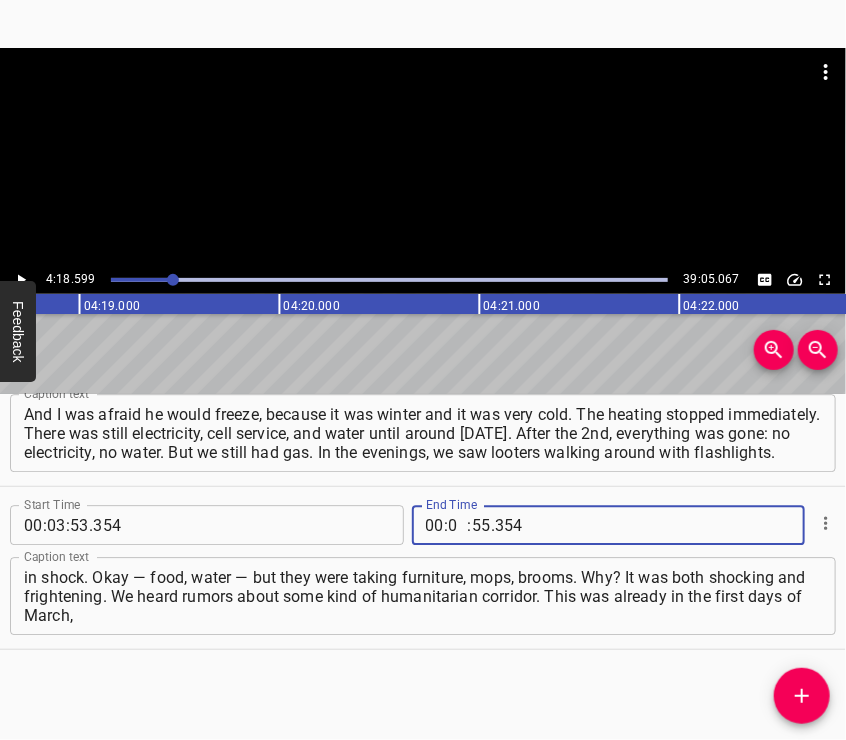 type on "04" 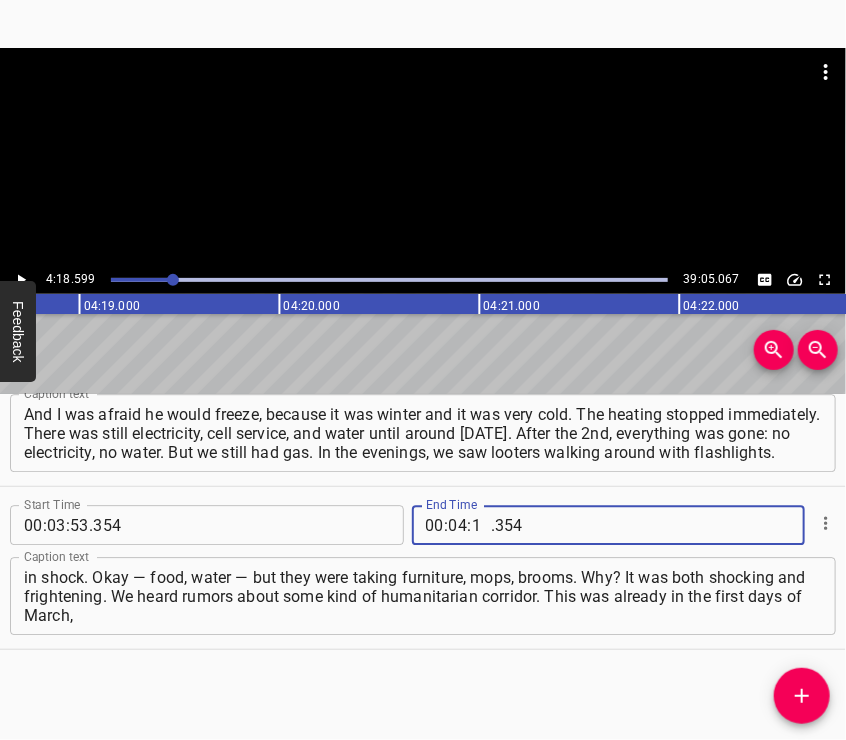 type on "18" 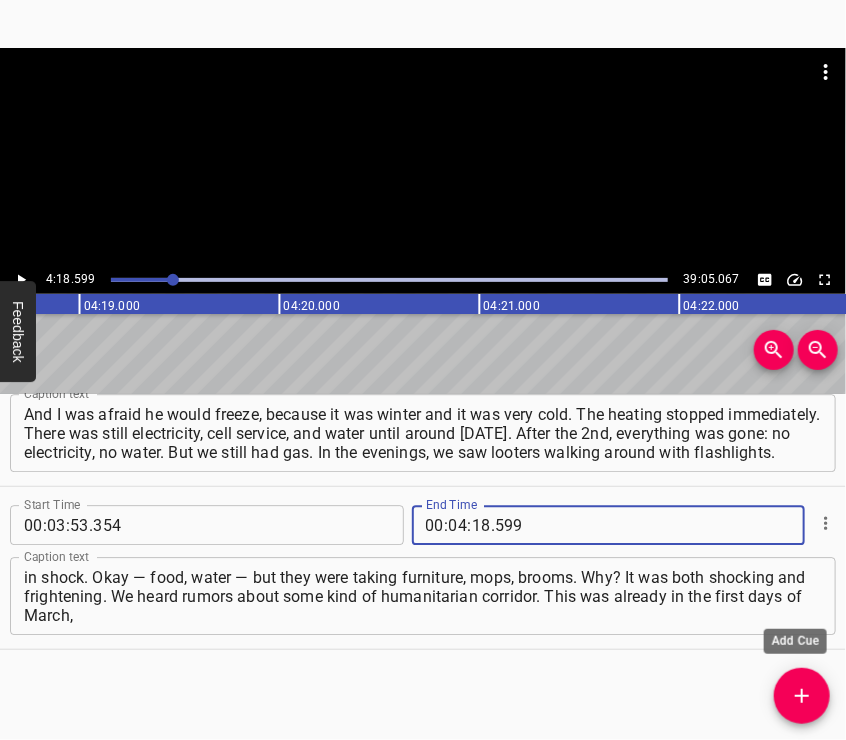 type on "599" 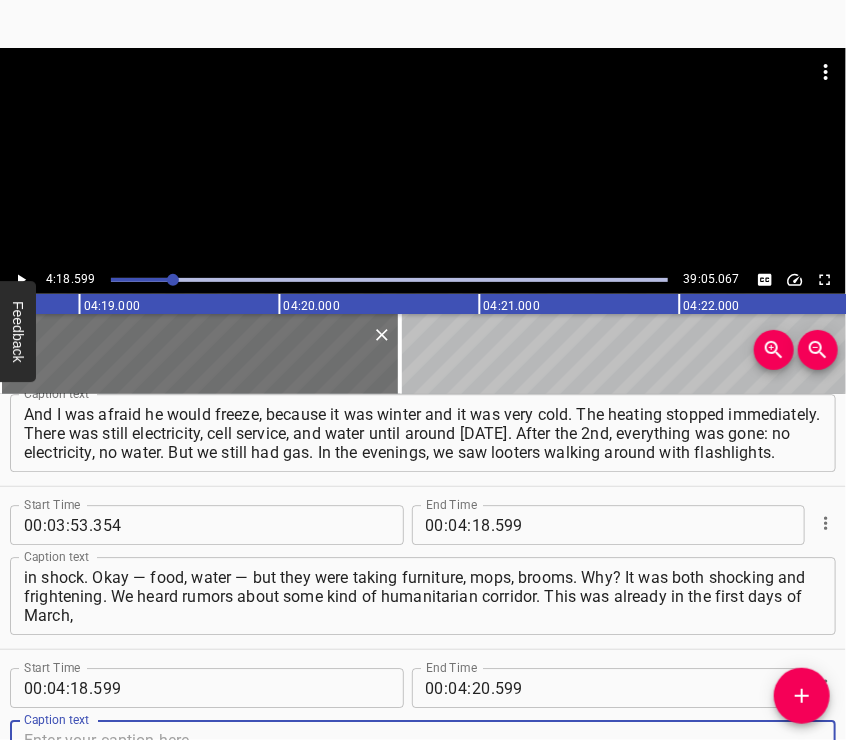 scroll, scrollTop: 1713, scrollLeft: 0, axis: vertical 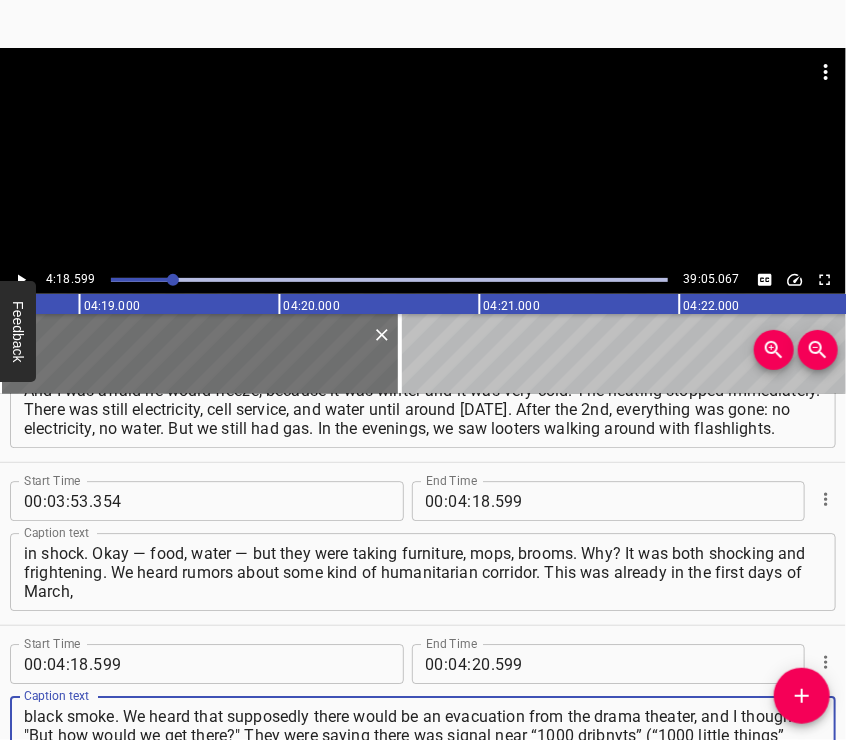type on "when the entire area started burning: Epicentr, the markets, Metro, the high-rises. The sky was covered with black smoke. We heard that supposedly there would be an evacuation from the drama theater, and I thought: "But how would we get there?" They were saying there was signal near “1000 dribnyts” (“1000 little things” store)," 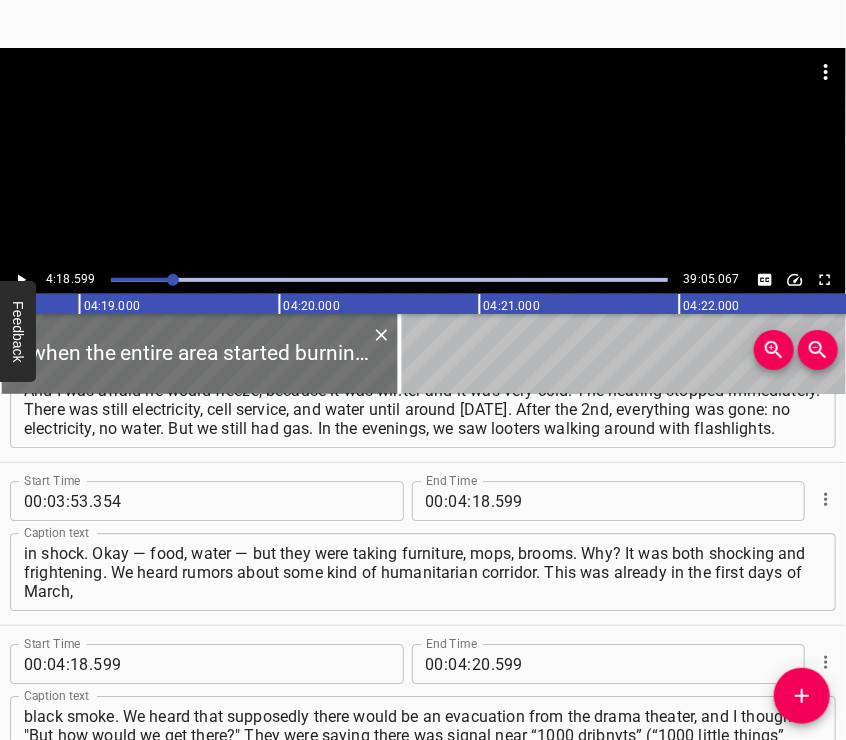 click at bounding box center [423, 157] 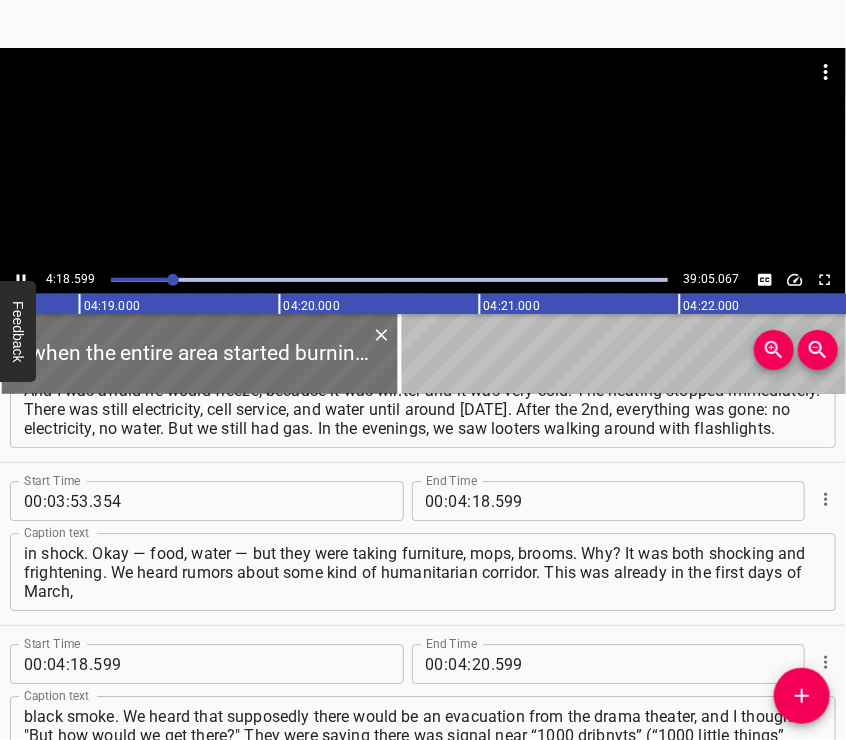 scroll, scrollTop: 1804, scrollLeft: 0, axis: vertical 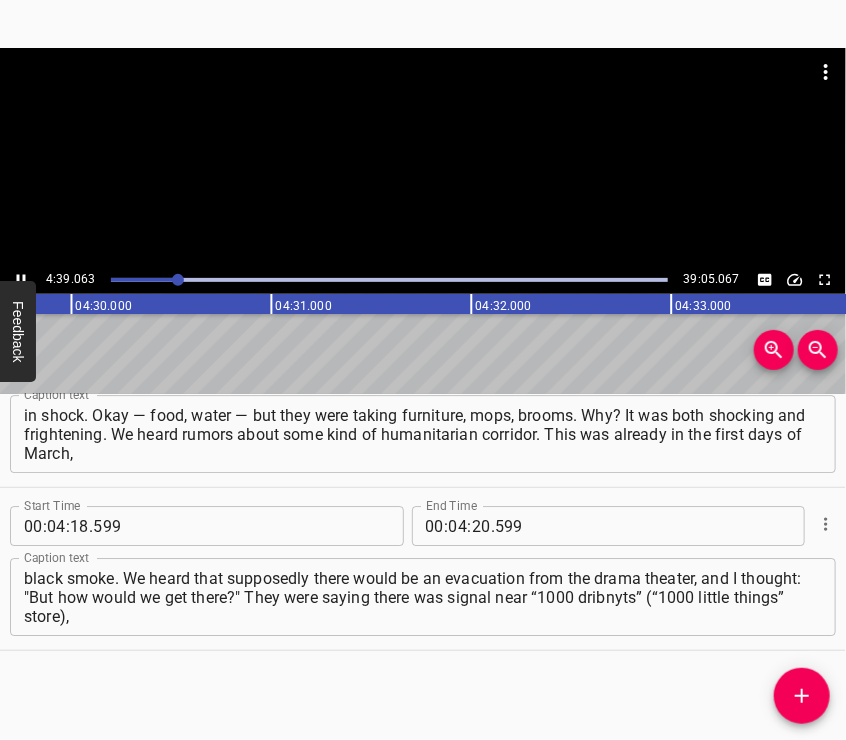 click at bounding box center (423, 157) 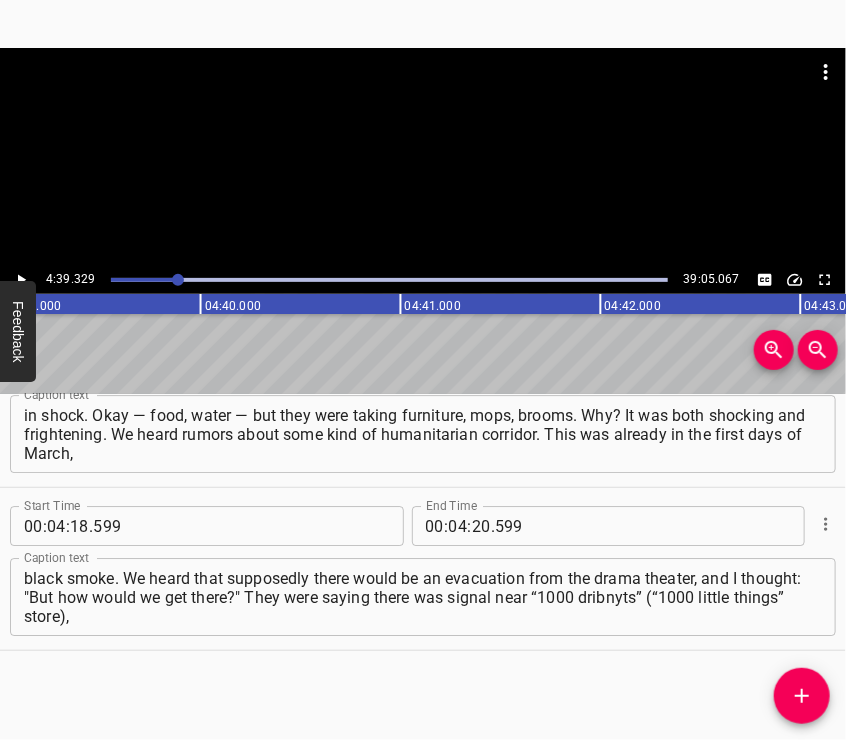 scroll, scrollTop: 0, scrollLeft: 55865, axis: horizontal 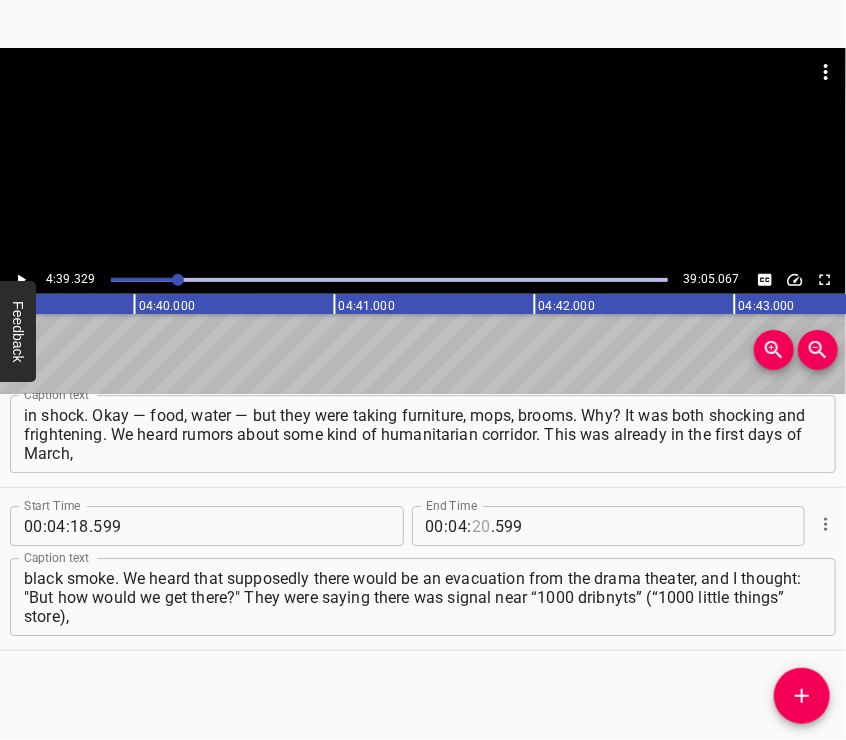 click at bounding box center [481, 526] 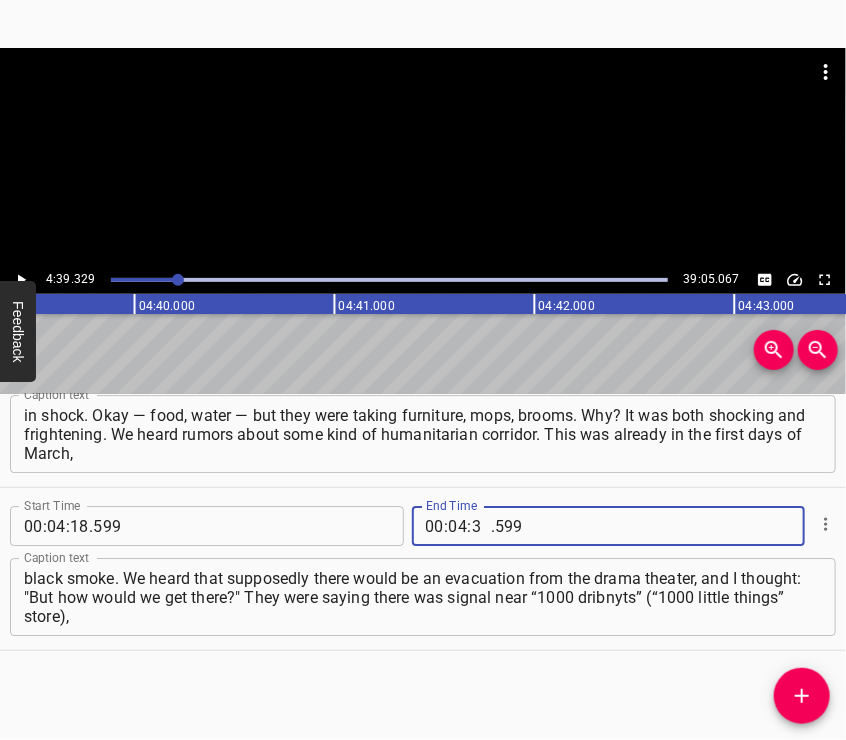 type on "39" 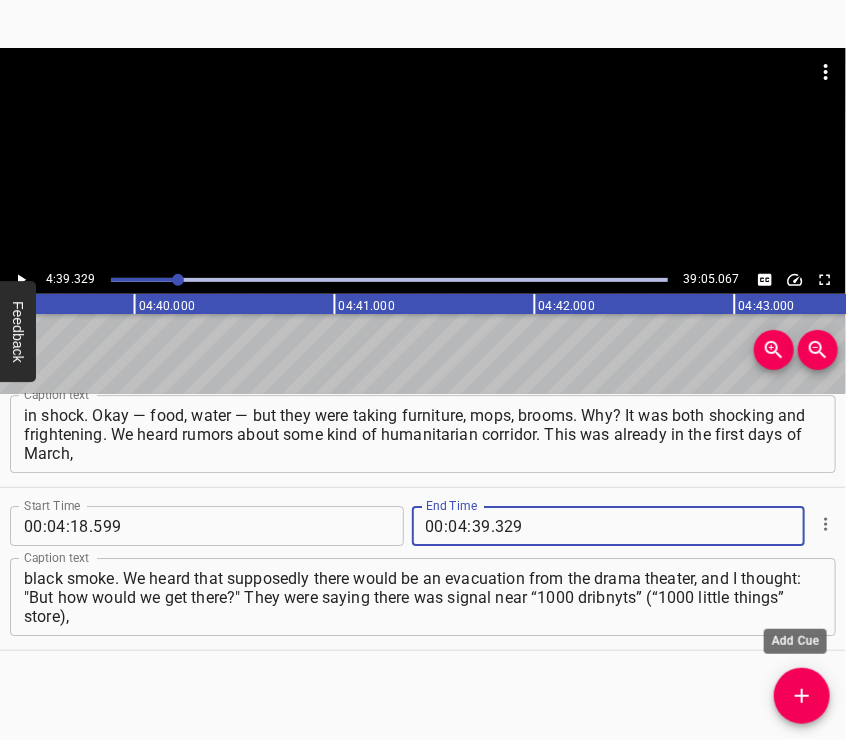 type on "329" 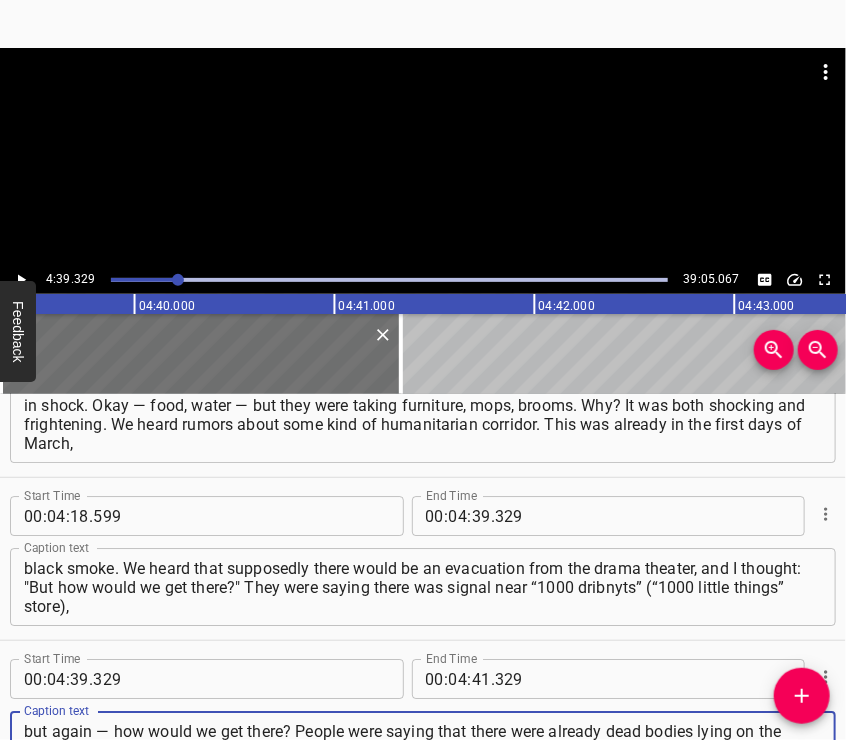type on "but again — how would we get there? People were saying that there were already dead bodies lying on the ground. My son wanted to run out and make a call, but of course, I didn’t let him go anywhere. Until [DATE] or 4... [DATE] is my child’s birthday, and we spent it in the stairwell. There were five people in the stairwell:" 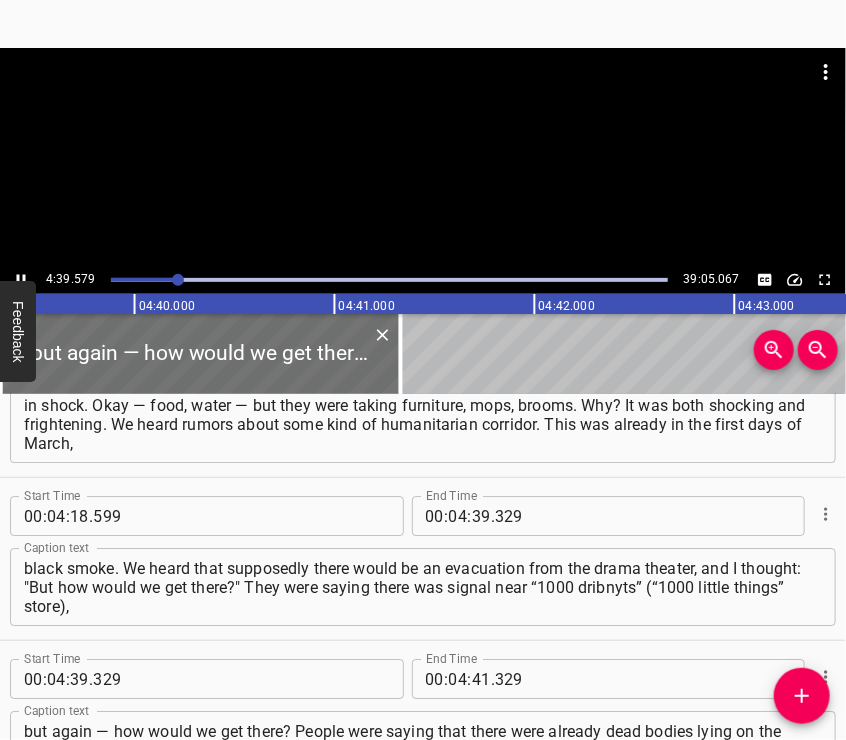 scroll, scrollTop: 1919, scrollLeft: 0, axis: vertical 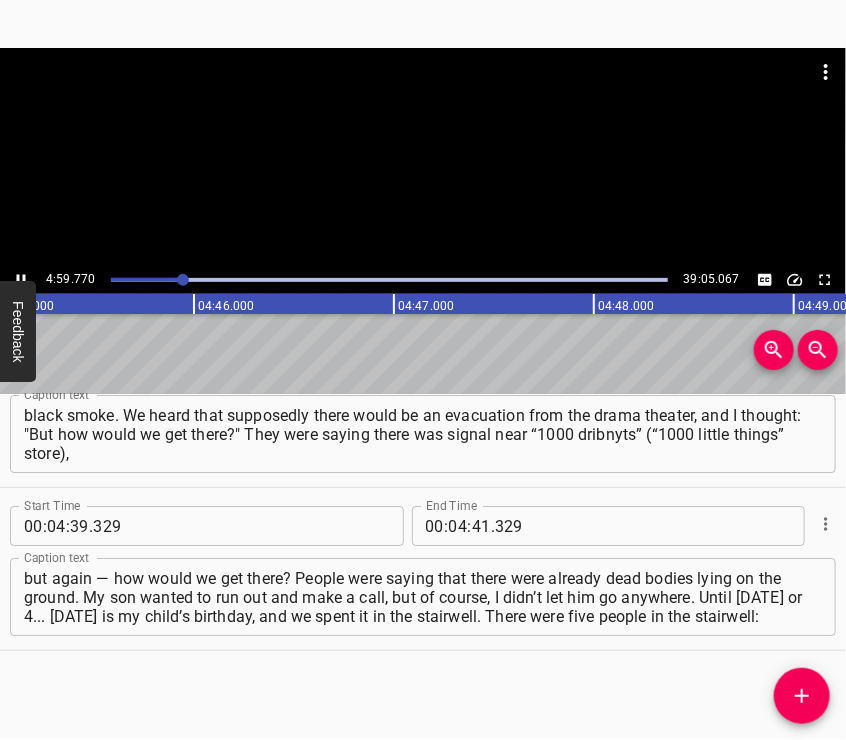 click at bounding box center (423, 98) 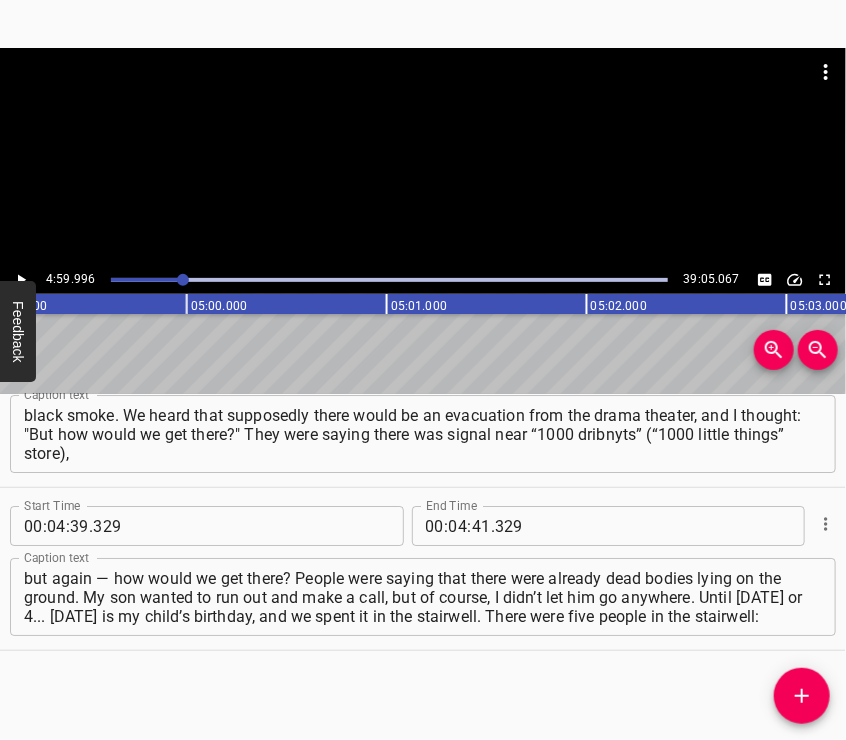 click at bounding box center [423, 98] 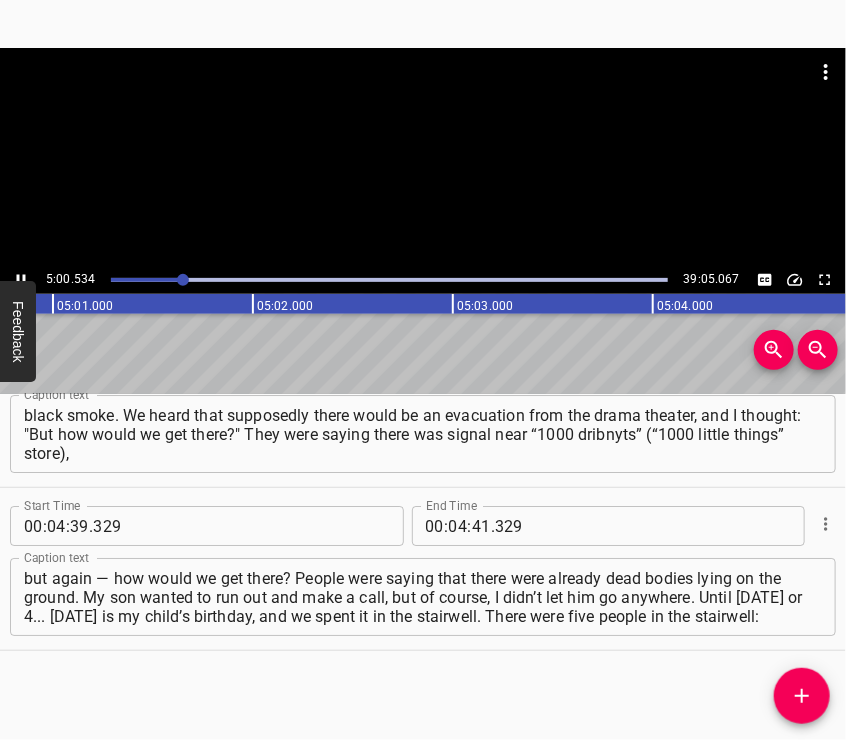 drag, startPoint x: 402, startPoint y: 174, endPoint x: 399, endPoint y: 157, distance: 17.262676 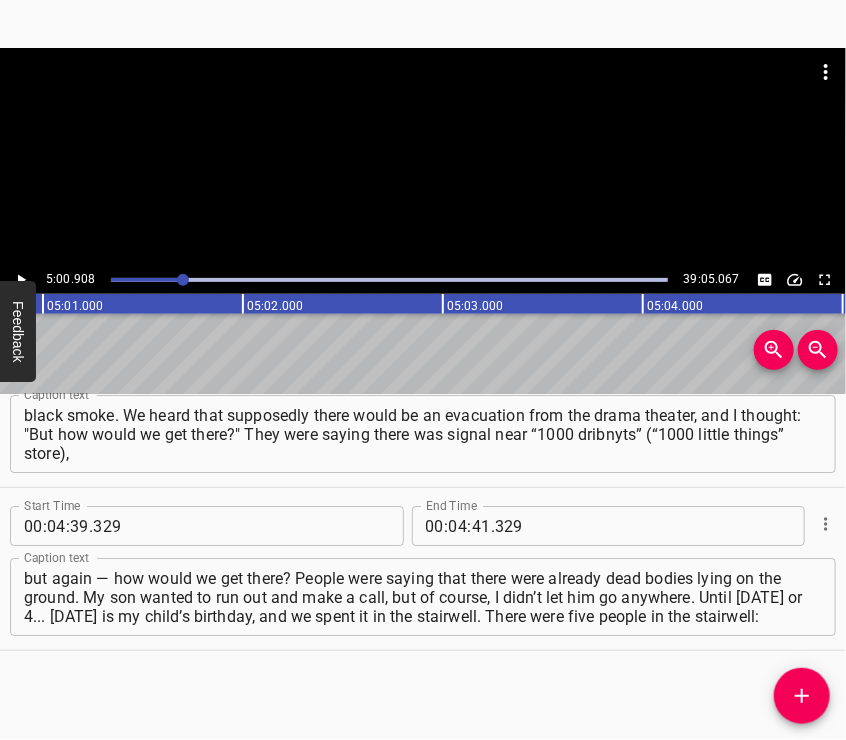 scroll, scrollTop: 0, scrollLeft: 60181, axis: horizontal 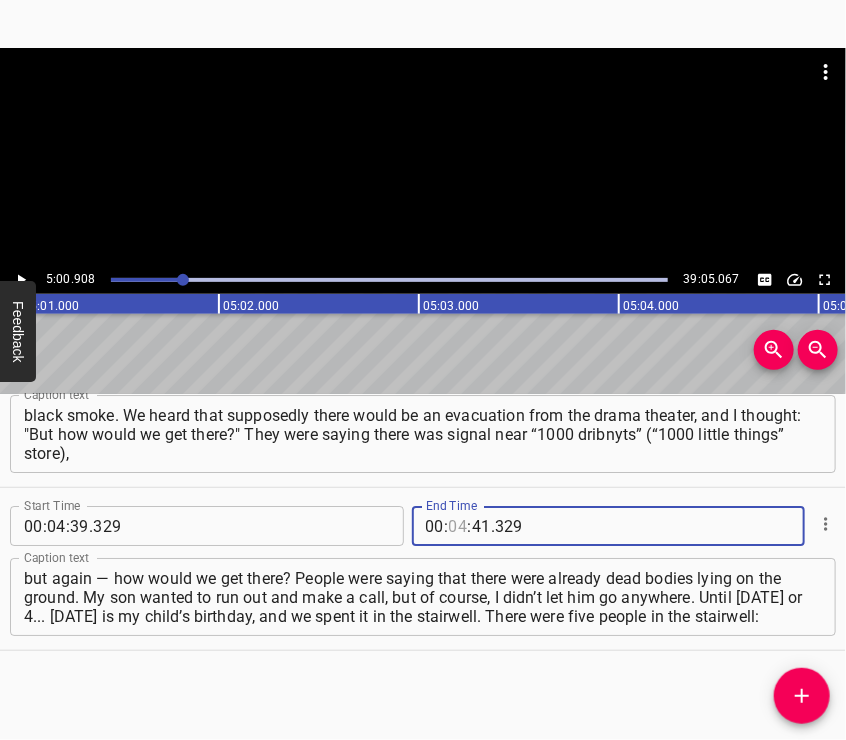 click at bounding box center (458, 526) 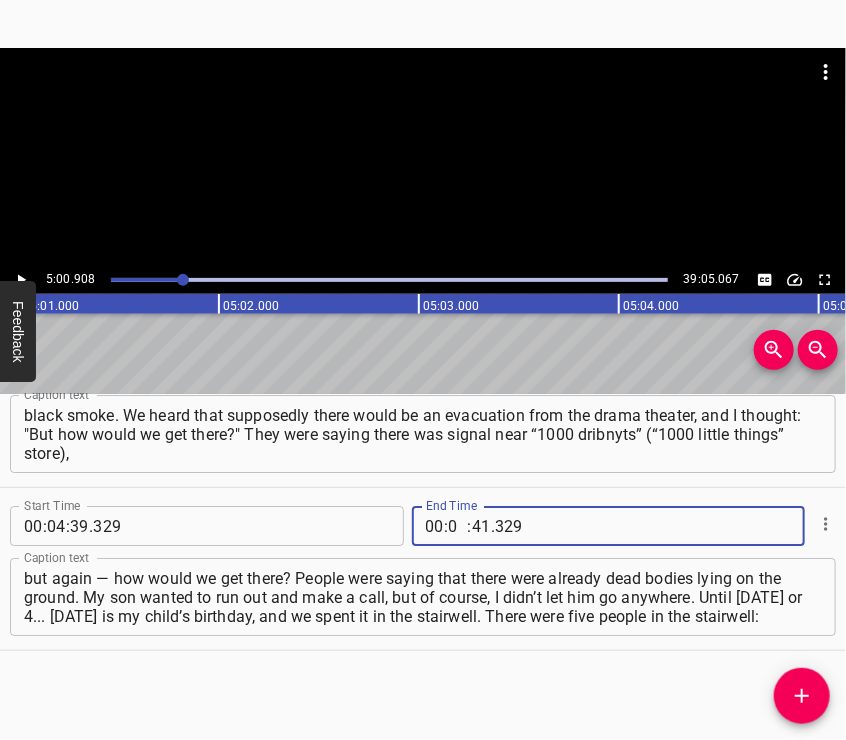 type on "06" 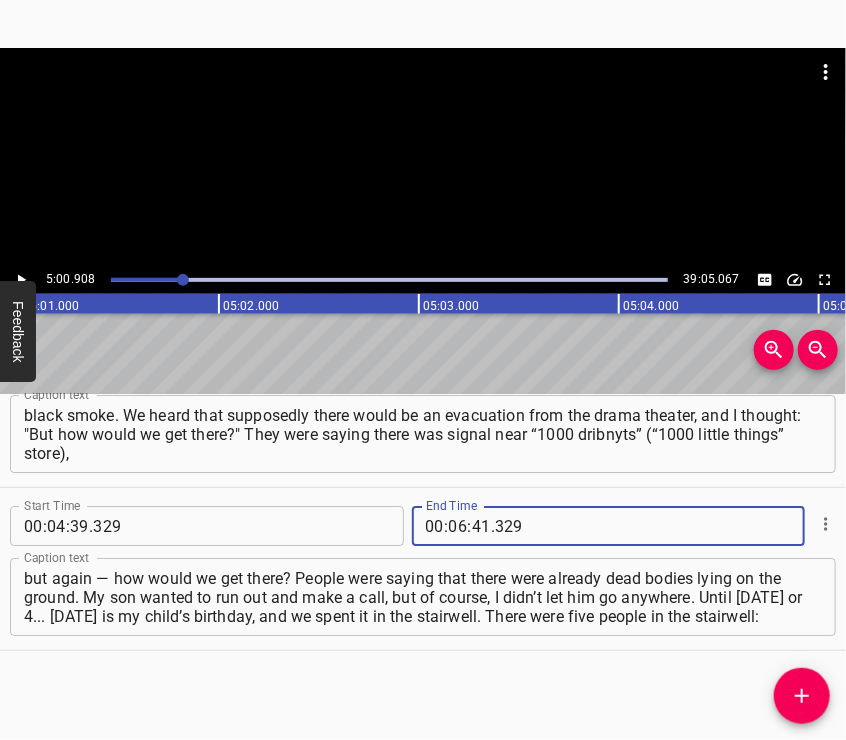 type 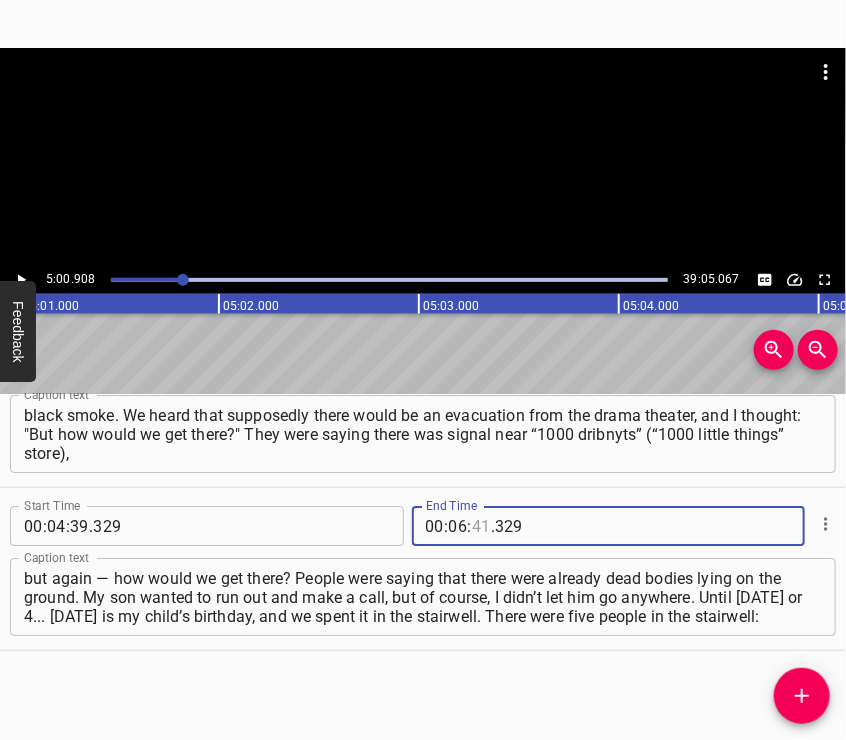 type 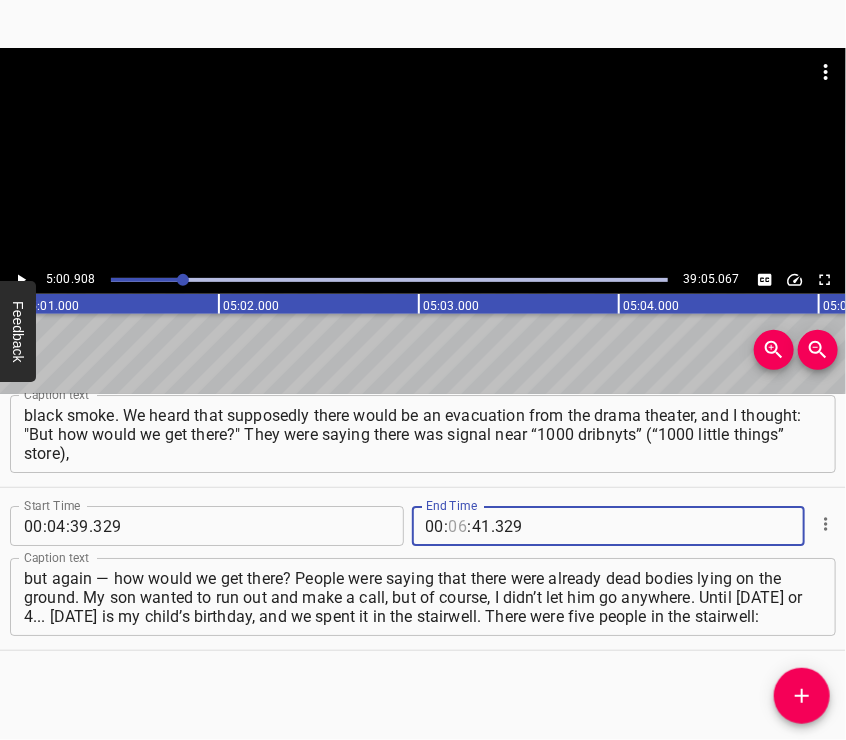 click at bounding box center (458, 526) 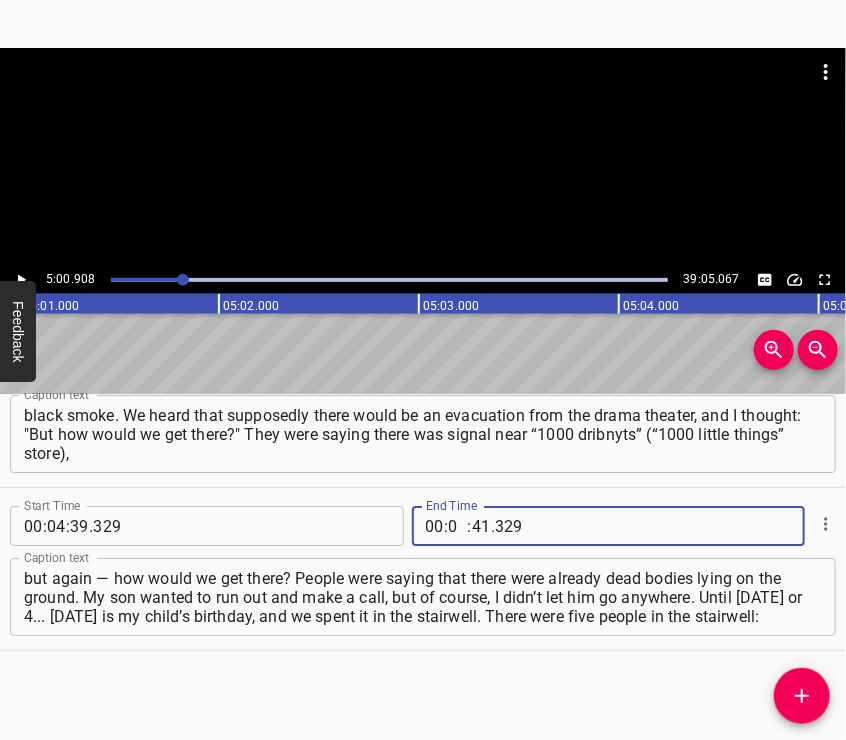 type on "05" 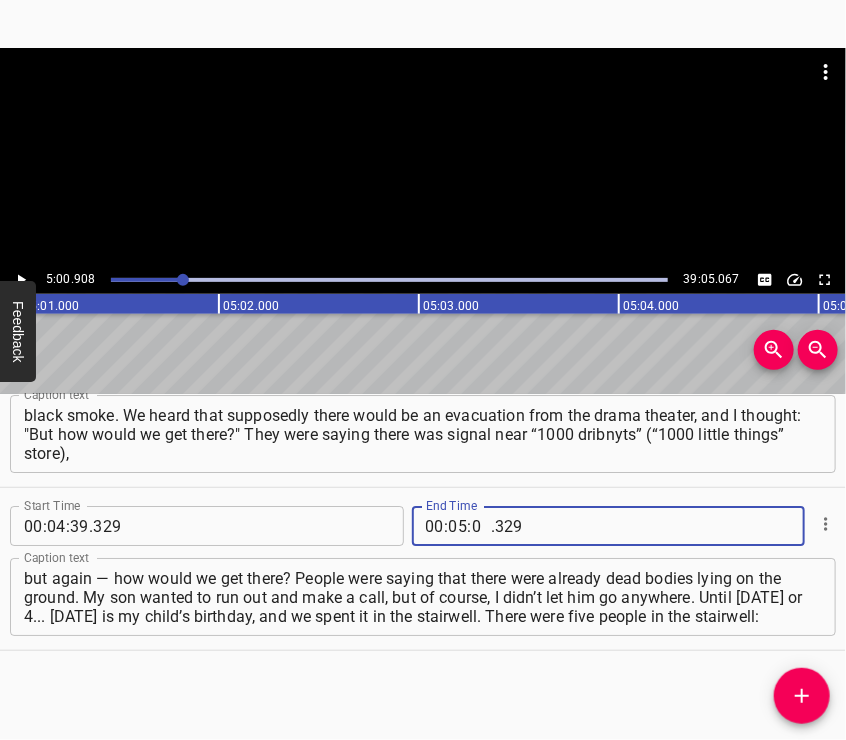 type on "00" 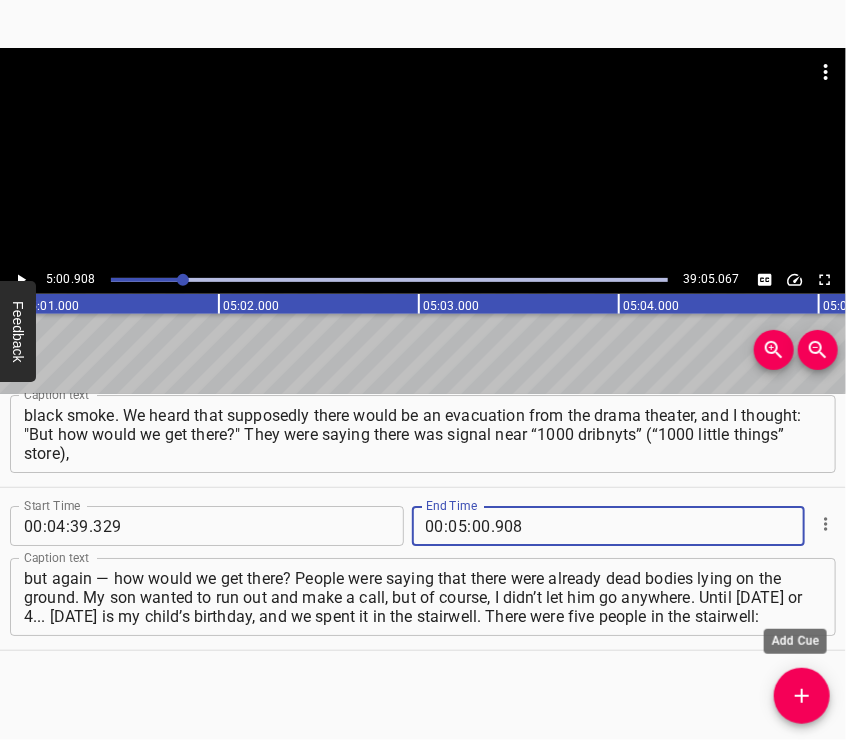 type on "908" 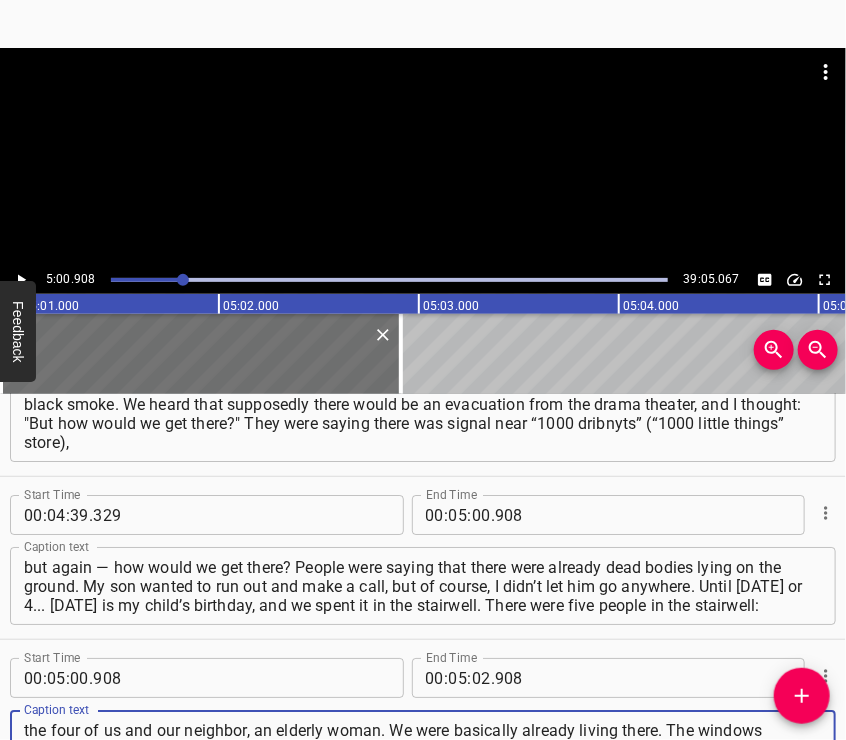 type on "the four of us and our neighbor, an elderly woman. We were basically already living there. The windows creaked and pressed inward, but they were intact. Everywhere else, they had already blown out. On the lower floors, many windows had shattered. Ours were still intact, but they creaked so loudly!" 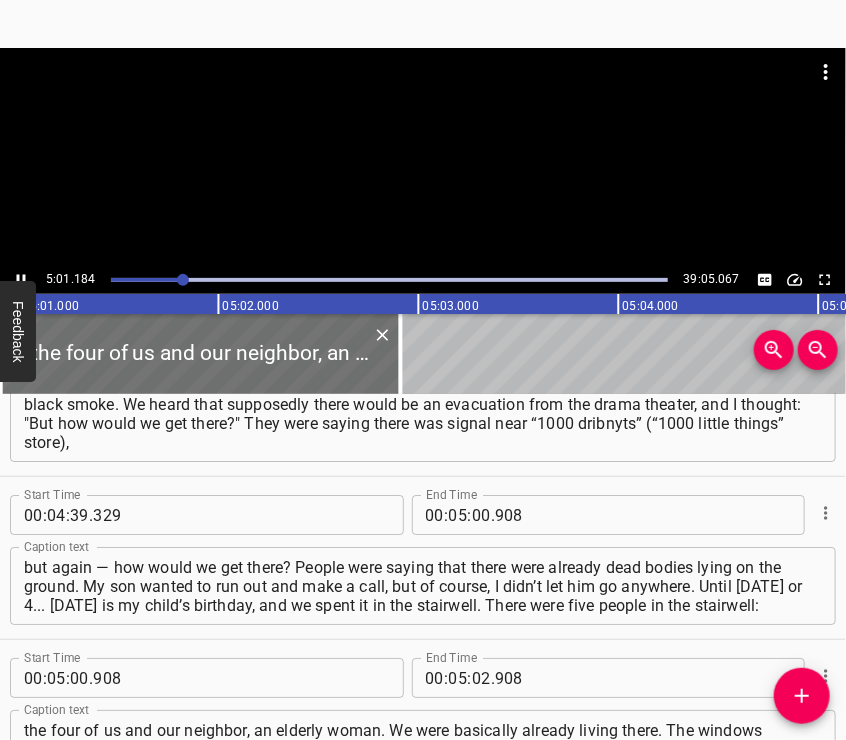 scroll, scrollTop: 2192, scrollLeft: 0, axis: vertical 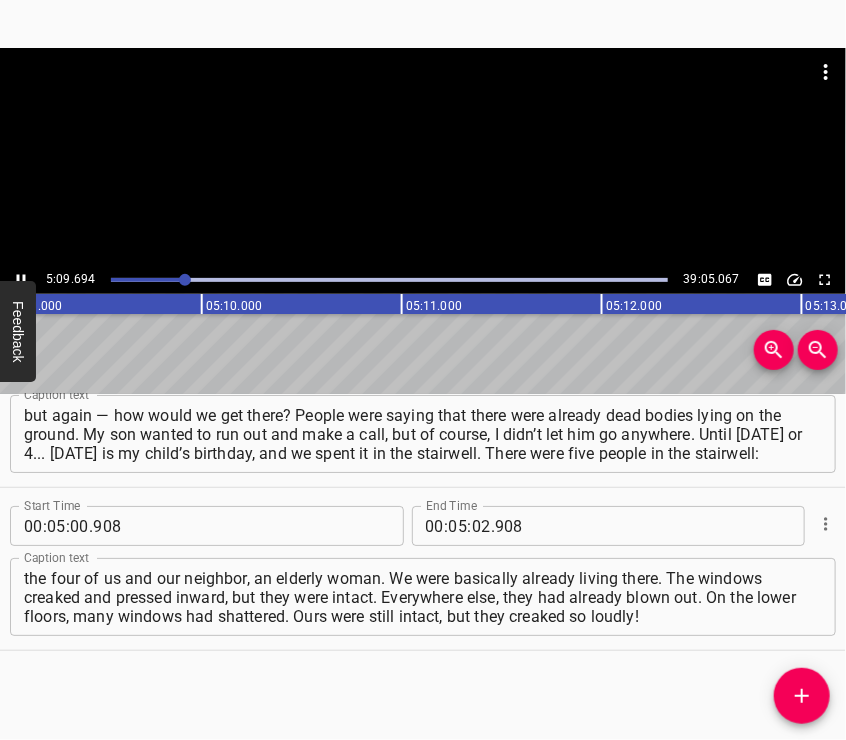 click at bounding box center [423, 157] 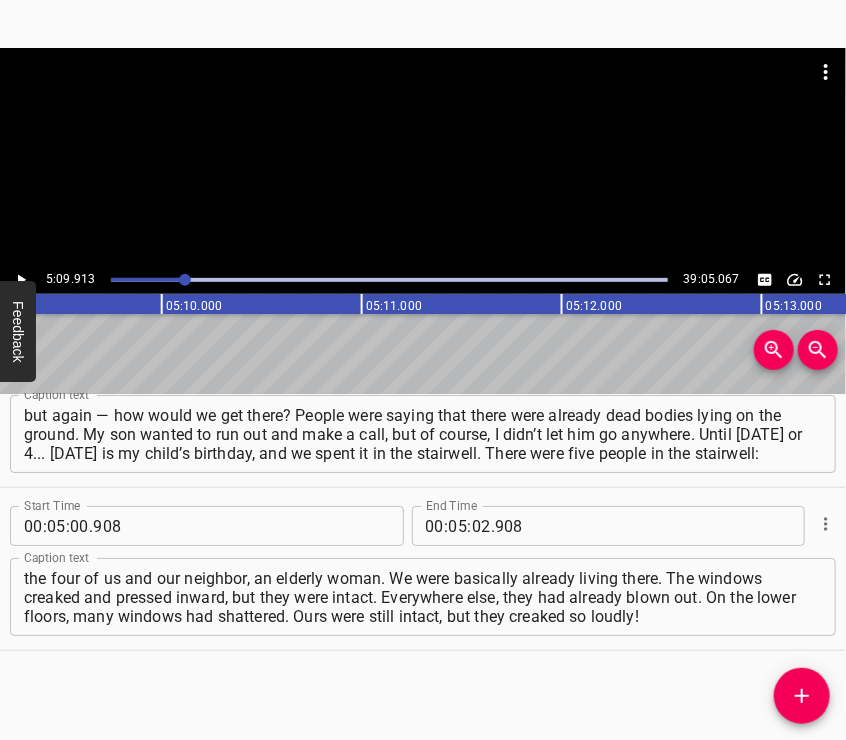 scroll, scrollTop: 0, scrollLeft: 61982, axis: horizontal 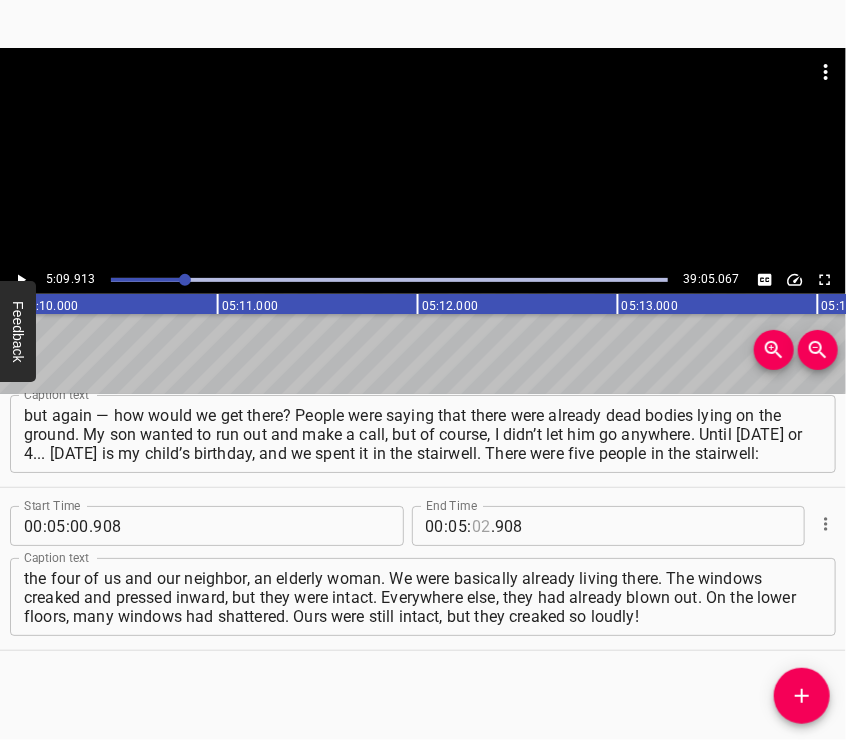 click at bounding box center [481, 526] 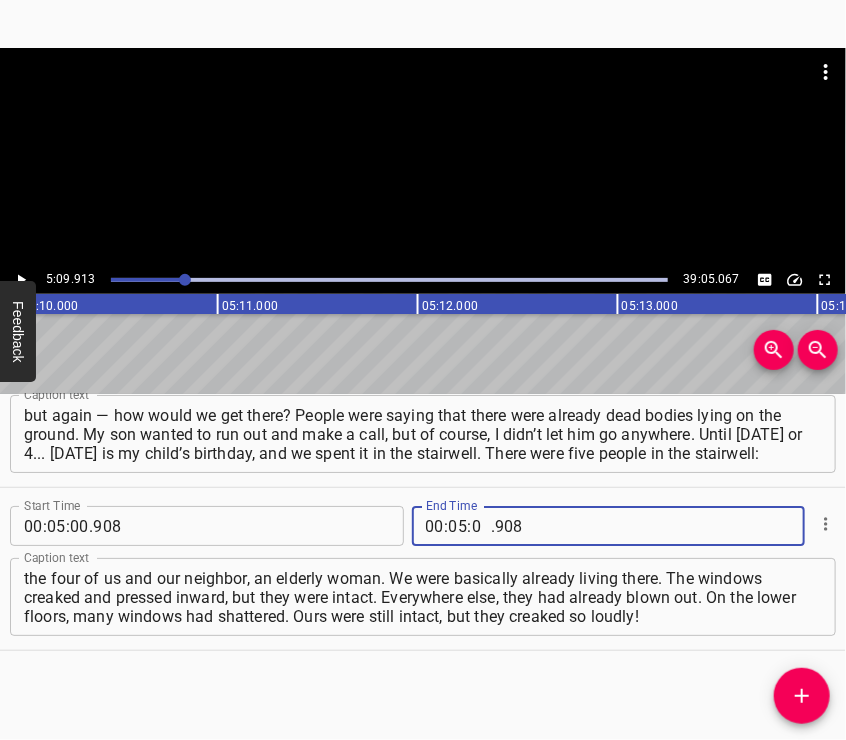 type on "09" 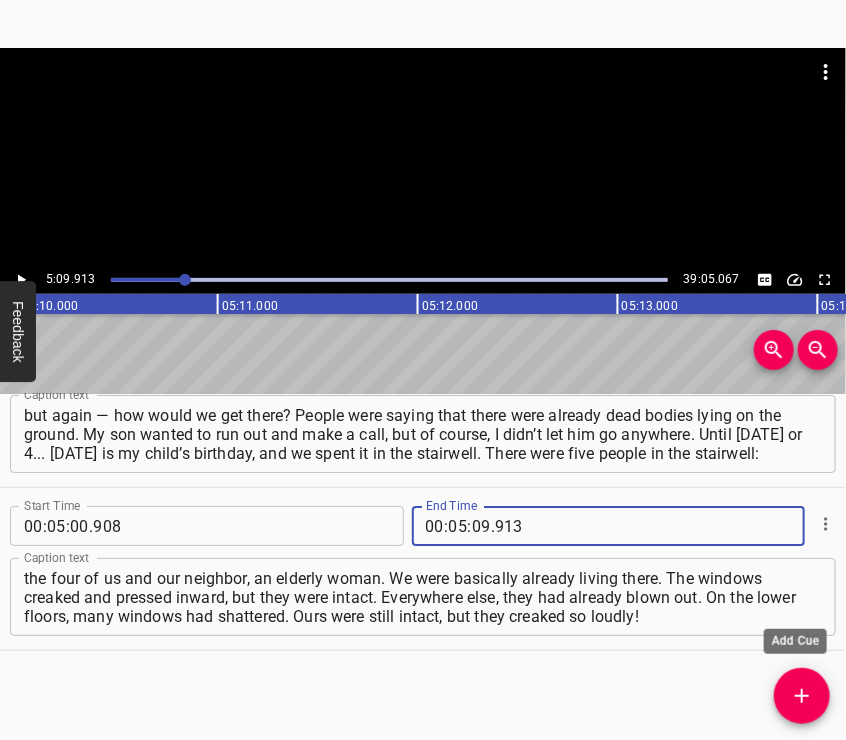 type on "913" 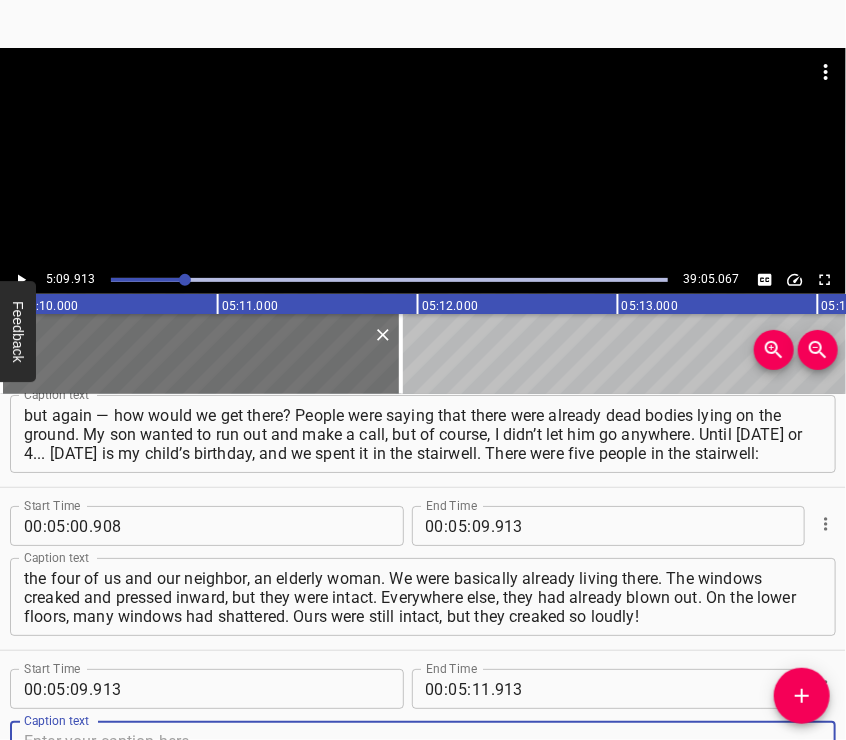 scroll, scrollTop: 2203, scrollLeft: 0, axis: vertical 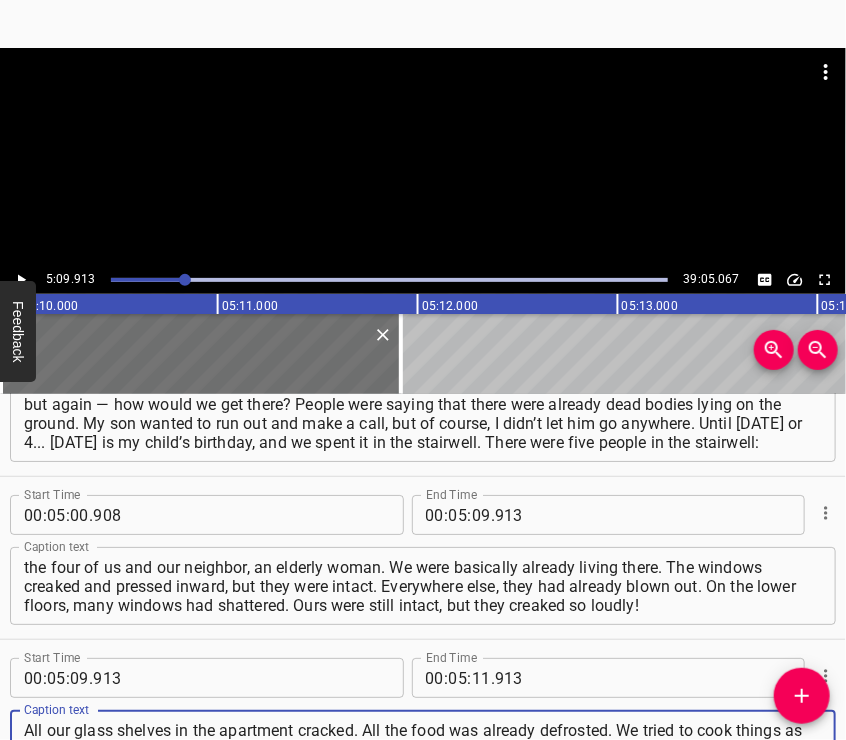 type on "All our glass shelves in the apartment cracked. All the food was already defrosted. We tried to cook things as they defrosted, so we weren’t starving yet. Then a relative came and brought apples, water. Later, they delivered technical water to the “Planeta” store — so there was still some kind of water. I was worried there was no milk." 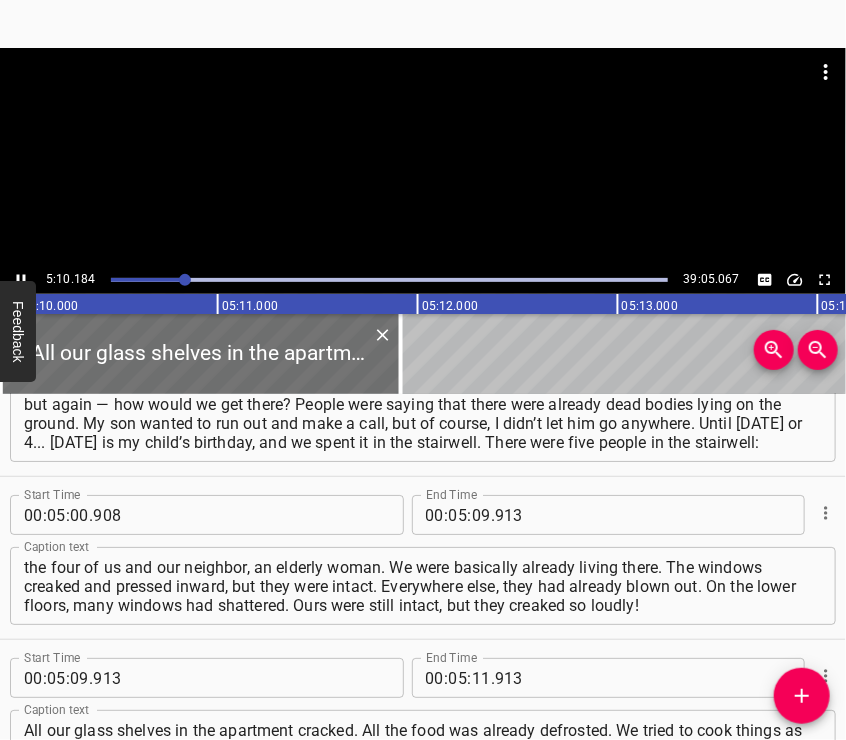 scroll, scrollTop: 2356, scrollLeft: 0, axis: vertical 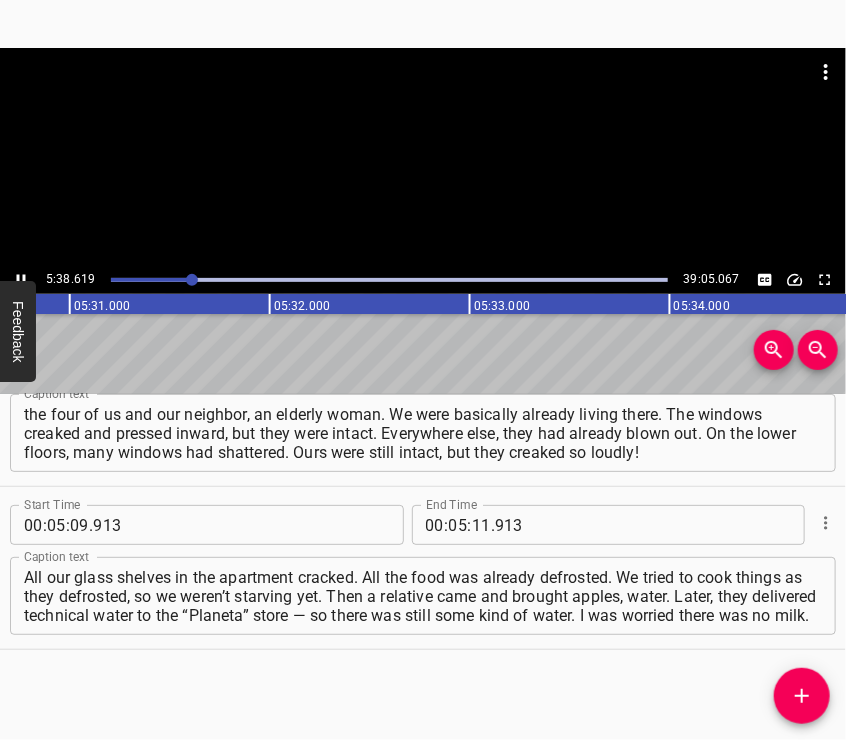 click at bounding box center [423, 98] 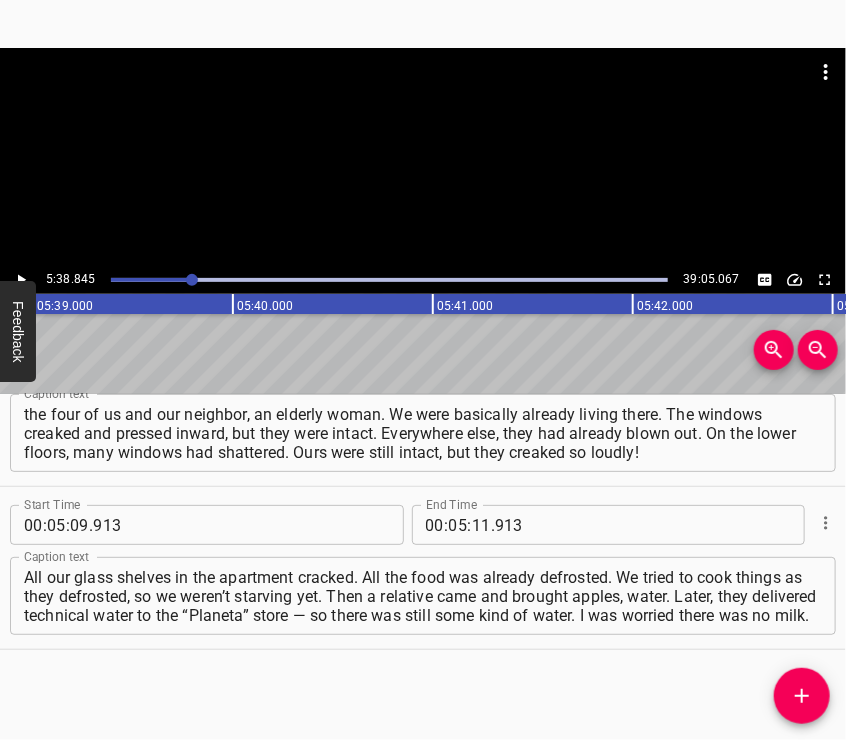 scroll, scrollTop: 0, scrollLeft: 67768, axis: horizontal 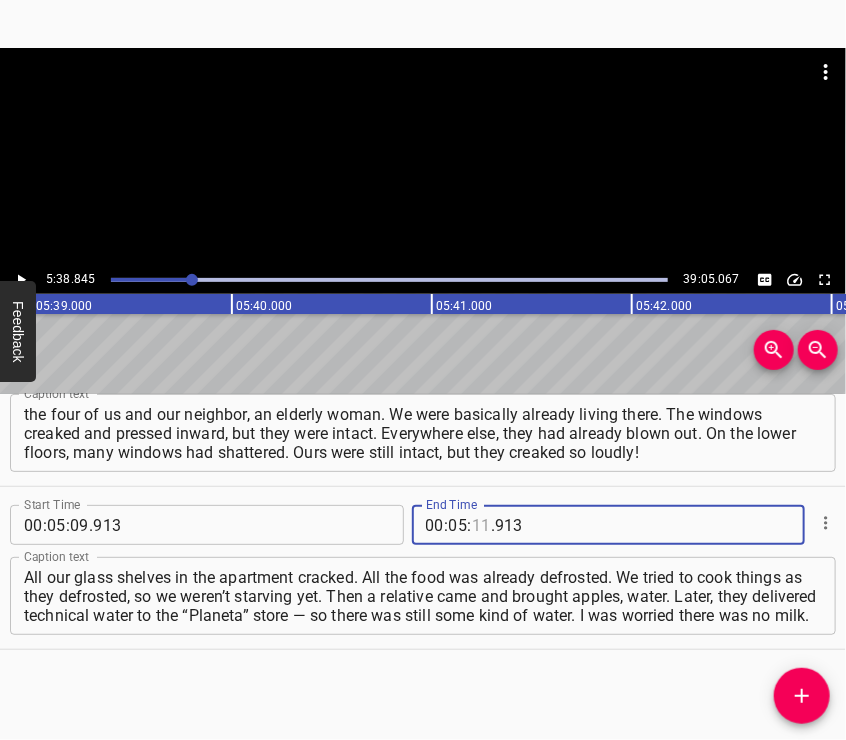 click at bounding box center [481, 525] 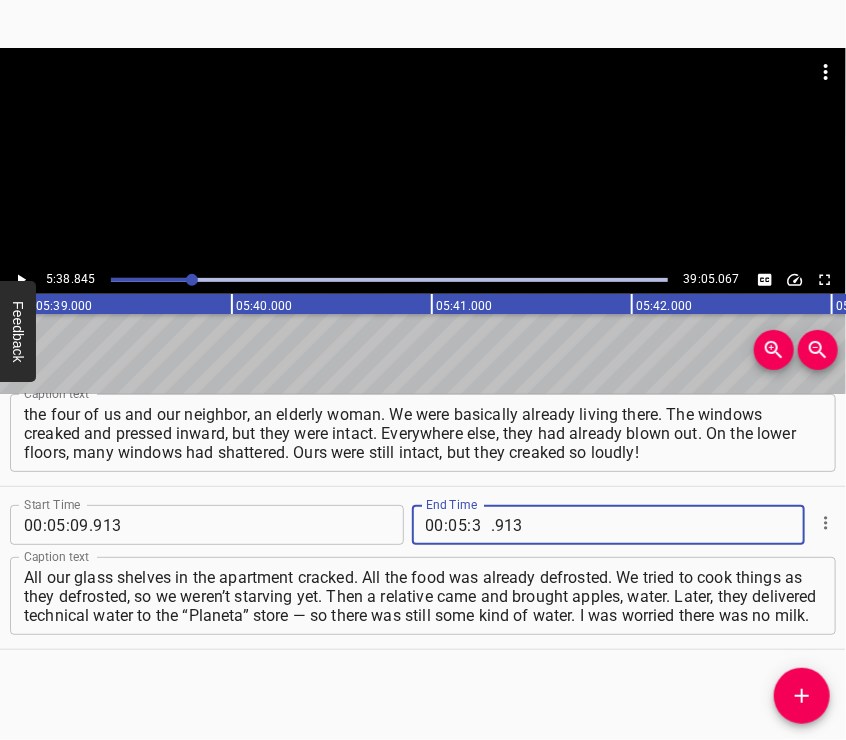 type on "38" 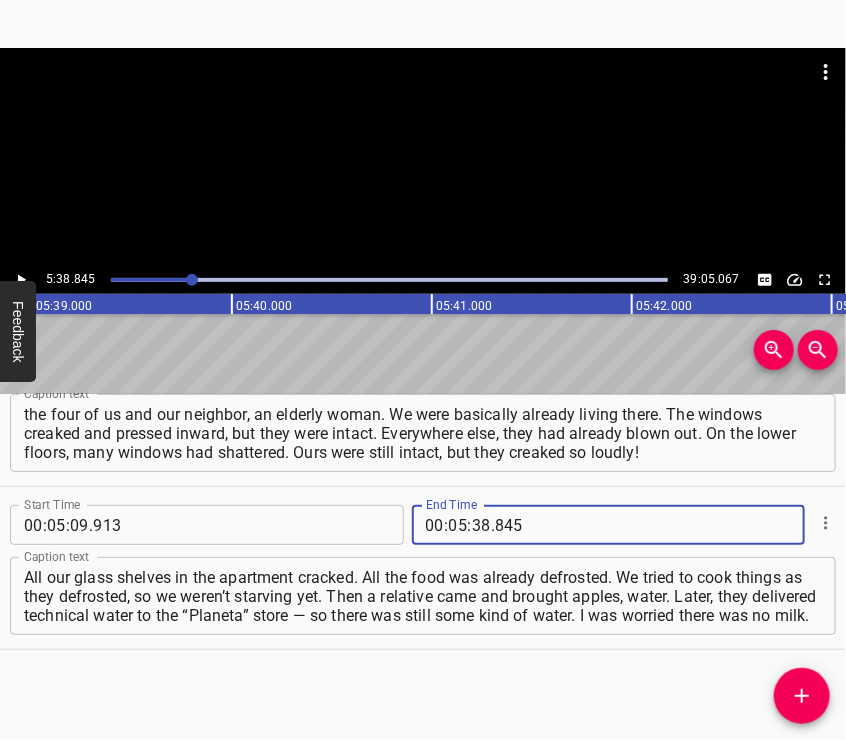 type on "845" 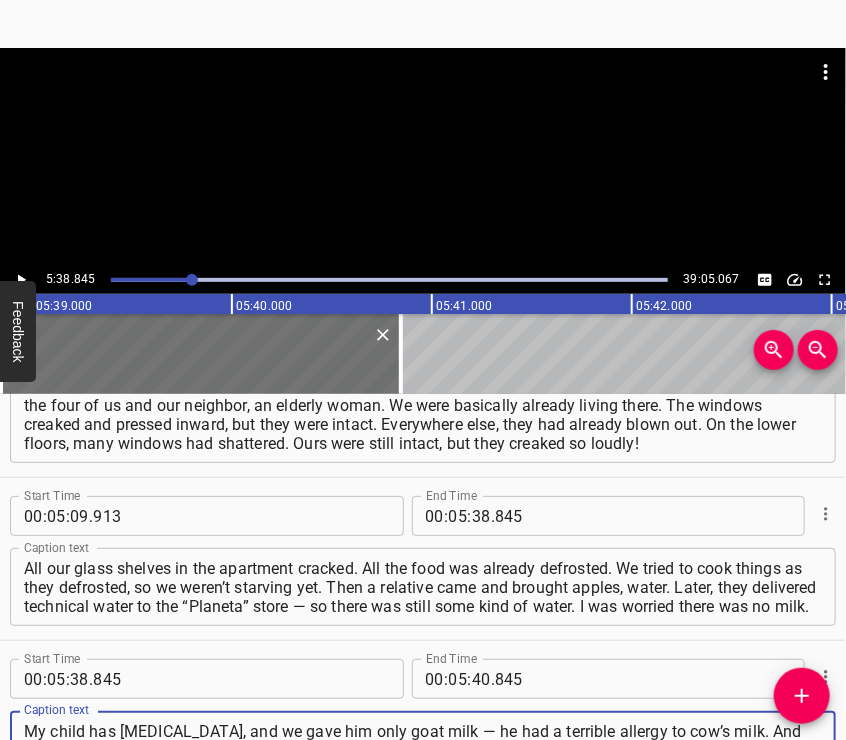 type on "My child has [MEDICAL_DATA], and we gave him only goat milk — he had a terrible allergy to cow’s milk. And the goat milk was running out. And I was afraid he would freeze, afraid we had nothing to feed him. Then, on [DATE], the gas went out, and that was it for me. It was a sign that something terrible was coming." 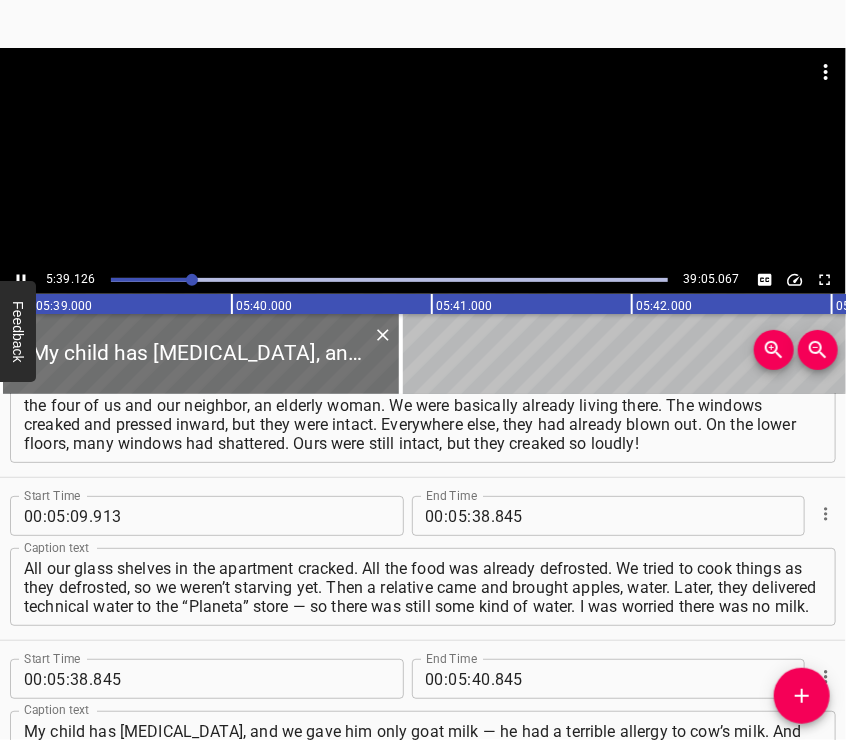 scroll, scrollTop: 2424, scrollLeft: 0, axis: vertical 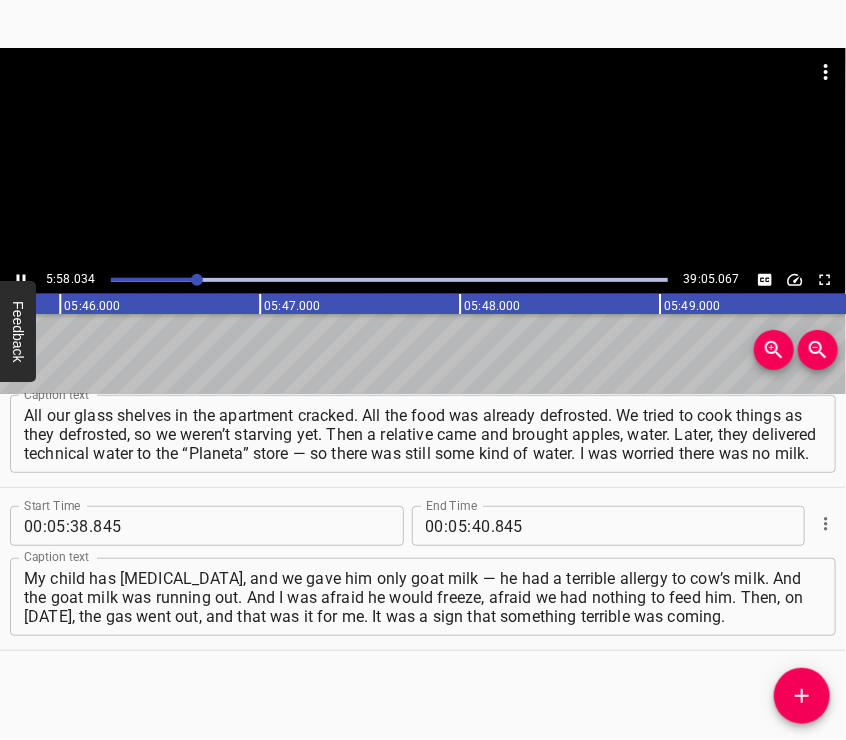 click at bounding box center (423, 157) 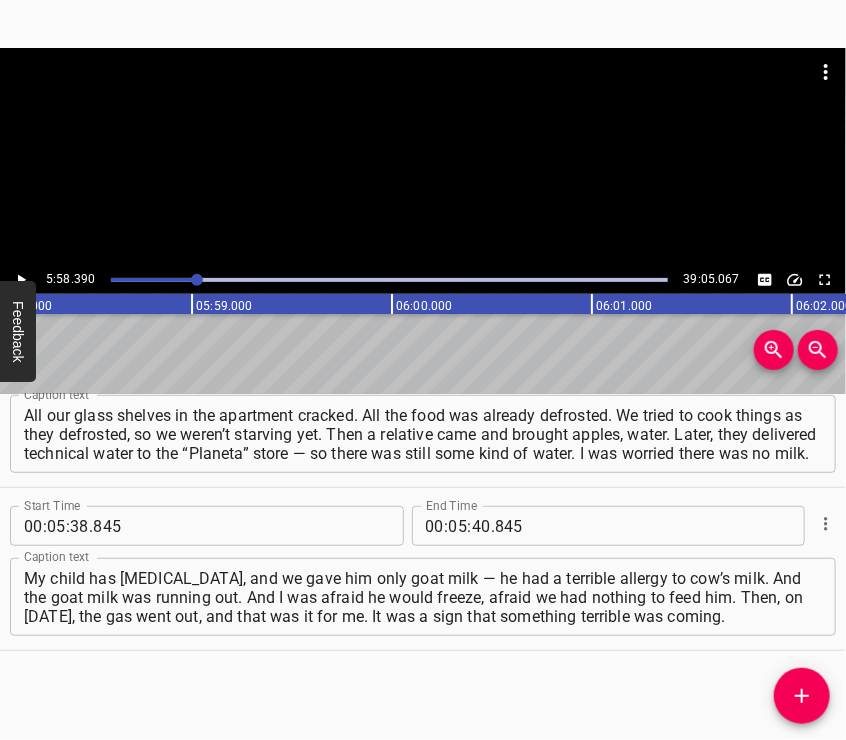 scroll, scrollTop: 0, scrollLeft: 71678, axis: horizontal 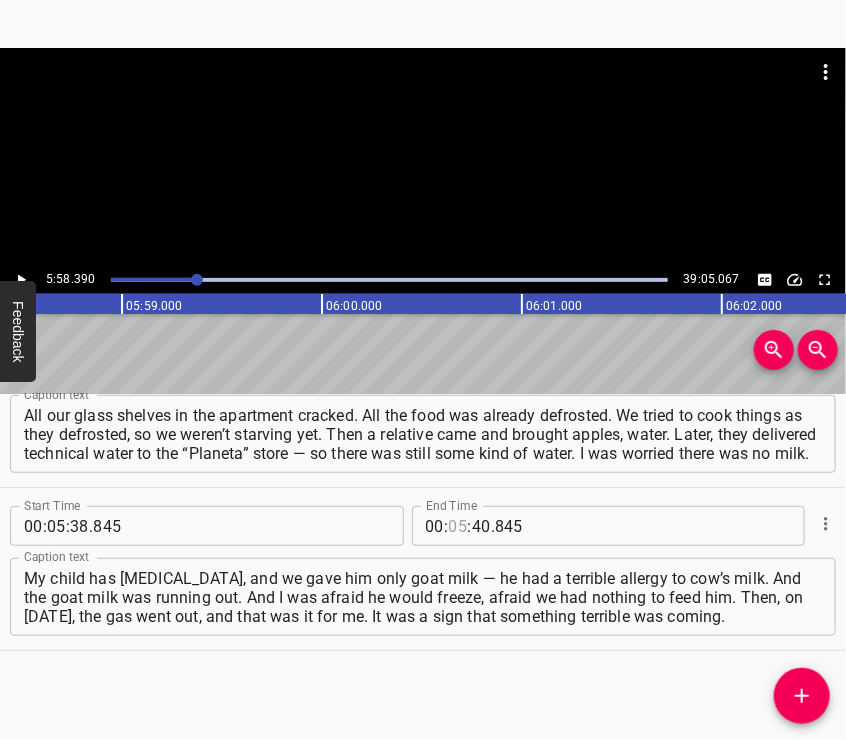 click at bounding box center [458, 526] 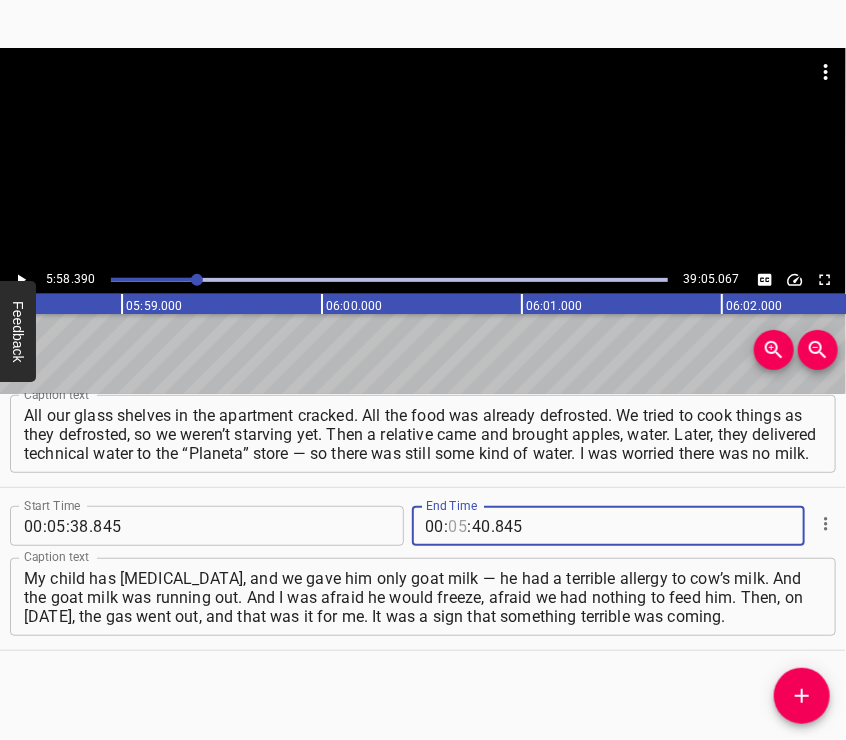 type on "05" 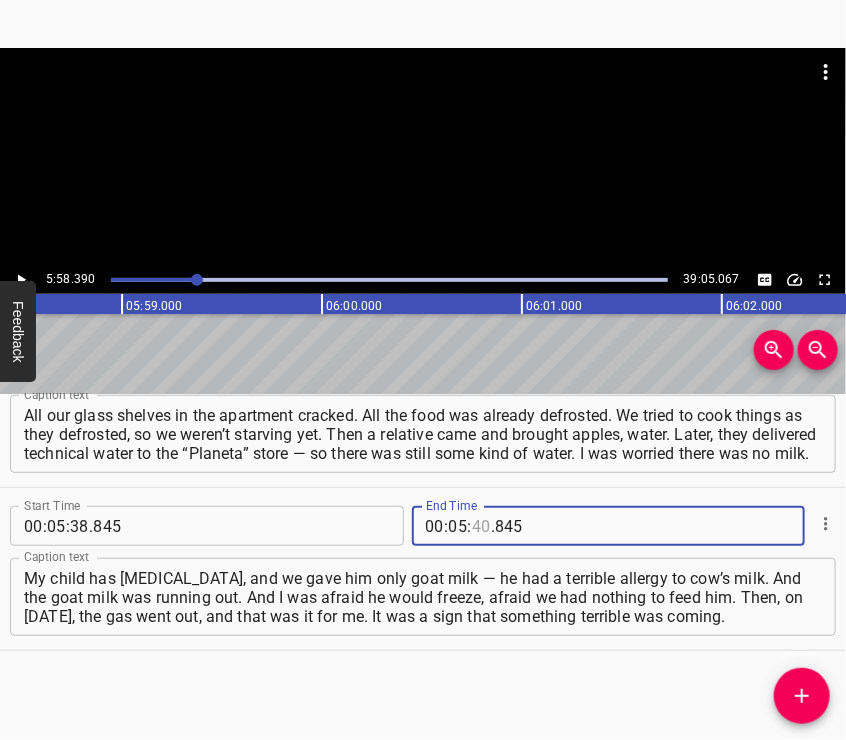 click at bounding box center (481, 526) 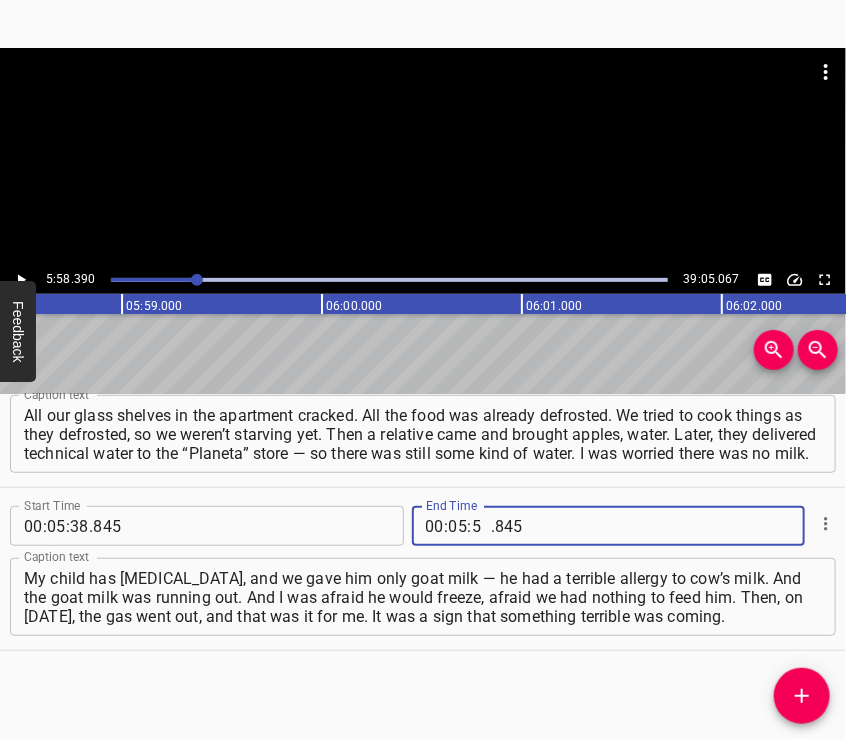 type on "58" 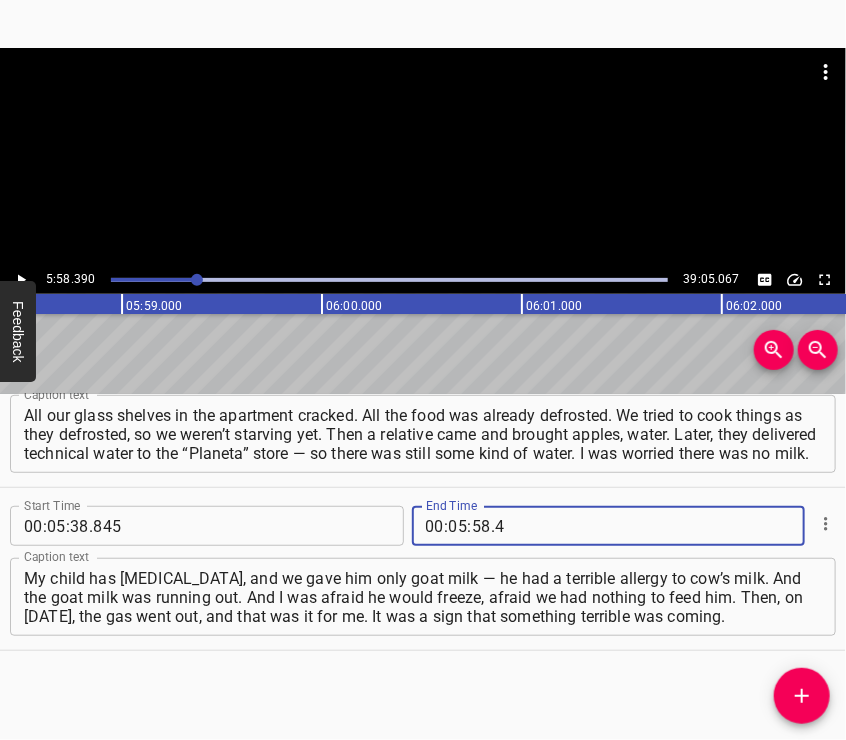 type on "4" 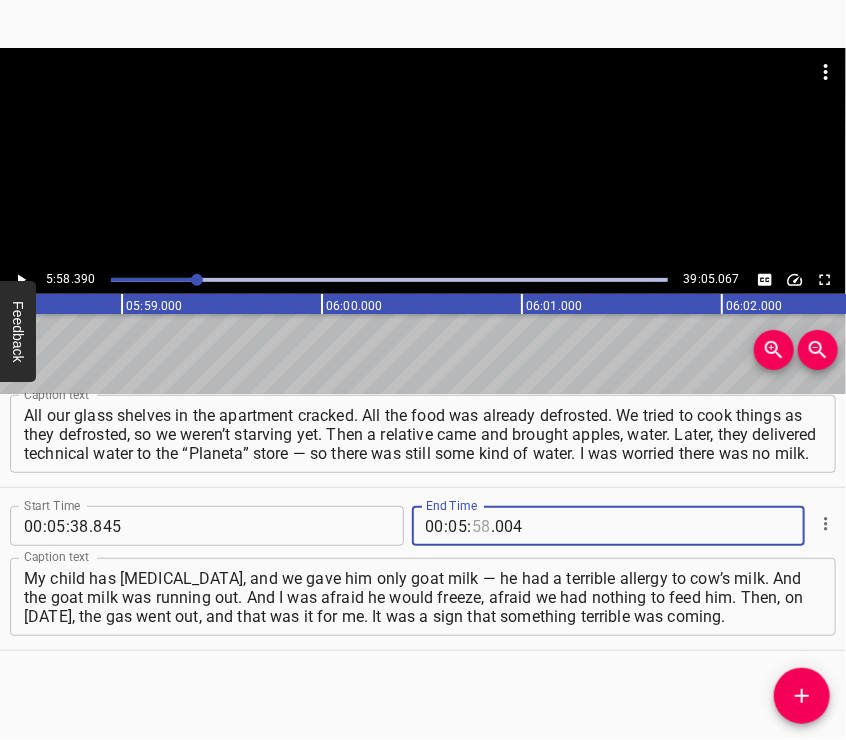 click at bounding box center (481, 526) 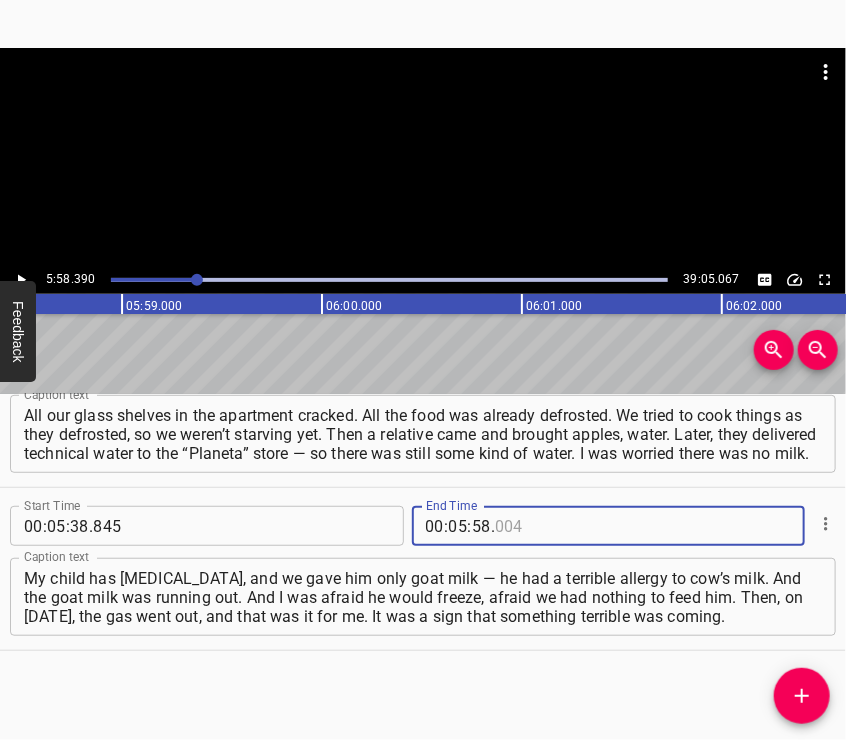 click at bounding box center (586, 526) 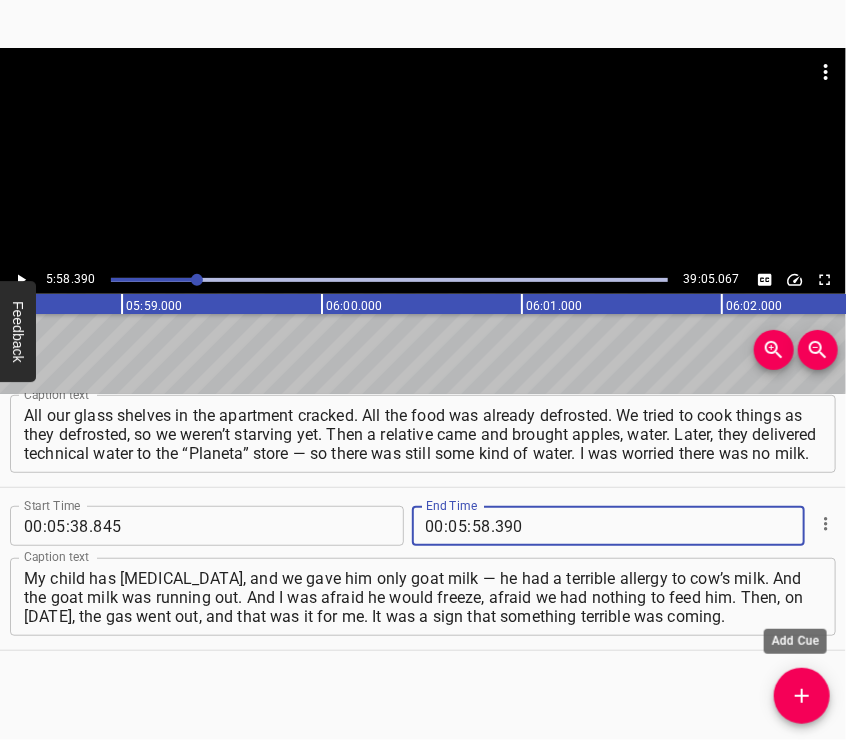 type on "390" 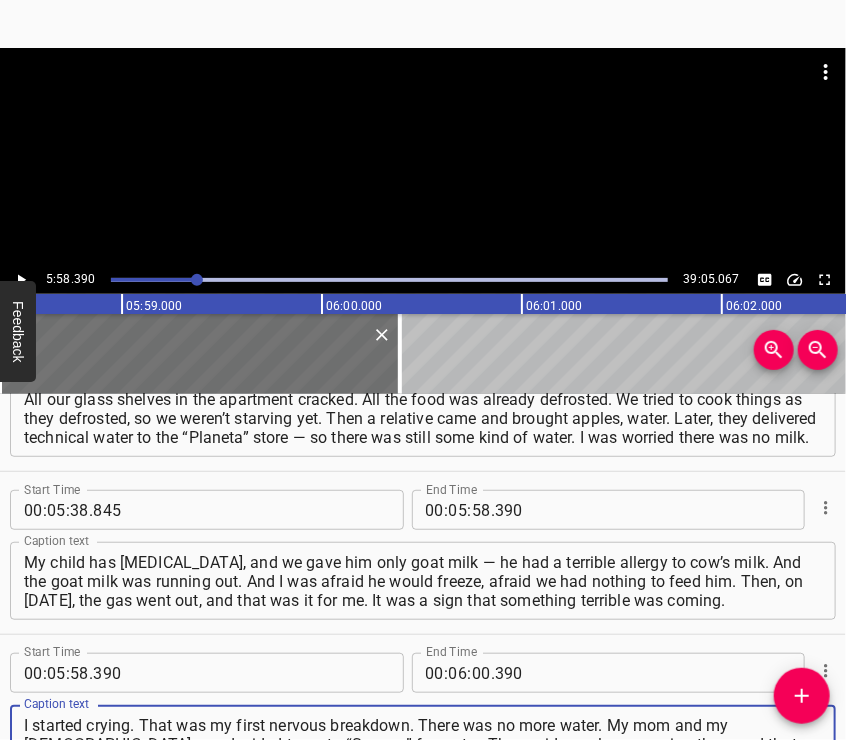 type on "I started crying. That was my first nervous breakdown. There was no more water. My mom and my [DEMOGRAPHIC_DATA] son decided to go to “Savona” for water. They said people were going there and that water was being handed out. They stood there the whole day, while I stayed home with the little one." 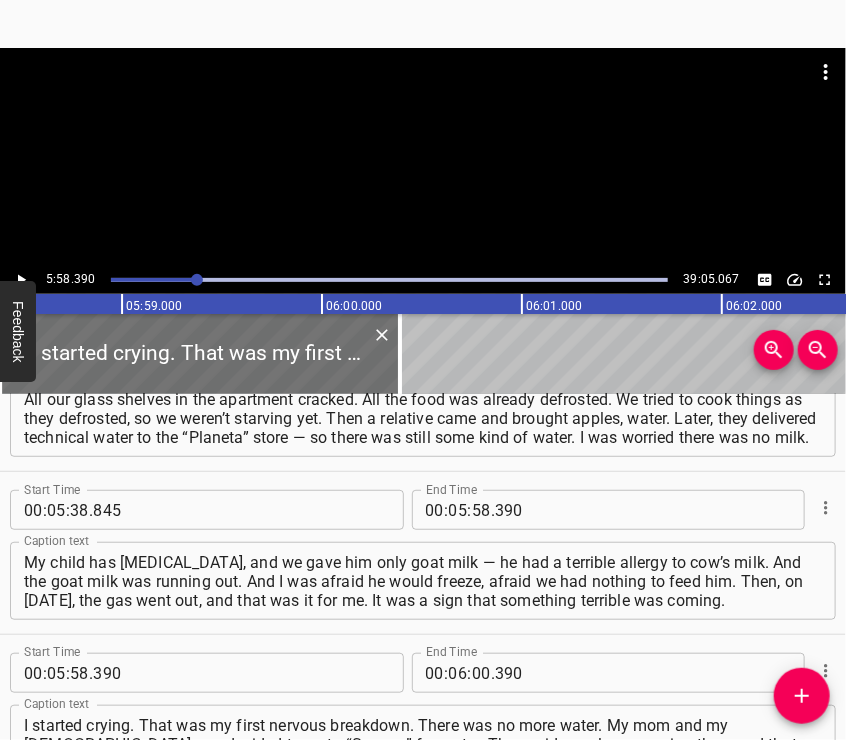 click at bounding box center [423, 98] 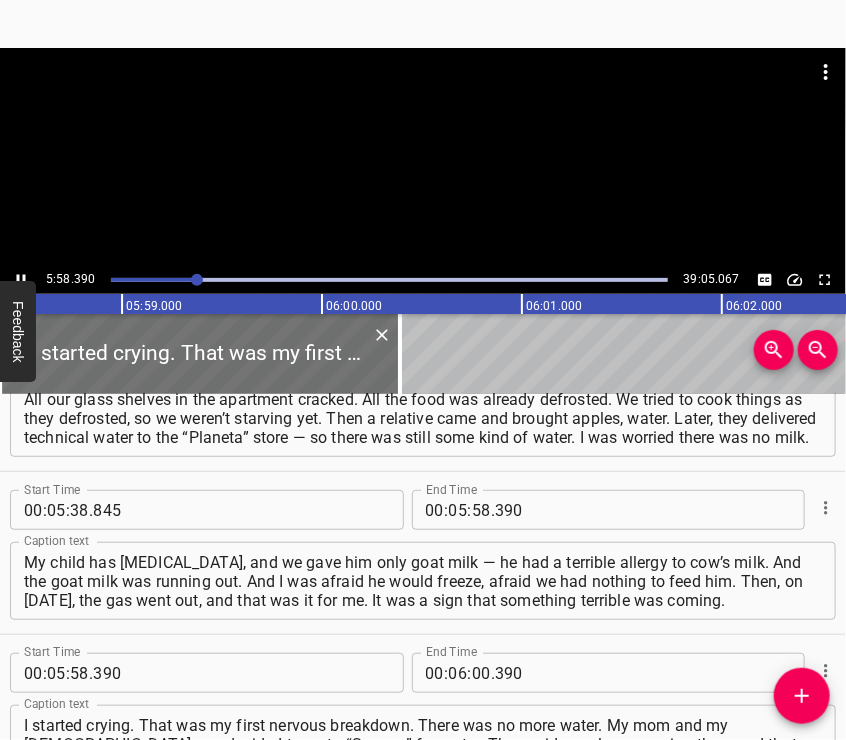 scroll, scrollTop: 2612, scrollLeft: 0, axis: vertical 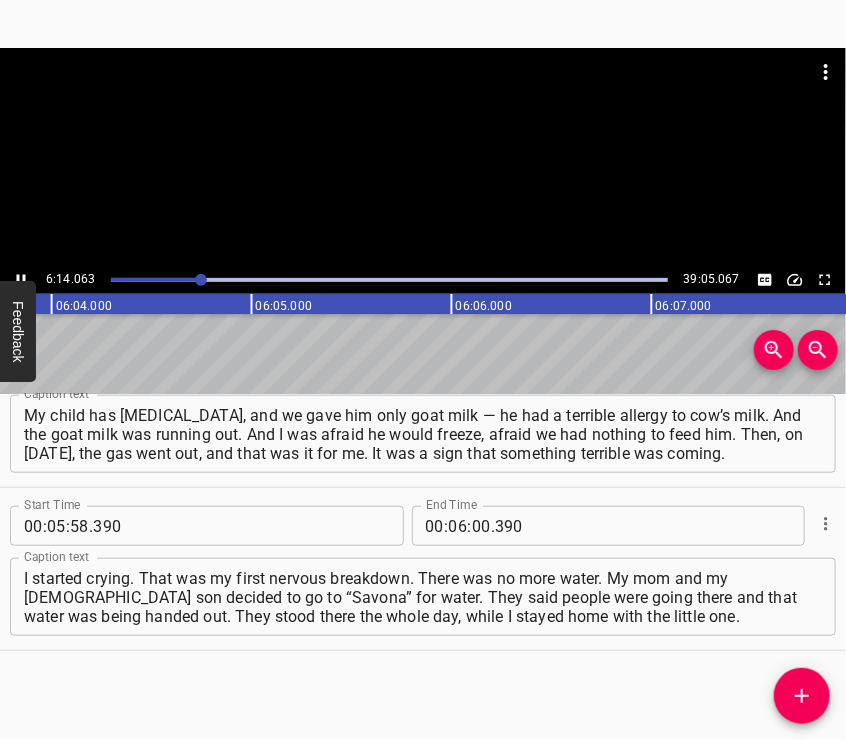 click at bounding box center (423, 98) 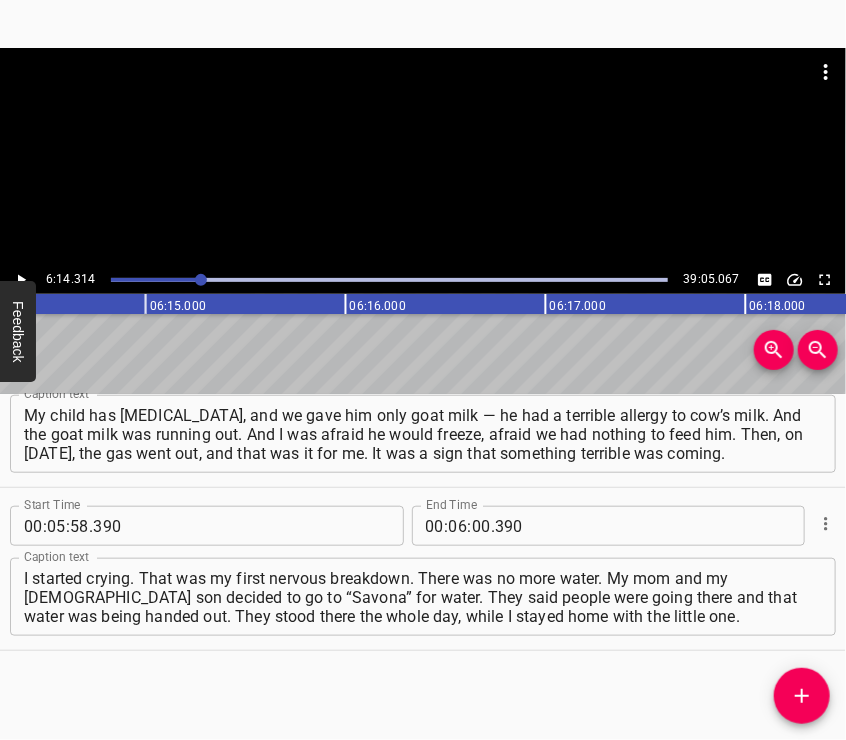 scroll, scrollTop: 0, scrollLeft: 74863, axis: horizontal 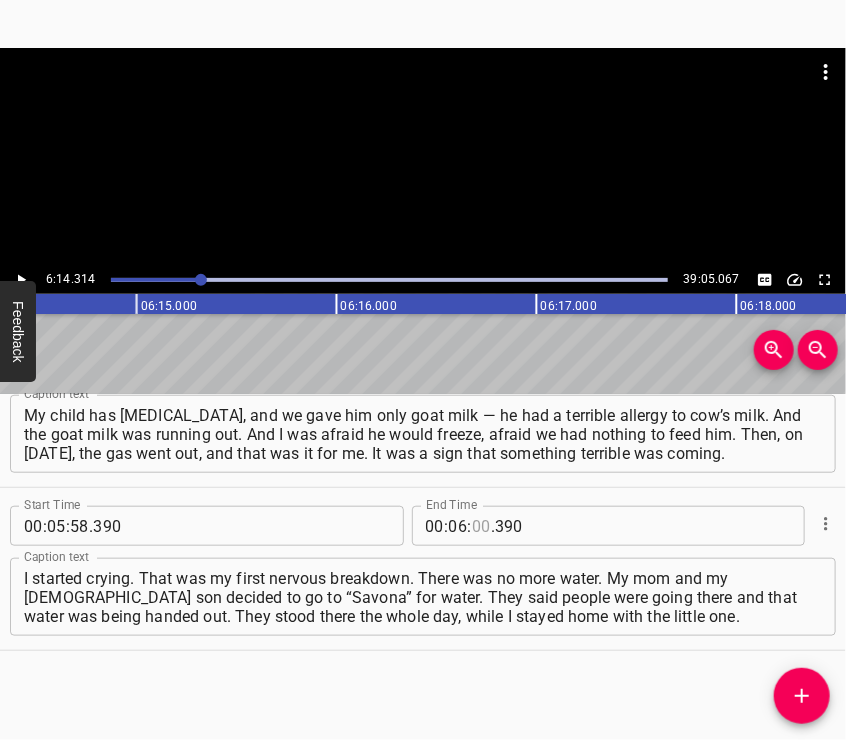 click at bounding box center [481, 526] 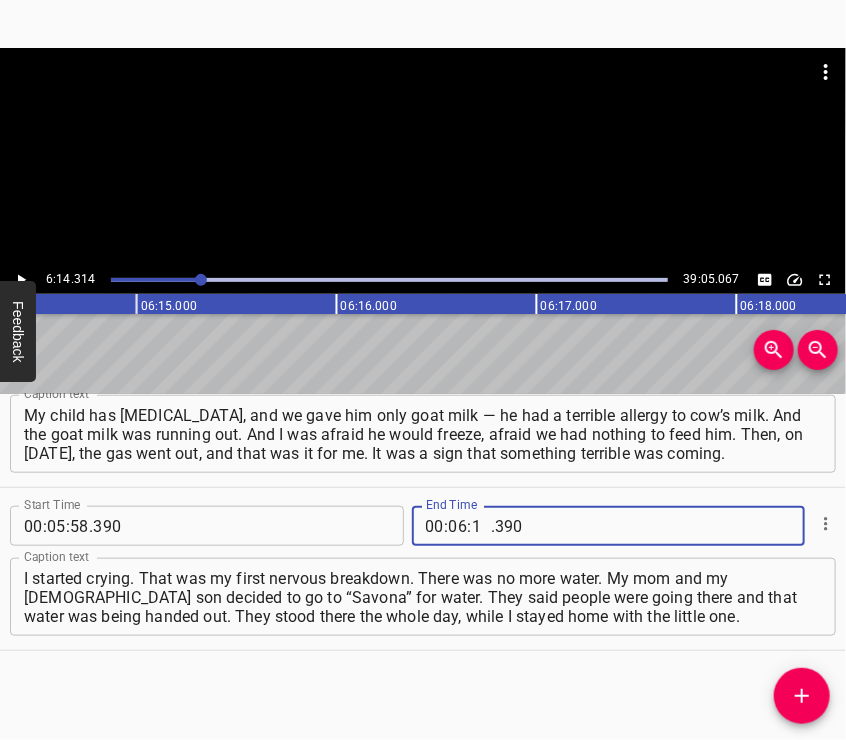type on "14" 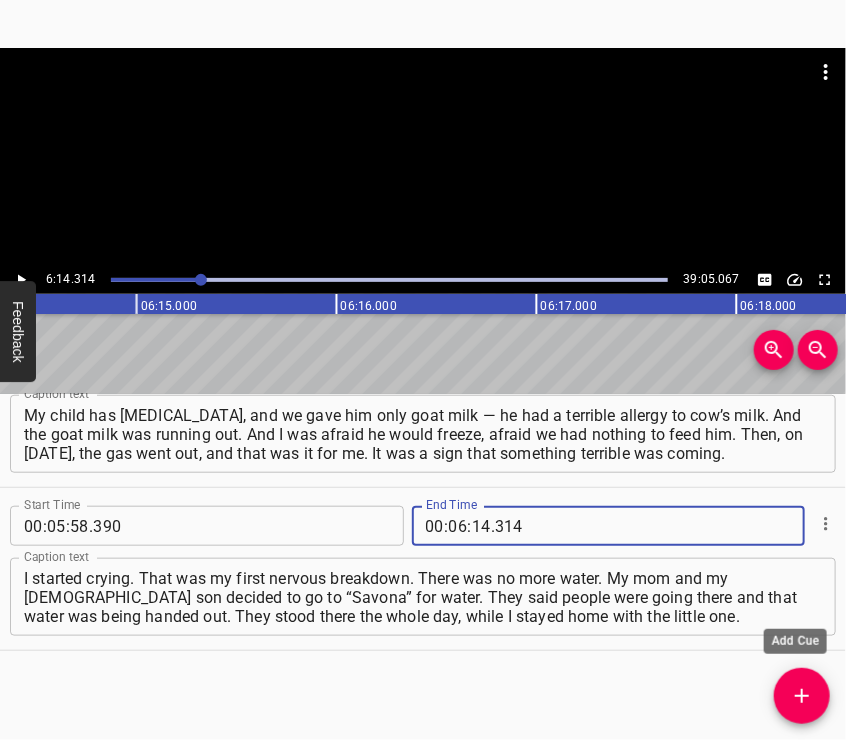 type on "314" 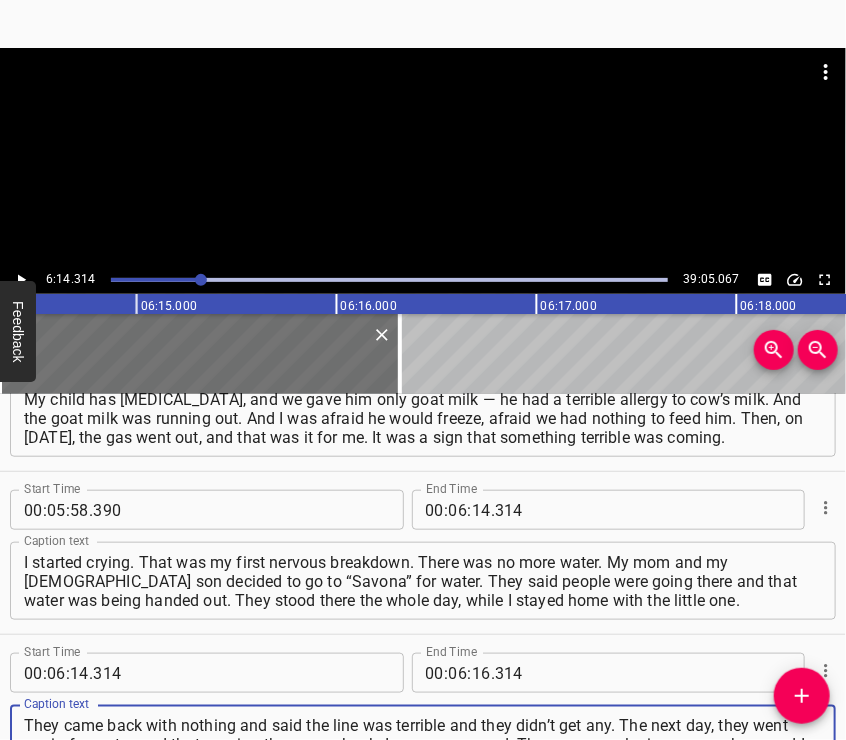 type on "They came back with nothing and said the line was terrible and they didn’t get any. The next day, they went again for water, and that evening they came back. I was very scared. There were explosions everywhere, and I was afraid they wouldn’t come back alive. It’s good I didn’t see with my own eyes what was going on" 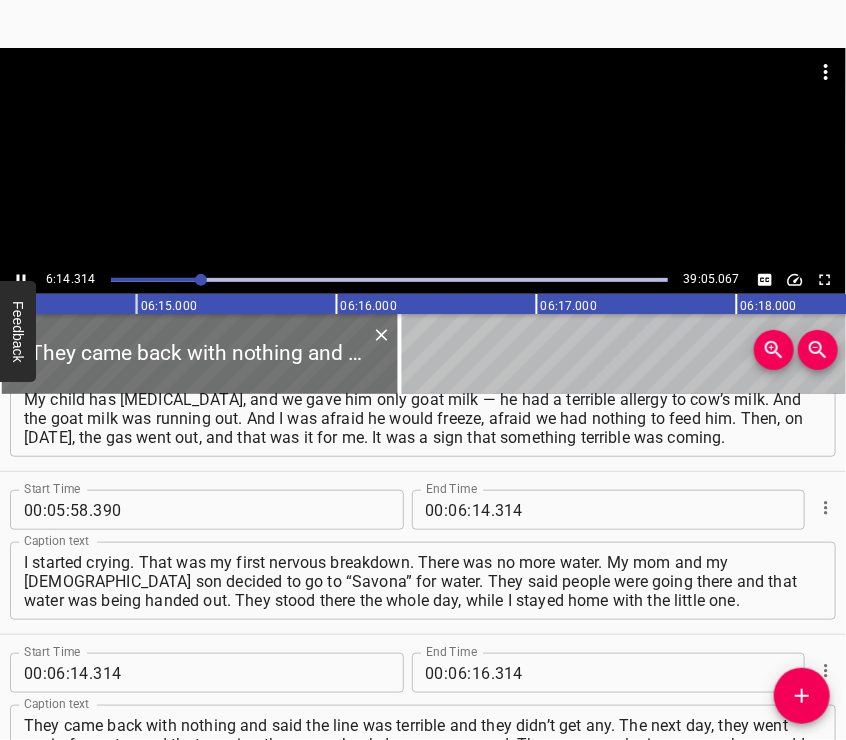 scroll, scrollTop: 2844, scrollLeft: 0, axis: vertical 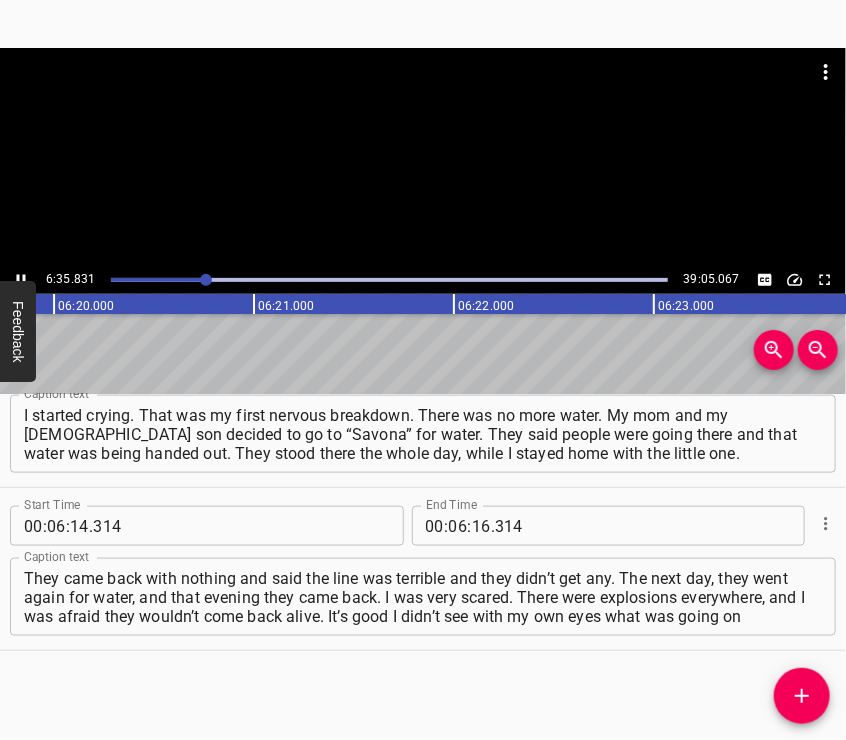 click at bounding box center (423, 157) 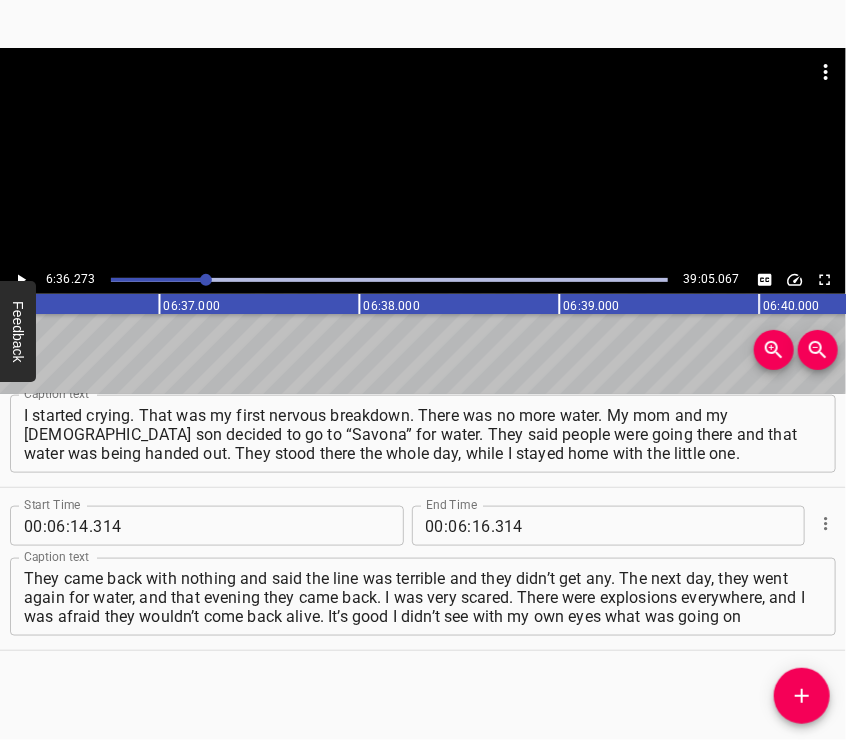 scroll, scrollTop: 0, scrollLeft: 79254, axis: horizontal 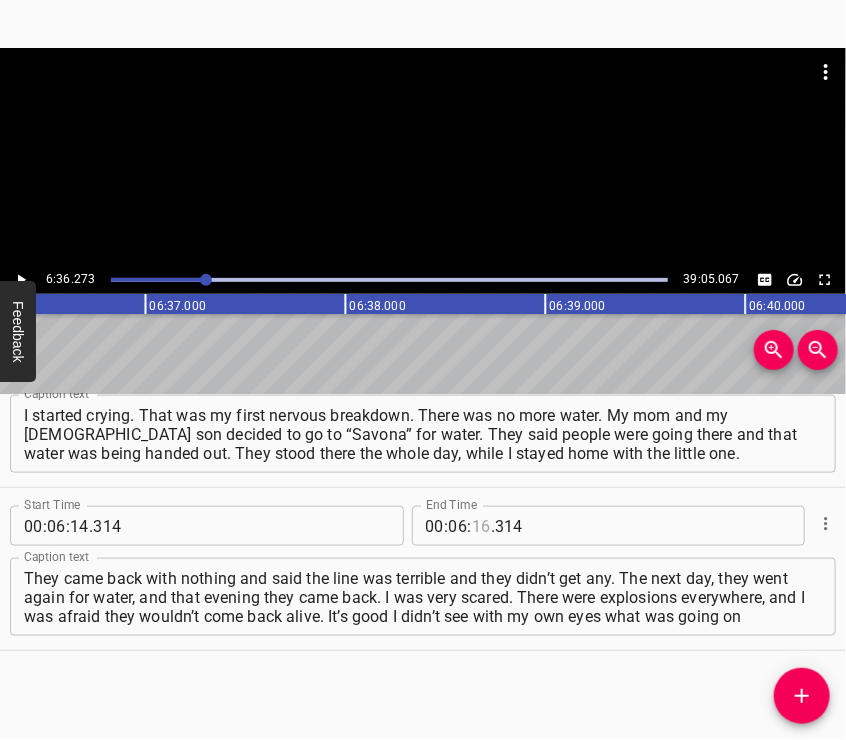 click at bounding box center (481, 526) 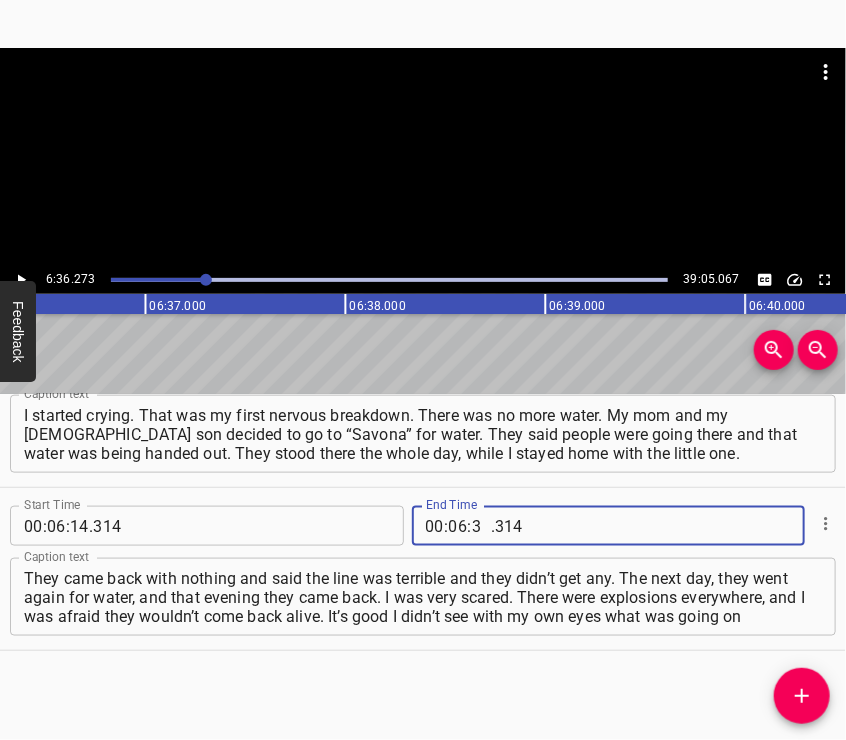 type on "36" 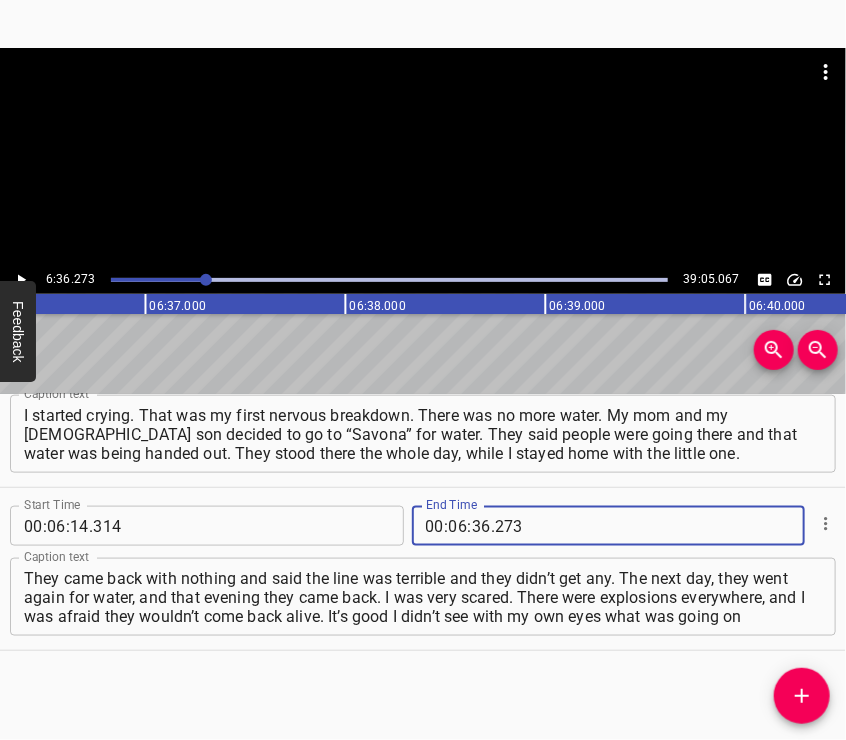 type on "273" 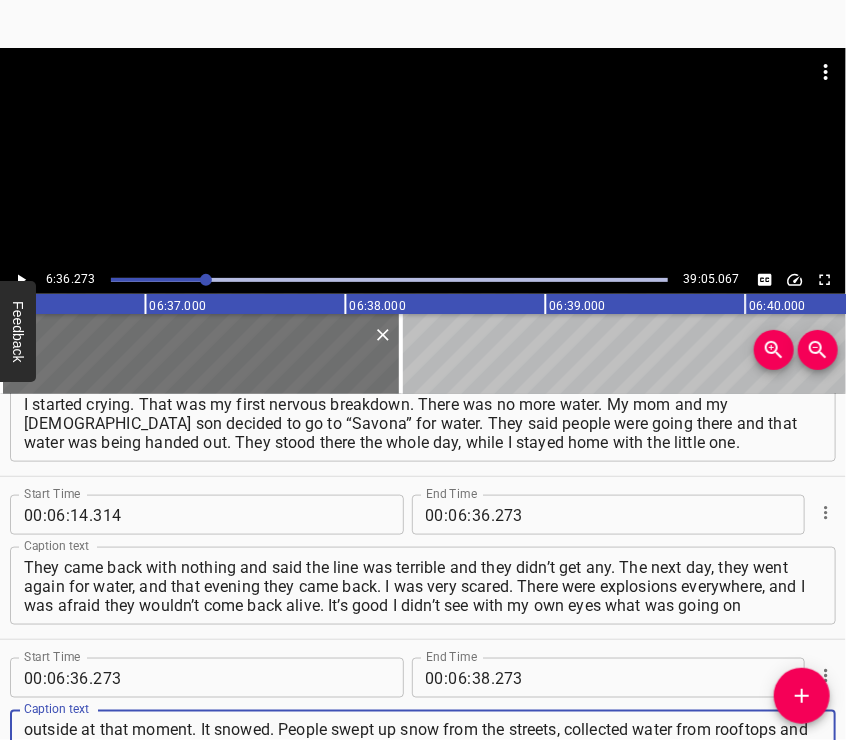 type on "outside at that moment. It snowed. People swept up snow from the streets, collected water from rooftops and drainpipes. We melted the snow, but it was black — because everything around was burning. We filtered this water, filtered it several times, somehow — but it was still very black. People boiled and filtered it too," 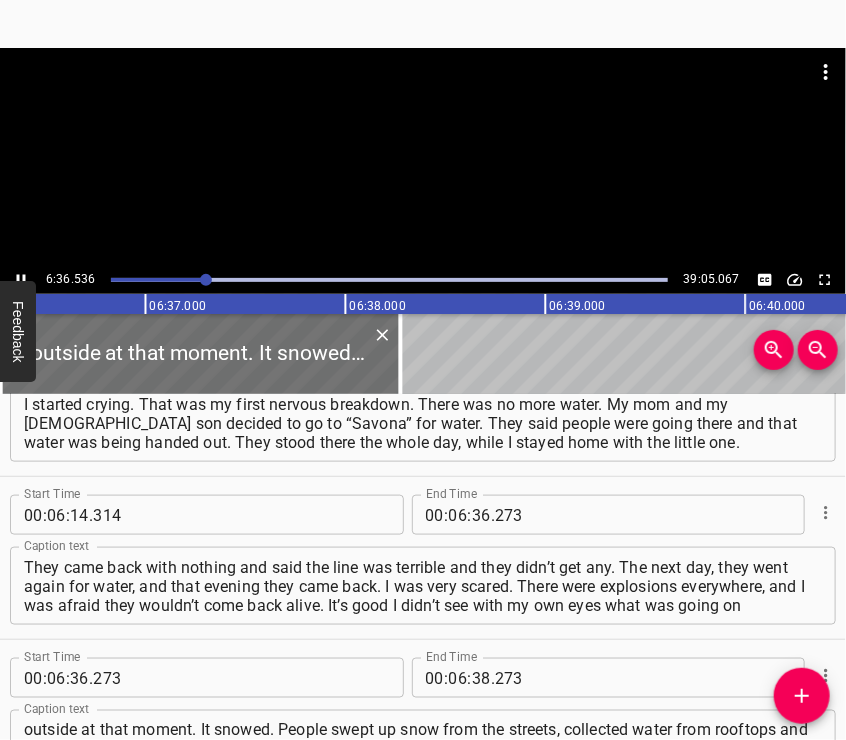 scroll, scrollTop: 2952, scrollLeft: 0, axis: vertical 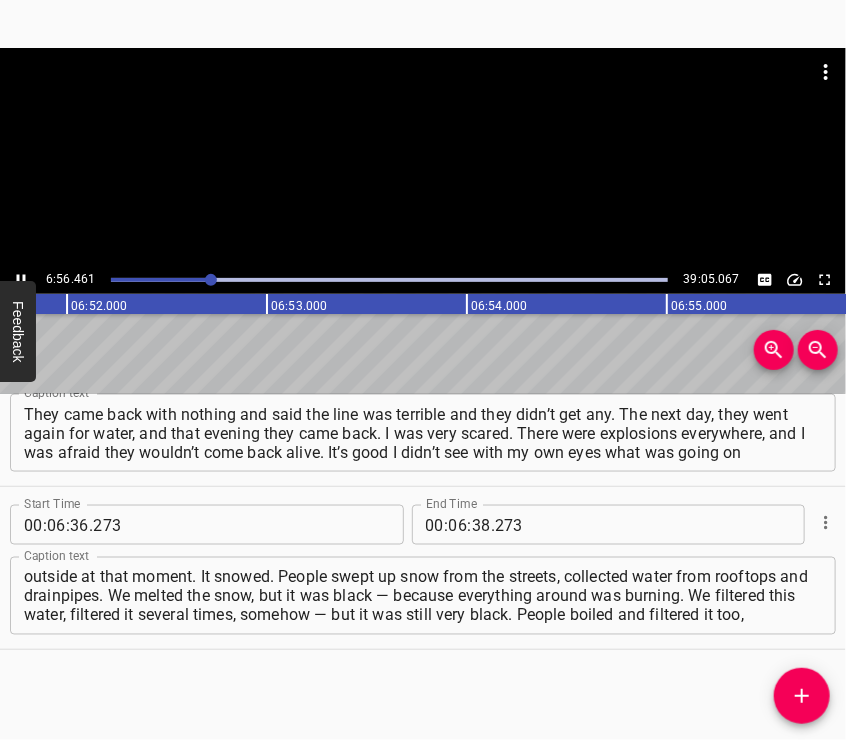 click at bounding box center [423, 157] 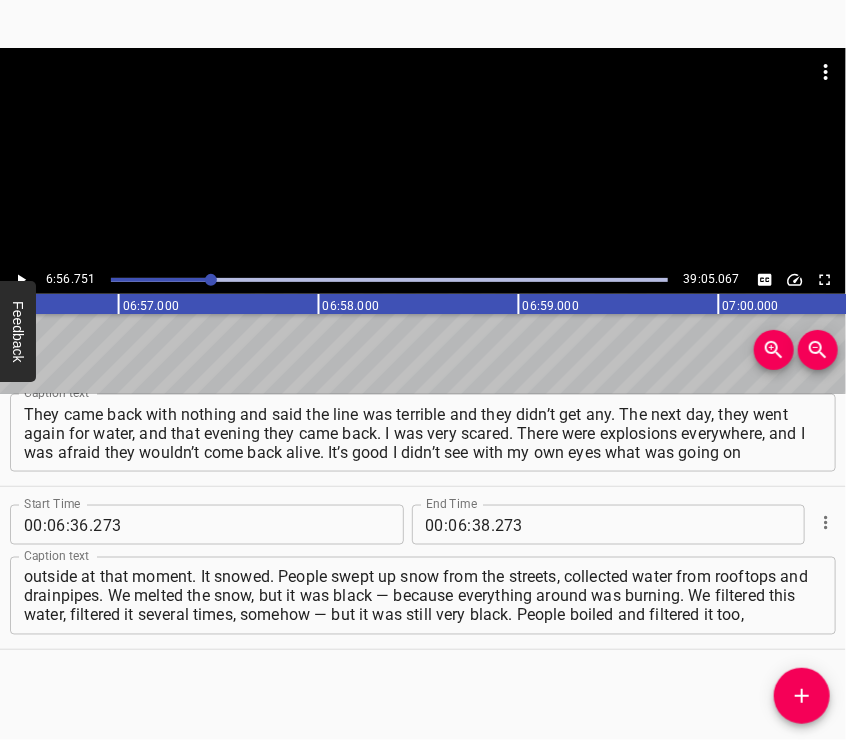click at bounding box center (423, 157) 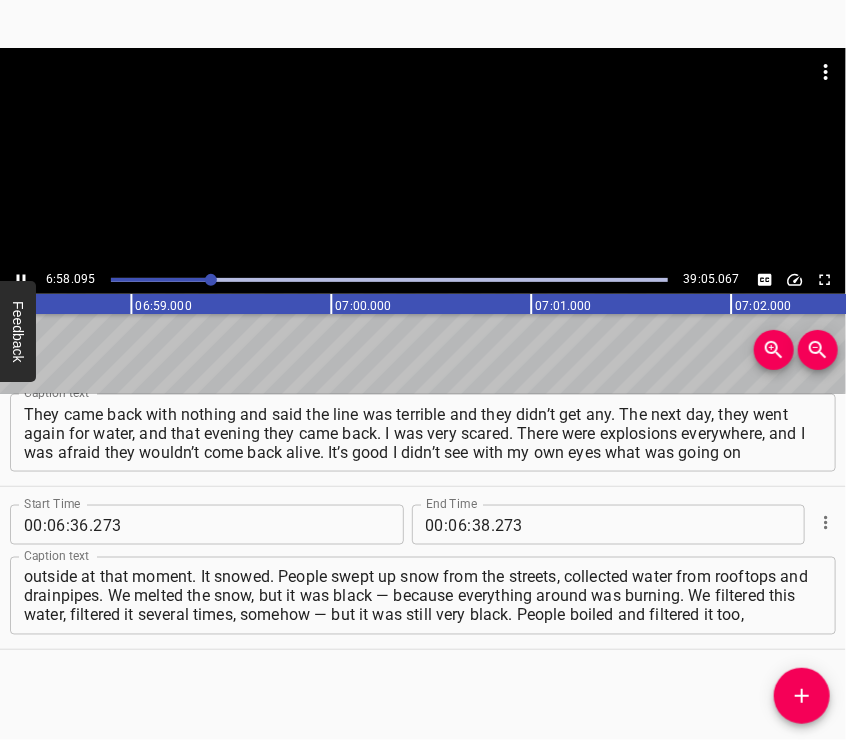 click at bounding box center [423, 157] 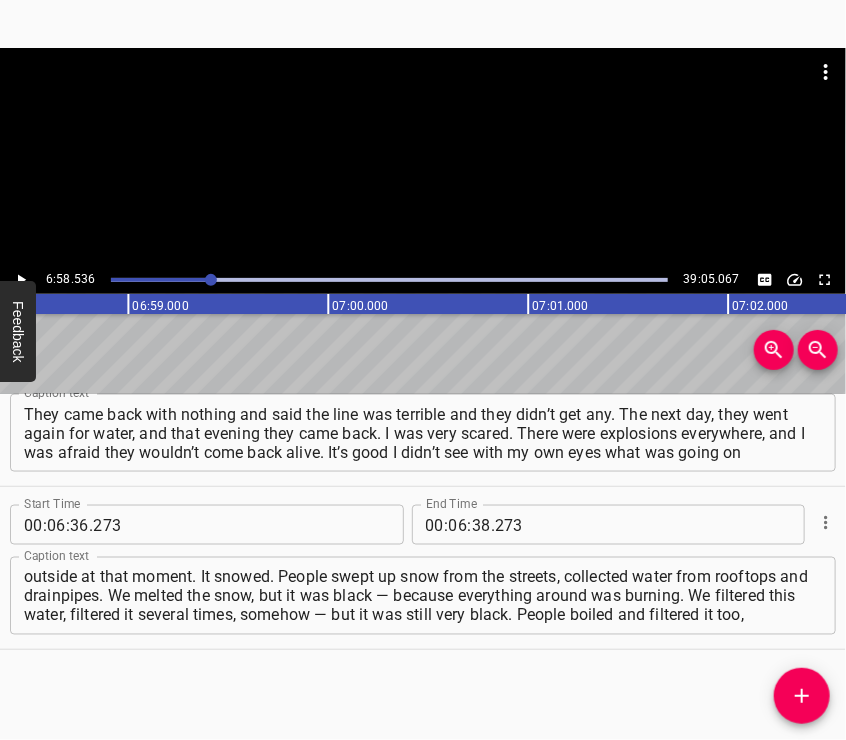 scroll, scrollTop: 0, scrollLeft: 83707, axis: horizontal 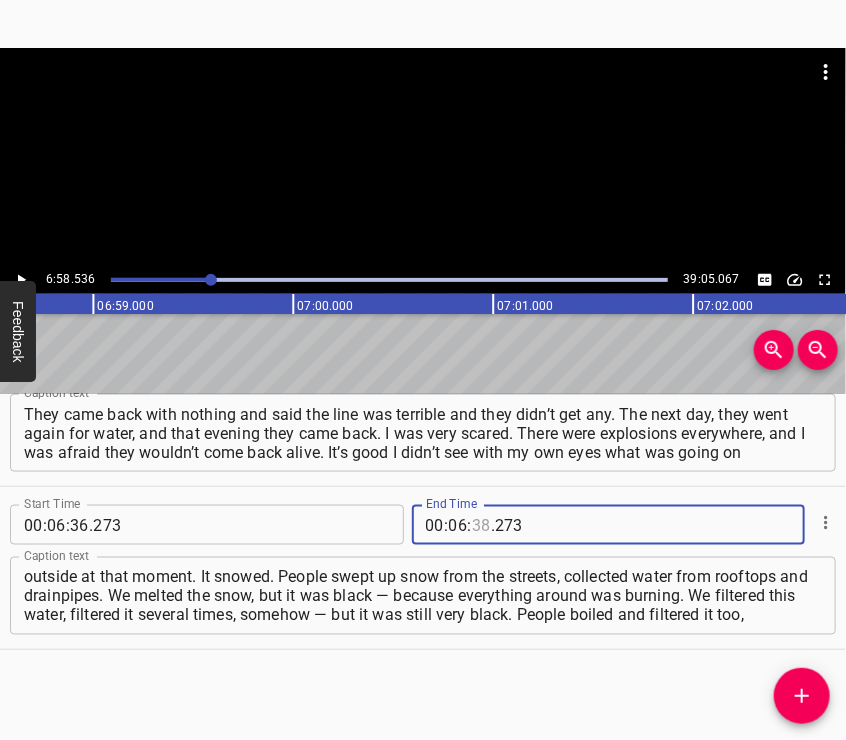 click at bounding box center [481, 525] 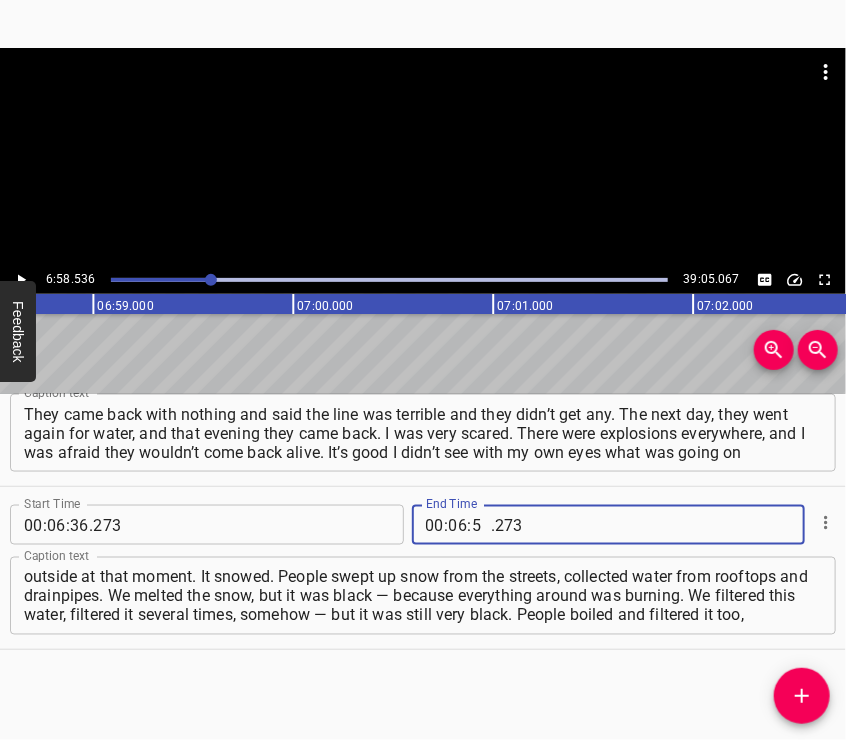 type on "58" 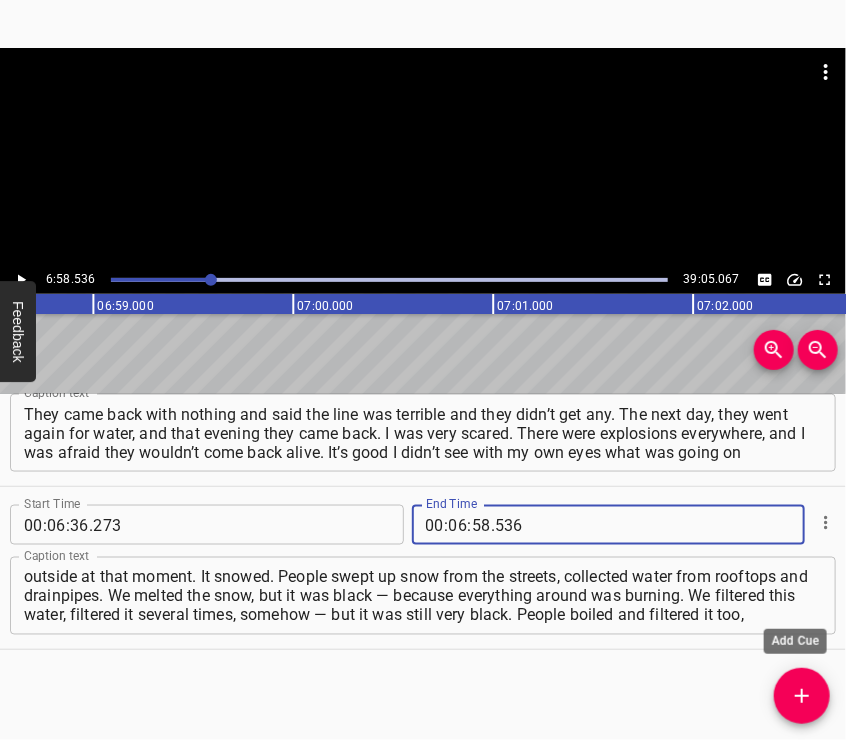 type on "536" 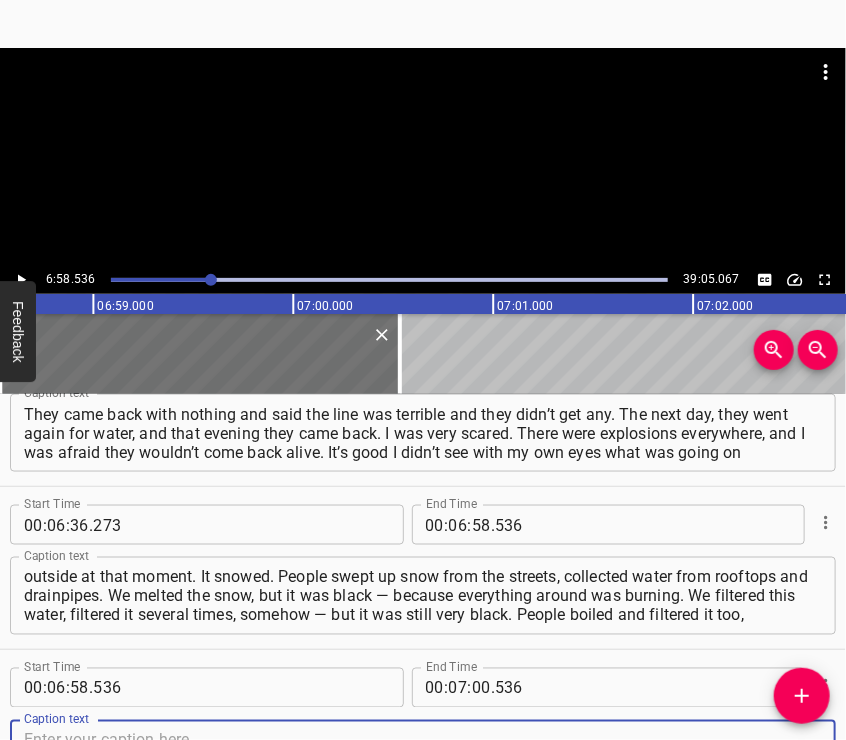 scroll, scrollTop: 3017, scrollLeft: 0, axis: vertical 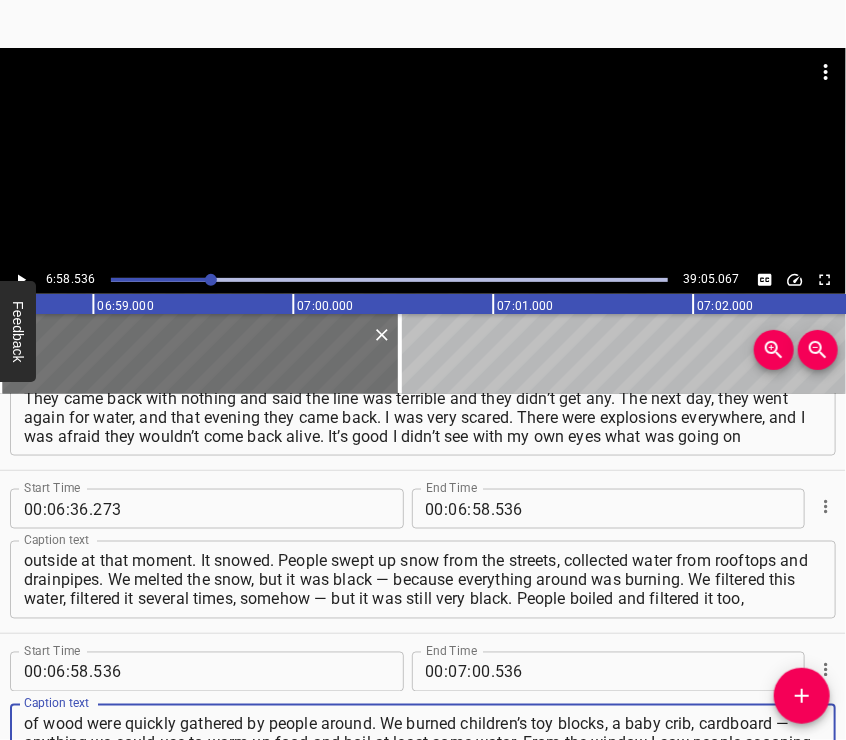 type on "including our neighbors. People were cooking over open fires. There was no firewood. Branches and any kind of wood were quickly gathered by people around. We burned children’s toy blocks, a baby crib, cardboard — anything we could use to warm up food and boil at least some water. From the window I saw people scooping black slush" 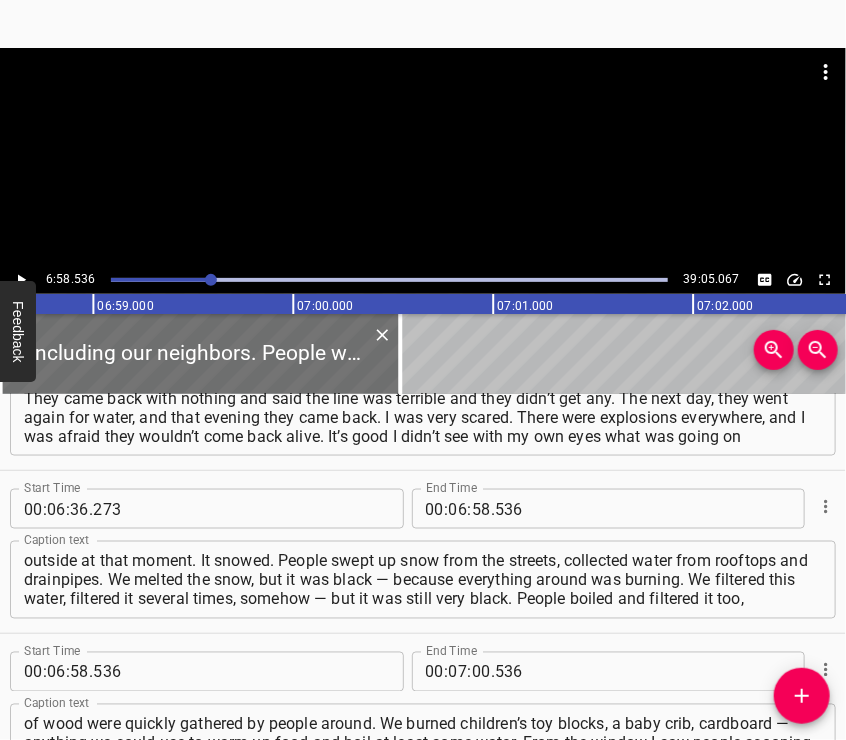 click at bounding box center [423, 98] 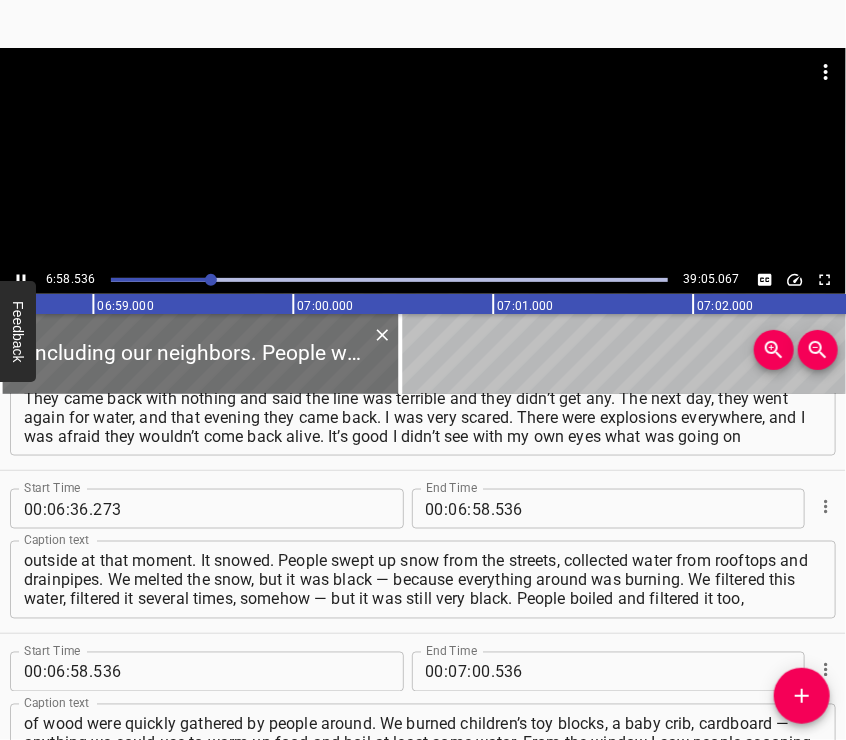 scroll, scrollTop: 3101, scrollLeft: 0, axis: vertical 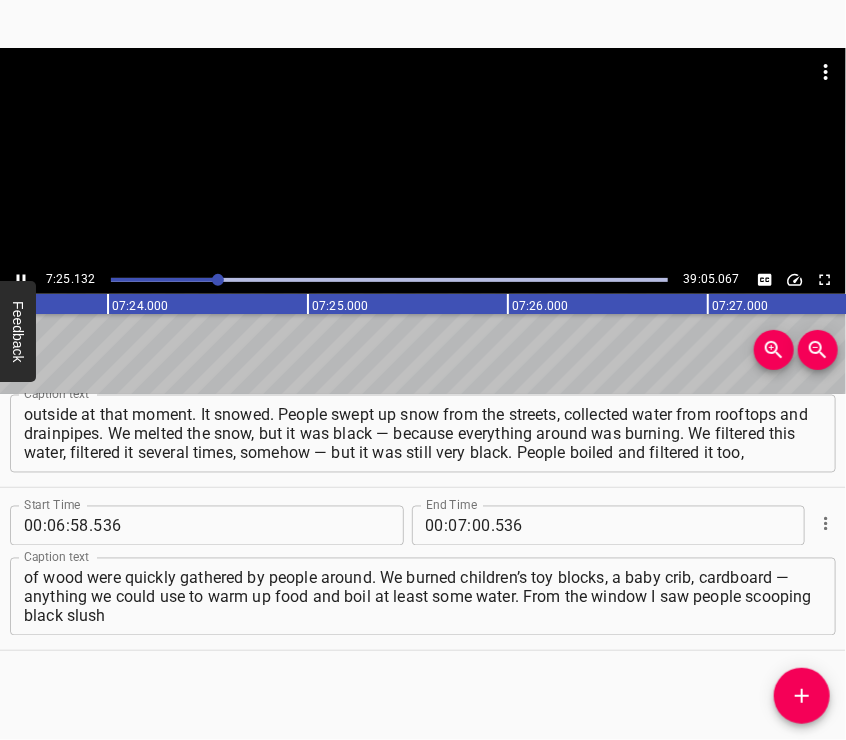 click at bounding box center (423, 157) 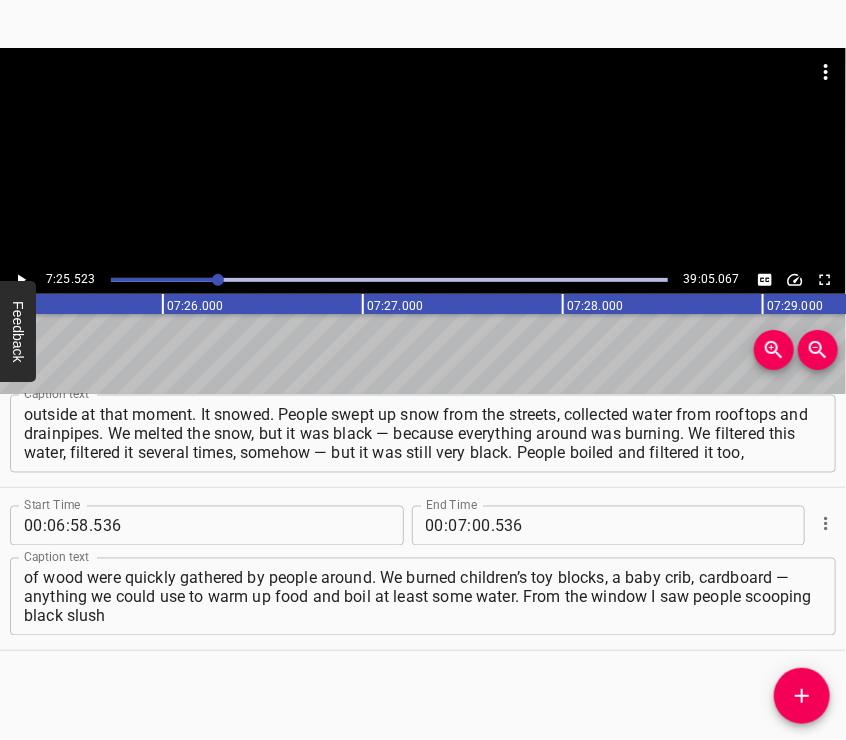 scroll, scrollTop: 0, scrollLeft: 89104, axis: horizontal 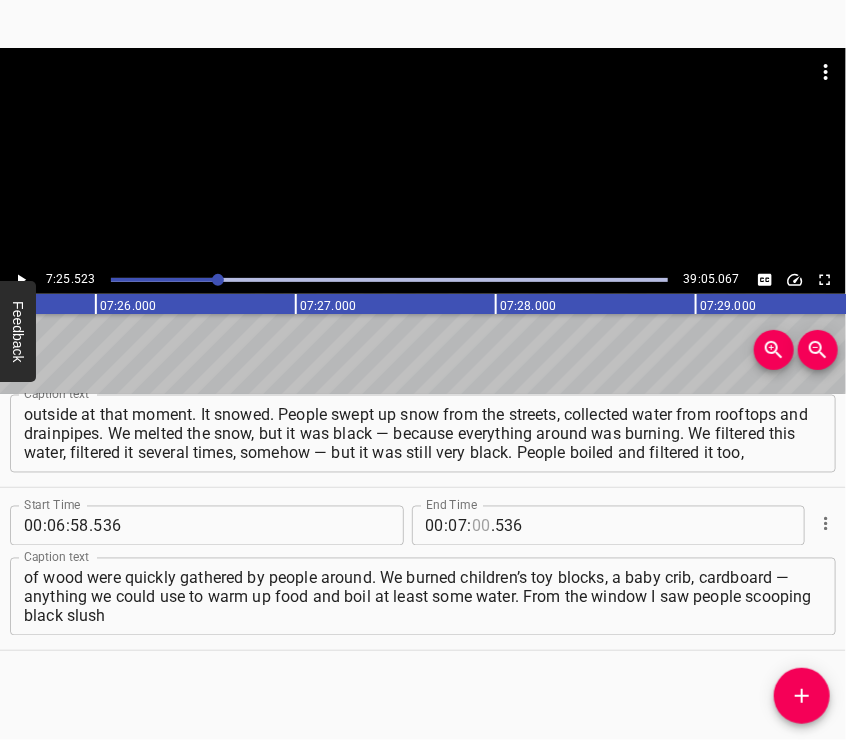 click at bounding box center [481, 526] 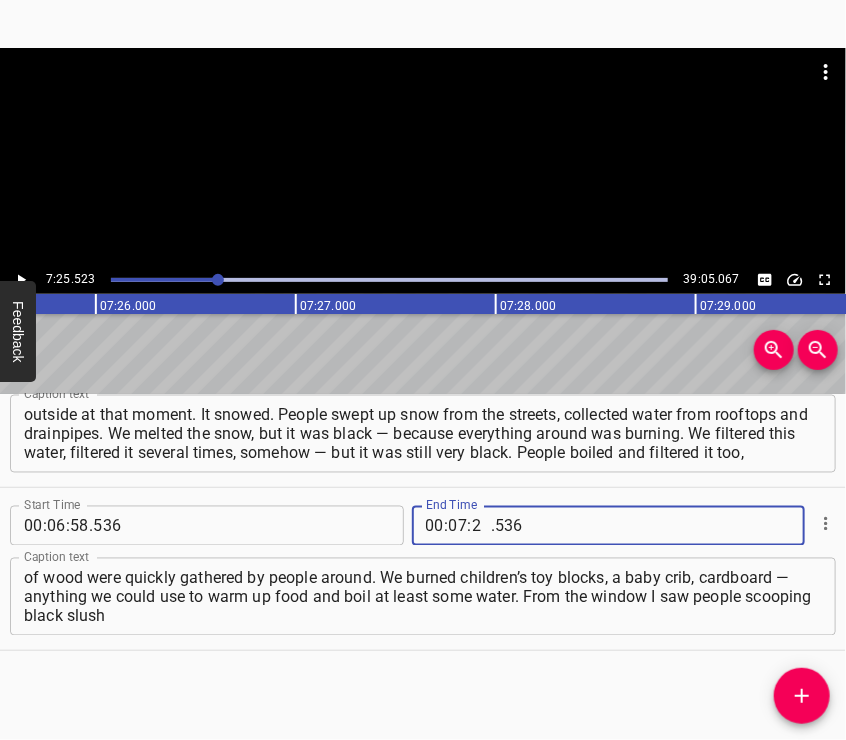 type on "25" 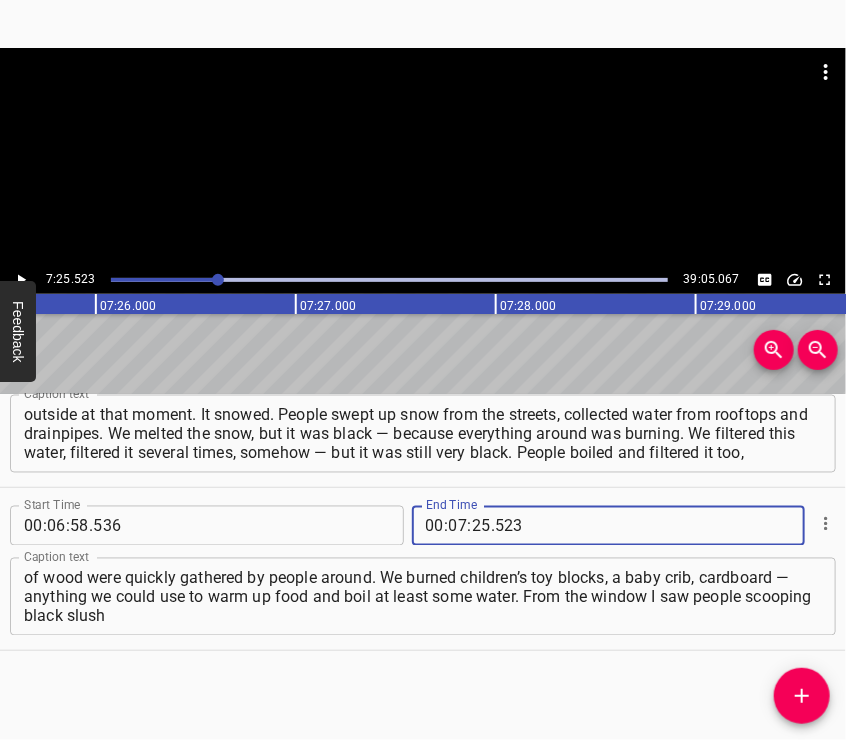 type on "523" 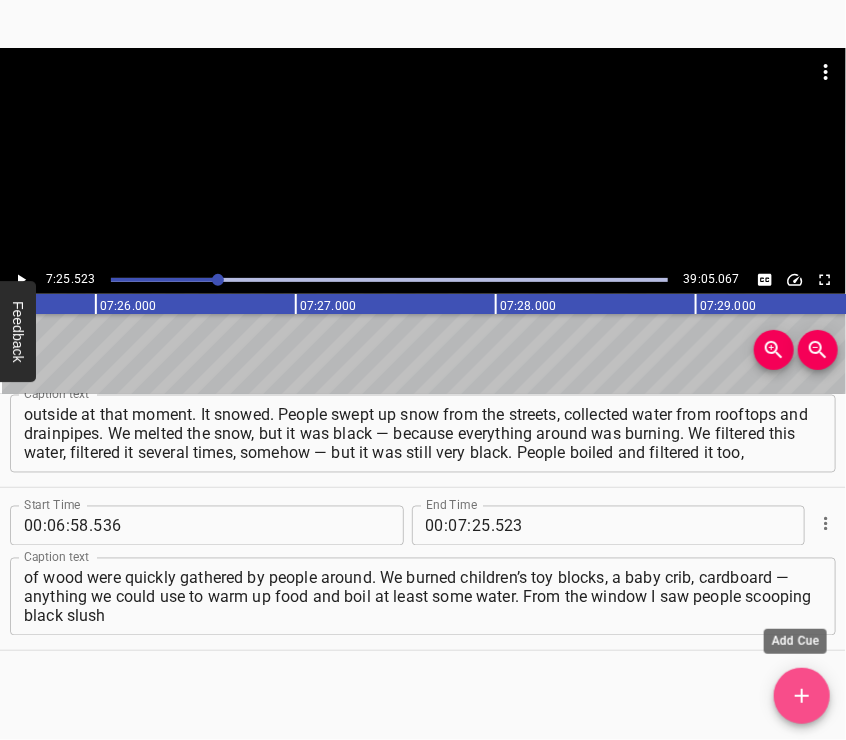 click at bounding box center [802, 696] 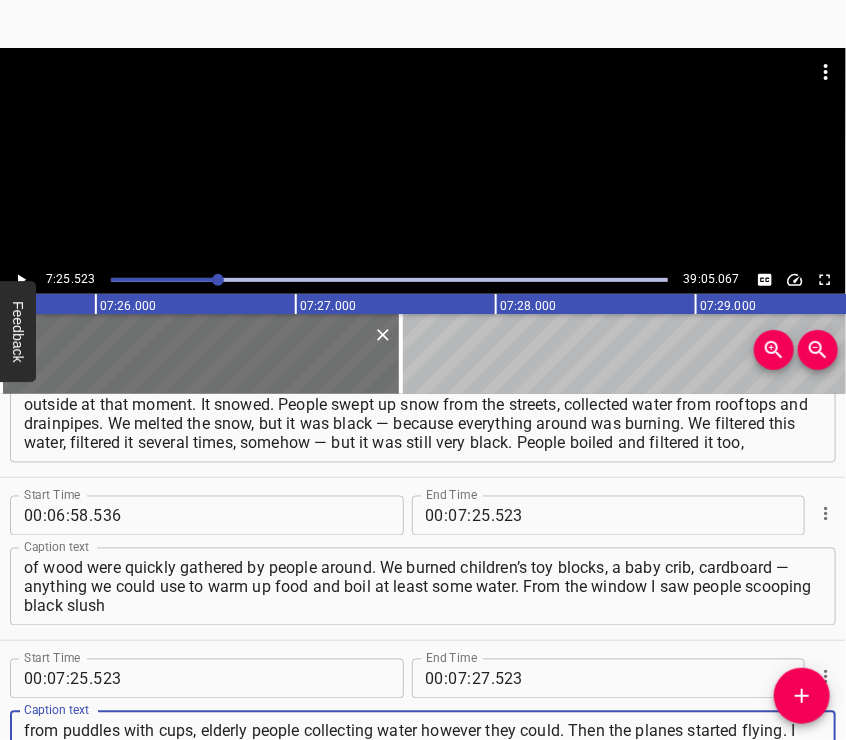 scroll, scrollTop: 19, scrollLeft: 0, axis: vertical 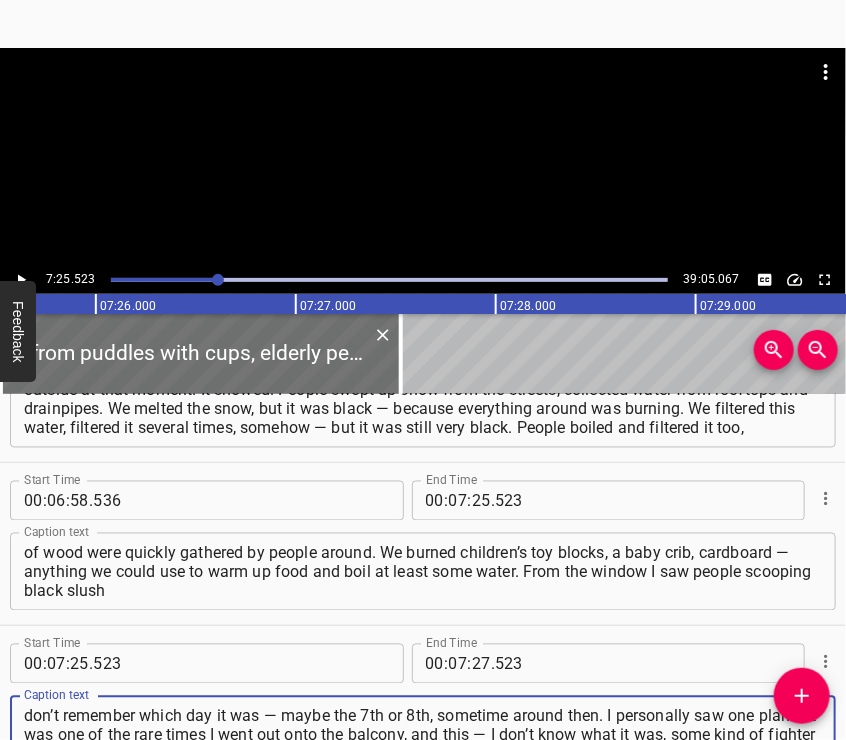 type on "from puddles with cups, elderly people collecting water however they could. Then the planes started flying. I don’t remember which day it was — maybe the 7th or 8th, sometime around then. I personally saw one plane. It was one of the rare times I went out onto the balcony, and this — I don’t know what it was, some kind of fighter jet —" 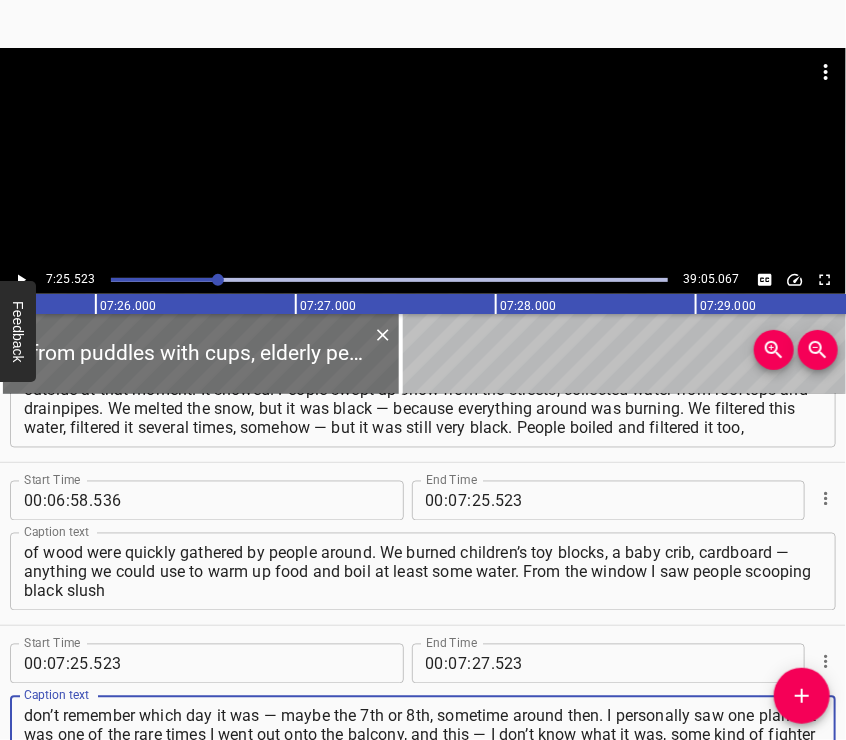 click at bounding box center [423, 157] 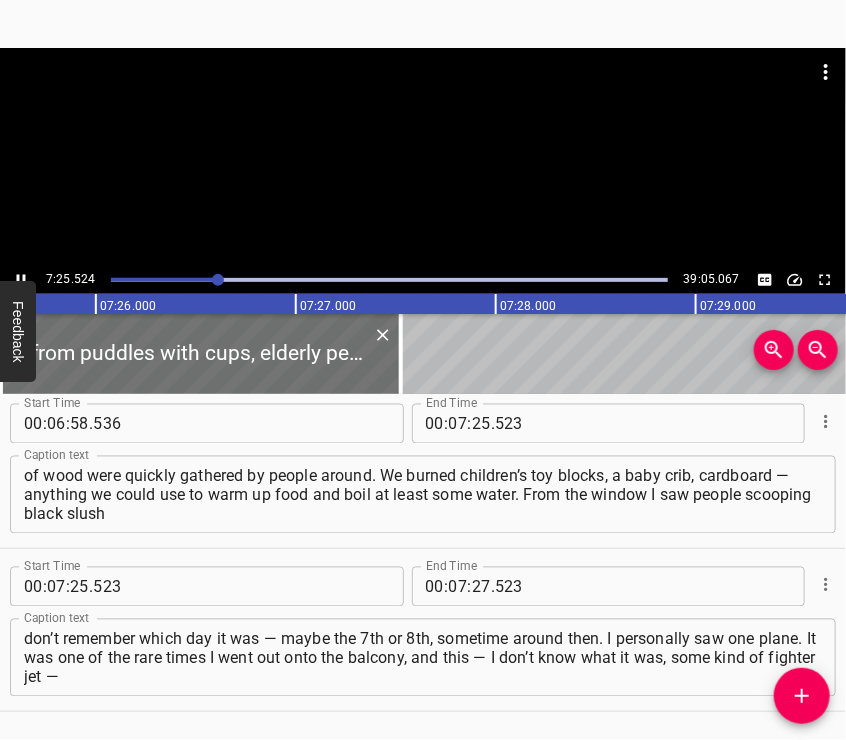 scroll, scrollTop: 3333, scrollLeft: 0, axis: vertical 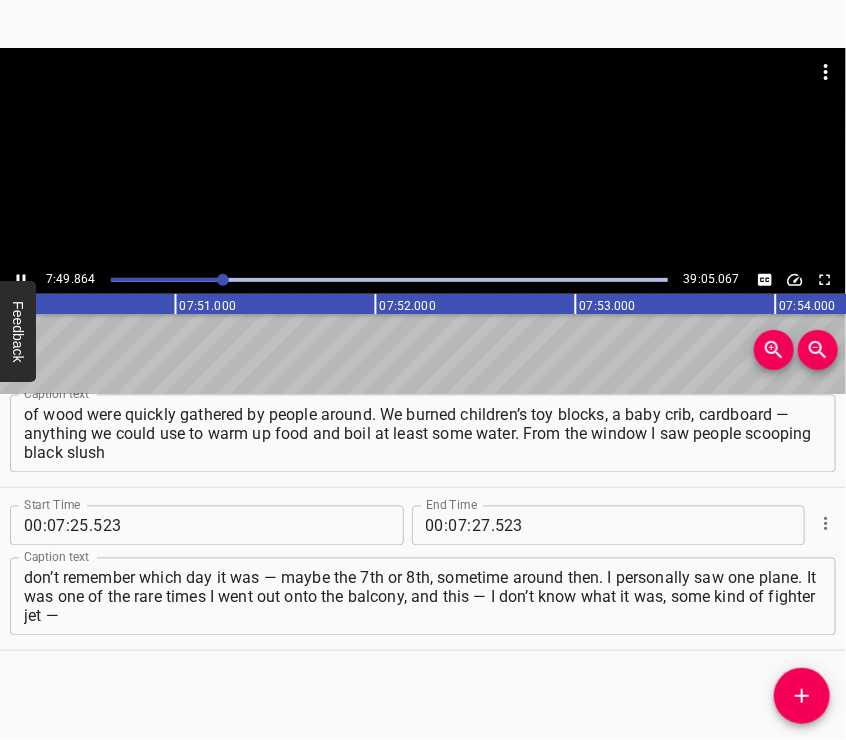 click at bounding box center [423, 157] 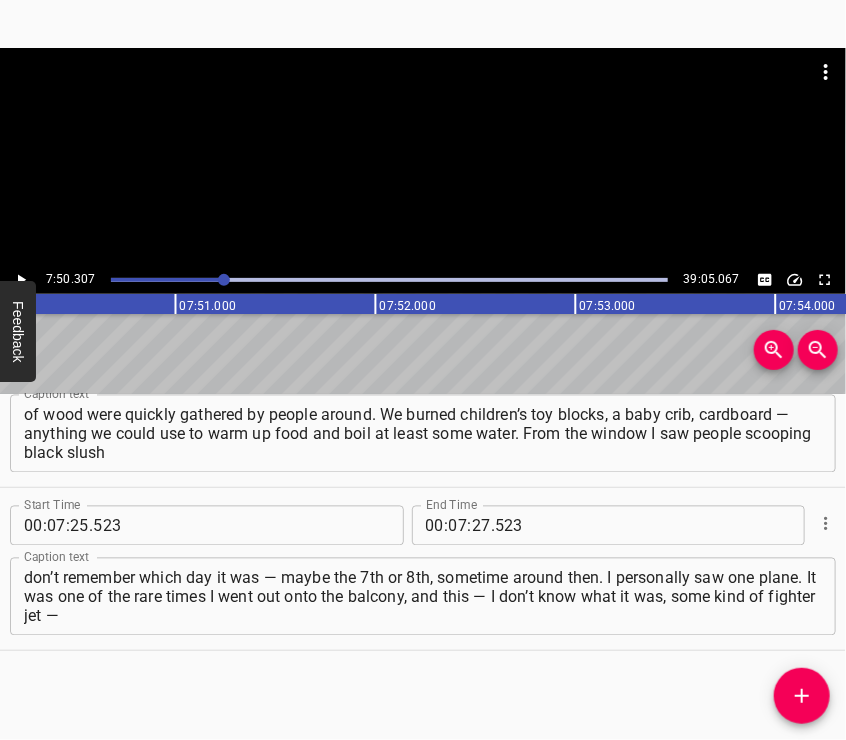 scroll, scrollTop: 0, scrollLeft: 94061, axis: horizontal 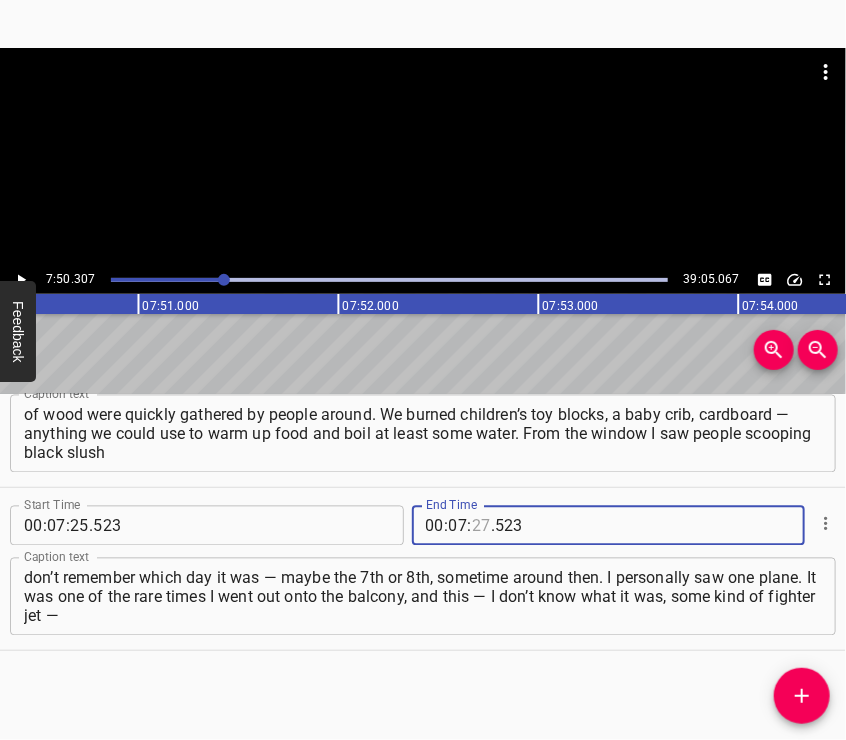 click at bounding box center [481, 526] 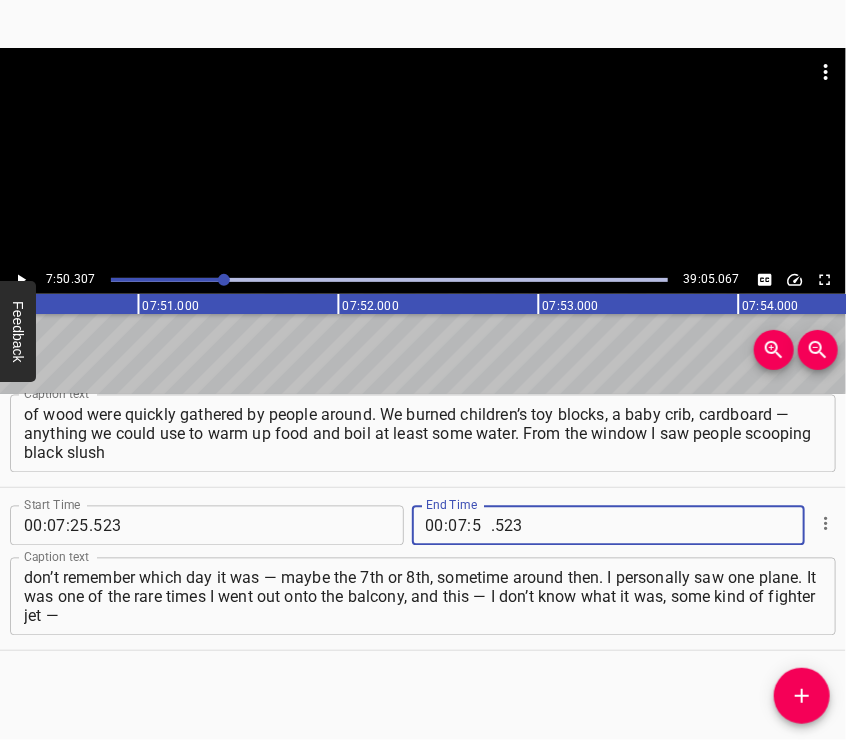 type on "50" 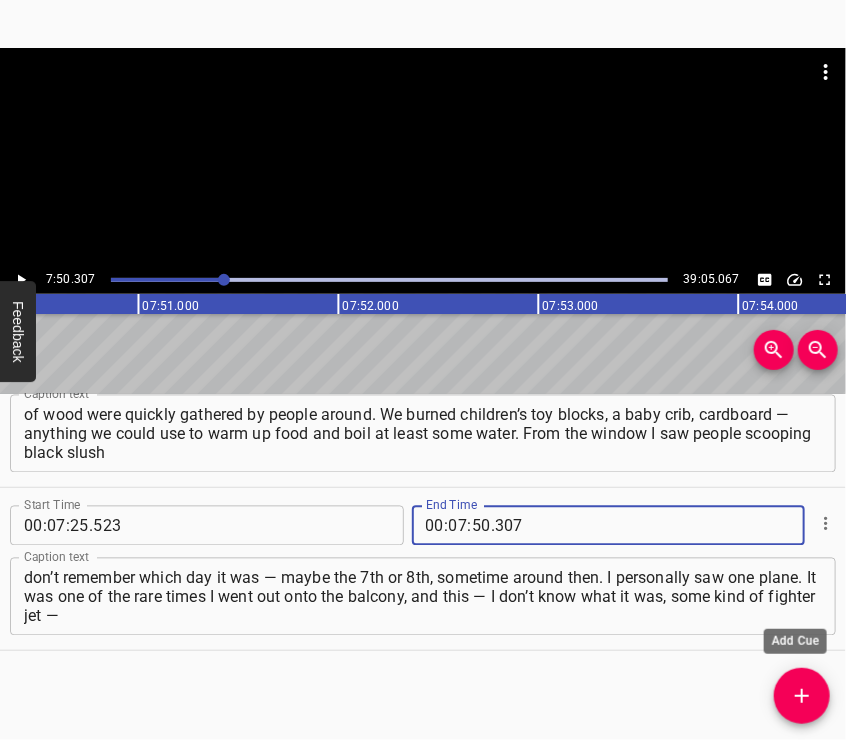 type on "307" 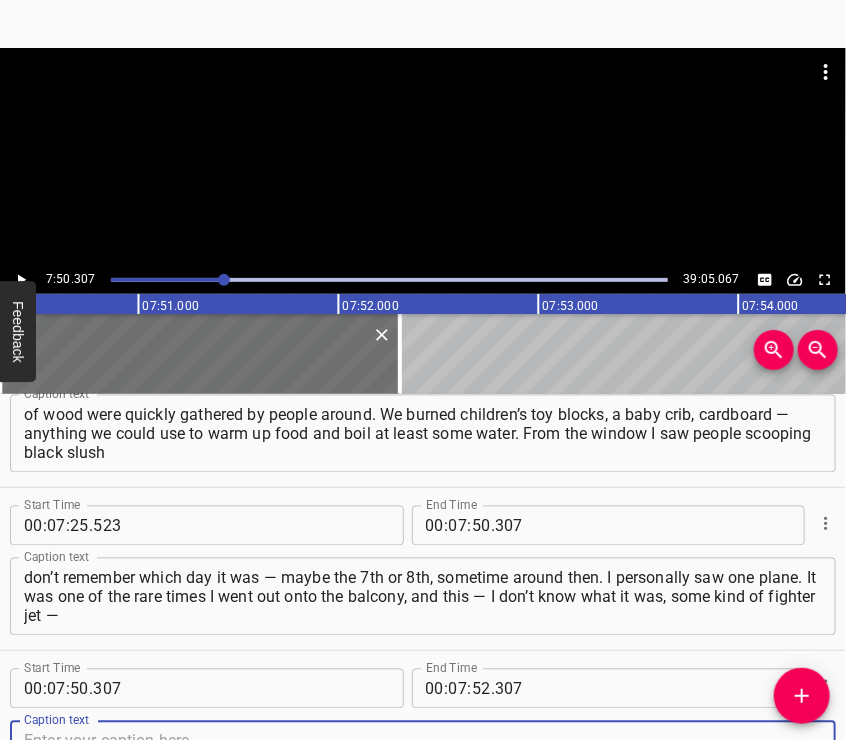 scroll, scrollTop: 3344, scrollLeft: 0, axis: vertical 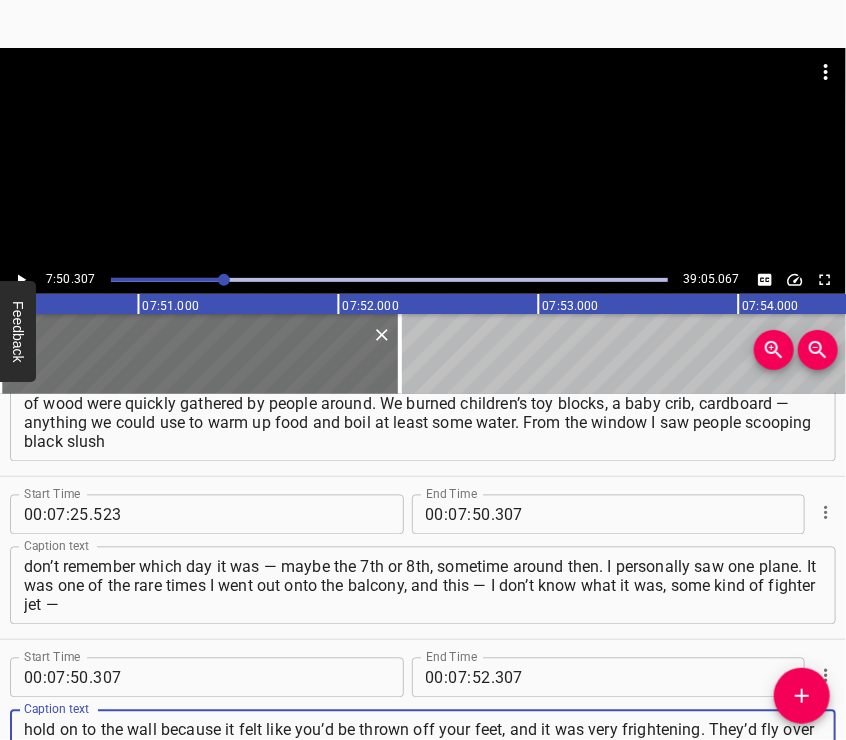 type on "flew right in front of me. They started flying so that the building was shaking like an aspen tree. You had to hold on to the wall because it felt like you’d be thrown off your feet, and it was very frightening. They’d fly over — and a few seconds later, a massive explosion. Then I realized they were bombing the city. In the evening, also once..." 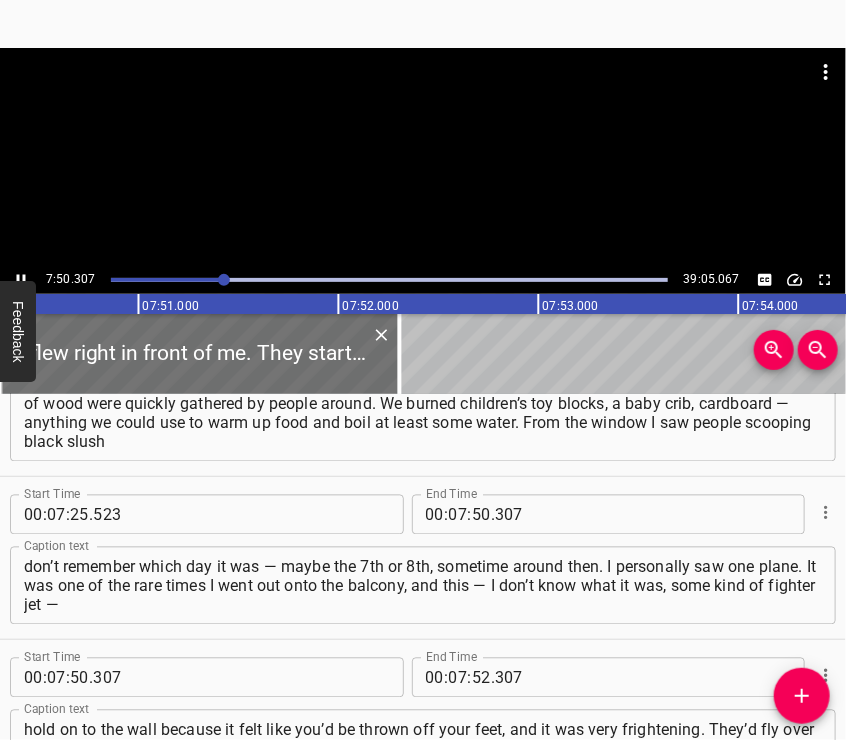scroll, scrollTop: 3421, scrollLeft: 0, axis: vertical 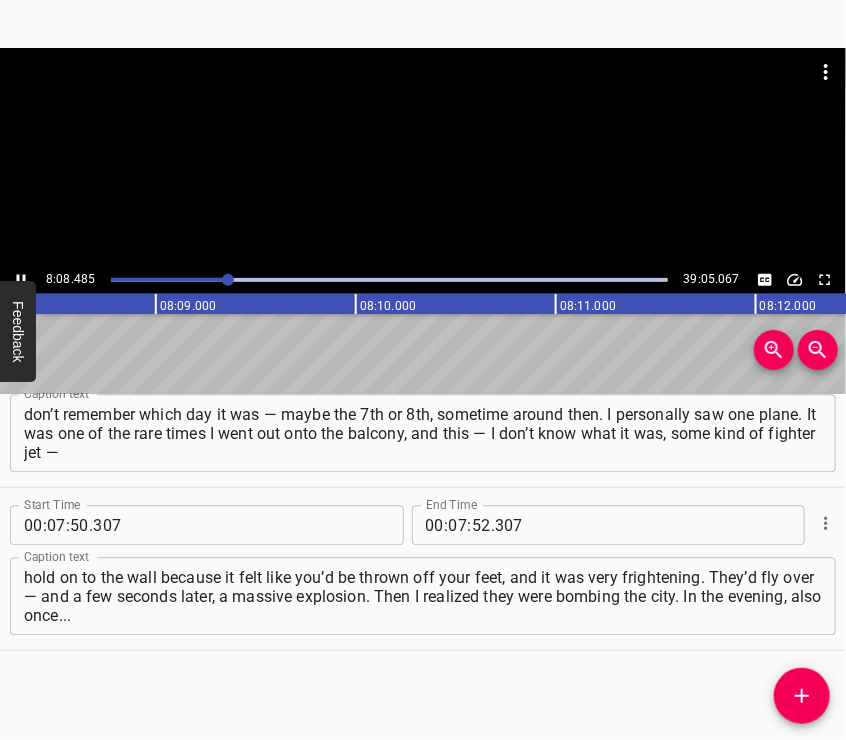 click at bounding box center (423, 157) 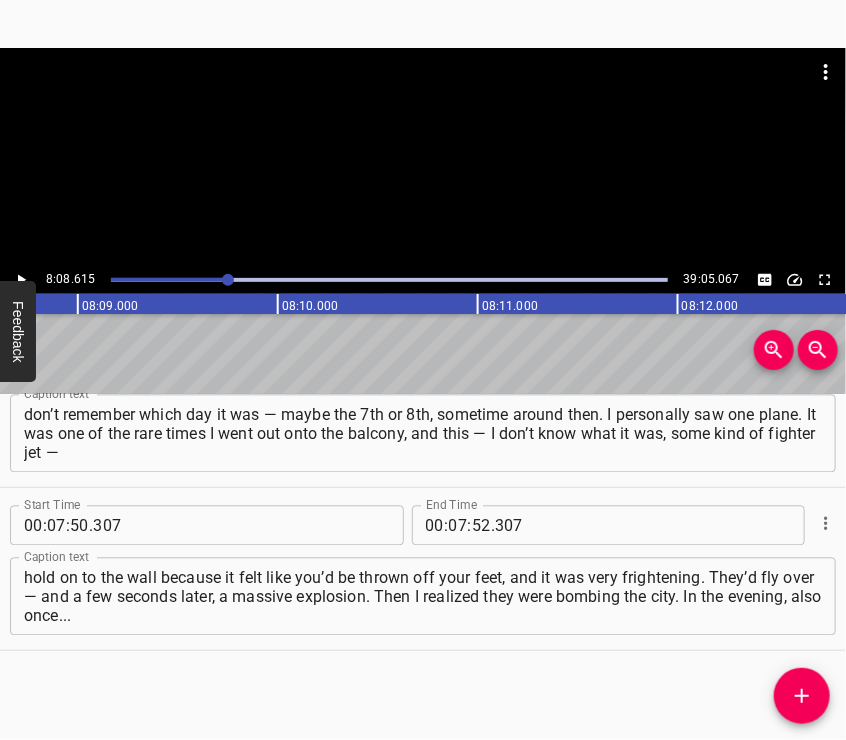 scroll, scrollTop: 0, scrollLeft: 97723, axis: horizontal 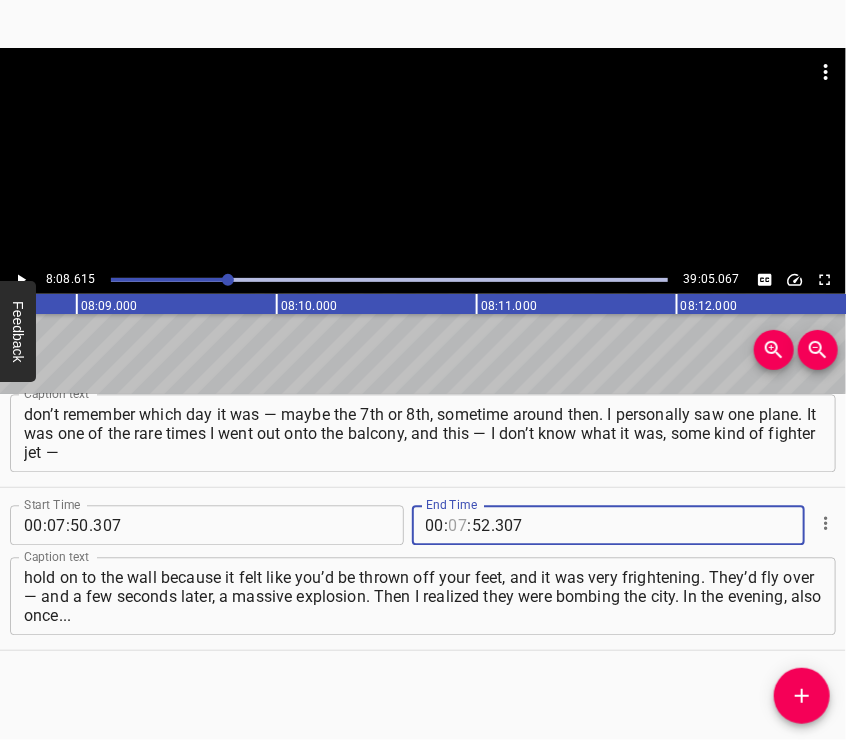 click at bounding box center [458, 526] 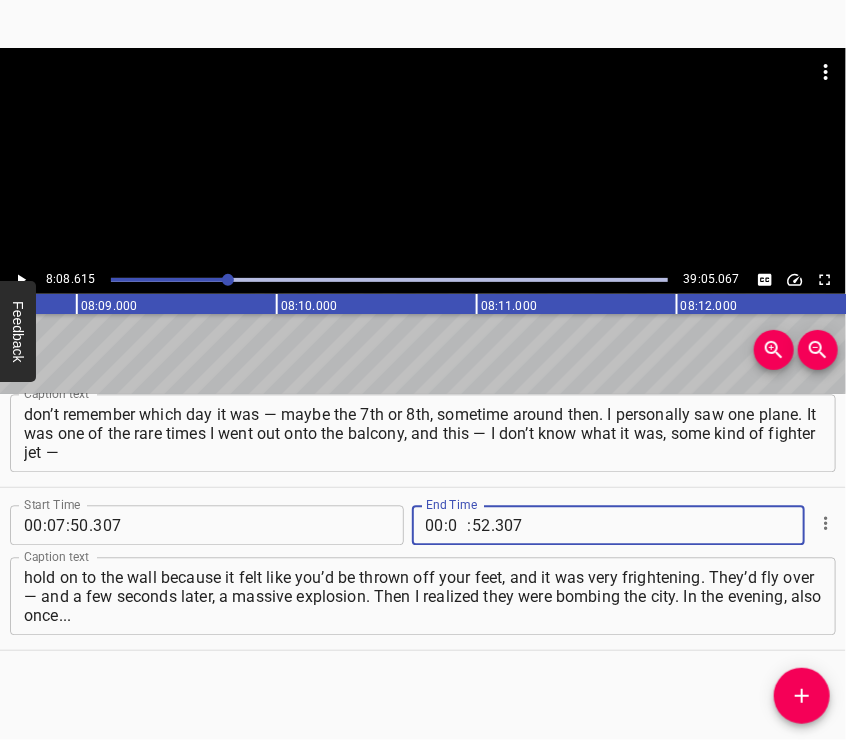 type on "08" 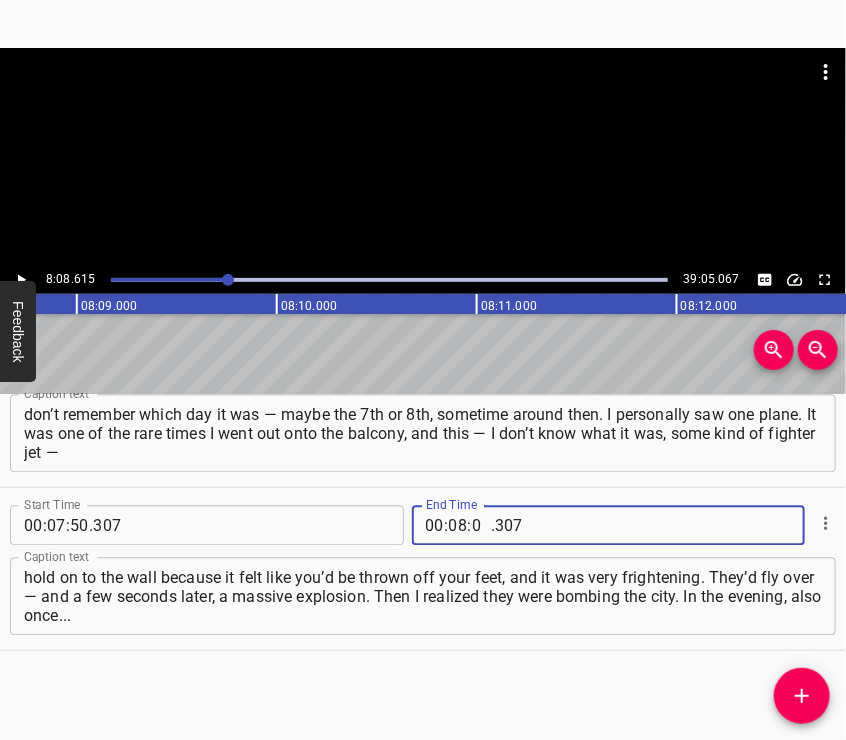 type on "08" 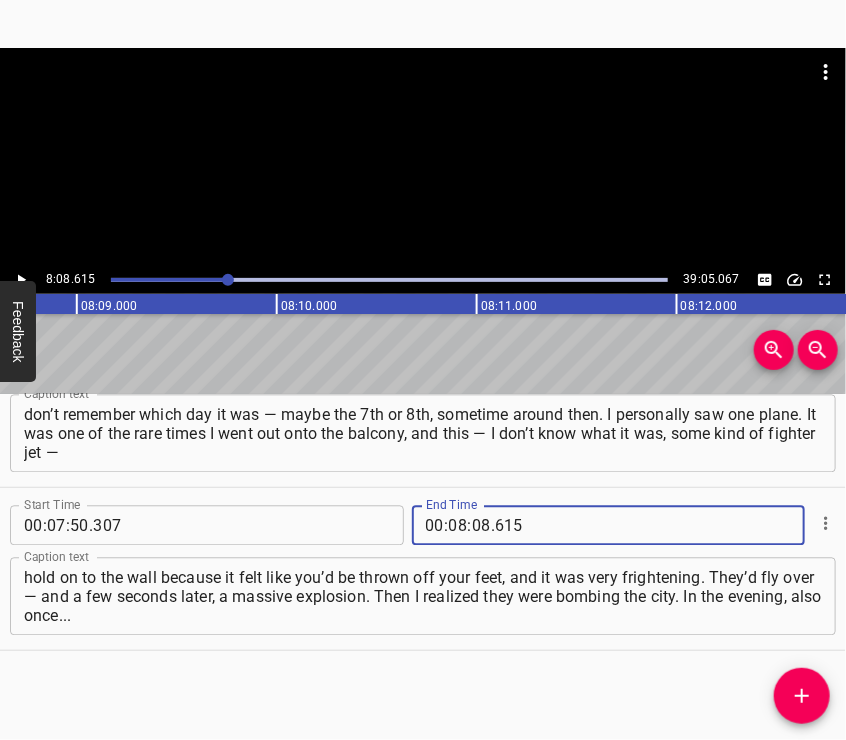 type on "615" 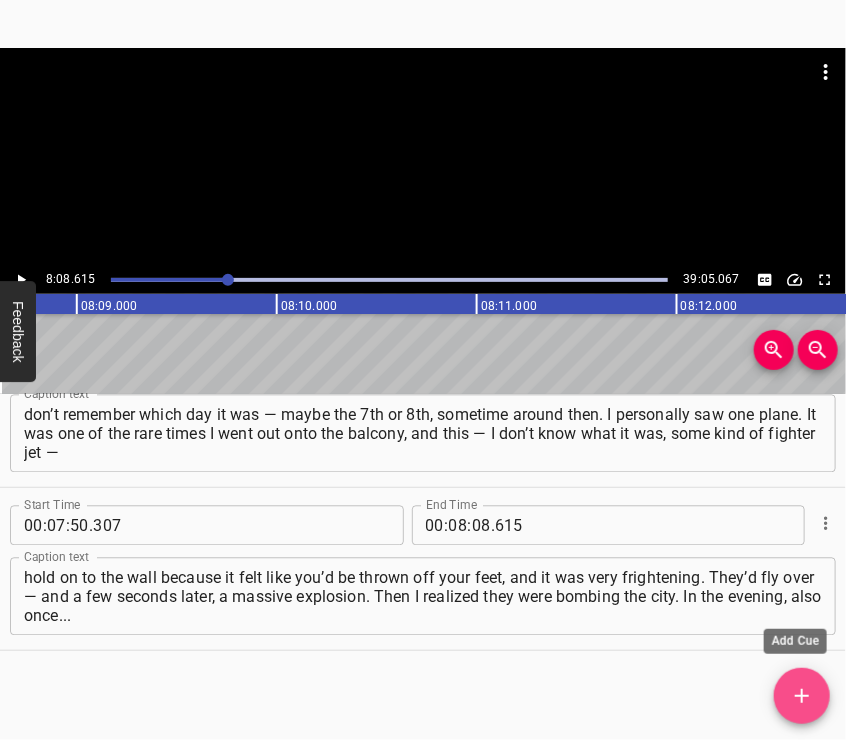 click 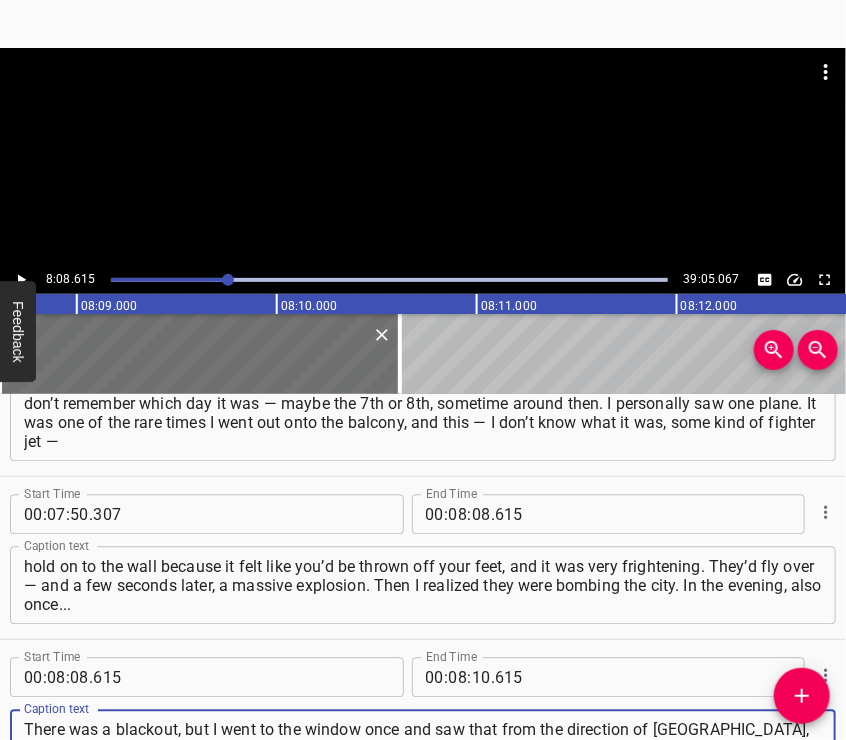 scroll, scrollTop: 19, scrollLeft: 0, axis: vertical 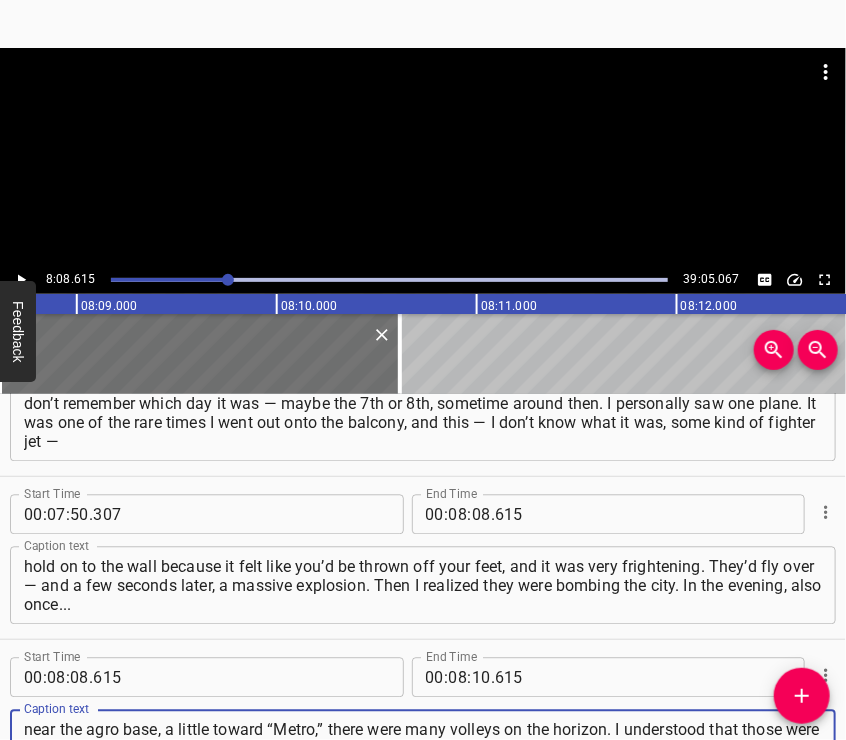 type on "There was a blackout, but I went to the window once and saw that from the direction of [GEOGRAPHIC_DATA], near the agro base, a little toward “Metro,” there were many volleys on the horizon. I understood that those were launchers, very many. Lines of explosions. And 11 seconds later, shells fell in our city. I realized that we were being bombed" 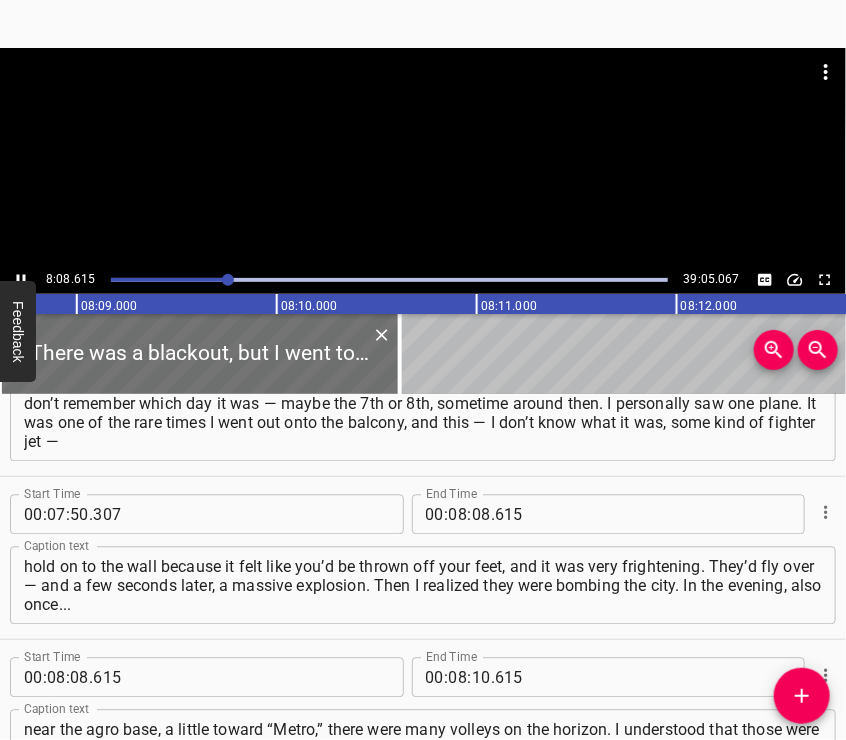 scroll, scrollTop: 3585, scrollLeft: 0, axis: vertical 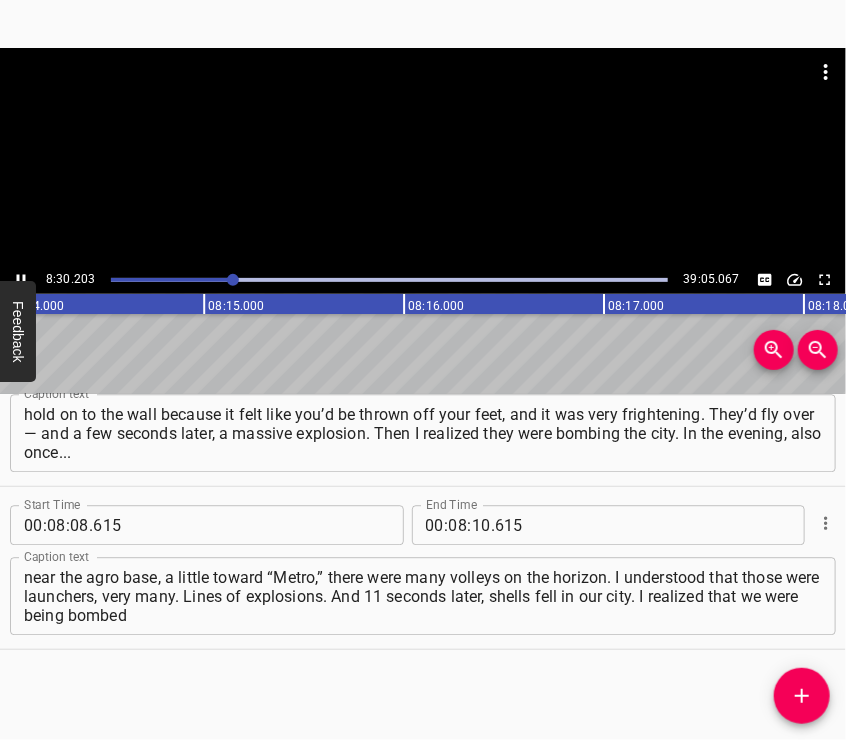 click at bounding box center [423, 157] 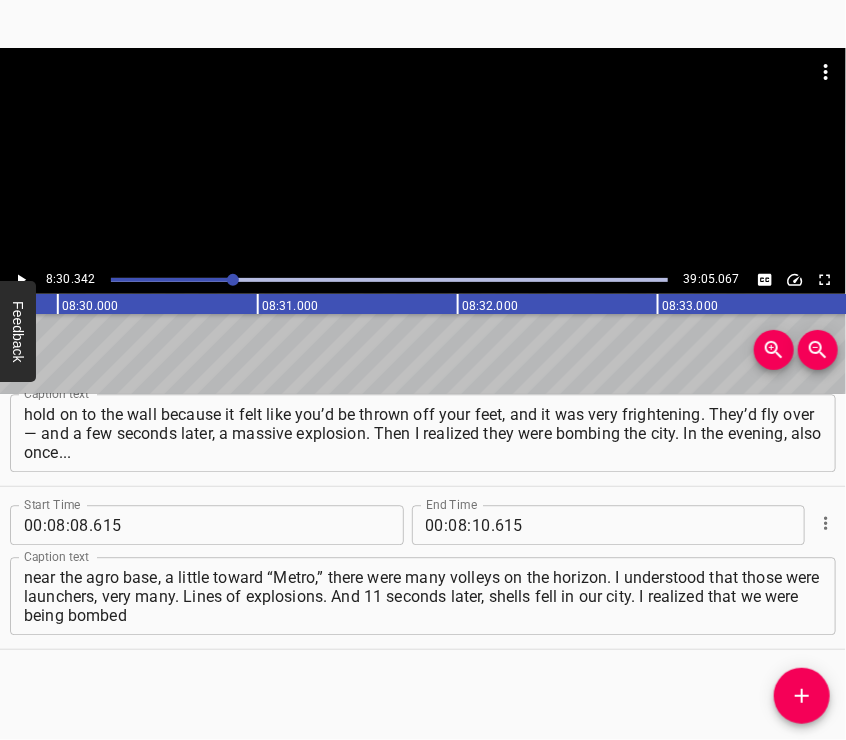 scroll, scrollTop: 0, scrollLeft: 102068, axis: horizontal 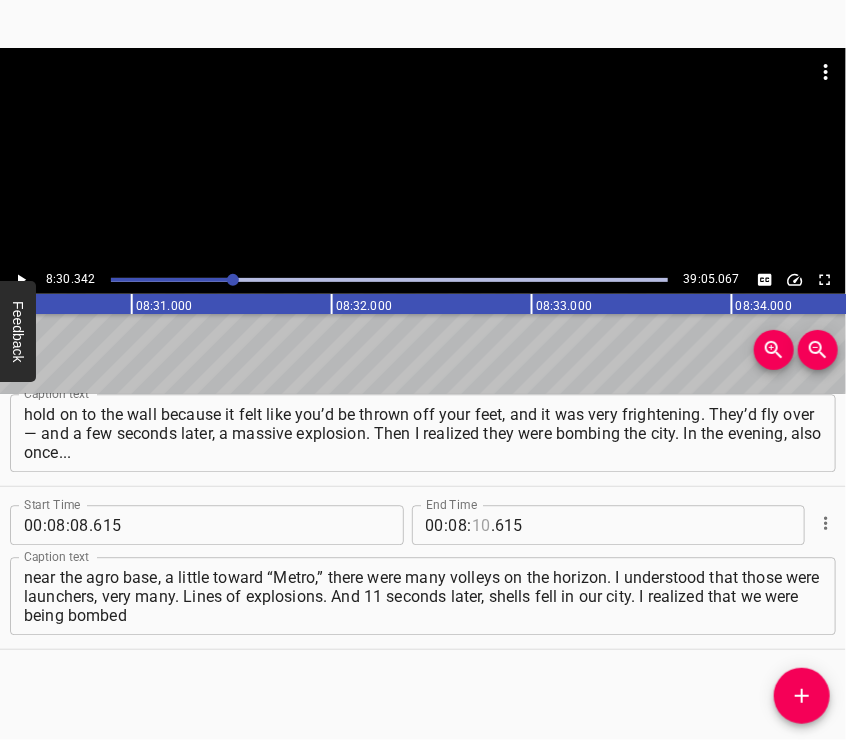 click at bounding box center (481, 525) 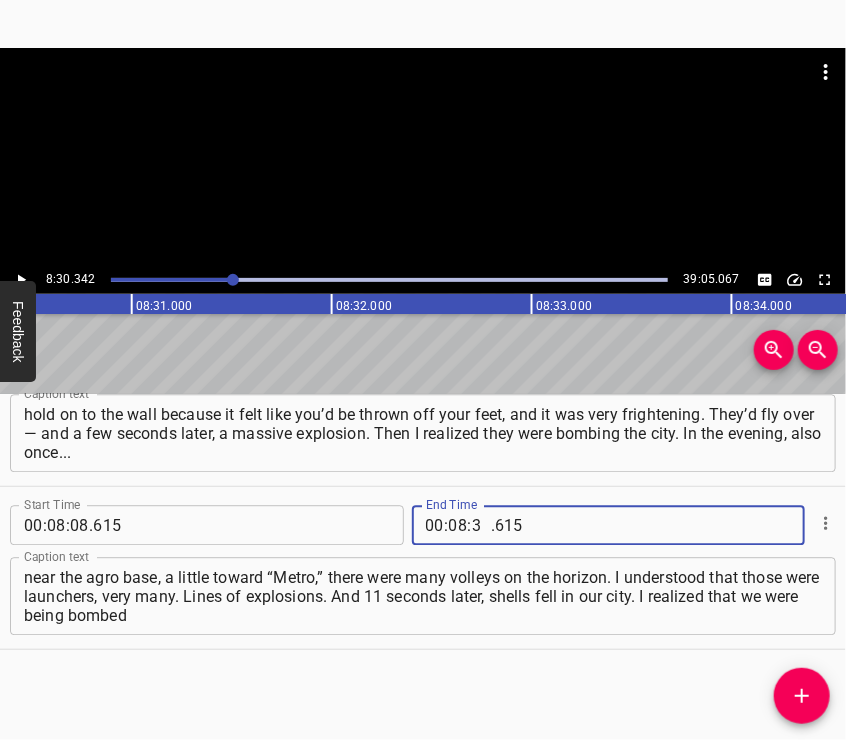 type on "30" 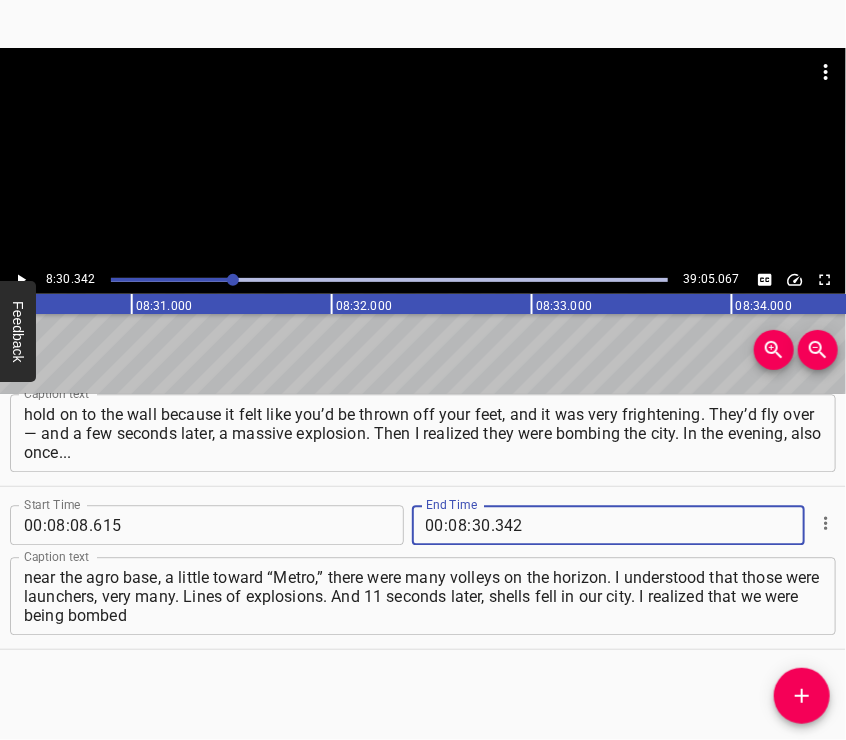 type on "342" 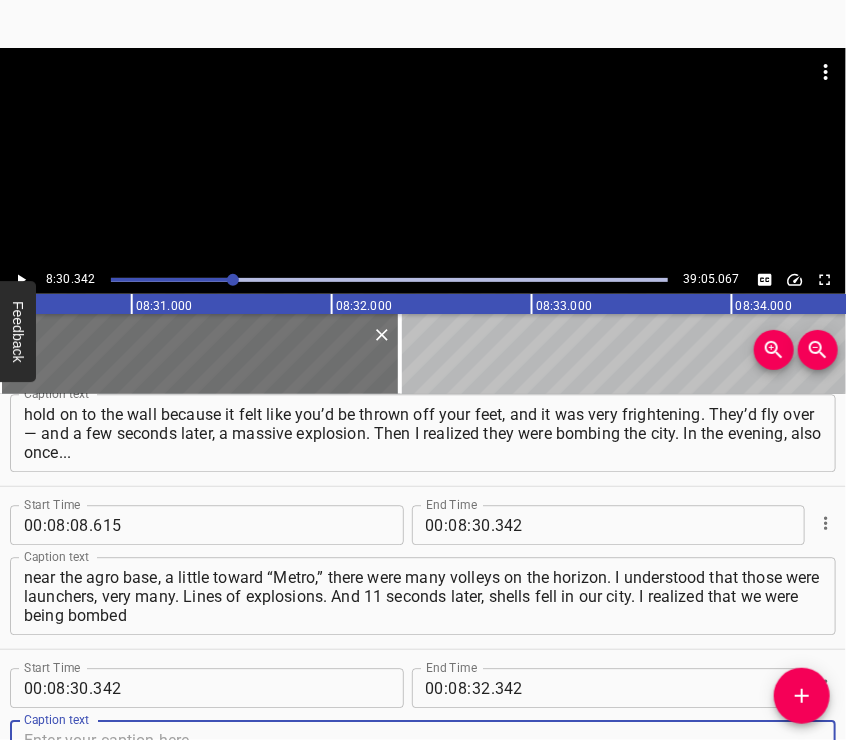 scroll, scrollTop: 3669, scrollLeft: 0, axis: vertical 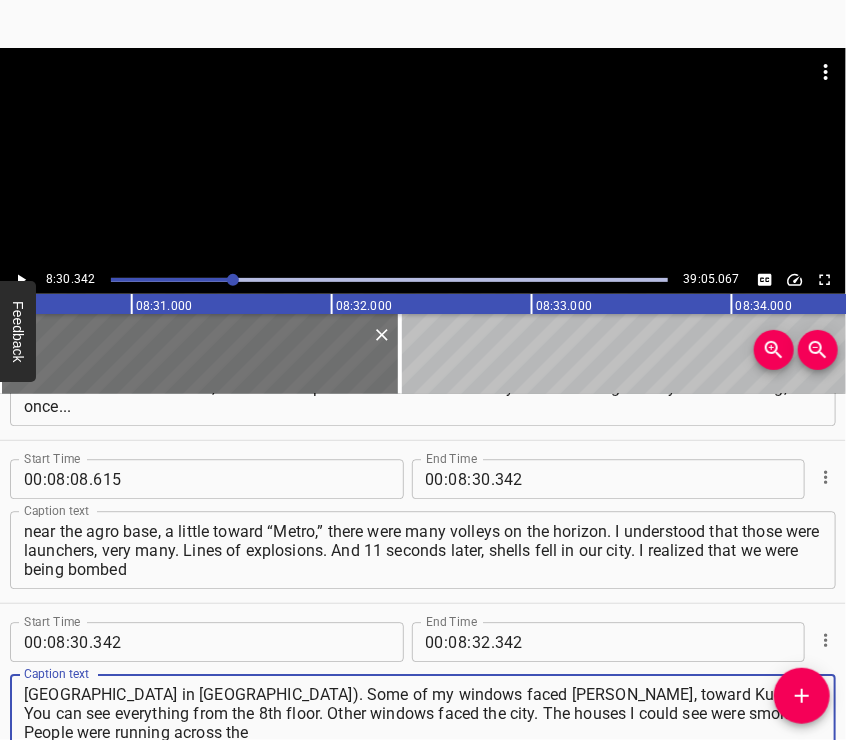 type on "mercilessly. On [DATE], I woke up, went to the window, and saw the Kuprin houses burning (the houses on [GEOGRAPHIC_DATA] in [GEOGRAPHIC_DATA]). Some of my windows faced [PERSON_NAME], toward Kuprin. You can see everything from the 8th floor. Other windows faced the city. The houses I could see were smoking. People were running across the" 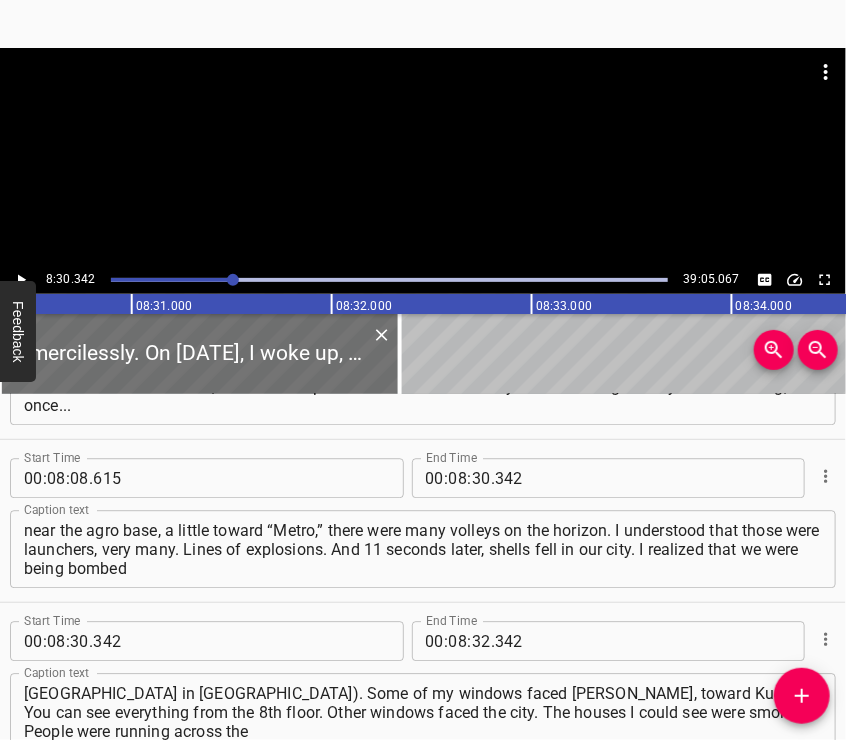 click at bounding box center [423, 157] 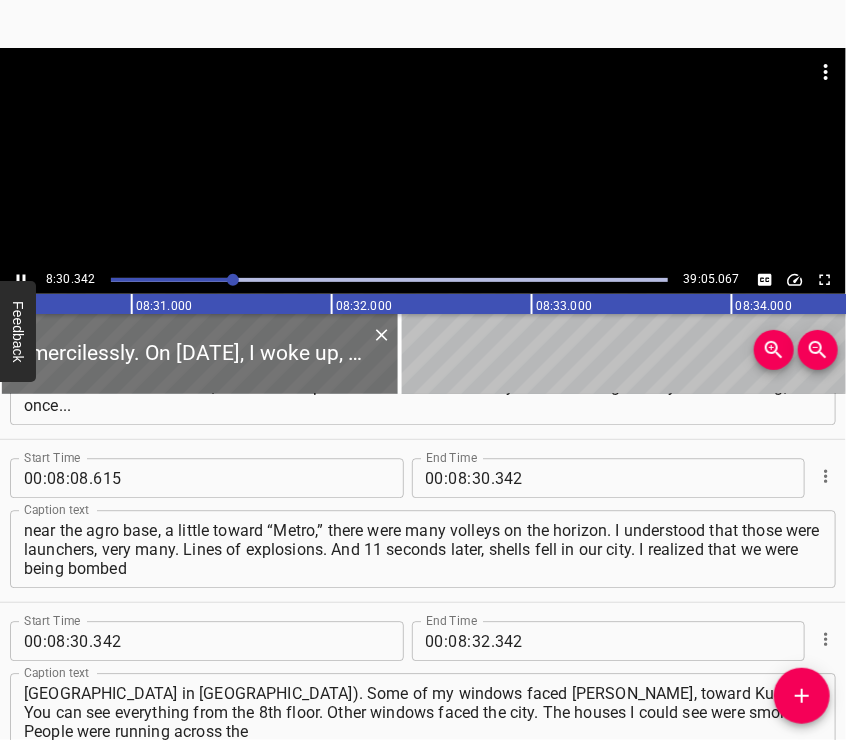 scroll, scrollTop: 3781, scrollLeft: 0, axis: vertical 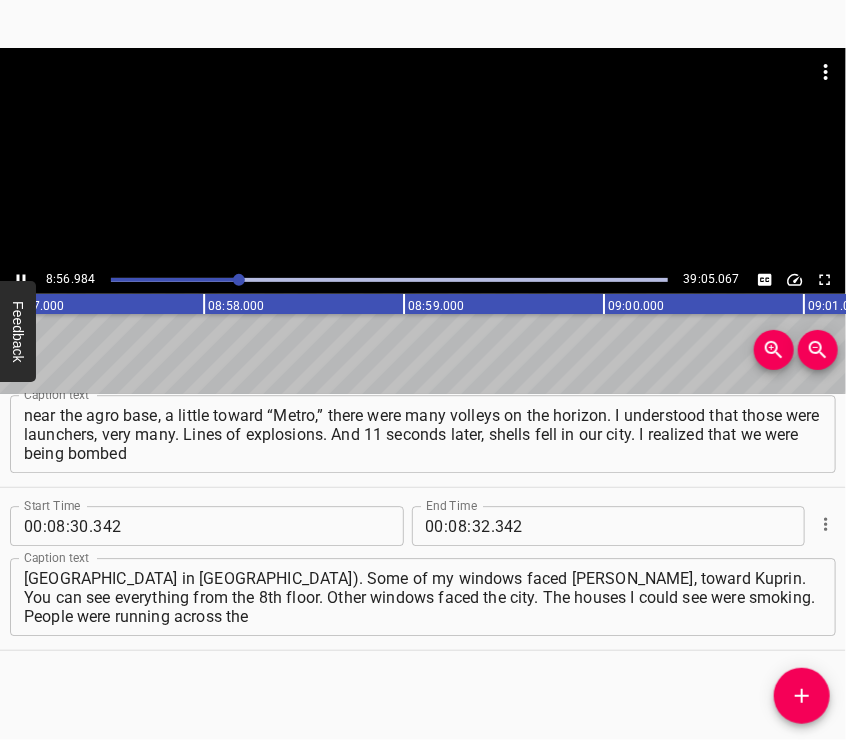 click at bounding box center (423, 157) 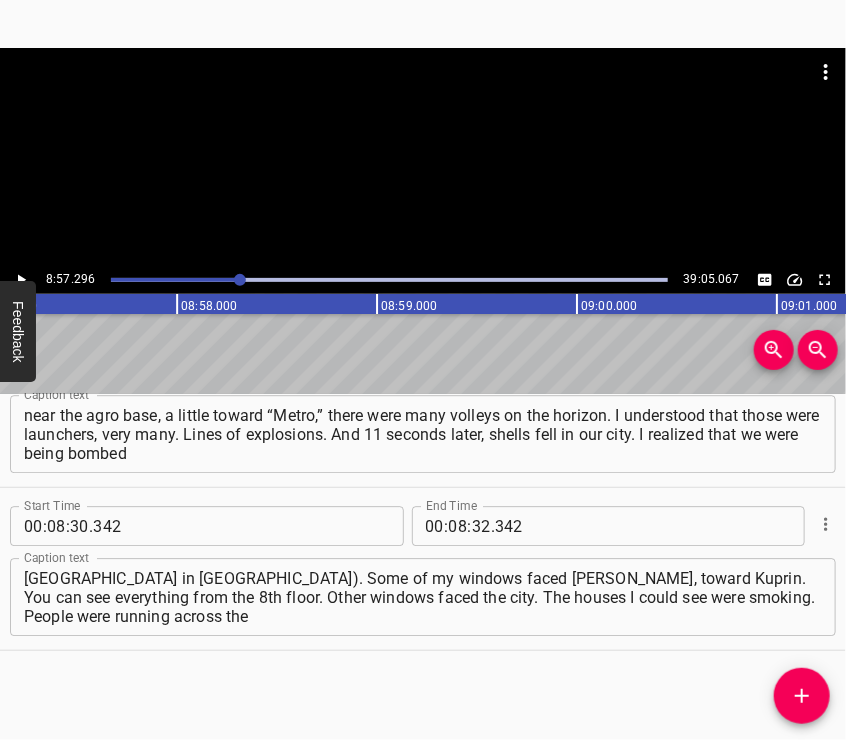 scroll, scrollTop: 0, scrollLeft: 107459, axis: horizontal 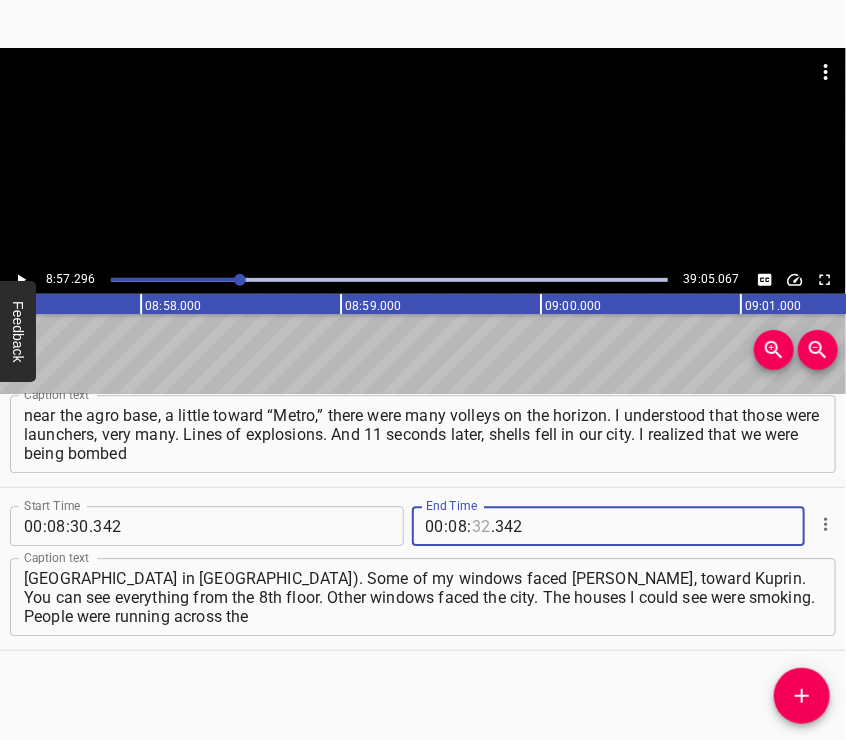 click at bounding box center [481, 526] 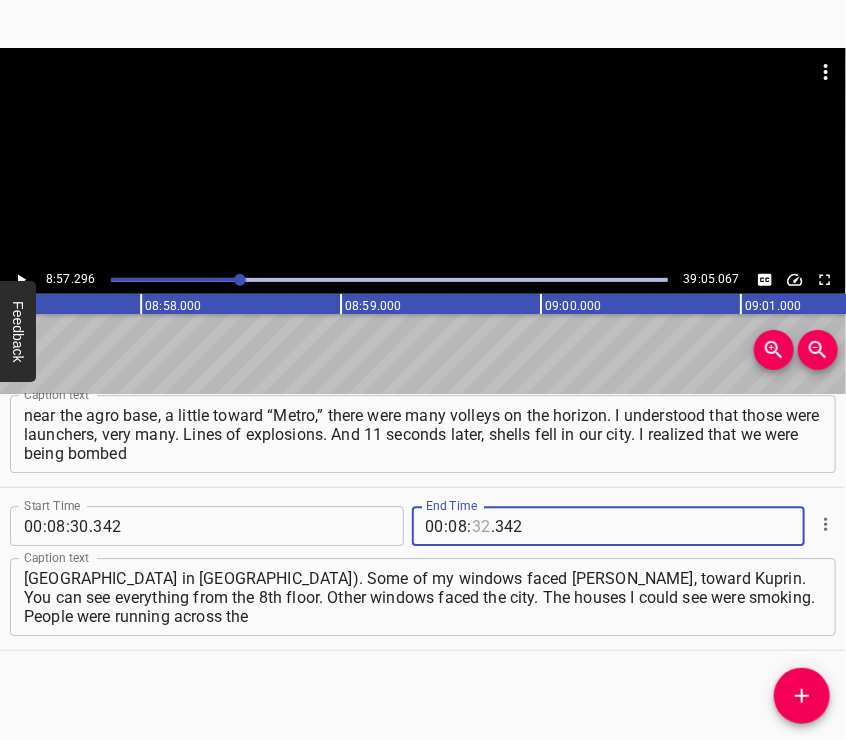 type on "32" 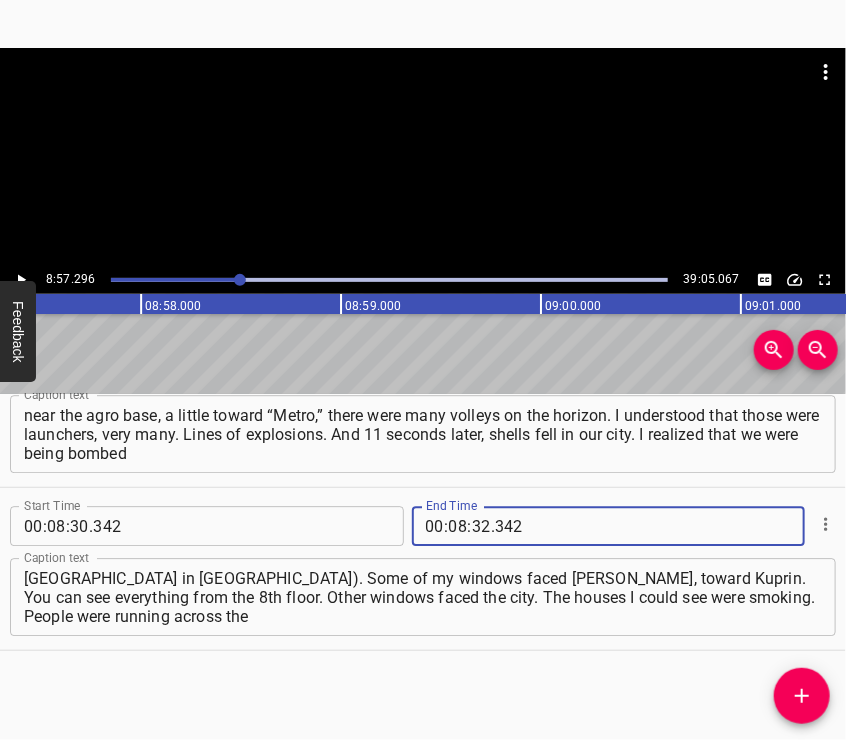 click at bounding box center (423, 157) 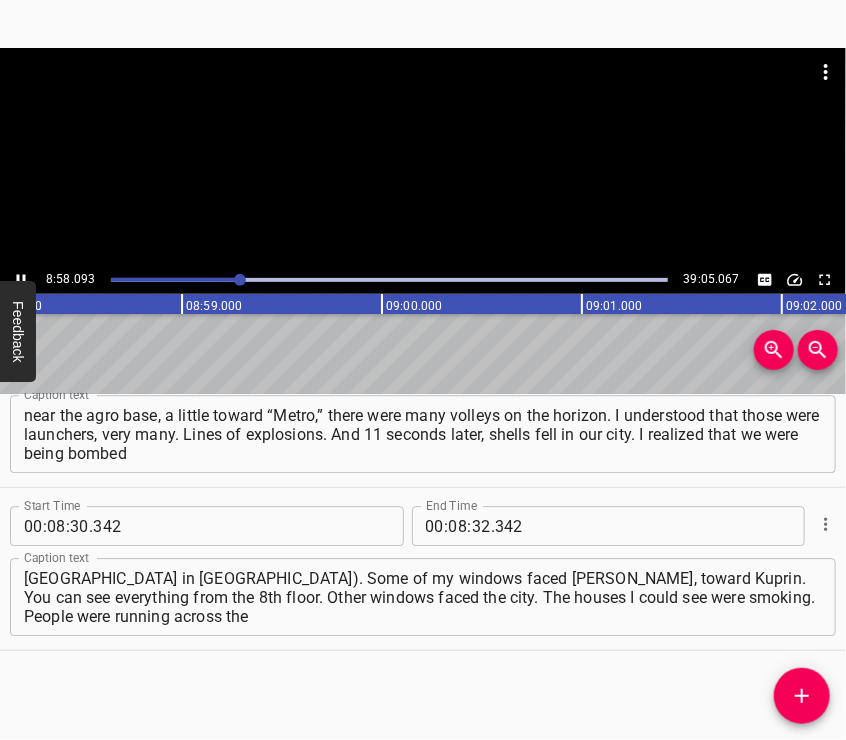click at bounding box center (423, 157) 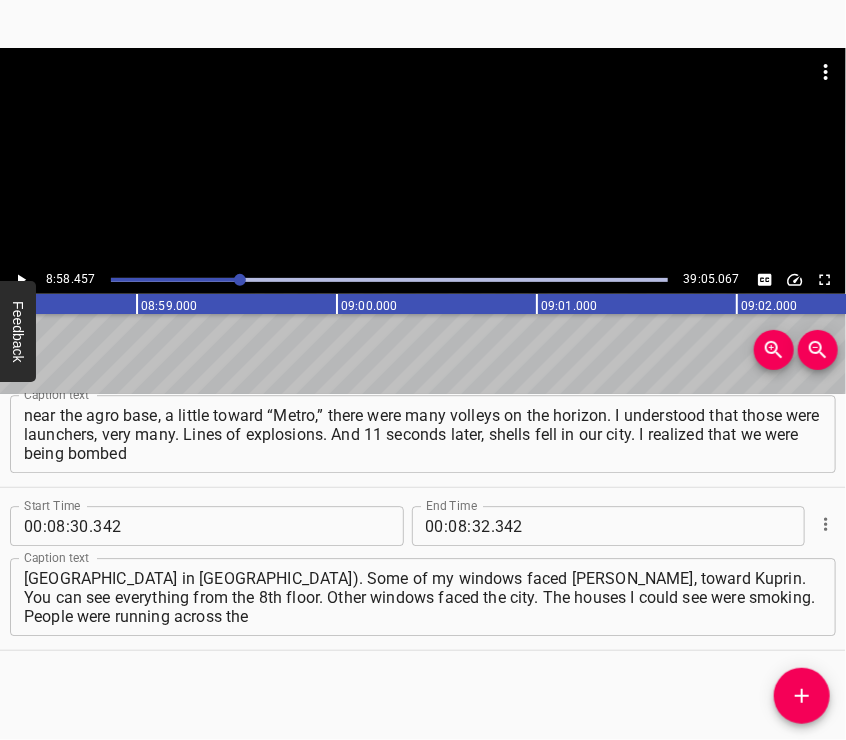 scroll, scrollTop: 0, scrollLeft: 107691, axis: horizontal 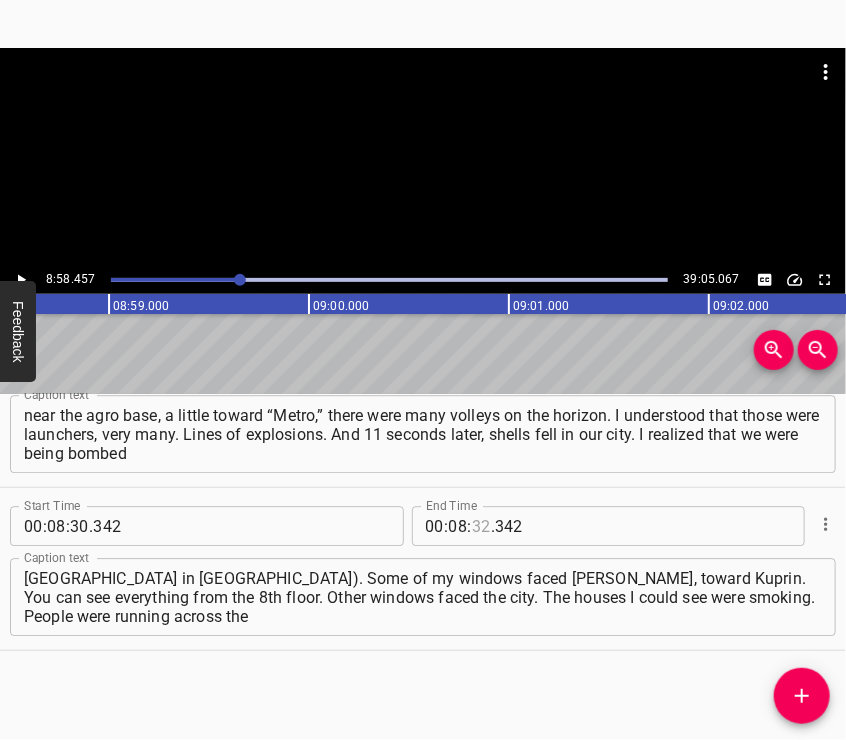 click at bounding box center (481, 526) 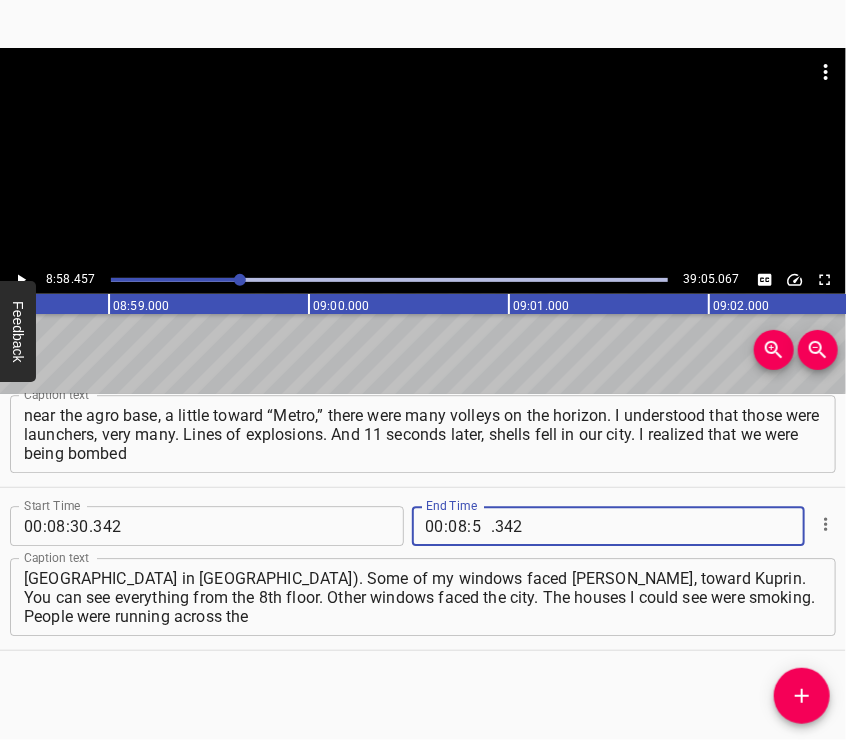type on "58" 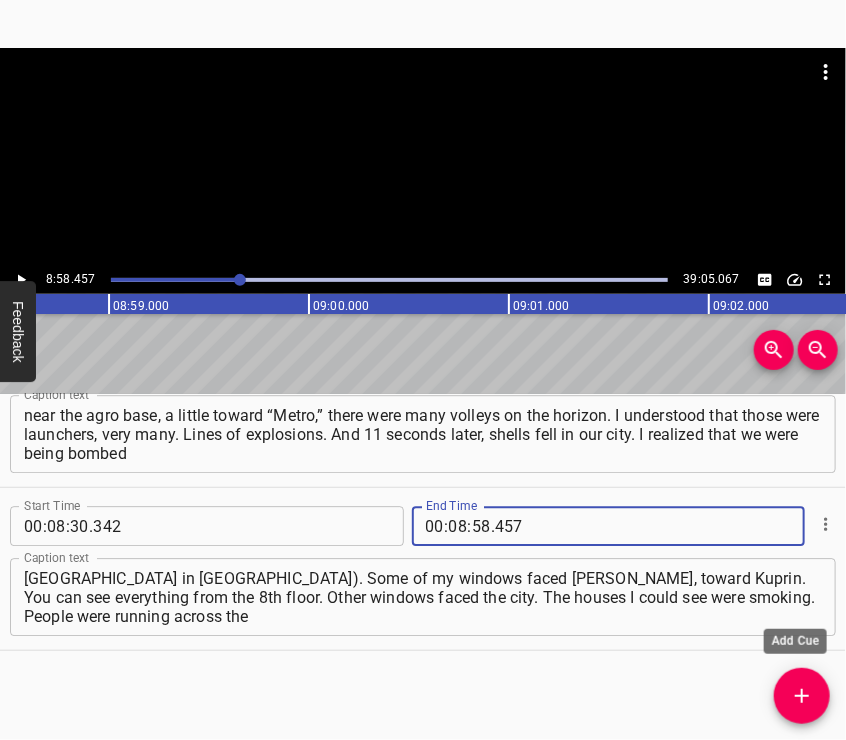 type on "457" 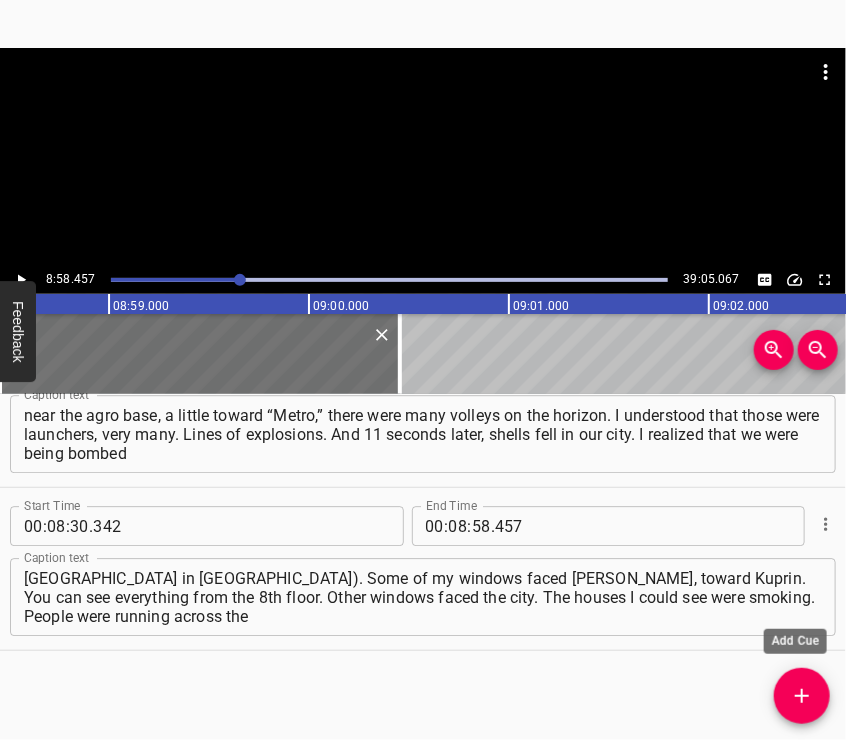 scroll, scrollTop: 3832, scrollLeft: 0, axis: vertical 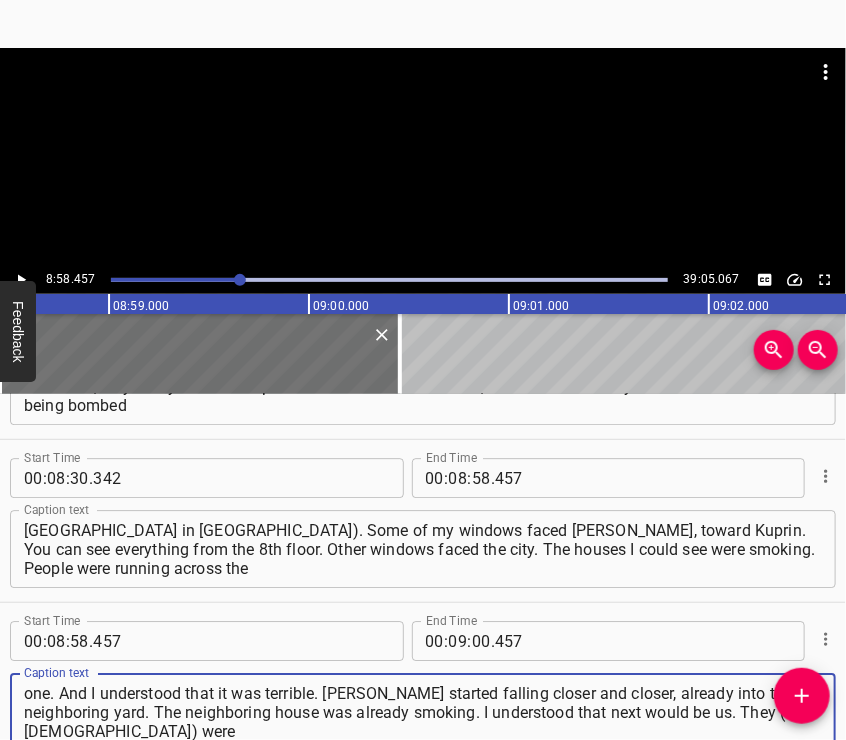 type on "rooftops and pulling each other. I understood that they were running out of a burning entrance through another one. And I understood that it was terrible. [PERSON_NAME] started falling closer and closer, already into the neighboring yard. The neighboring house was already smoking. I understood that next would be us. They (the [DEMOGRAPHIC_DATA]) were" 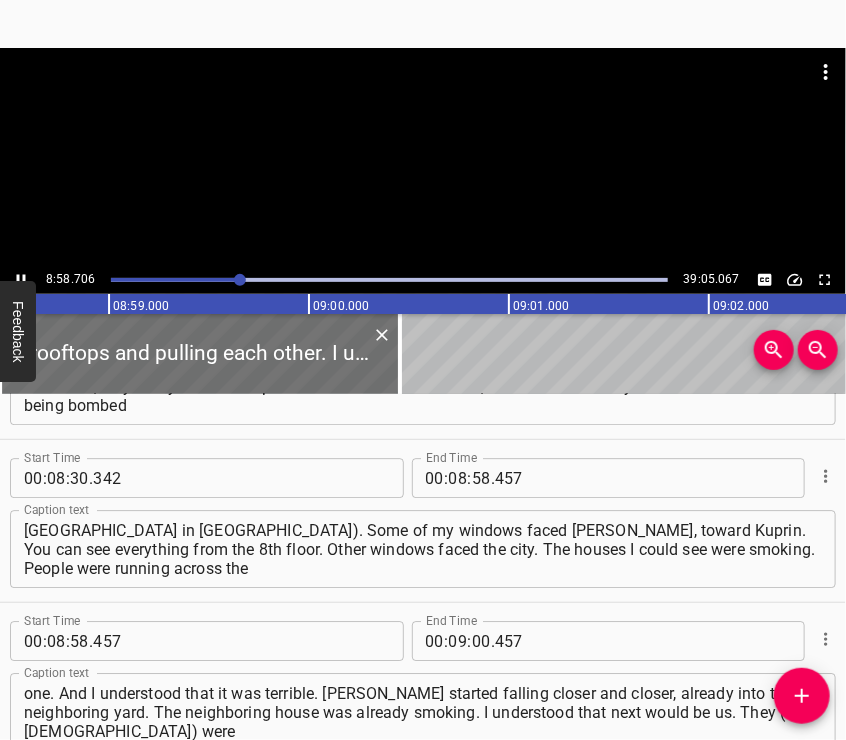 scroll, scrollTop: 3959, scrollLeft: 0, axis: vertical 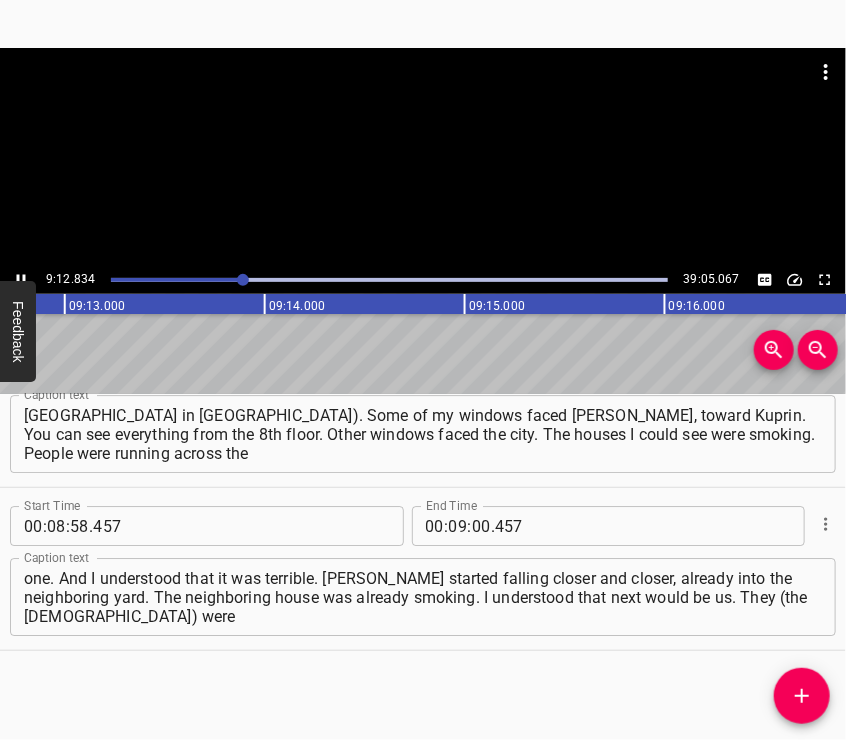 click at bounding box center [423, 157] 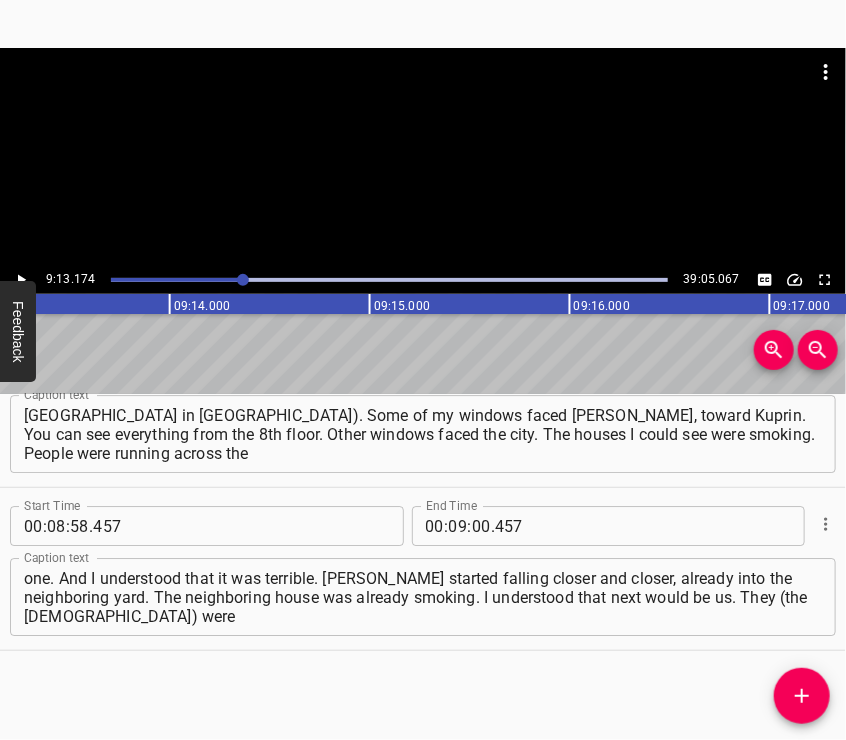 scroll, scrollTop: 0, scrollLeft: 110635, axis: horizontal 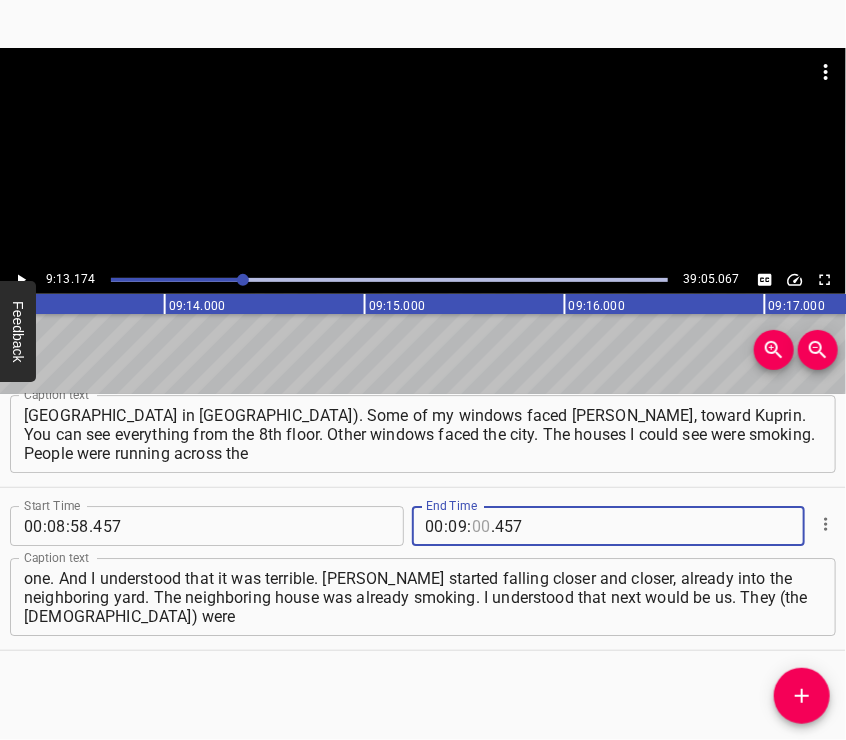 click at bounding box center (481, 526) 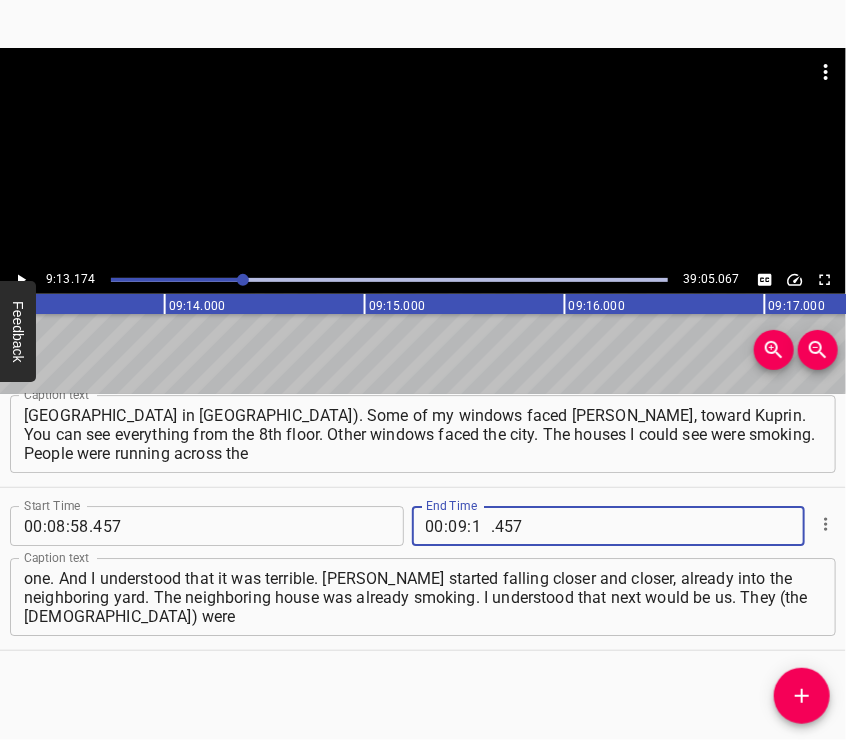 type on "13" 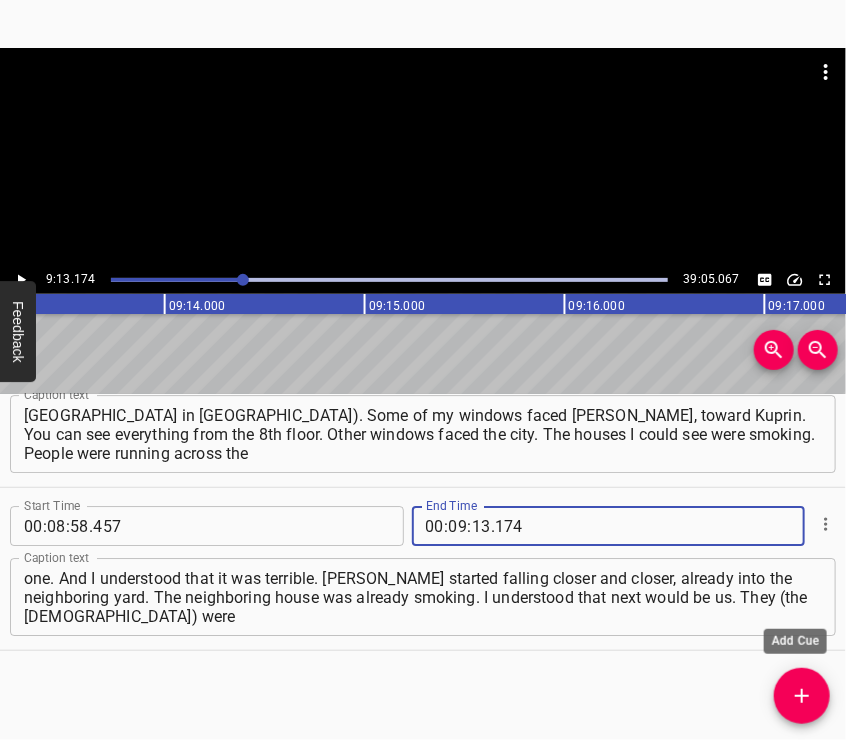 type on "174" 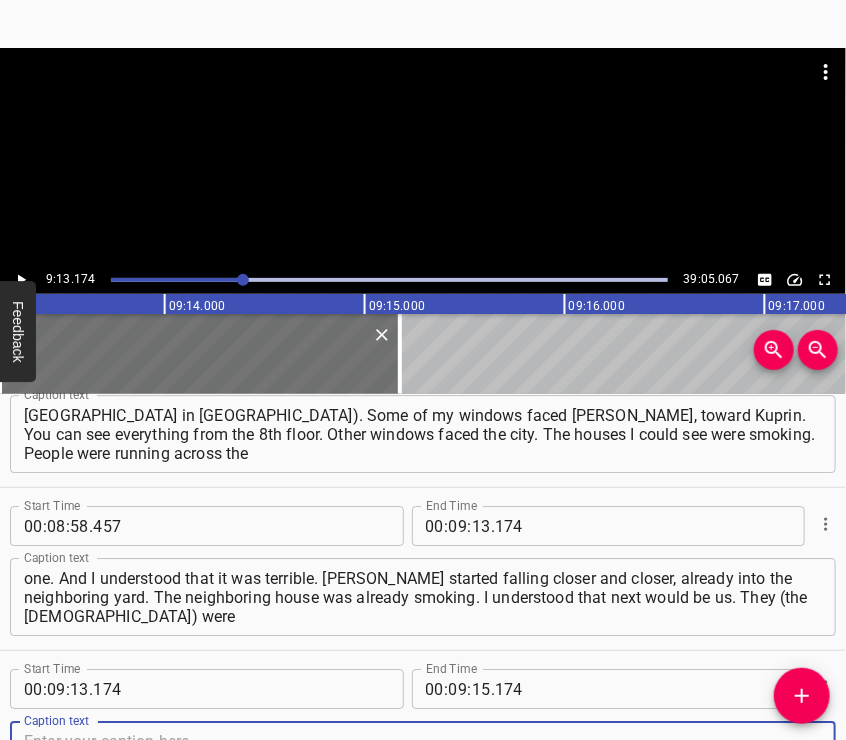 scroll, scrollTop: 3996, scrollLeft: 0, axis: vertical 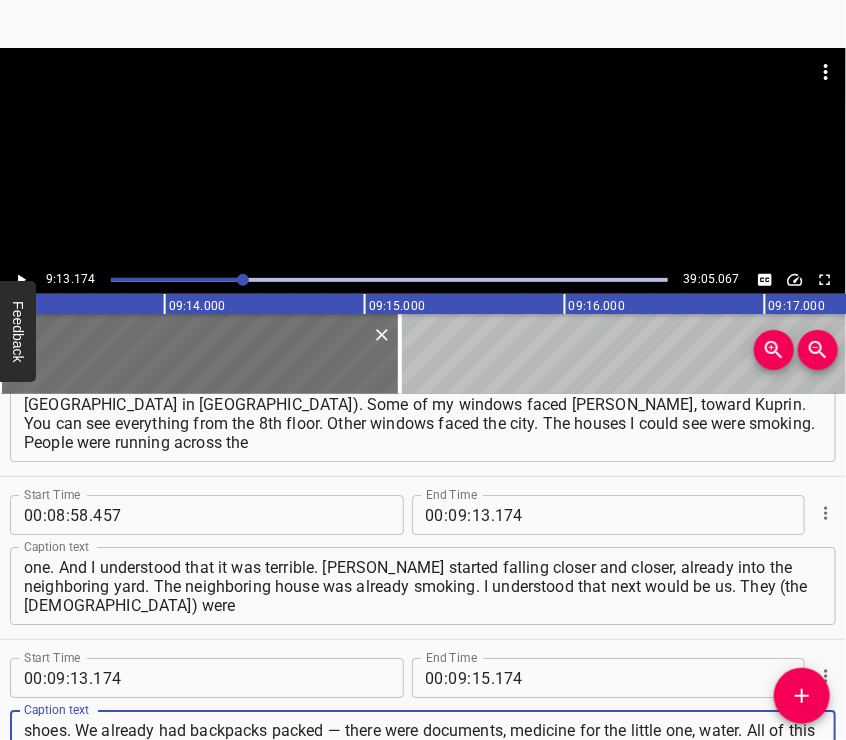 type on "gradually advancing, and our house was next in line. I dressed the whole family. We gathered clothes and shoes. We already had backpacks packed — there were documents, medicine for the little one, water. All of this was by the exit. I didn’t allow anyone to undress or take off their shoes. So we walked around the apartment like that," 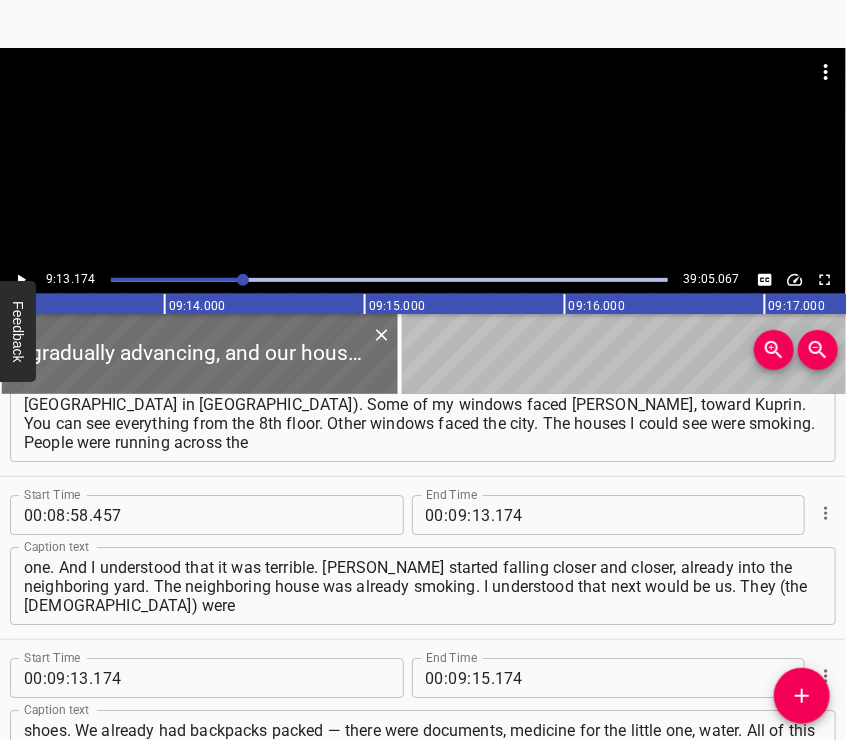 click at bounding box center (423, 157) 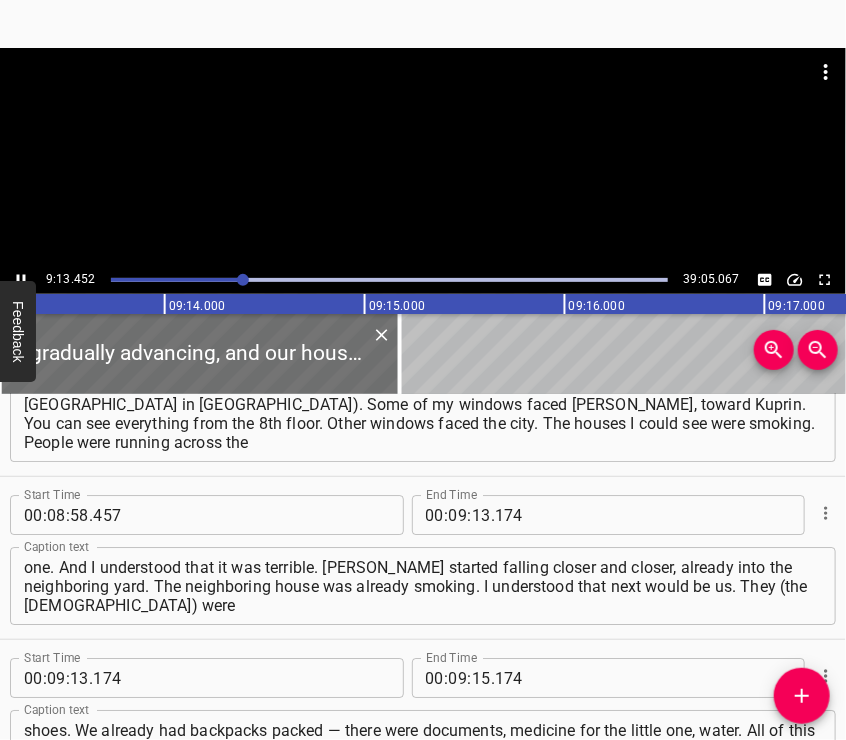 scroll, scrollTop: 4148, scrollLeft: 0, axis: vertical 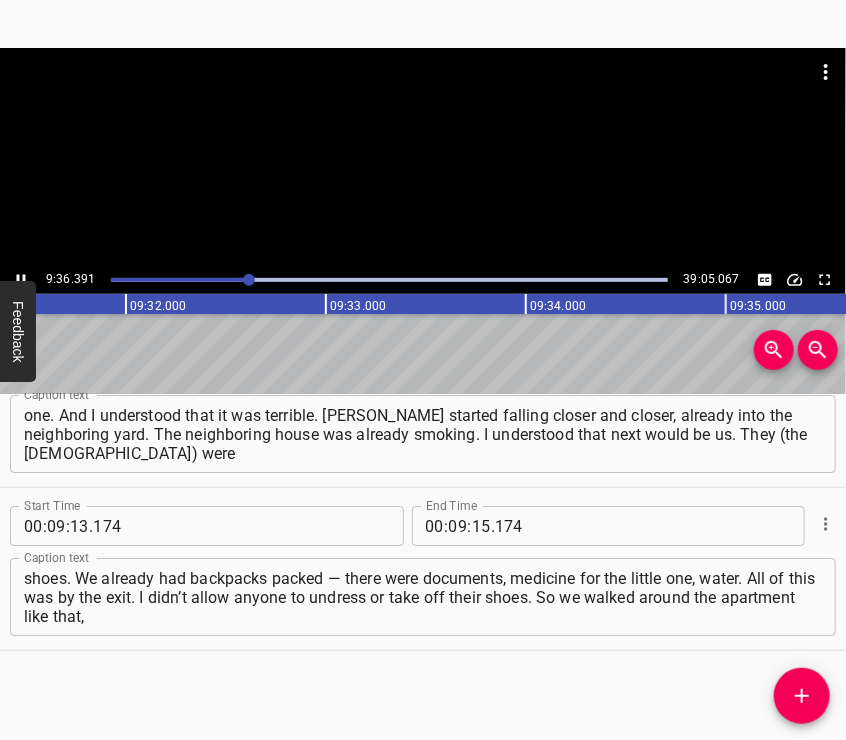 click at bounding box center [423, 157] 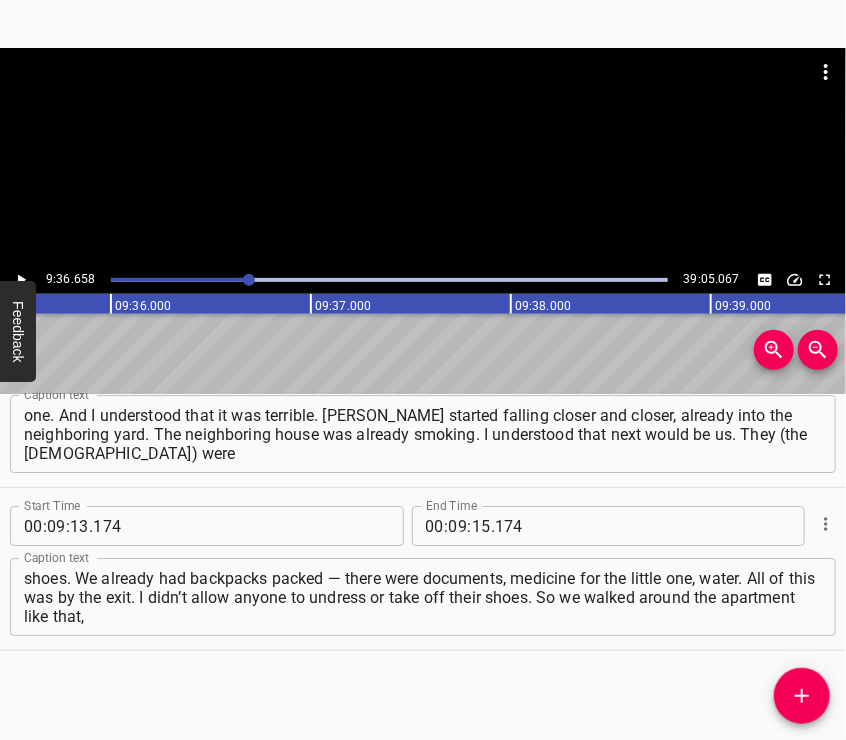 scroll, scrollTop: 0, scrollLeft: 115332, axis: horizontal 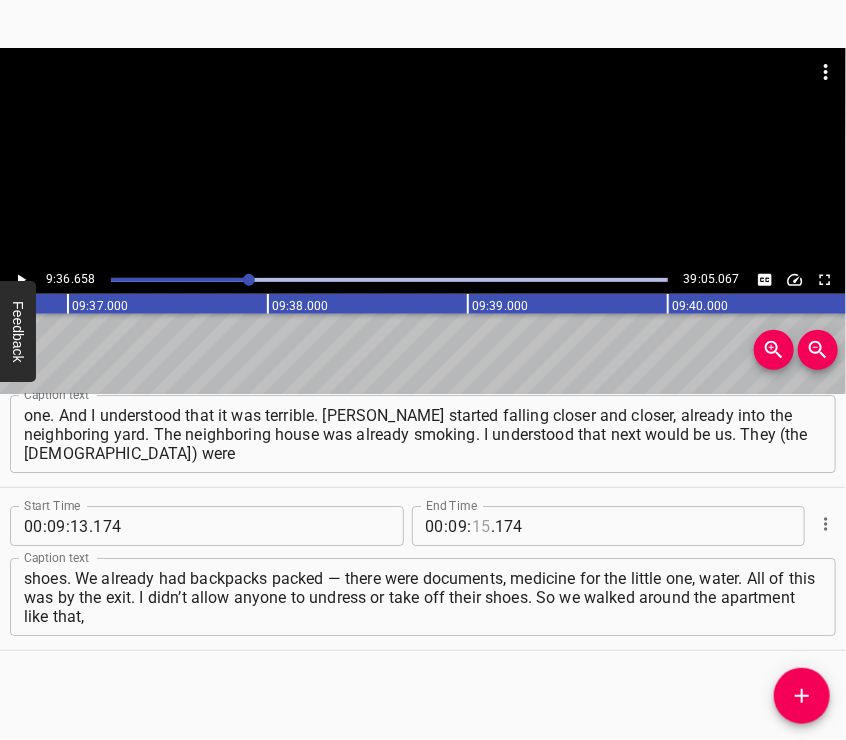 click at bounding box center [481, 526] 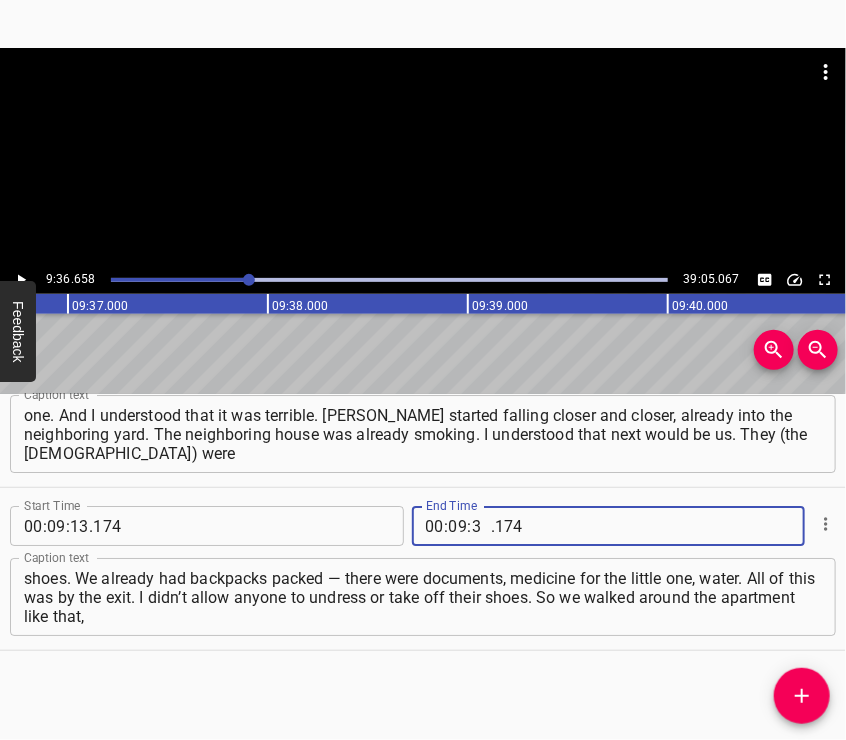 type on "36" 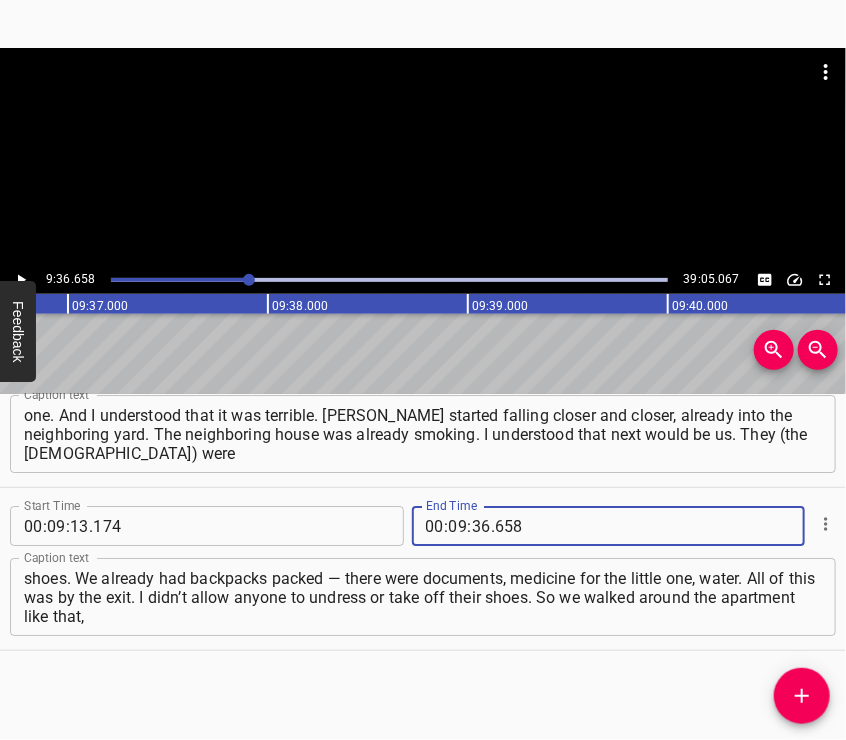 type on "658" 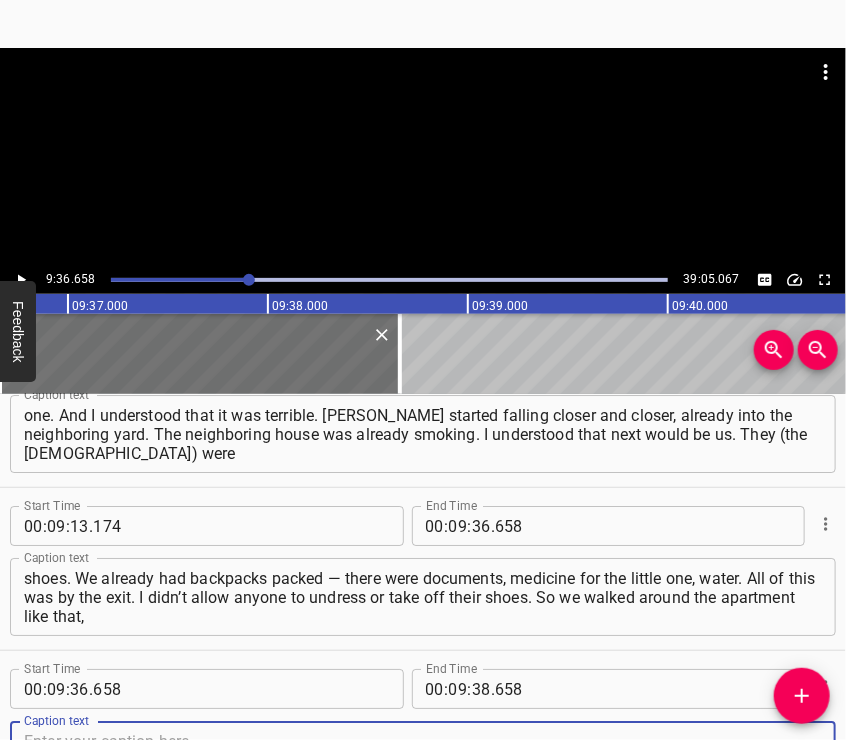 scroll, scrollTop: 4159, scrollLeft: 0, axis: vertical 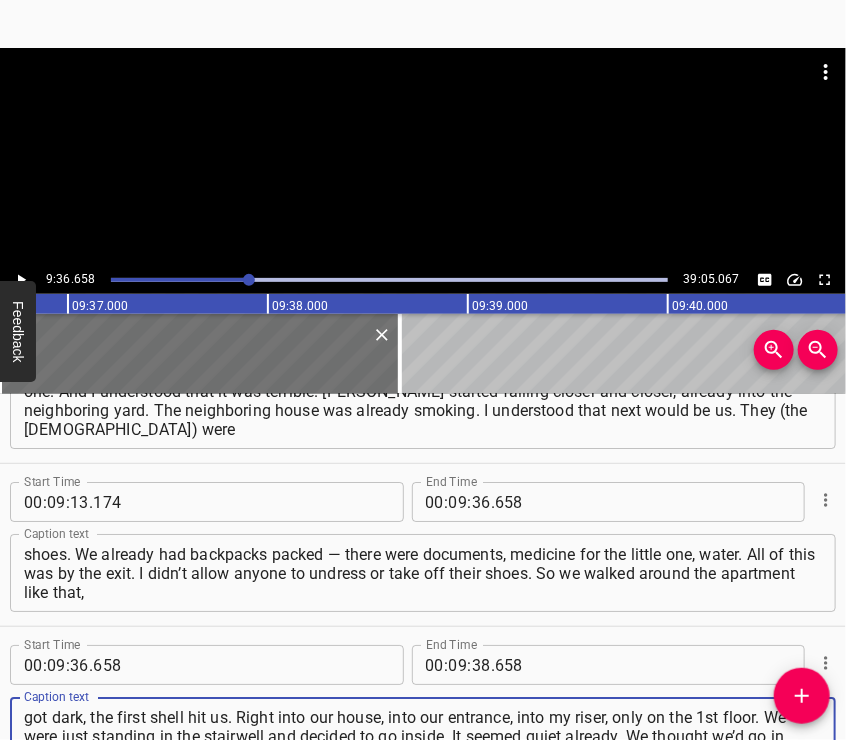 type on "but it was still cold. We spent almost the whole day in the stairwell; there was heavy bombing. Then, when it got dark, the first shell hit us. Right into our house, into our entrance, into my riser, only on the 1st floor. We were just standing in the stairwell and decided to go inside. It seemed quiet already. We thought we’d go in, feed the child," 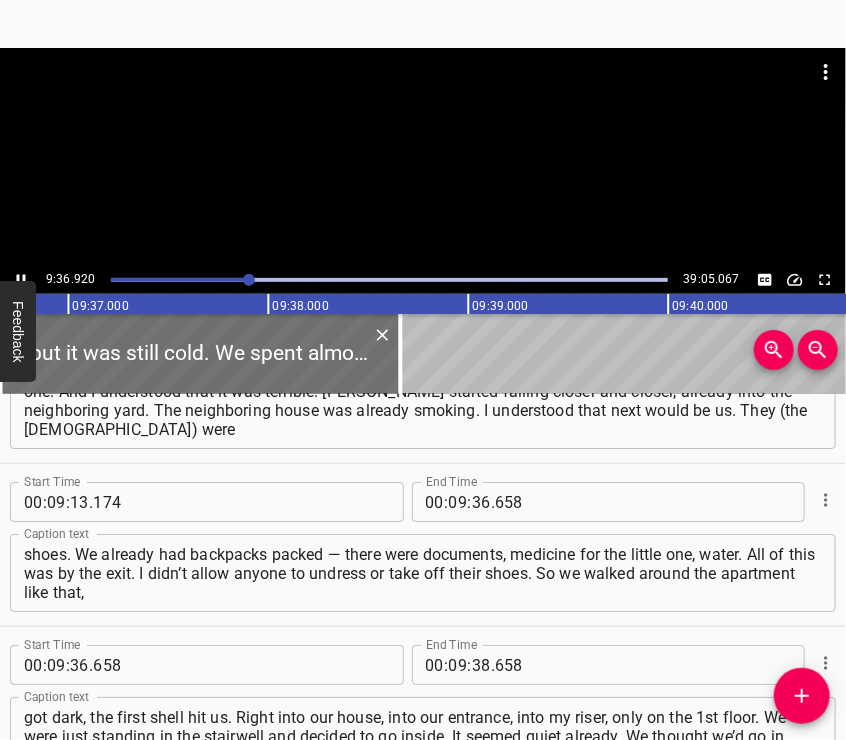 scroll, scrollTop: 4312, scrollLeft: 0, axis: vertical 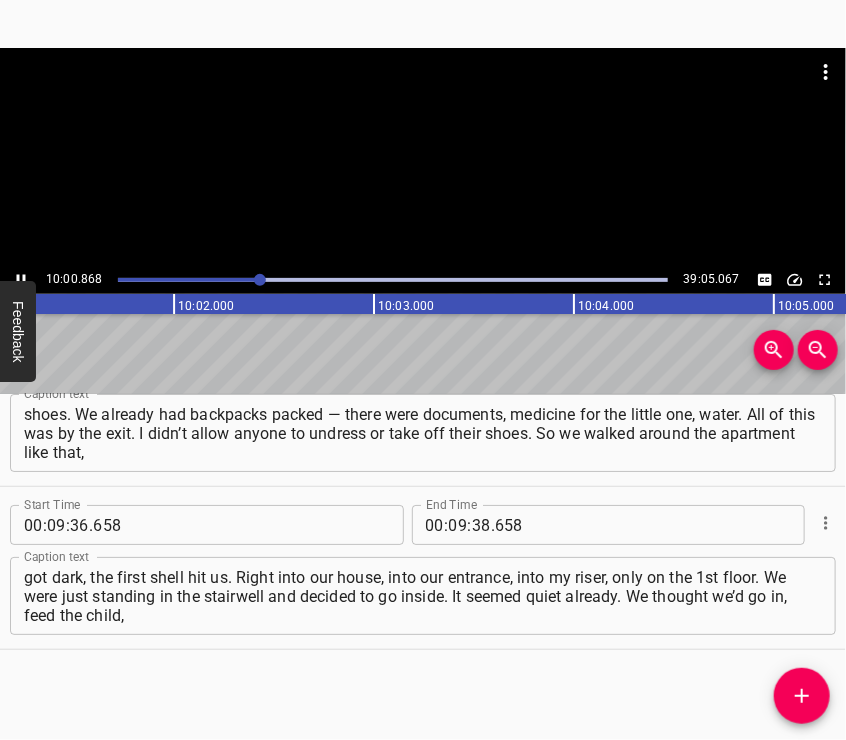 click at bounding box center [423, 98] 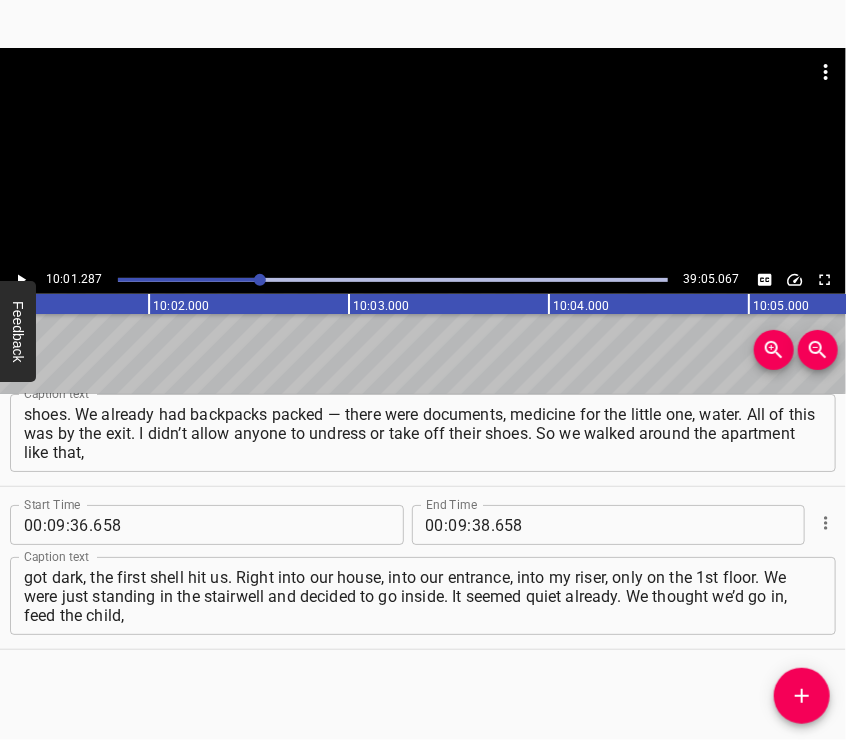 scroll, scrollTop: 0, scrollLeft: 120257, axis: horizontal 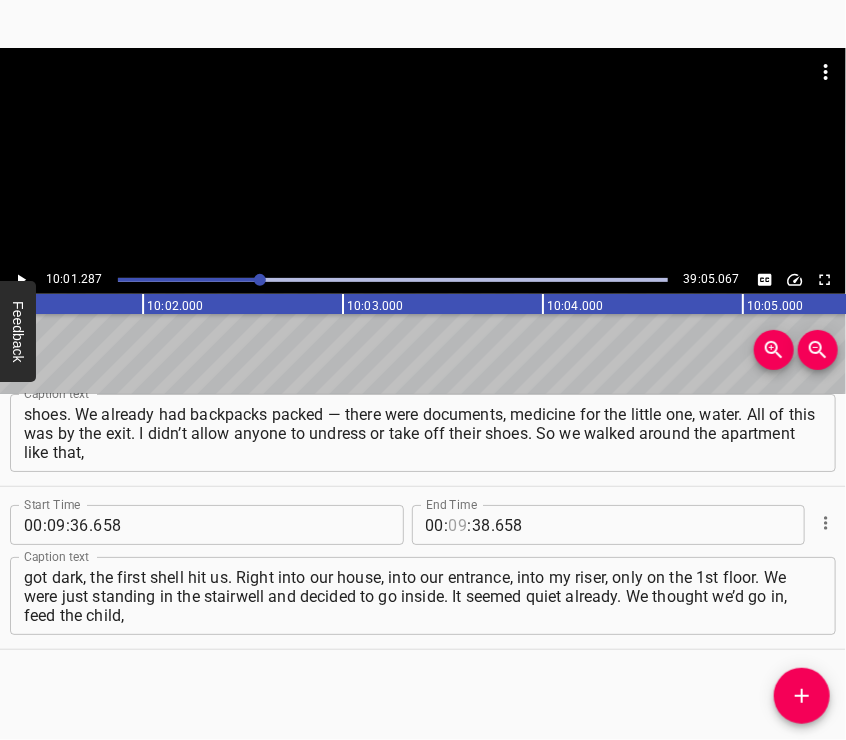 click at bounding box center [458, 525] 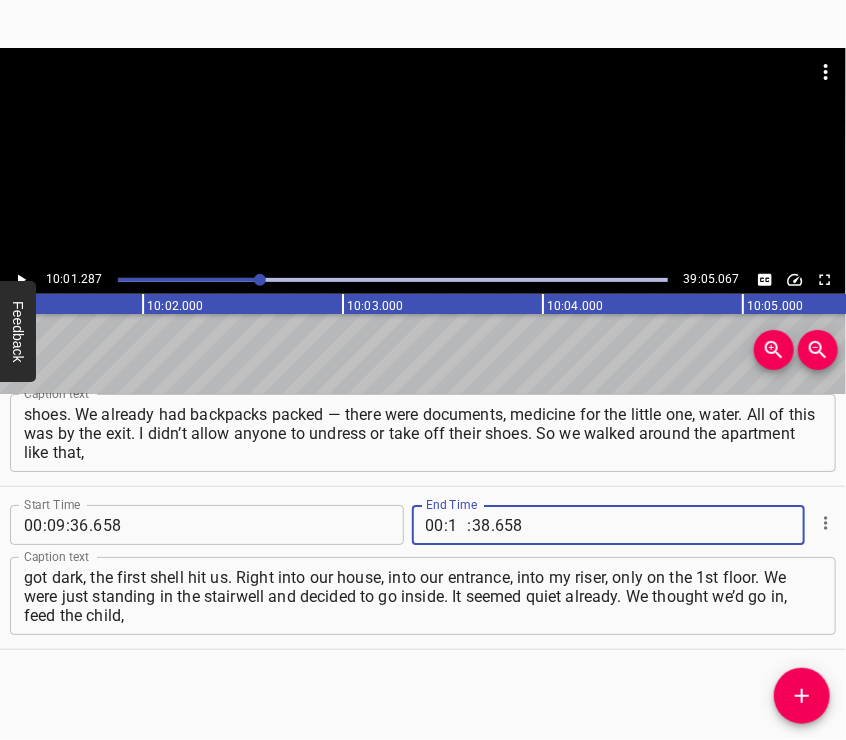 type on "10" 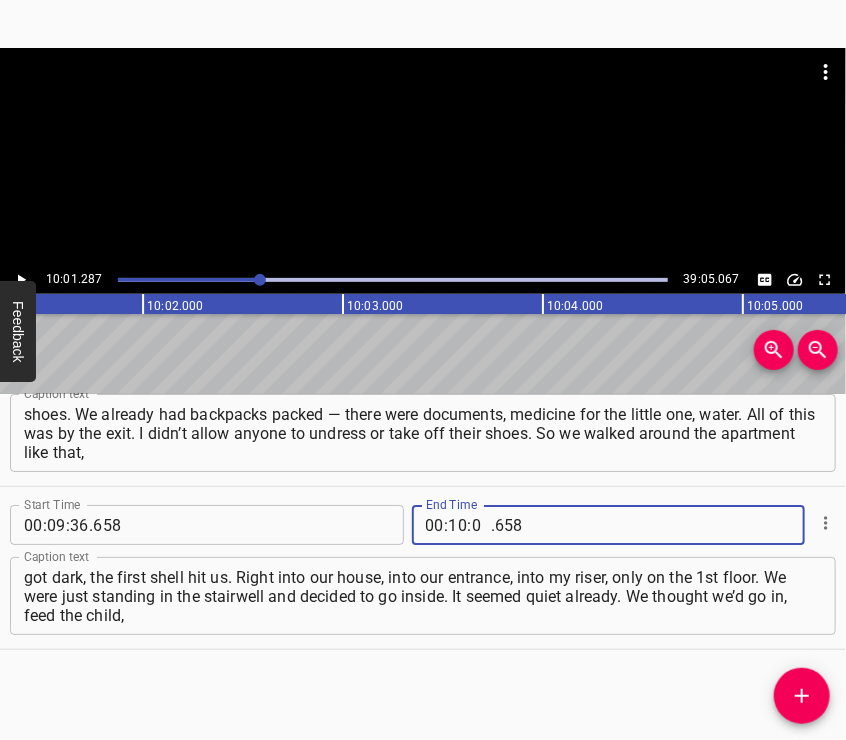 type on "01" 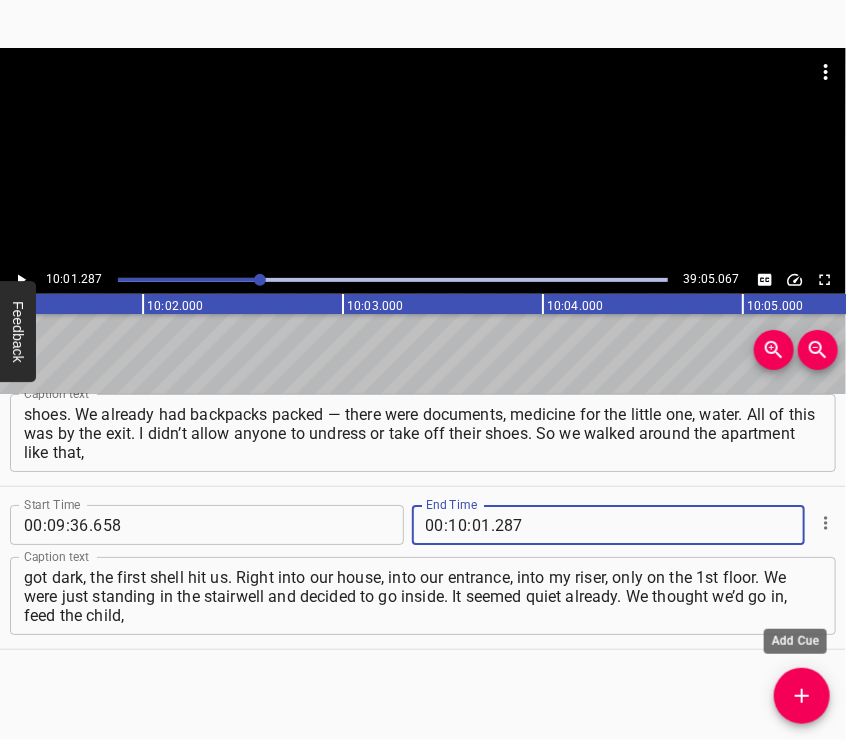 type on "287" 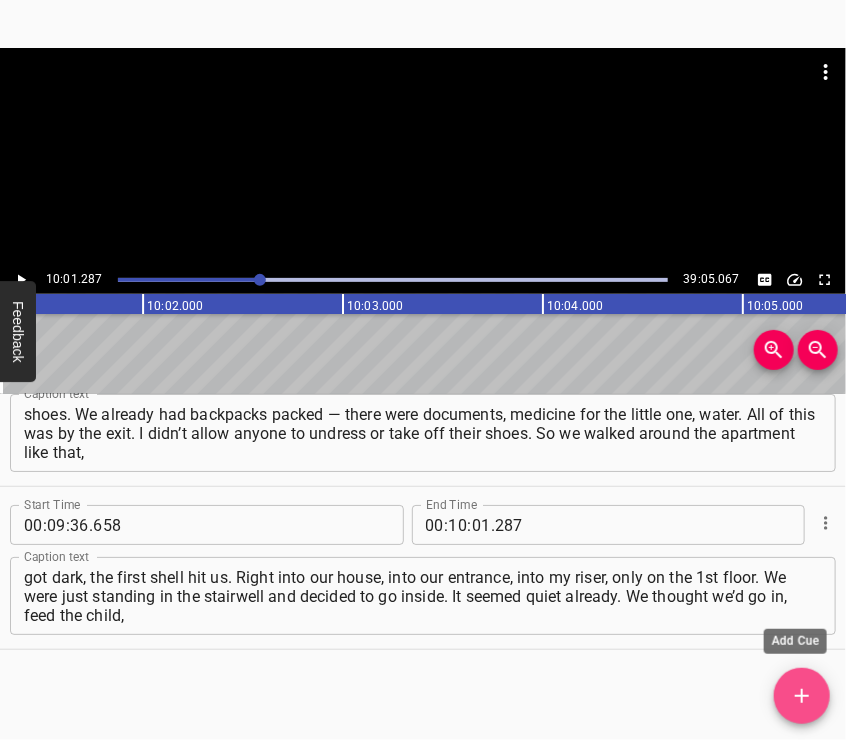 click at bounding box center [802, 696] 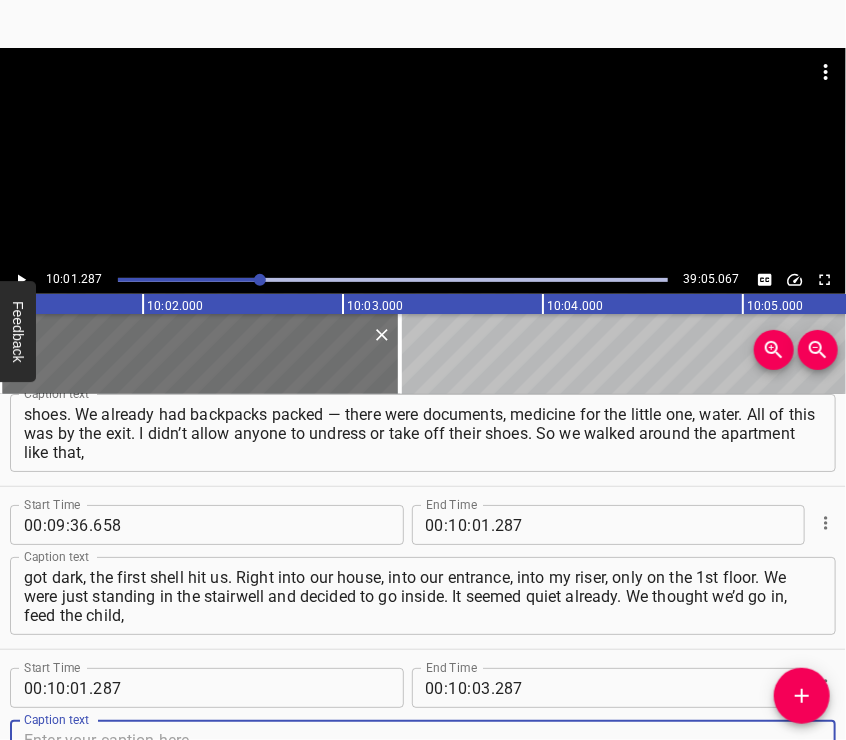 scroll, scrollTop: 4321, scrollLeft: 0, axis: vertical 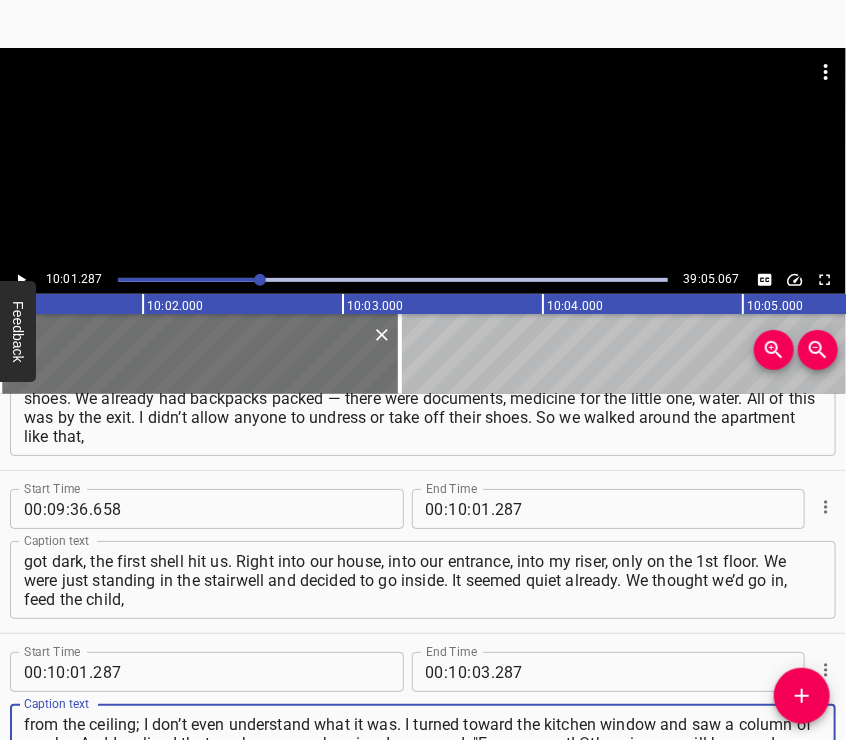type on "and have a bite ourselves. I was standing in the doorway. A strong impact. We jumped up. Some stones fell from the ceiling; I don’t even understand what it was. I turned toward the kitchen window and saw a column of smoke. And I realized that our house was burning. I screamed: "Everyone out! Otherwise, we will burn and suffocate!”" 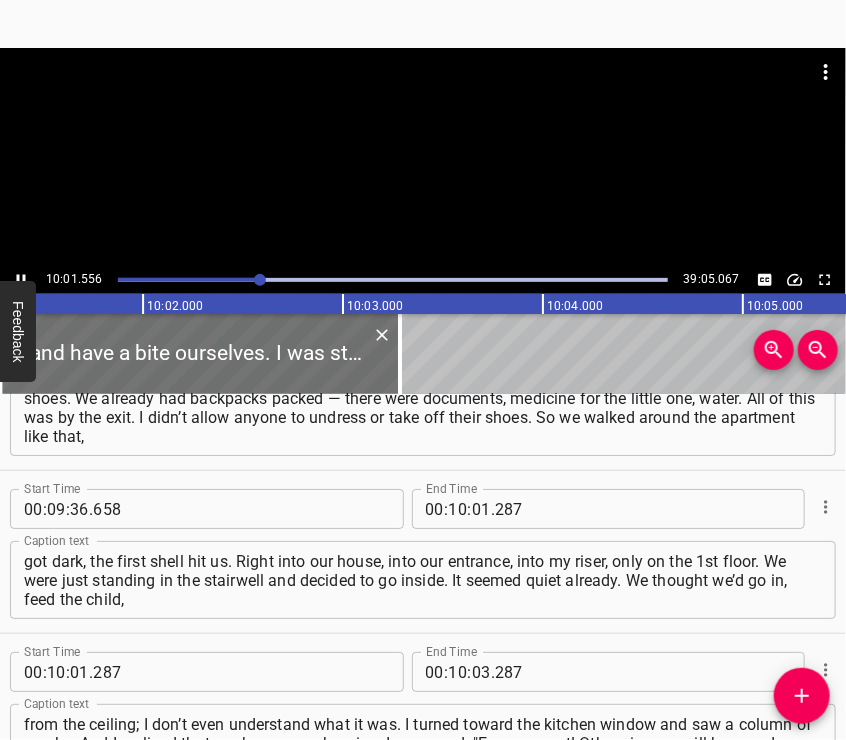 scroll, scrollTop: 4387, scrollLeft: 0, axis: vertical 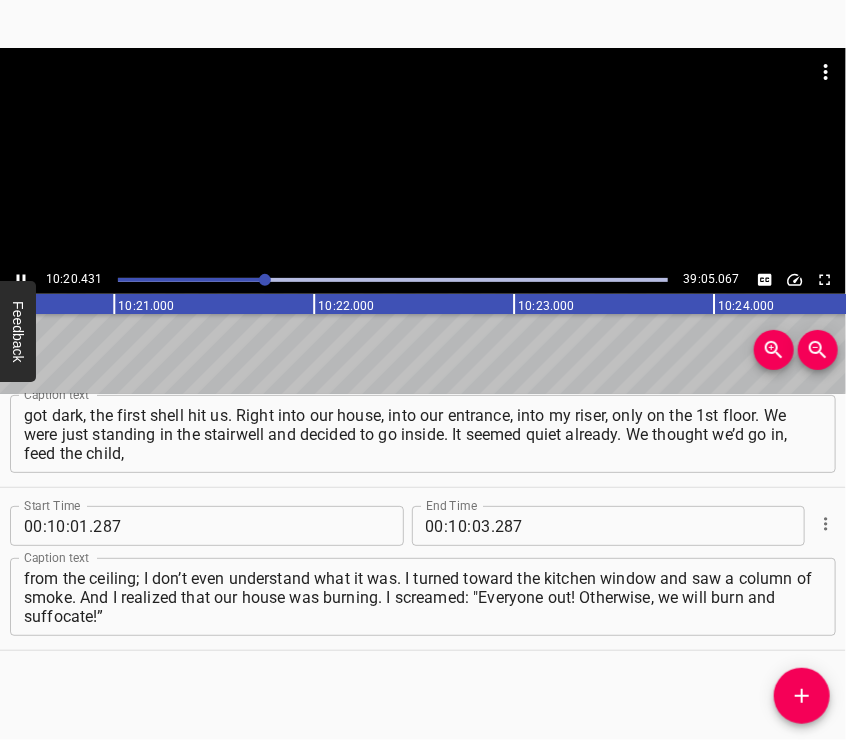click at bounding box center (423, 98) 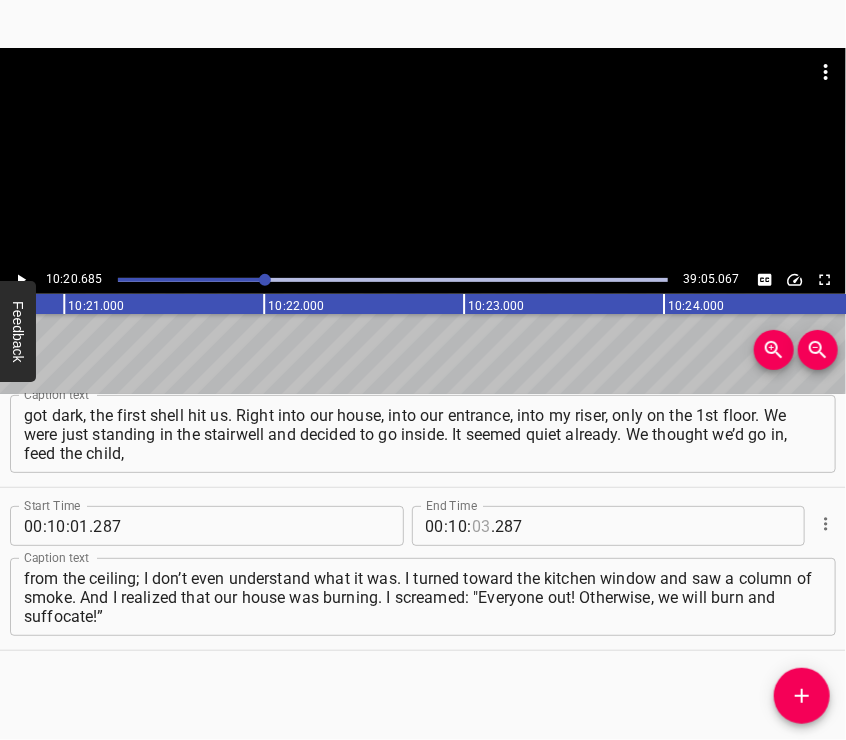 click at bounding box center [481, 526] 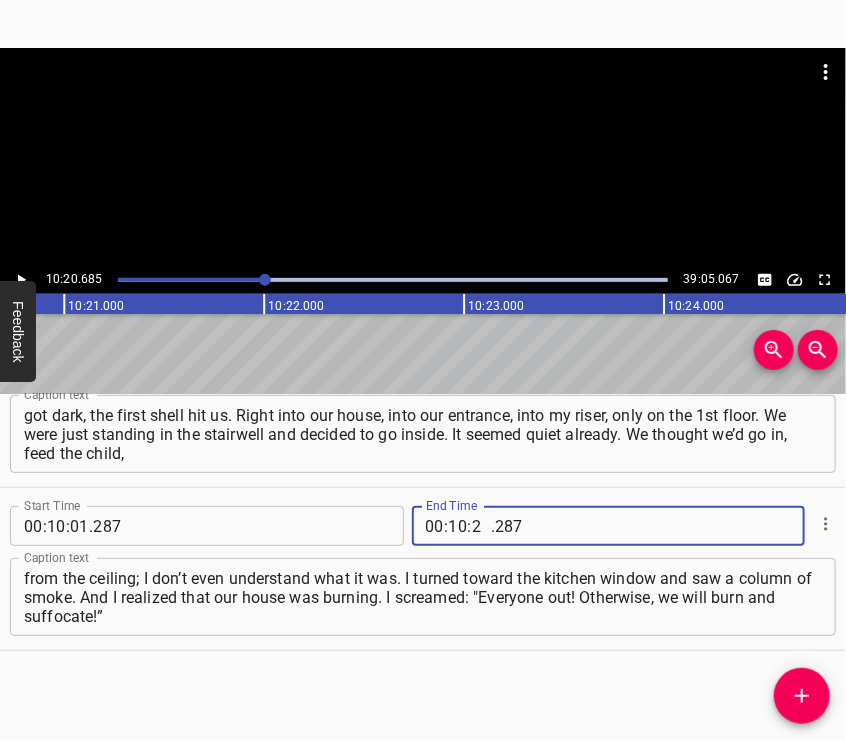 type on "20" 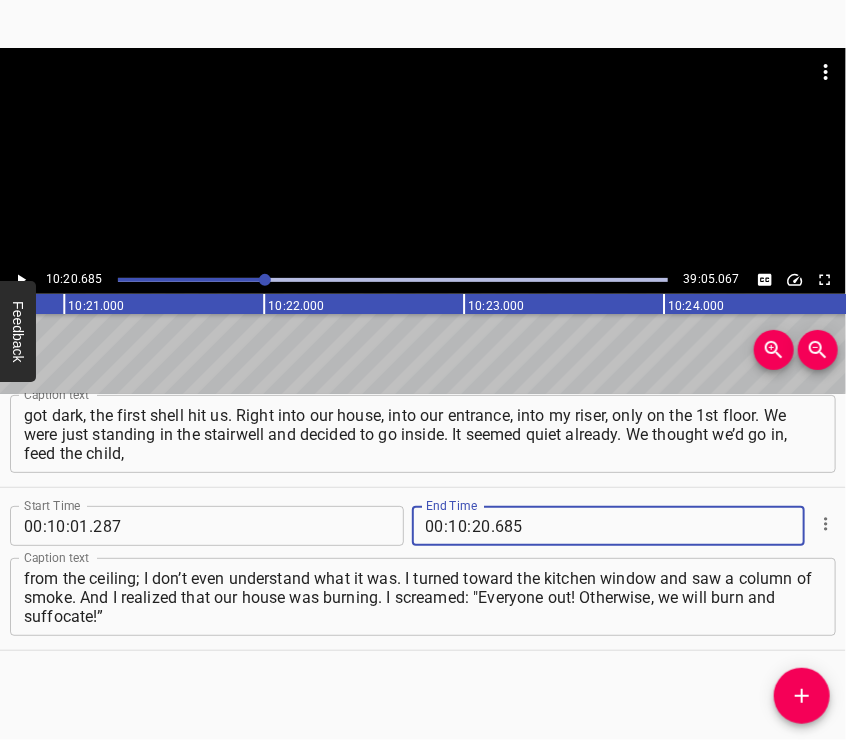 type on "685" 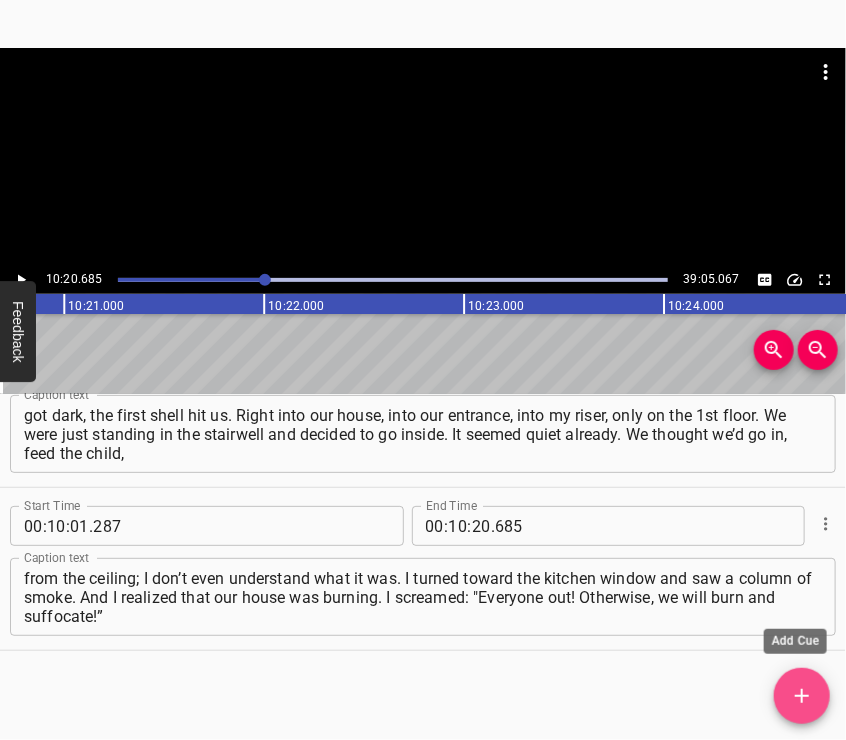 click 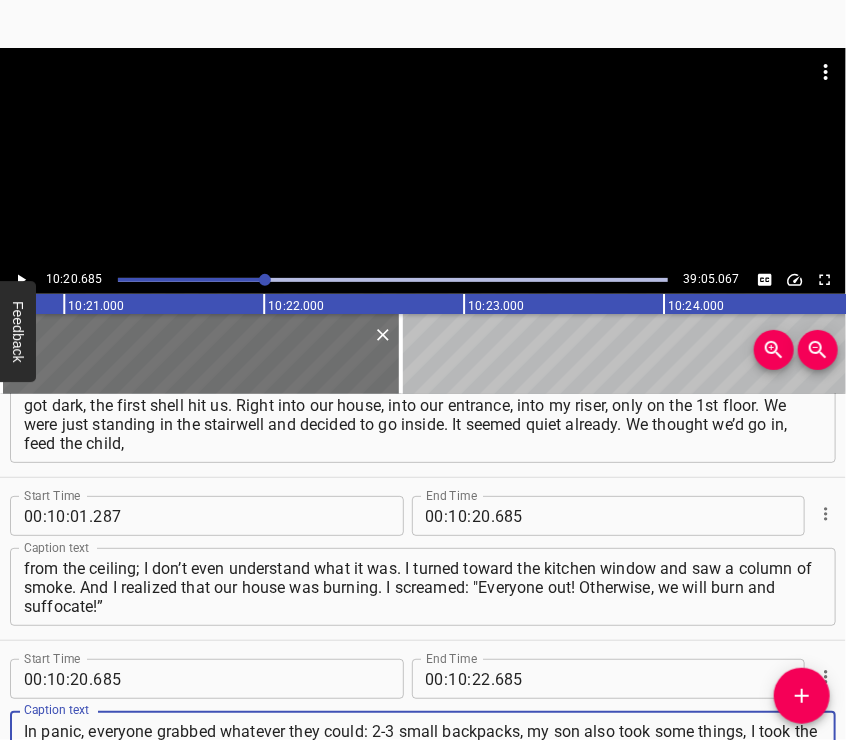 scroll, scrollTop: 19, scrollLeft: 0, axis: vertical 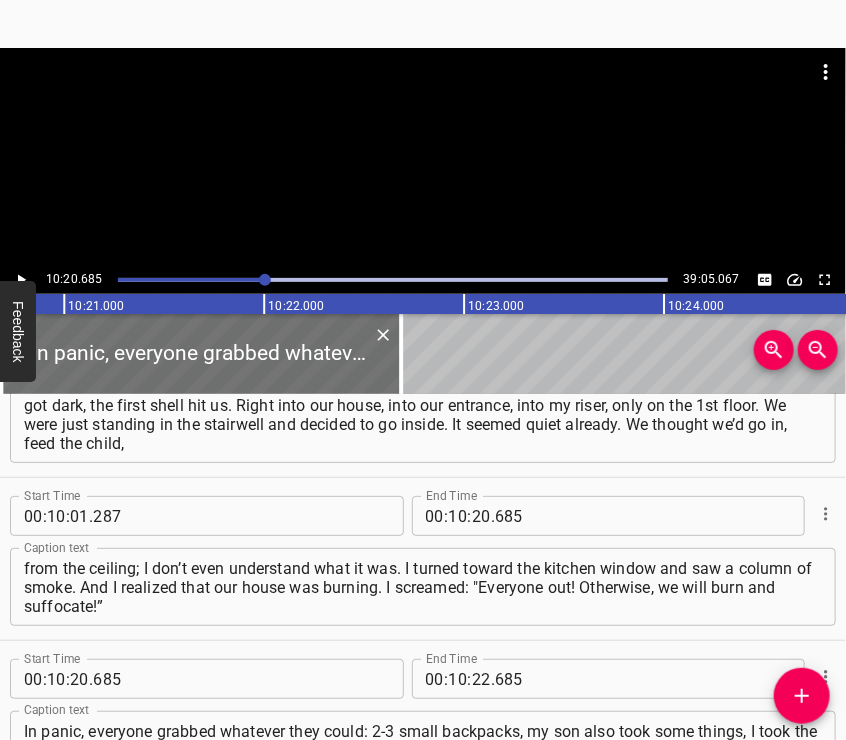 click at bounding box center [423, 98] 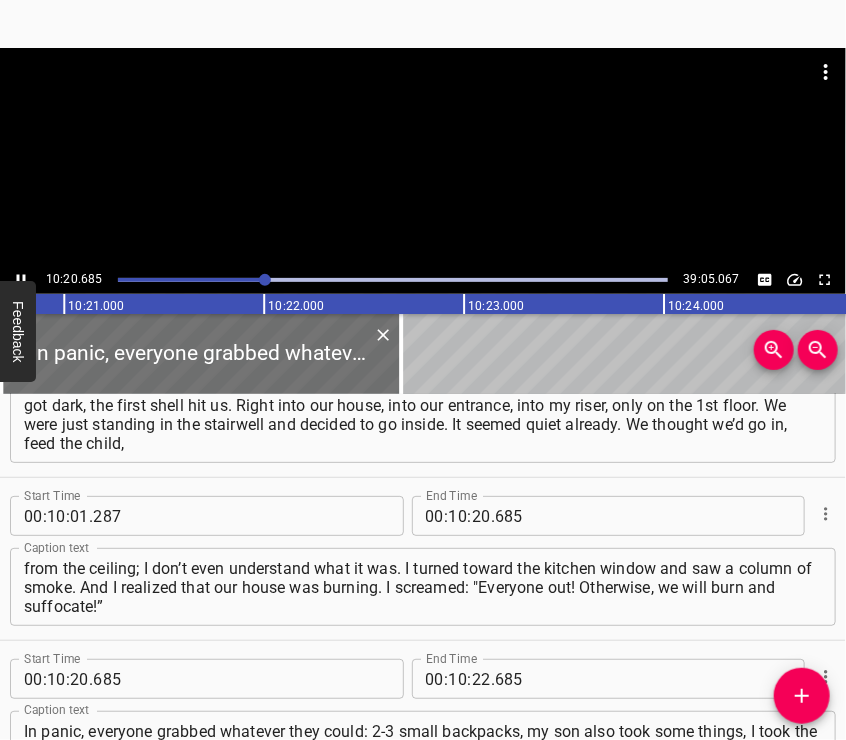 scroll, scrollTop: 4563, scrollLeft: 0, axis: vertical 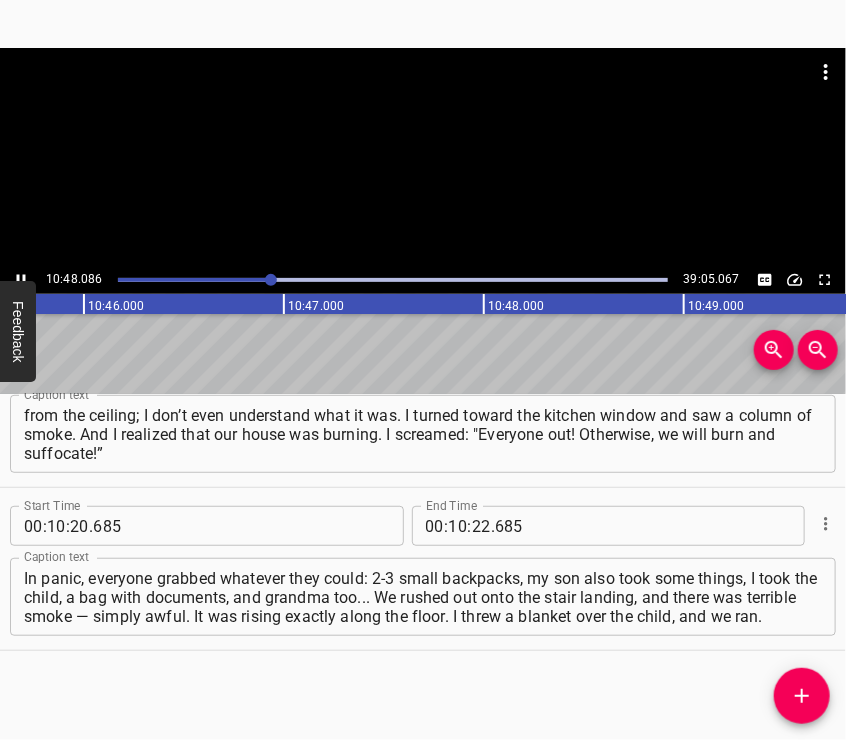 click at bounding box center (423, 157) 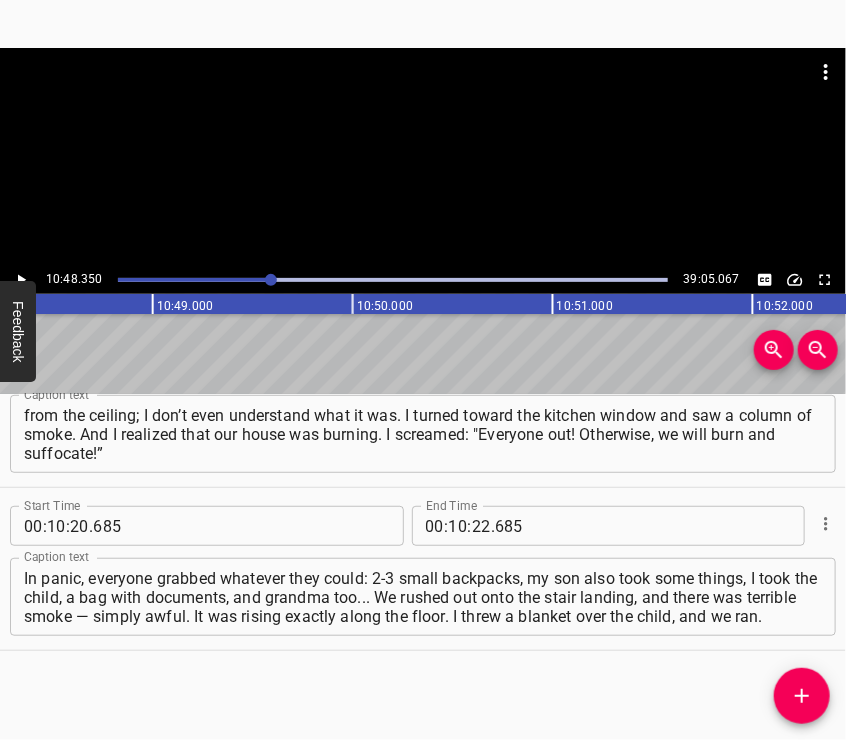 scroll, scrollTop: 0, scrollLeft: 129670, axis: horizontal 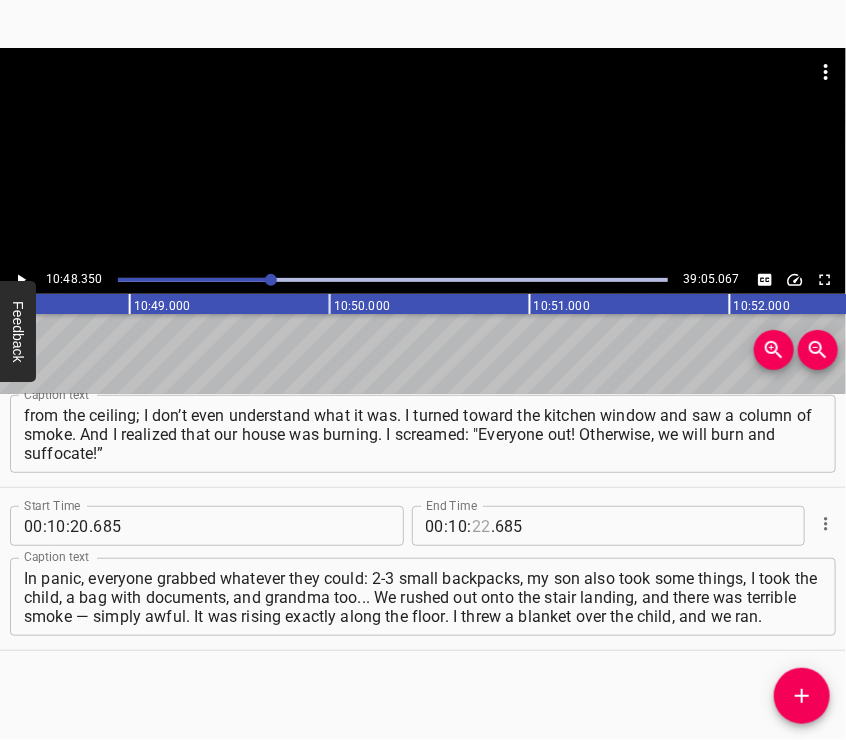 click at bounding box center (481, 526) 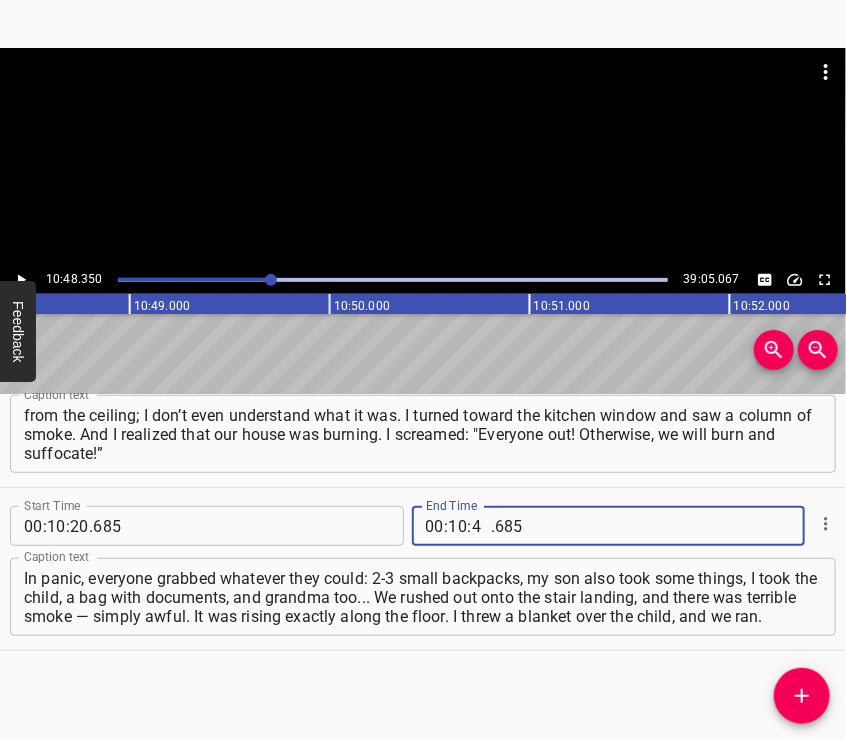 type on "48" 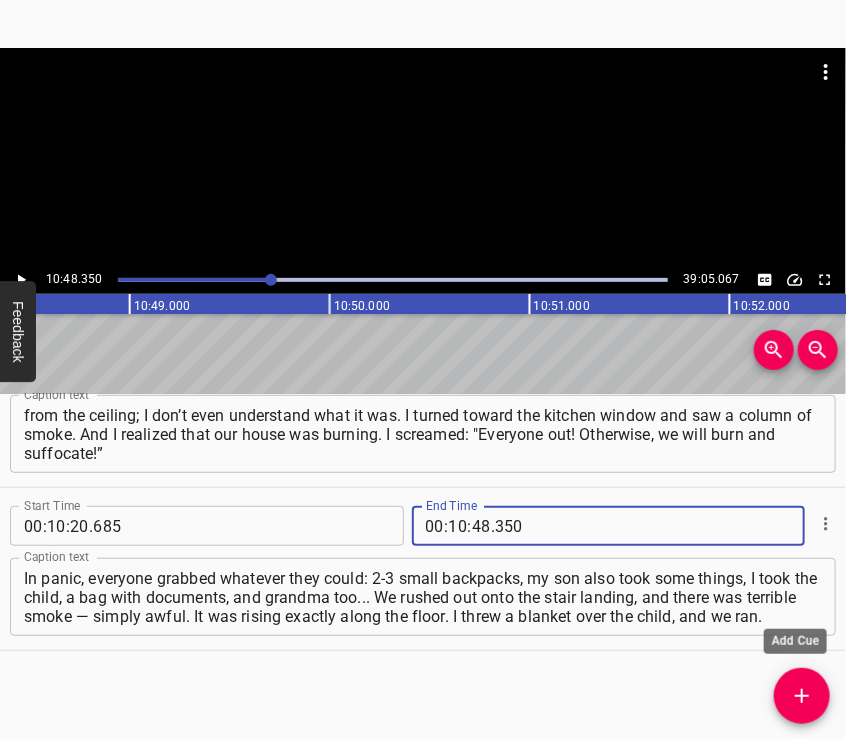 type on "350" 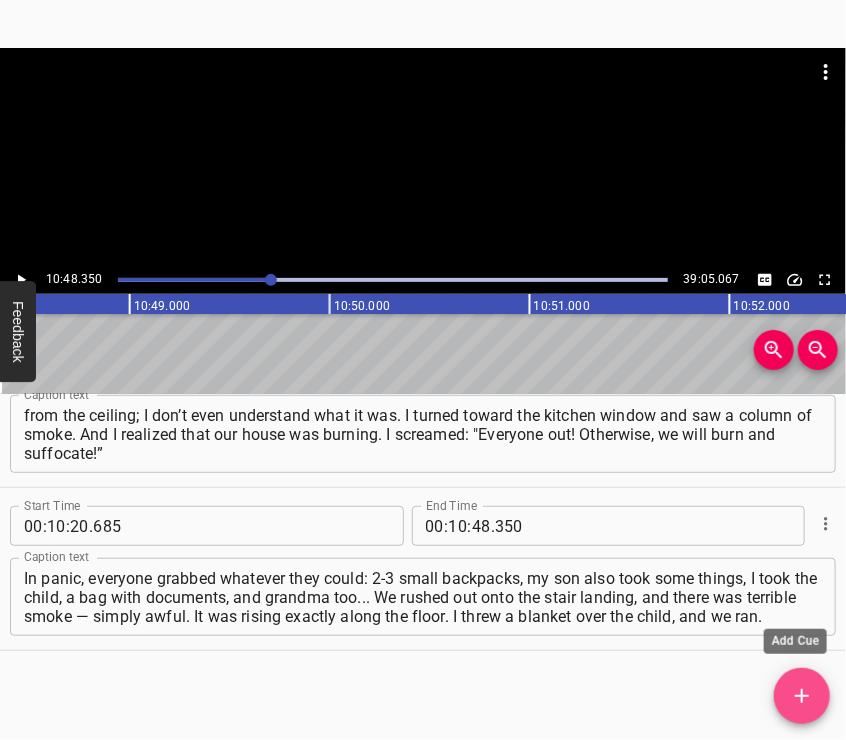 click 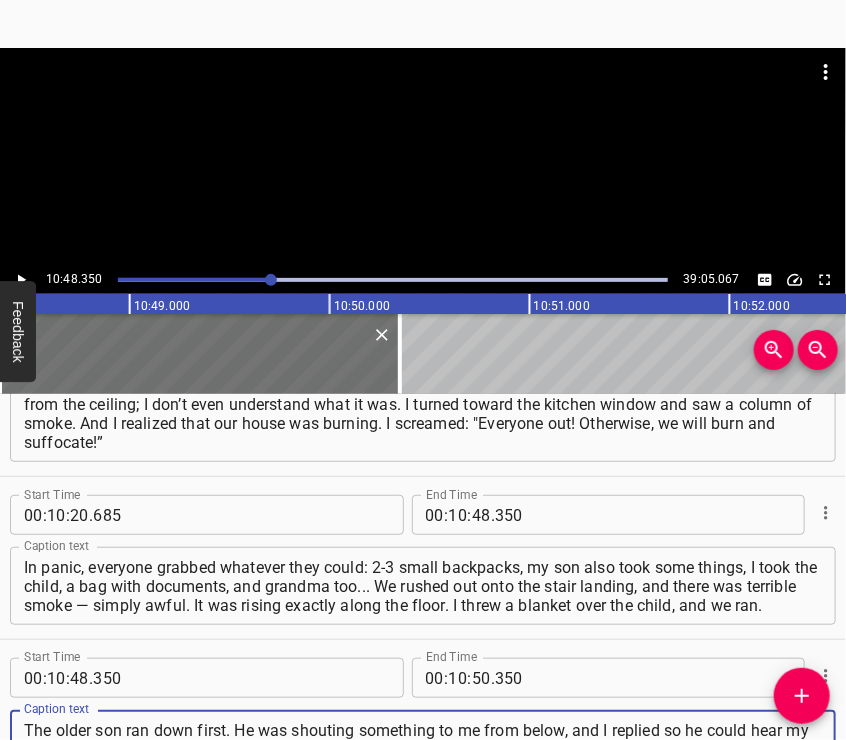 scroll, scrollTop: 19, scrollLeft: 0, axis: vertical 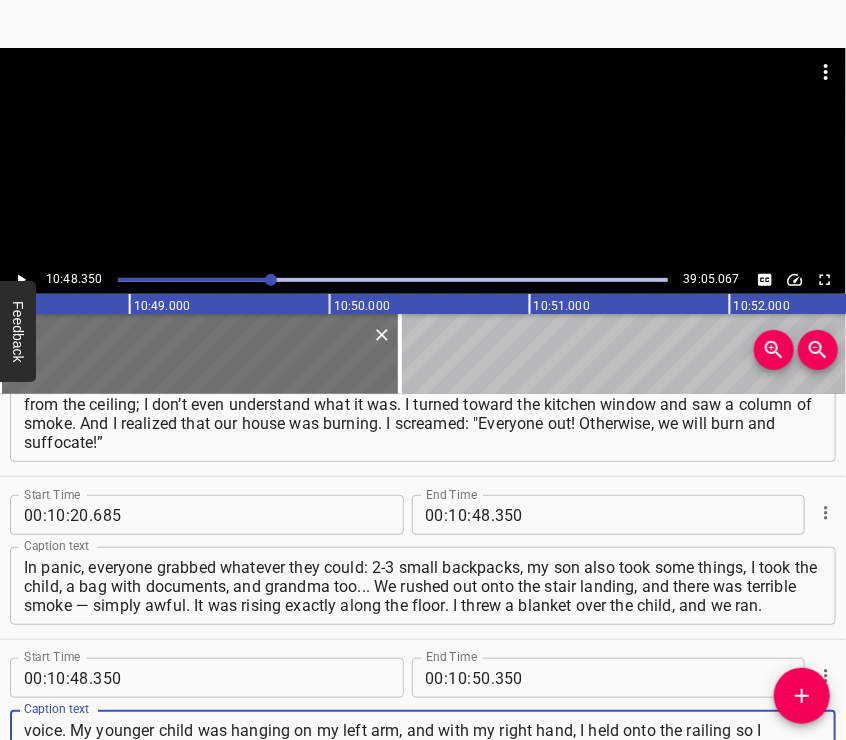 type on "The older son ran down first. He was shouting something to me from below, and I replied so he could hear my voice. My younger child was hanging on my left arm, and with my right hand, I held onto the railing so I wouldn’t fall or break anything — otherwise, we would suffocate there in a minute. I was screaming, calling for my mom." 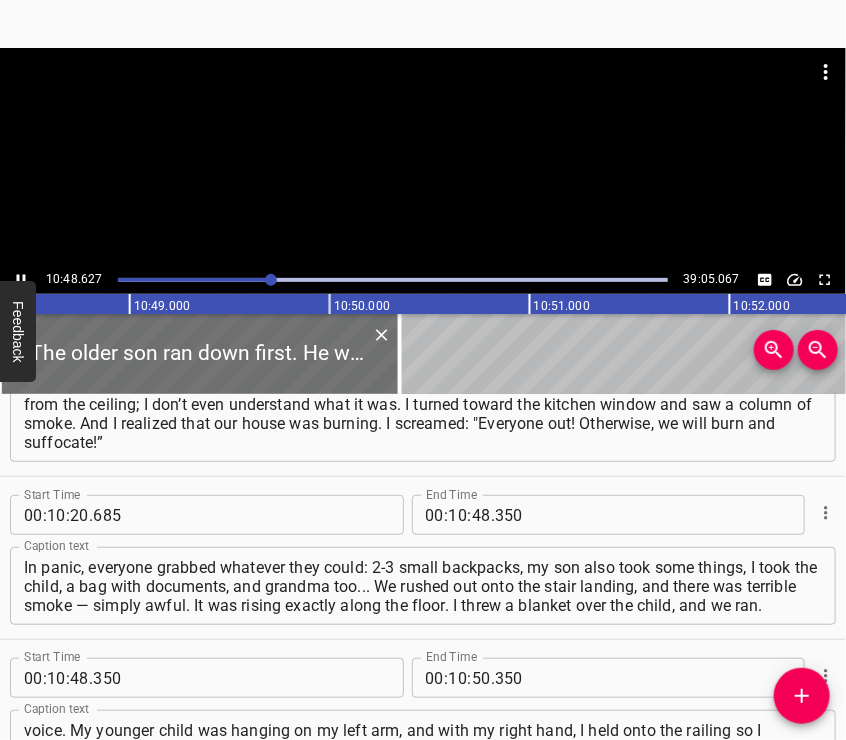 scroll, scrollTop: 4800, scrollLeft: 0, axis: vertical 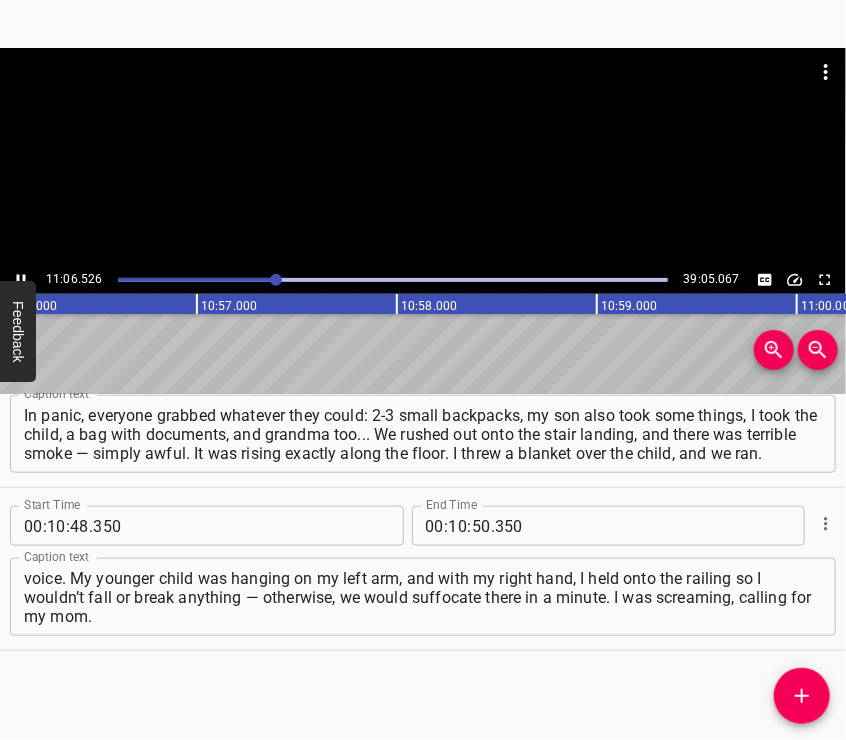 click at bounding box center (423, 98) 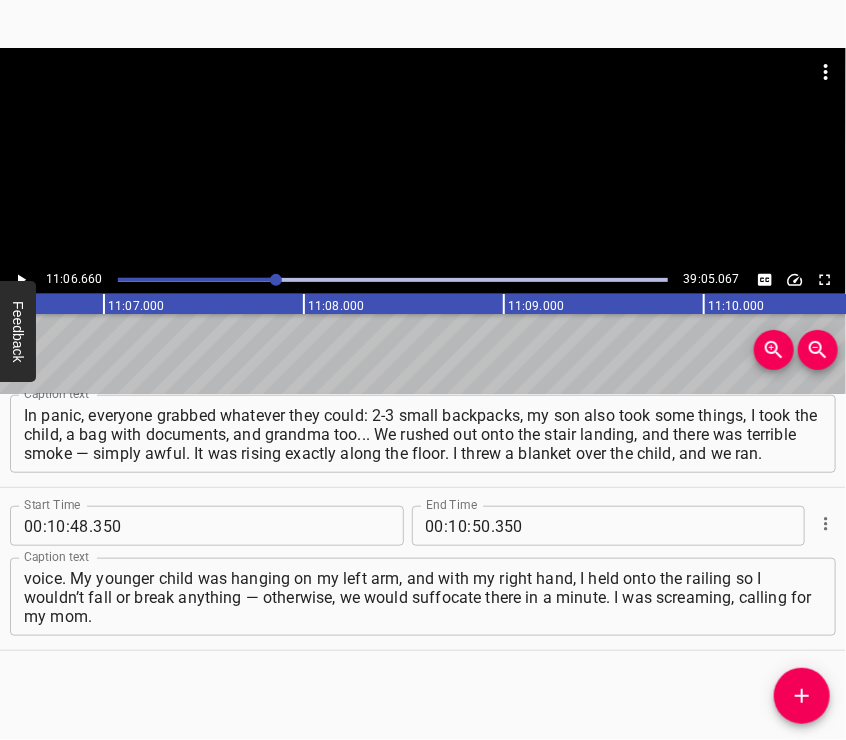 scroll, scrollTop: 0, scrollLeft: 133332, axis: horizontal 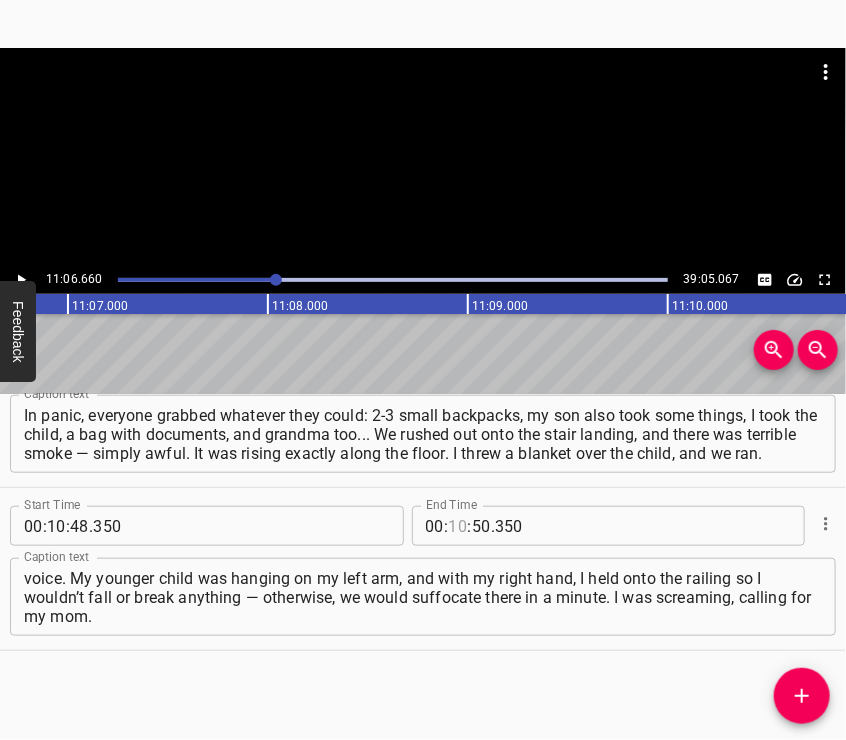 click at bounding box center [458, 526] 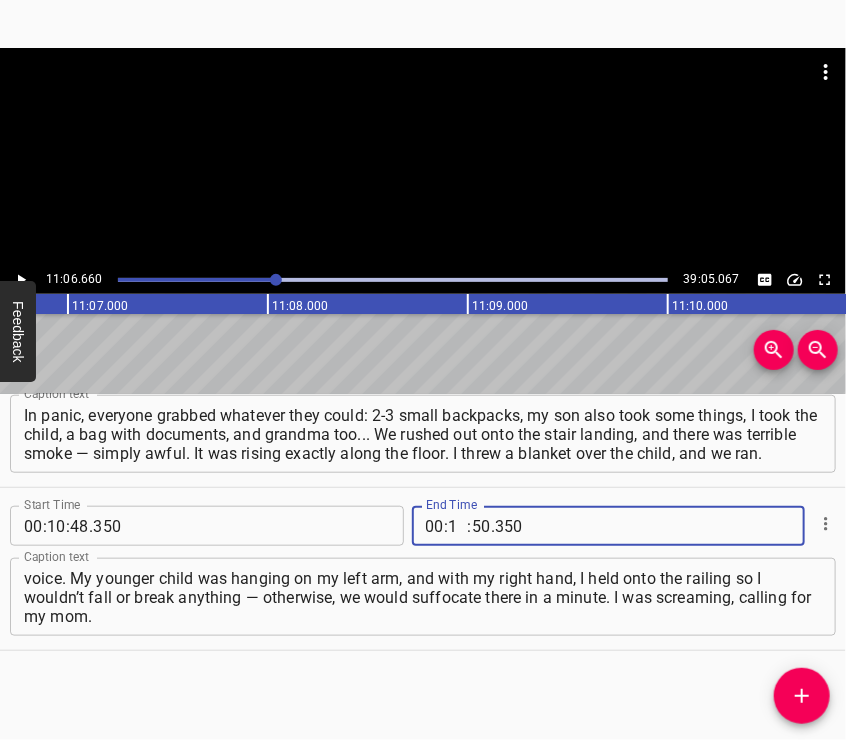 type on "11" 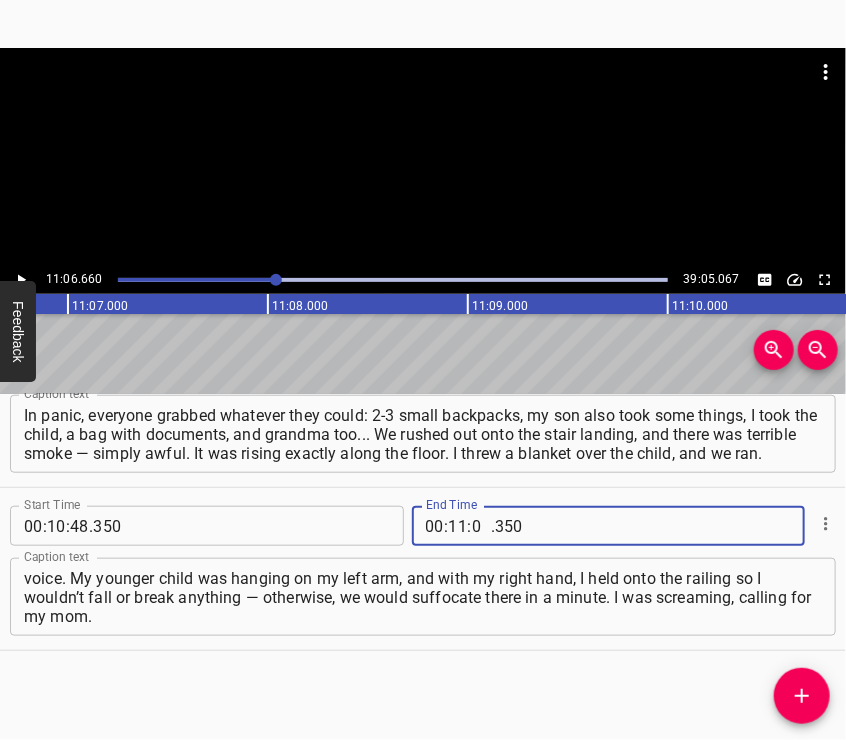 type on "06" 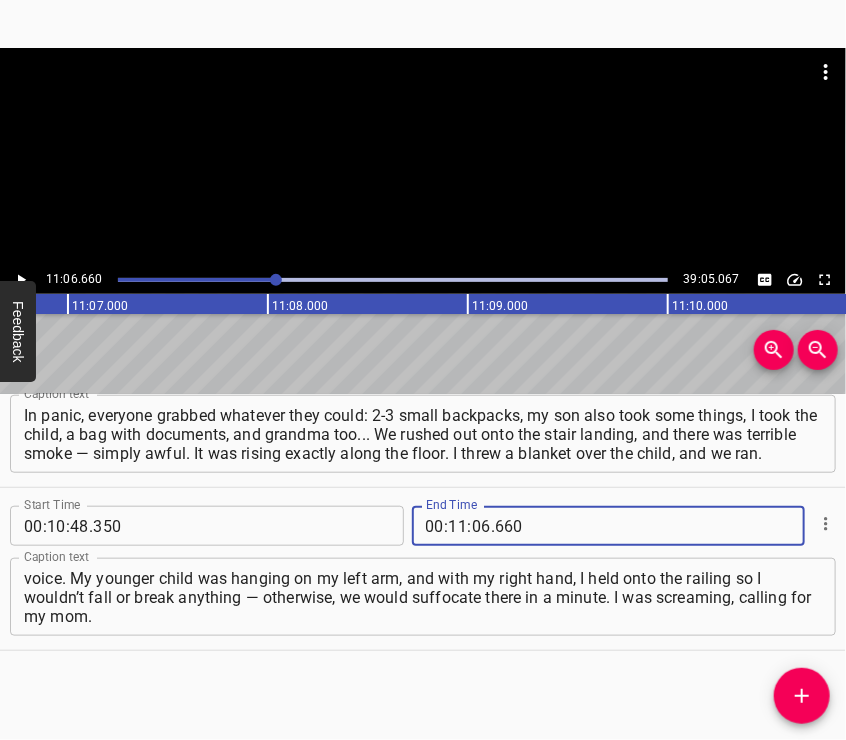 type on "660" 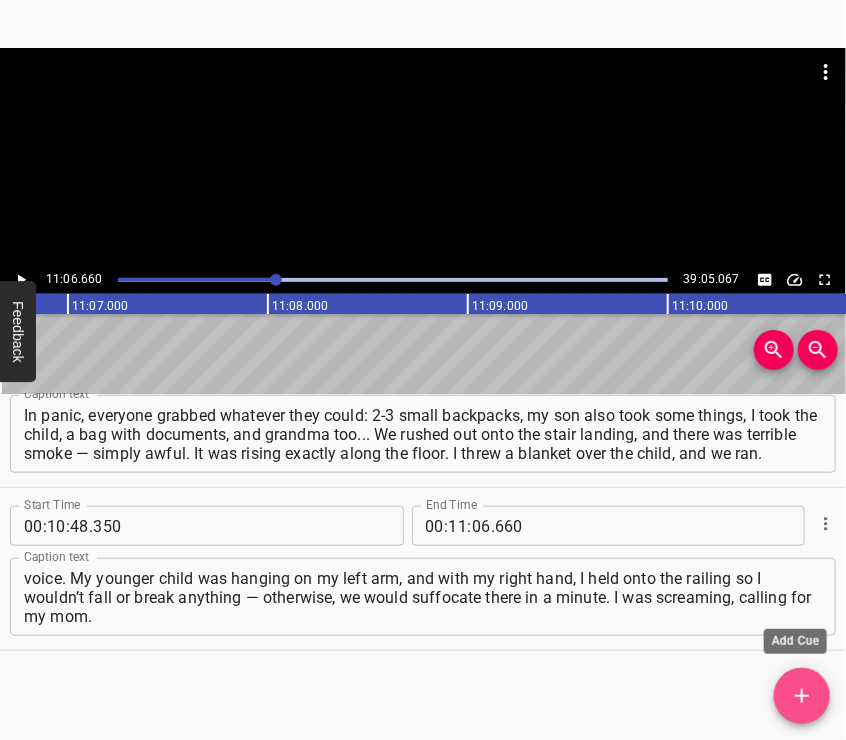 click at bounding box center [802, 696] 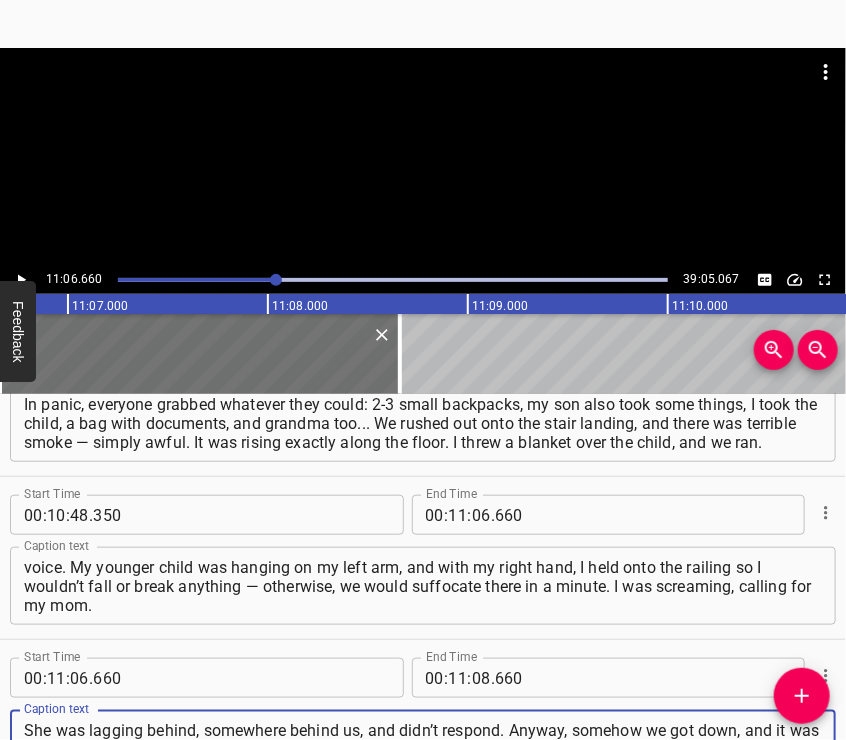 type on "She was lagging behind, somewhere behind us, and didn’t respond. Anyway, somehow we got down, and it was already at the limit. The child wasn’t moving at all anymore, he was hanging like a rag. I felt his bare stomach. He was sliding down. I was getting tangled in that blanket while we were going down the stairs." 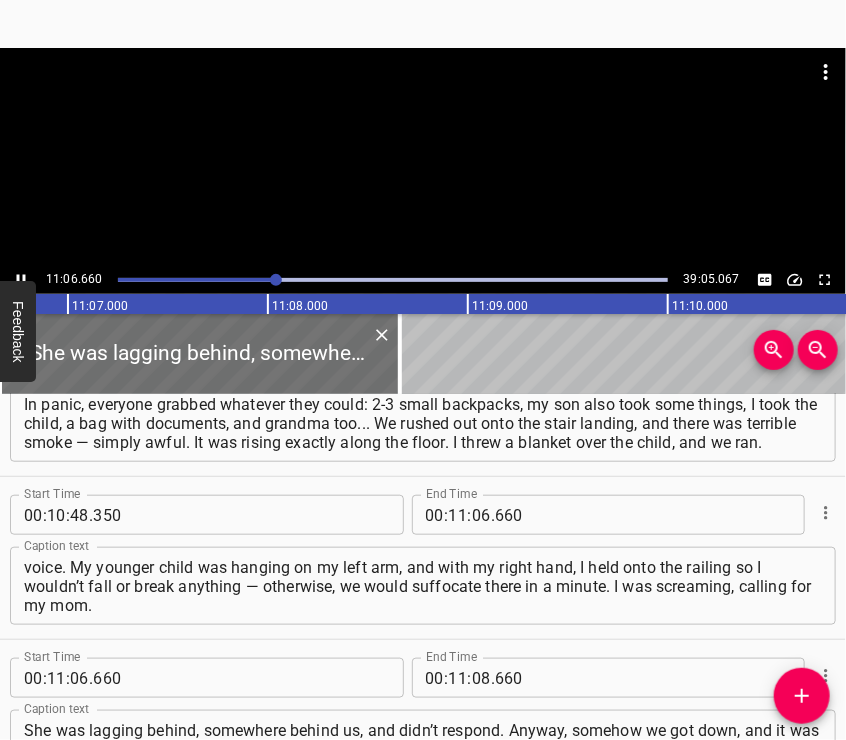 scroll, scrollTop: 4889, scrollLeft: 0, axis: vertical 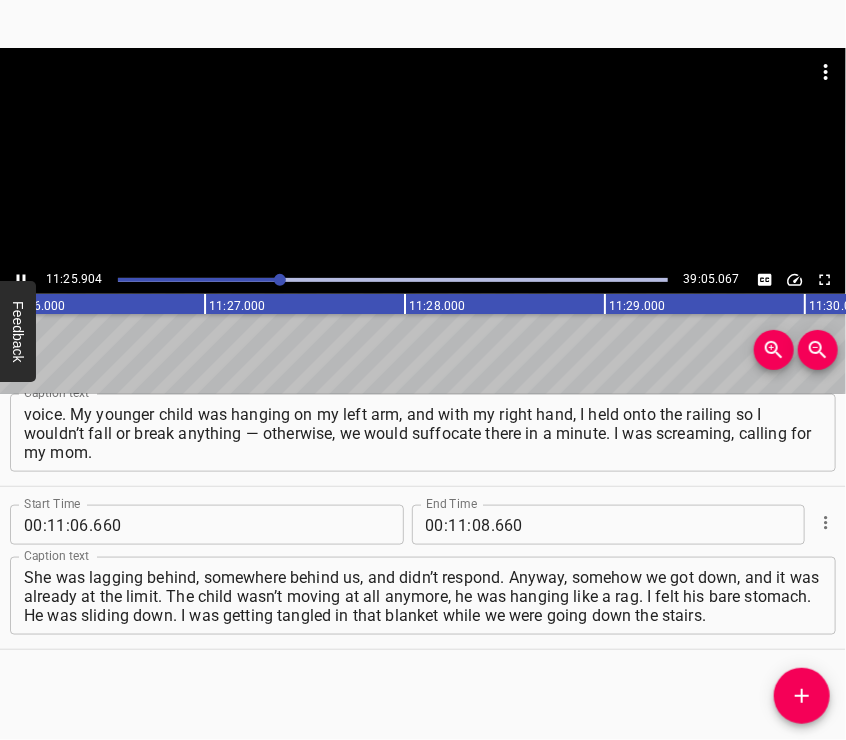 click at bounding box center (423, 157) 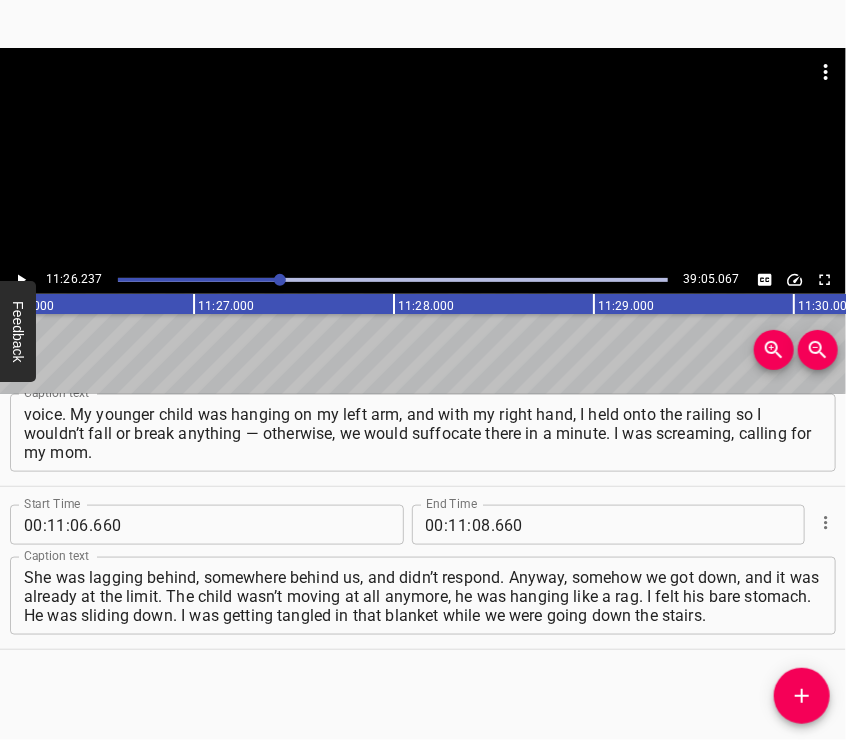 scroll, scrollTop: 0, scrollLeft: 137247, axis: horizontal 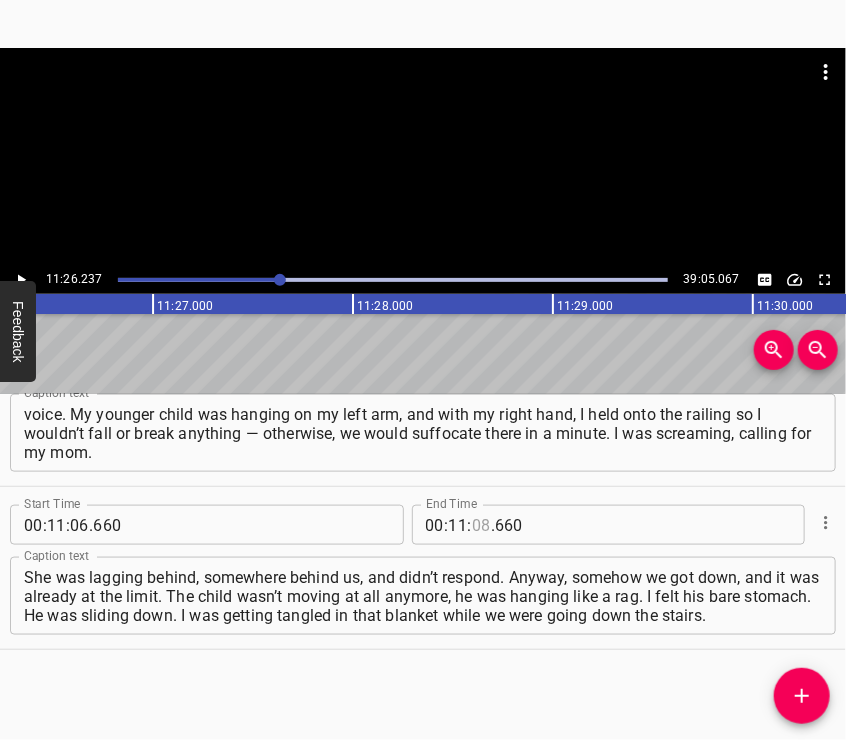 click at bounding box center [481, 525] 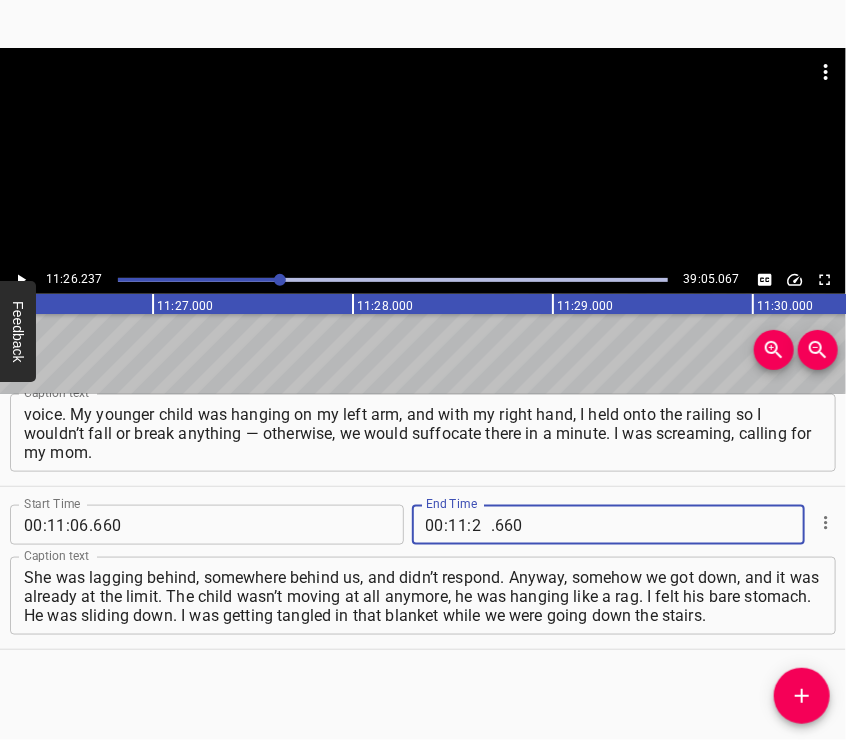 type on "26" 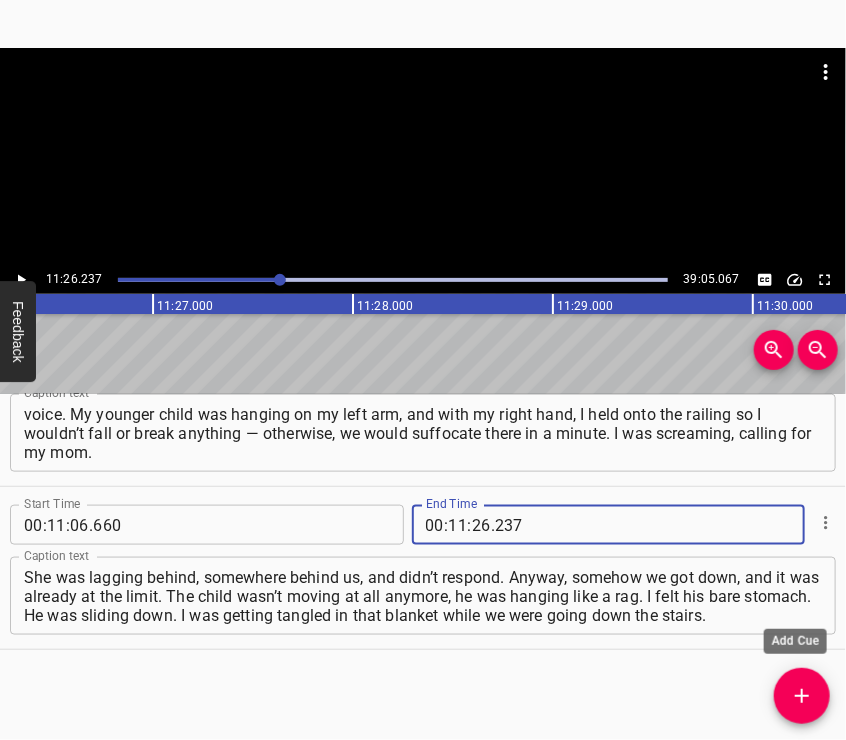 type on "237" 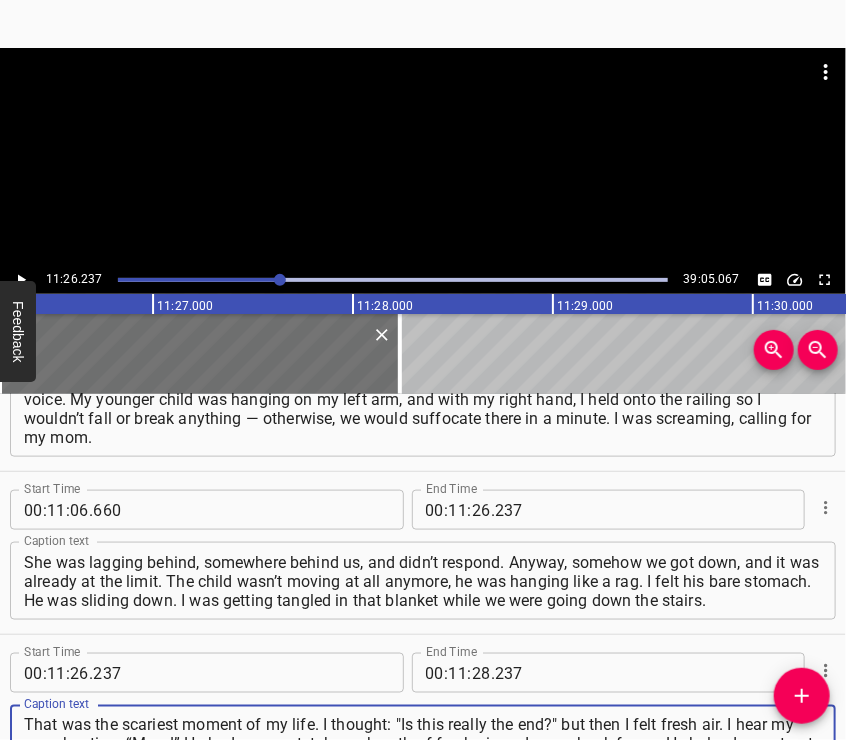type on "That was the scariest moment of my life. I thought: "Is this really the end?" but then I felt fresh air. I hear my son shouting: “Mom!” He had gone out, taken a breath of fresh air, and came back for us. He helped us get out, and I started yelling for him to run after grandma and meet her. In short, we made it out alive." 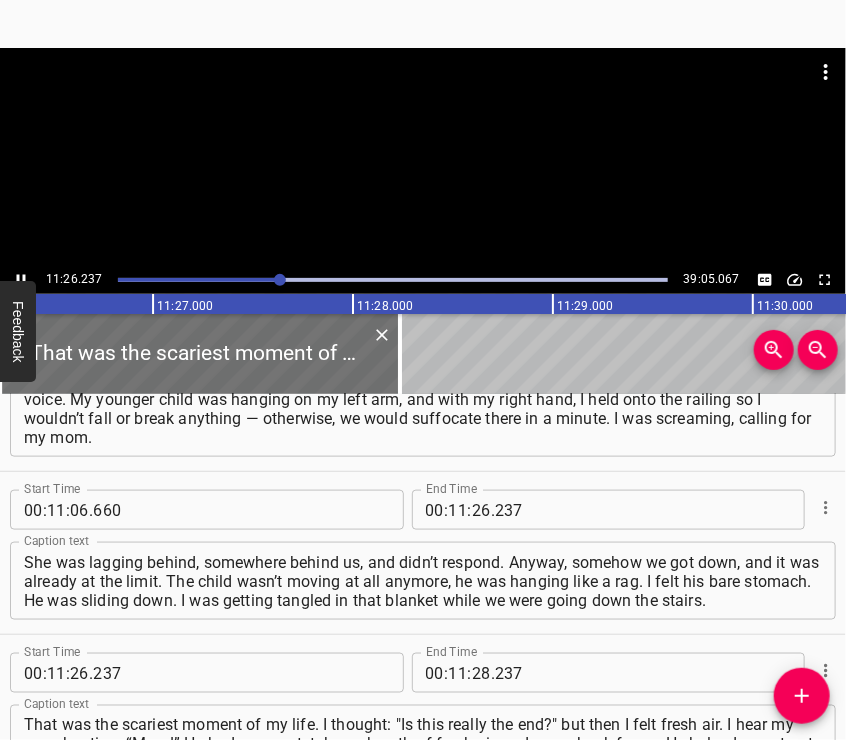 scroll, scrollTop: 5056, scrollLeft: 0, axis: vertical 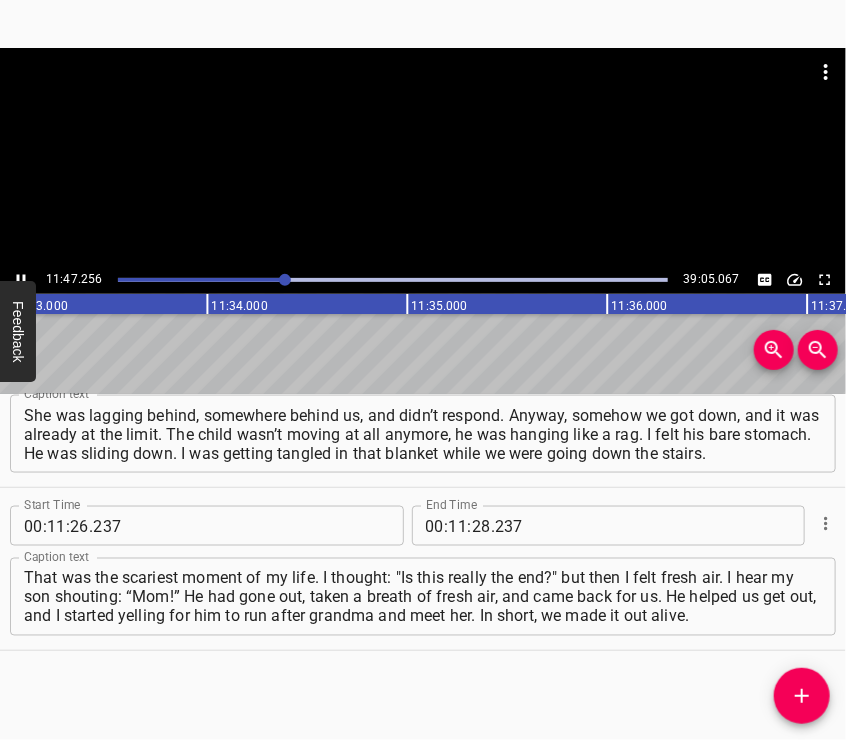 click at bounding box center [423, 157] 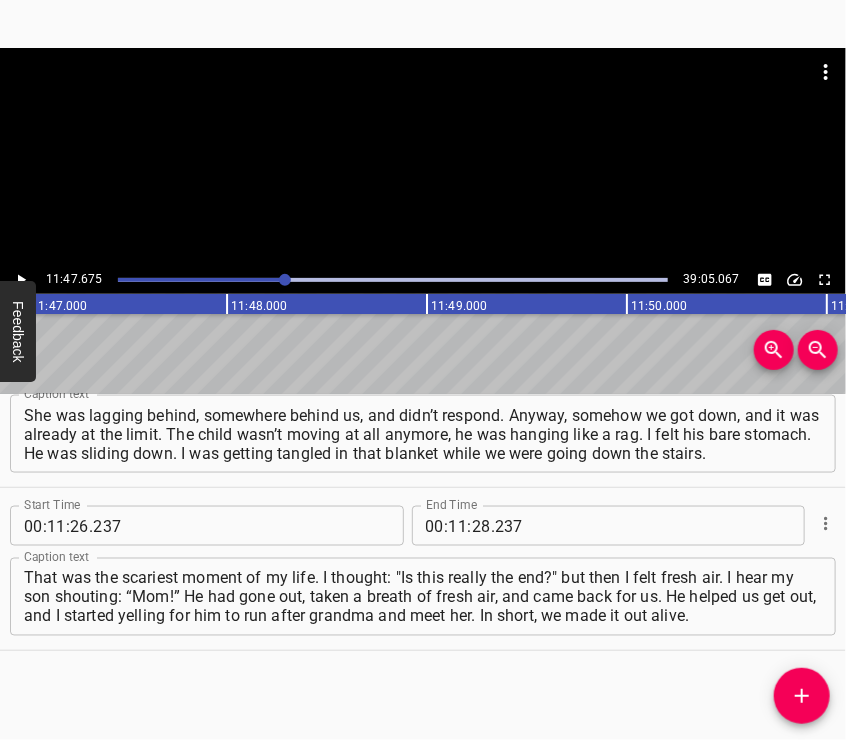 scroll, scrollTop: 0, scrollLeft: 141535, axis: horizontal 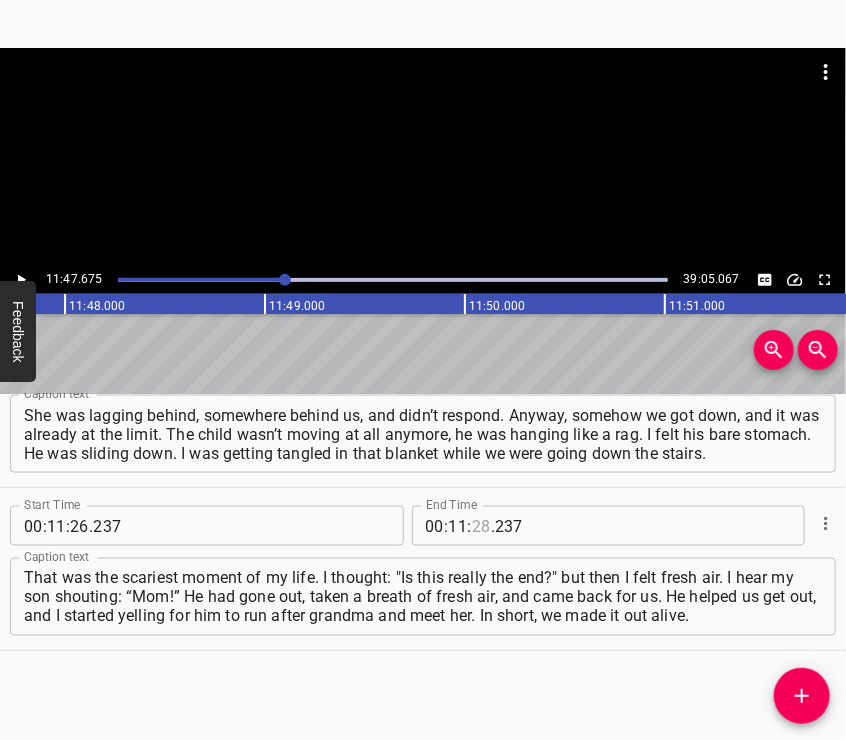 click at bounding box center (481, 526) 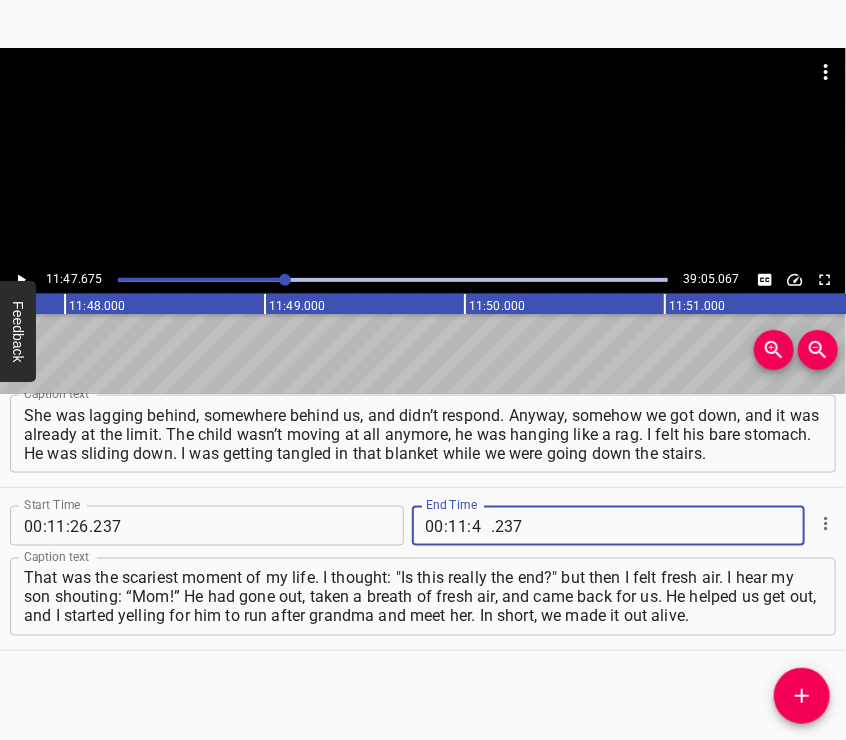 type on "47" 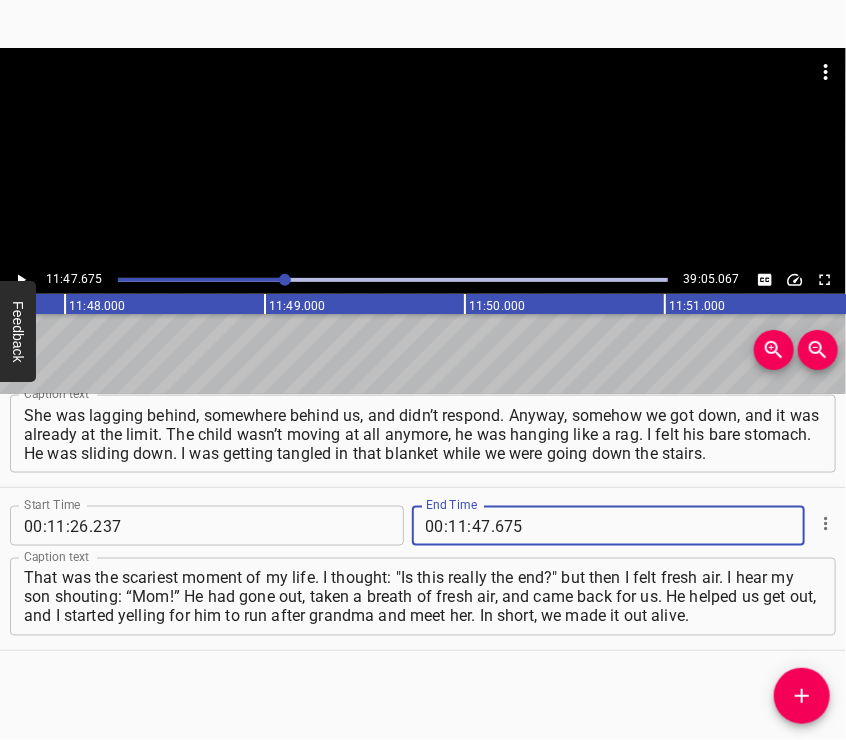 type on "675" 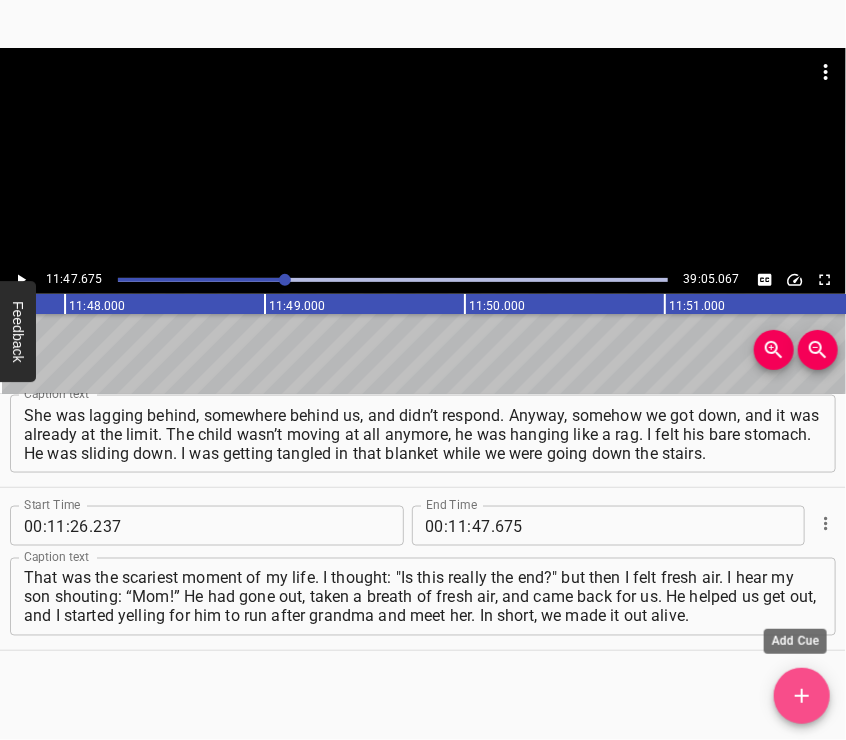 click at bounding box center [802, 696] 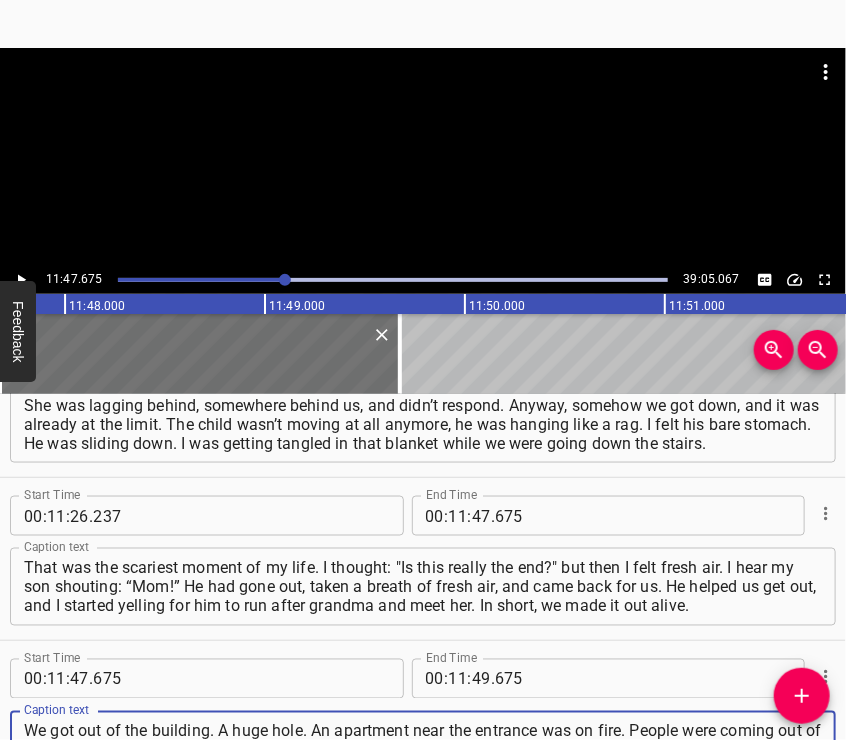 scroll, scrollTop: 5174, scrollLeft: 0, axis: vertical 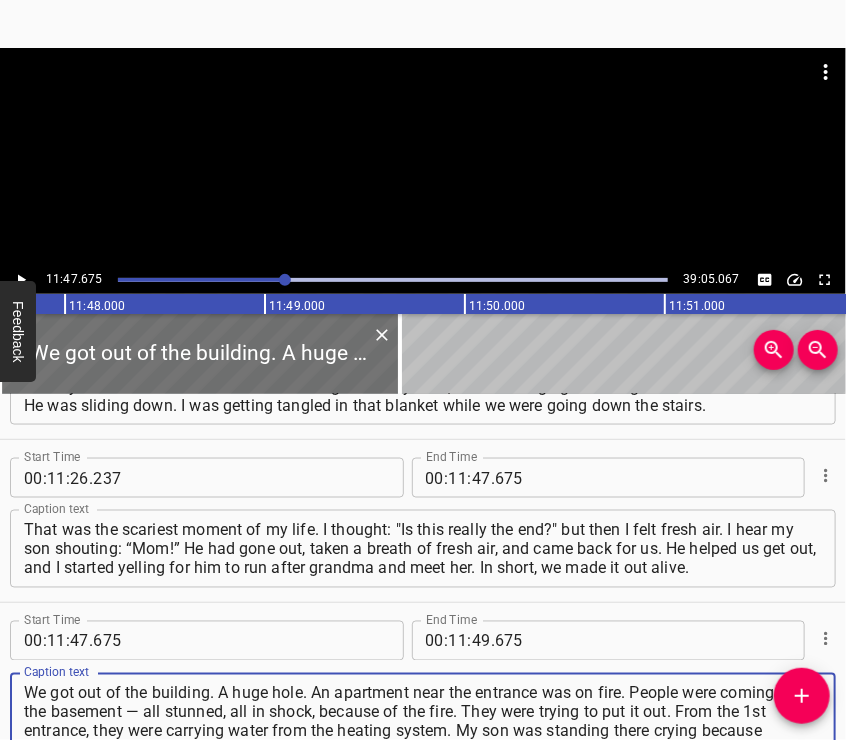 type on "We got out of the building. A huge hole. An apartment near the entrance was on fire. People were coming out of the basement — all stunned, all in shock, because of the fire. They were trying to put it out. From the 1st entrance, they were carrying water from the heating system. My son was standing there crying because" 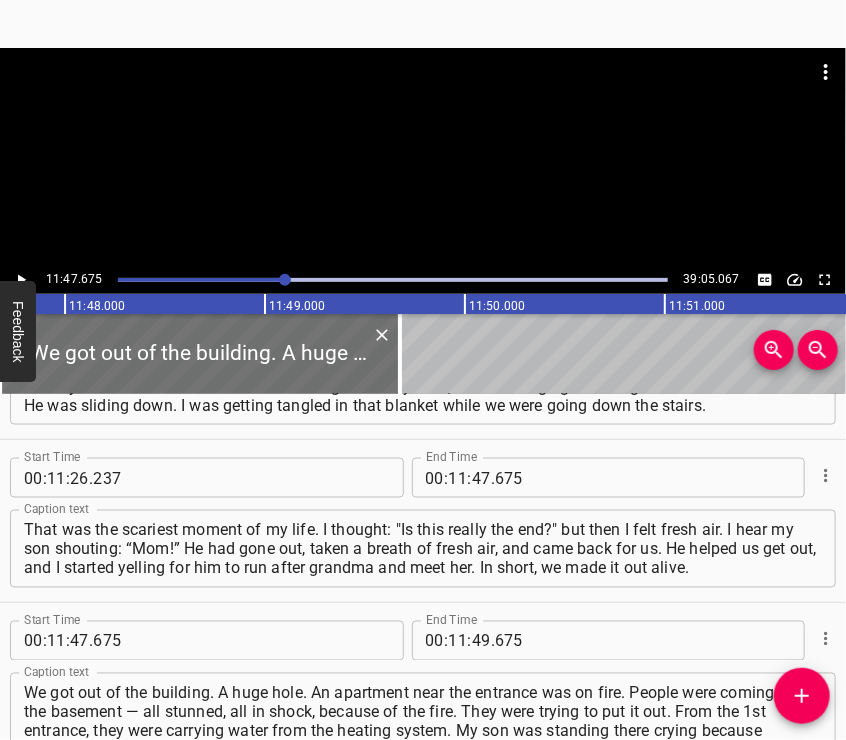 click at bounding box center (423, 157) 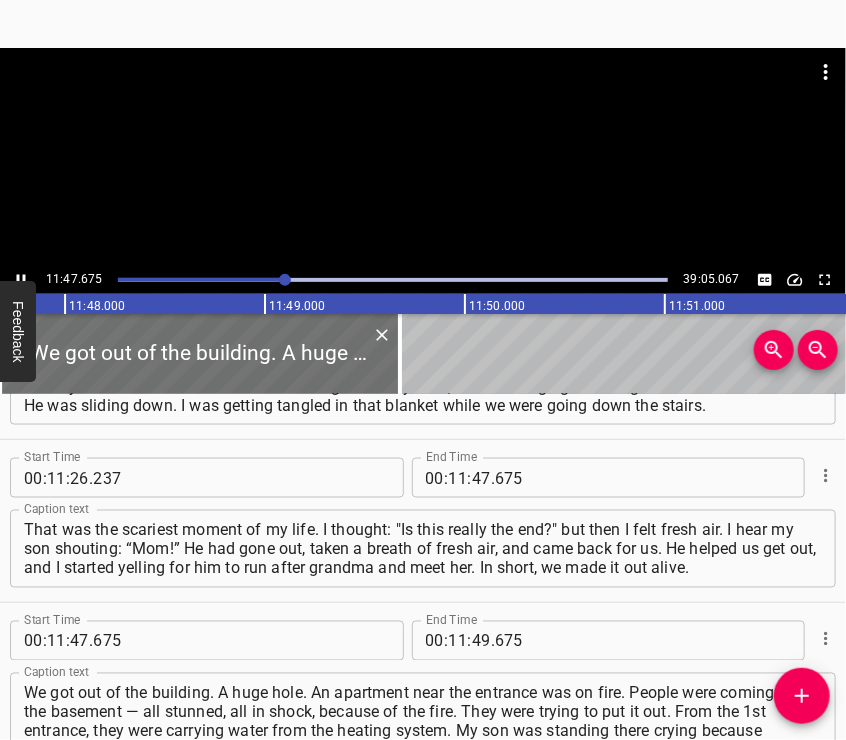 scroll, scrollTop: 5248, scrollLeft: 0, axis: vertical 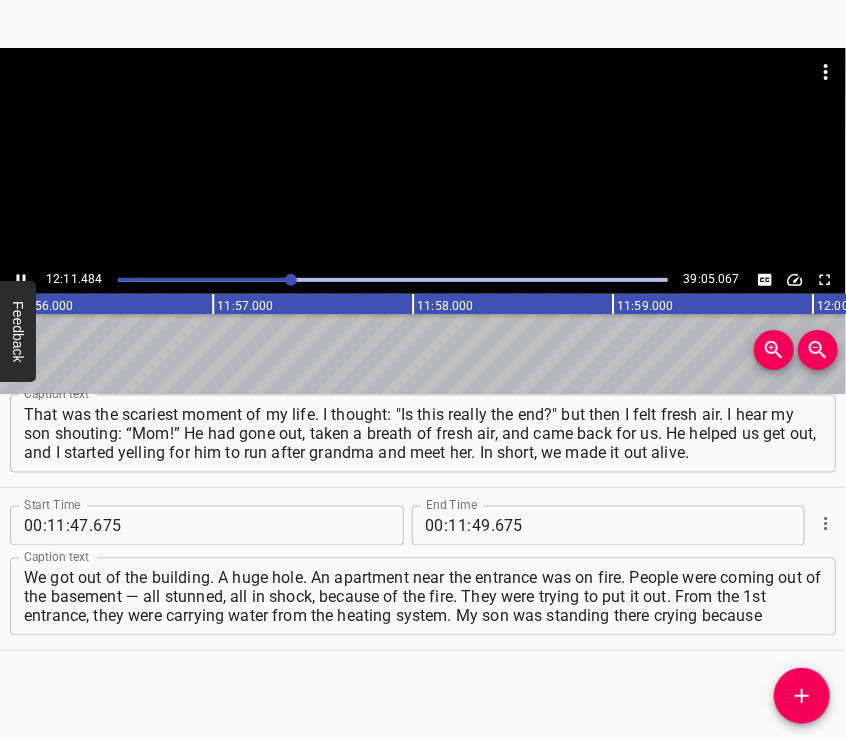 click at bounding box center (423, 98) 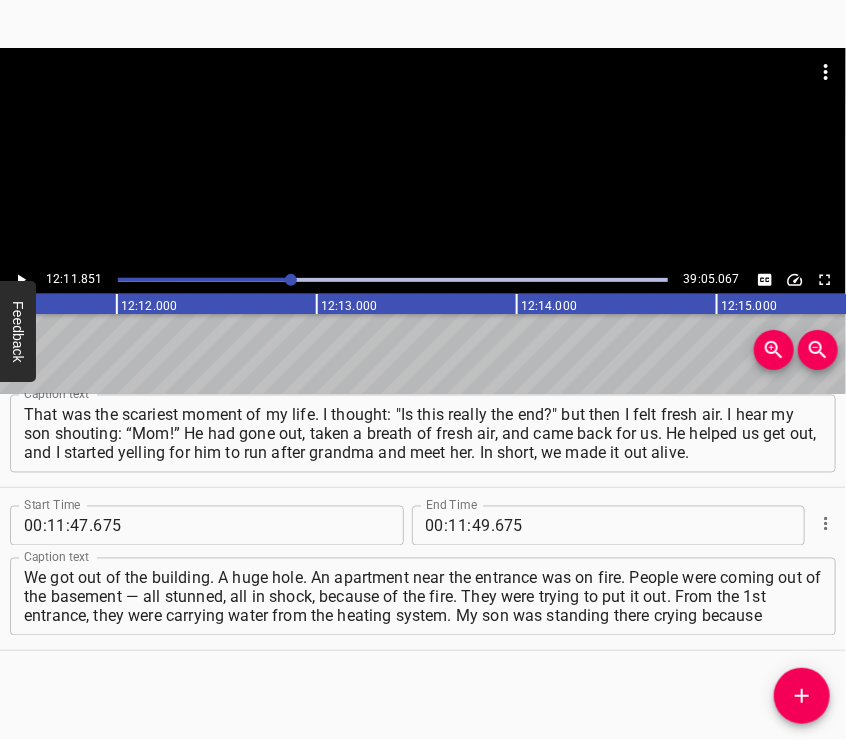 scroll, scrollTop: 0, scrollLeft: 146370, axis: horizontal 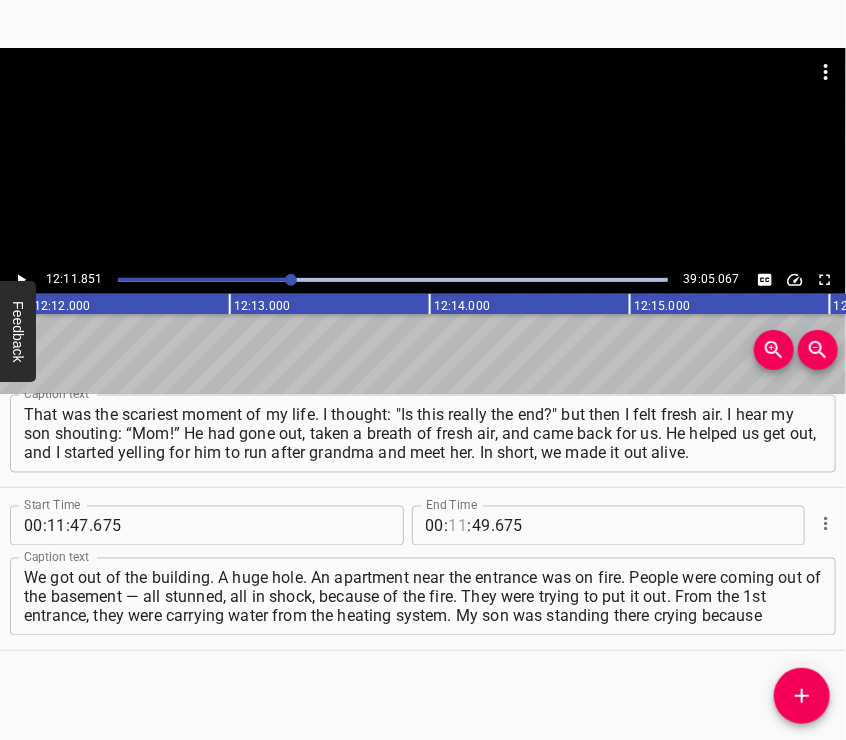 click at bounding box center (458, 526) 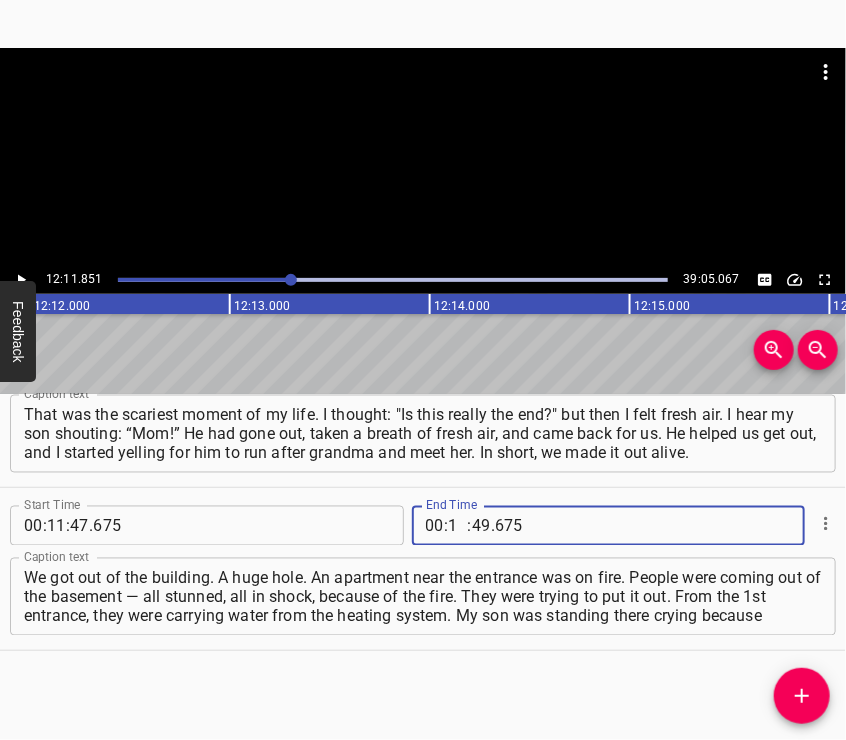 type on "12" 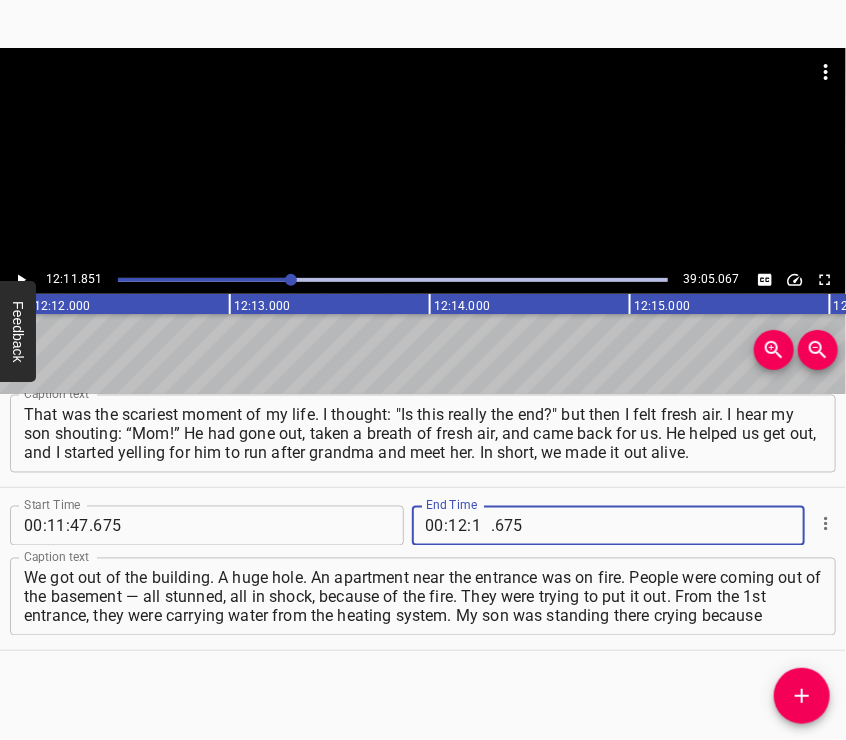 type on "11" 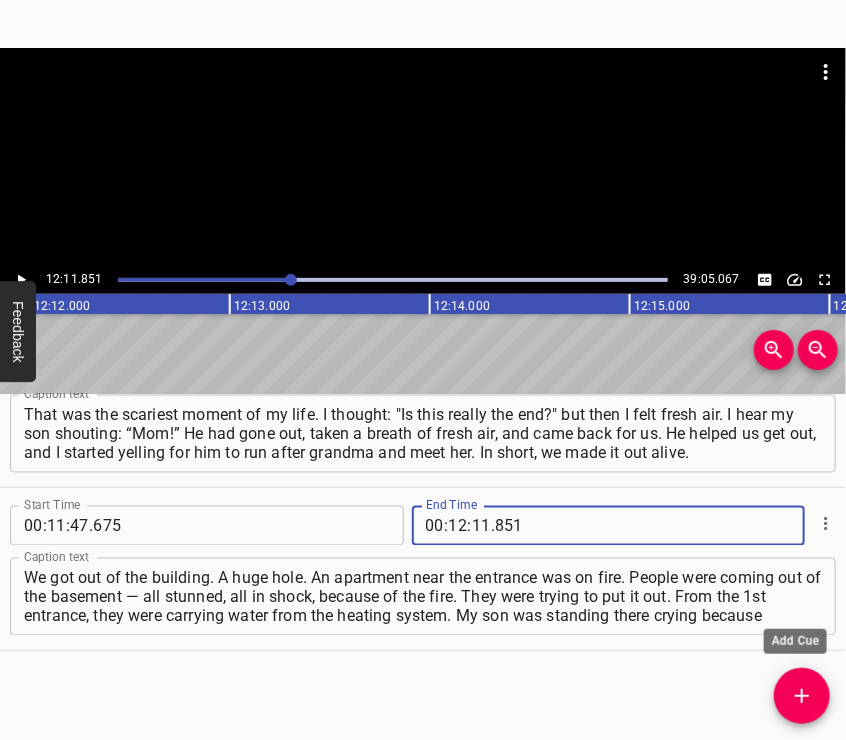 type on "851" 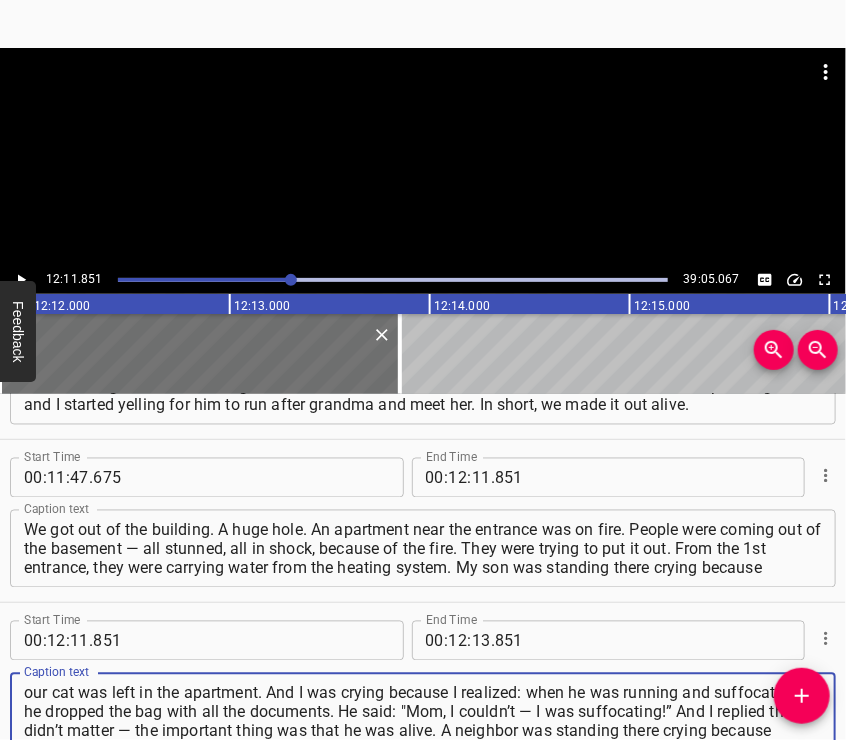 type on "our cat was left in the apartment. And I was crying because I realized: when he was running and suffocating, he dropped the bag with all the documents. He said: "Mom, I couldn’t — I was suffocating!” And I replied that it didn’t matter — the important thing was that he was alive. A neighbor was standing there crying because" 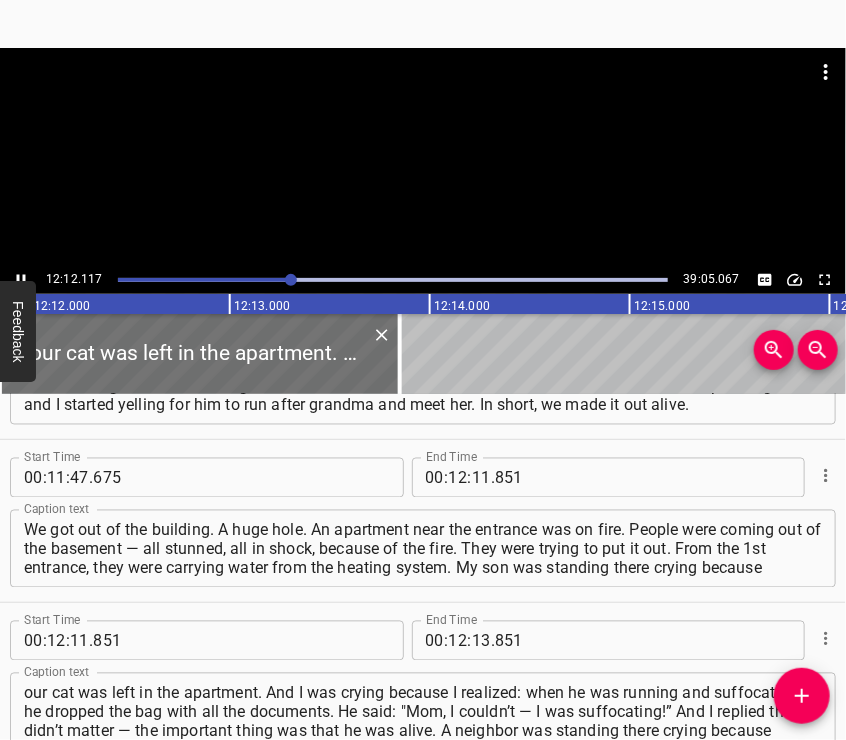 scroll, scrollTop: 5411, scrollLeft: 0, axis: vertical 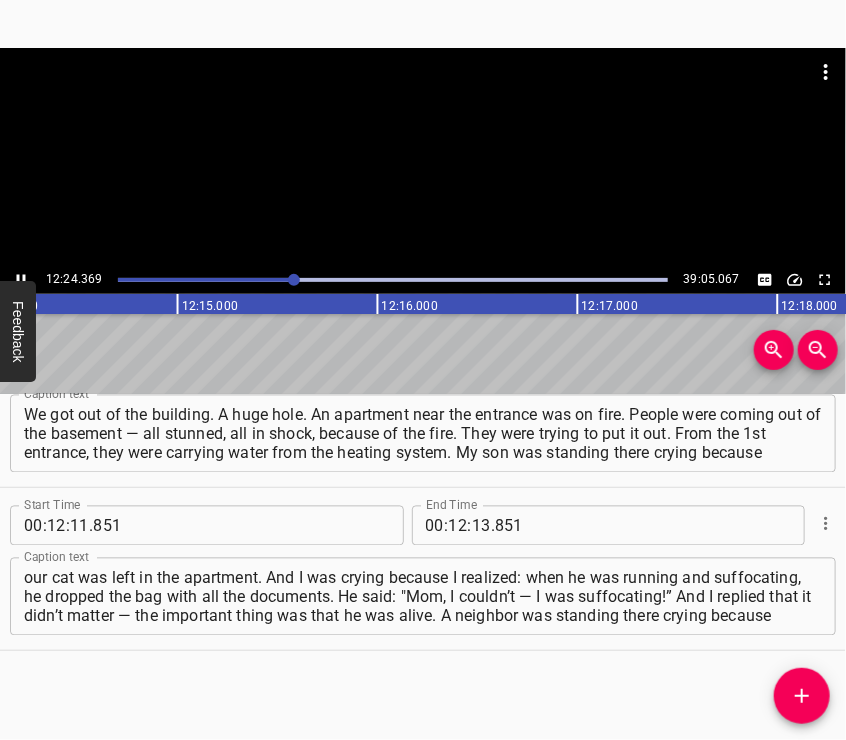 click at bounding box center (423, 157) 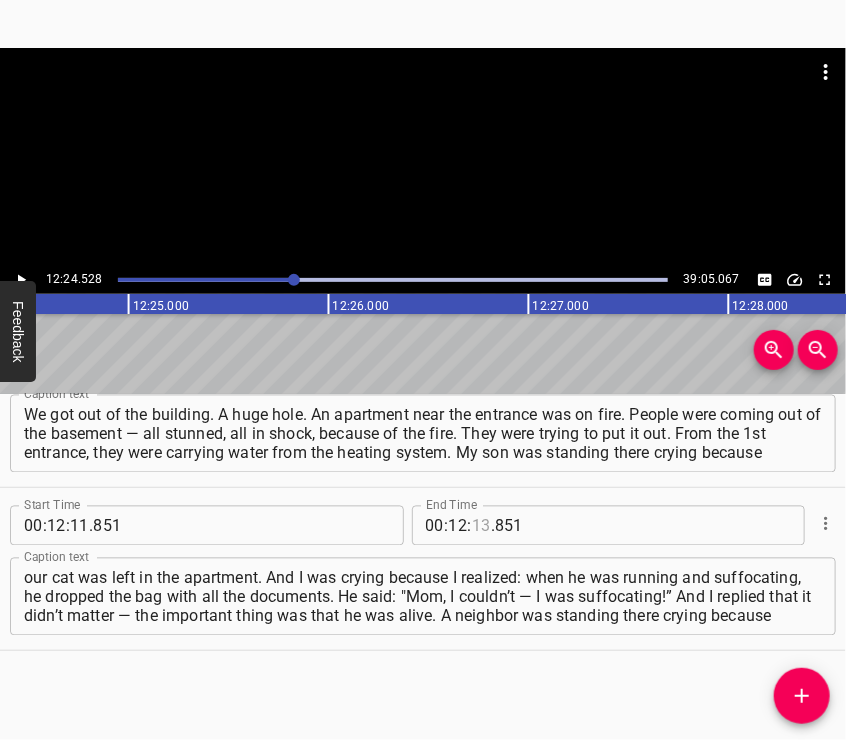 click at bounding box center [481, 526] 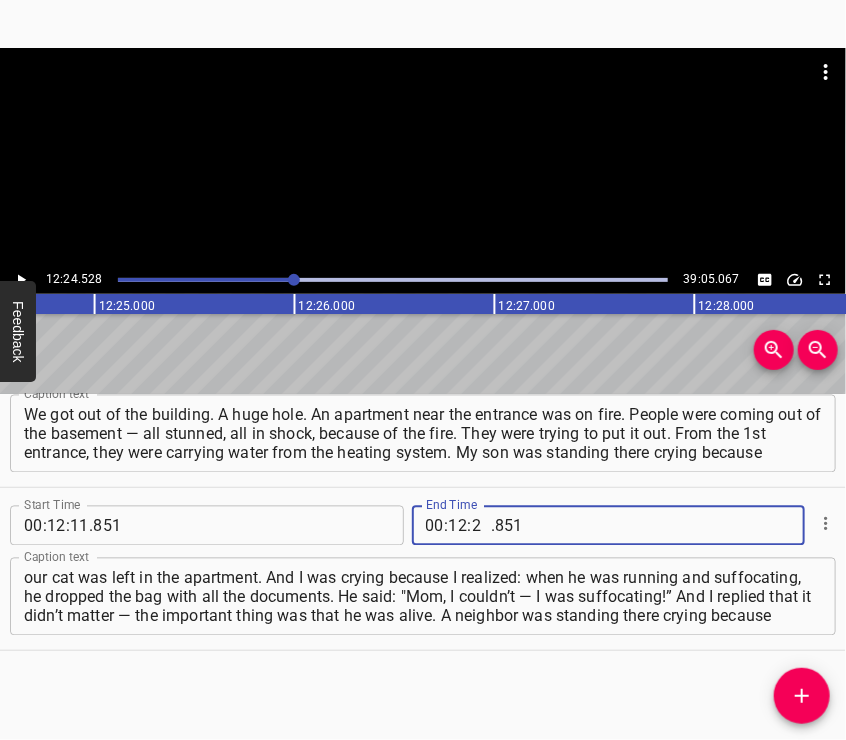 type on "24" 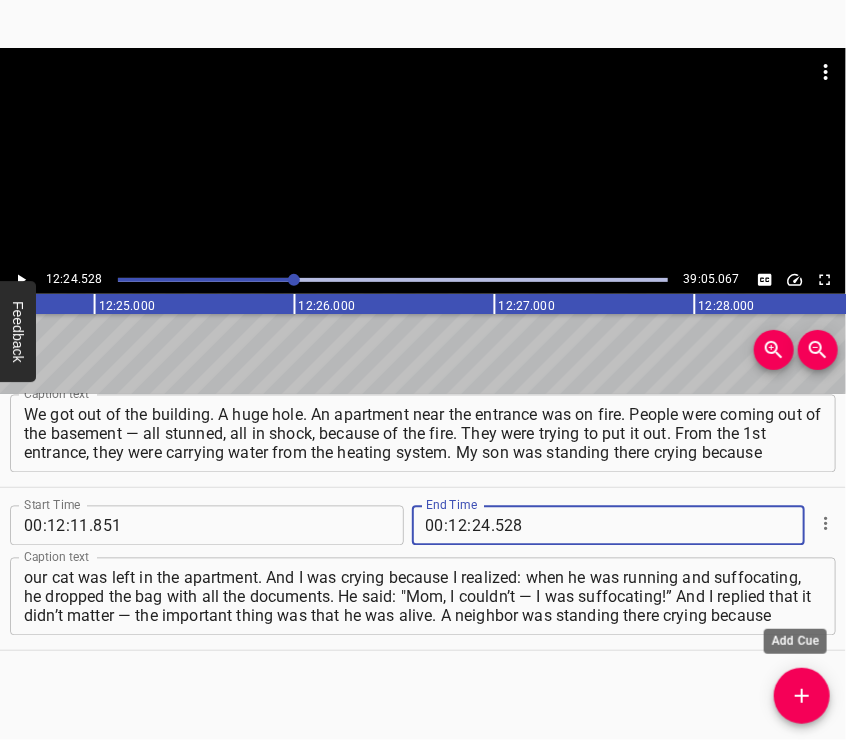type on "528" 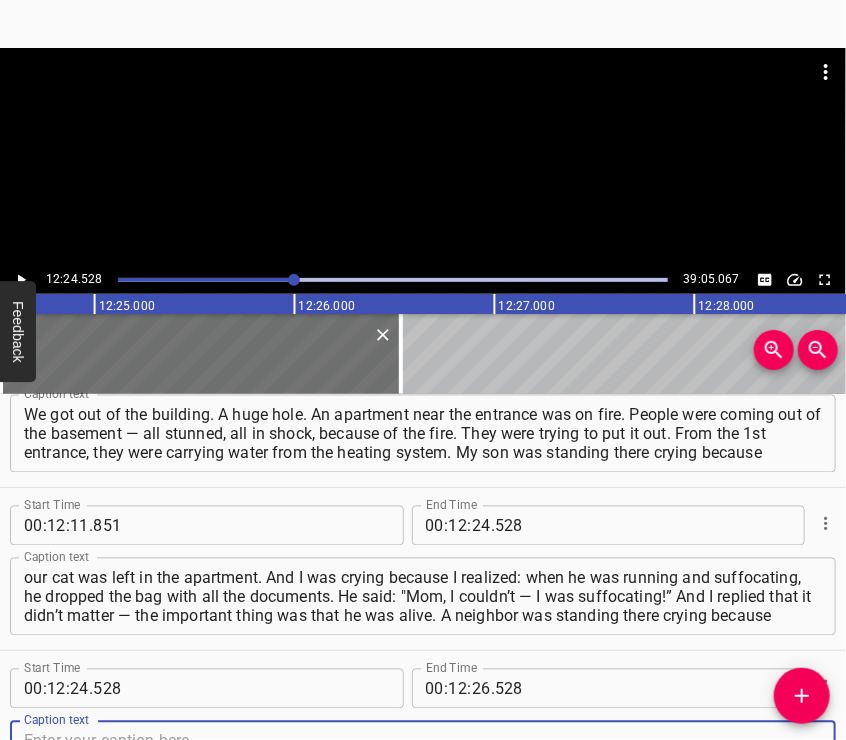 scroll, scrollTop: 5463, scrollLeft: 0, axis: vertical 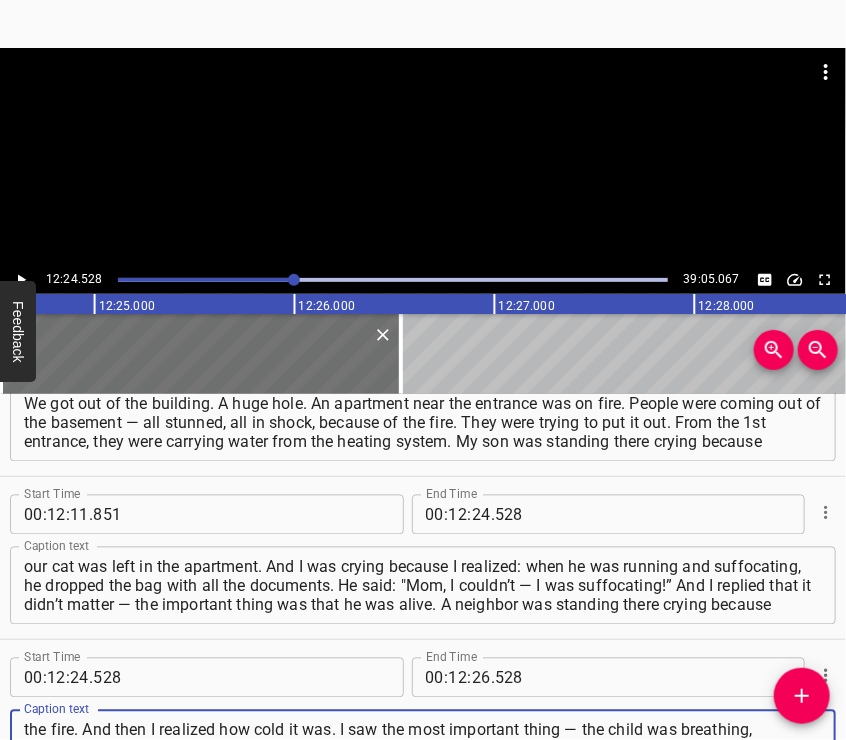 type on "his elderly parents were on the 7th floor. It was all just horror. Then my son joined the chain and helped put out the fire. And then I realized how cold it was. I saw the most important thing — the child was breathing, everything was okay, even though he was in shock. But he didn’t say a word. And I understood that we needed to find shelter." 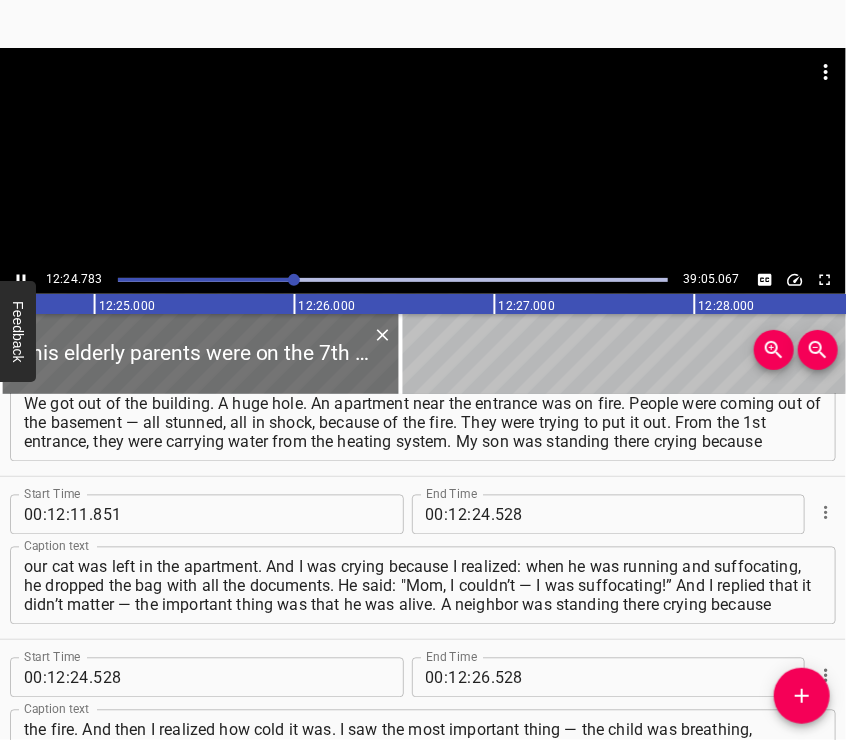 scroll, scrollTop: 5615, scrollLeft: 0, axis: vertical 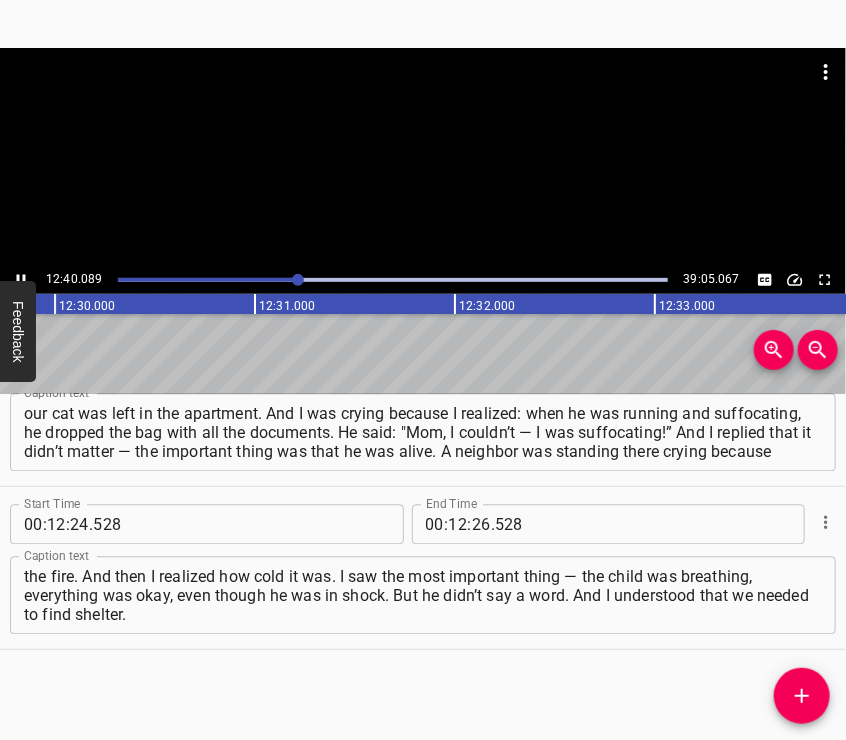 click at bounding box center (423, 98) 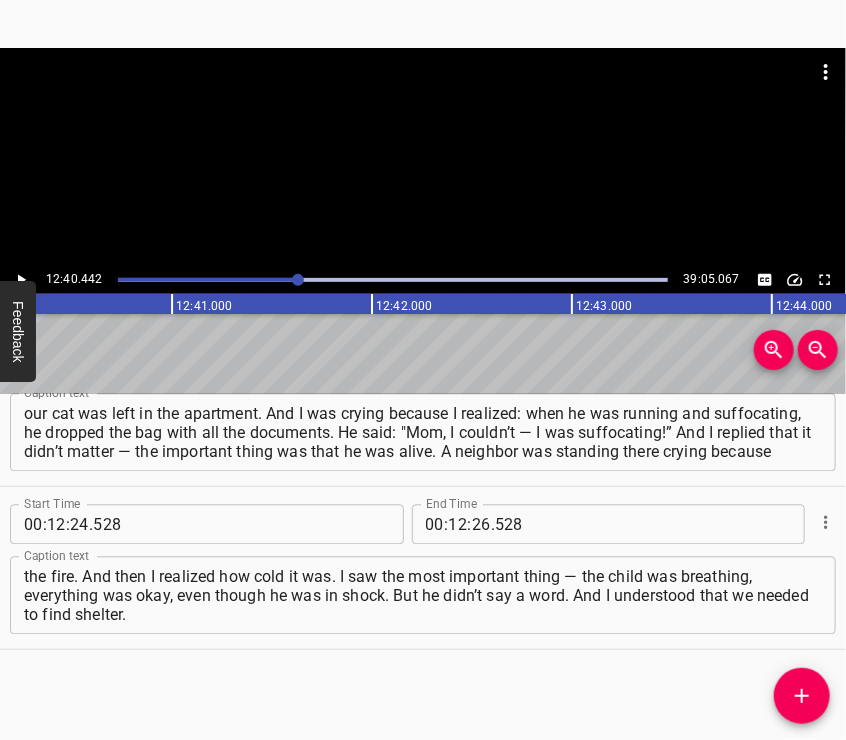 scroll, scrollTop: 0, scrollLeft: 152088, axis: horizontal 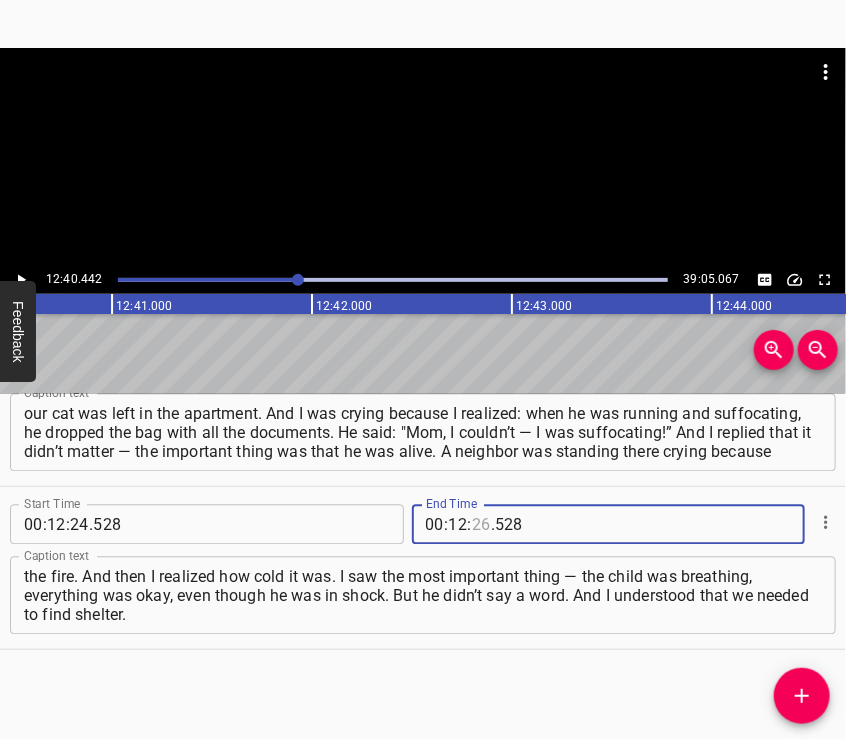 click at bounding box center [481, 525] 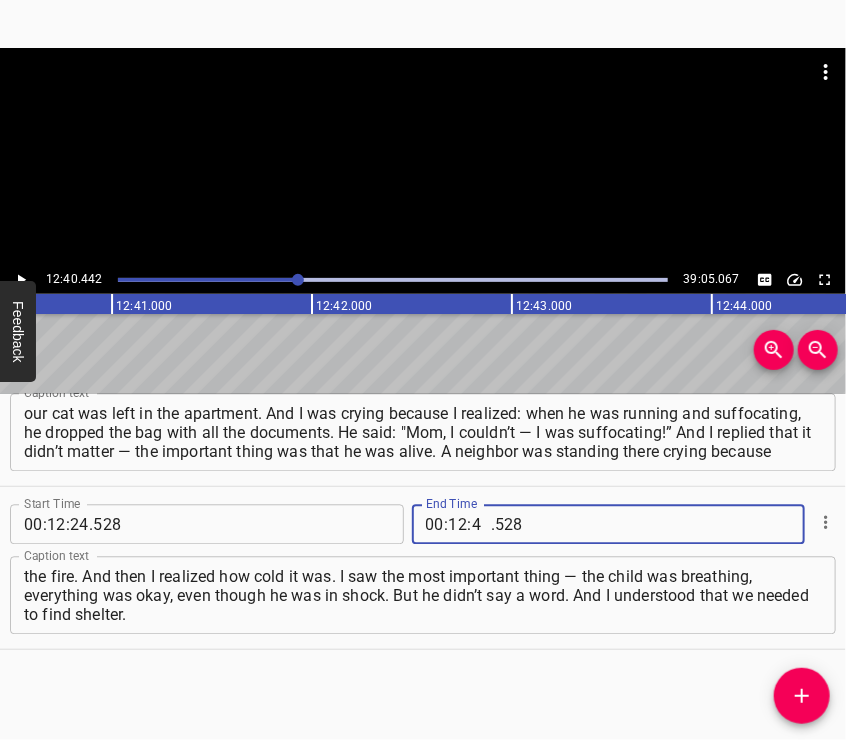 type on "49" 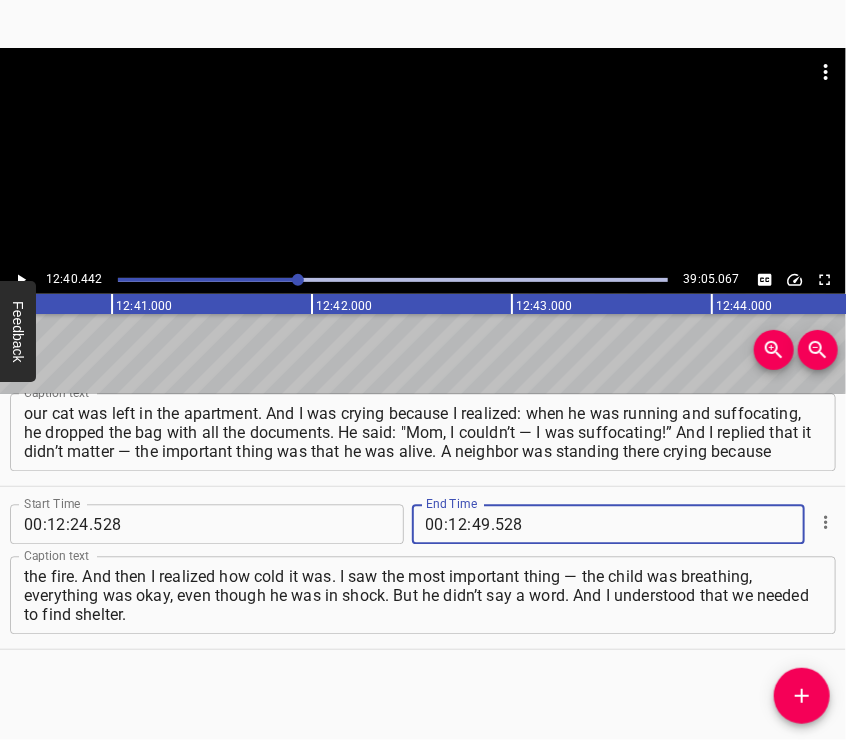 type 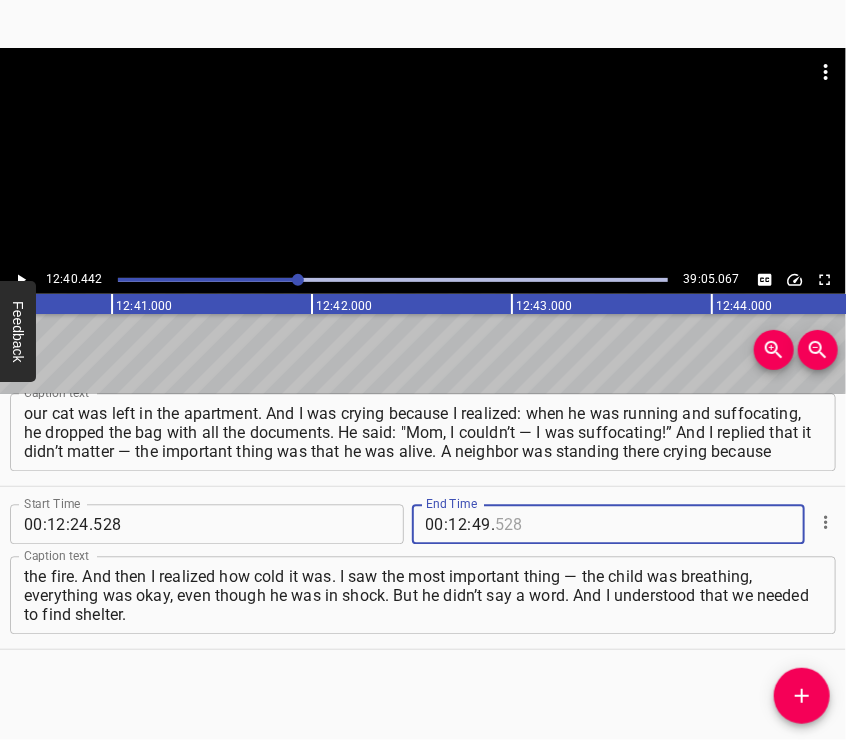 type 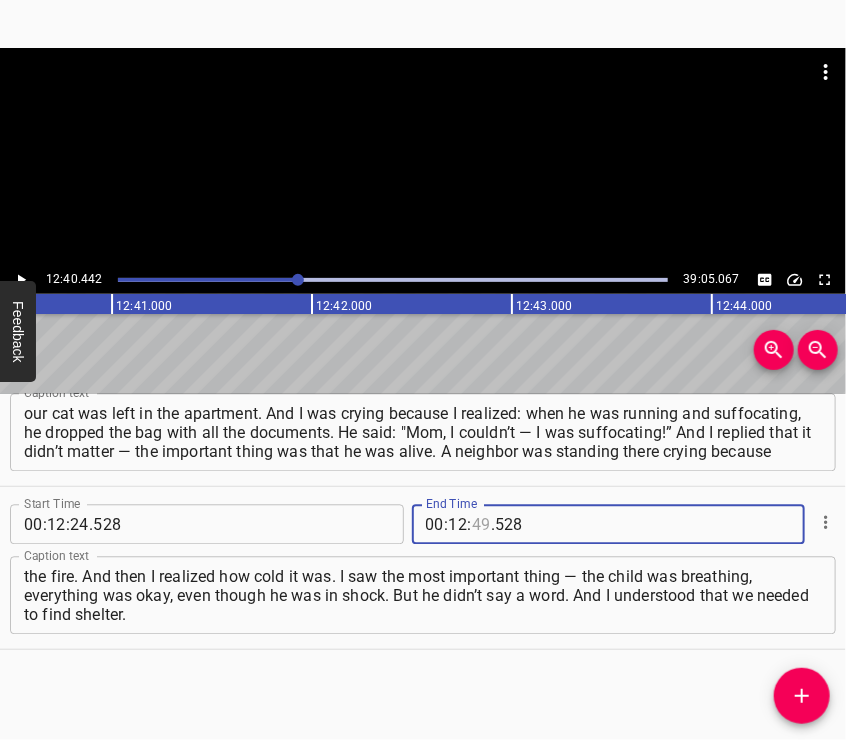 click at bounding box center (481, 525) 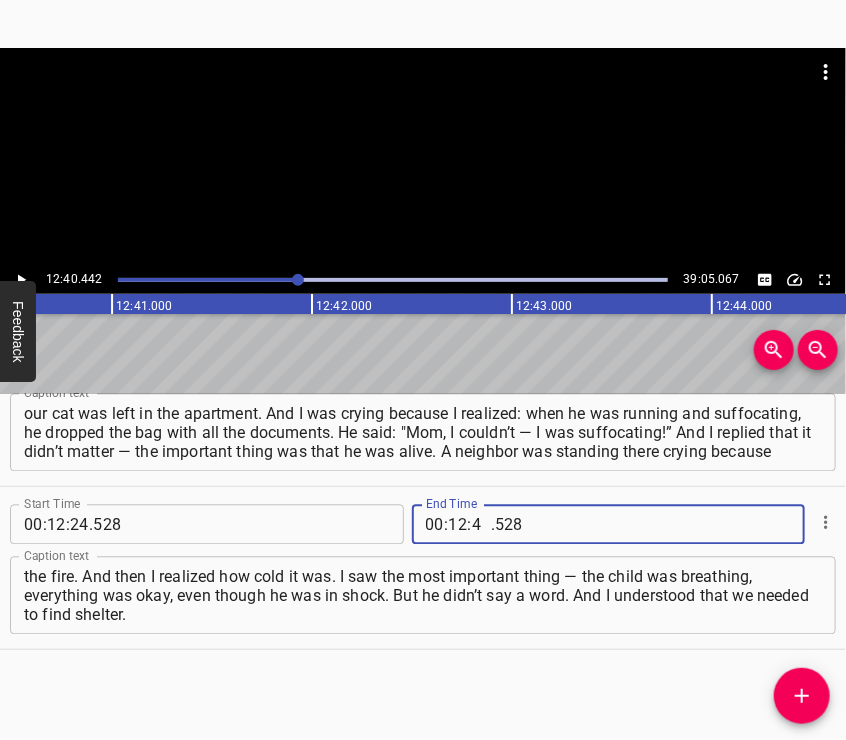 type on "40" 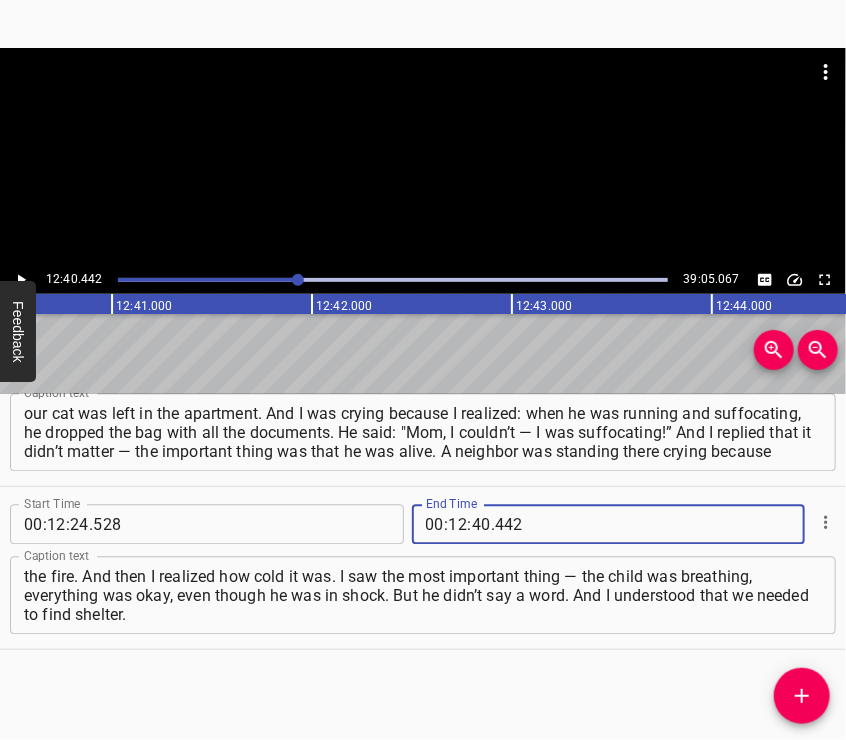 type on "442" 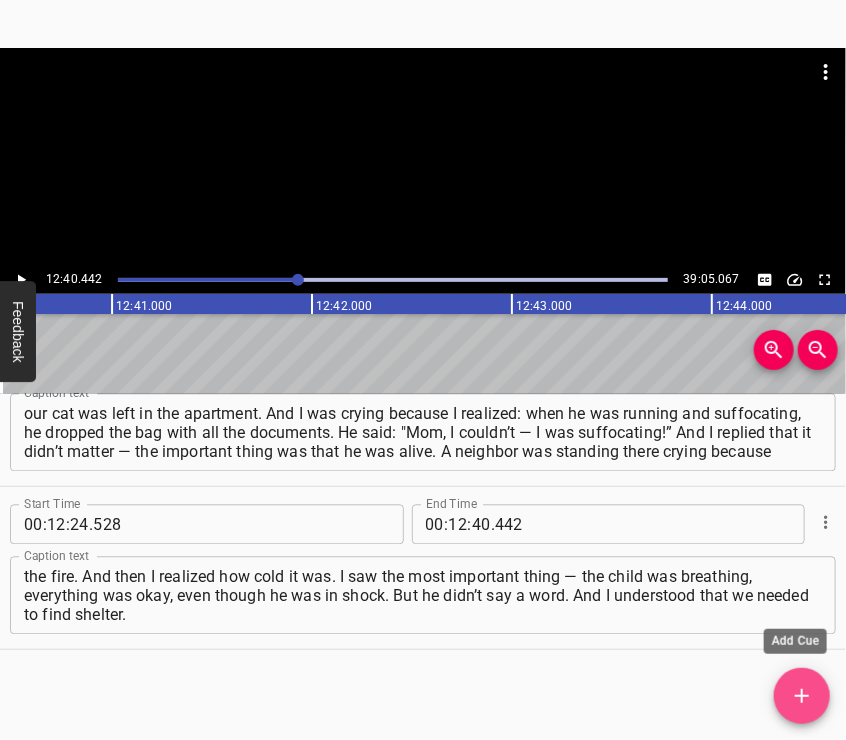 click at bounding box center (802, 696) 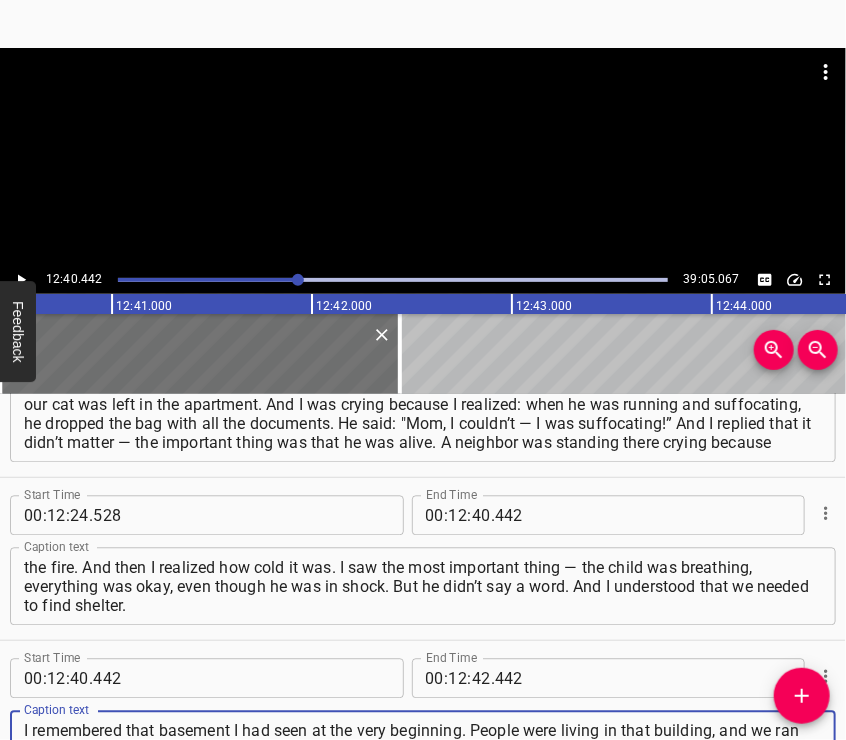 scroll, scrollTop: 19, scrollLeft: 0, axis: vertical 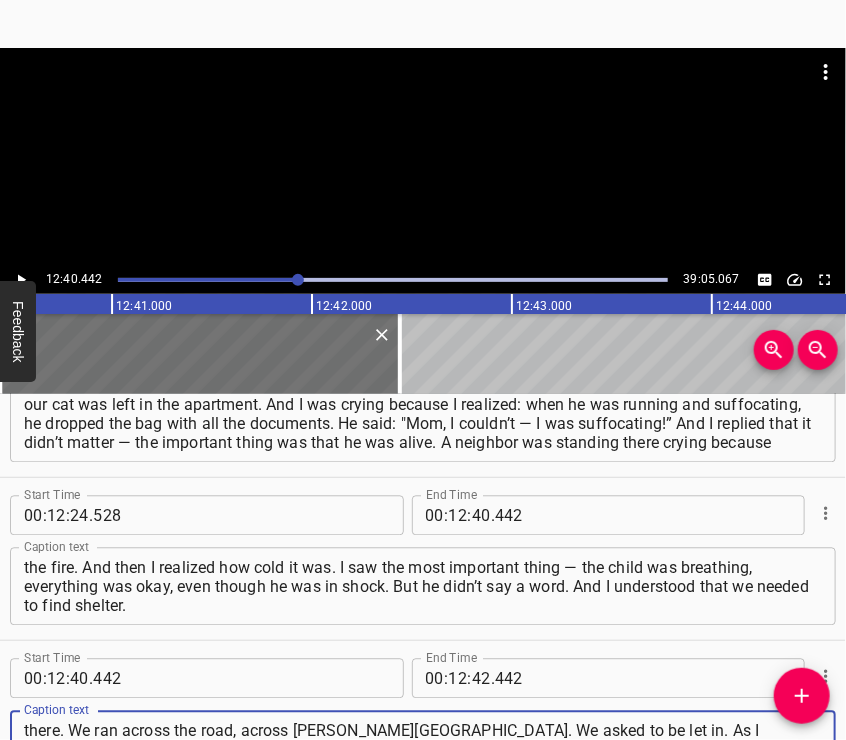 type on "I remembered that basement I had seen at the very beginning. People were living in that building, and we ran there. We ran across the road, across [PERSON_NAME][GEOGRAPHIC_DATA]. We asked to be let in. As I understand it, we were the first ones, because they were very surprised: "Where did you come from? Oh, you have children... Well, okay, come in."" 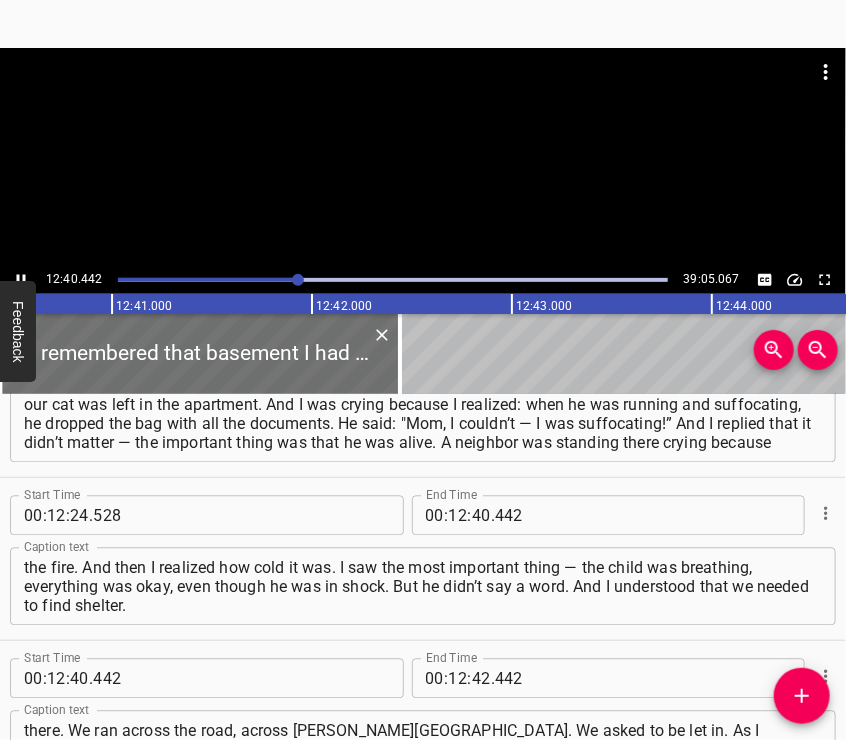 scroll, scrollTop: 5704, scrollLeft: 0, axis: vertical 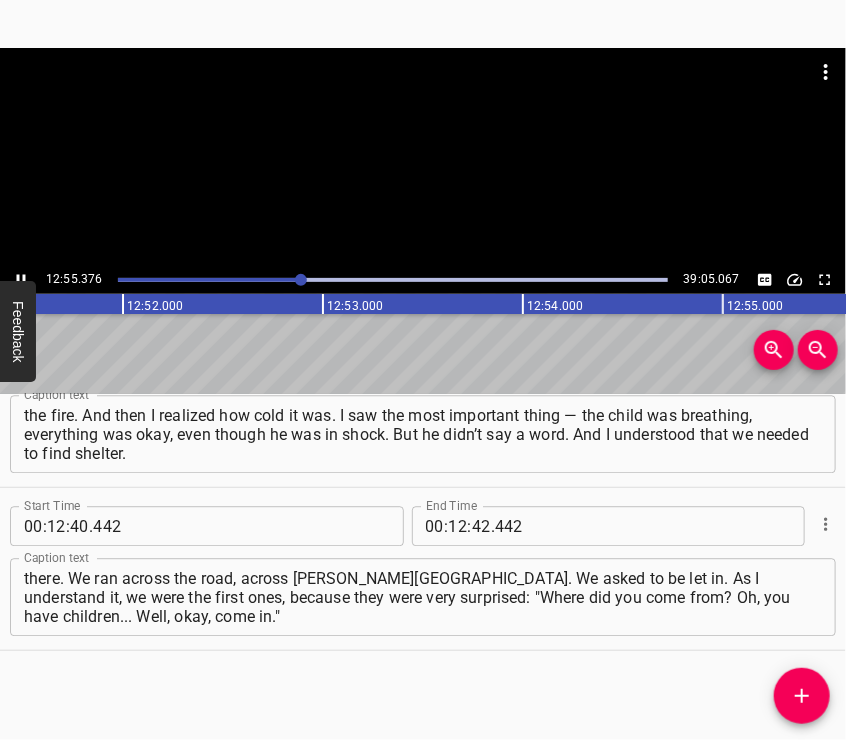 click at bounding box center (423, 157) 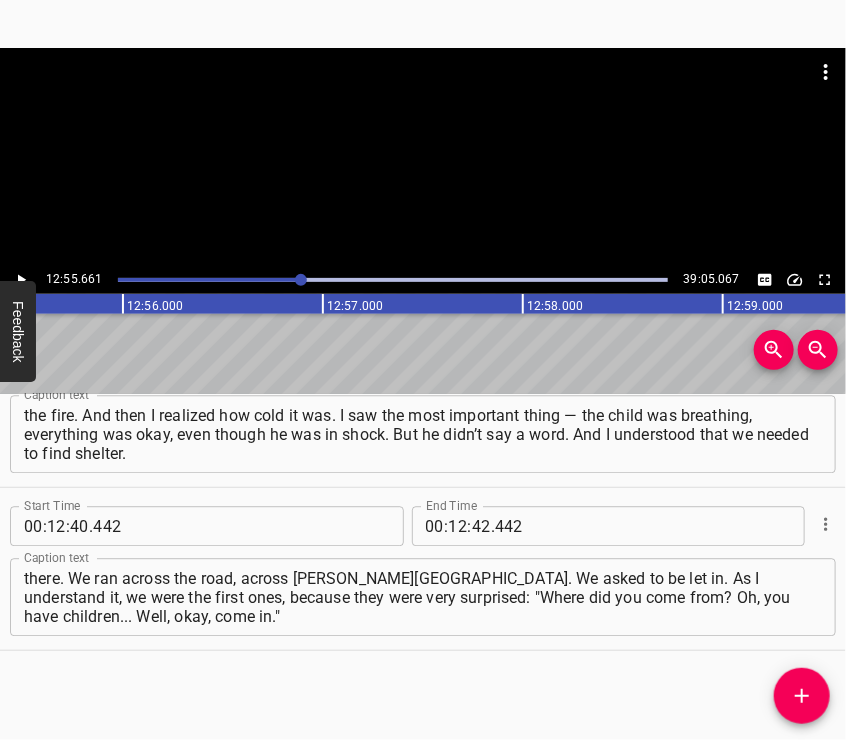 scroll, scrollTop: 0, scrollLeft: 155132, axis: horizontal 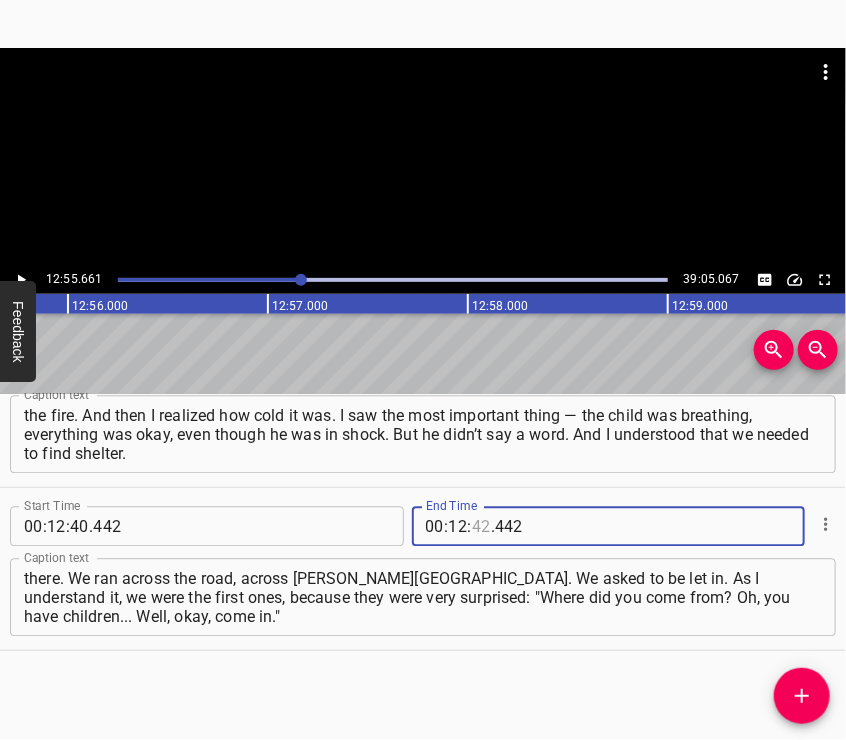 click at bounding box center (481, 526) 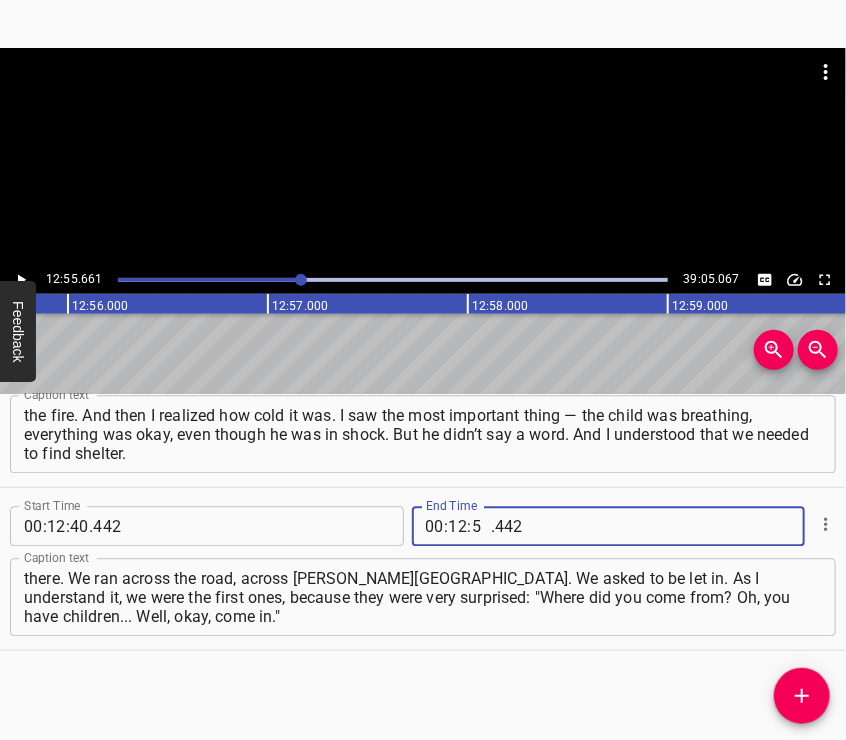 type on "55" 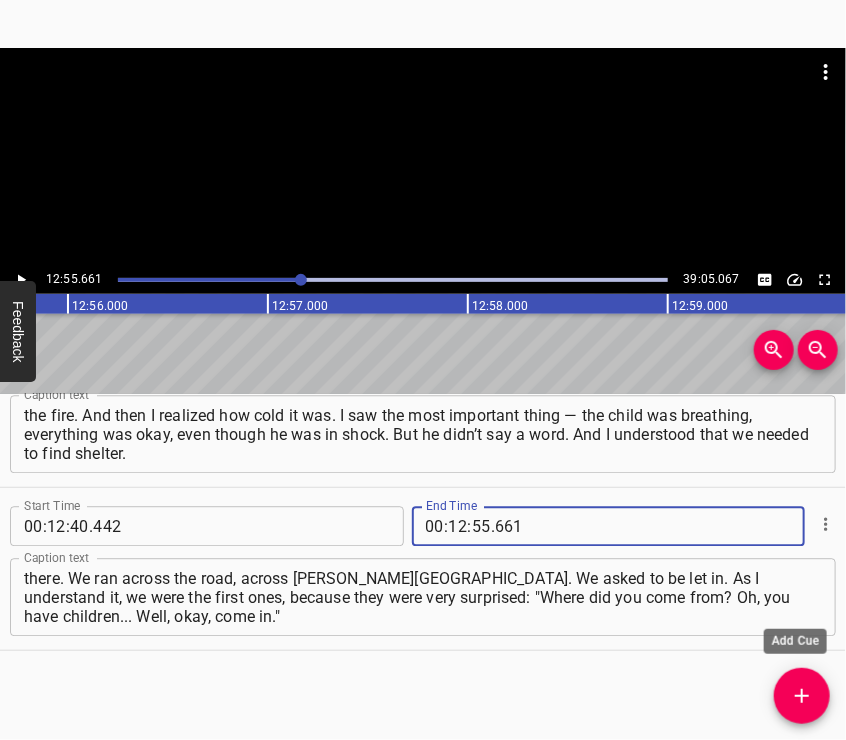 type on "661" 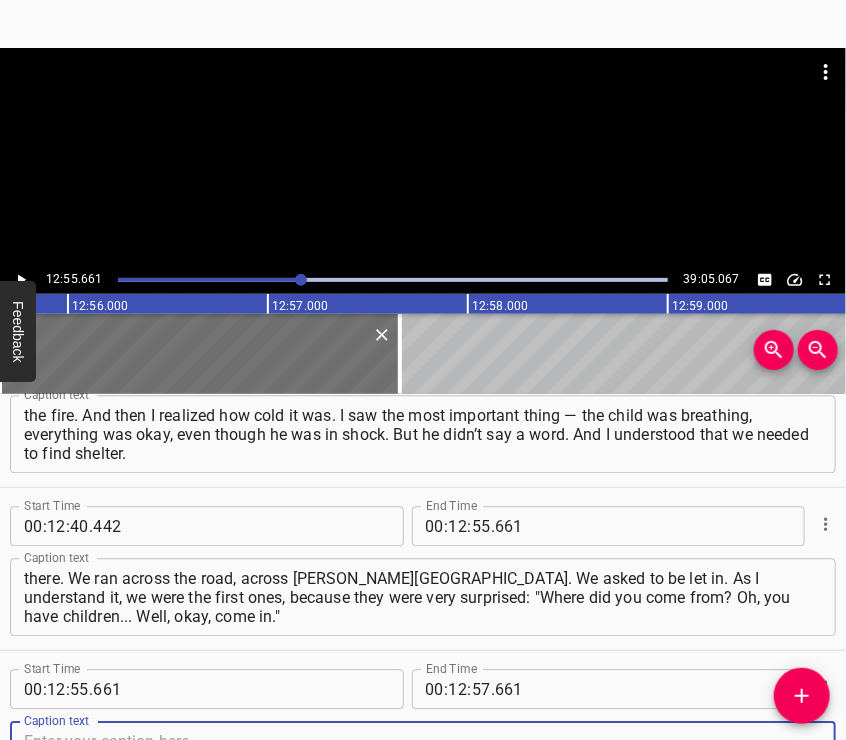 scroll, scrollTop: 5788, scrollLeft: 0, axis: vertical 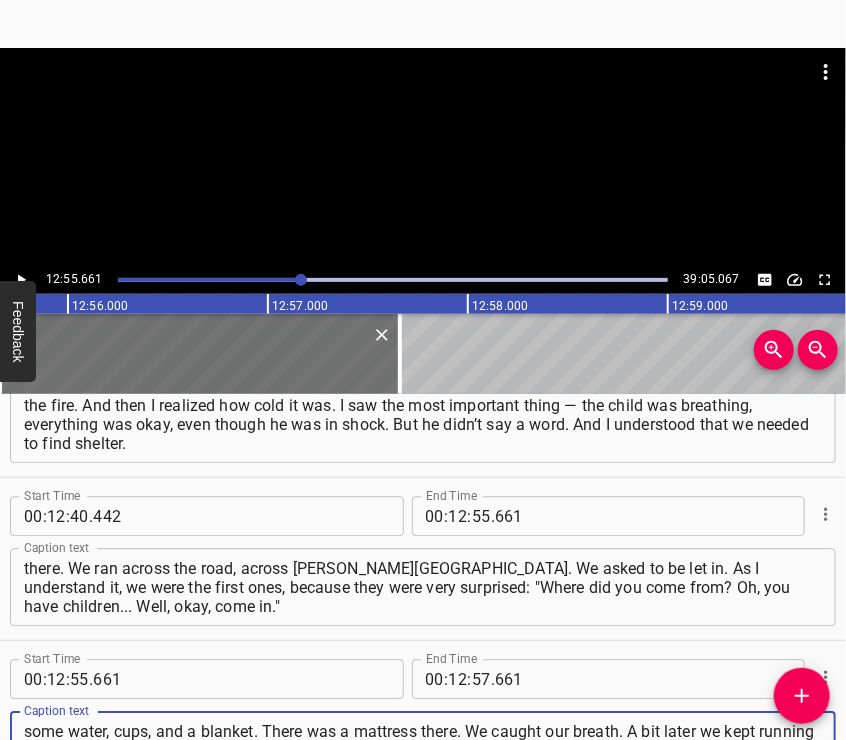type on "They let us into a small little room. We sat down in a corner. The woman there was very kind. She gave us some water, cups, and a blanket. There was a mattress there. We caught our breath. A bit later we kept running back and forth, checking... I was hoping they’d put out the fire and I’d be able to go back up and find the documents." 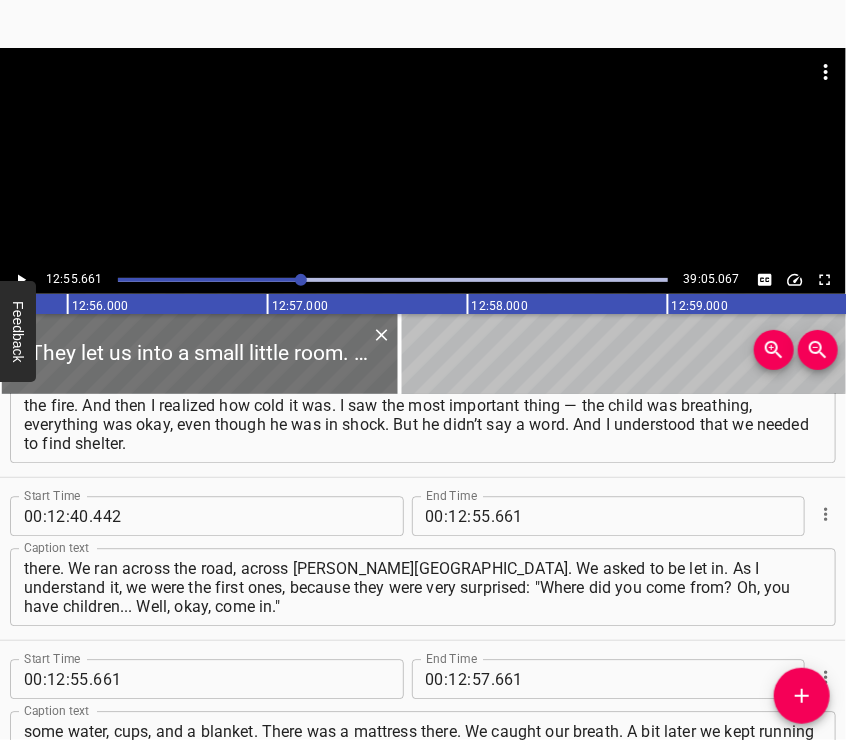 click at bounding box center [423, 98] 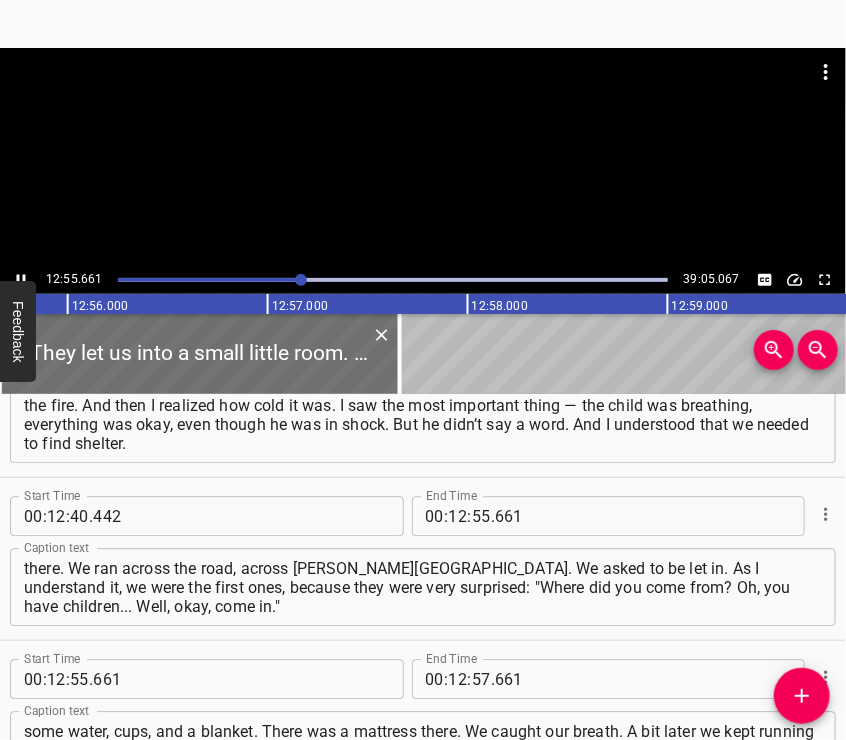 scroll, scrollTop: 5885, scrollLeft: 0, axis: vertical 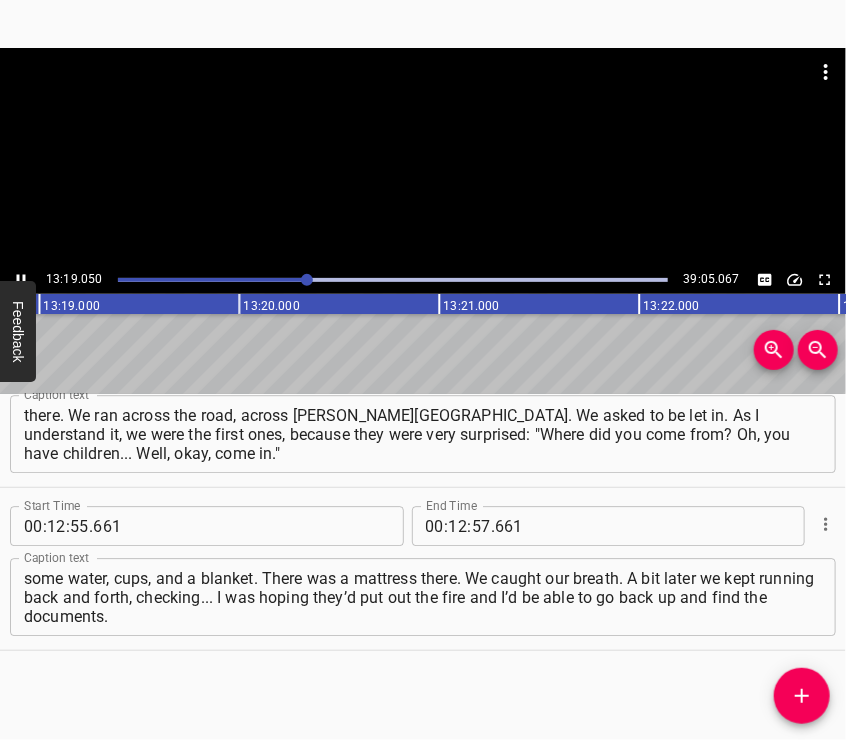 click at bounding box center (423, 157) 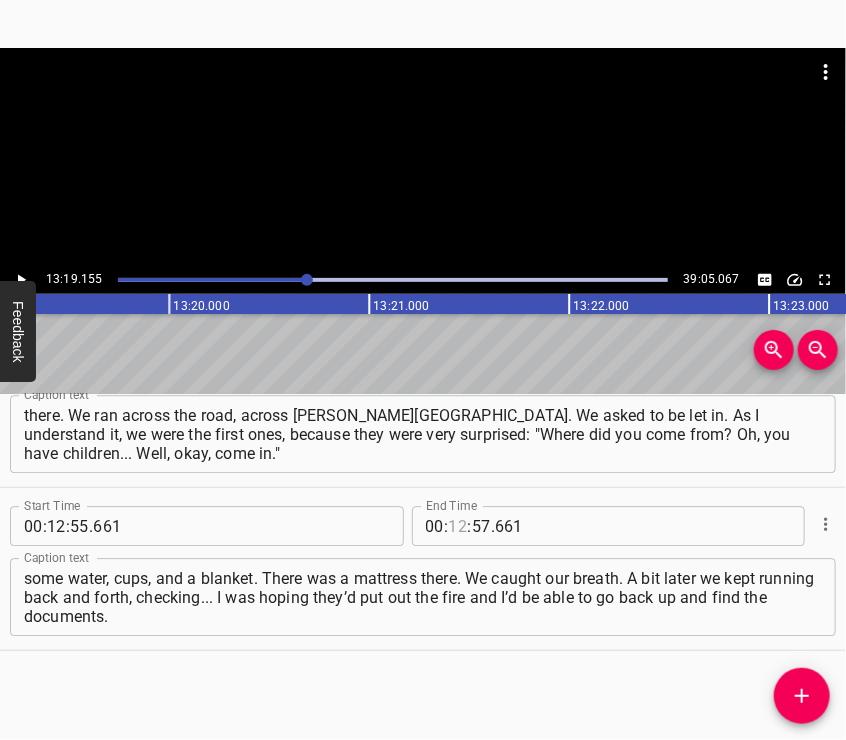 click at bounding box center [458, 526] 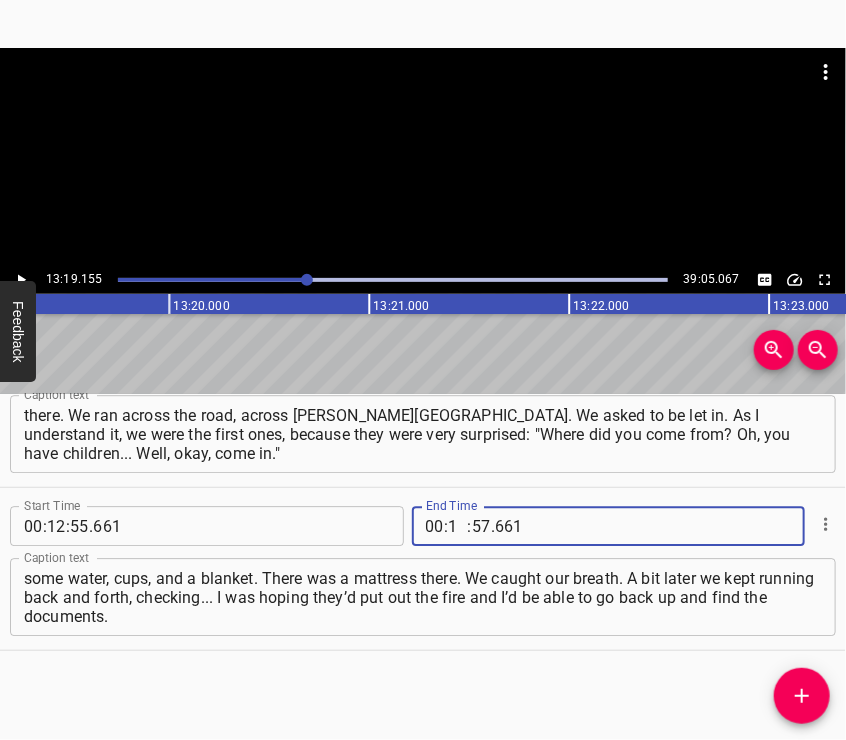 type on "13" 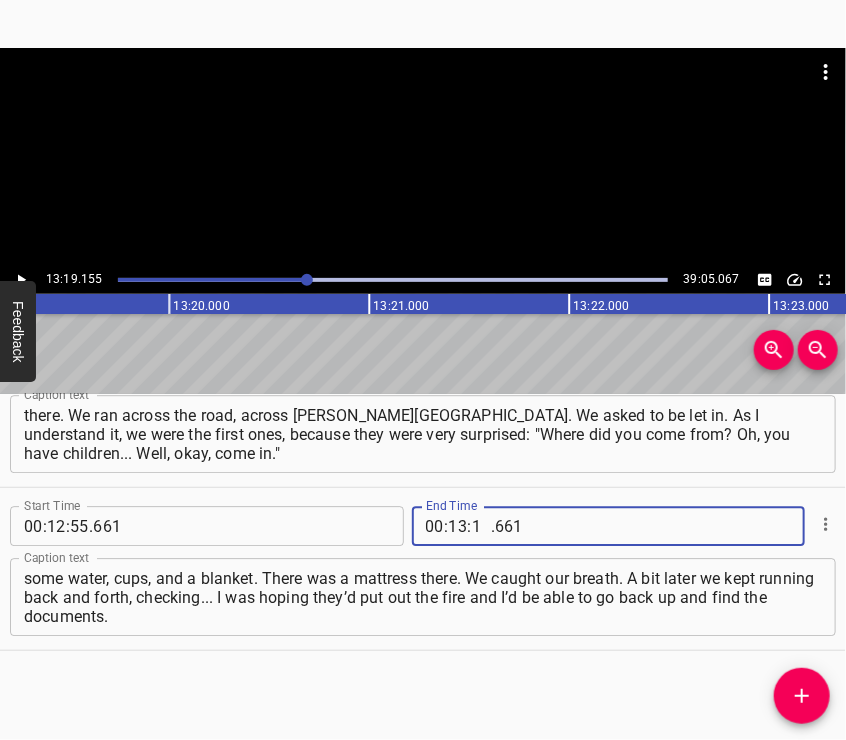 type on "19" 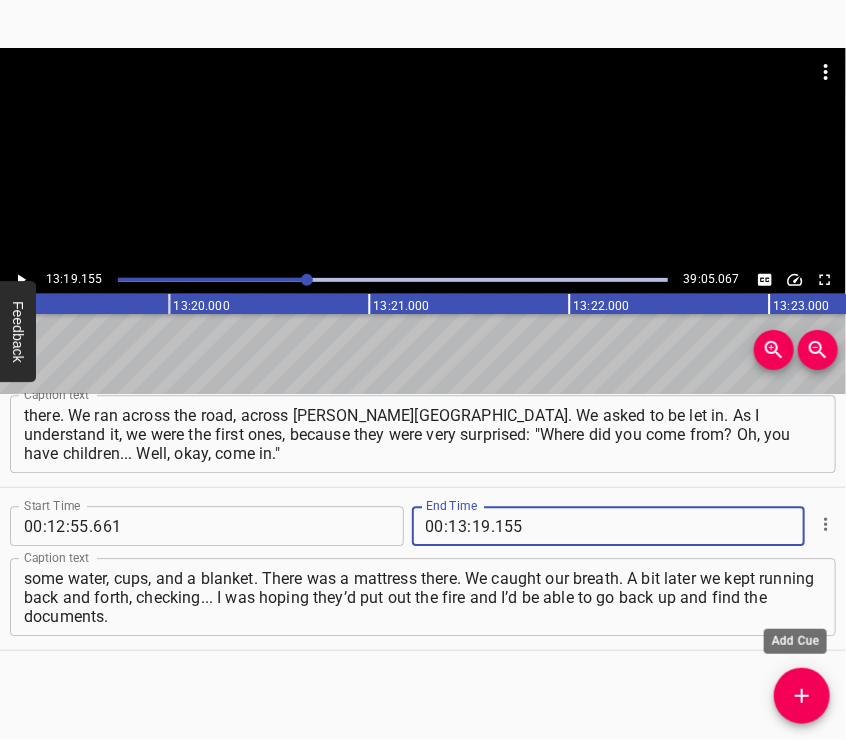 type on "155" 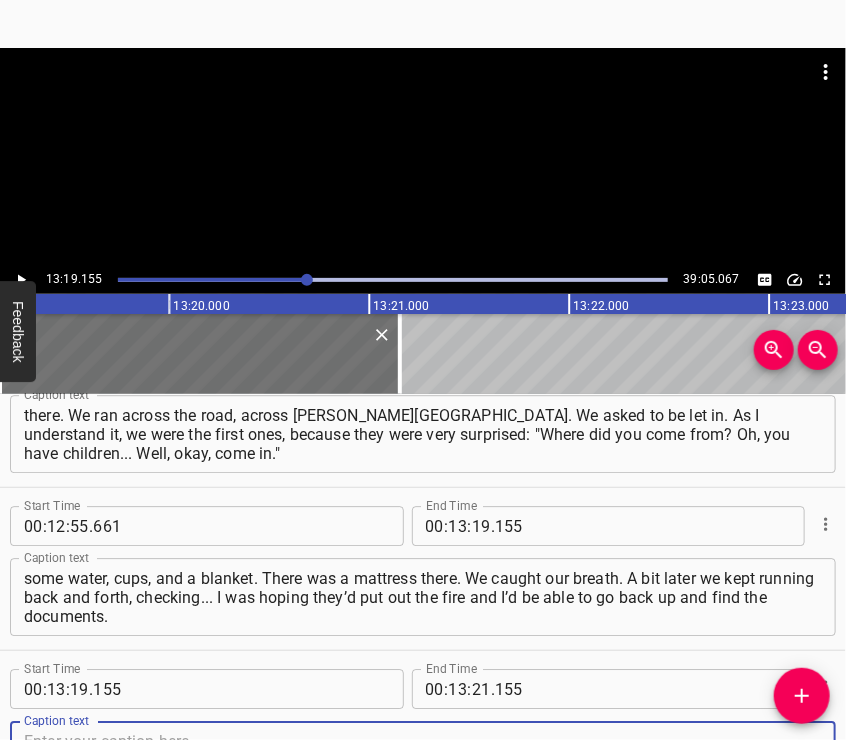 scroll, scrollTop: 5952, scrollLeft: 0, axis: vertical 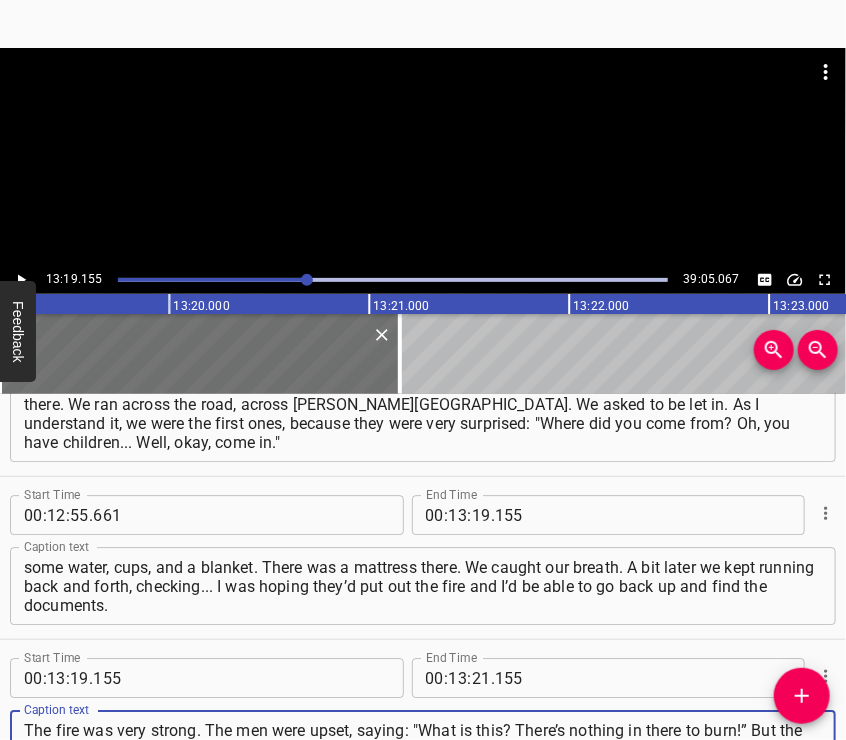 type on "My son said he had dropped them around the 5th or 6th floor. We kept going back and forth, but it was no use. The fire was very strong. The men were upset, saying: "What is this? There’s nothing in there to burn!” But the fire kept pushing out from under the slabs. What kind of shell it was — no one knew. Then we ran out of that basement..." 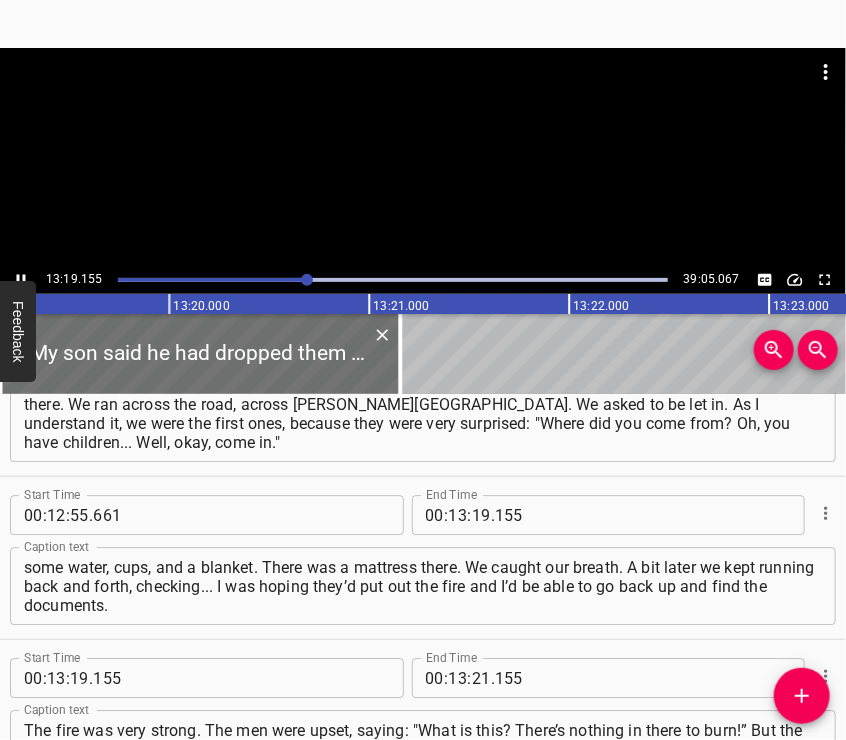 scroll, scrollTop: 6048, scrollLeft: 0, axis: vertical 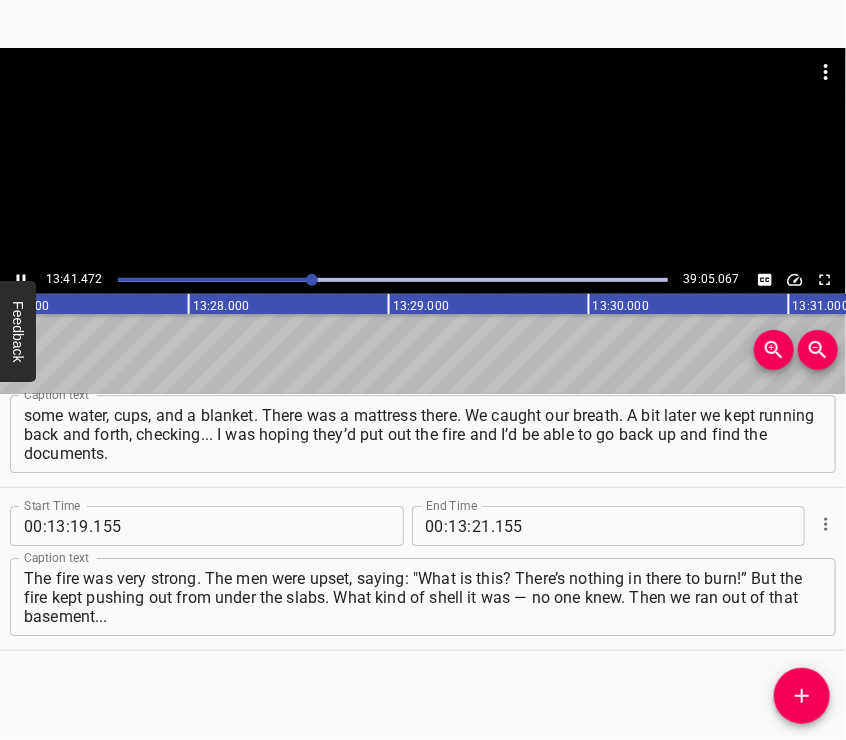 click at bounding box center [423, 98] 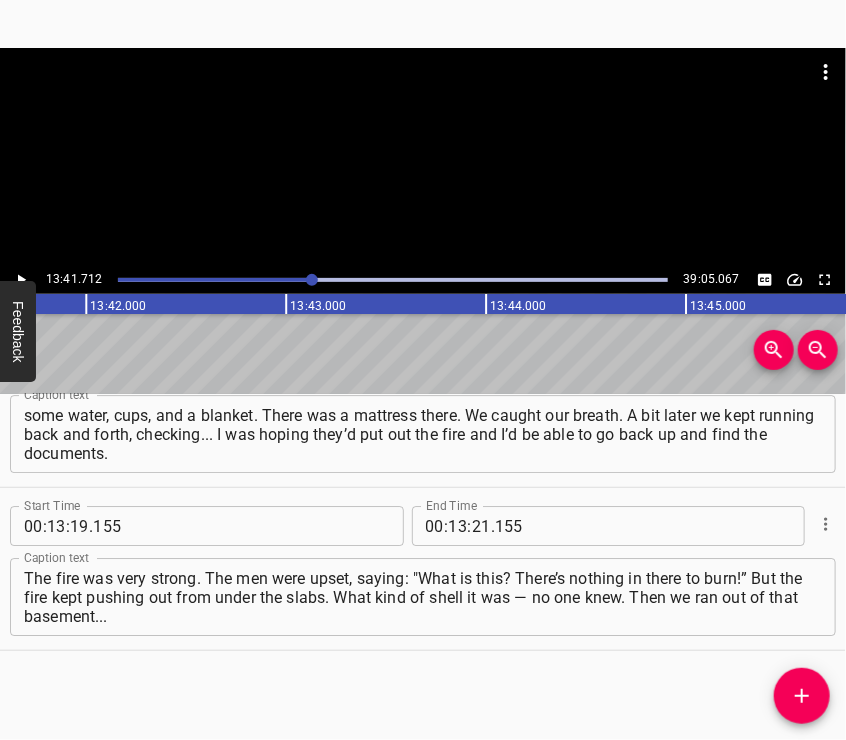 scroll, scrollTop: 0, scrollLeft: 164342, axis: horizontal 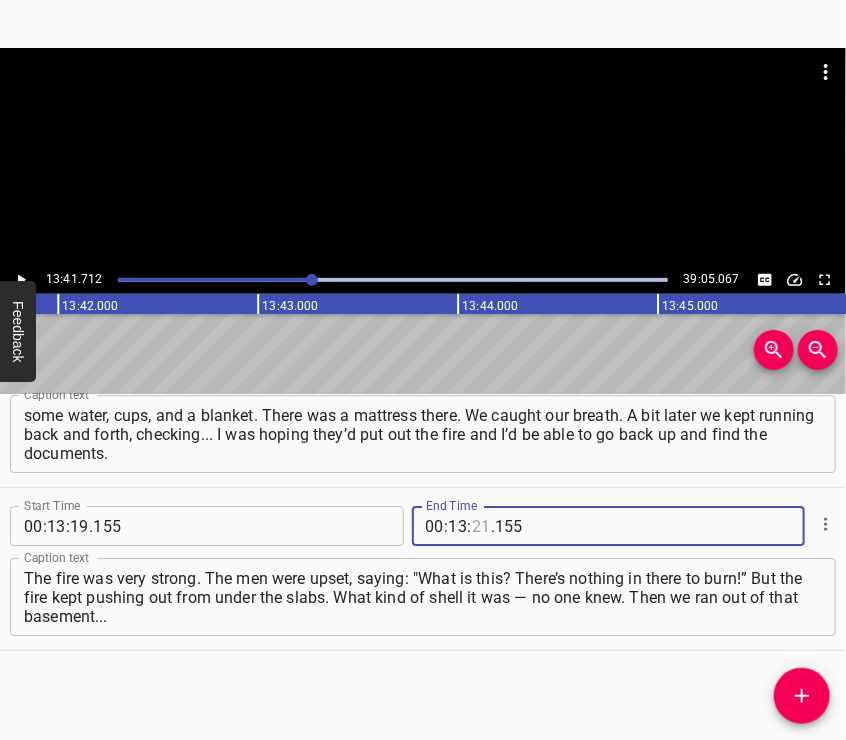click at bounding box center [481, 526] 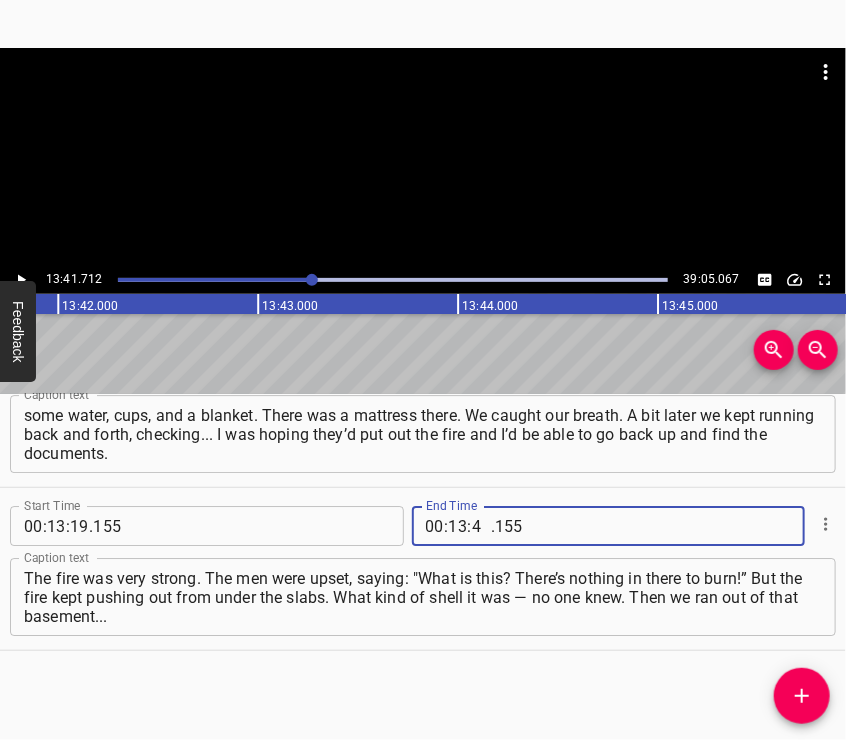 type on "41" 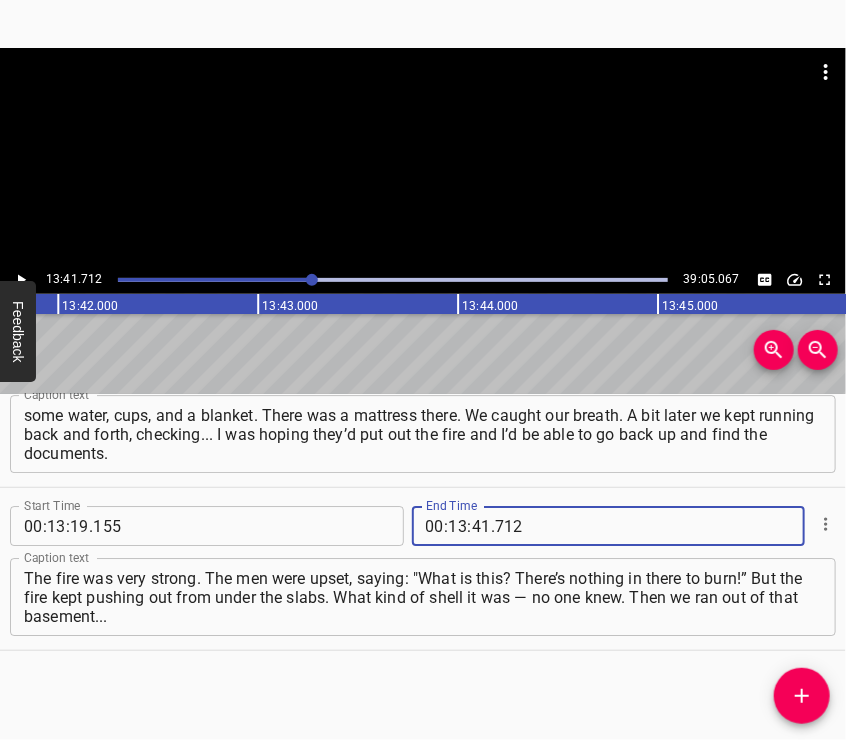 type on "712" 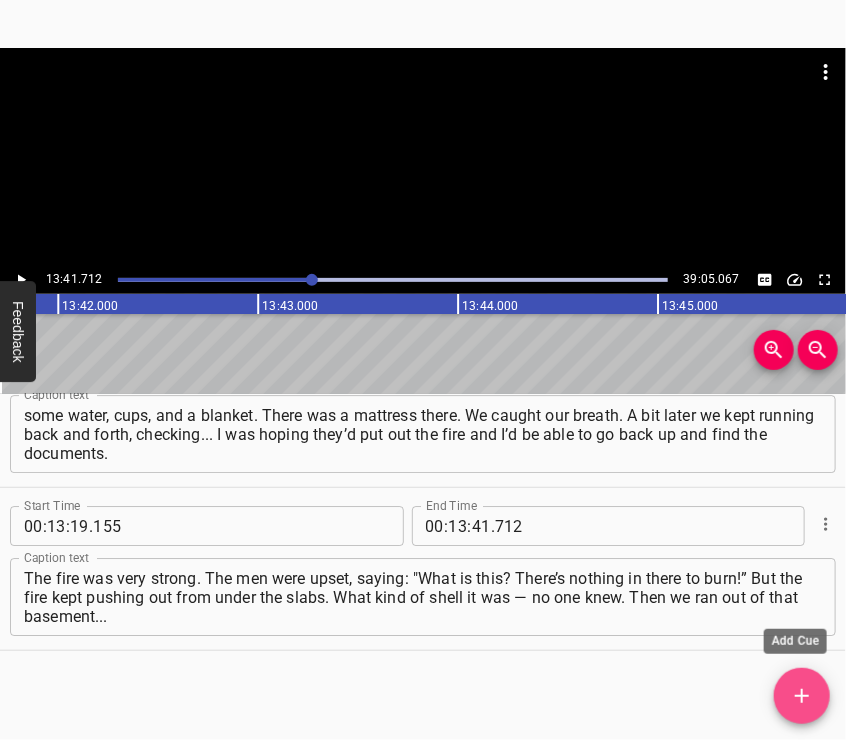 click at bounding box center (802, 696) 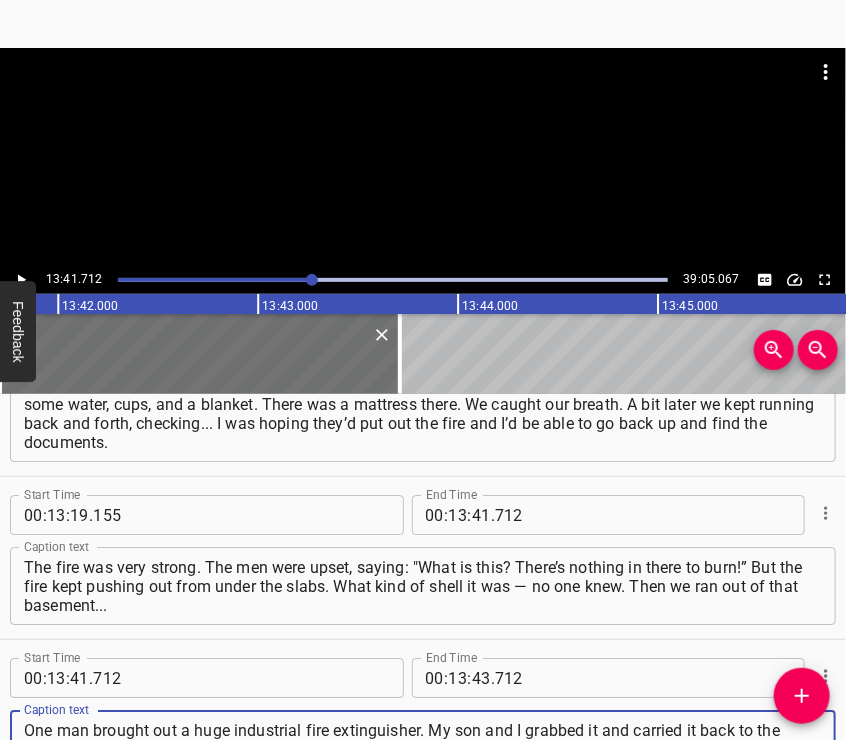 scroll, scrollTop: 19, scrollLeft: 0, axis: vertical 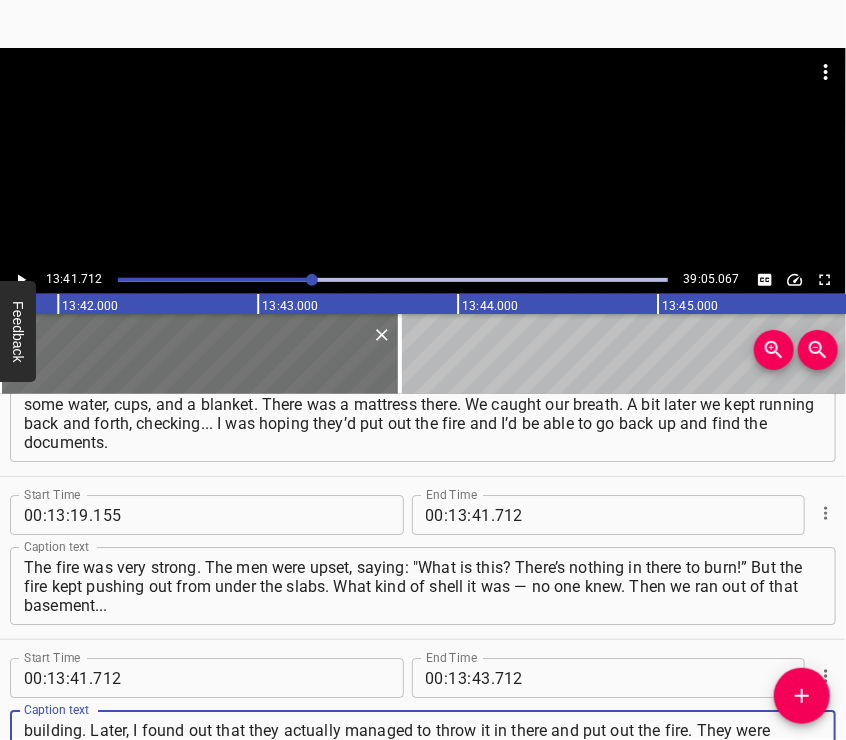 type on "One man brought out a huge industrial fire extinguisher. My son and I grabbed it and carried it back to the building. Later, I found out that they actually managed to throw it in there and put out the fire. They were putting out the fire until 5 in the morning. By early morning, we were able to go up to the 5th floor and found our documents." 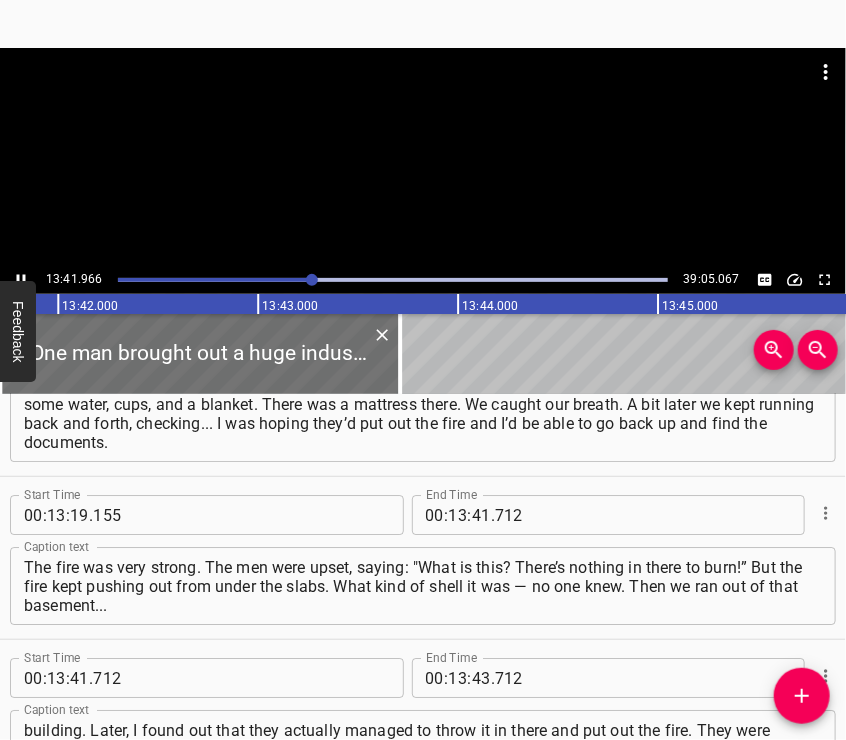 scroll, scrollTop: 6268, scrollLeft: 0, axis: vertical 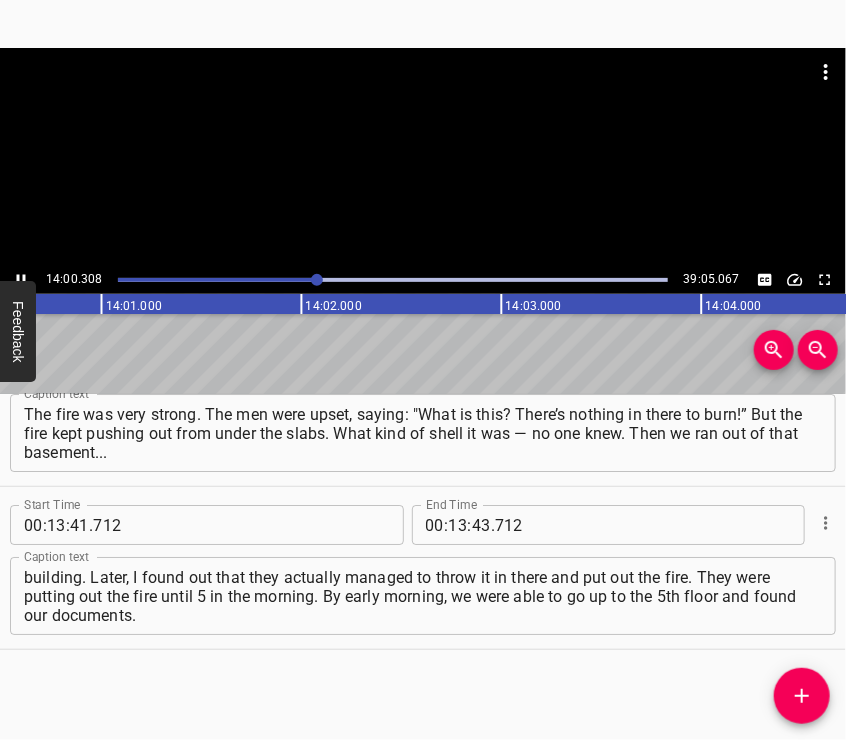 click at bounding box center (423, 157) 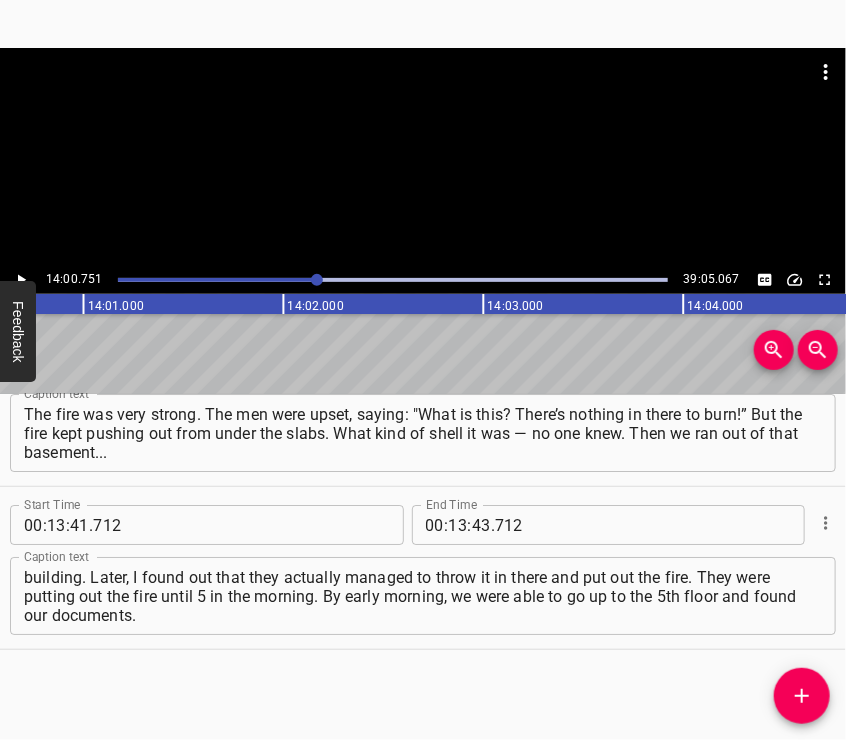scroll, scrollTop: 0, scrollLeft: 168150, axis: horizontal 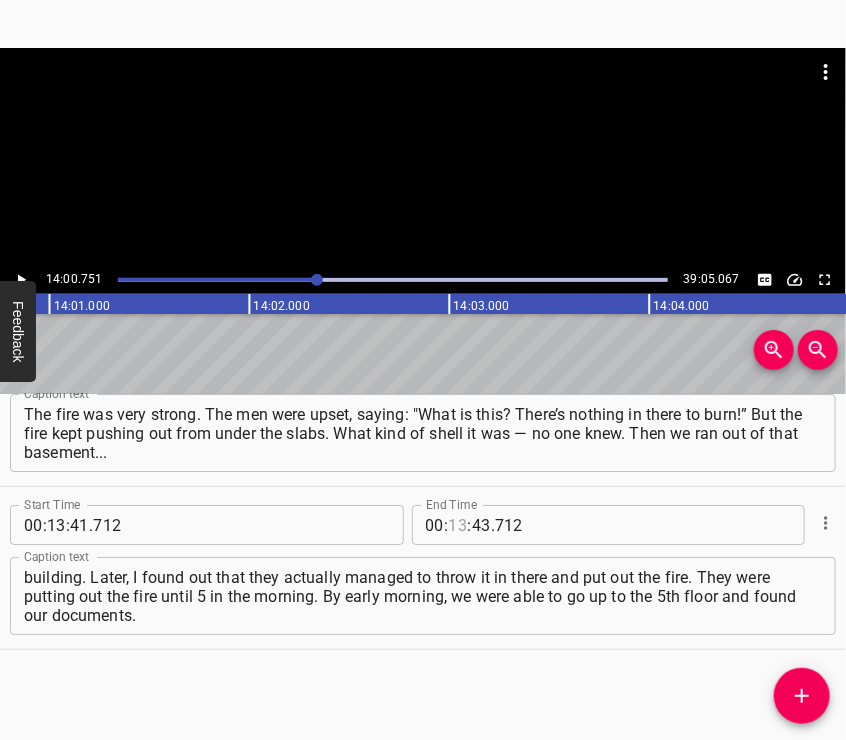 click at bounding box center (458, 525) 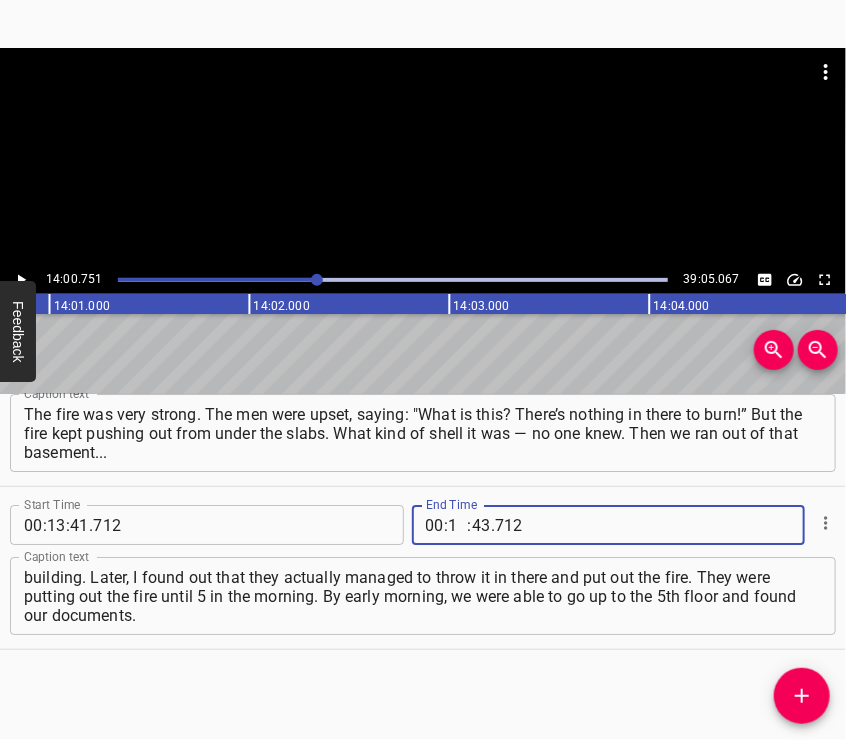 type on "14" 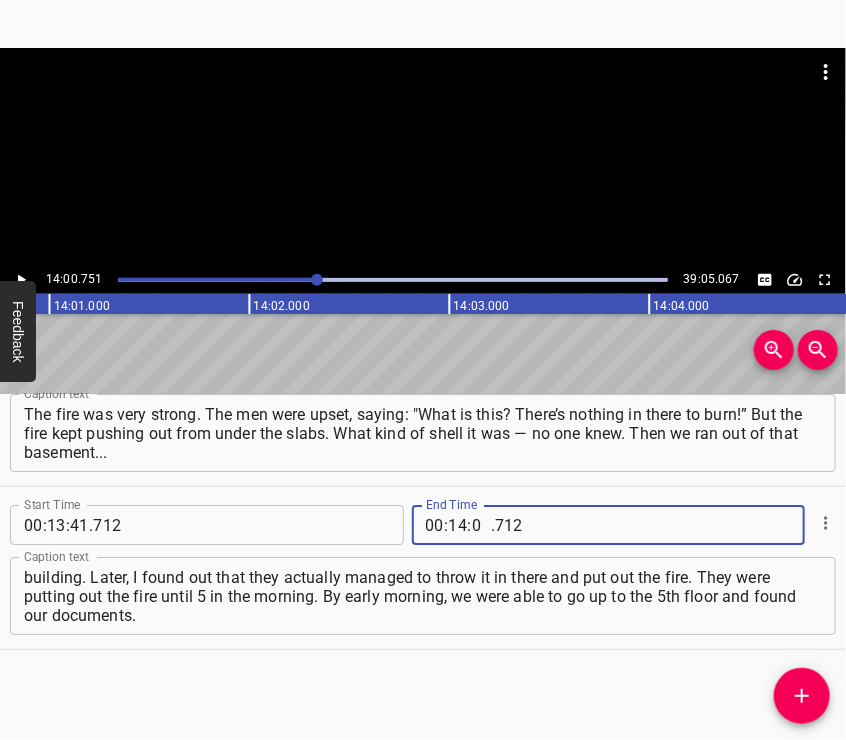 type on "00" 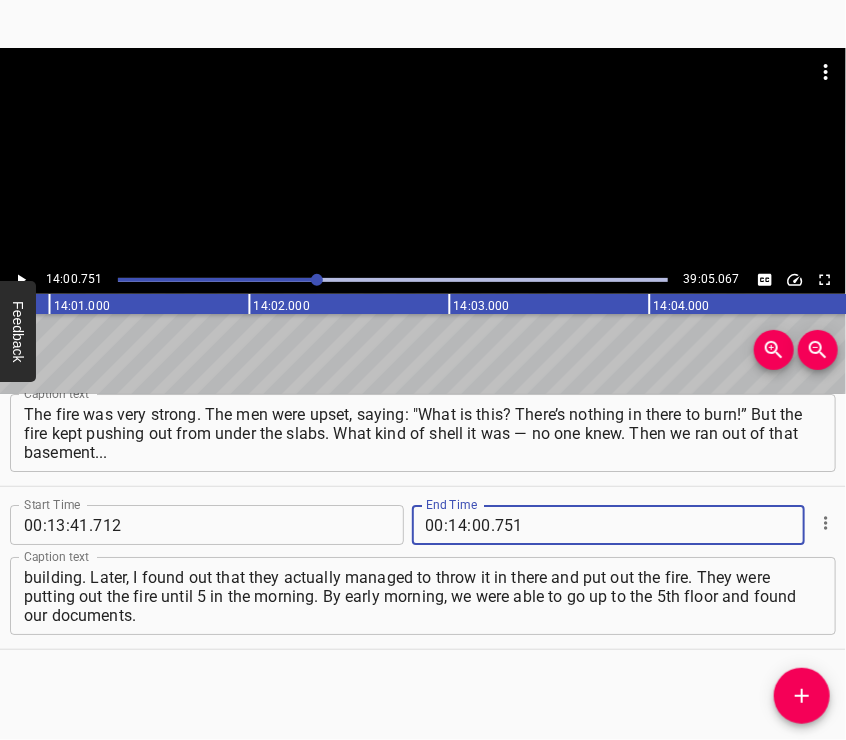 type on "751" 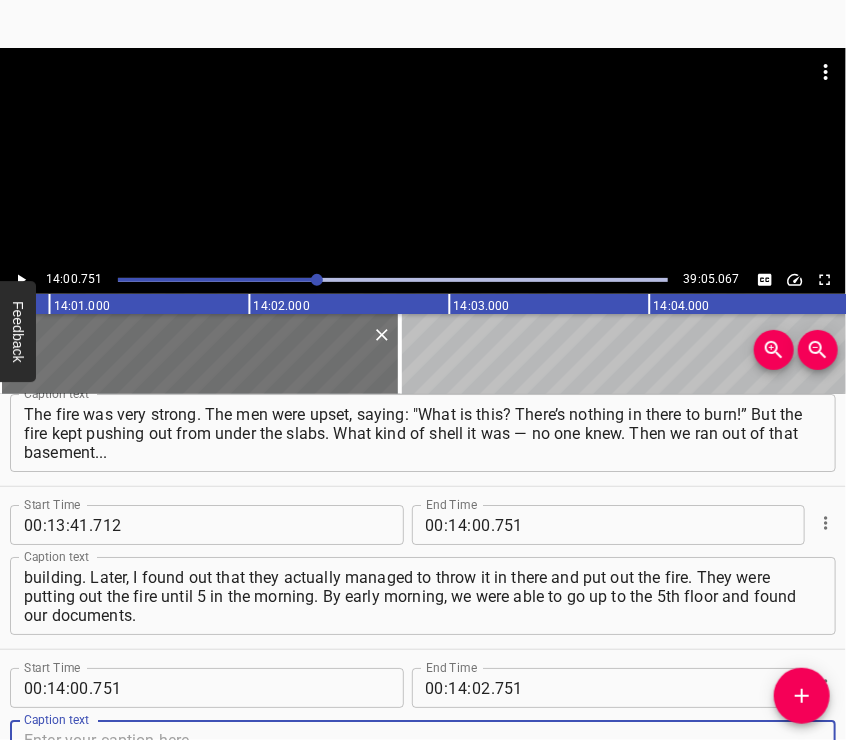 scroll, scrollTop: 6277, scrollLeft: 0, axis: vertical 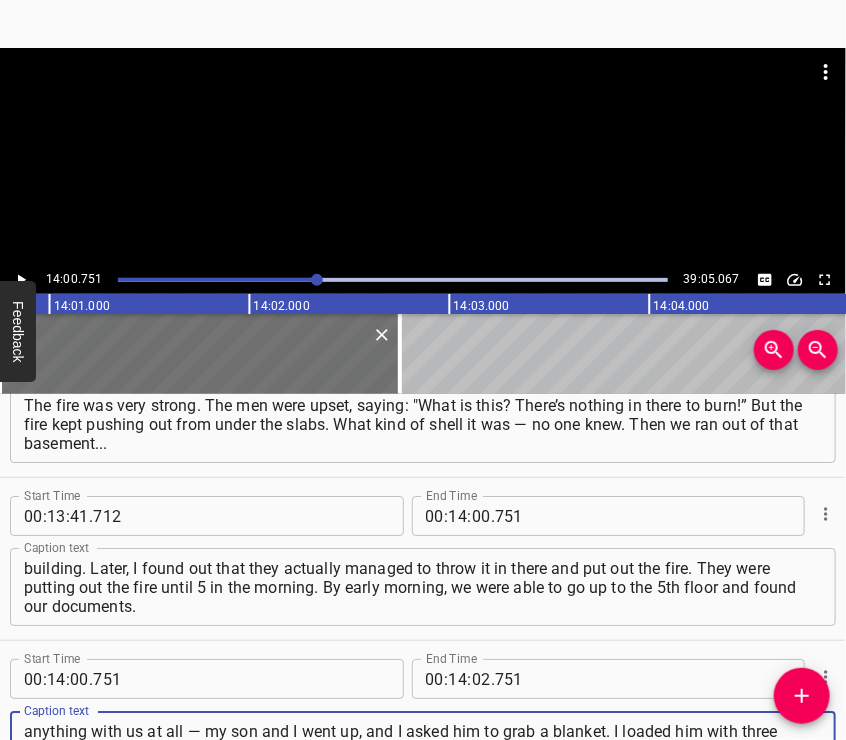 type on "Then we held our breath and went up to our apartment. Since we had frozen that night — we didn’t have anything with us at all — my son and I went up, and I asked him to grab a blanket. I loaded him with three blankets, he took a water jug, and I took some things for the little one, because he was half-naked. We had lost his snowsuit on the way." 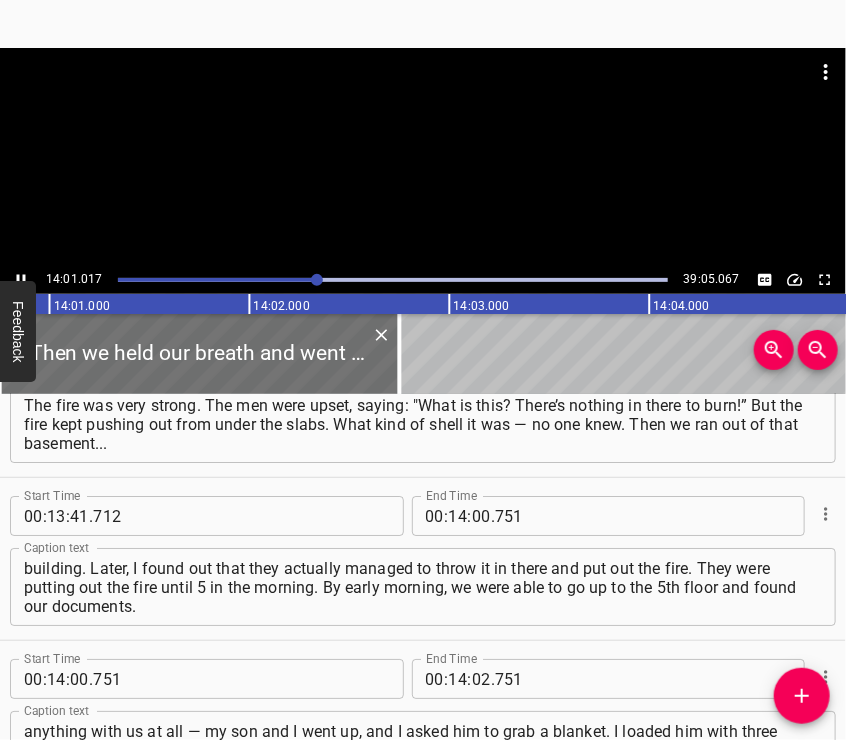 scroll, scrollTop: 6356, scrollLeft: 0, axis: vertical 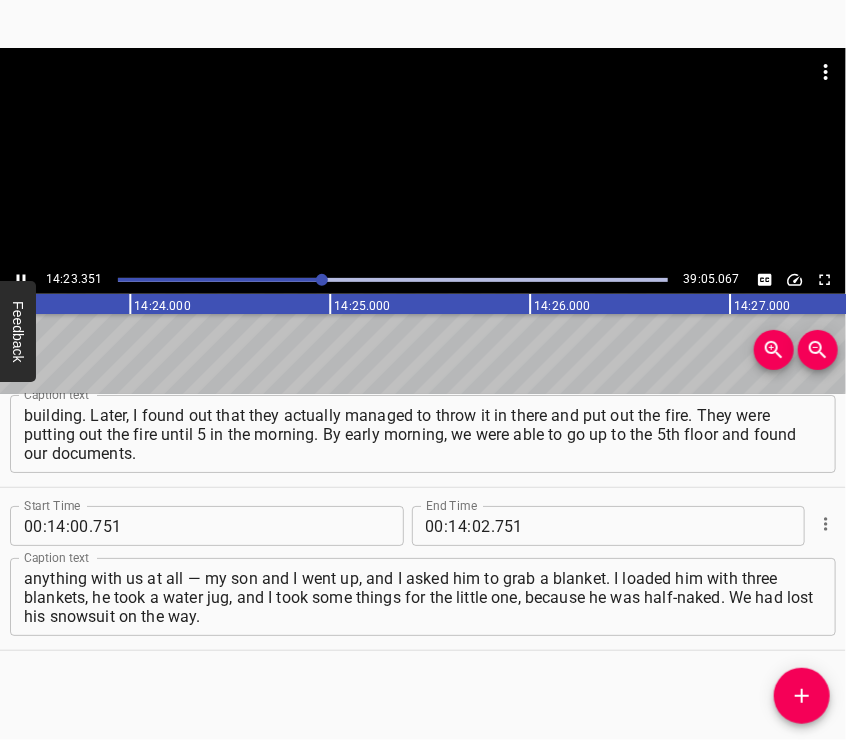 click at bounding box center [423, 98] 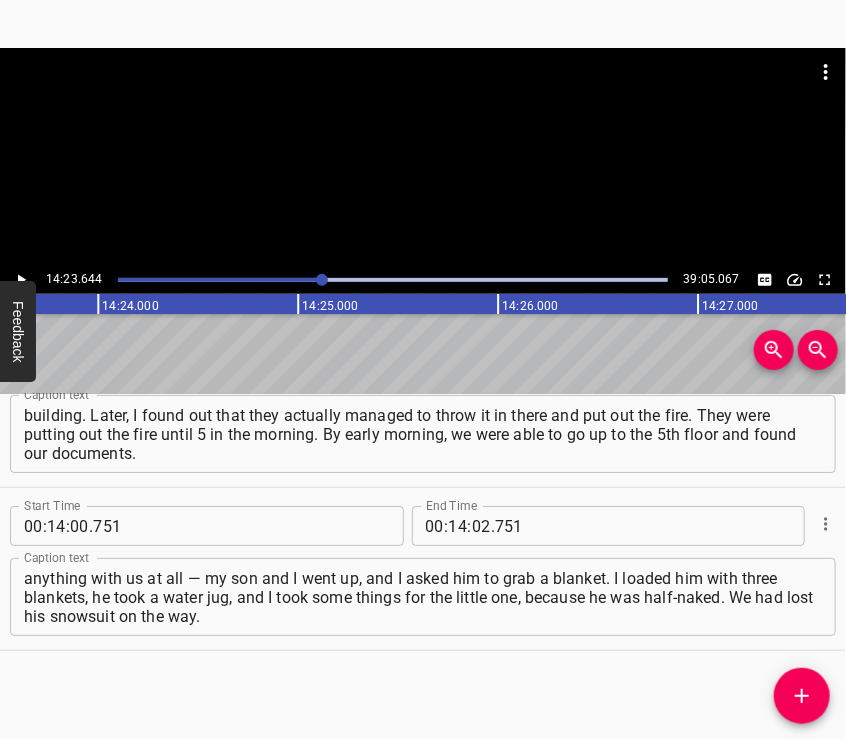 scroll, scrollTop: 0, scrollLeft: 172728, axis: horizontal 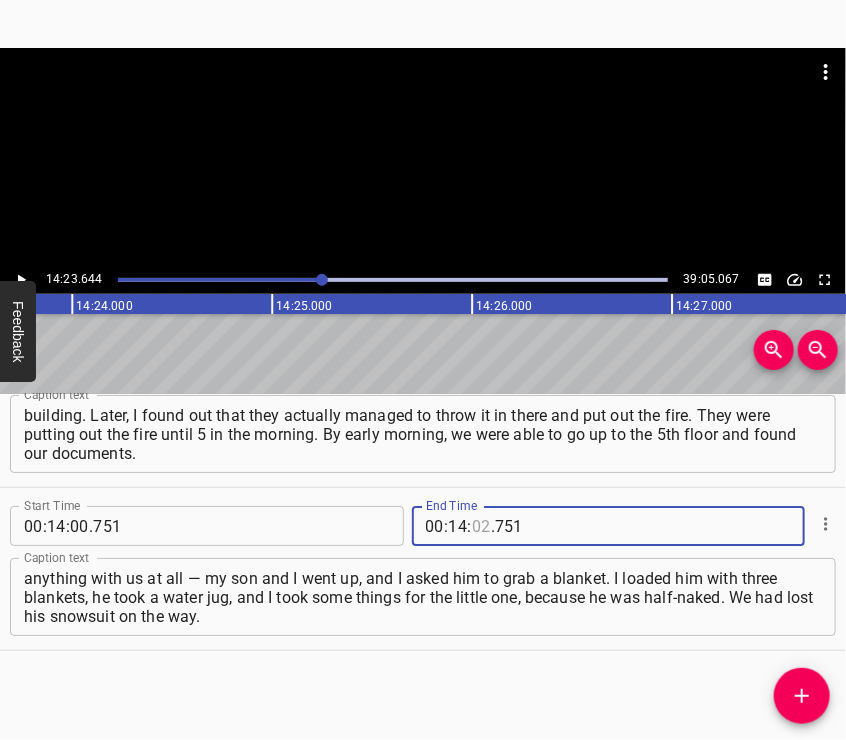 click at bounding box center [481, 526] 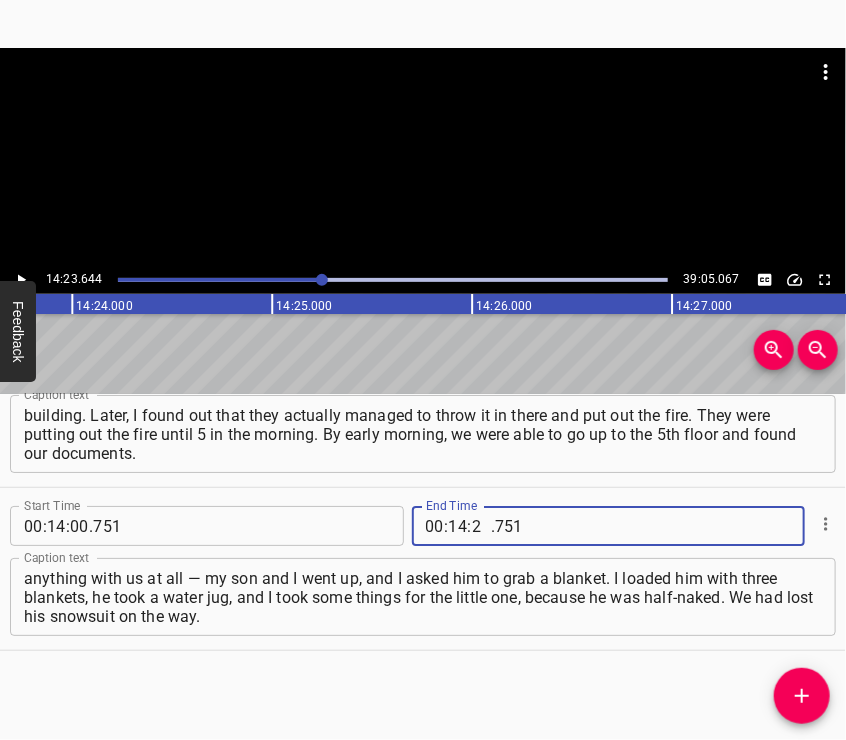 type on "23" 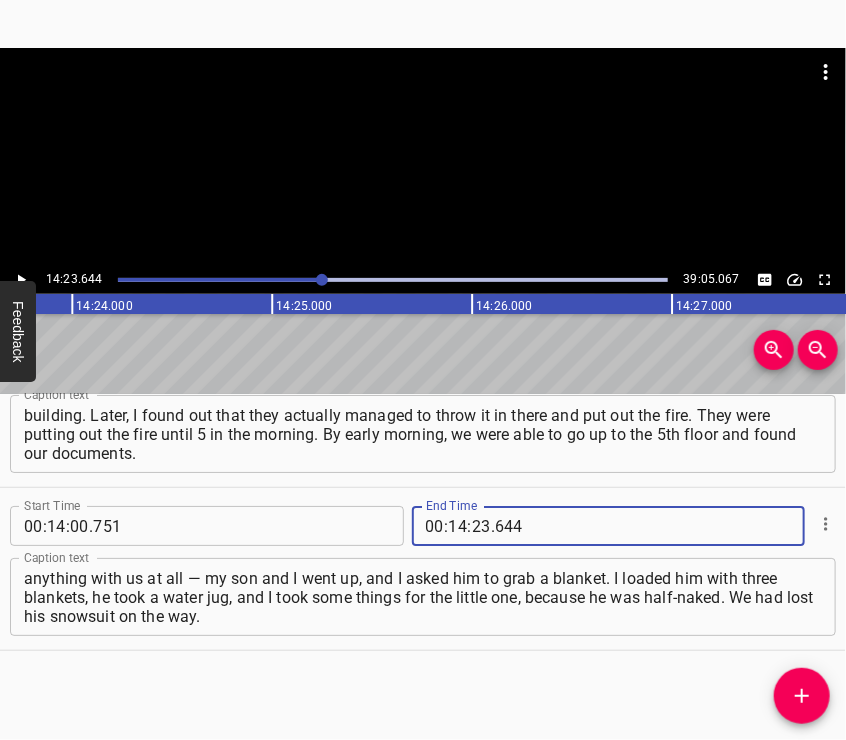 type on "644" 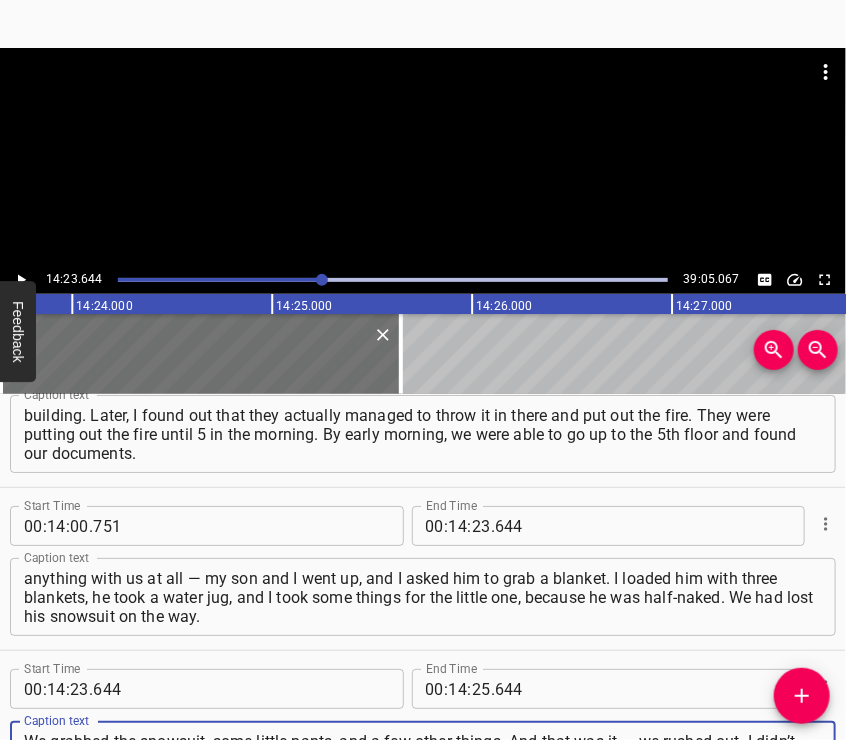 scroll, scrollTop: 6440, scrollLeft: 0, axis: vertical 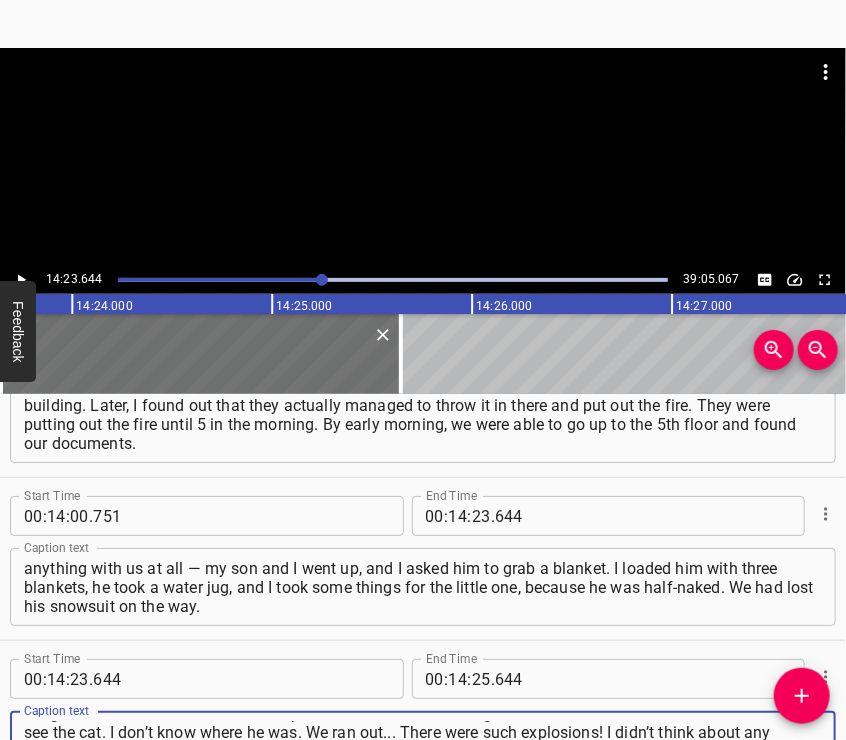 type on "We grabbed the snowsuit, some little pants, and a few other things. And that was it — we rushed out. I didn’t see the cat. I don’t know where he was. We ran out... There were such explosions! I didn’t think about any valuables that were left there. Later I remembered that I had gold there, and some savings, and my mother’s dentures." 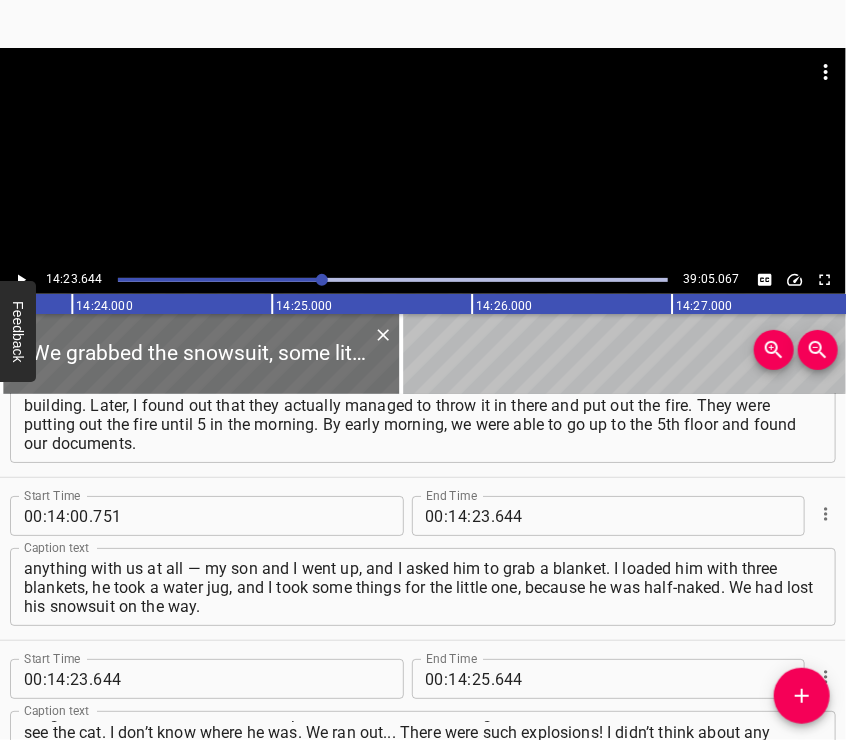 click at bounding box center [423, 157] 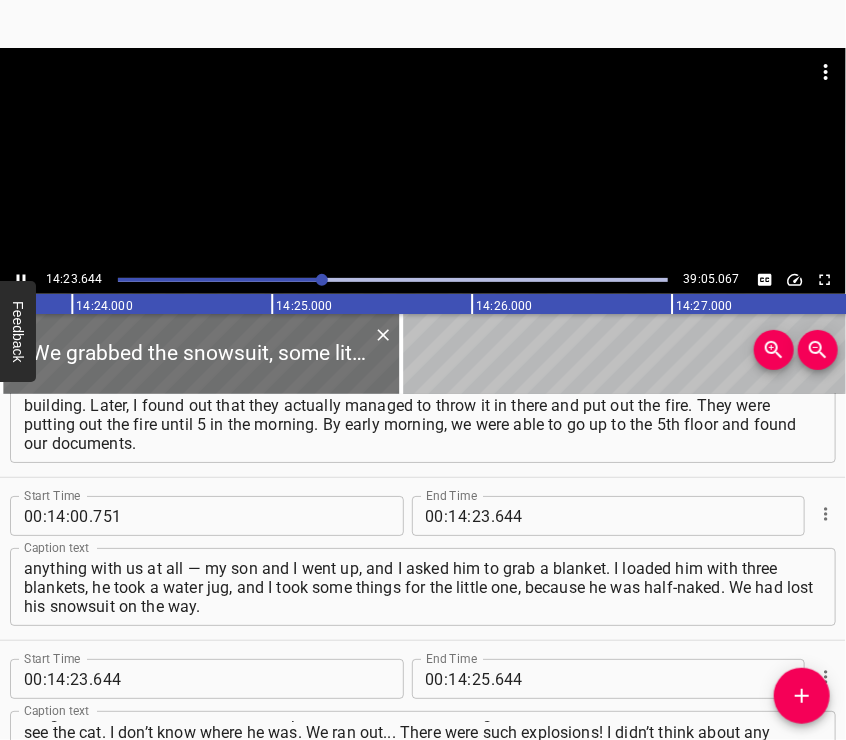 scroll, scrollTop: 6519, scrollLeft: 0, axis: vertical 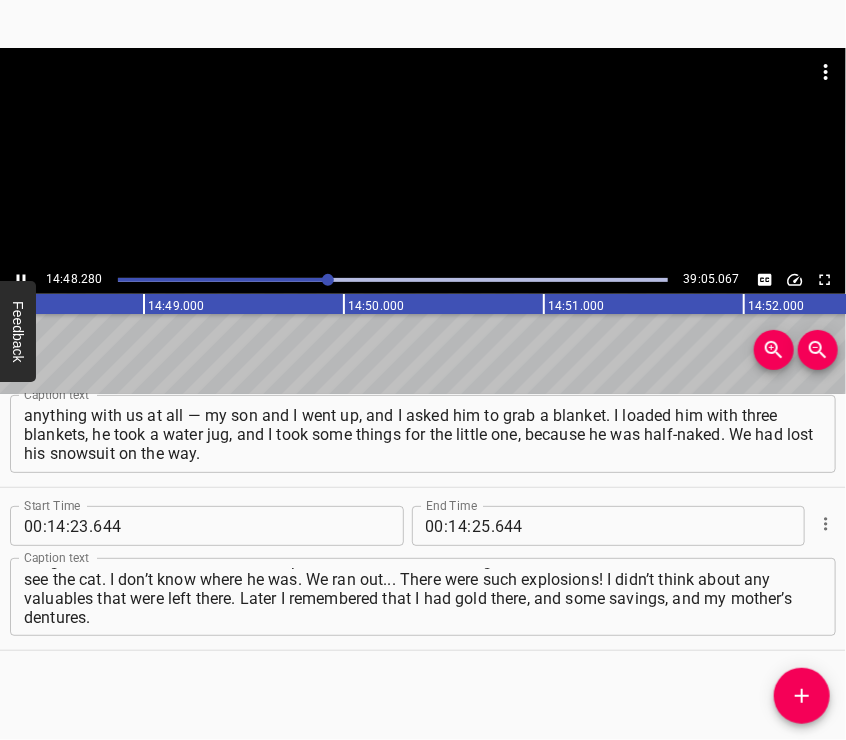 click at bounding box center (423, 157) 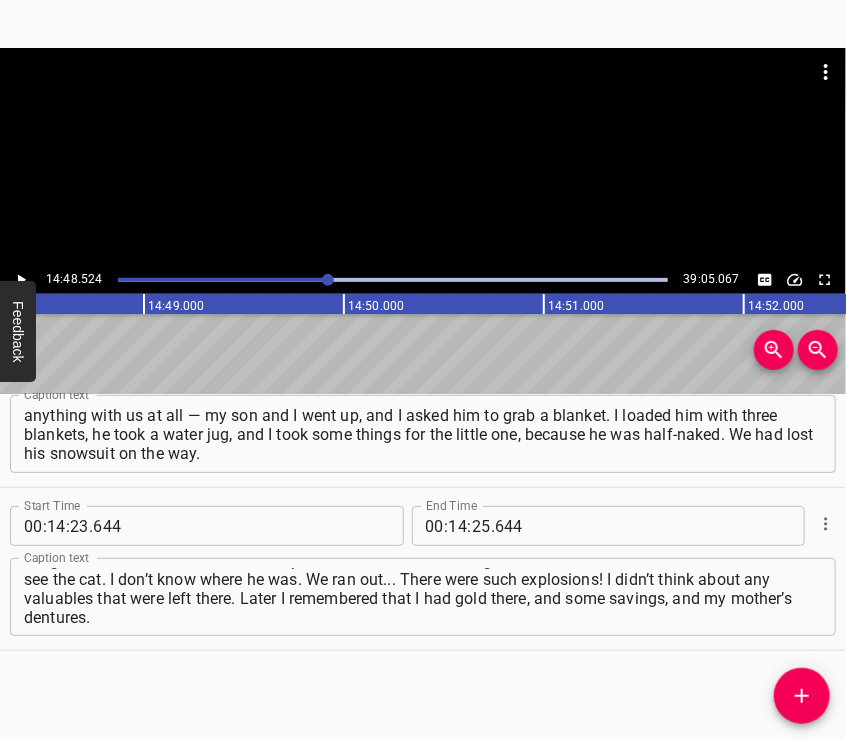 scroll, scrollTop: 0, scrollLeft: 177704, axis: horizontal 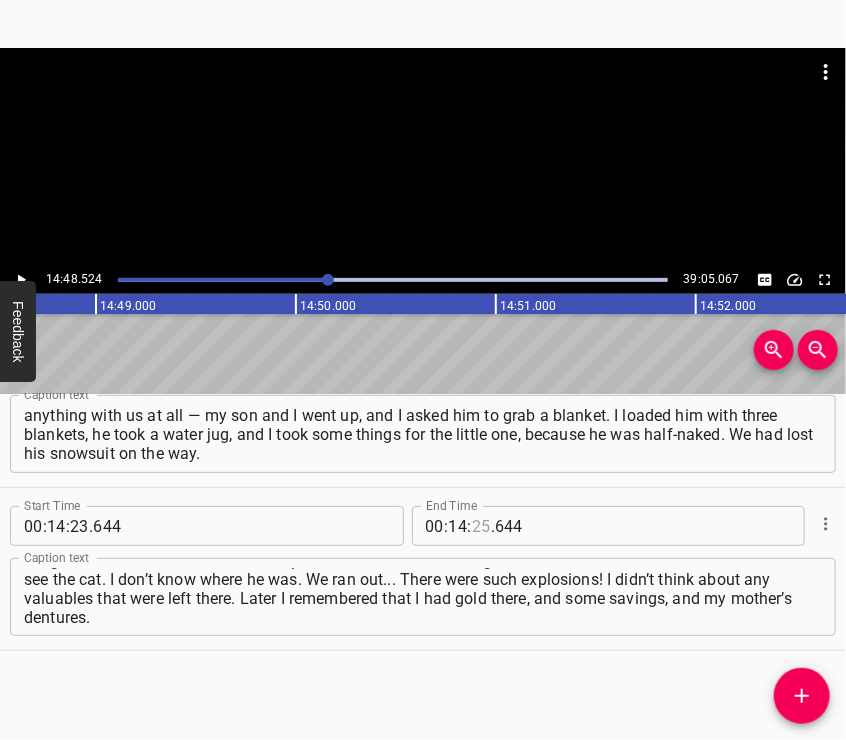 click at bounding box center (481, 526) 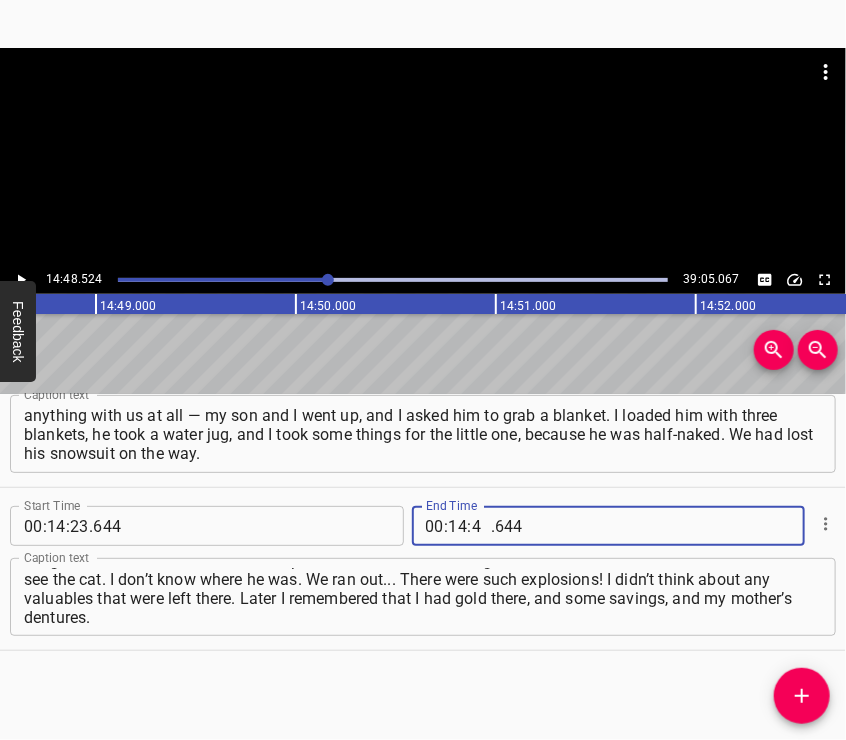 type on "48" 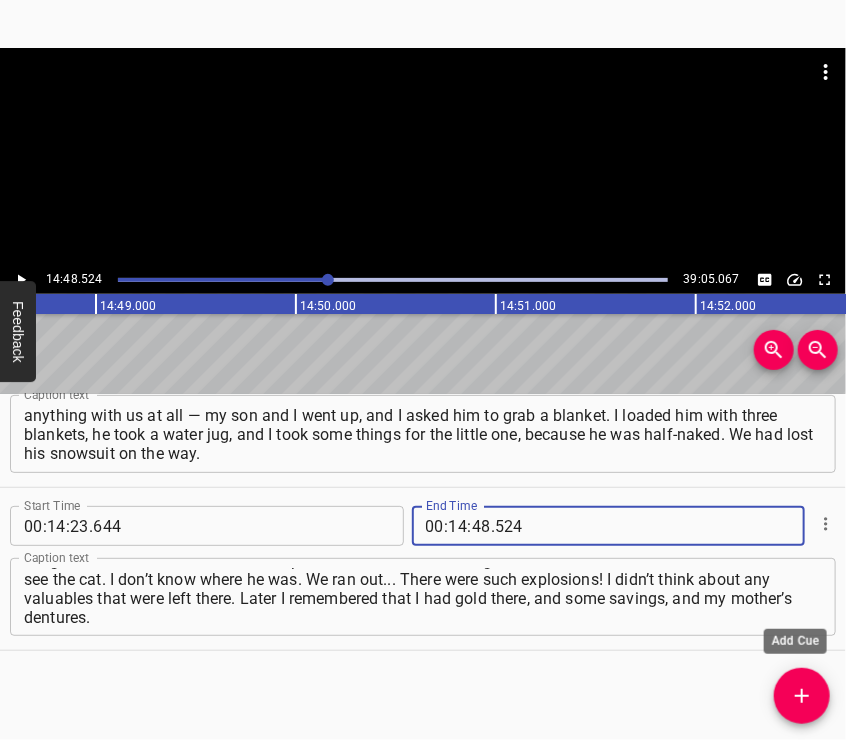 type on "524" 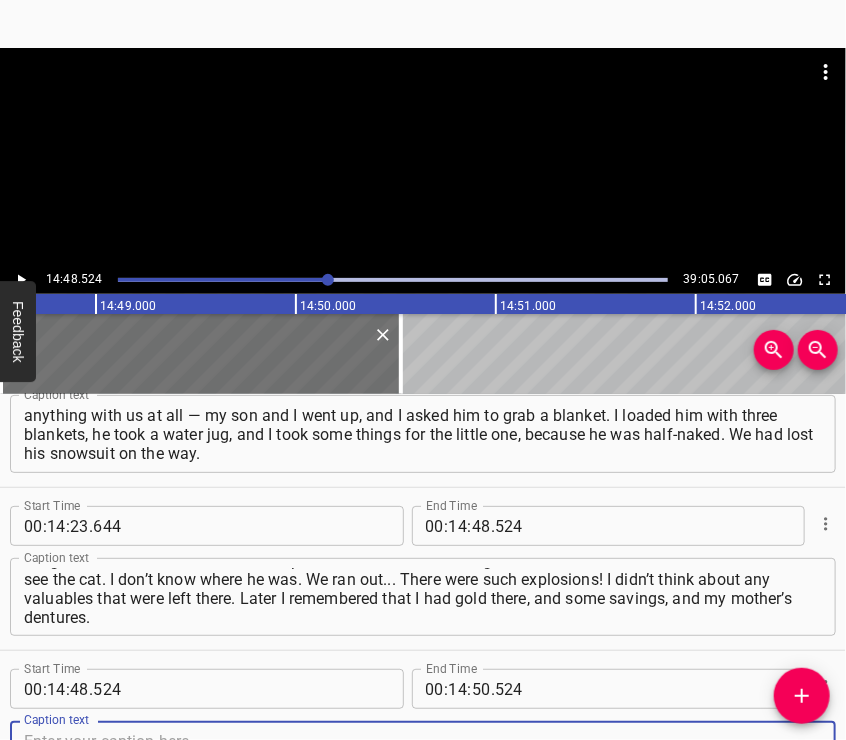 scroll, scrollTop: 6604, scrollLeft: 0, axis: vertical 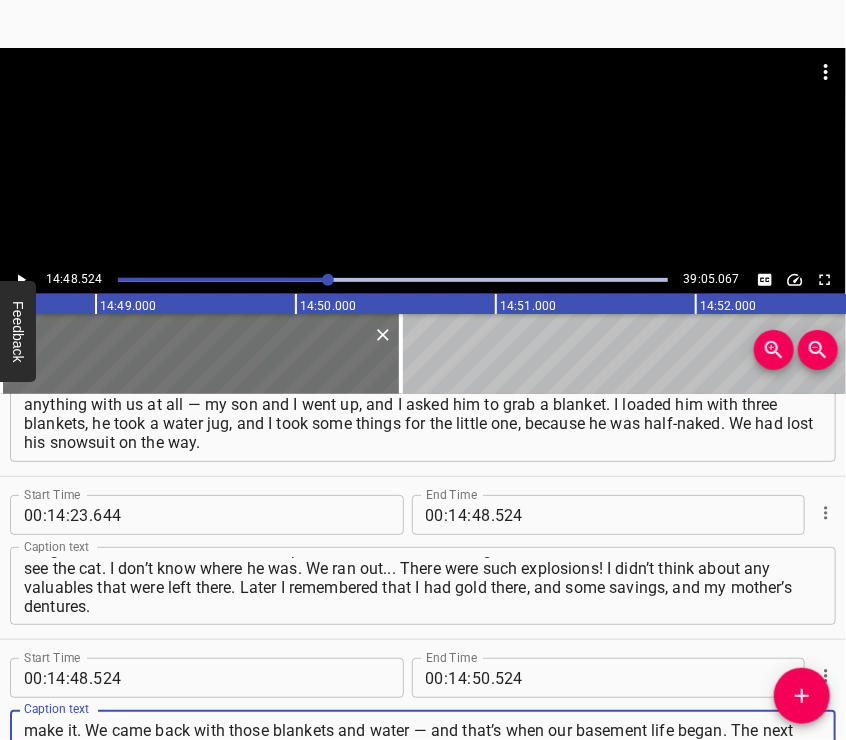 type on "I didn’t think about any of that. I was thinking only about him staying alive, and me too, and that we would make it. We came back with those blankets and water — and that’s when our basement life began. The next day, another woman came into the basement — the building’s manager — and started getting very upset that there were strangers there." 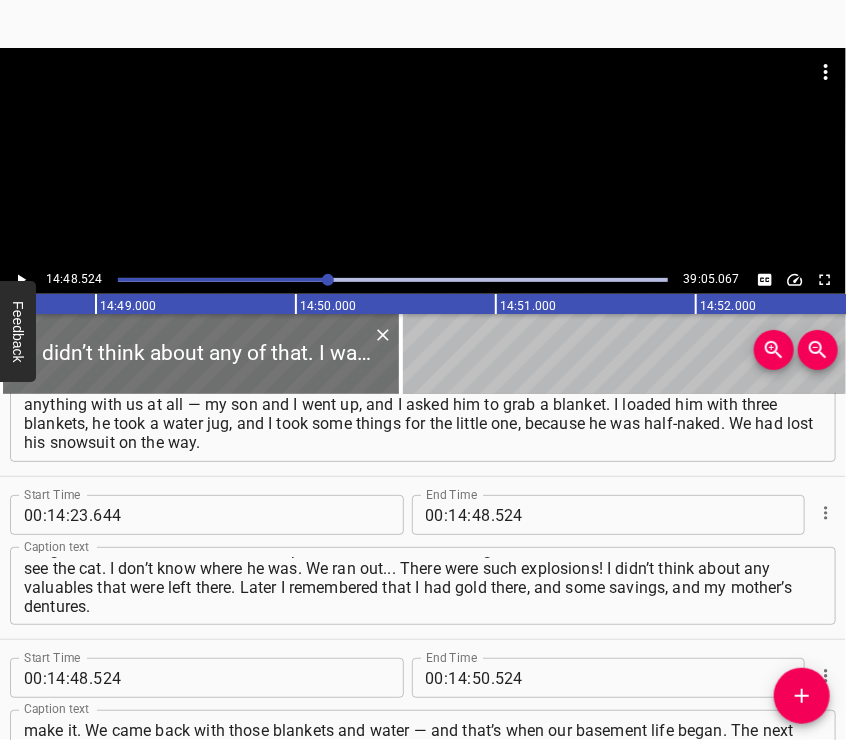 click at bounding box center (423, 98) 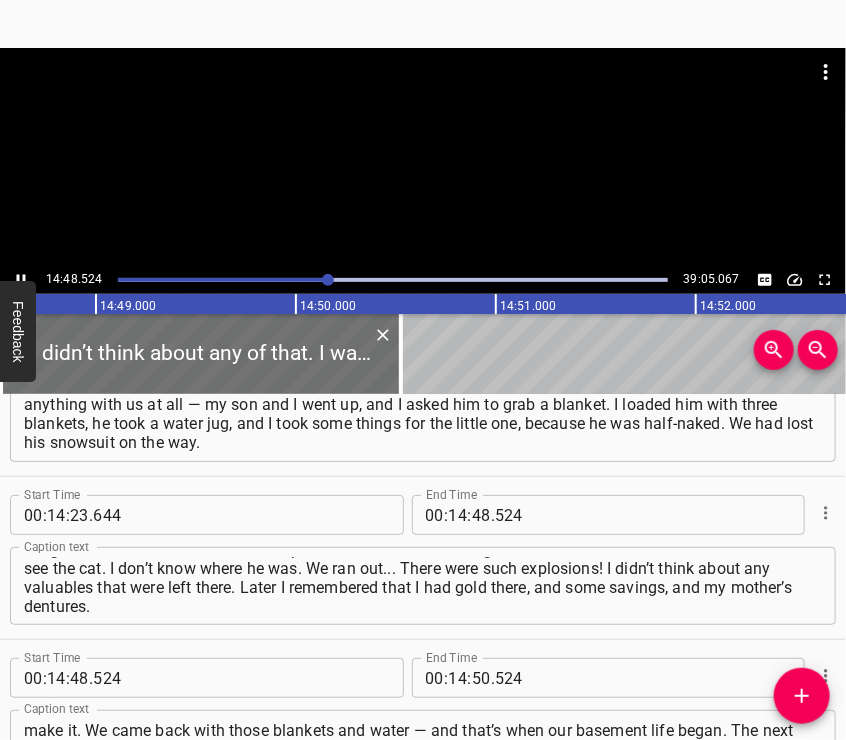 scroll, scrollTop: 6682, scrollLeft: 0, axis: vertical 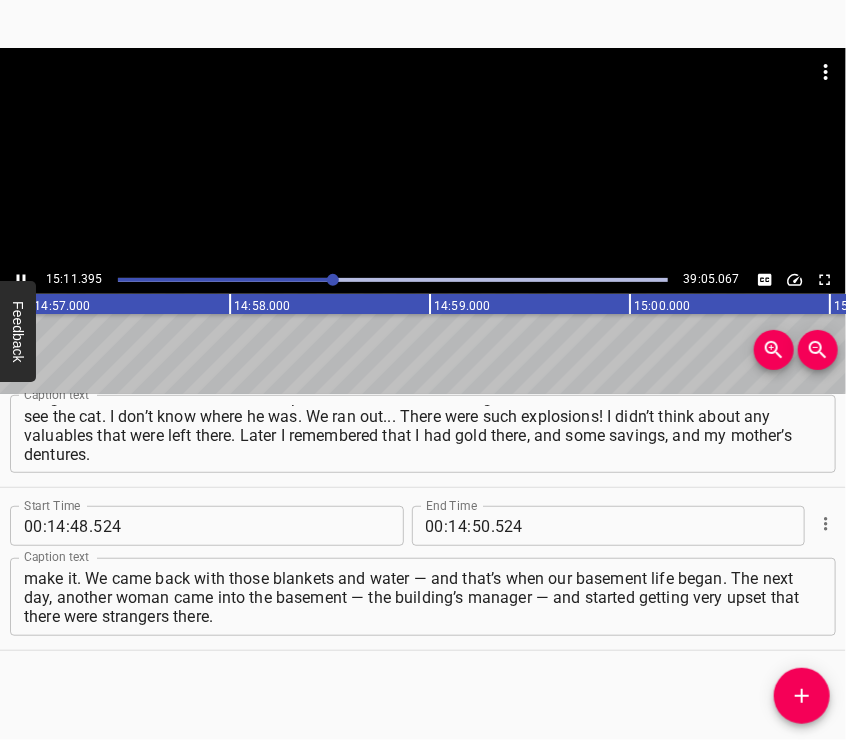 click at bounding box center (423, 72) 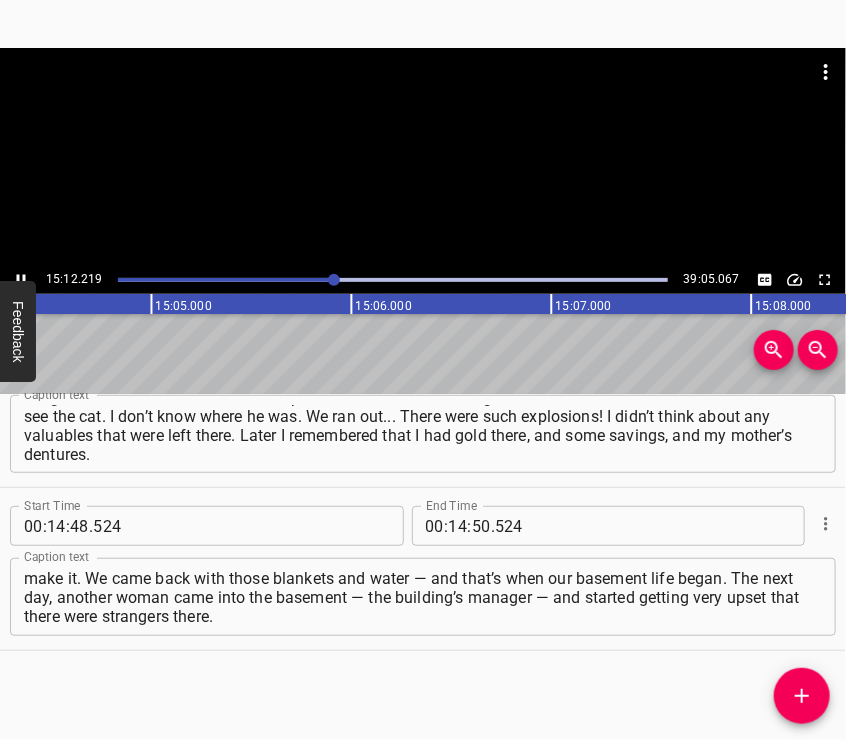 click at bounding box center [423, 157] 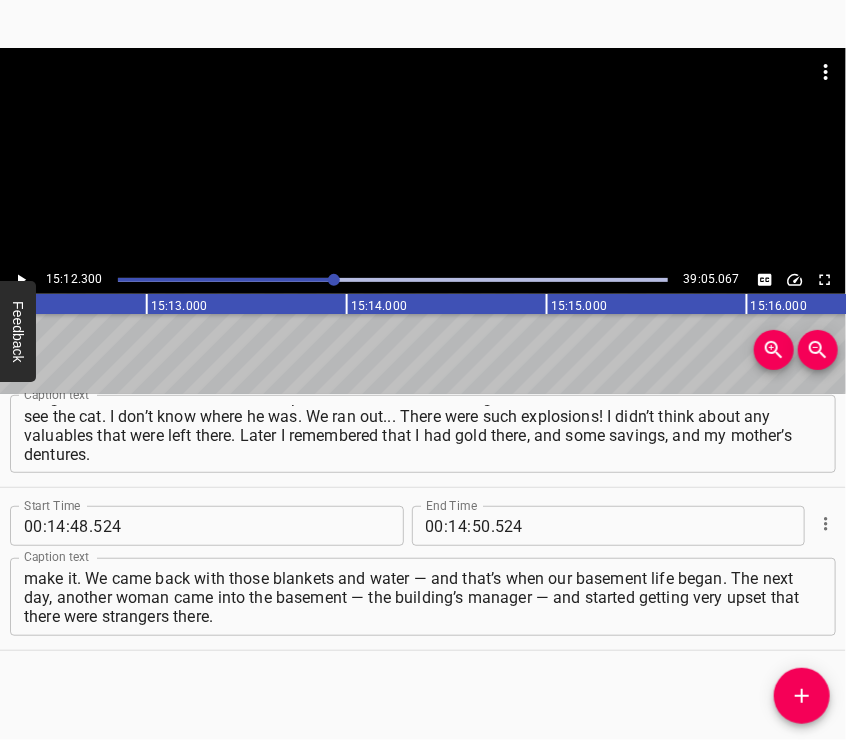 scroll, scrollTop: 0, scrollLeft: 182460, axis: horizontal 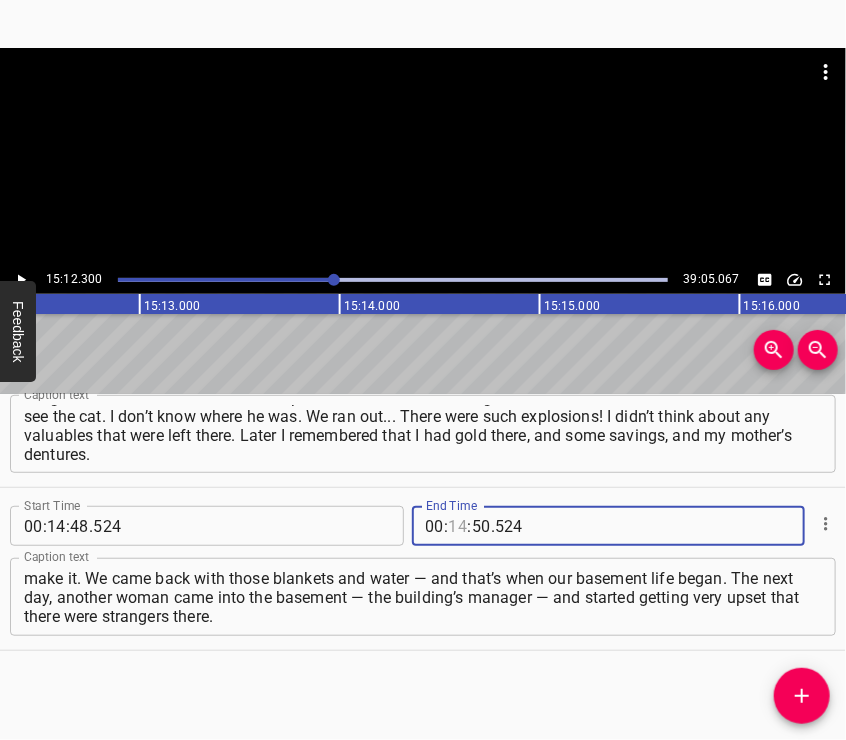 click at bounding box center [458, 526] 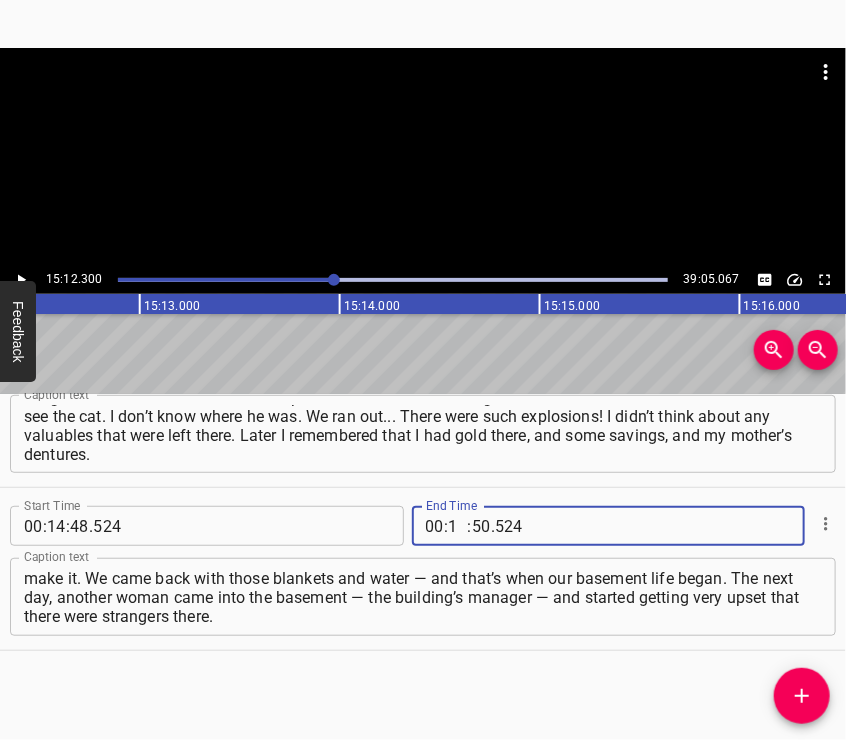 type on "15" 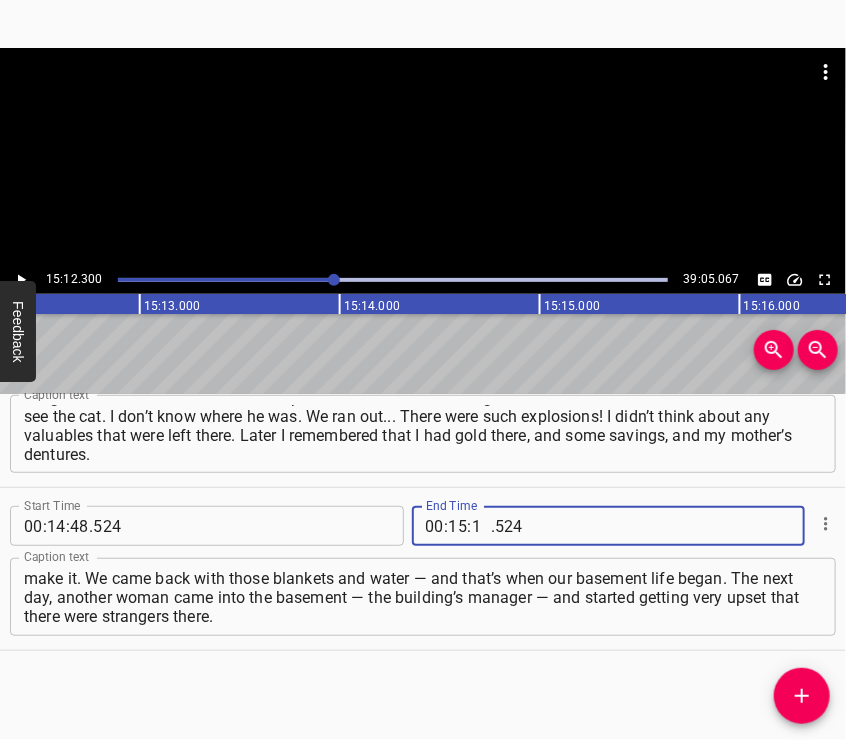 type on "12" 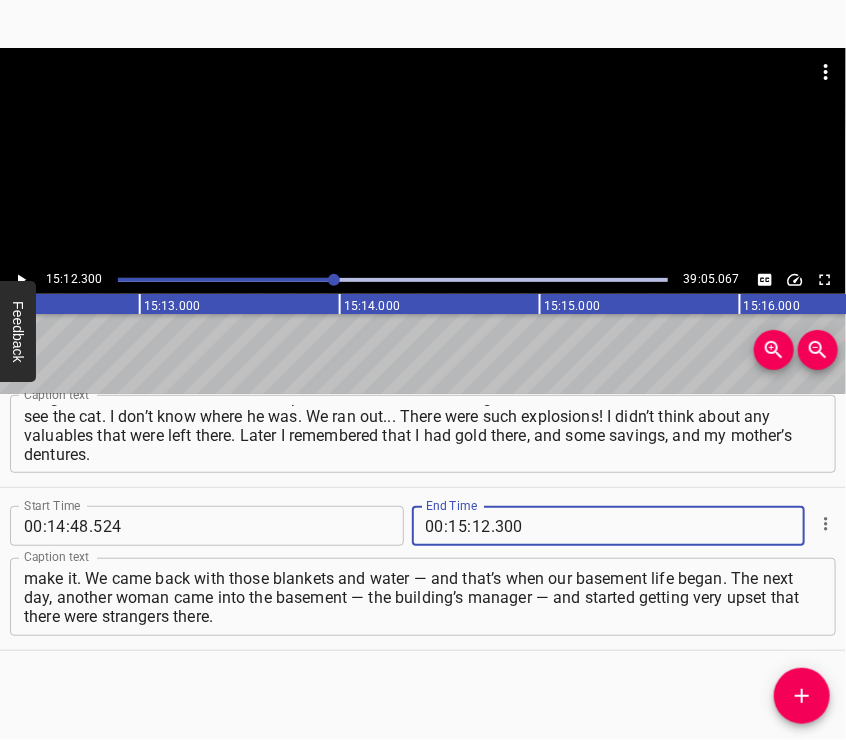 type on "300" 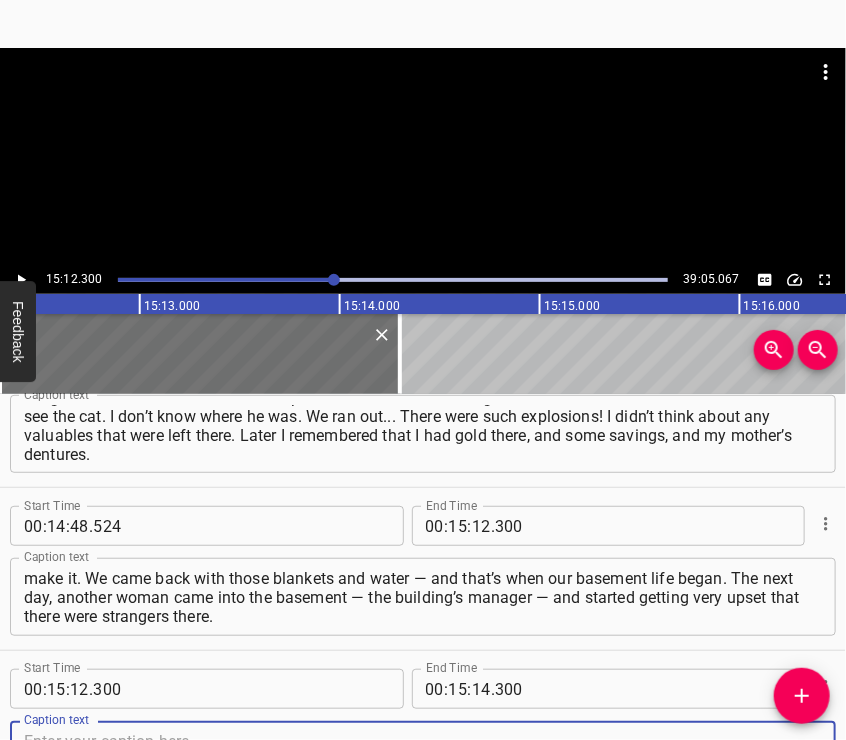 scroll, scrollTop: 6767, scrollLeft: 0, axis: vertical 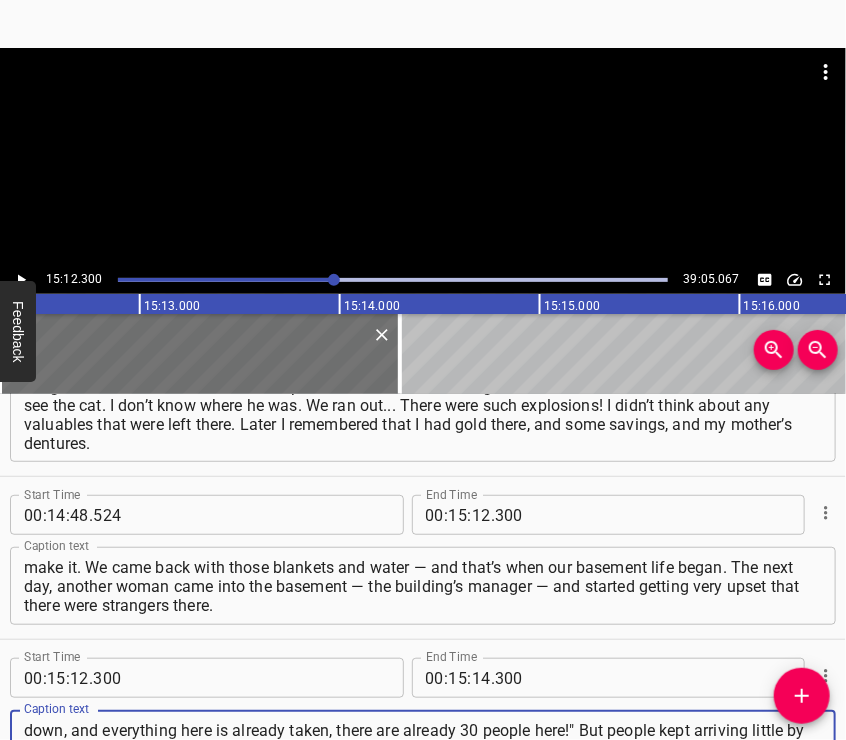 type on "She kept yelling, complaining: "What is this? This building is only for our neighbors!” "Soon they'll start coming down, and everything here is already taken, there are already 30 people here!" But people kept arriving little by little. And others told her: "[DEMOGRAPHIC_DATA], where are we supposed to go?" When day came, the shelling intensified," 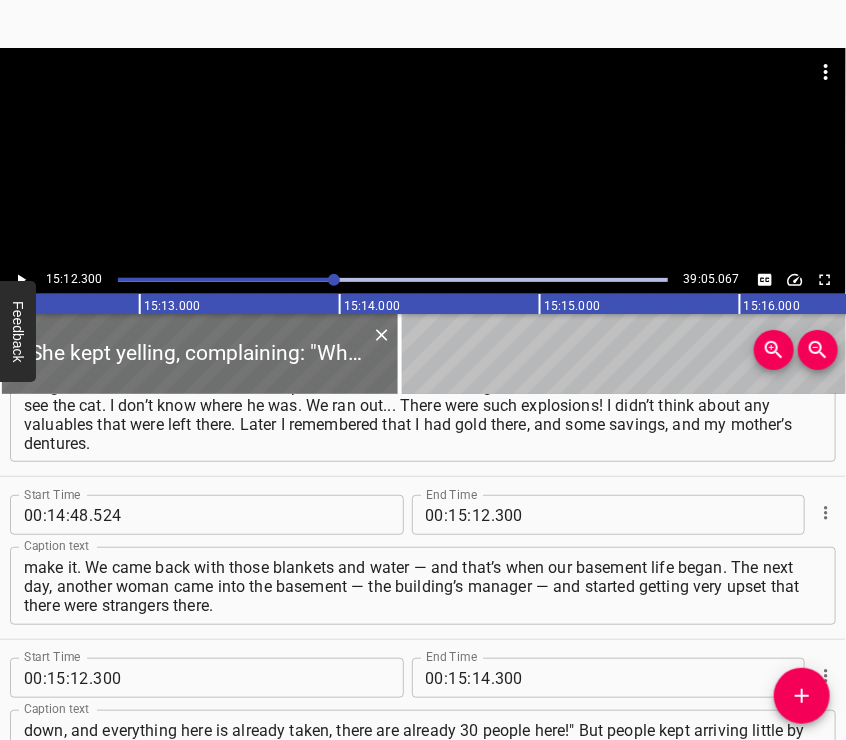 click at bounding box center (423, 157) 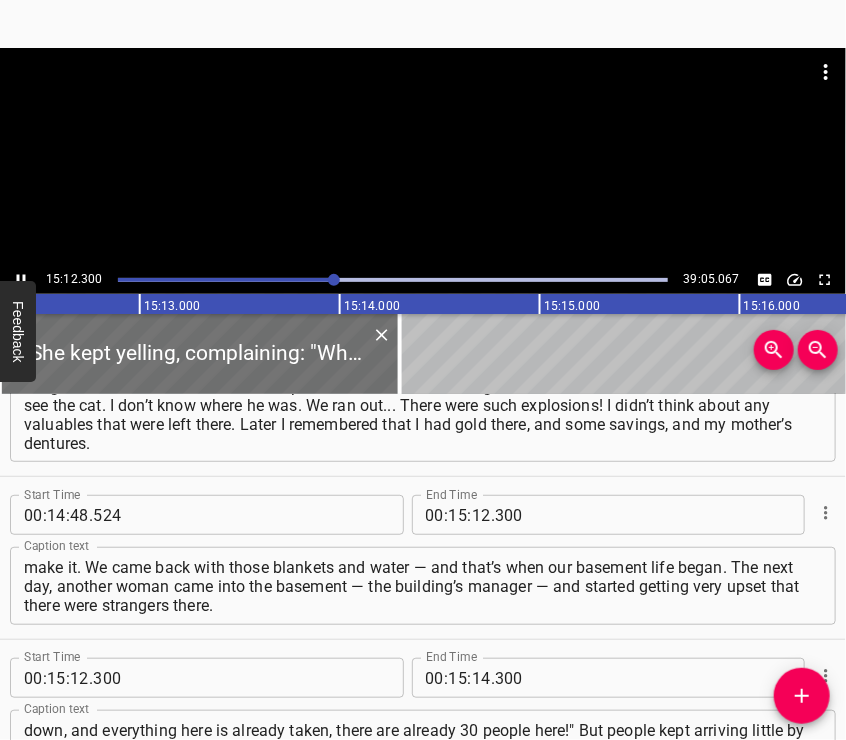 scroll, scrollTop: 6864, scrollLeft: 0, axis: vertical 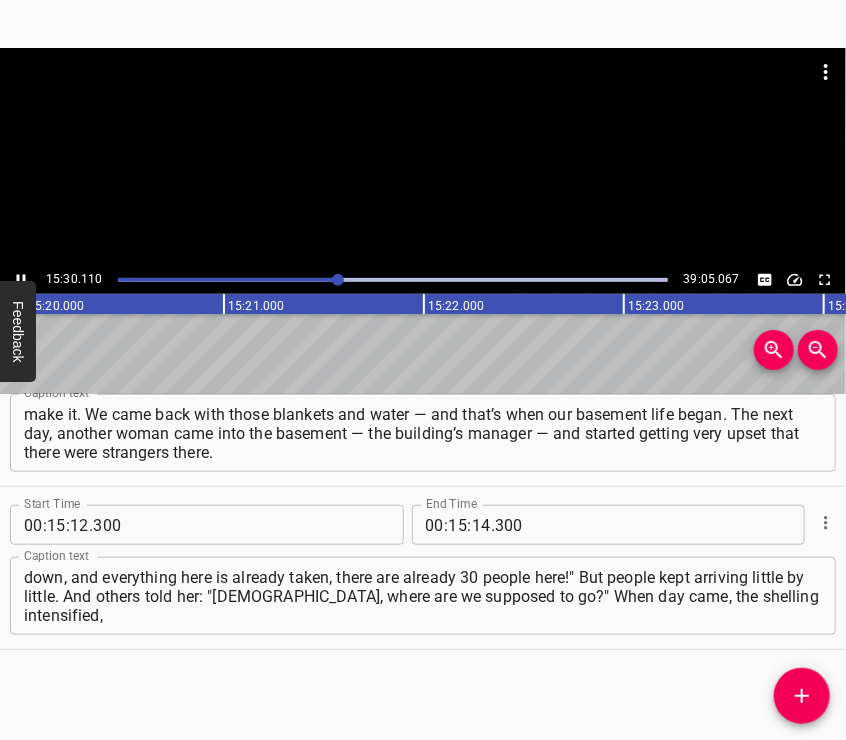 click at bounding box center (423, 157) 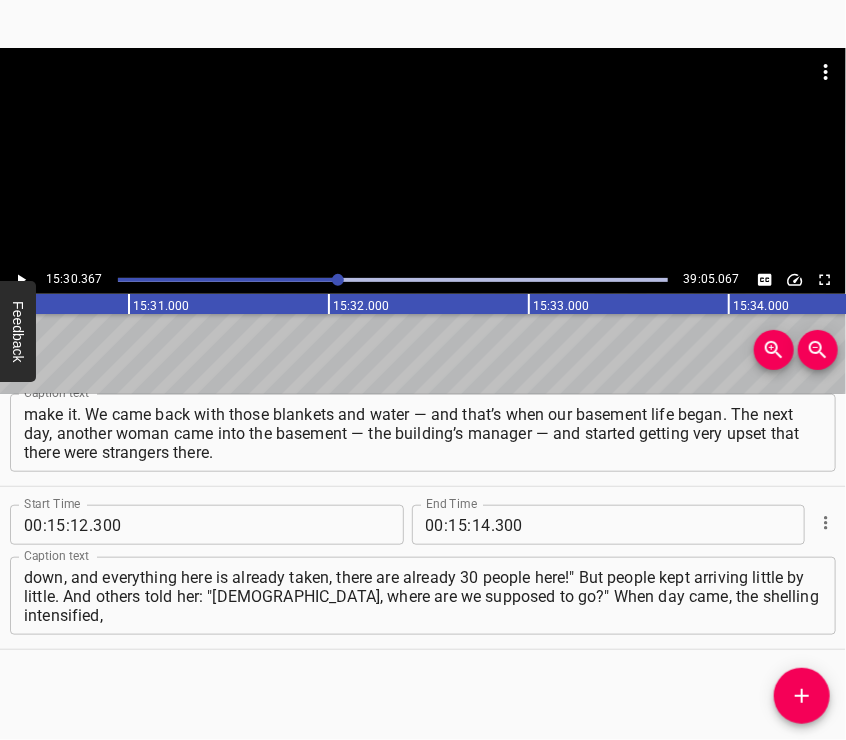 scroll, scrollTop: 0, scrollLeft: 186073, axis: horizontal 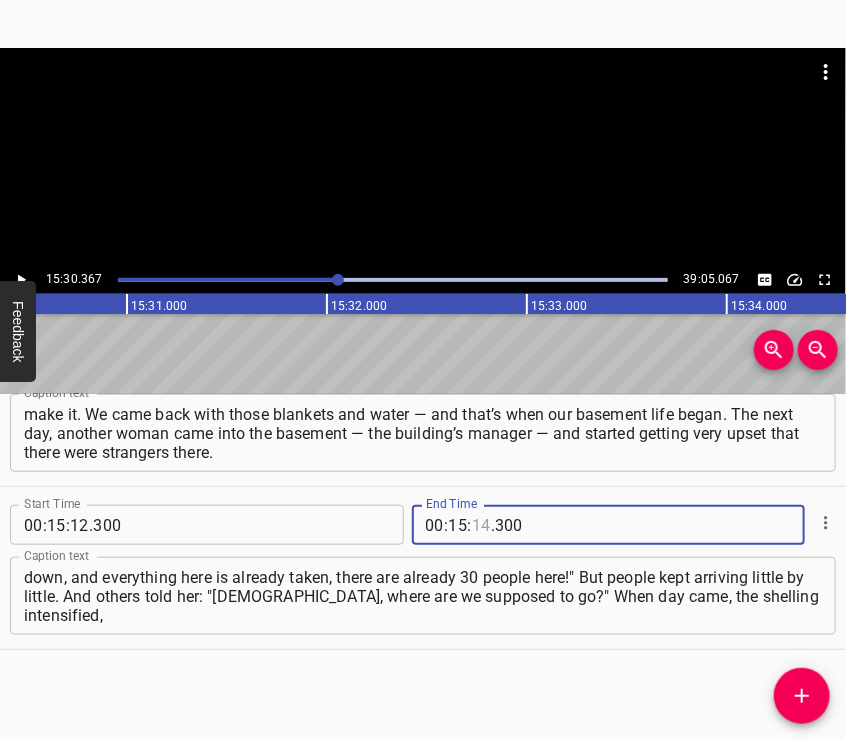 click at bounding box center (481, 525) 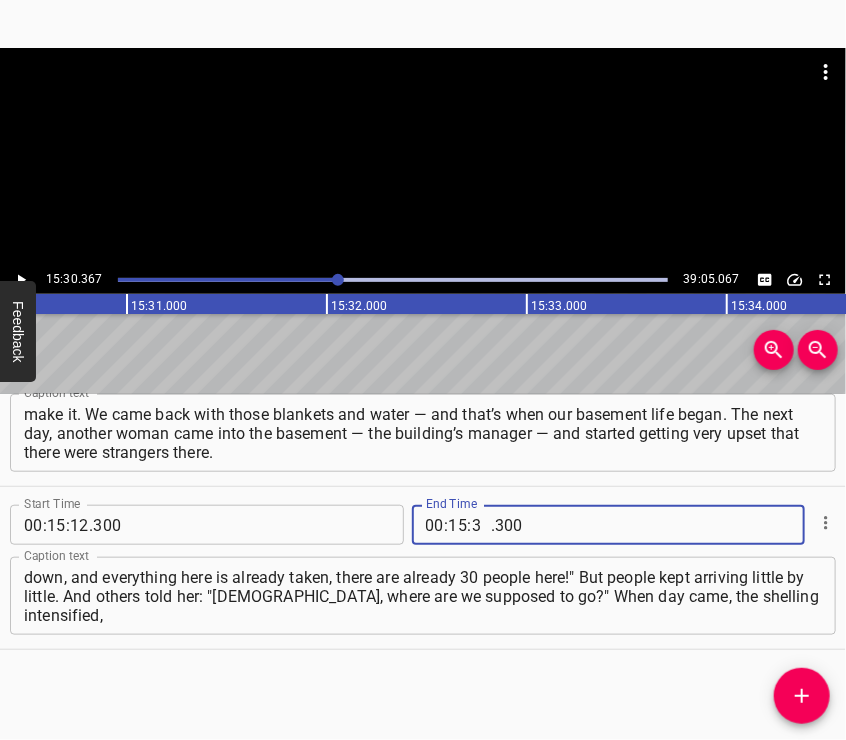 type on "30" 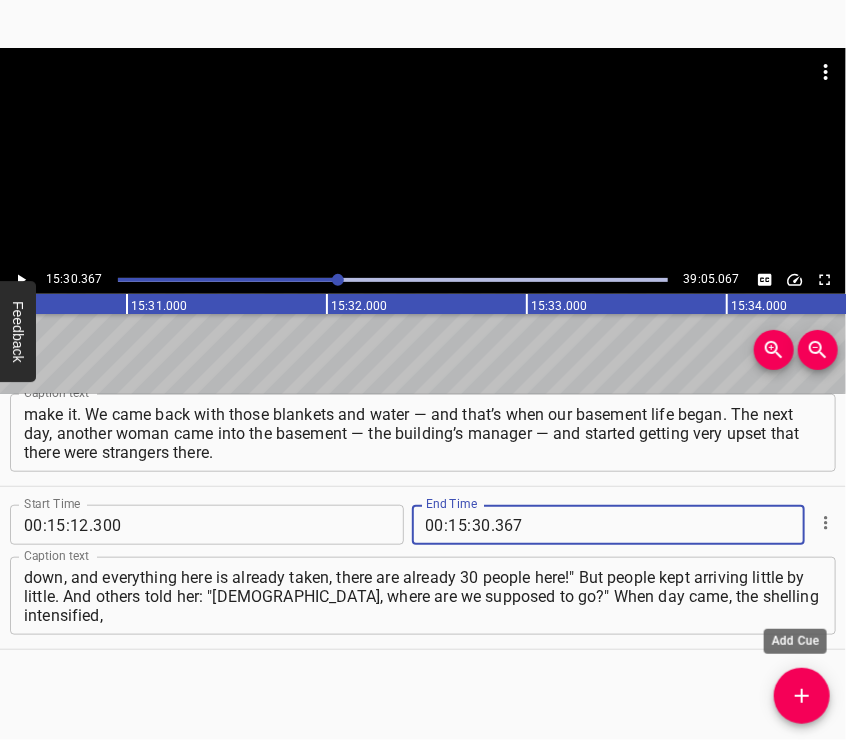 type on "367" 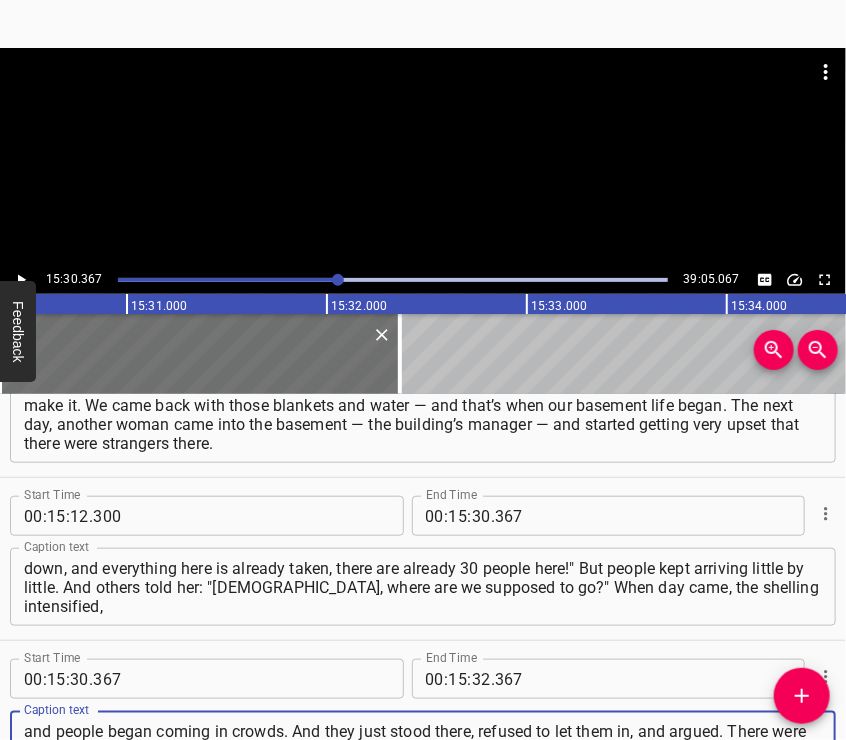 type on "and people began coming in crowds. And they just stood there, refused to let them in, and argued. There were elderly people, there were [DEMOGRAPHIC_DATA] people, and soon the wounded began arriving from building 23. In the end, they were overwhelmed, and people started entering the basement. Later I found out that" 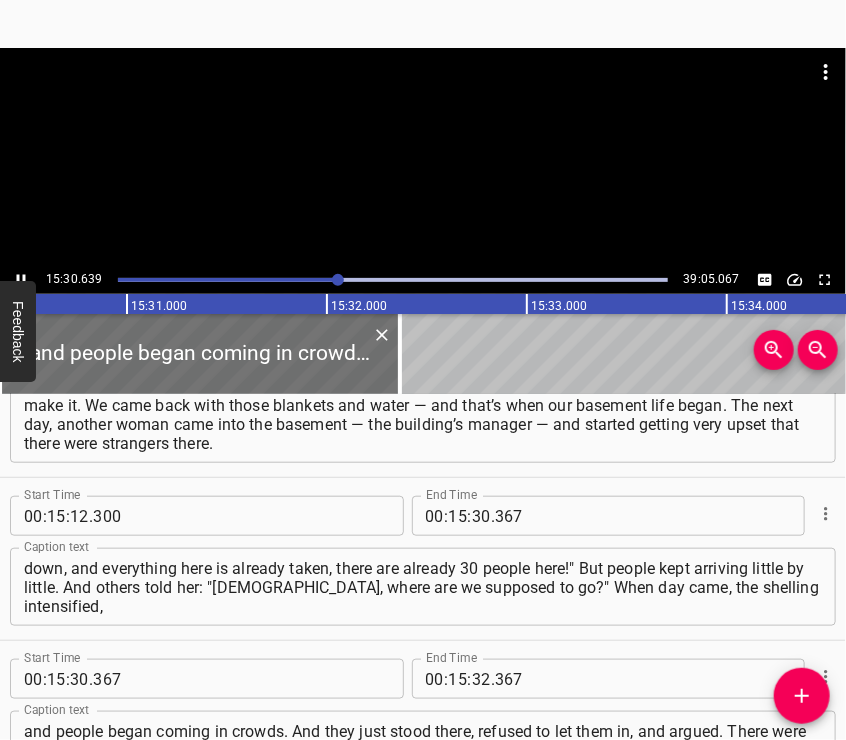scroll, scrollTop: 7082, scrollLeft: 0, axis: vertical 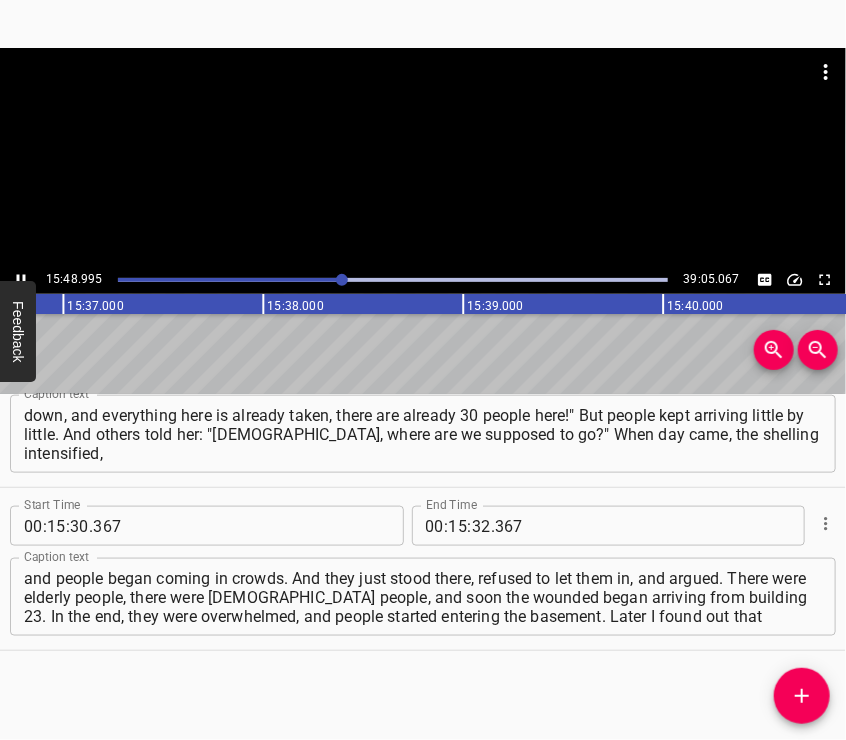 click at bounding box center (423, 157) 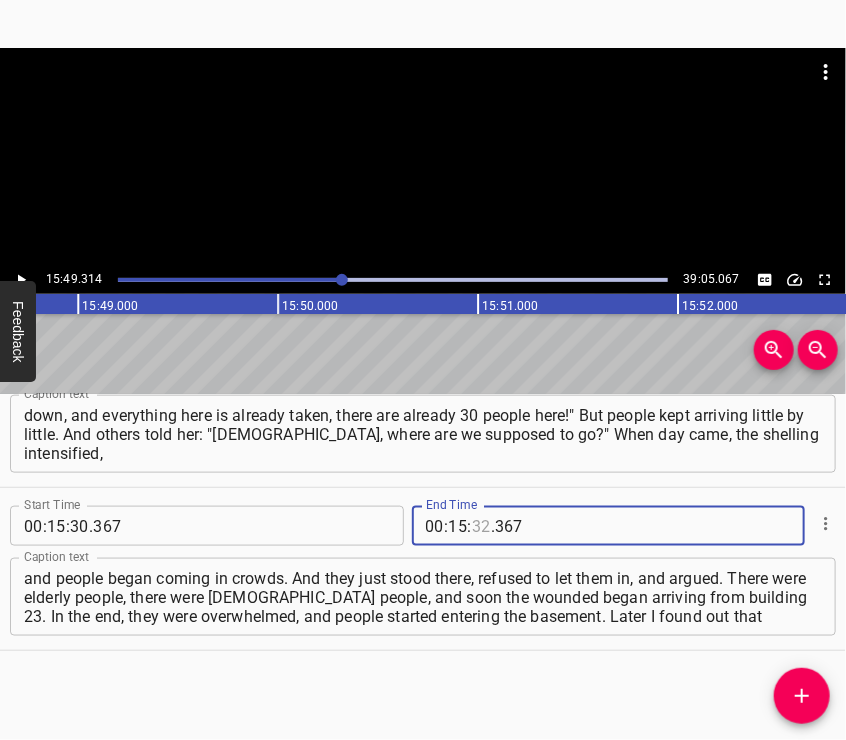 click at bounding box center [481, 526] 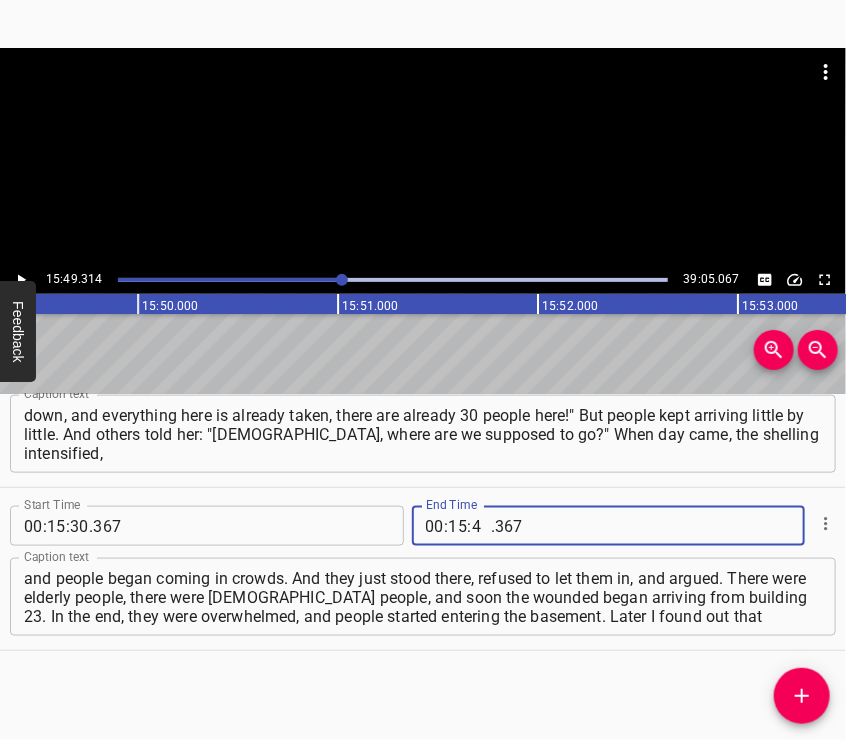 type on "49" 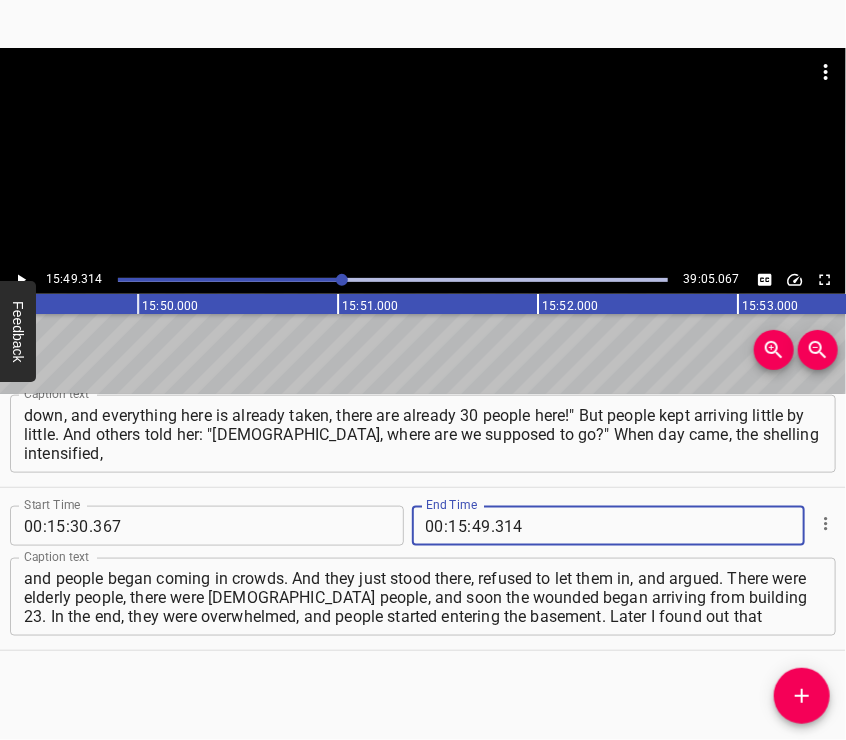 type on "314" 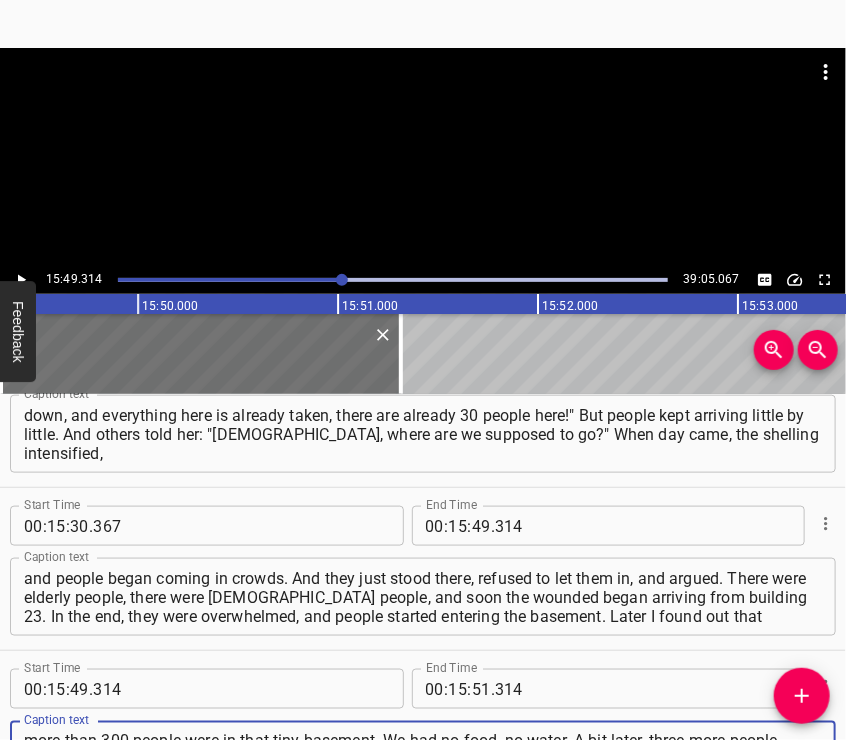 scroll, scrollTop: 7092, scrollLeft: 0, axis: vertical 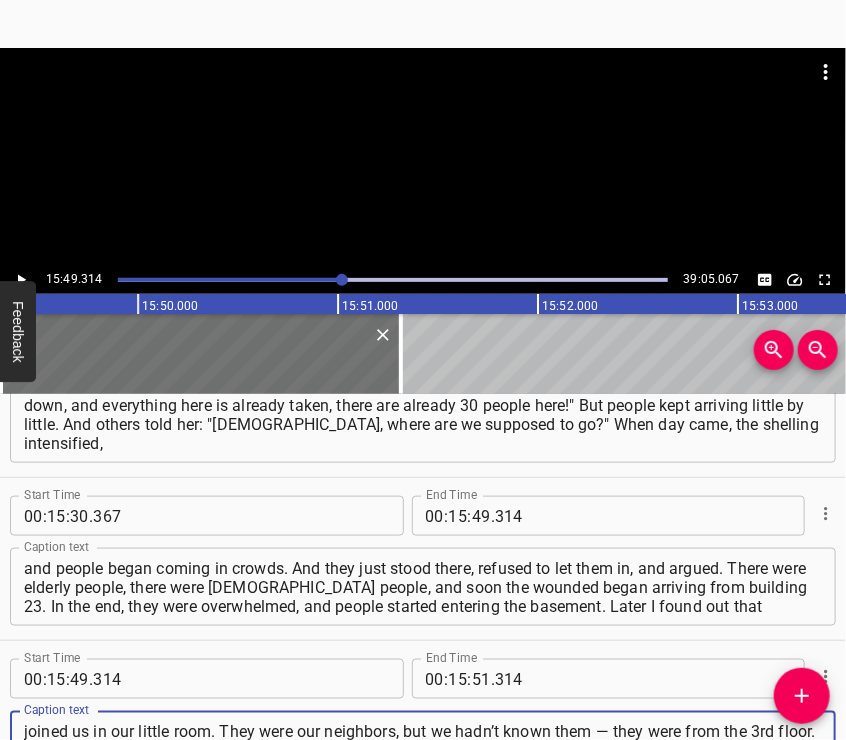 type on "more than 300 people were in that tiny basement. We had no food, no water. A bit later, three more people joined us in our little room. They were our neighbors, but we hadn’t known them — they were from the 3rd floor. There was a woman, her mother, and her [DEMOGRAPHIC_DATA] daughter. They had been brought down during the fire." 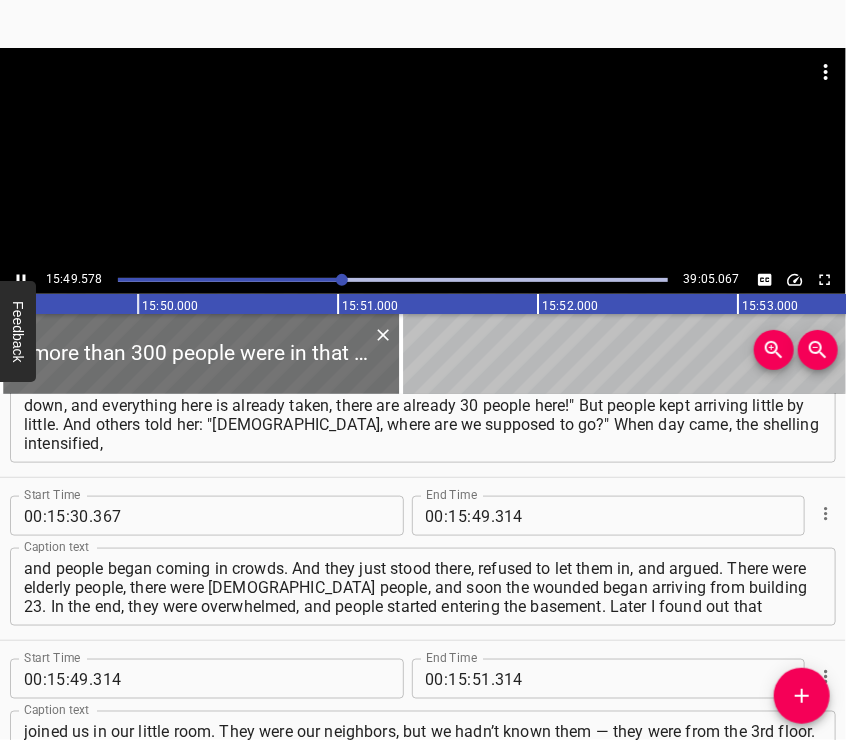 scroll, scrollTop: 7171, scrollLeft: 0, axis: vertical 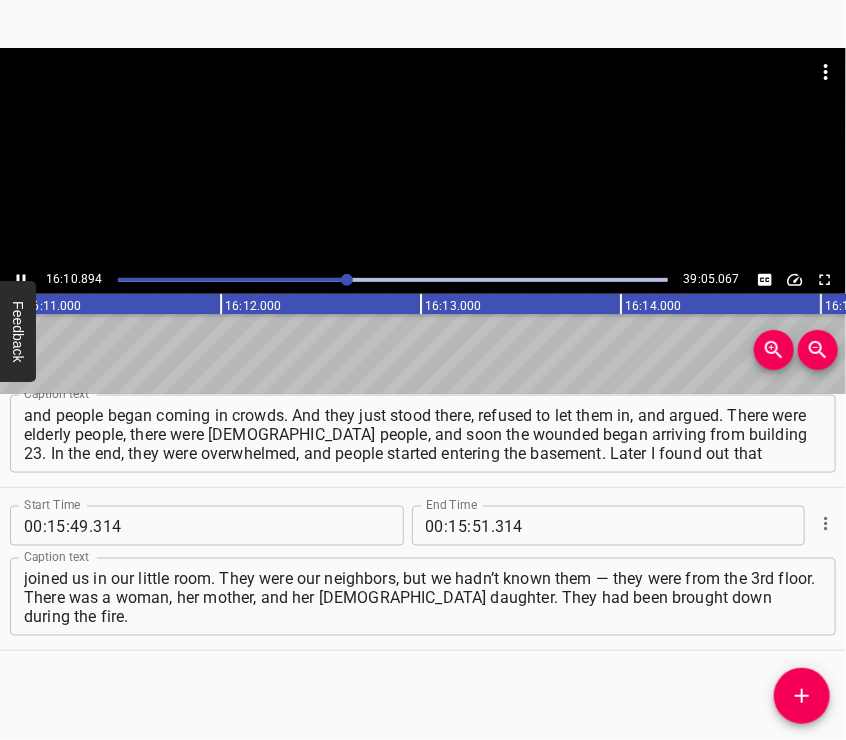 click at bounding box center [423, 157] 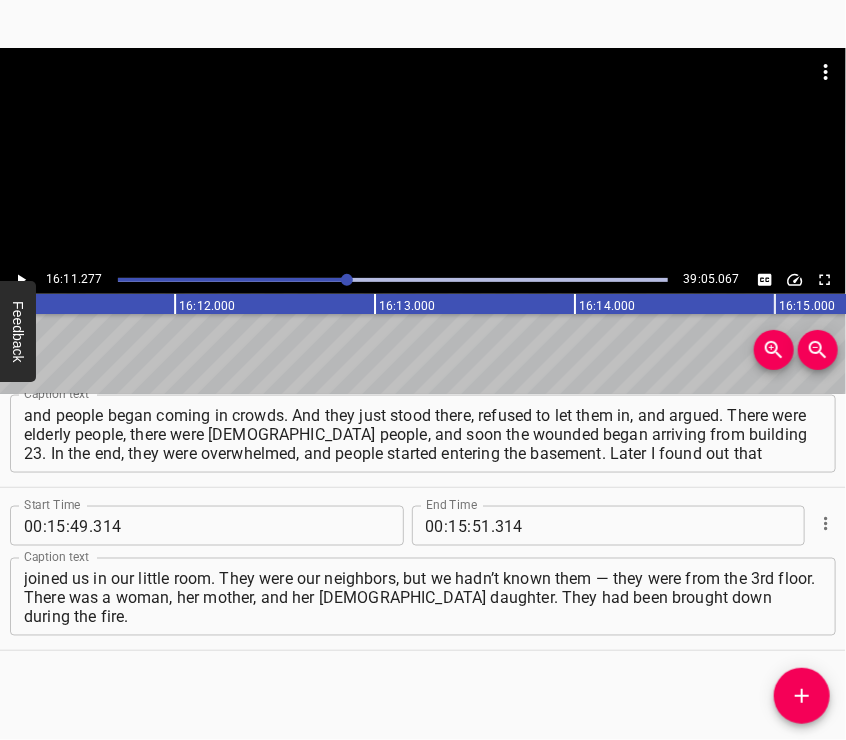 scroll, scrollTop: 0, scrollLeft: 194255, axis: horizontal 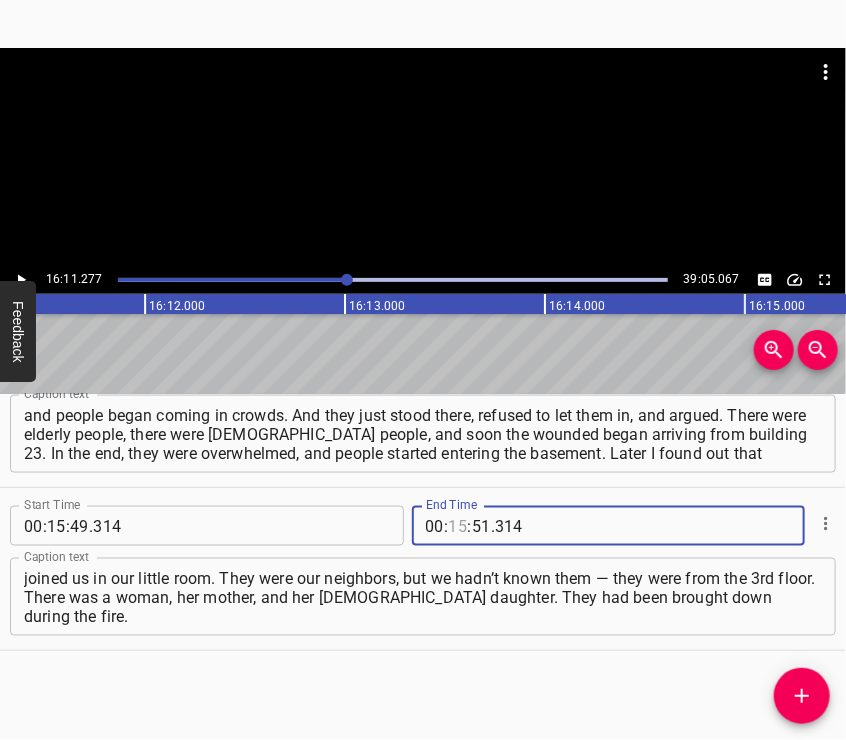 click at bounding box center (458, 526) 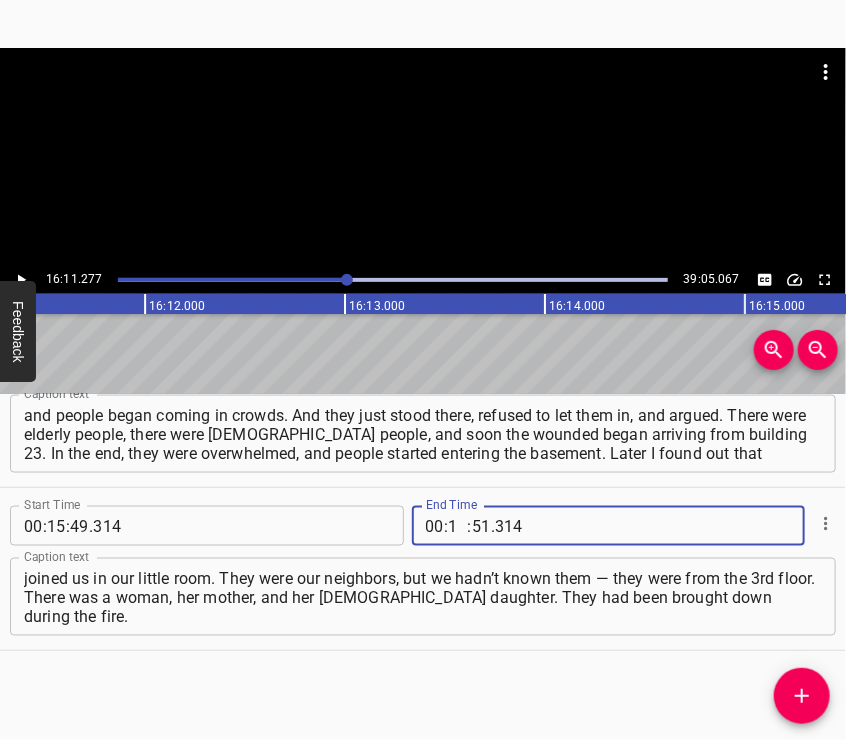 type on "16" 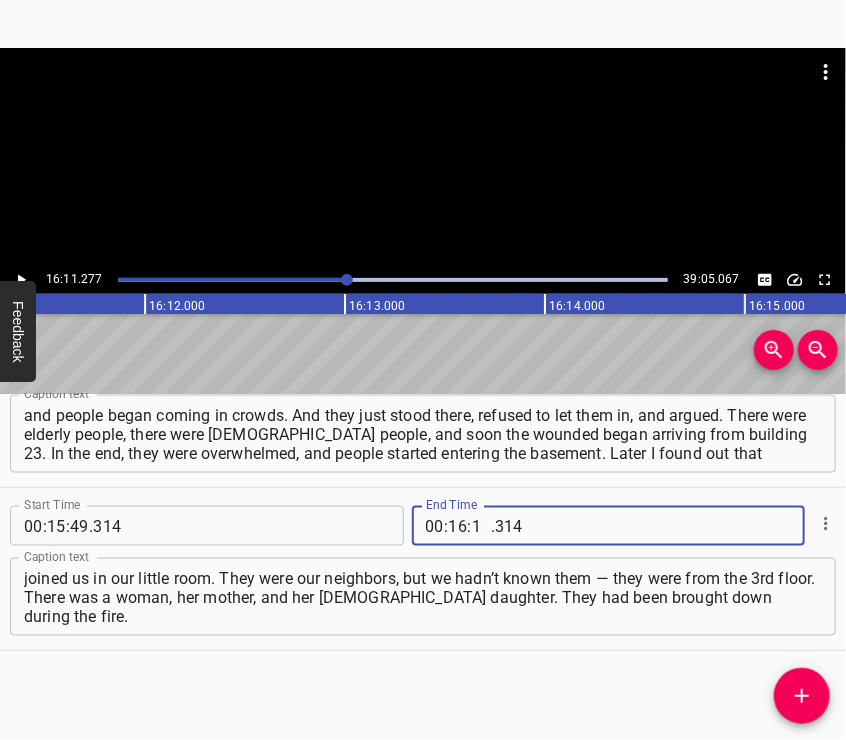 type on "11" 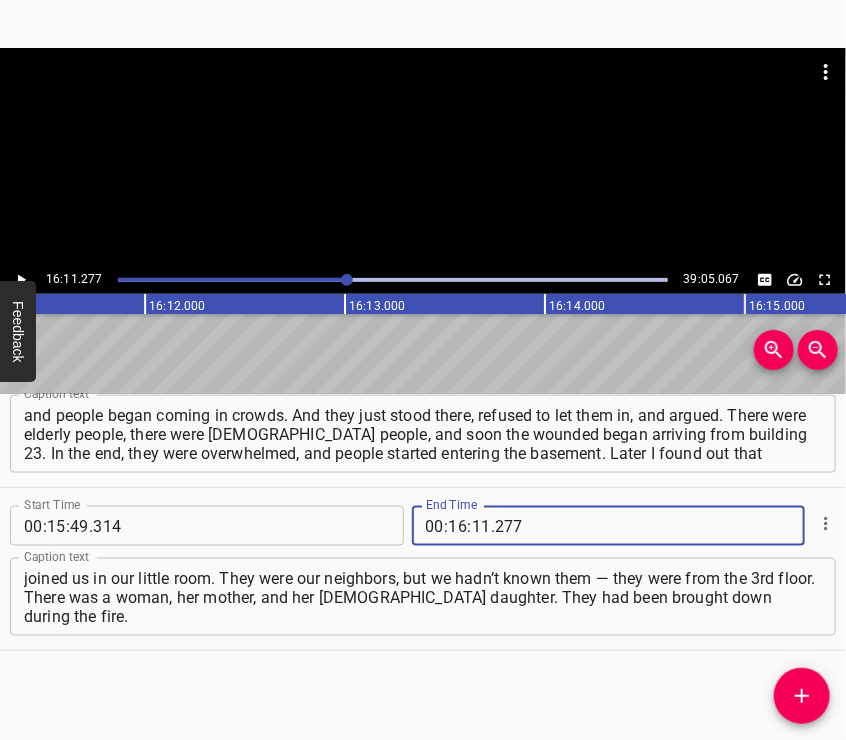 type on "277" 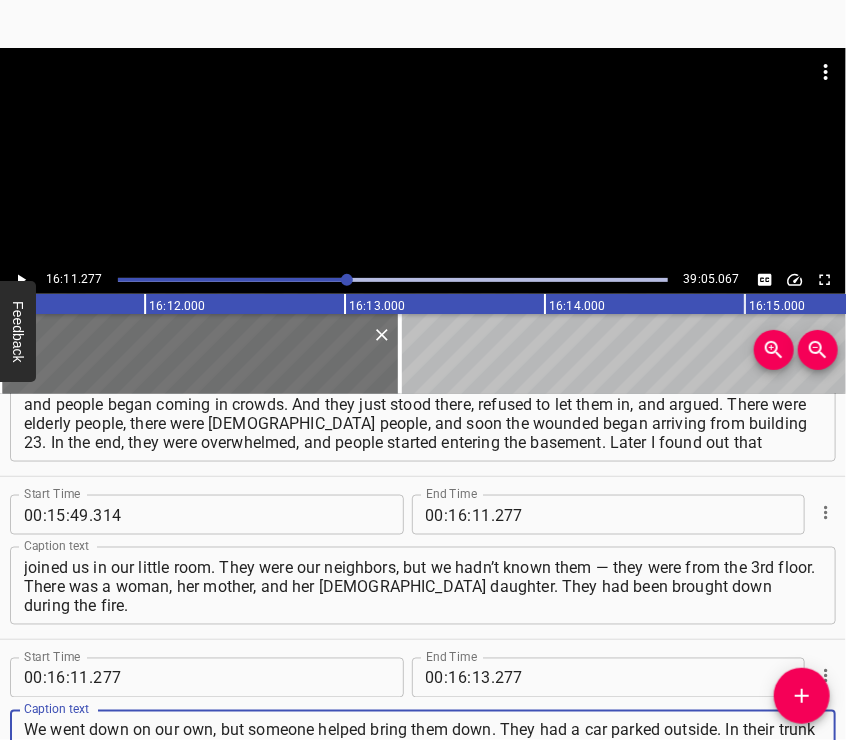 type on "We went down on our own, but someone helped bring them down. They had a car parked outside. In their trunk they had some food and packed belongings, but that car had been buried under the gate. The garages had been blown apart, but there was a small opening, and they could crawl into the trunk and get food out" 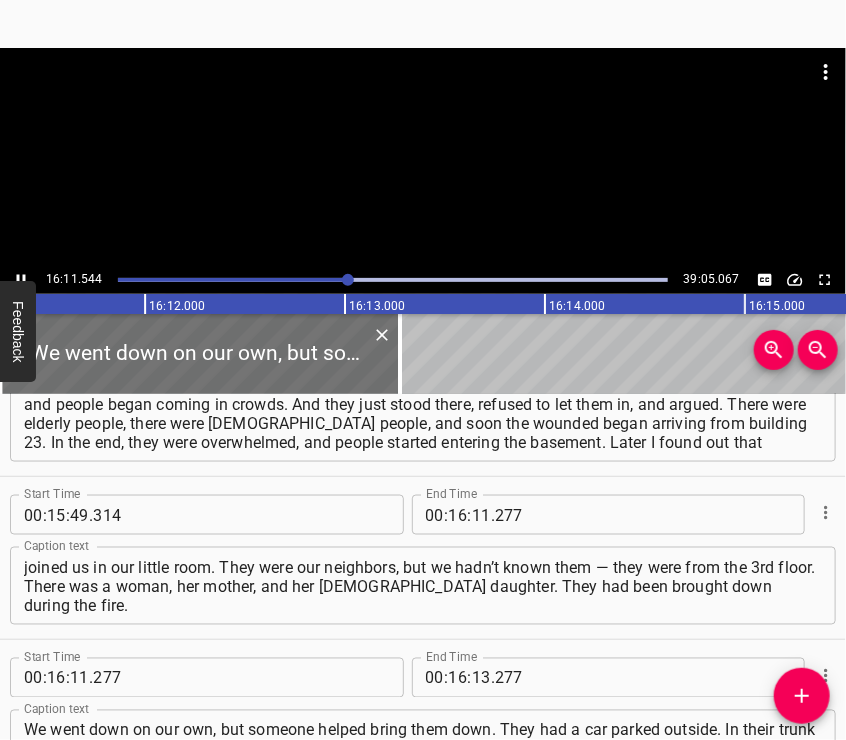 scroll, scrollTop: 7352, scrollLeft: 0, axis: vertical 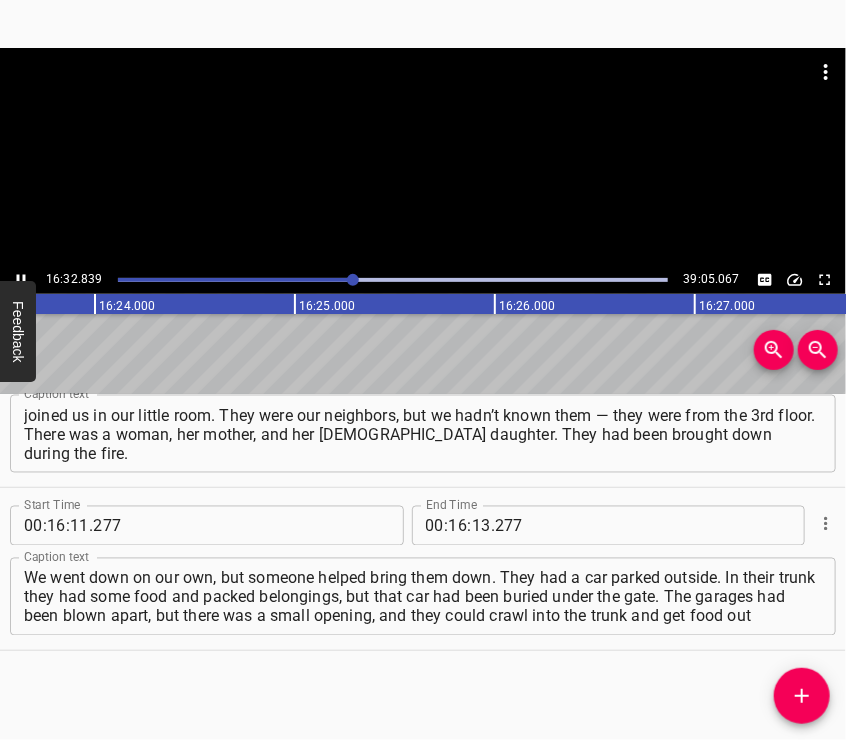 click at bounding box center [423, 157] 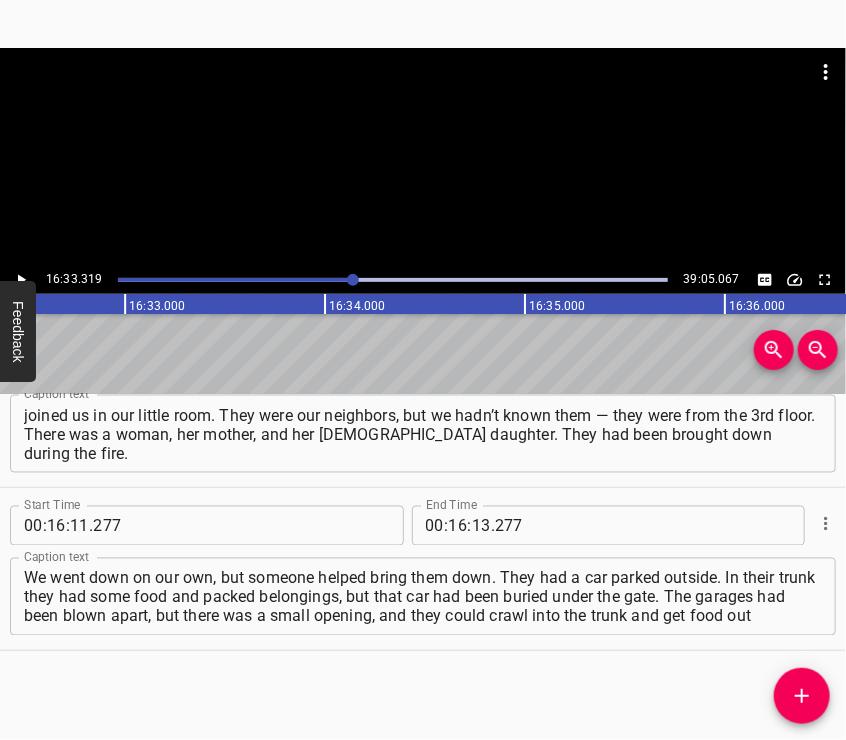 scroll, scrollTop: 0, scrollLeft: 198664, axis: horizontal 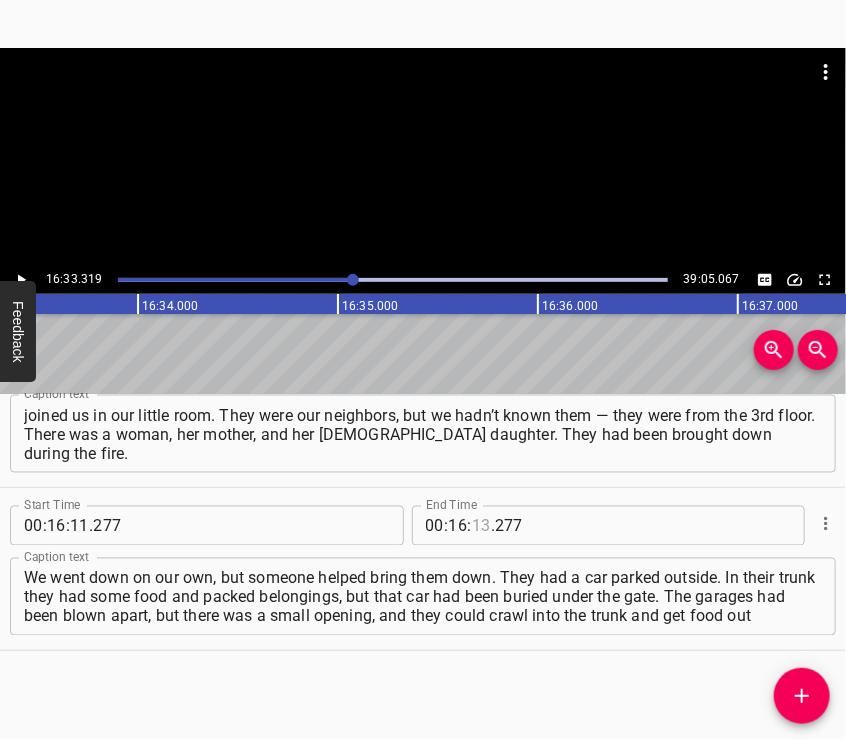 click at bounding box center (481, 526) 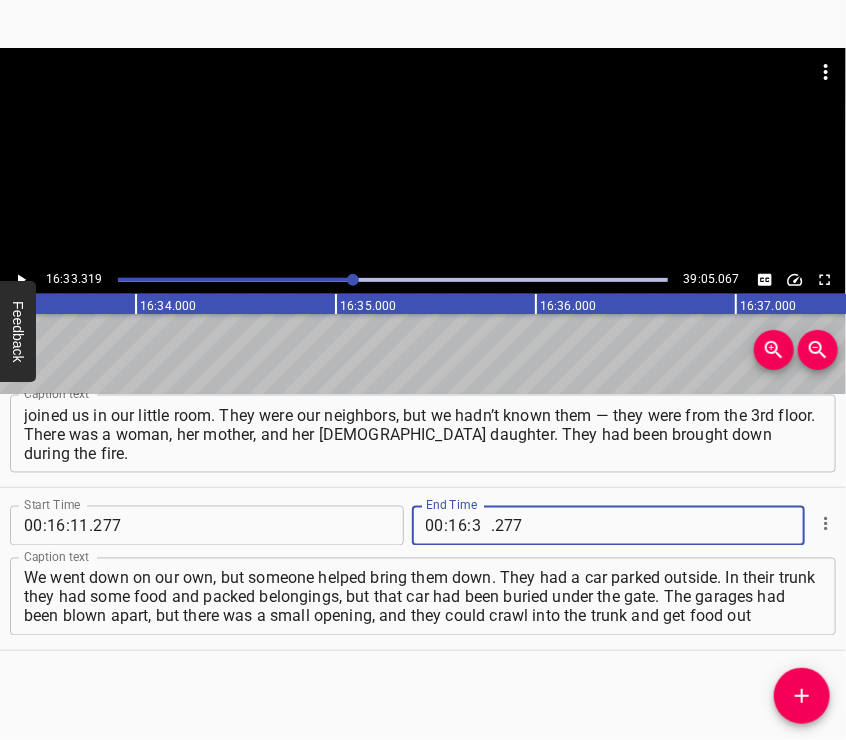 type on "33" 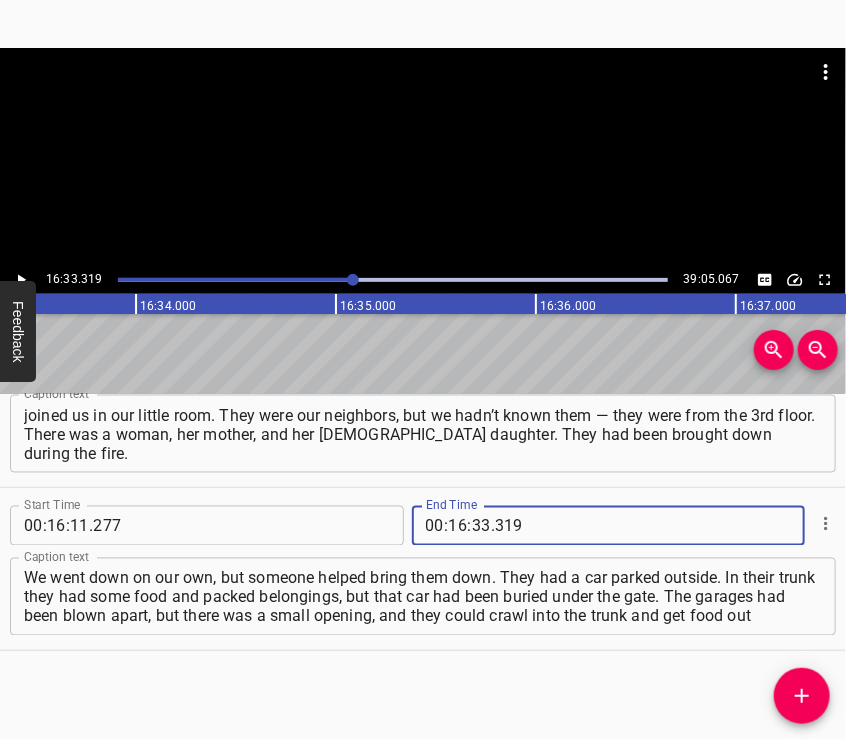type on "319" 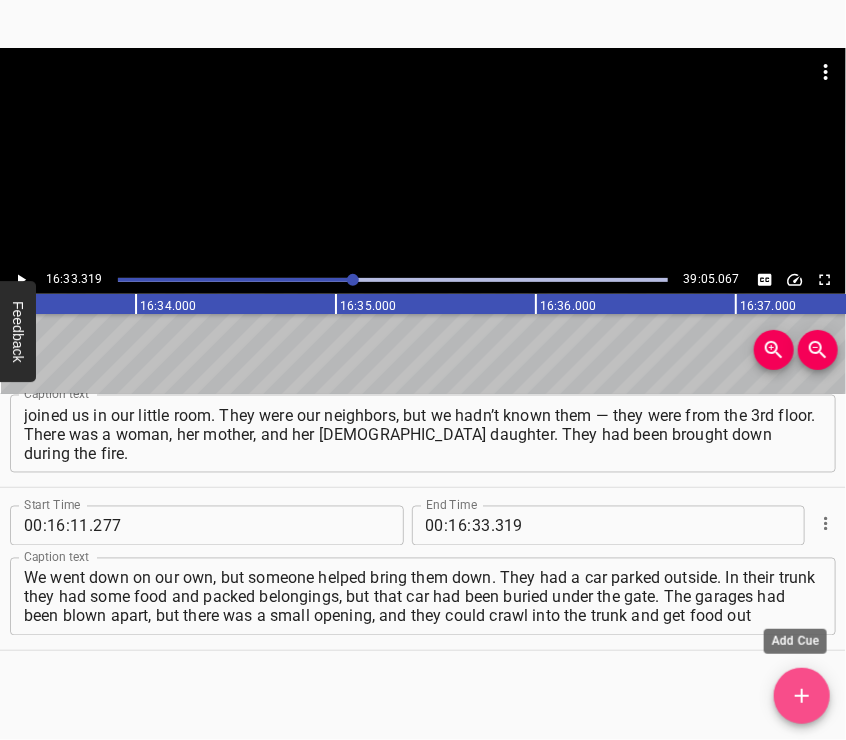 click 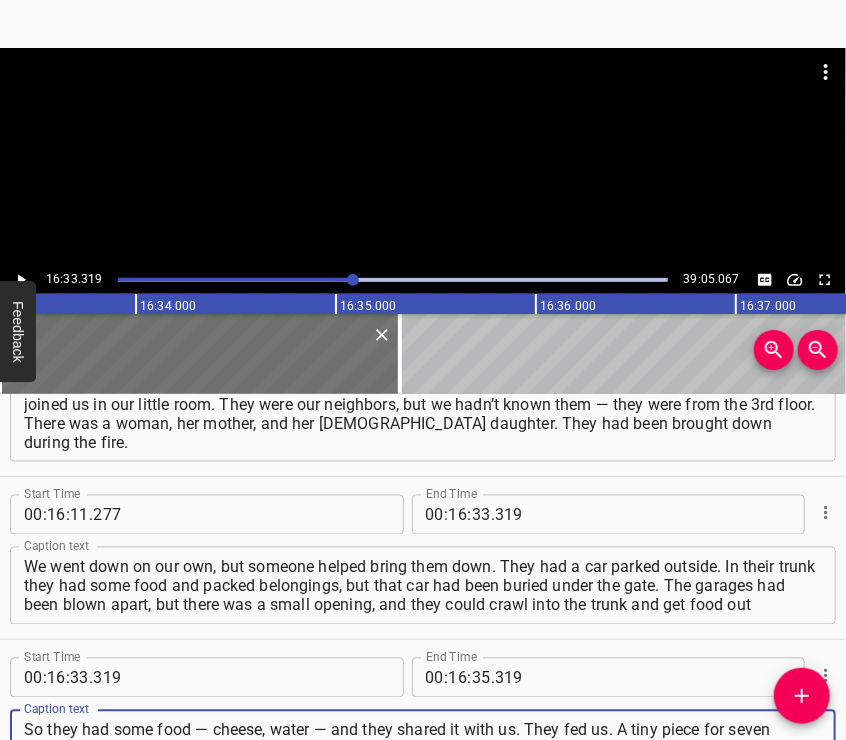 scroll, scrollTop: 19, scrollLeft: 0, axis: vertical 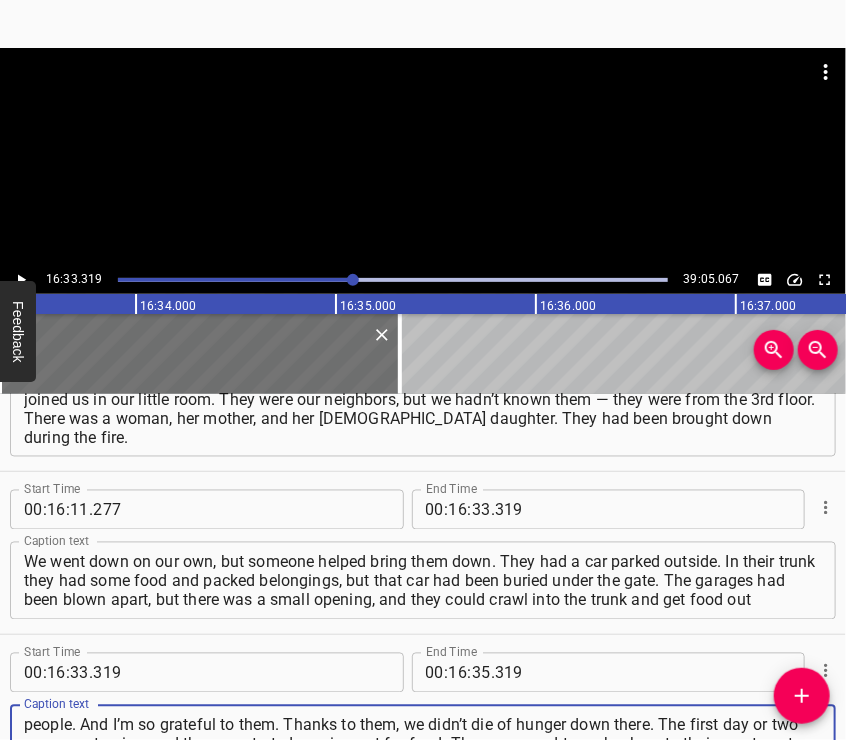 type on "So they had some food — cheese, water — and they shared it with us. They fed us. A tiny piece for seven people. And I’m so grateful to them. Thanks to them, we didn’t die of hunger down there. The first day or two we were starving, and then we started running out for food. They managed to go back up to their apartment on the 3rd floor." 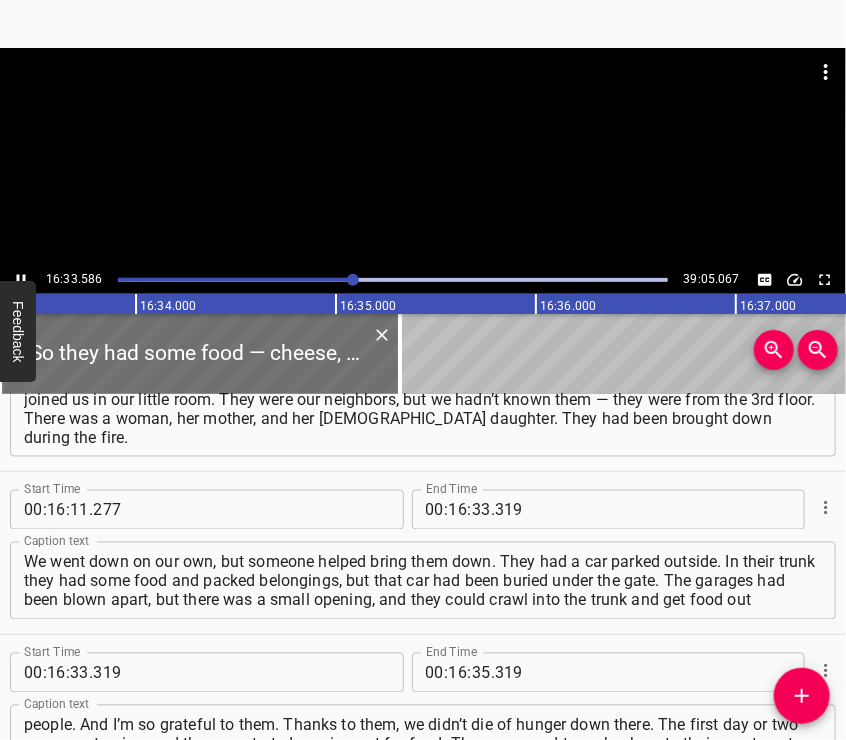 scroll, scrollTop: 7520, scrollLeft: 0, axis: vertical 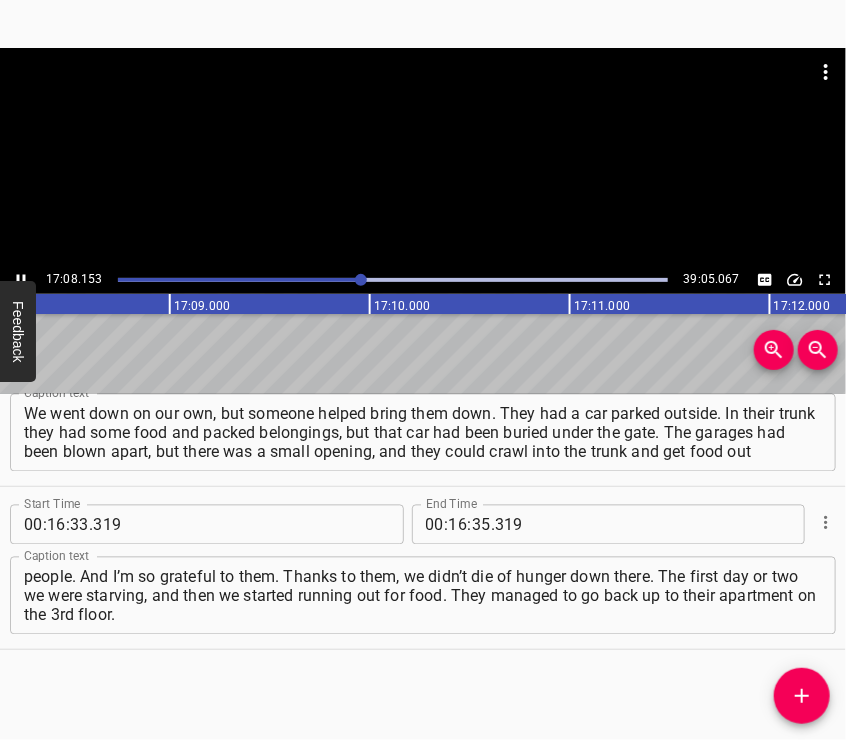 click at bounding box center (423, 157) 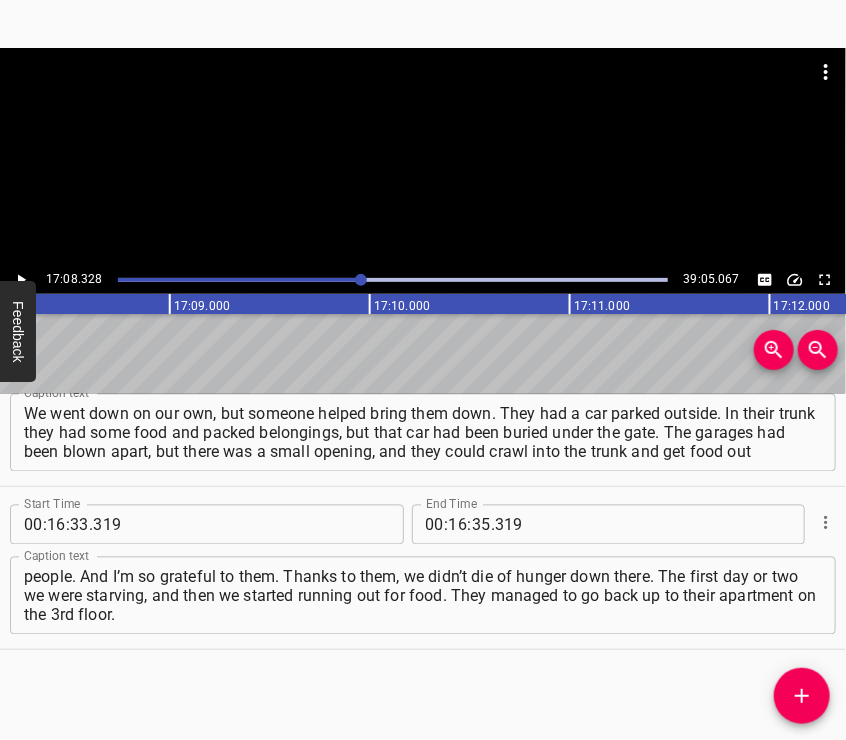 scroll, scrollTop: 0, scrollLeft: 205665, axis: horizontal 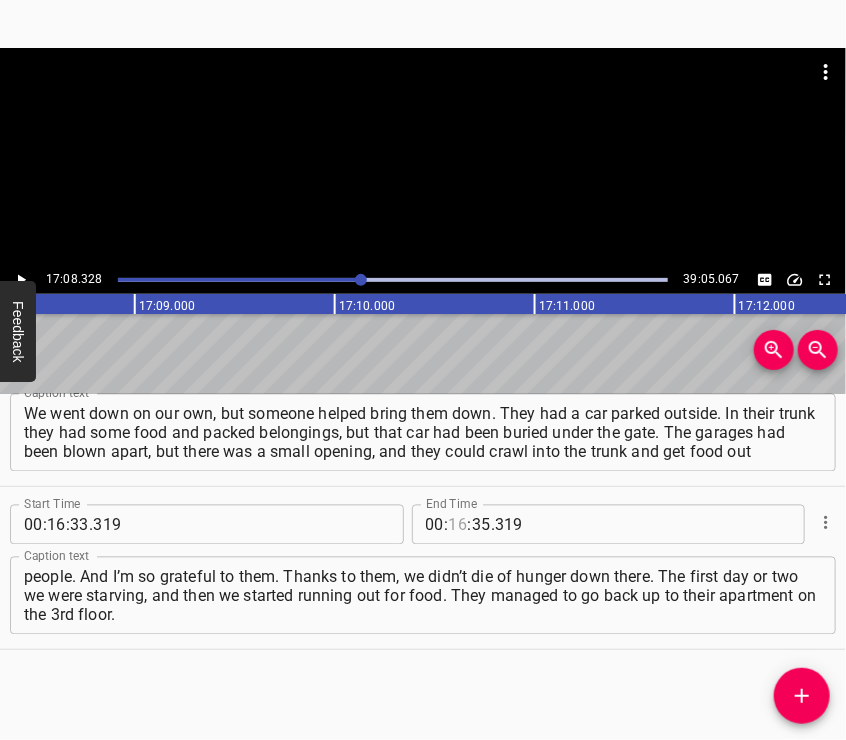 click at bounding box center (458, 525) 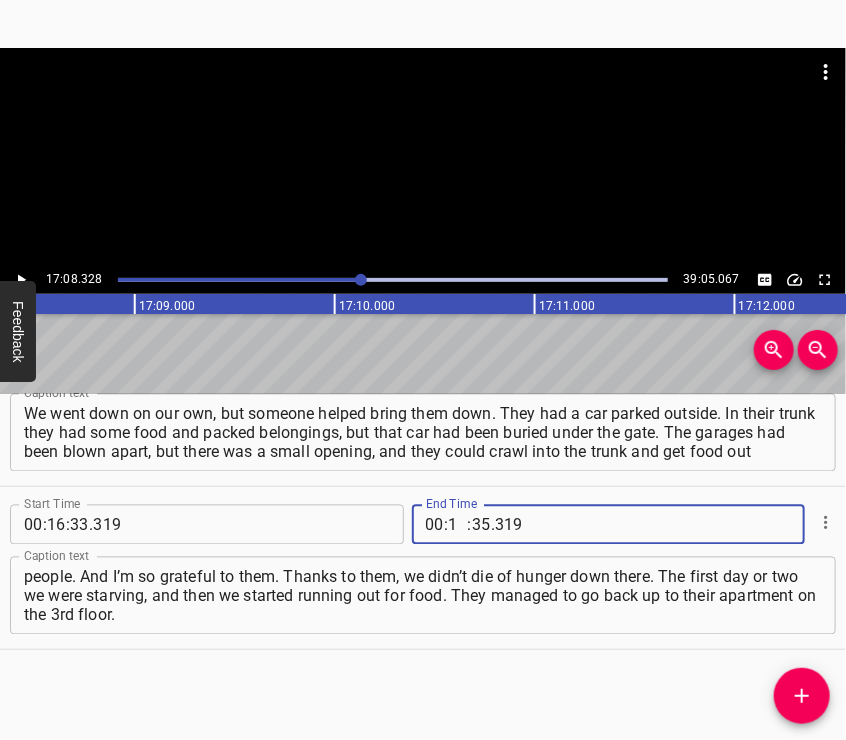 type on "17" 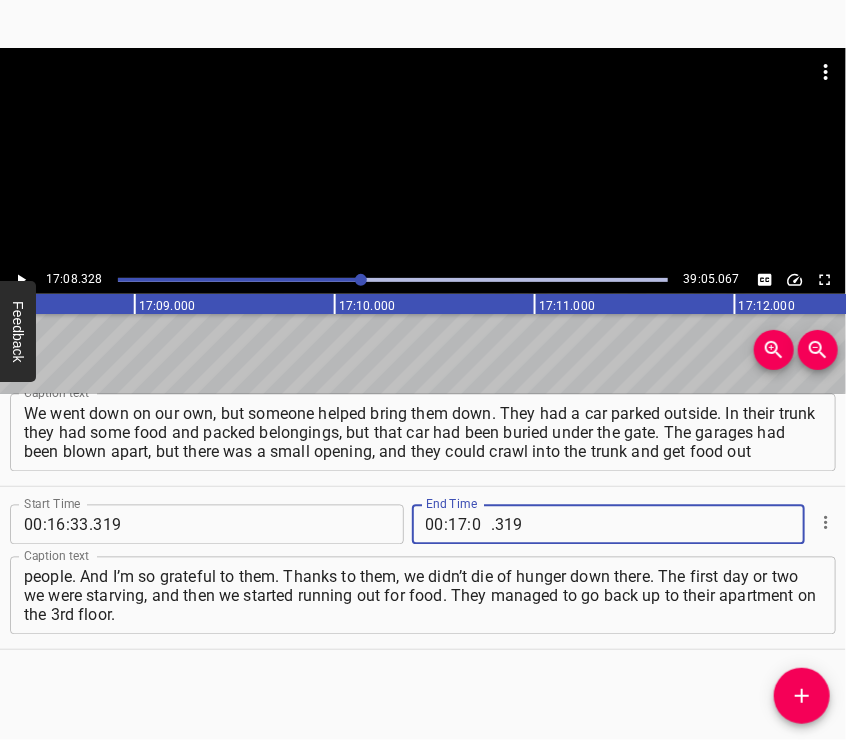 type on "08" 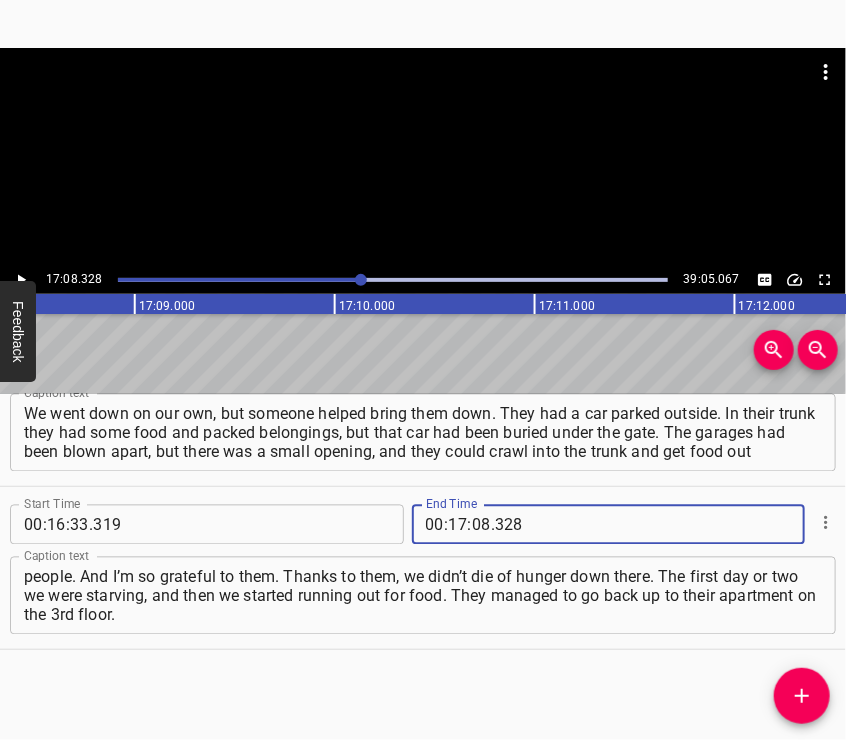 type on "328" 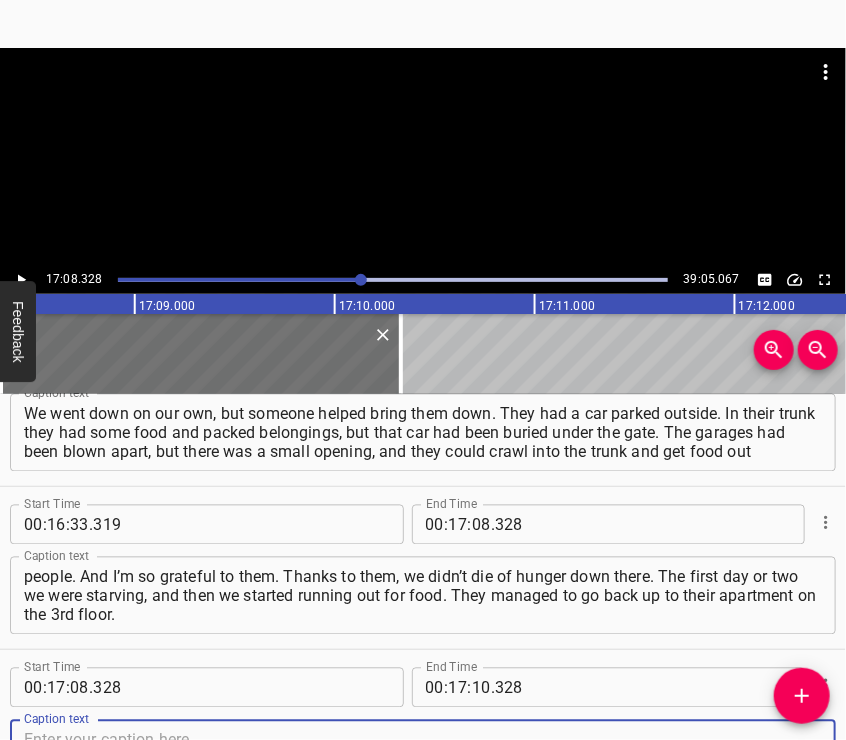 scroll, scrollTop: 7581, scrollLeft: 0, axis: vertical 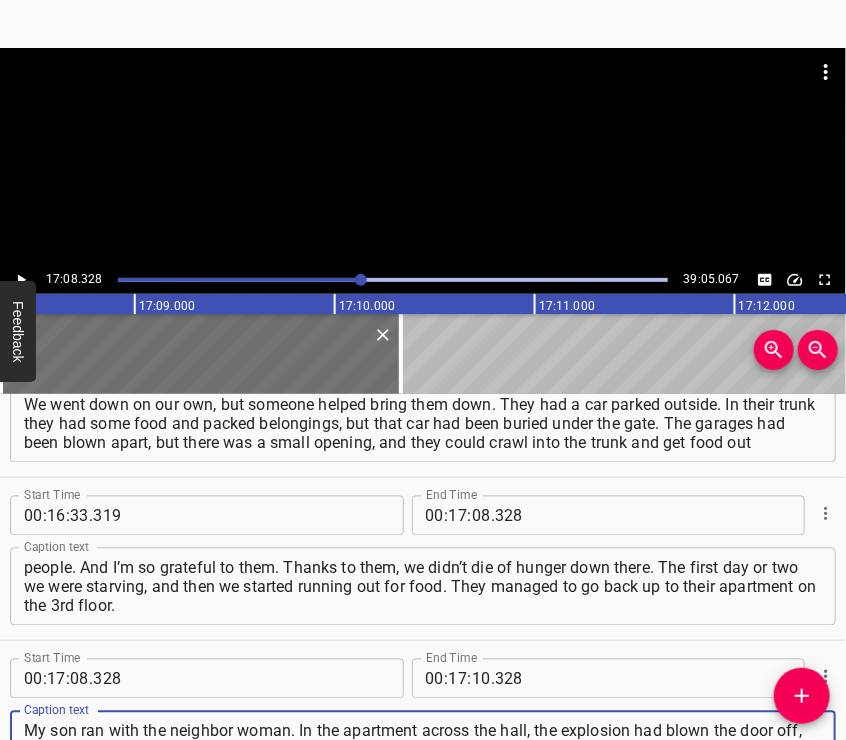 type on "My son ran with the neighbor woman. In the apartment across the hall, the explosion had blown the door off, and it was probably already looted. It was a full apartment, full of stuff, but no one was there. There was food, toilet paper, different drinks, even dolls and some chips. So they stuffed all of that into a sack — my son" 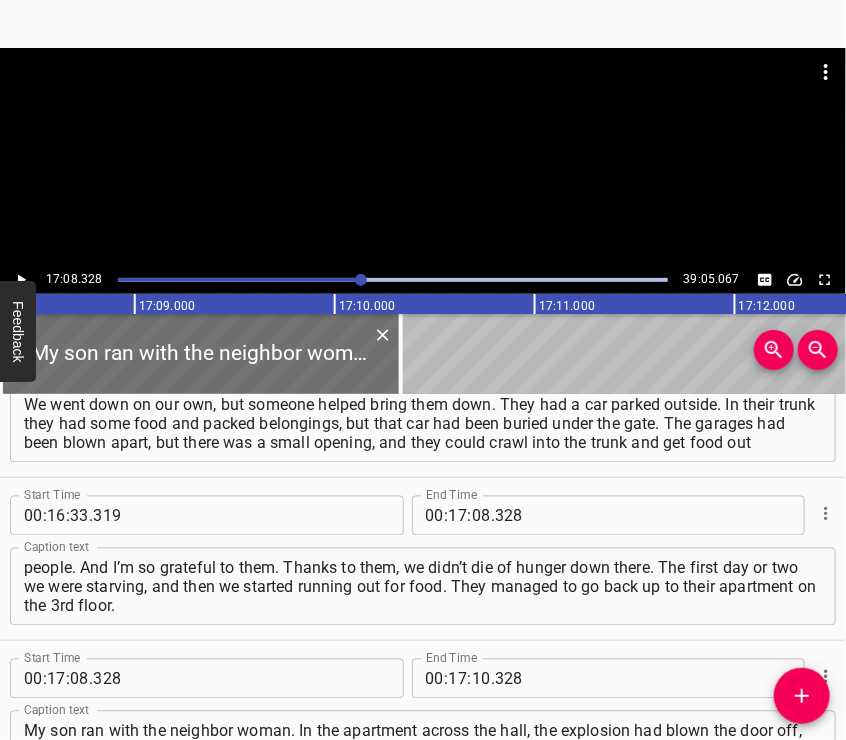 click at bounding box center (423, 98) 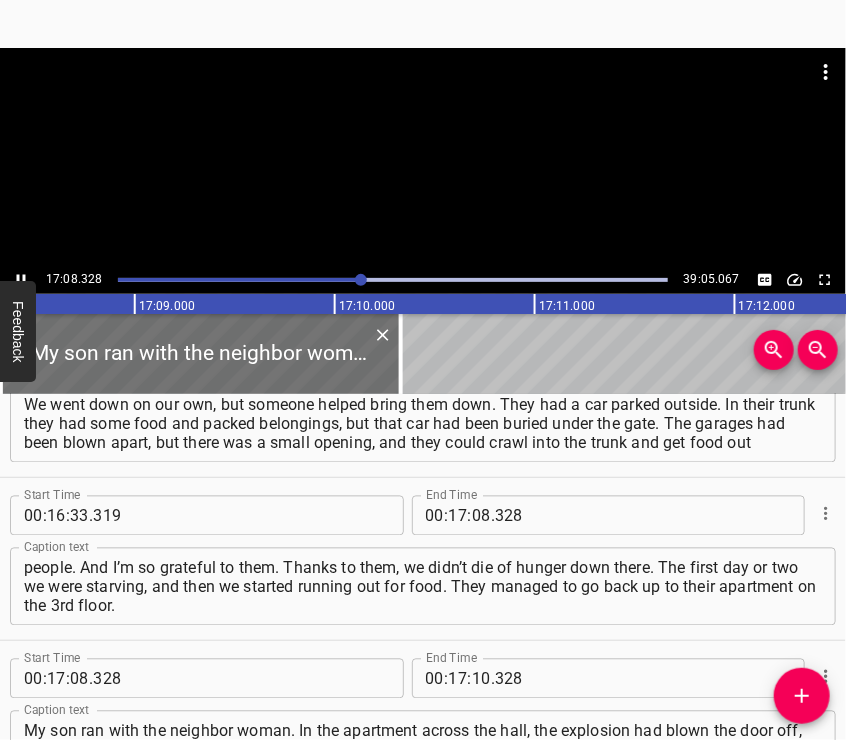 scroll, scrollTop: 7660, scrollLeft: 0, axis: vertical 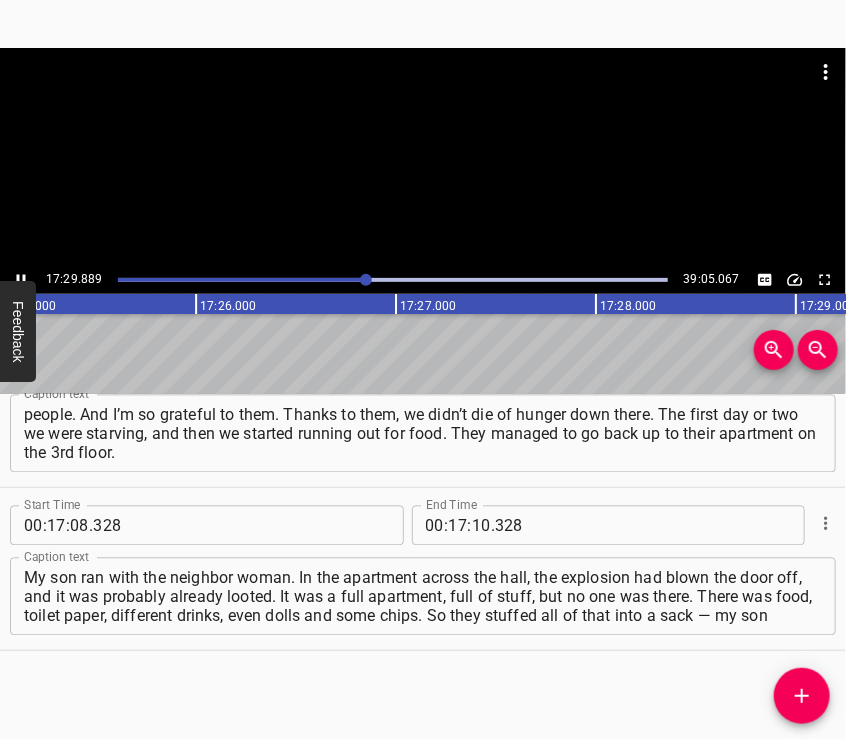 click at bounding box center [423, 157] 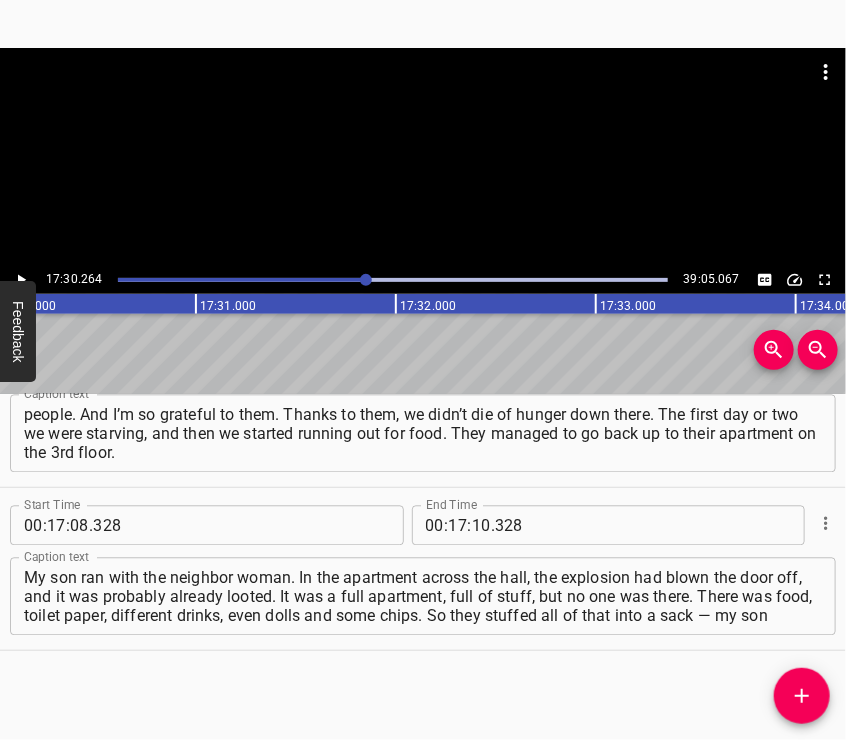 scroll, scrollTop: 0, scrollLeft: 210052, axis: horizontal 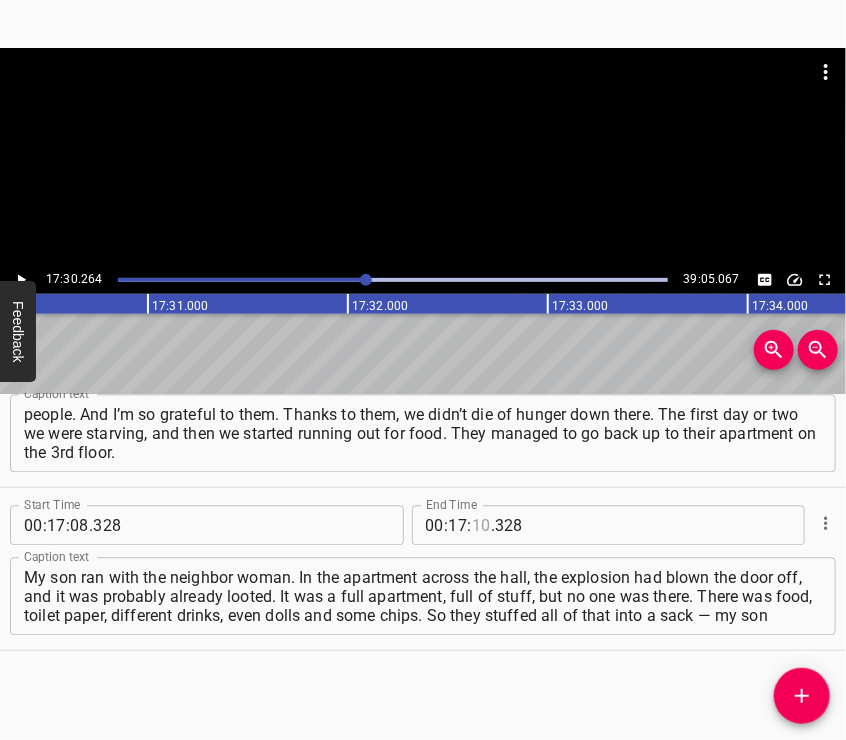 click at bounding box center [481, 526] 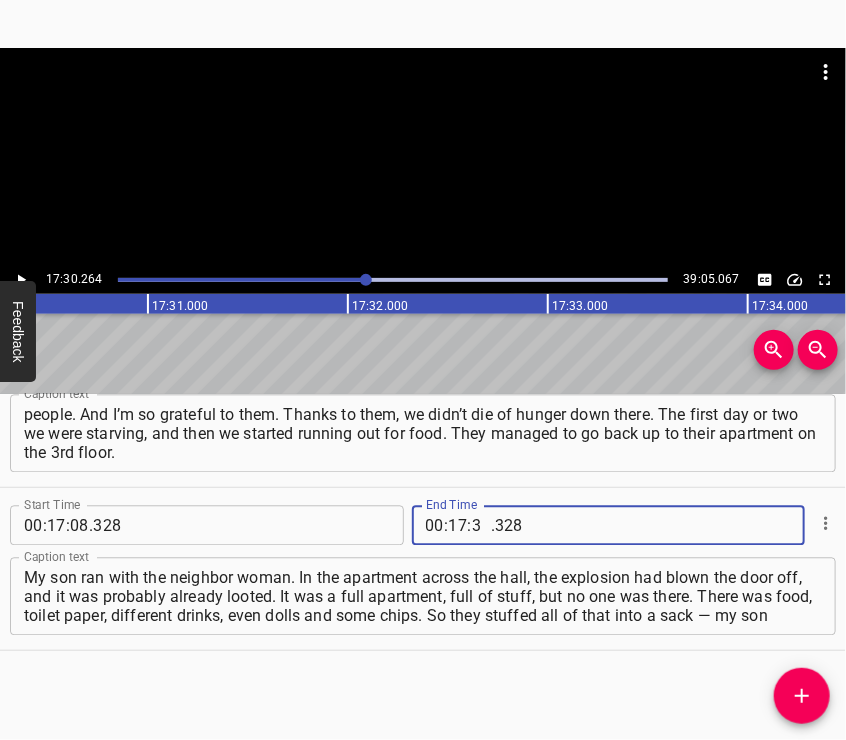 type on "30" 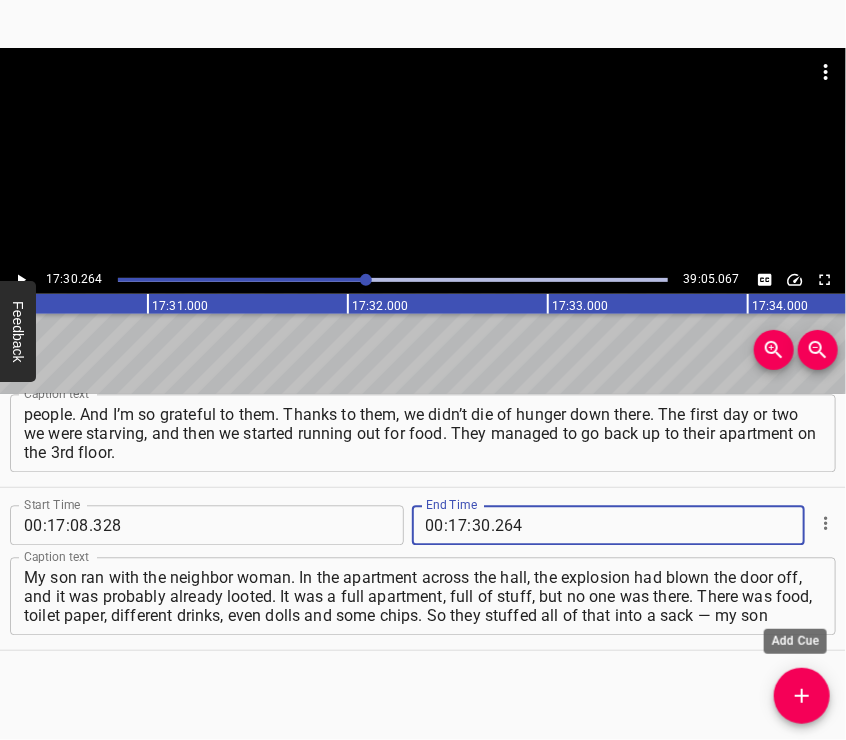 type on "264" 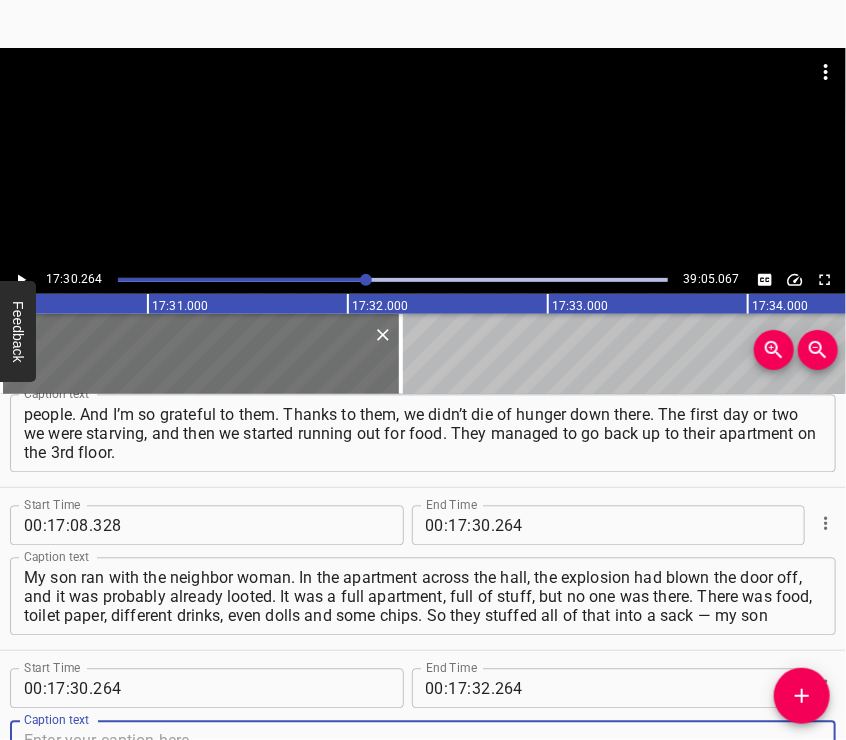 scroll, scrollTop: 7744, scrollLeft: 0, axis: vertical 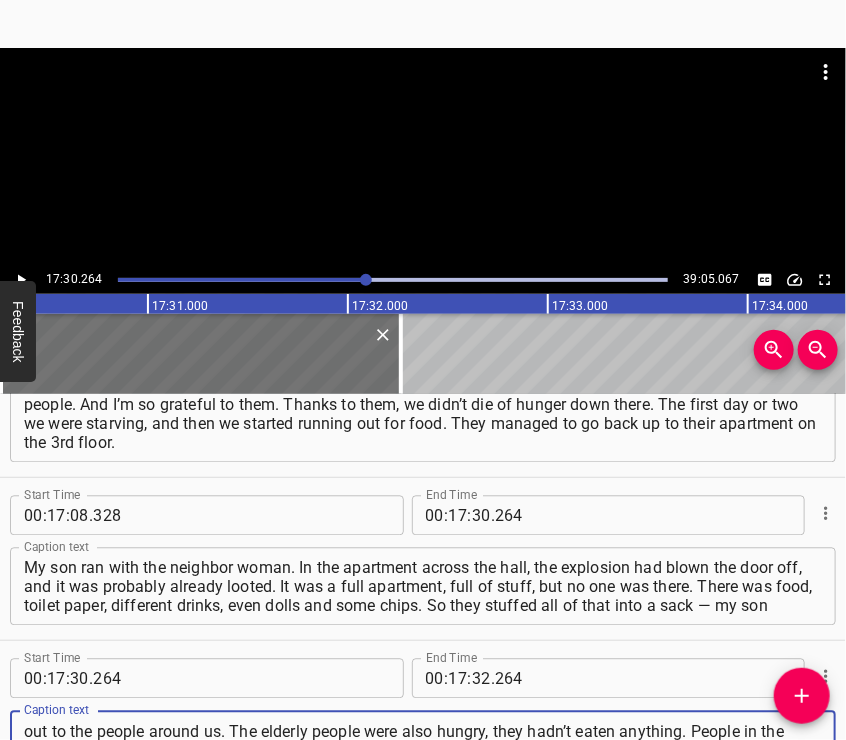 type on "and the neighbor — and brought it down to the basement. And that’s what we all lived on for a week. We gave it out to the people around us. The elderly people were also hungry, they hadn’t eaten anything. People in the basement exchanged food. We gave cheese, and a guy who only had sweet snack bars traded them for the kids" 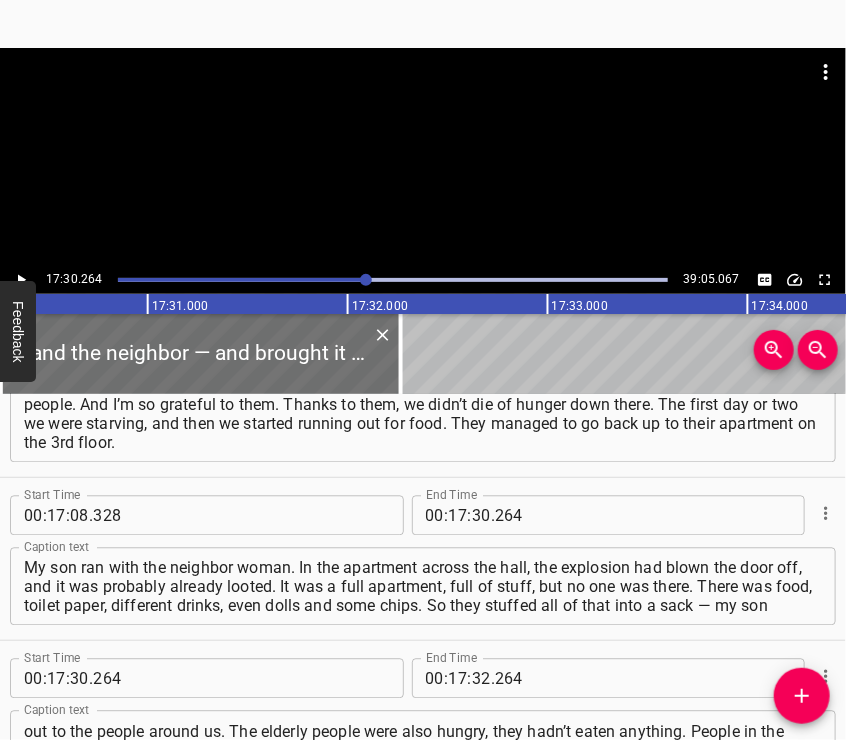 click at bounding box center [423, 98] 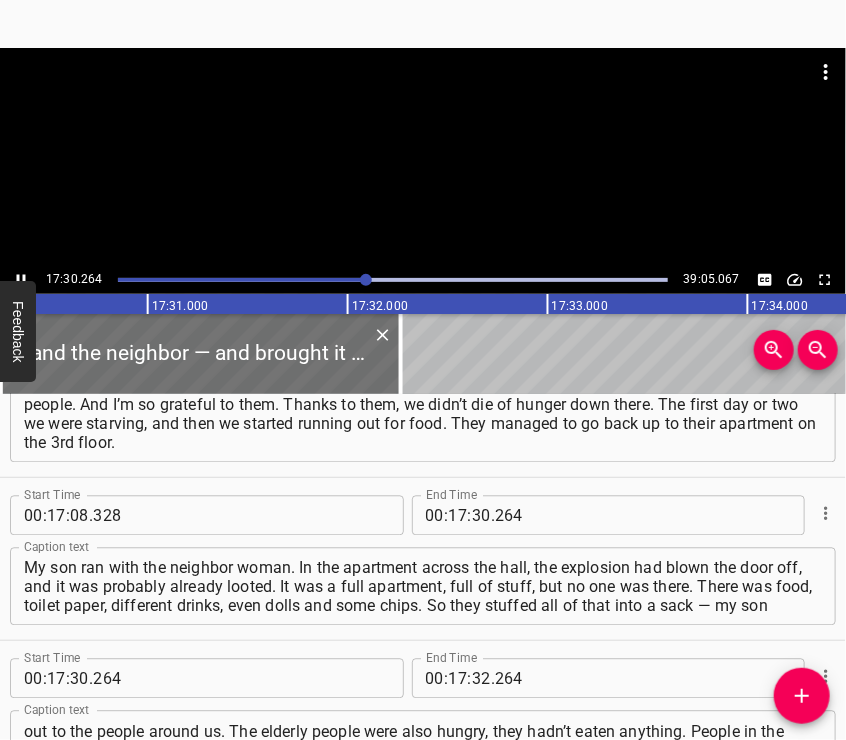 scroll, scrollTop: 7822, scrollLeft: 0, axis: vertical 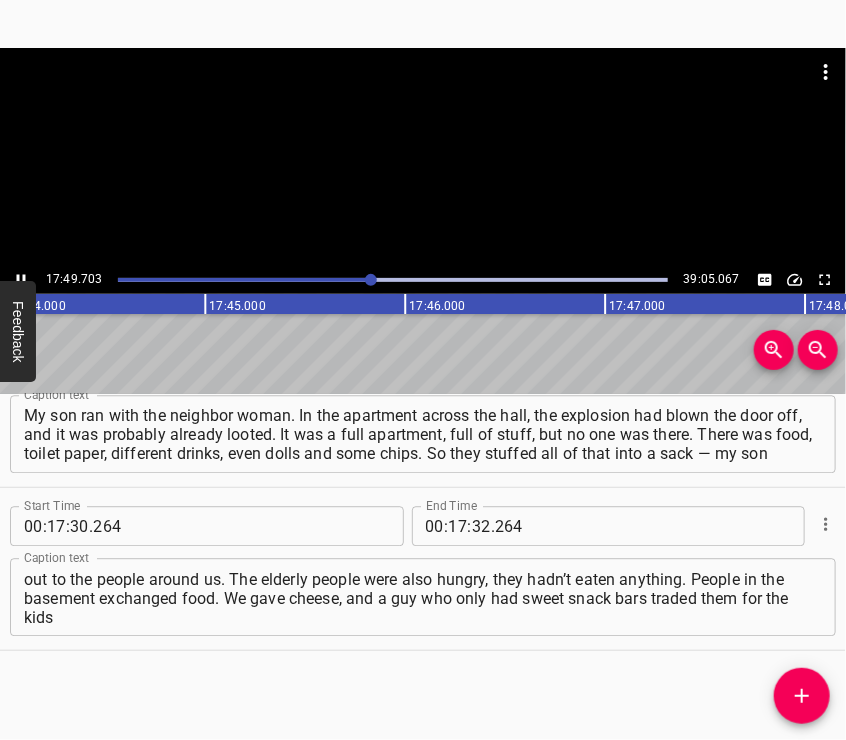 click at bounding box center [423, 157] 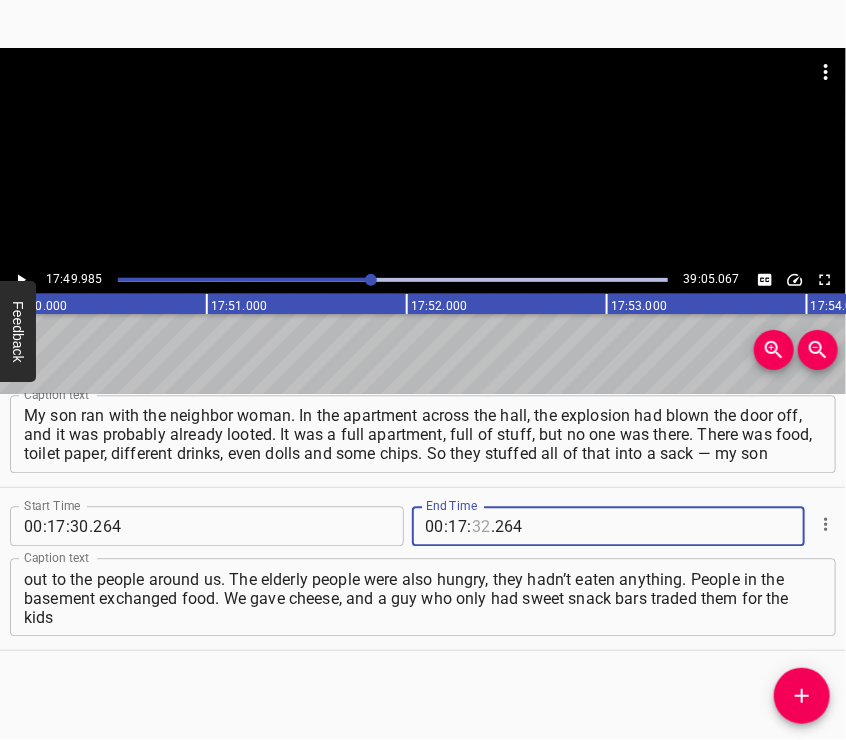 scroll, scrollTop: 0, scrollLeft: 213996, axis: horizontal 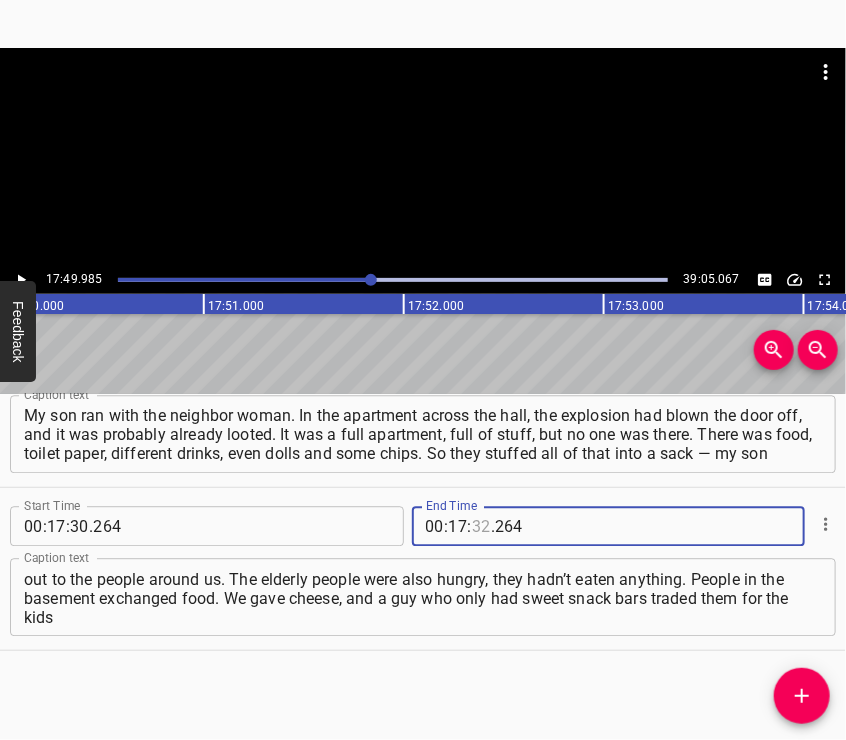 click at bounding box center (481, 526) 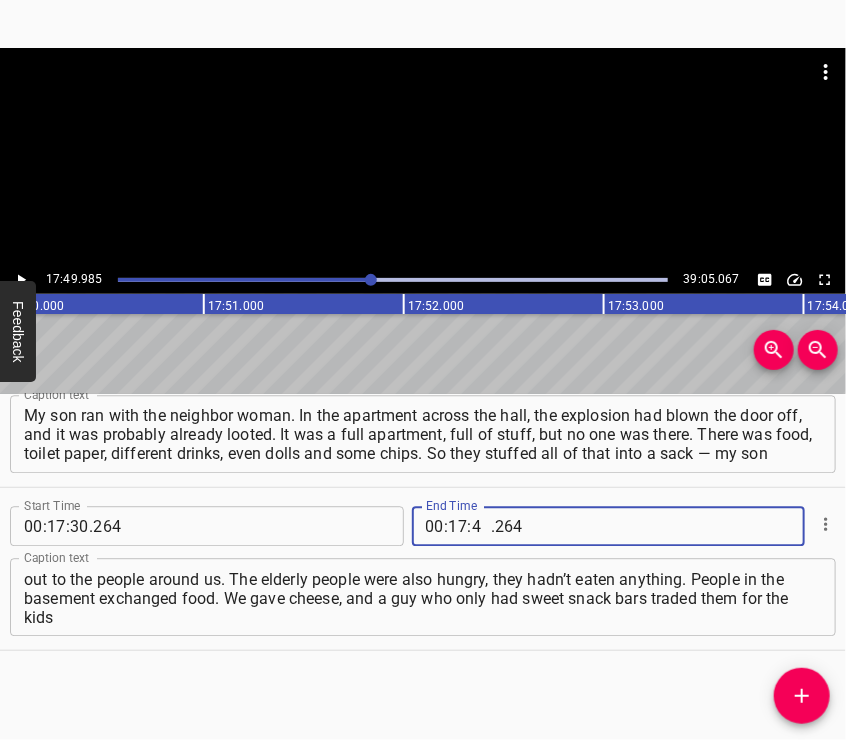 type on "49" 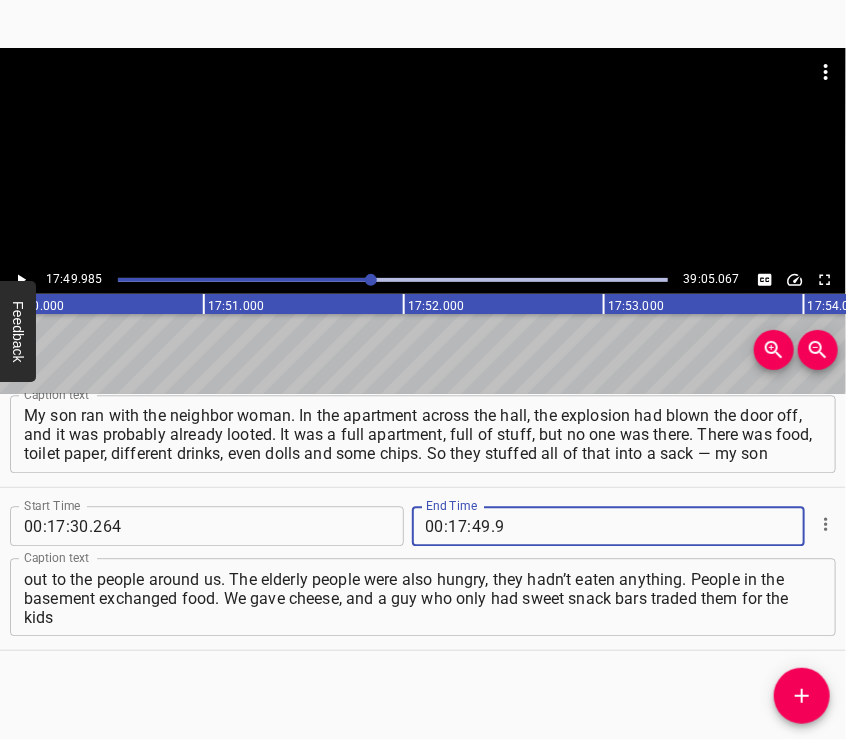 type on "98" 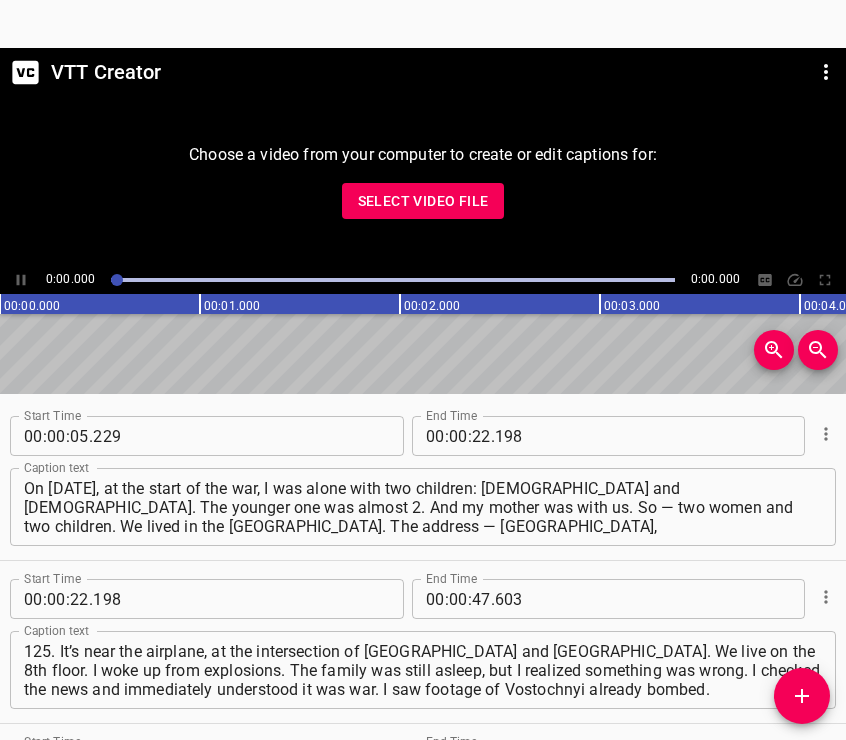 scroll, scrollTop: 0, scrollLeft: 0, axis: both 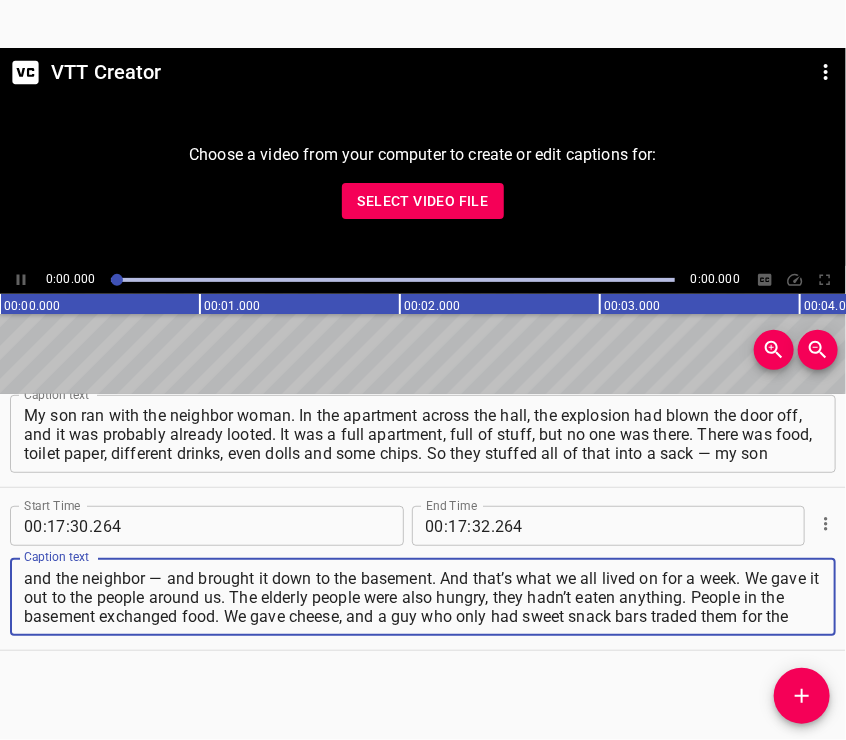 click on "Select Video File" at bounding box center [423, 201] 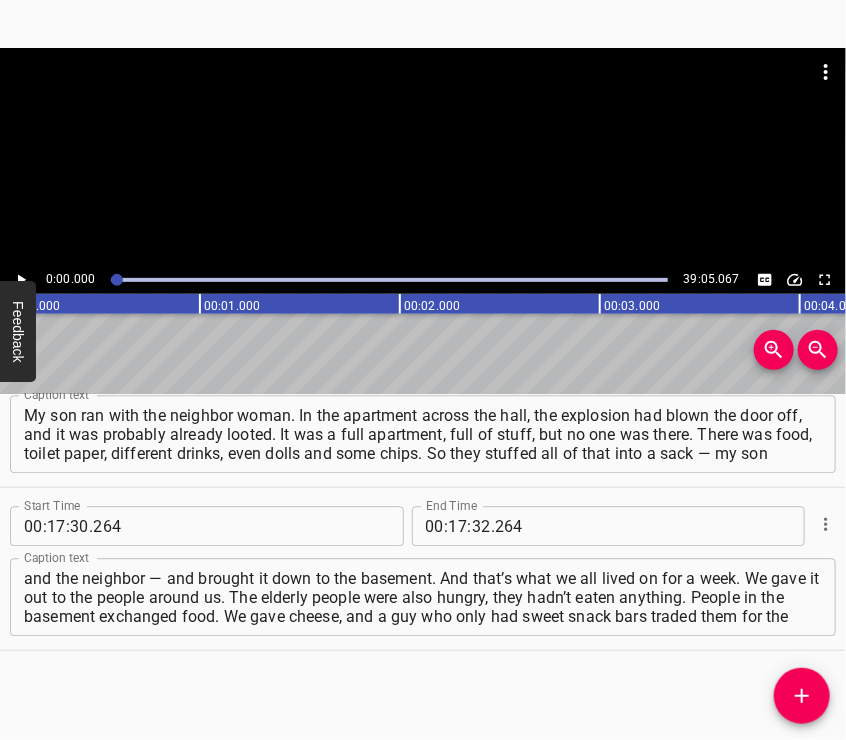 click at bounding box center (423, 157) 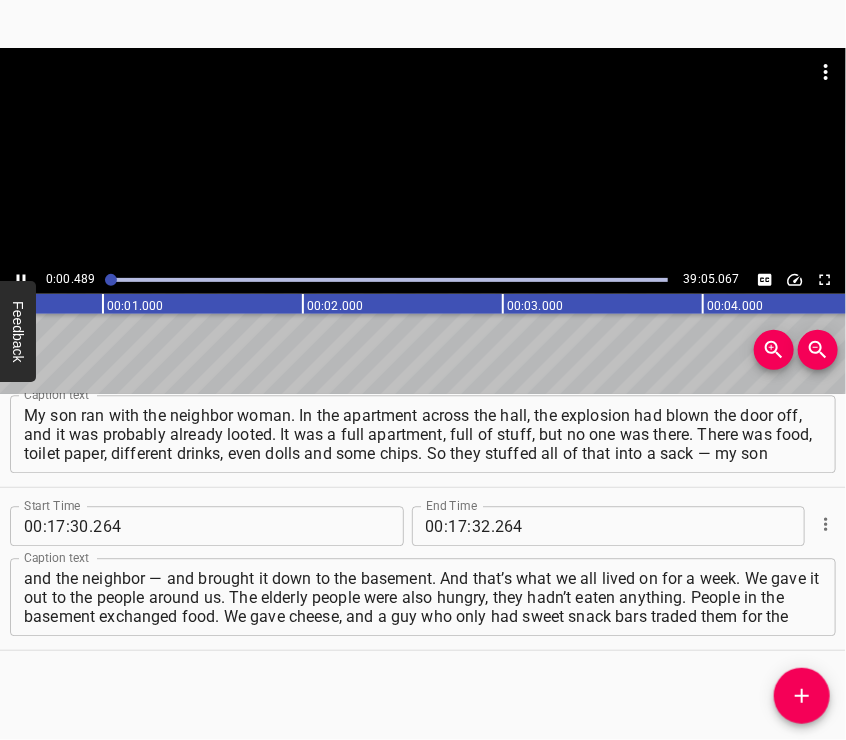 click at bounding box center (389, 280) 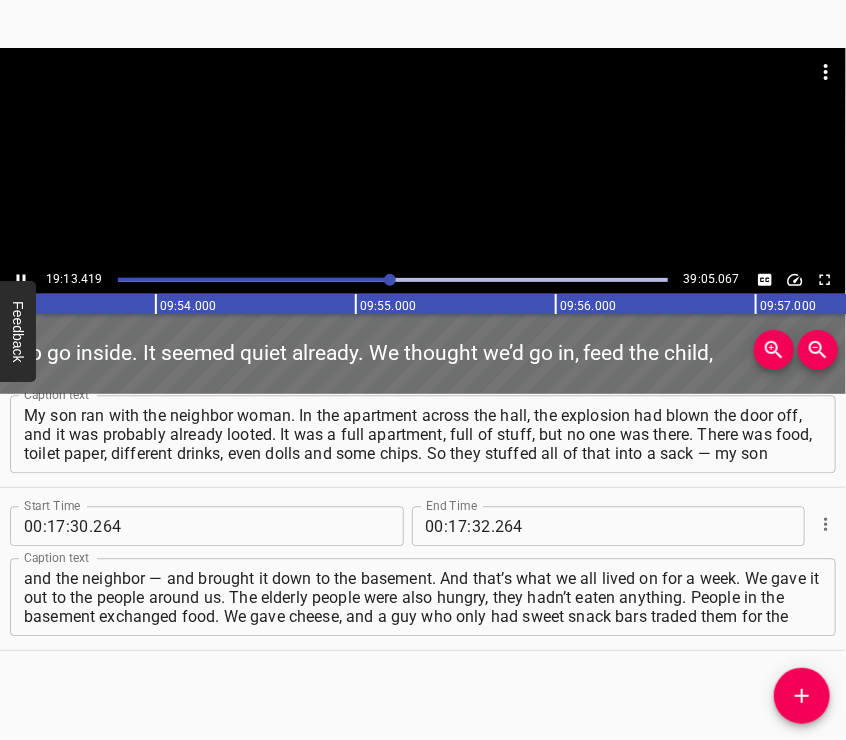click at bounding box center (113, 280) 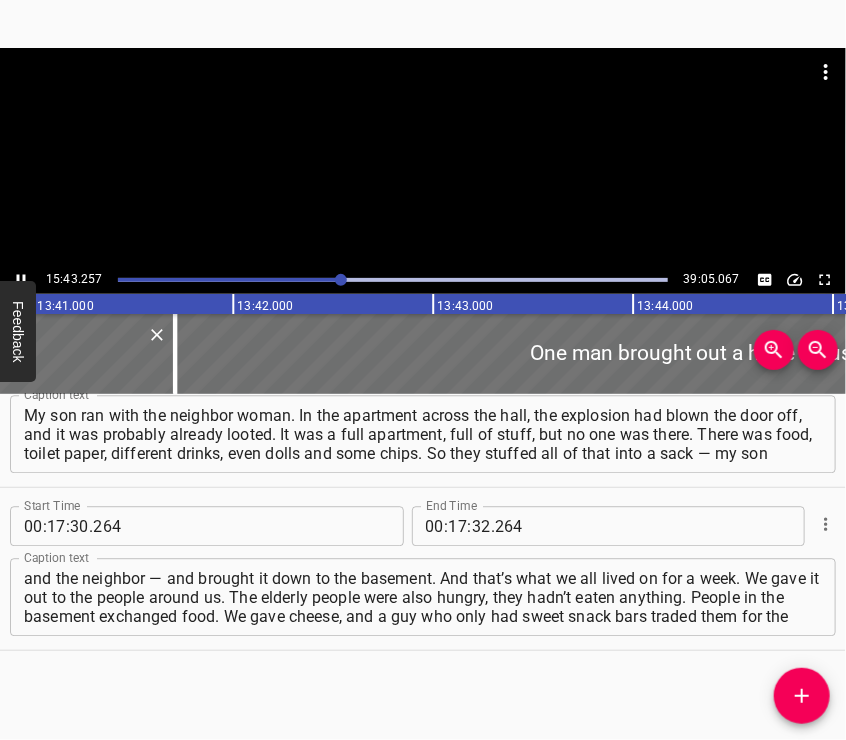 click at bounding box center (392, 280) 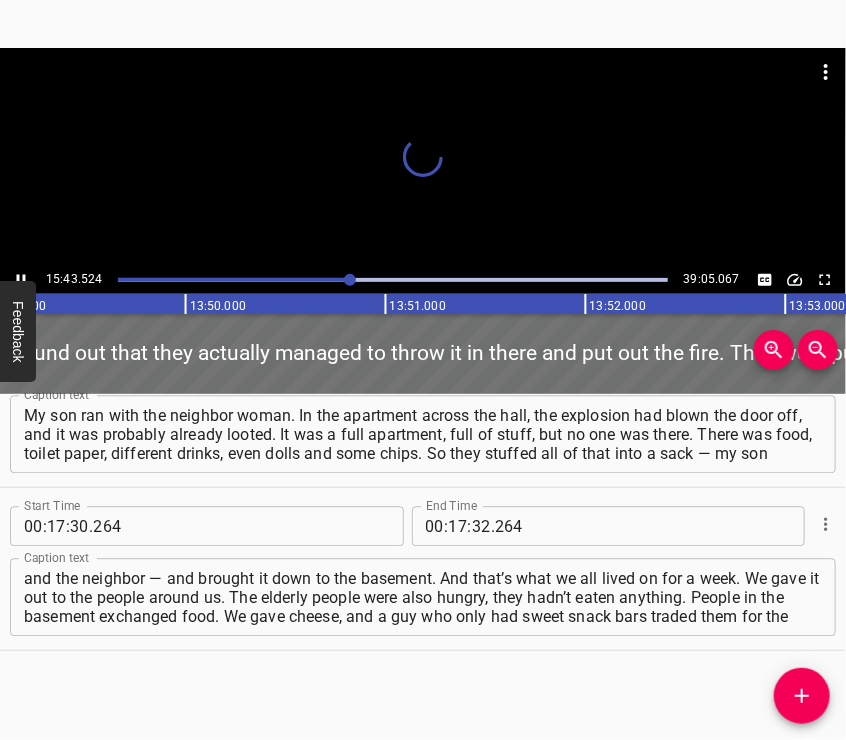 scroll, scrollTop: 0, scrollLeft: 167006, axis: horizontal 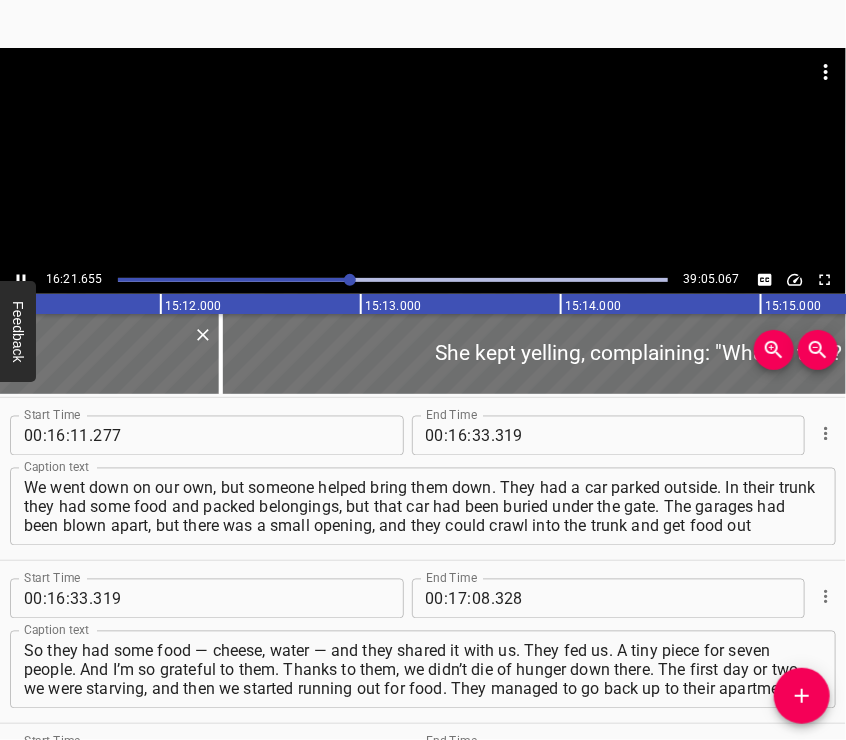 click at bounding box center (392, 280) 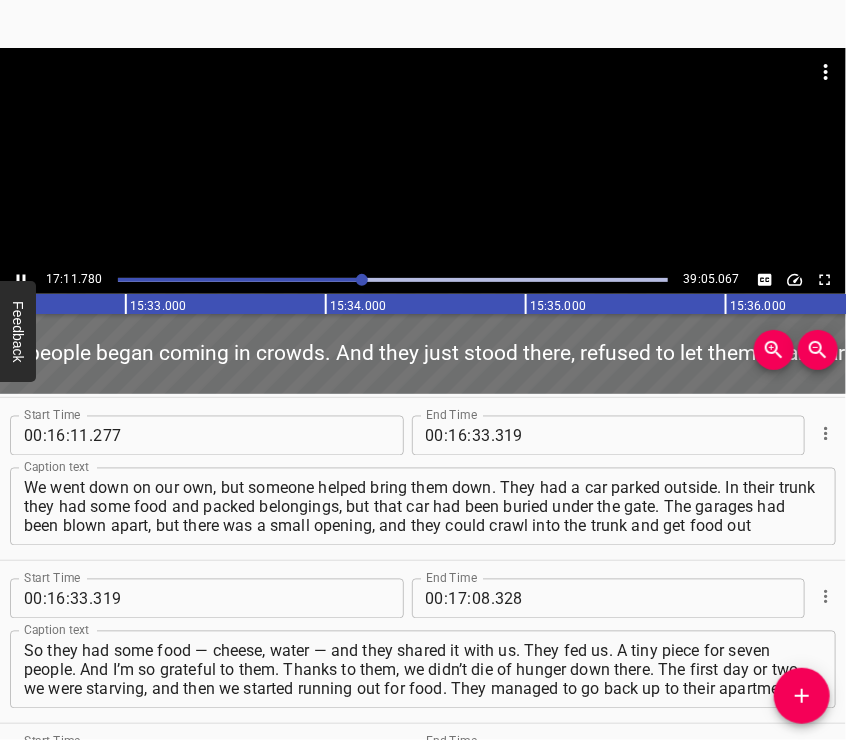 scroll, scrollTop: 7760, scrollLeft: 0, axis: vertical 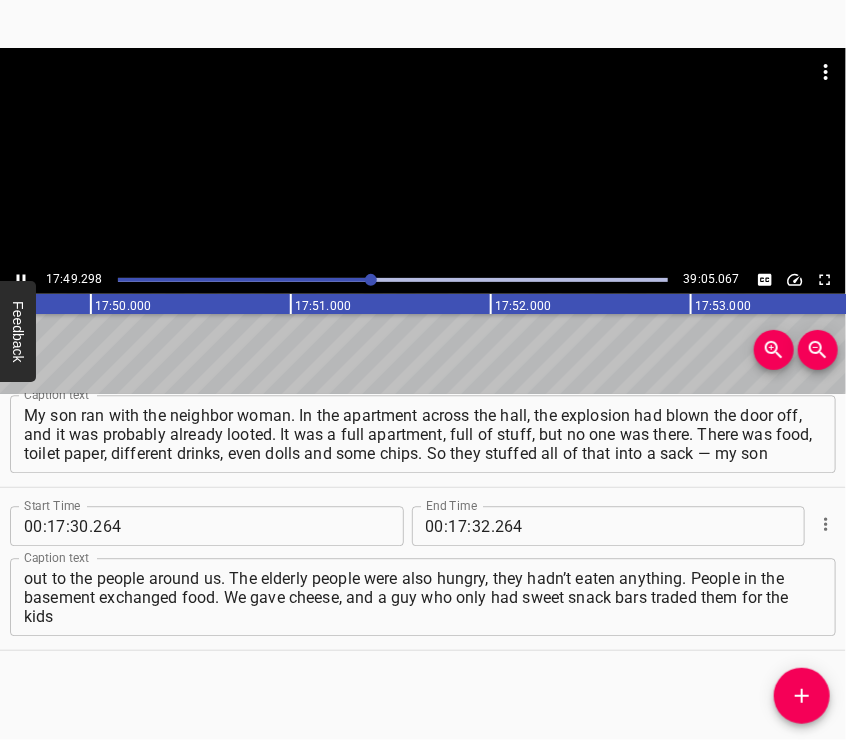 click at bounding box center [423, 157] 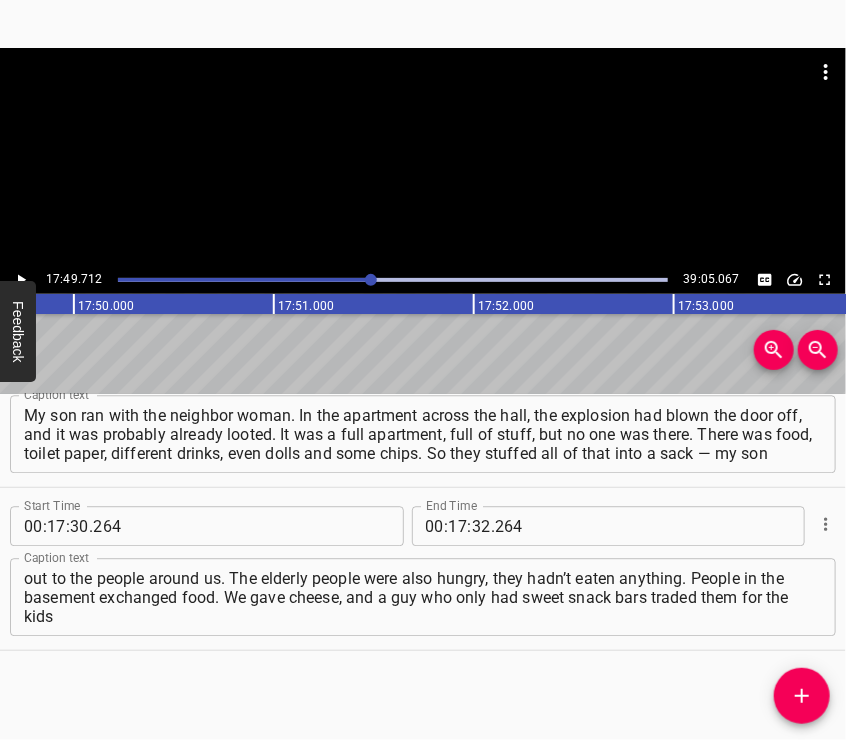 scroll, scrollTop: 0, scrollLeft: 213942, axis: horizontal 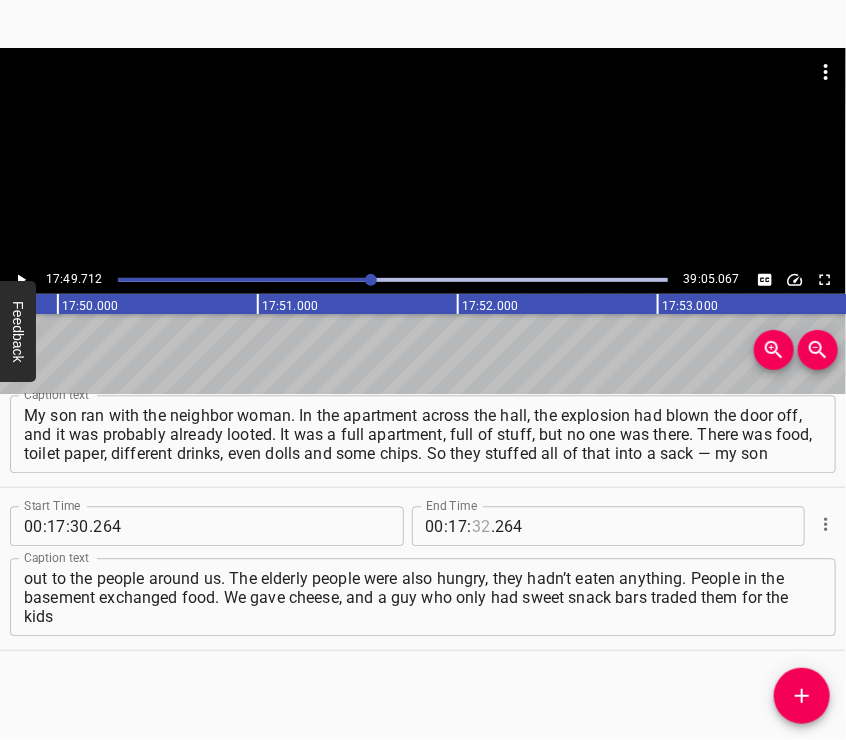 click at bounding box center [481, 526] 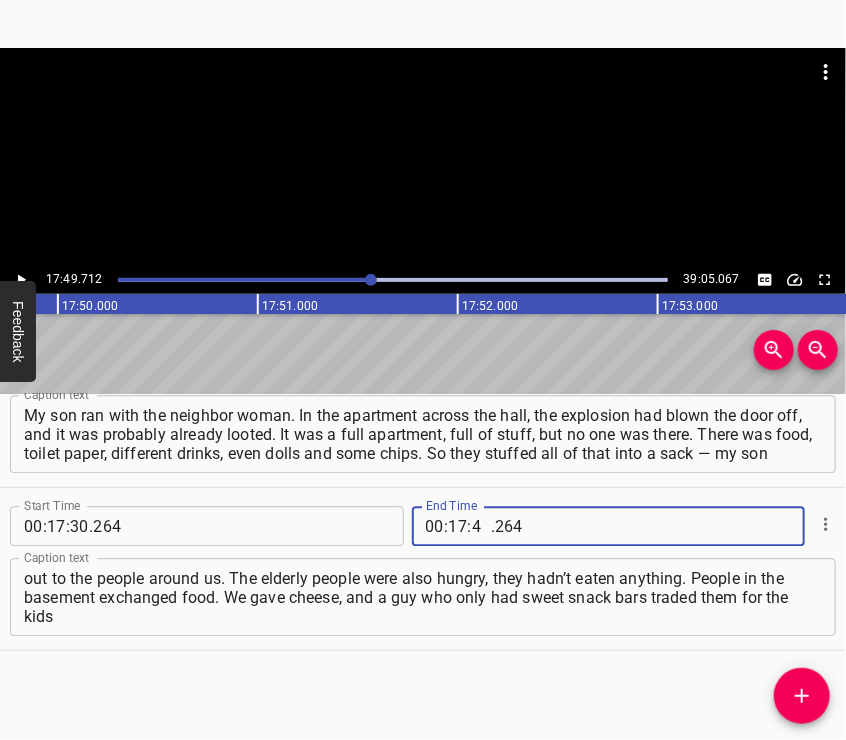 type on "49" 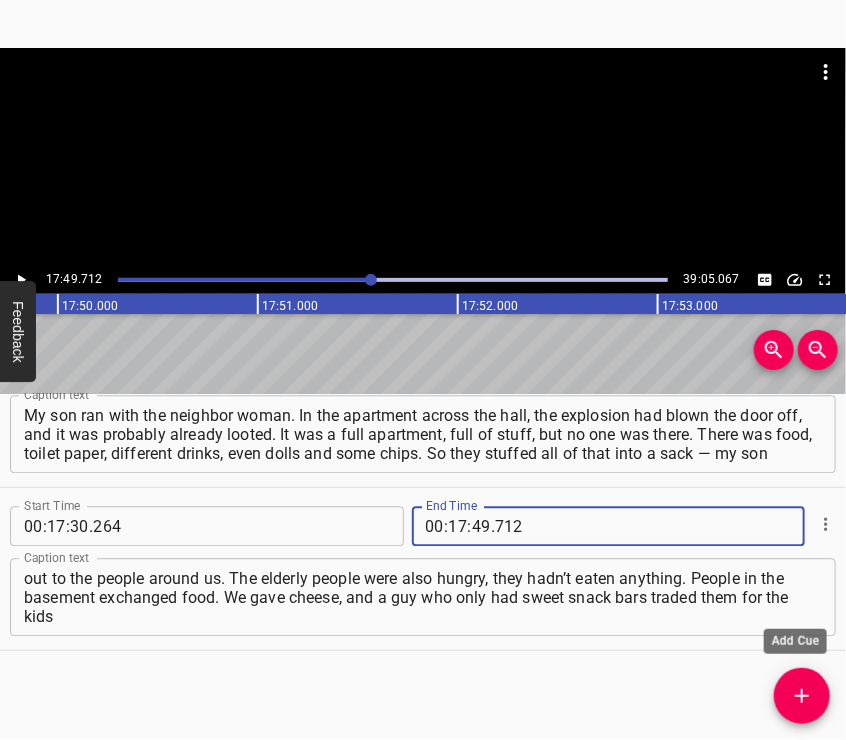 type on "712" 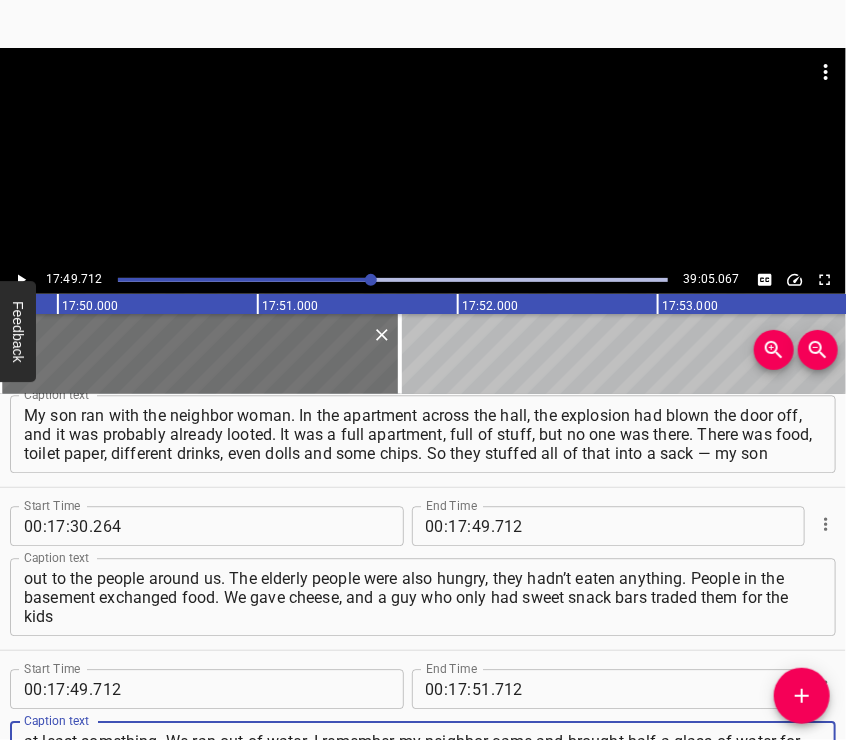 scroll 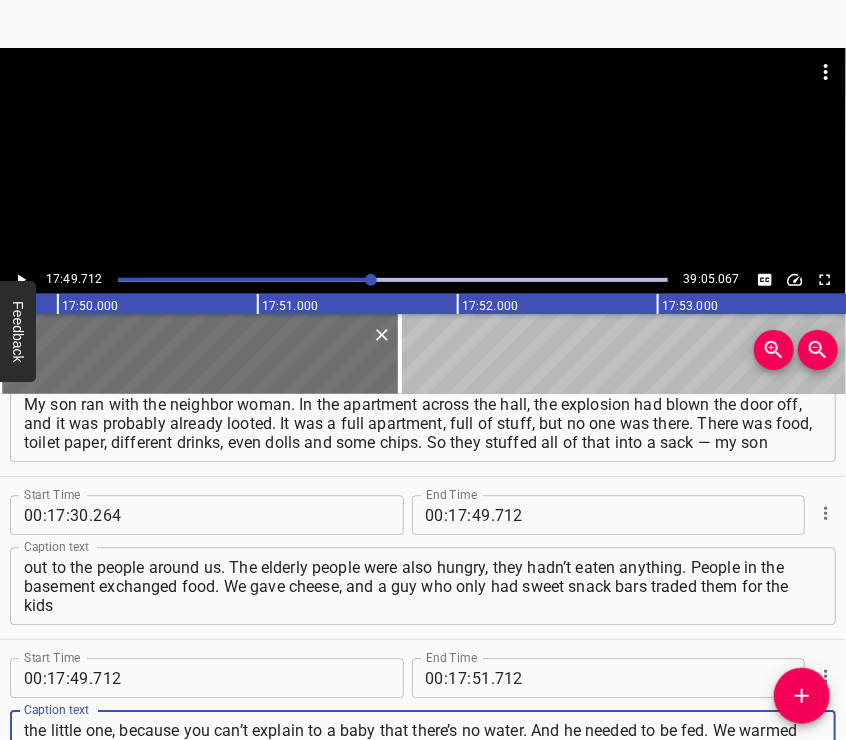 type on "at least something. We ran out of water. I remember my neighbor came and brought half a glass of water for the little one, because you can’t explain to a baby that there’s no water. And he needed to be fed. We warmed his bottle of water under the armpit, against the body, because it was very cold. Then the men started going outside," 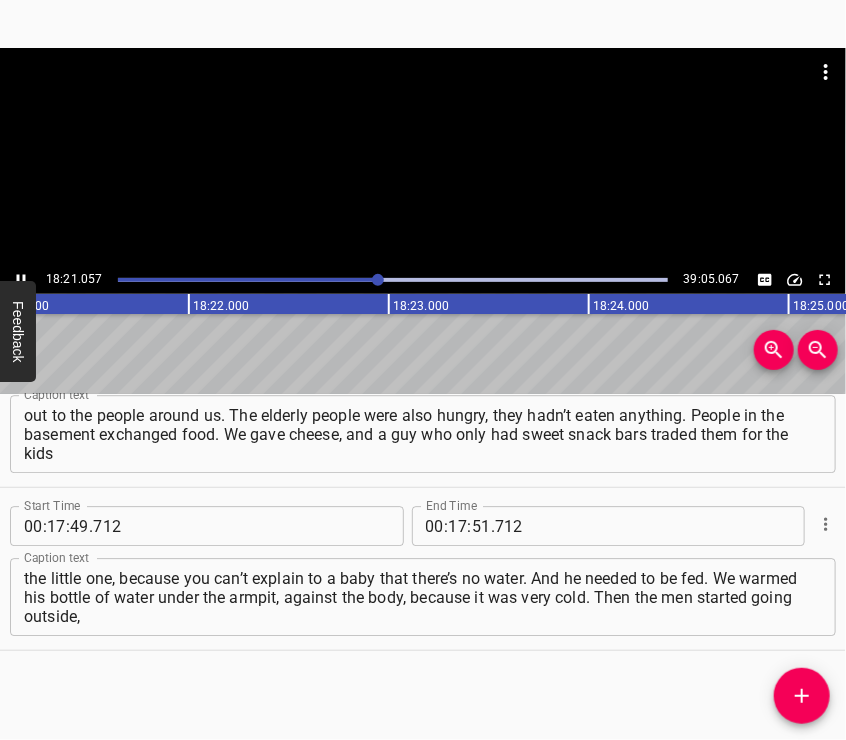 click at bounding box center [423, 157] 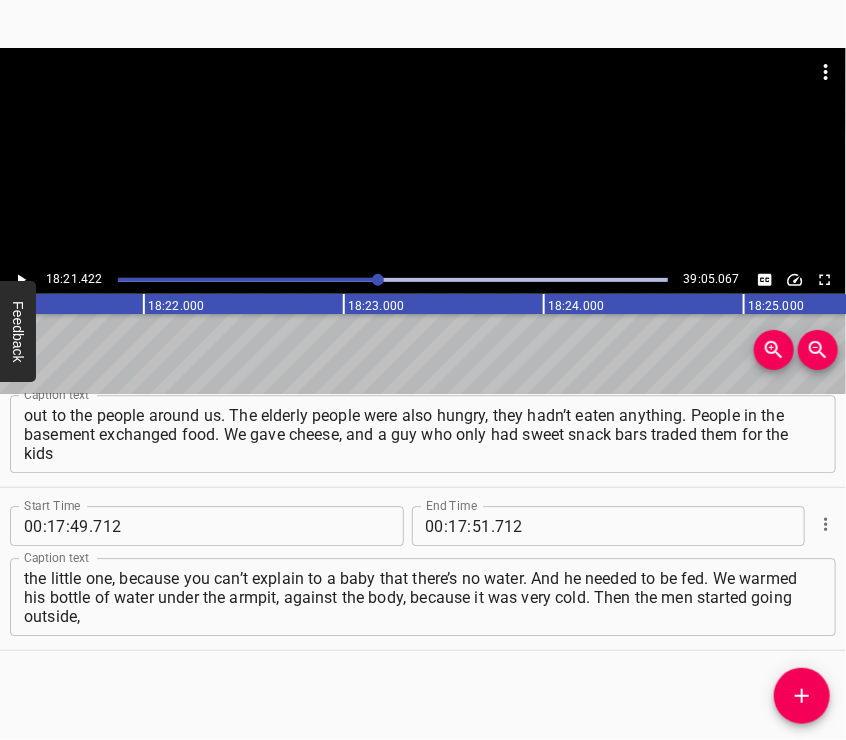 scroll, scrollTop: 0, scrollLeft: 220284, axis: horizontal 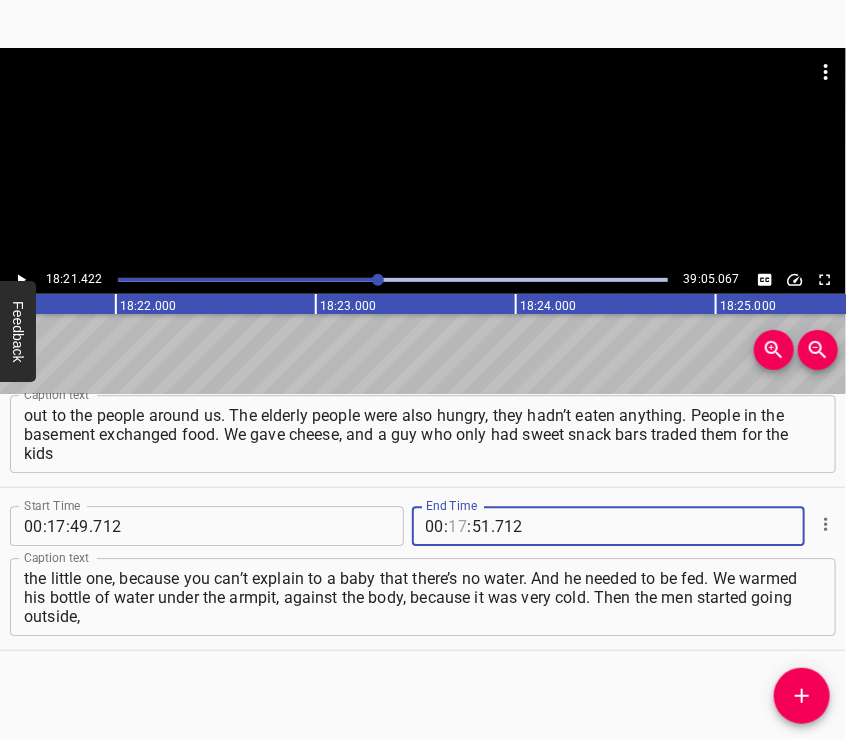 click at bounding box center (458, 526) 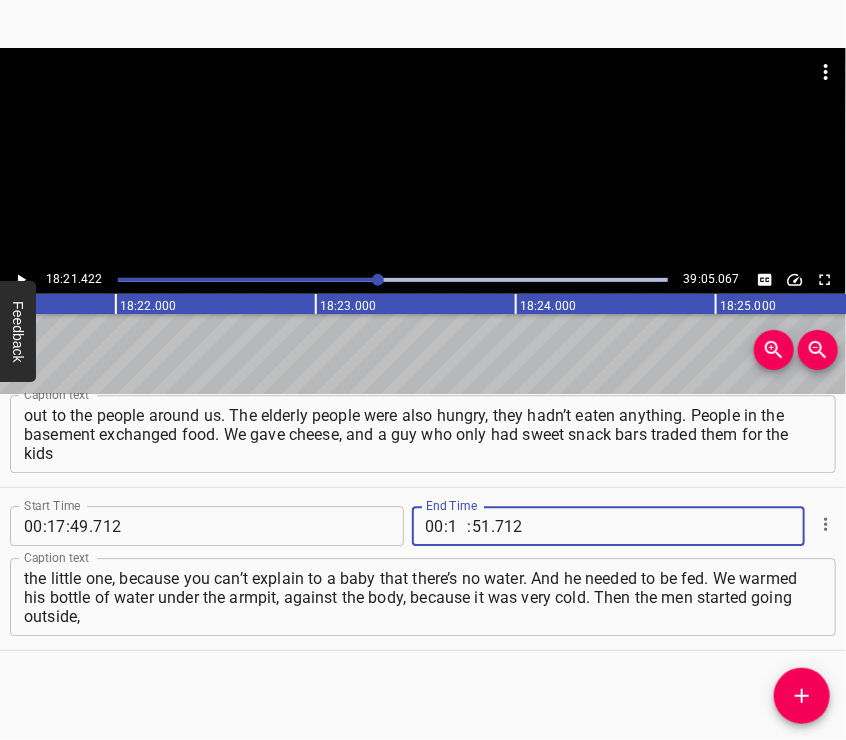 type on "18" 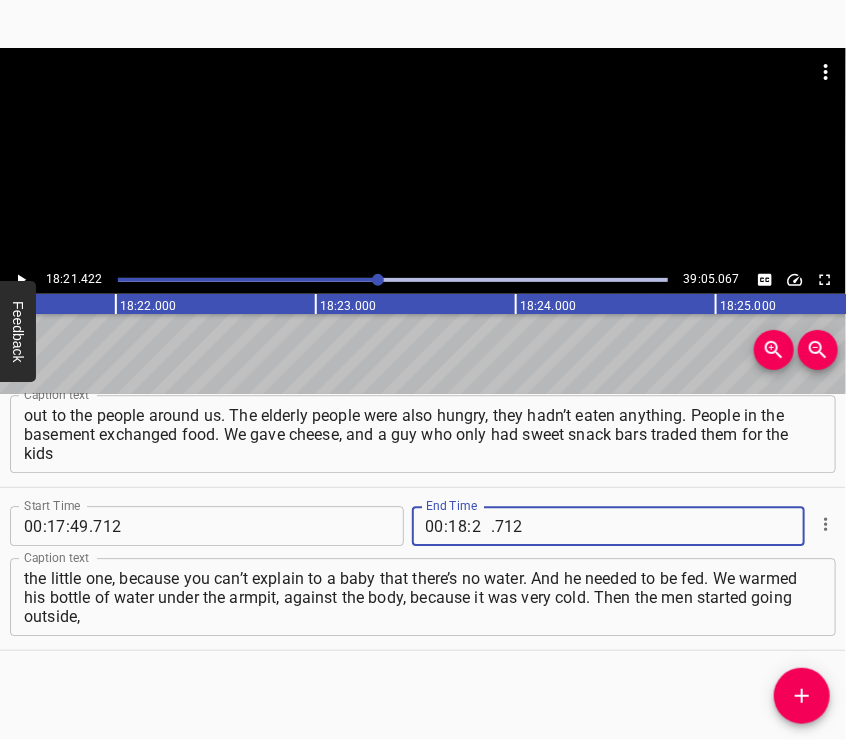 type on "21" 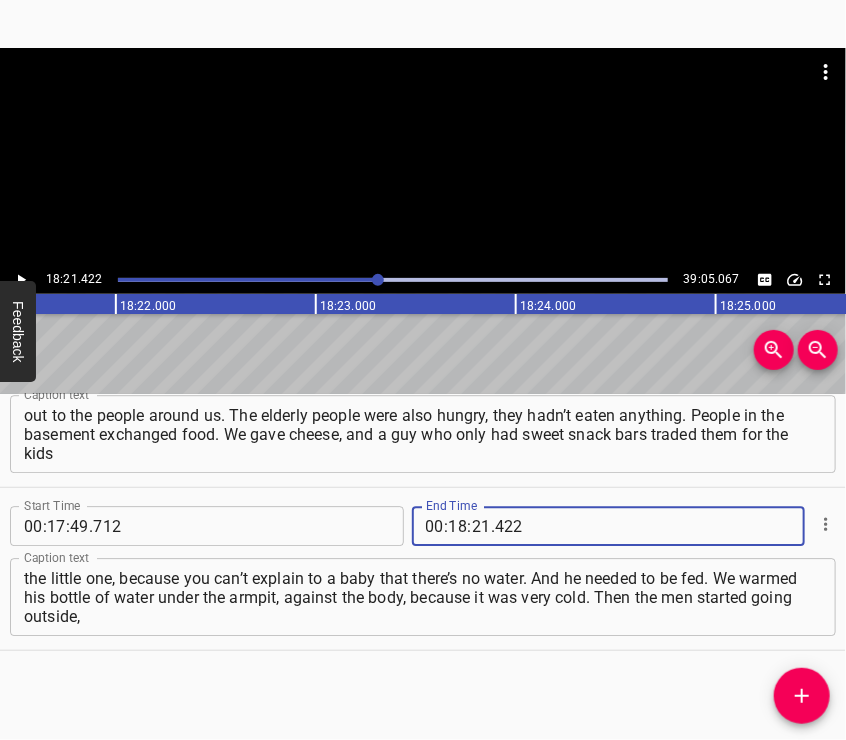 type on "422" 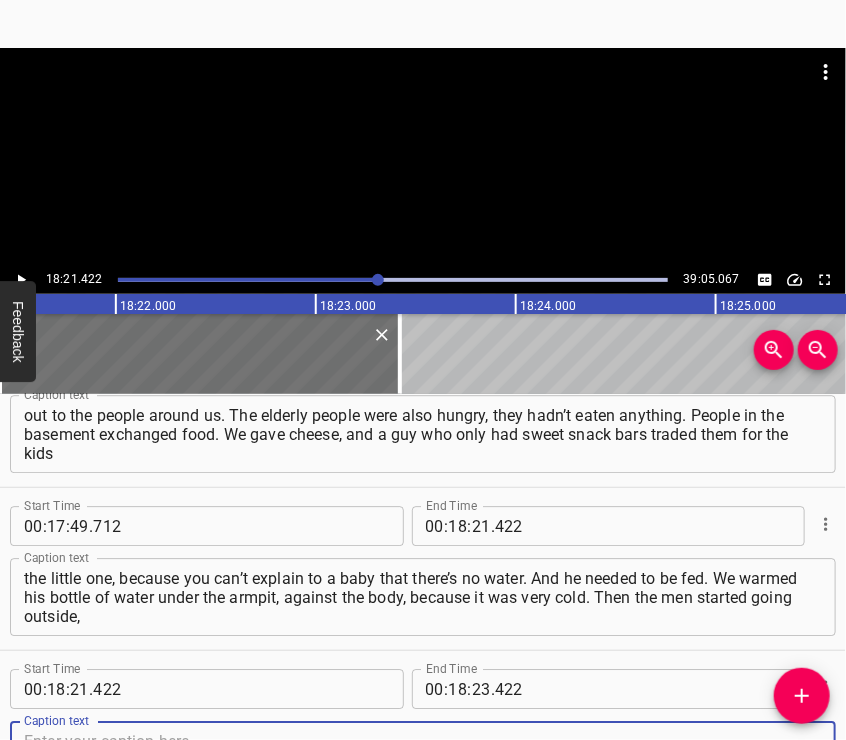 scroll, scrollTop: 8071, scrollLeft: 0, axis: vertical 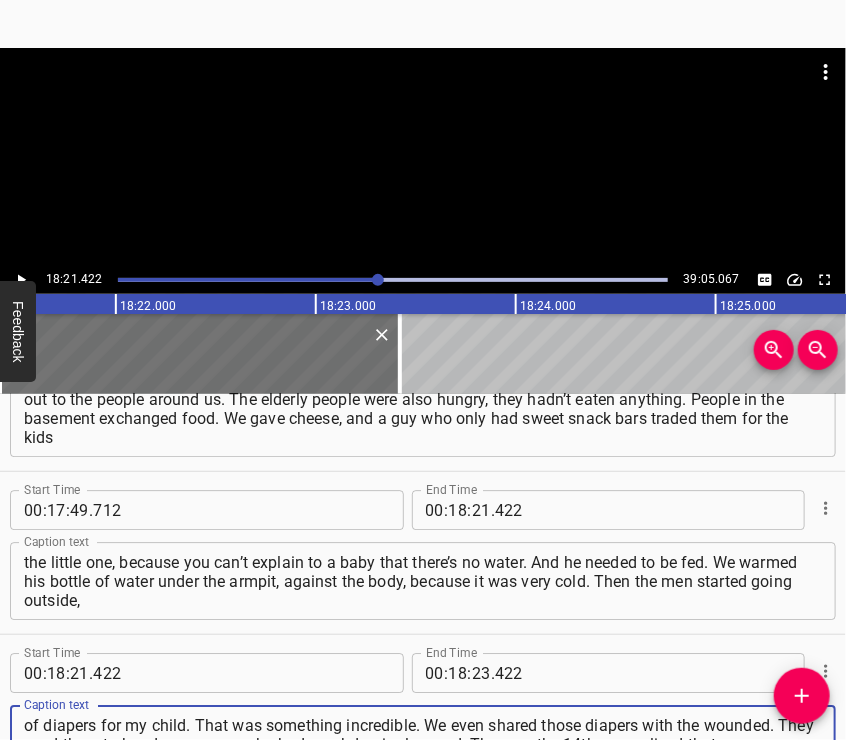 type on "and they brought back rotten oranges. We cut off the bad parts and ate them. Someone brought a huge pack of diapers for my child. That was something incredible. We even shared those diapers with the wounded. They used them to bandage a man — he had an abdominal wound. Then, on the 14th, we realized that our Ukrainian" 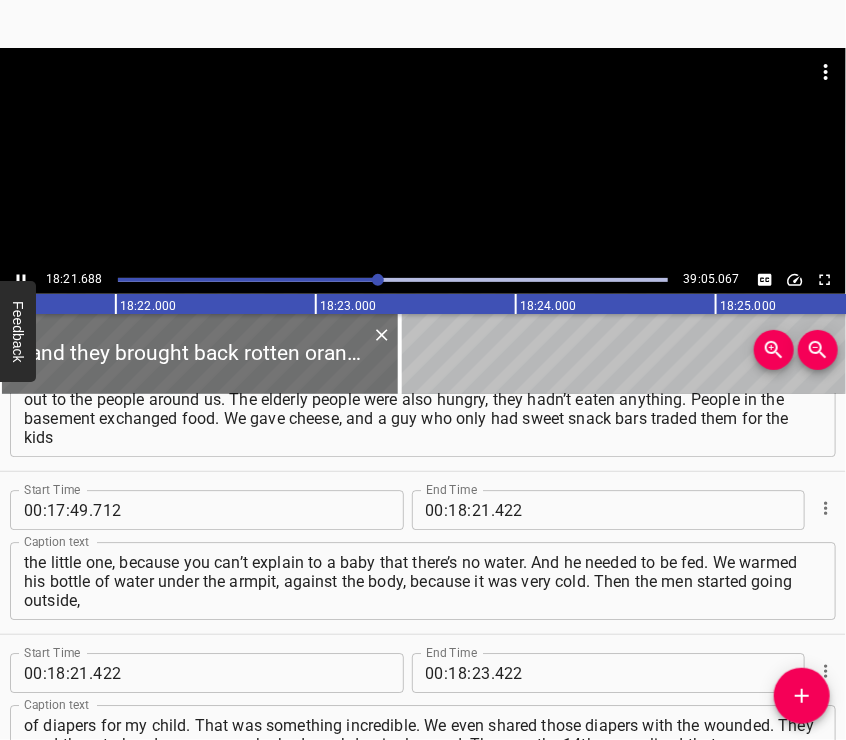 scroll, scrollTop: 8224, scrollLeft: 0, axis: vertical 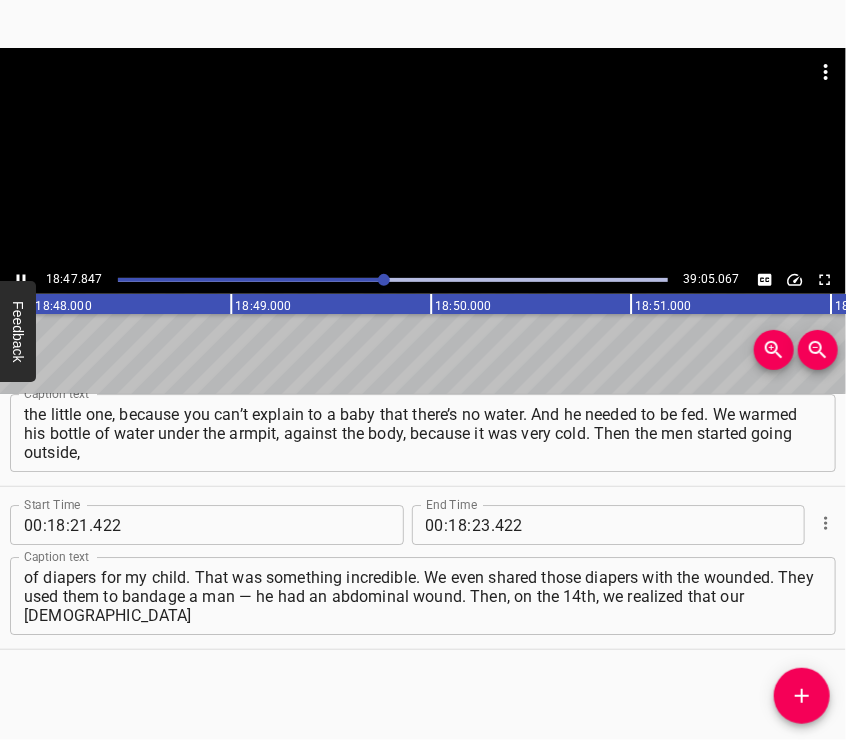 click at bounding box center (423, 157) 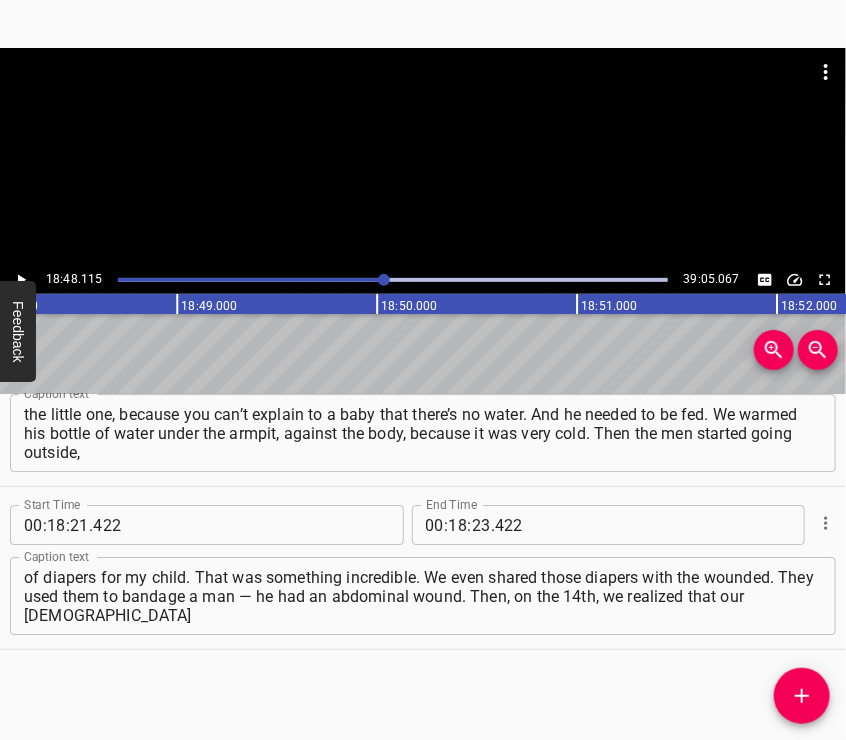 click at bounding box center [423, 157] 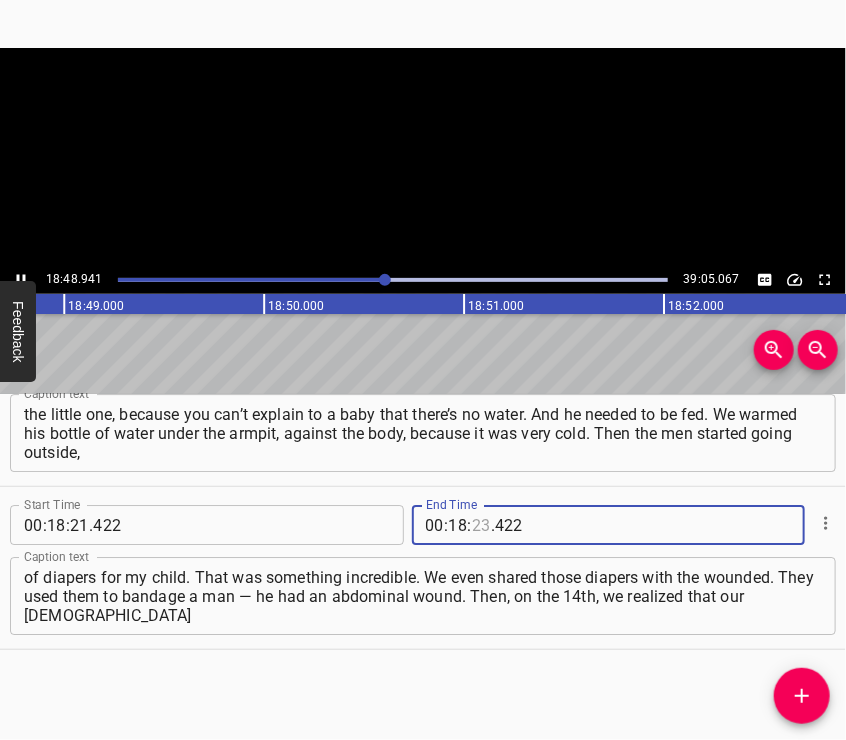 click at bounding box center [481, 525] 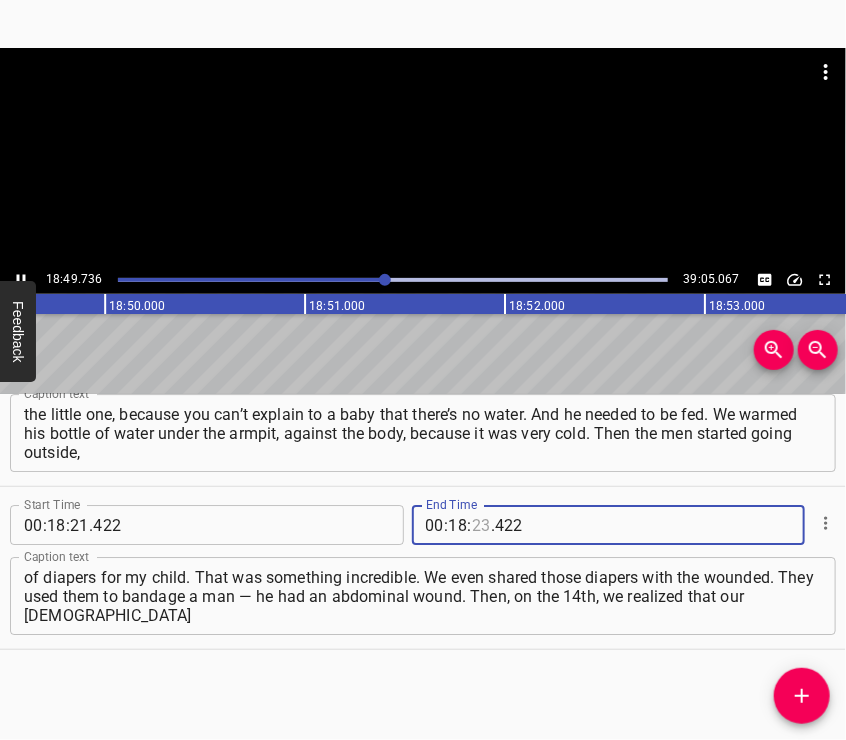 type on "23" 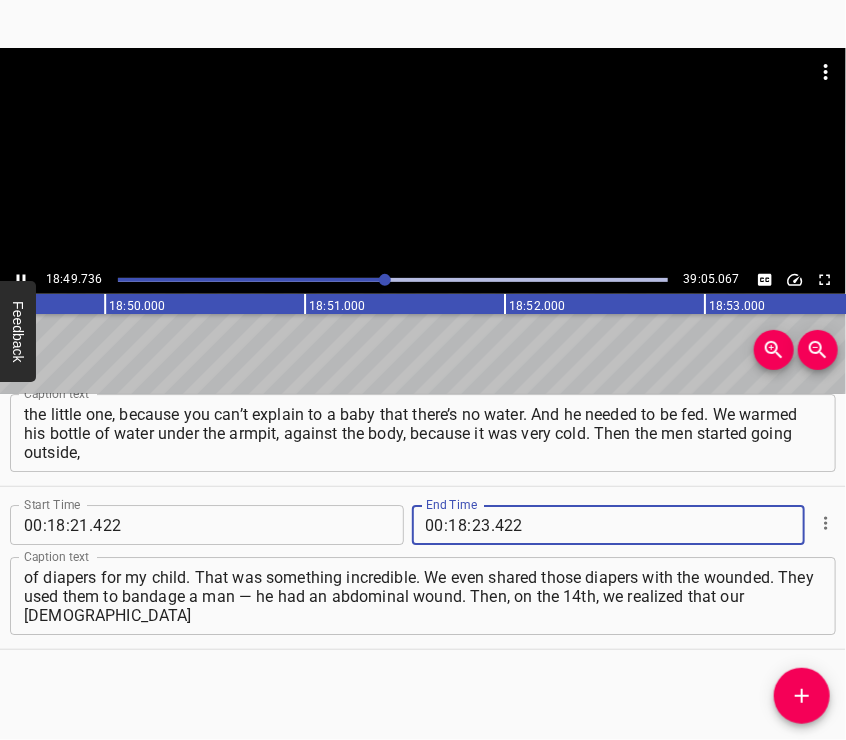 click at bounding box center (423, 98) 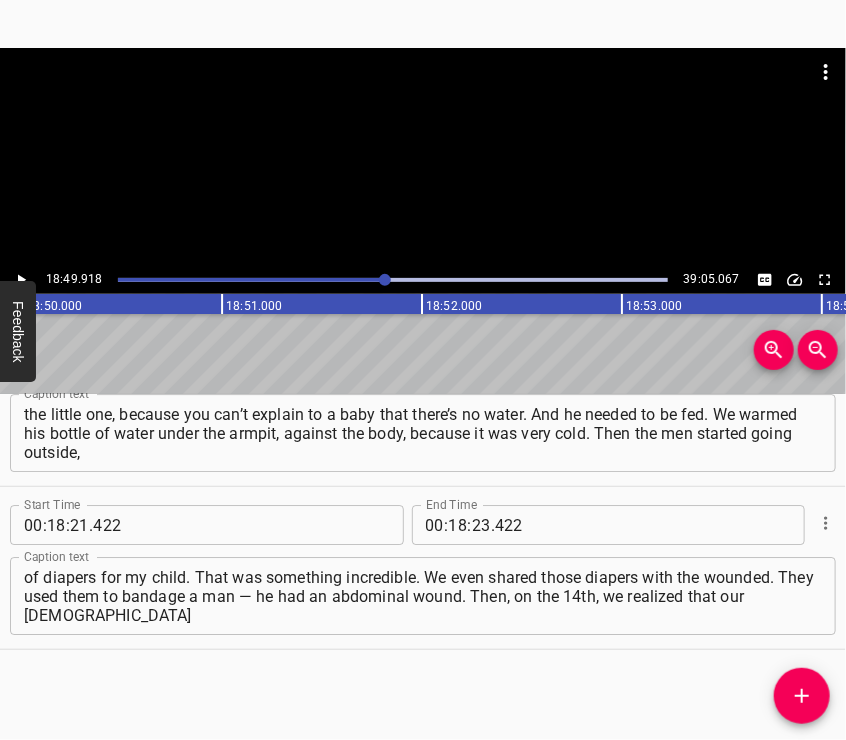 scroll, scrollTop: 0, scrollLeft: 225984, axis: horizontal 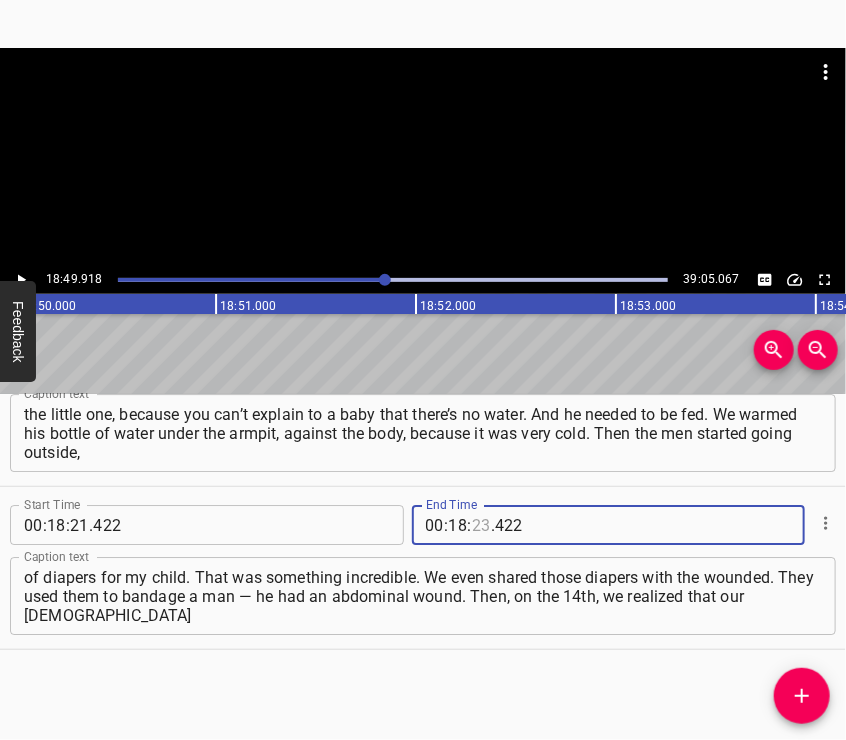 click at bounding box center [481, 525] 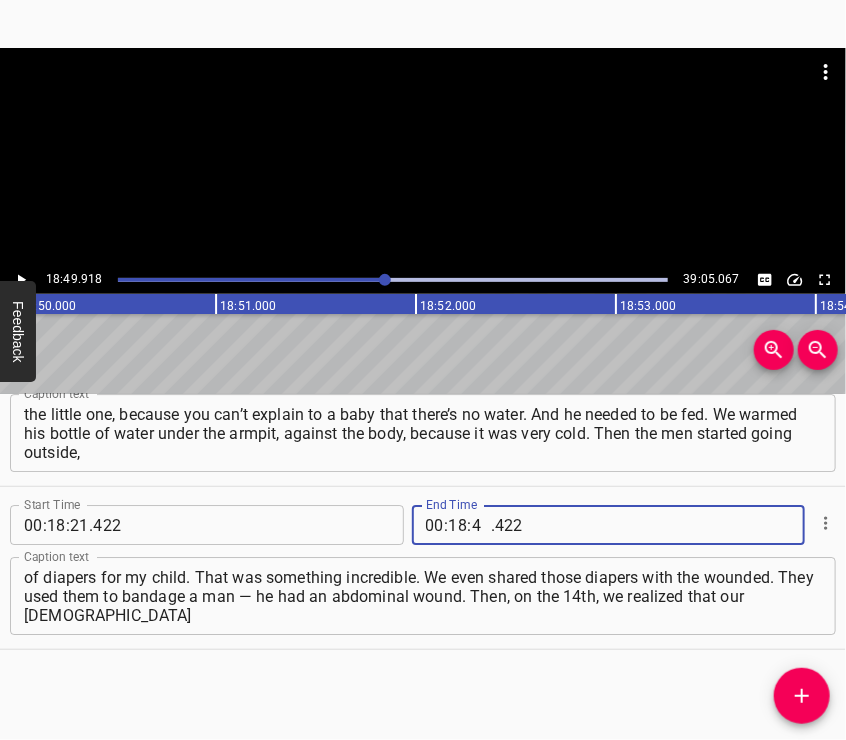type on "49" 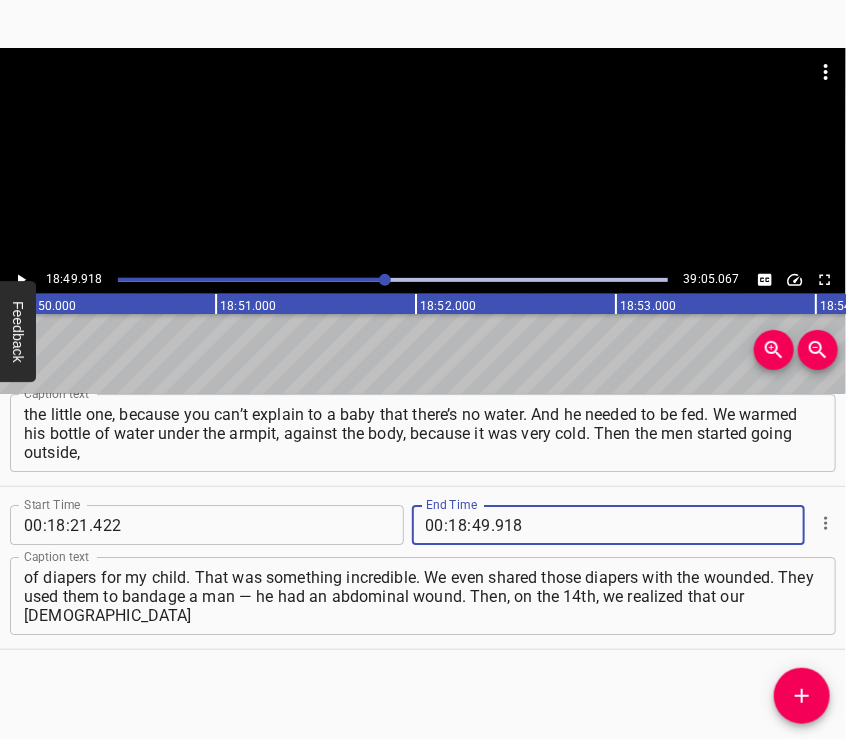 type on "918" 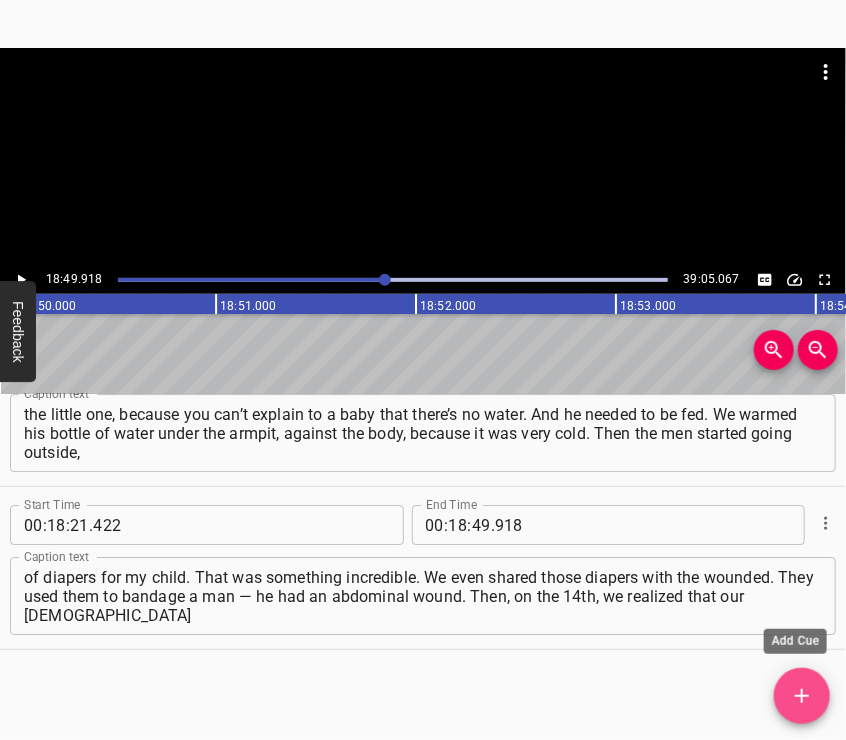 click at bounding box center [802, 696] 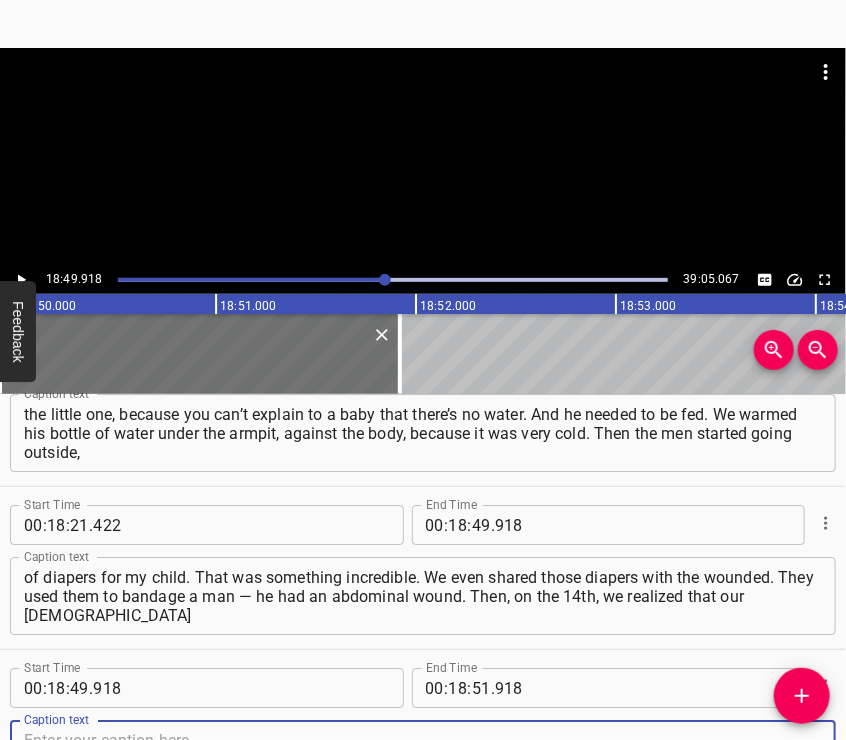scroll, scrollTop: 8233, scrollLeft: 0, axis: vertical 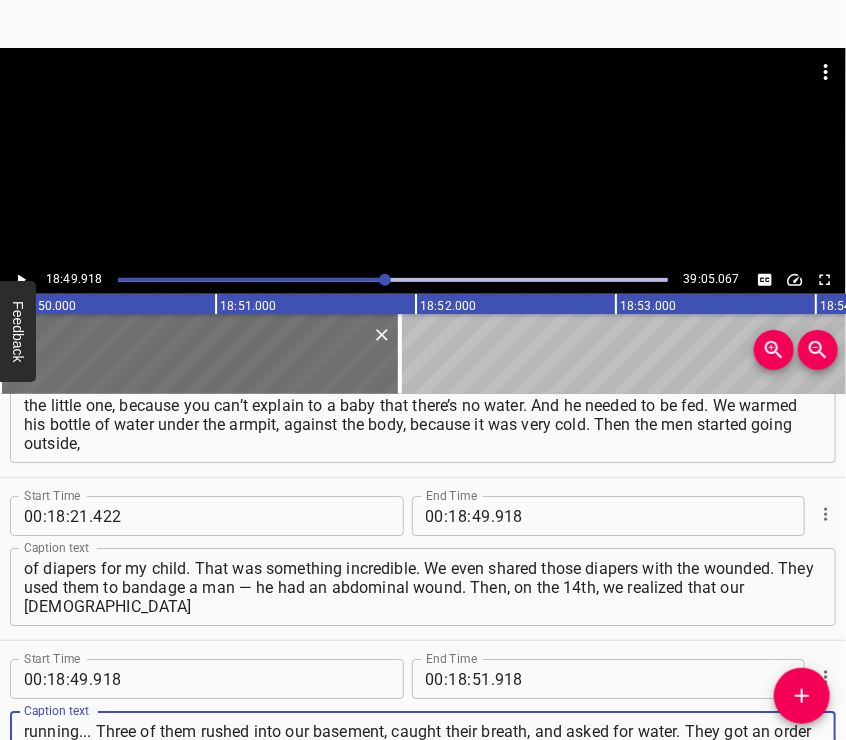 type on "troops were retreating. Tanks began to pull back through our neighborhood. Then some of our guys came running... Three of them rushed into our basement, caught their breath, and asked for water. They got an order over the radio and ran off further into the city. And right after that — when they ran past us and went further into the city" 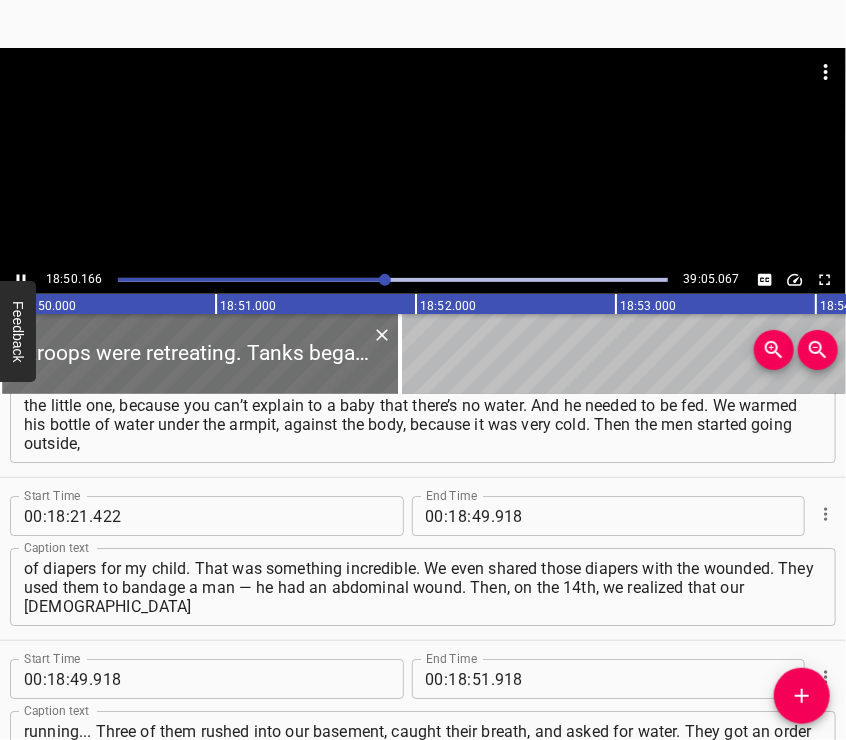 scroll, scrollTop: 8330, scrollLeft: 0, axis: vertical 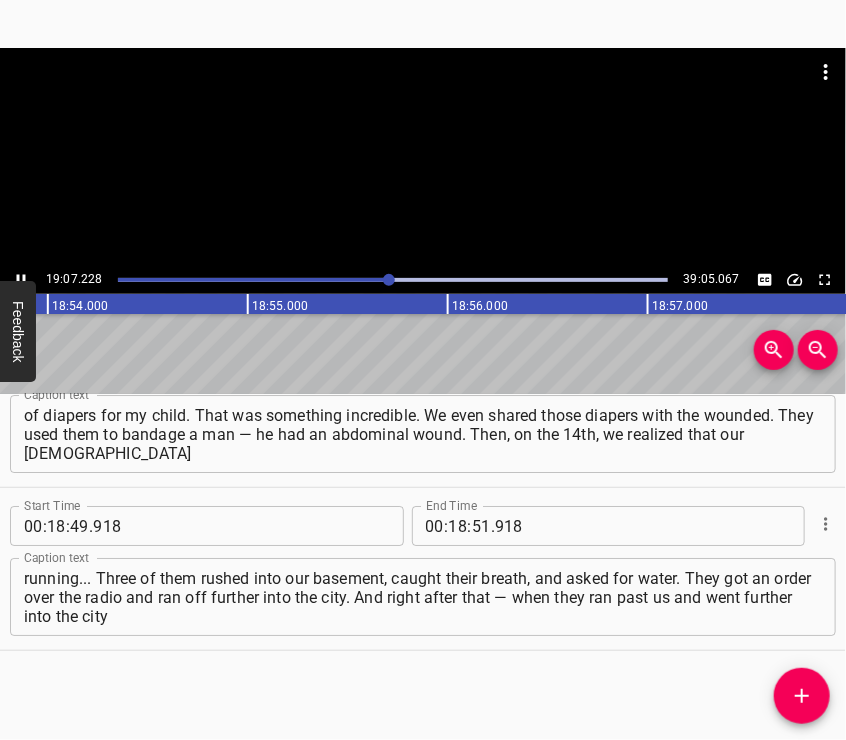 click at bounding box center (423, 157) 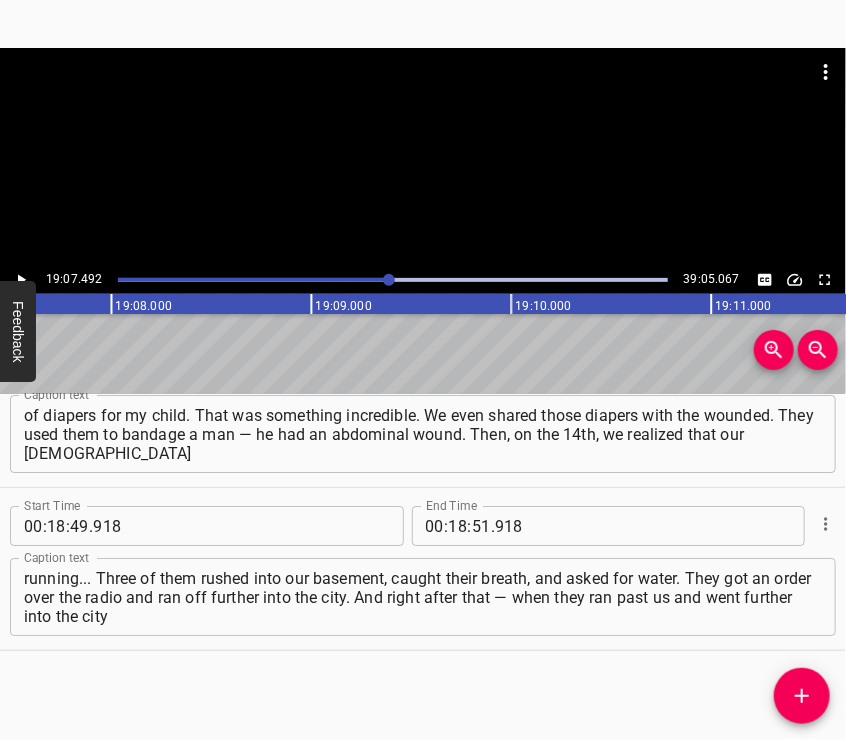 scroll, scrollTop: 0, scrollLeft: 229498, axis: horizontal 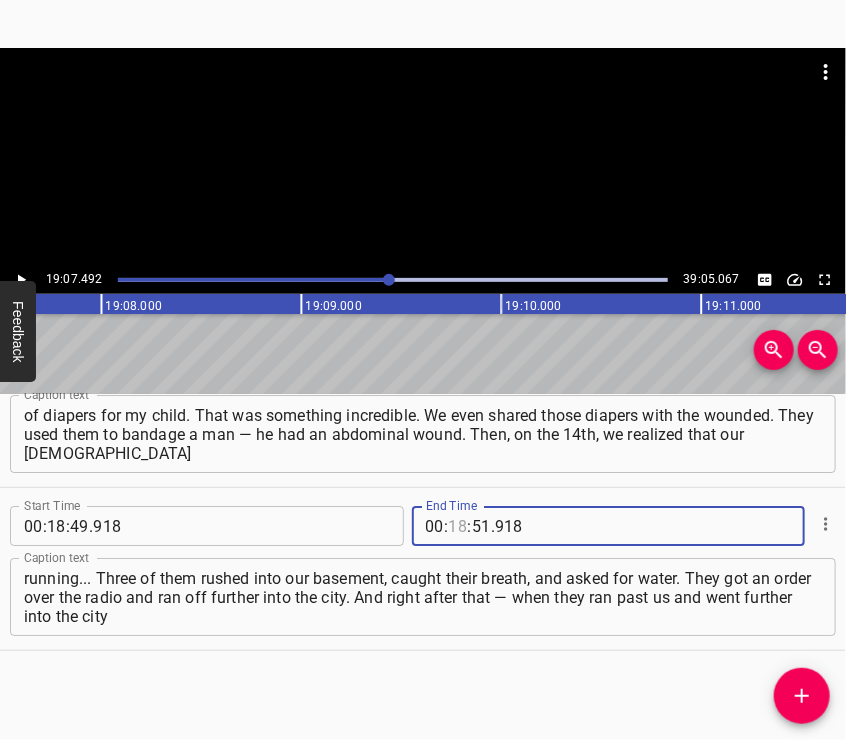 click at bounding box center [458, 526] 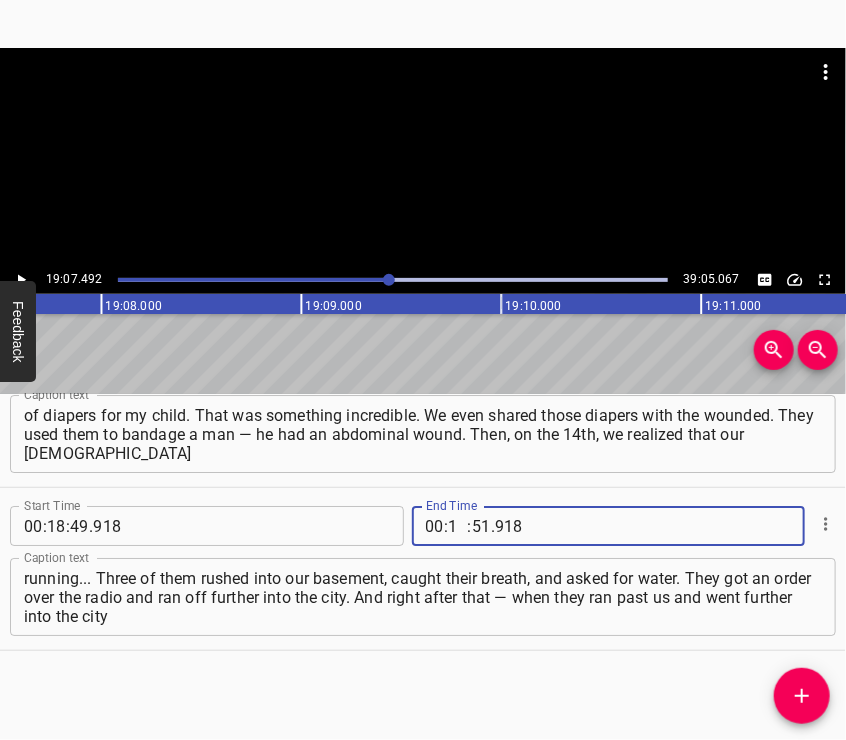 type on "19" 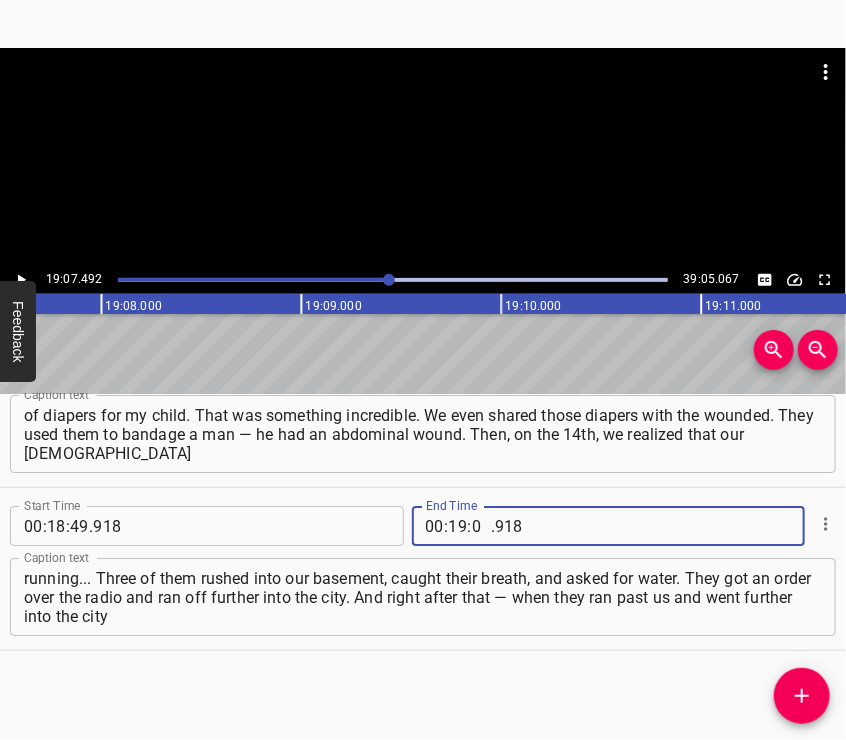 type on "07" 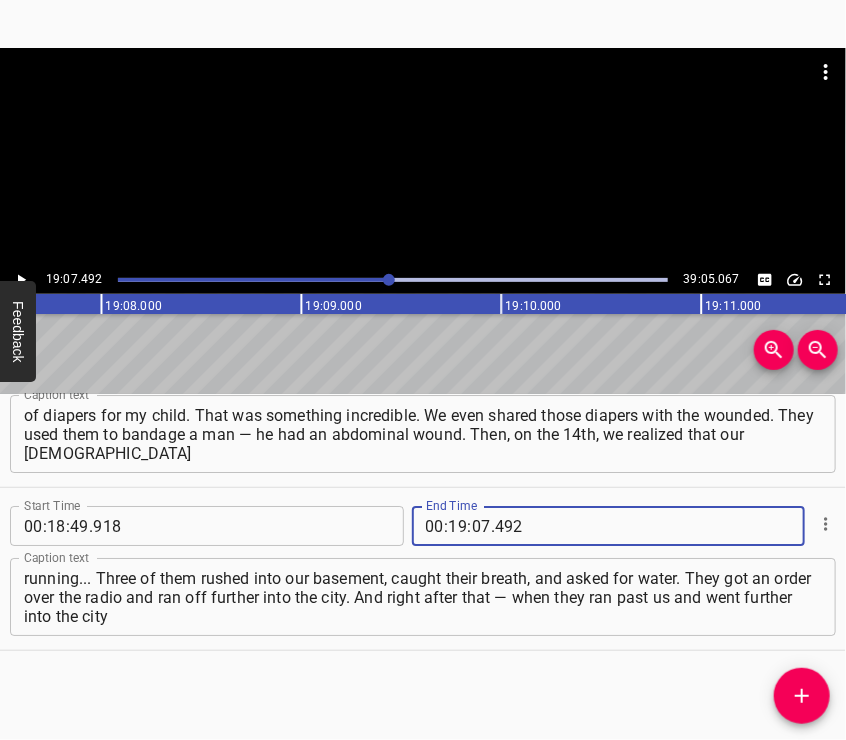 type on "492" 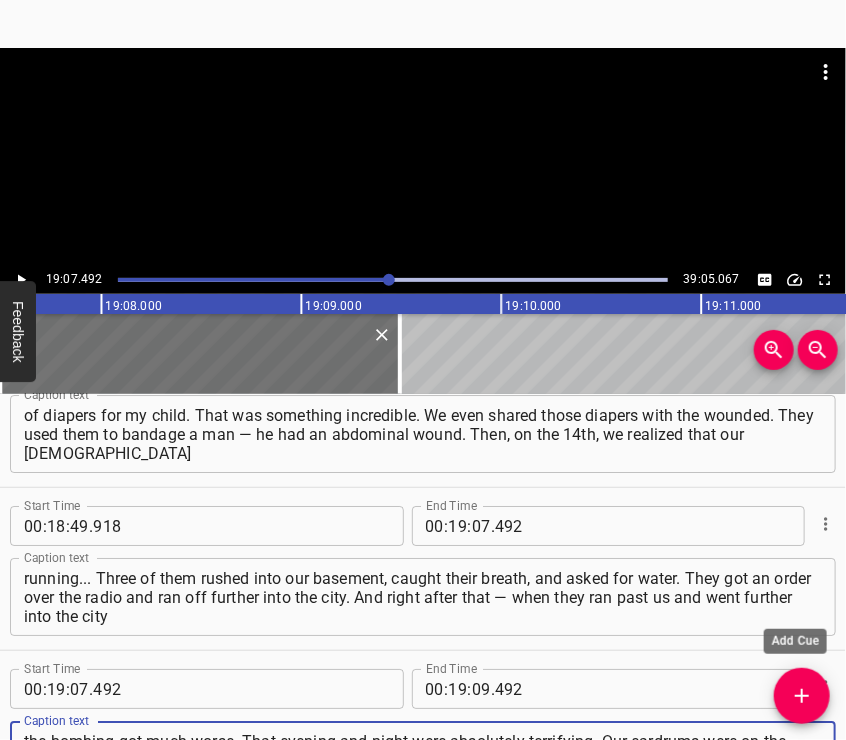 scroll, scrollTop: 8396, scrollLeft: 0, axis: vertical 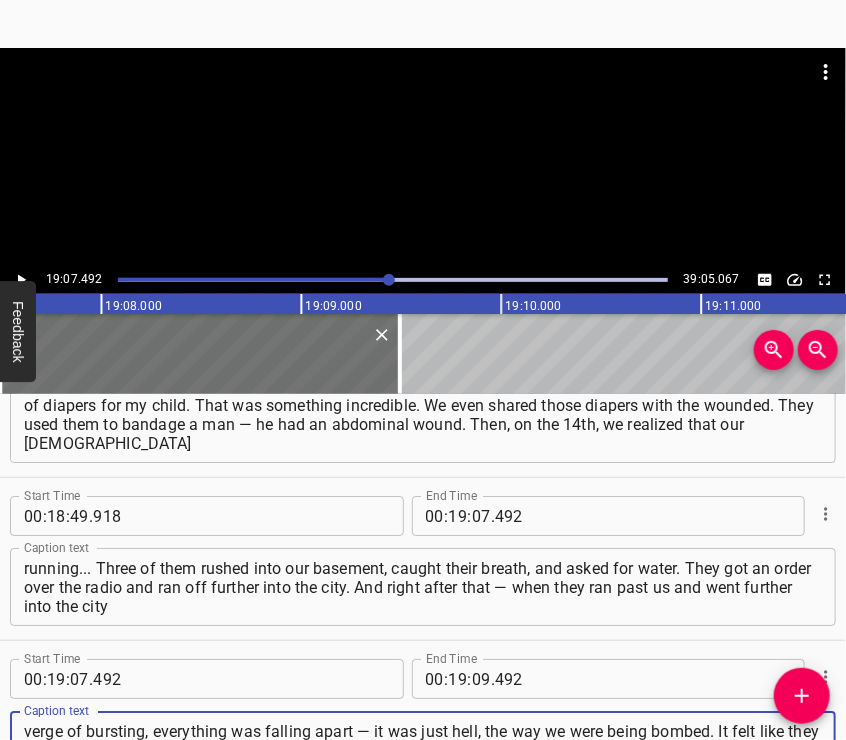 type on "the bombing got much worse. That evening and night were absolutely terrifying. Our eardrums were on the verge of bursting, everything was falling apart — it was just hell, the way we were being bombed. It felt like they were bombing us with everything they had. The explosions were deafening. Early in the morning of the 14th to 15th," 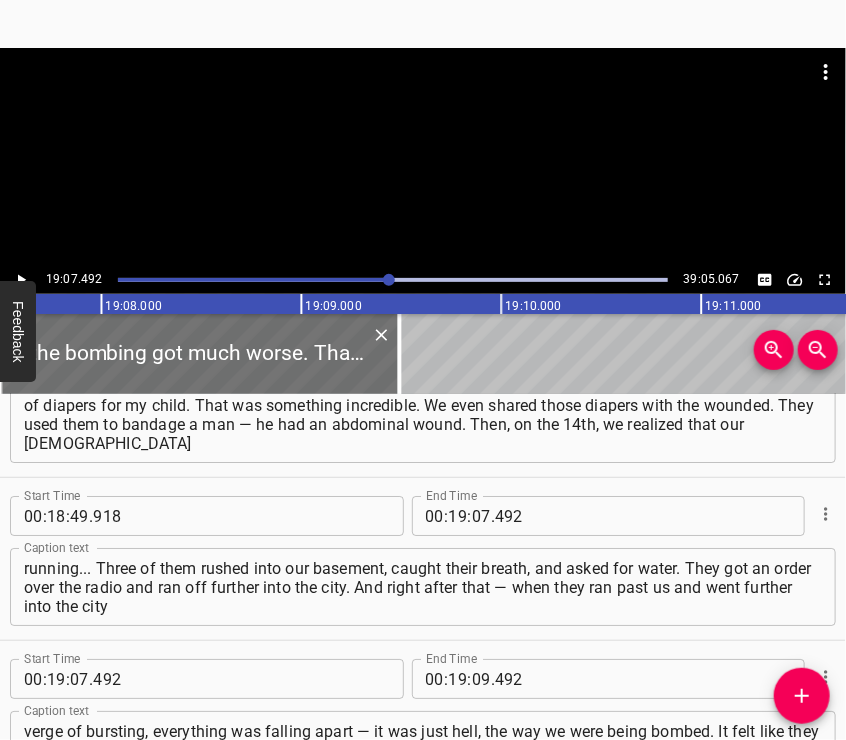 click at bounding box center [423, 98] 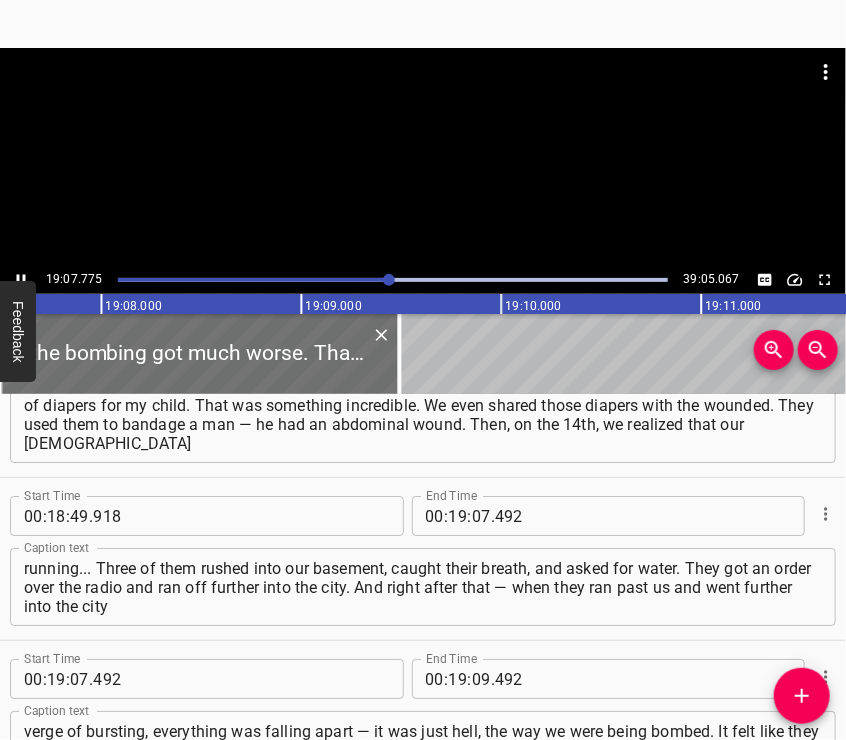 scroll, scrollTop: 8493, scrollLeft: 0, axis: vertical 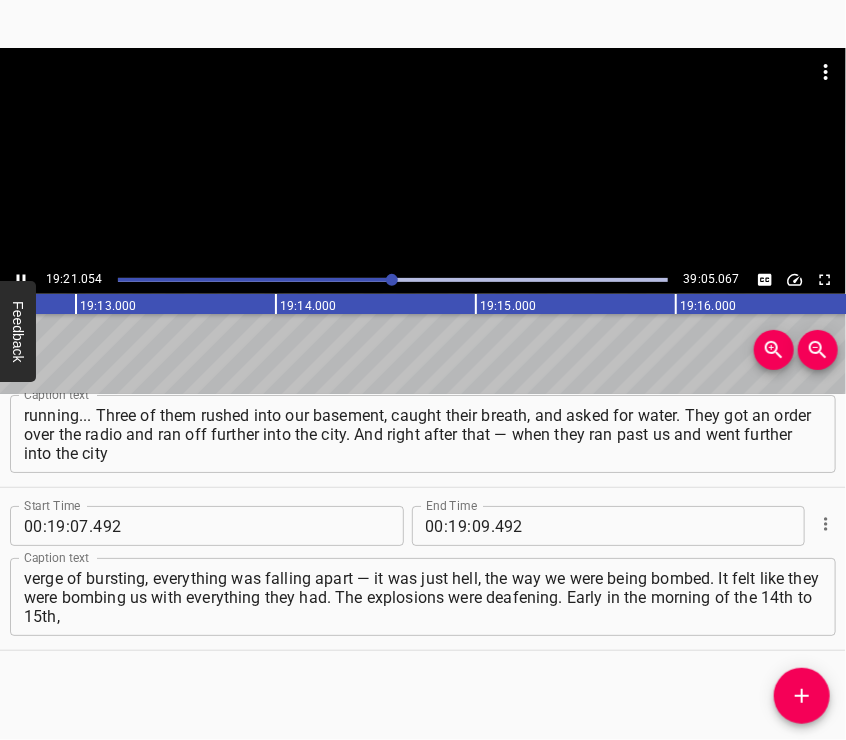 click at bounding box center [423, 157] 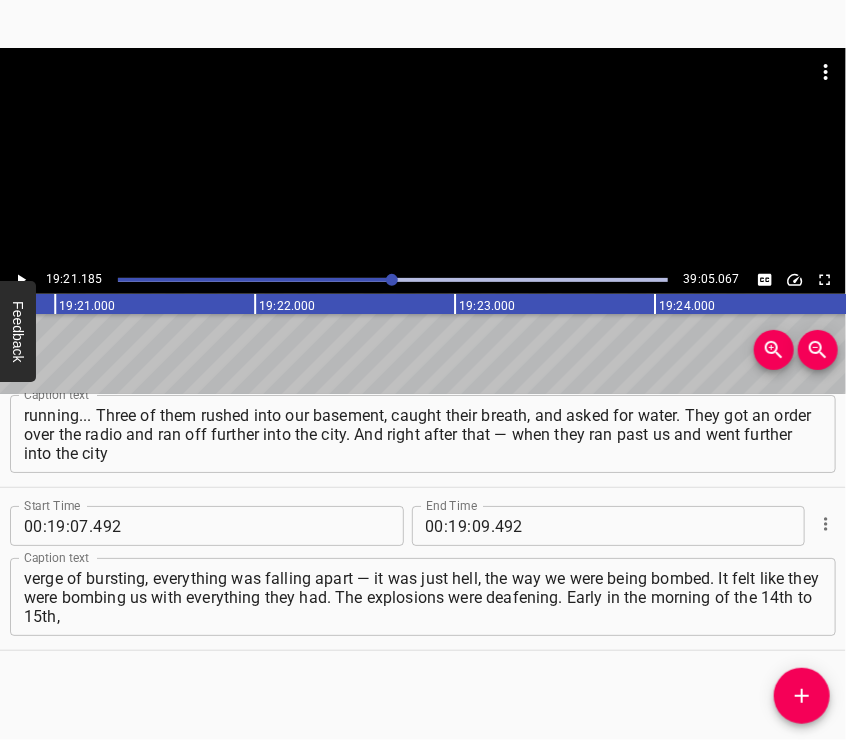 scroll, scrollTop: 0, scrollLeft: 232236, axis: horizontal 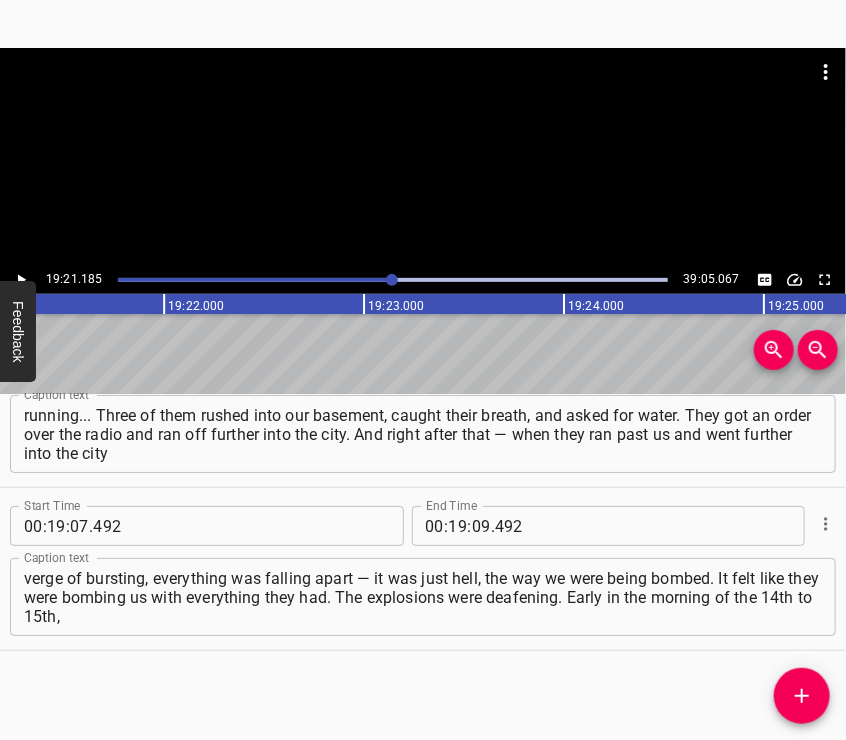 click at bounding box center (423, 157) 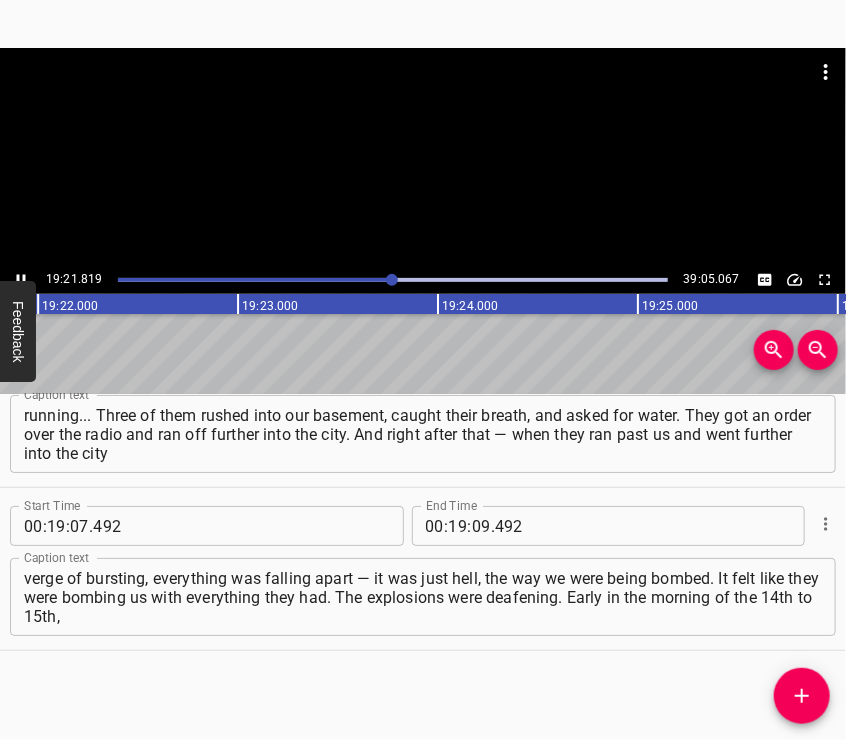 scroll, scrollTop: 0, scrollLeft: 232364, axis: horizontal 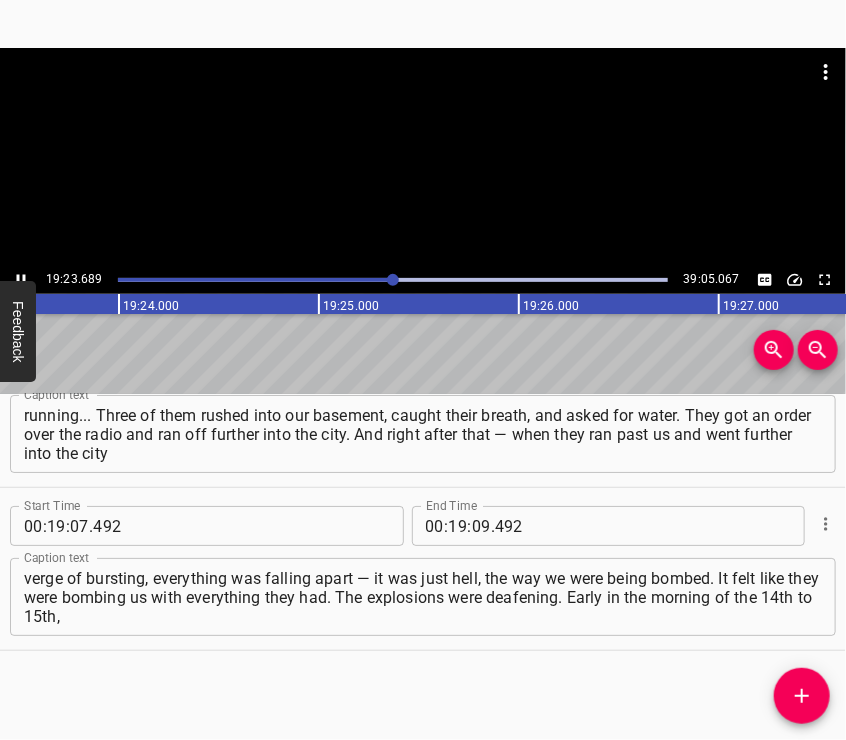 click at bounding box center [423, 98] 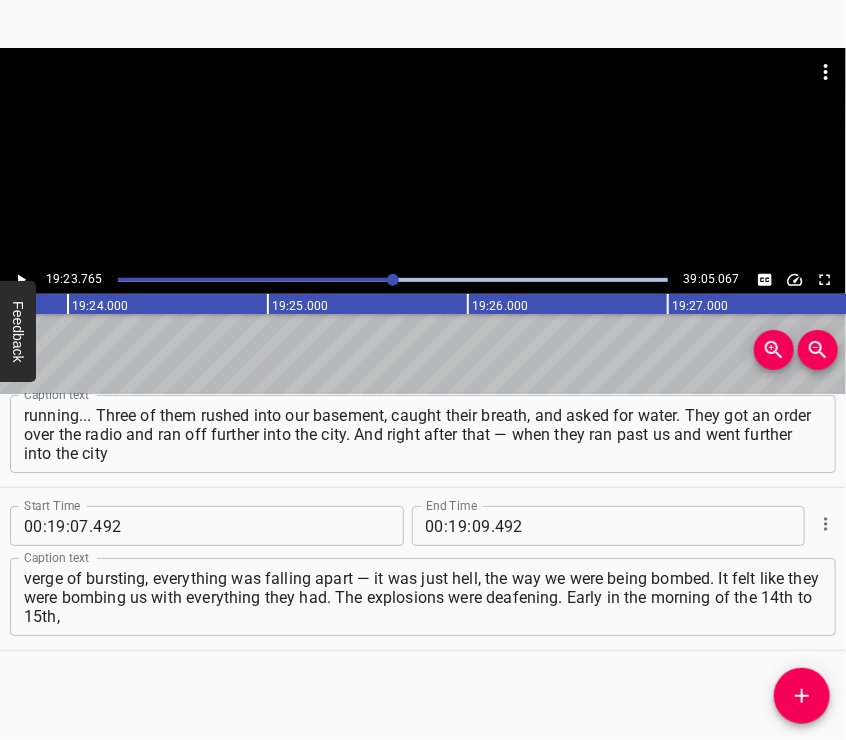 scroll, scrollTop: 0, scrollLeft: 232752, axis: horizontal 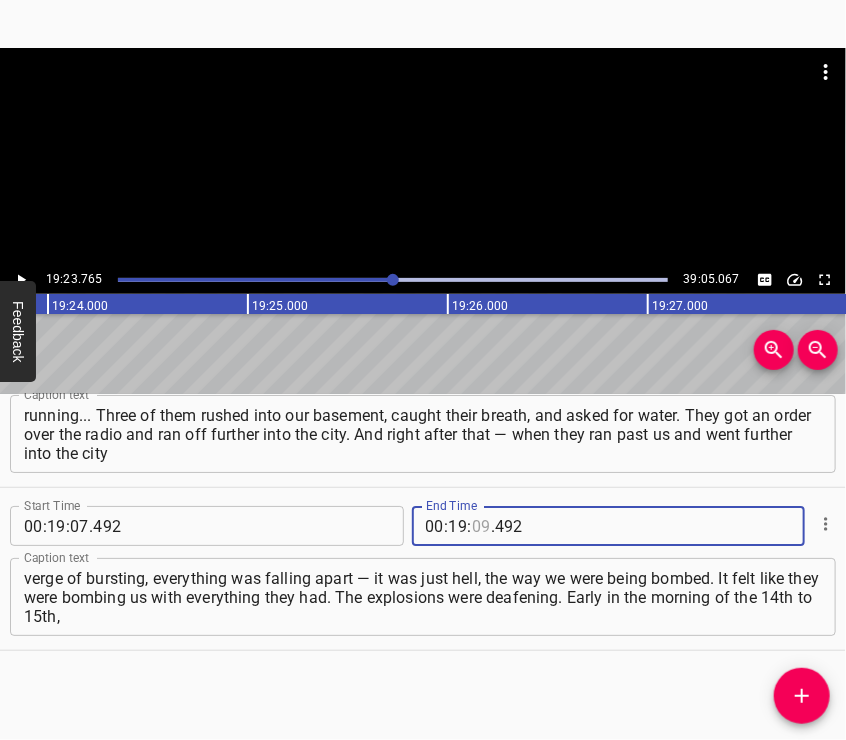 click at bounding box center [481, 526] 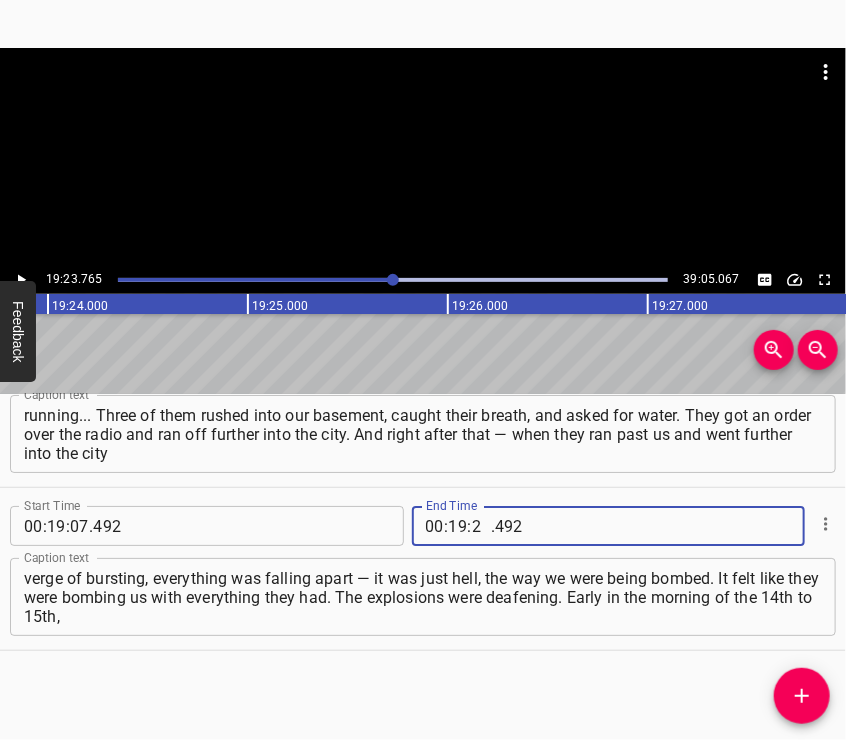 type on "23" 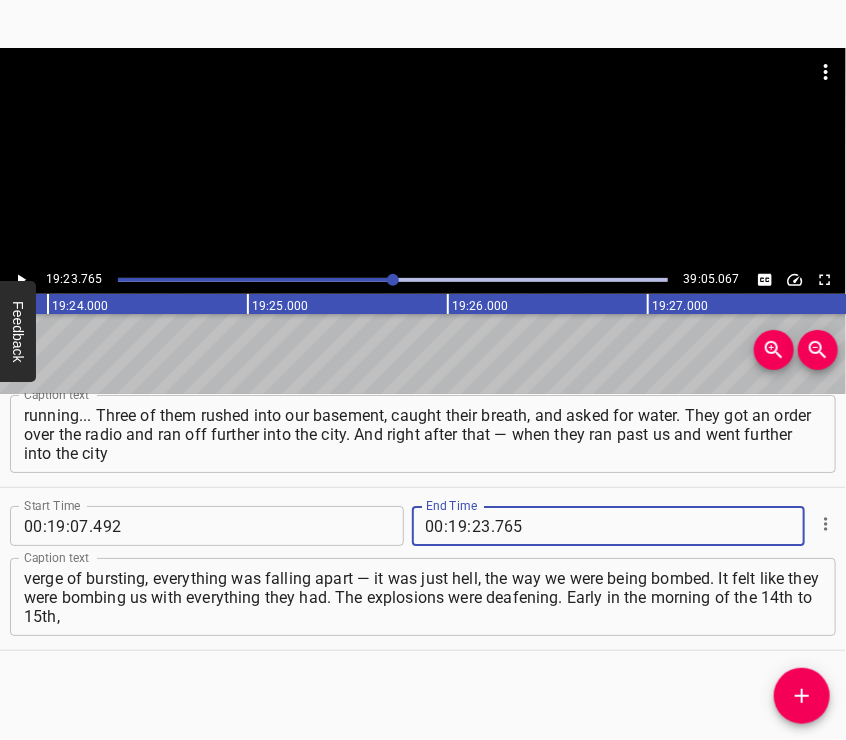 type on "765" 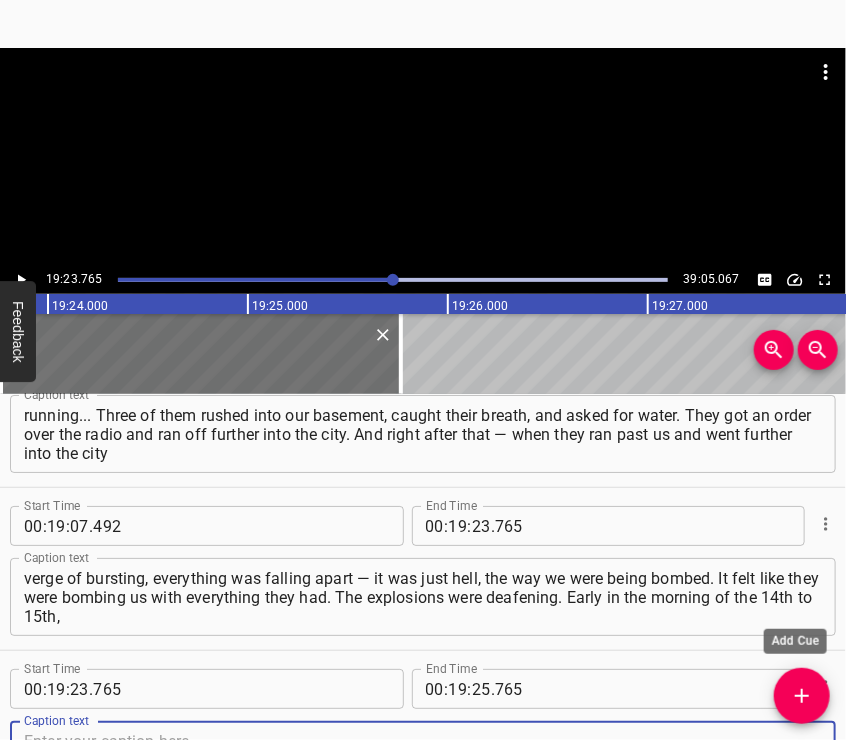 scroll, scrollTop: 8560, scrollLeft: 0, axis: vertical 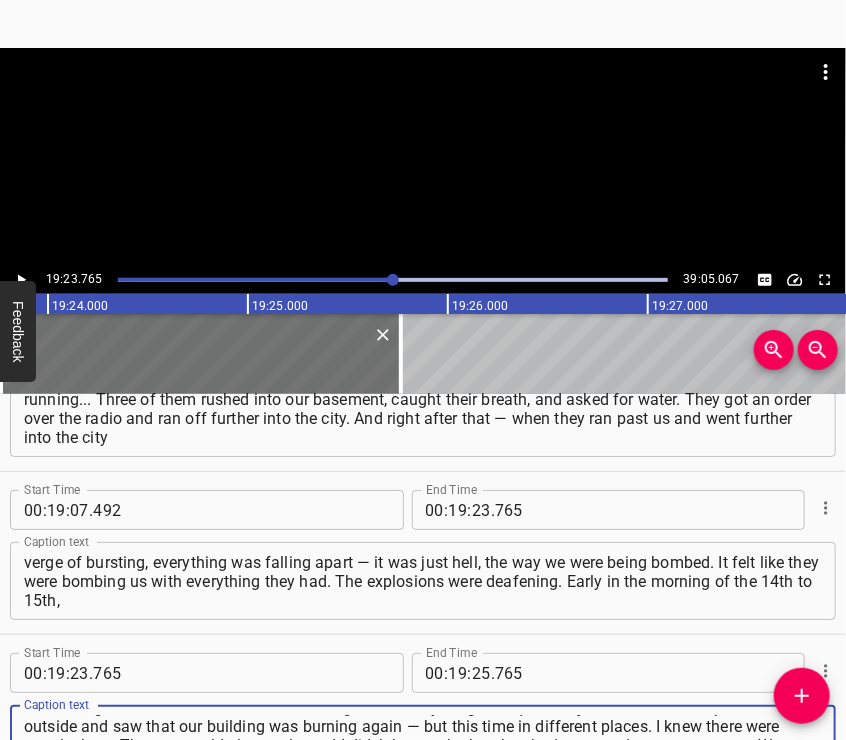 type on "when things calmed down a little after the night and everything was quiet for just a moment, we peeked outside and saw that our building was burning again — but this time in different places. I knew there were people there. There were elderly people, and I didn’t know whether they had managed to escape or not. We stood there," 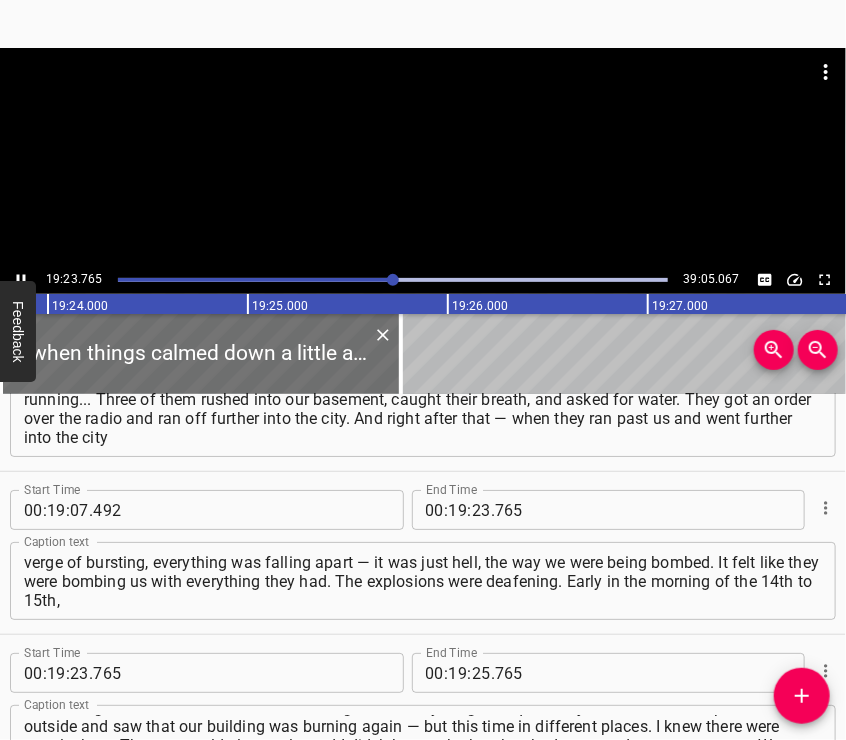 scroll, scrollTop: 8643, scrollLeft: 0, axis: vertical 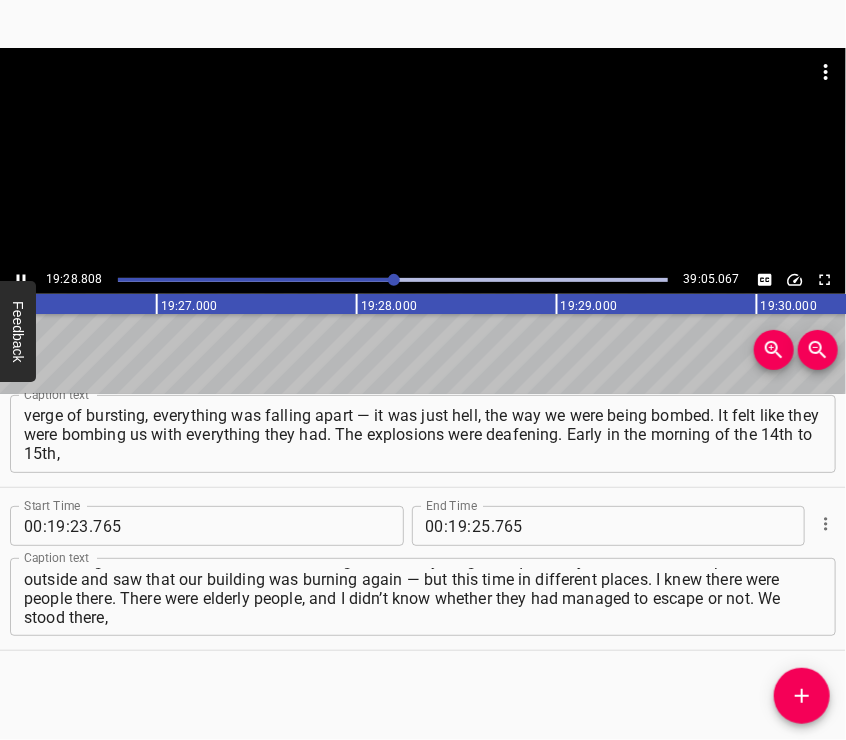 drag, startPoint x: 440, startPoint y: 131, endPoint x: 451, endPoint y: 144, distance: 17.029387 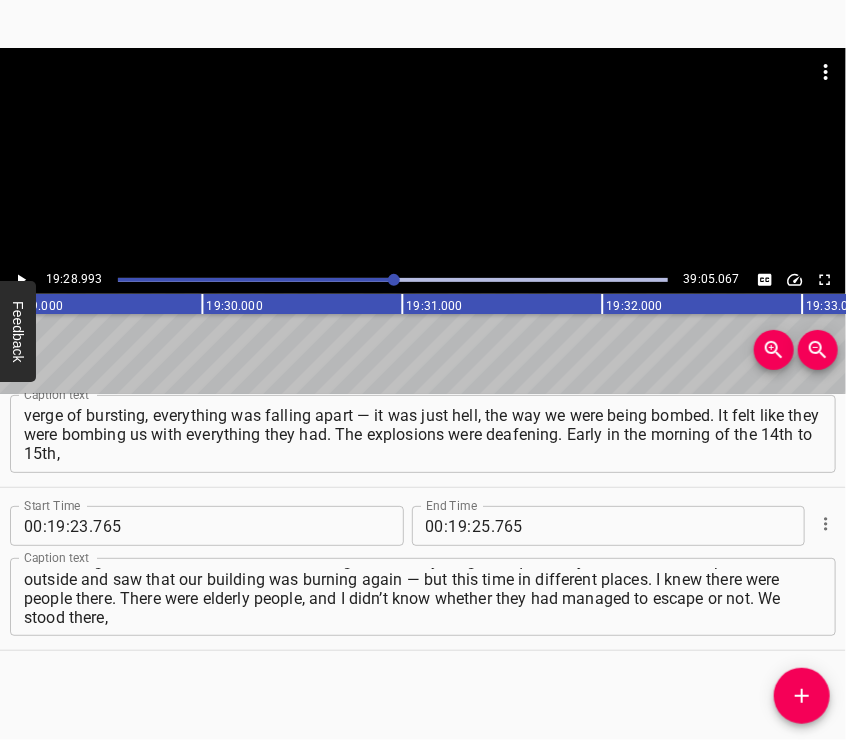 scroll, scrollTop: 0, scrollLeft: 233798, axis: horizontal 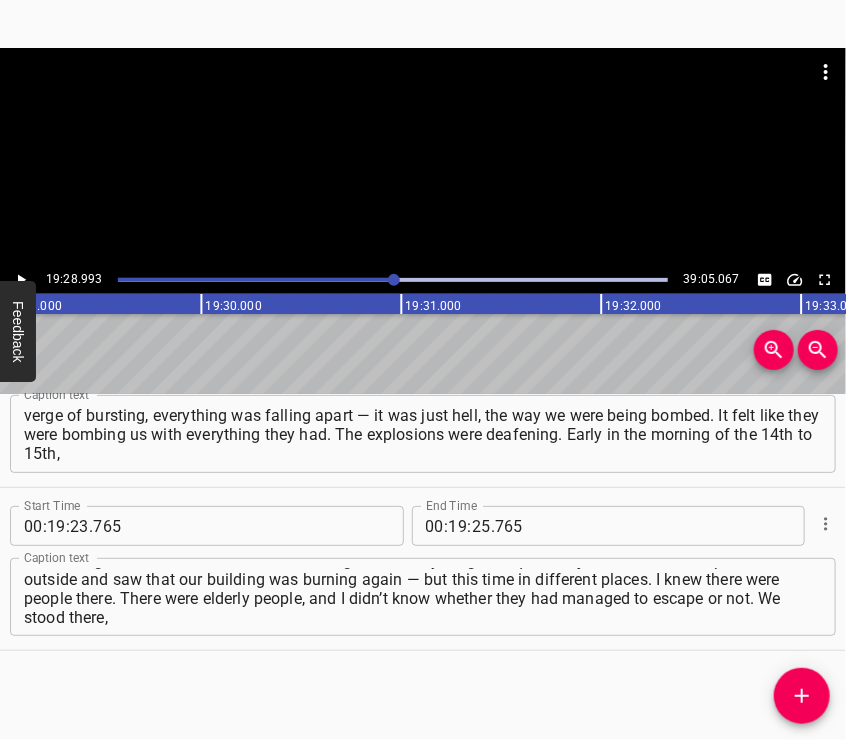 click at bounding box center (423, 157) 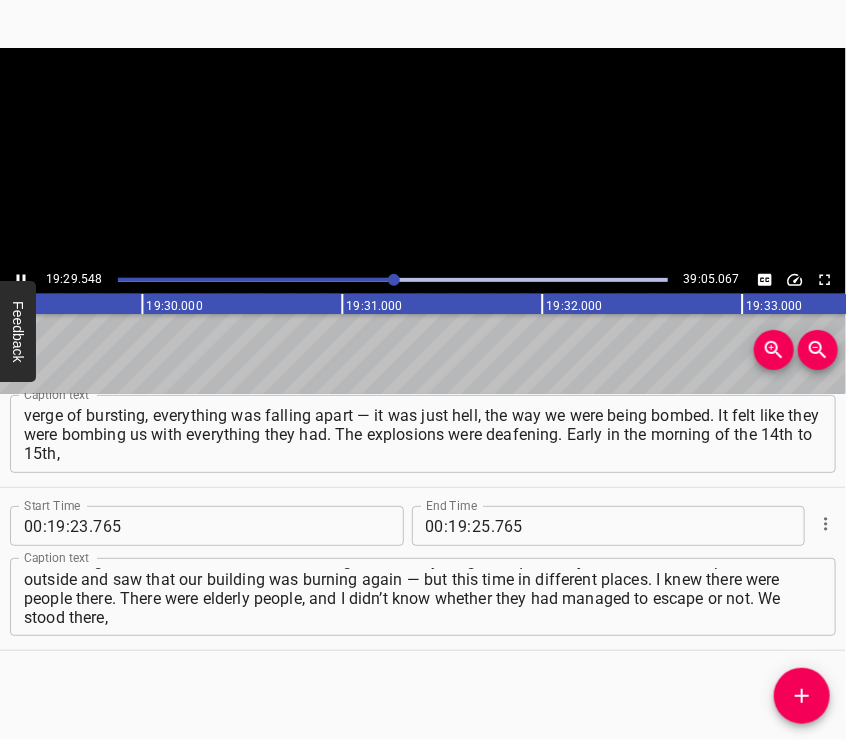 scroll, scrollTop: 0, scrollLeft: 233908, axis: horizontal 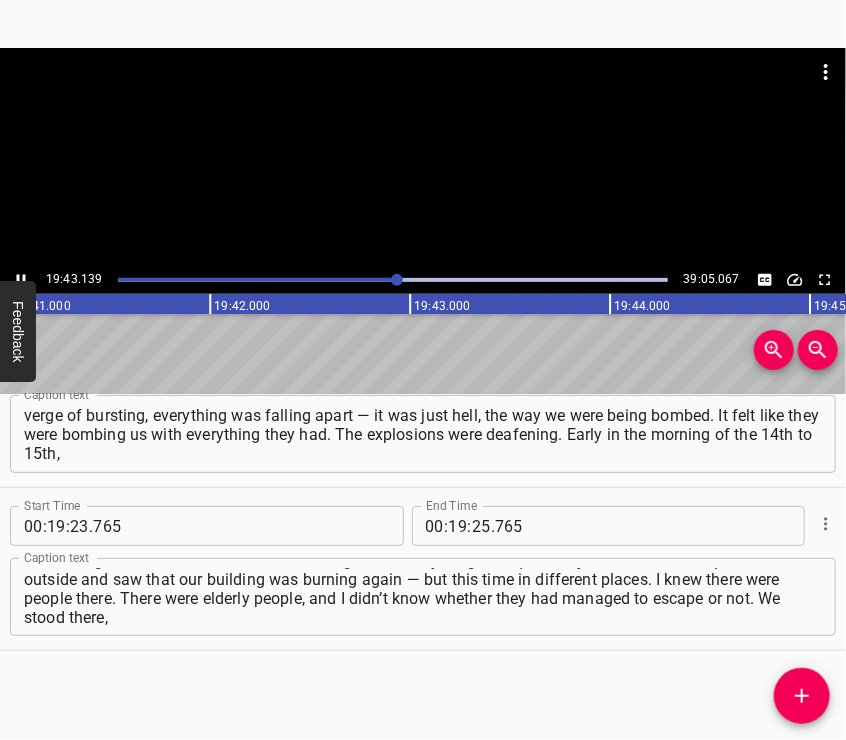 click at bounding box center (423, 157) 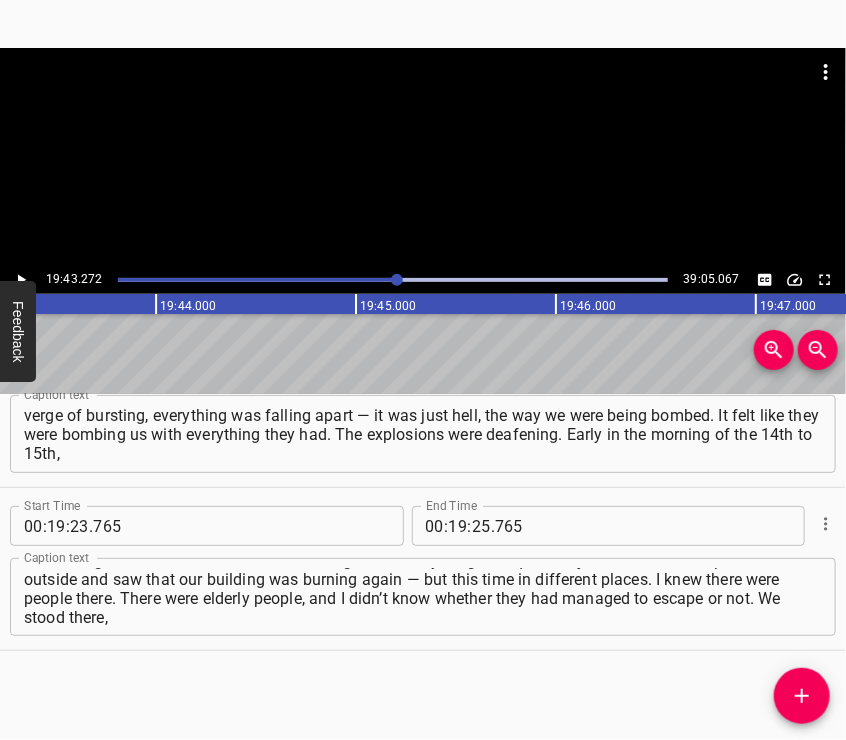scroll, scrollTop: 0, scrollLeft: 236654, axis: horizontal 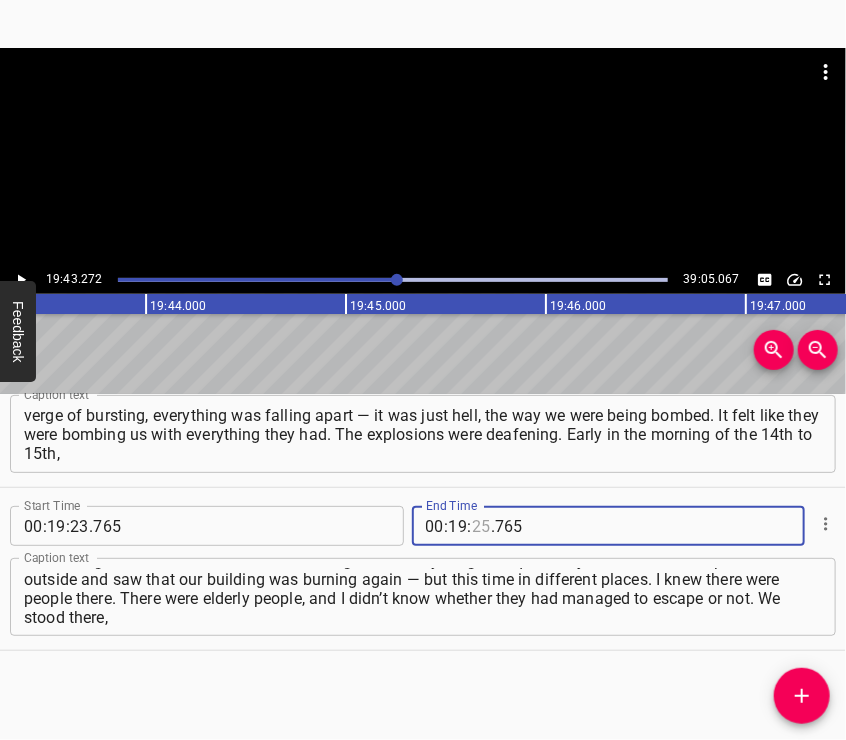 click at bounding box center (481, 526) 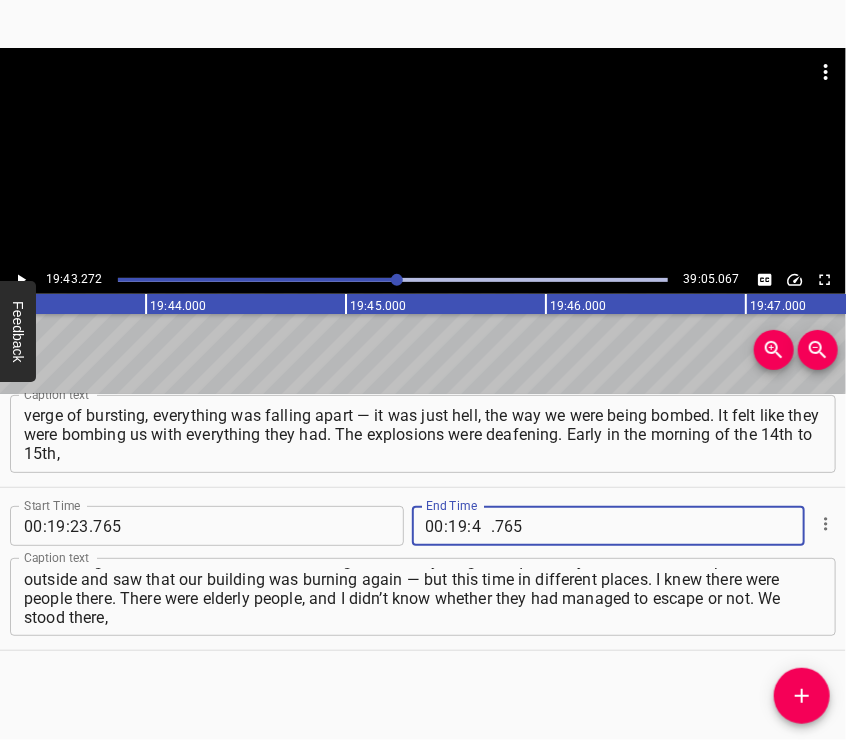 type on "43" 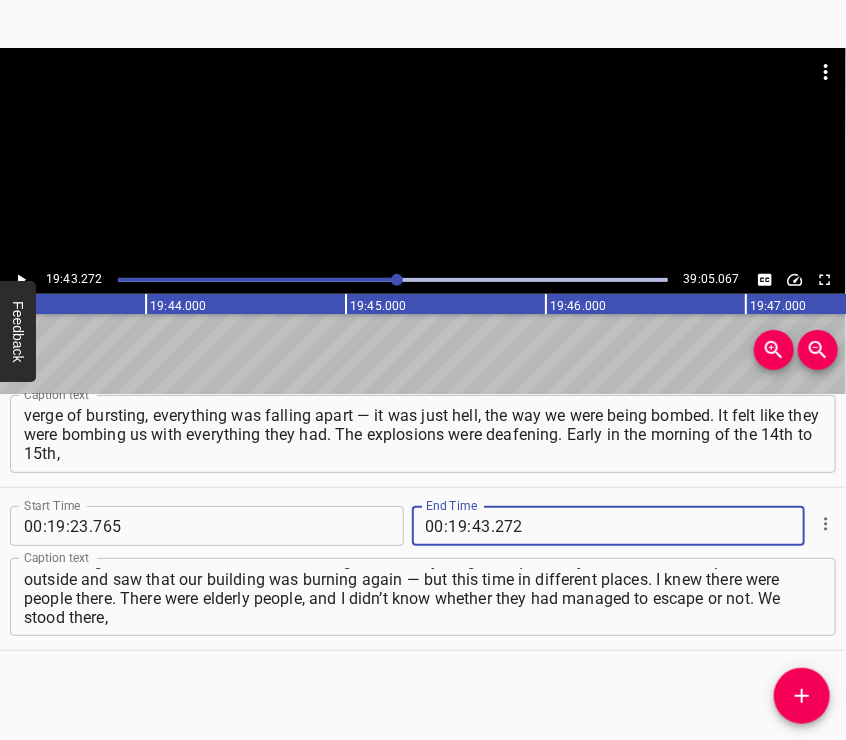 type on "272" 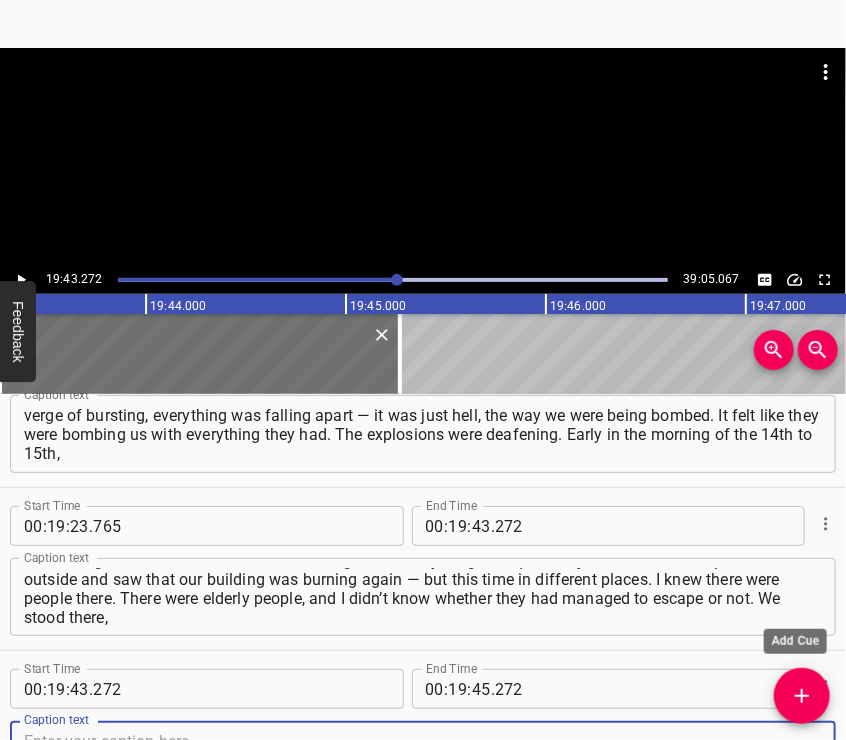 scroll, scrollTop: 8723, scrollLeft: 0, axis: vertical 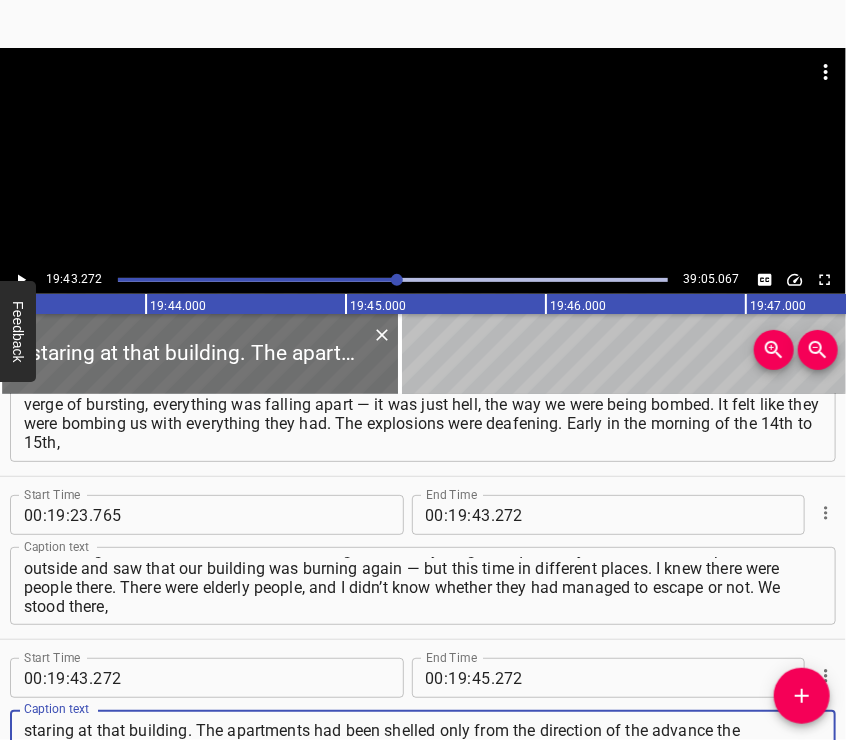 type on "staring at that building. The apartments had been shelled only from the direction of the advance the russians, from the Mangush side.  I later found out that when it was burning, and we were watching that fire in my building entrance, three elderly people had burned to death. From my floor — an elderly couple," 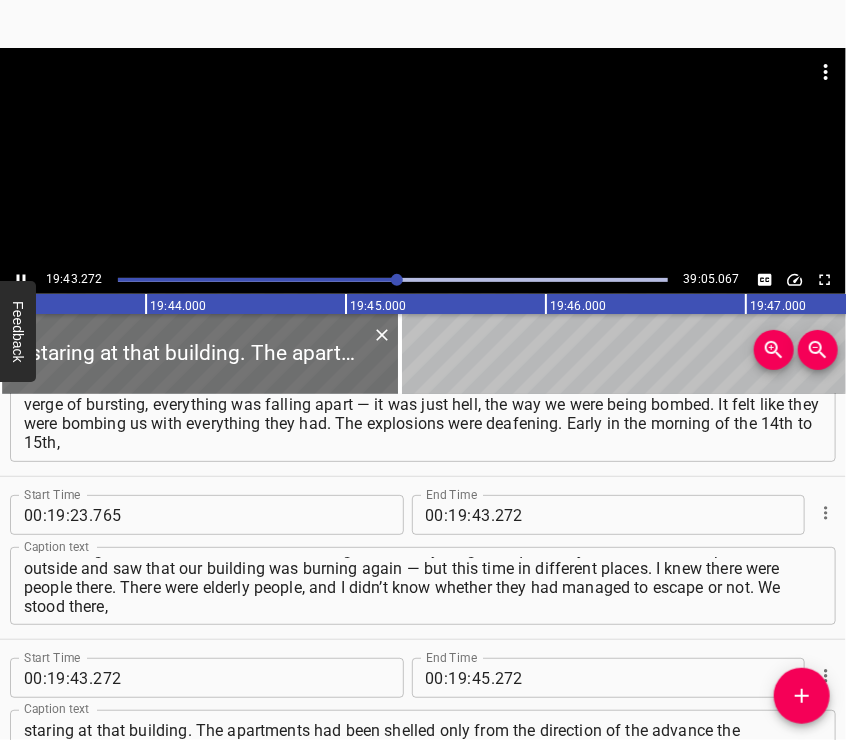 scroll, scrollTop: 8801, scrollLeft: 0, axis: vertical 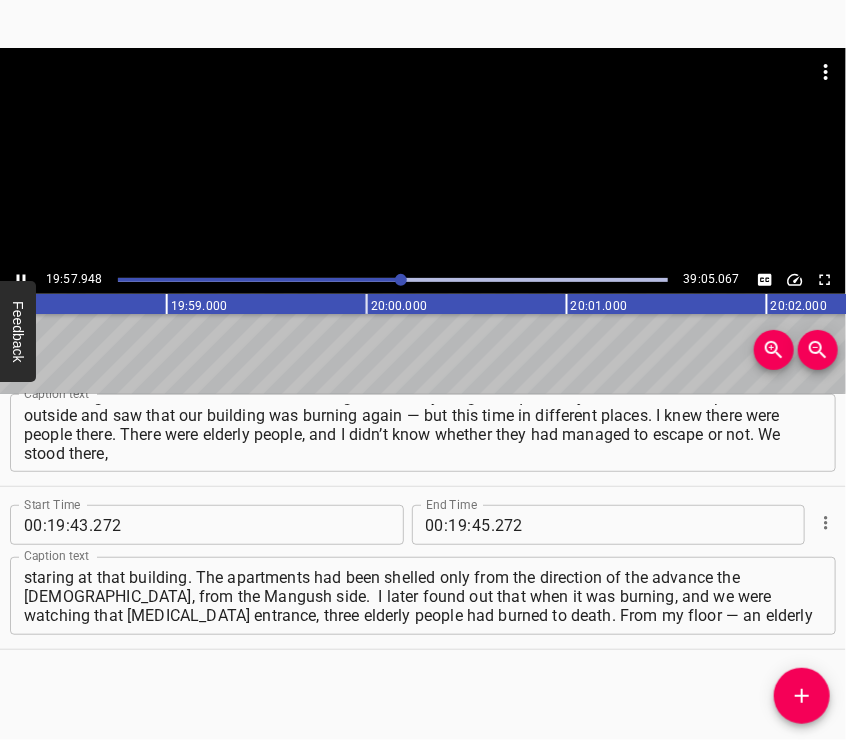 click at bounding box center (423, 157) 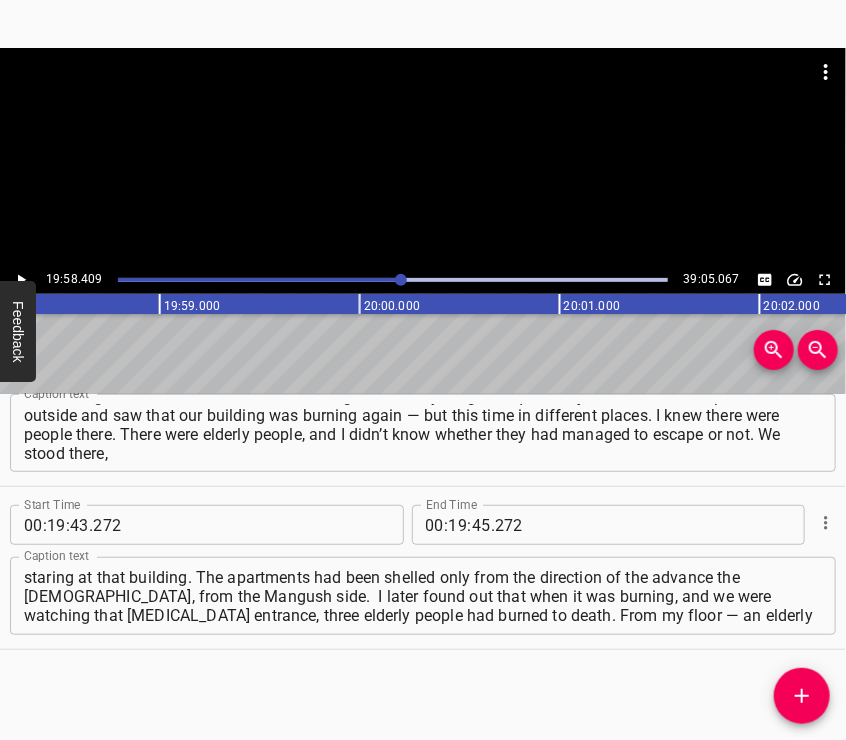scroll, scrollTop: 0, scrollLeft: 239681, axis: horizontal 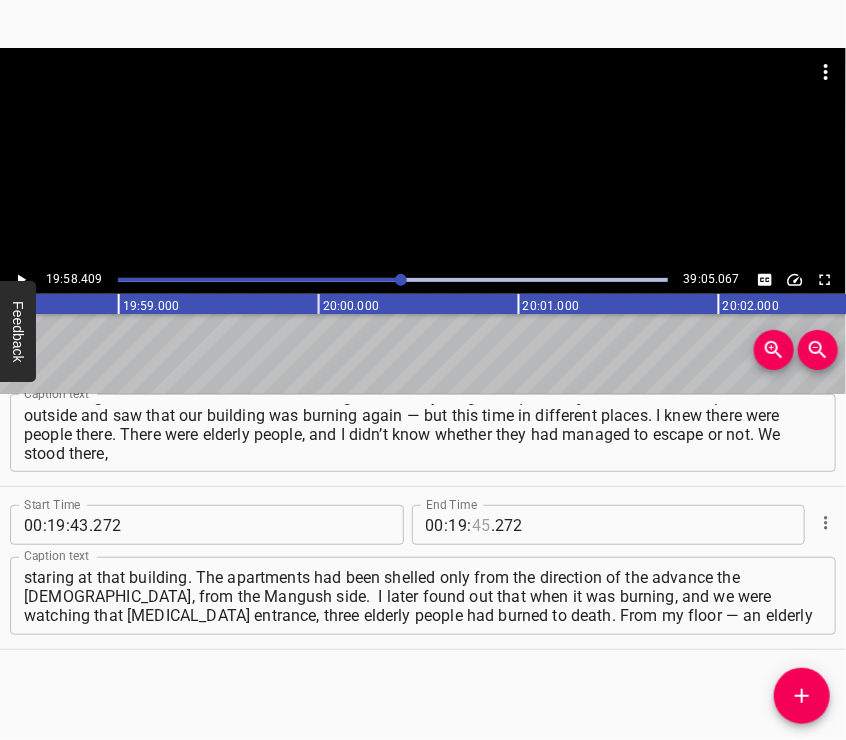 click at bounding box center (481, 525) 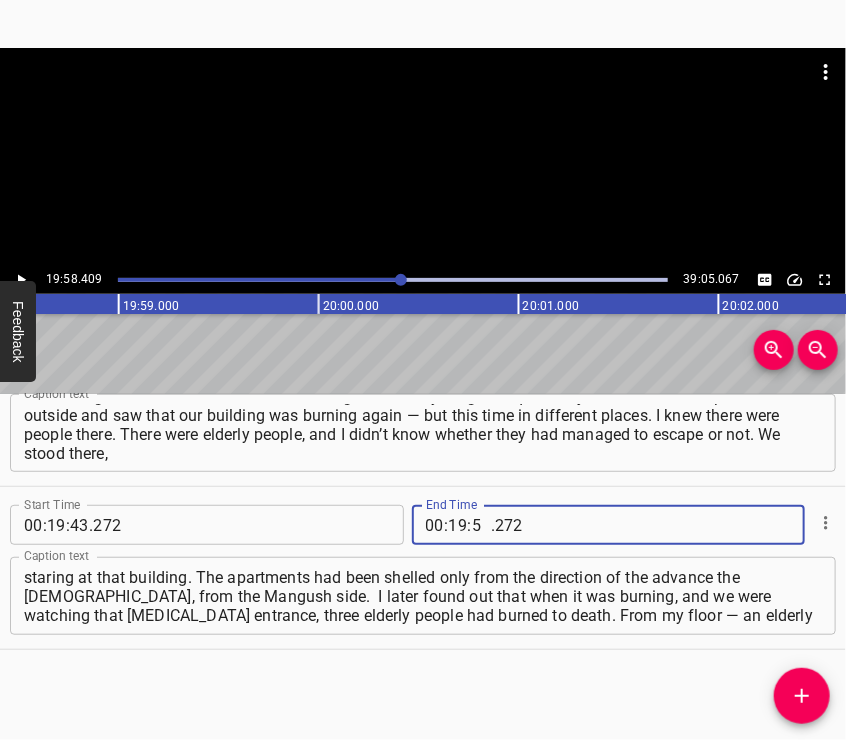 type on "58" 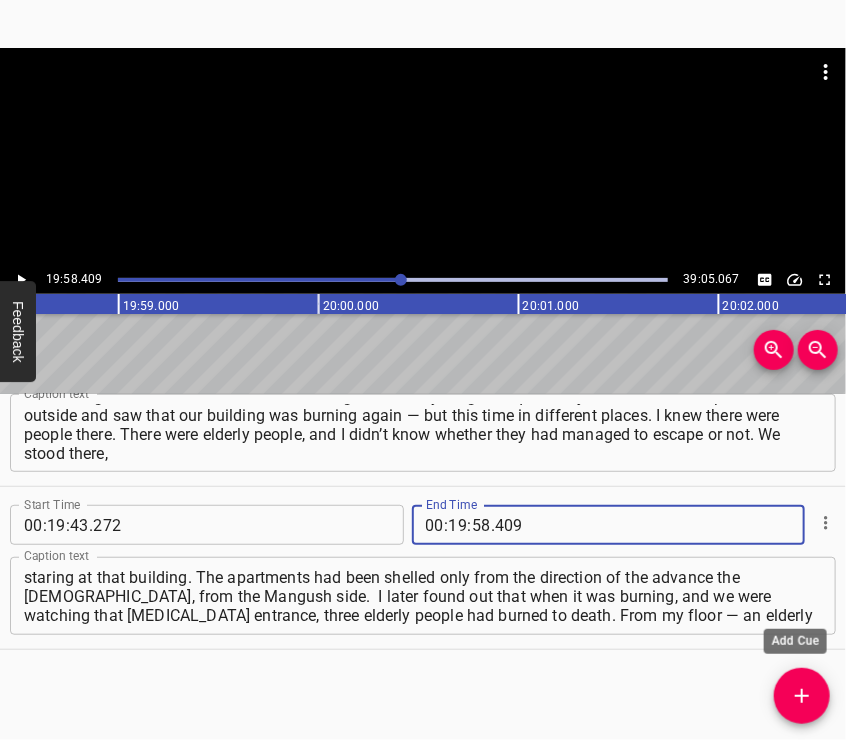 type on "409" 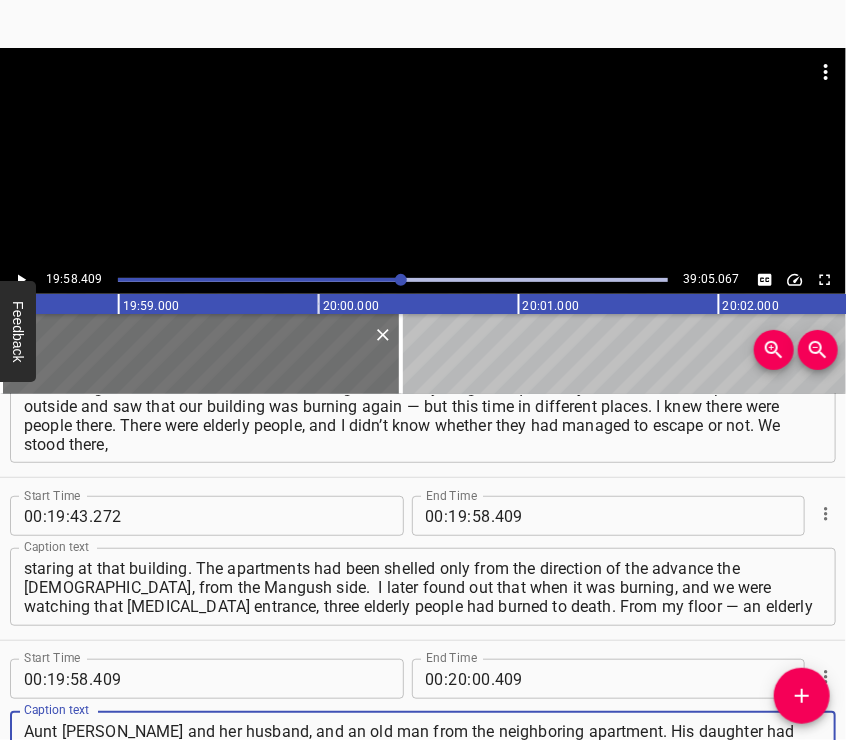type on "Aunt Anya and her husband, and an old man from the neighboring apartment. His daughter had tried to get him out, but he could barely walk. She was only able to bring him to the stair landing. That’s where he died. Then people started dying in the basement. From my building entrance alone, 7 people died." 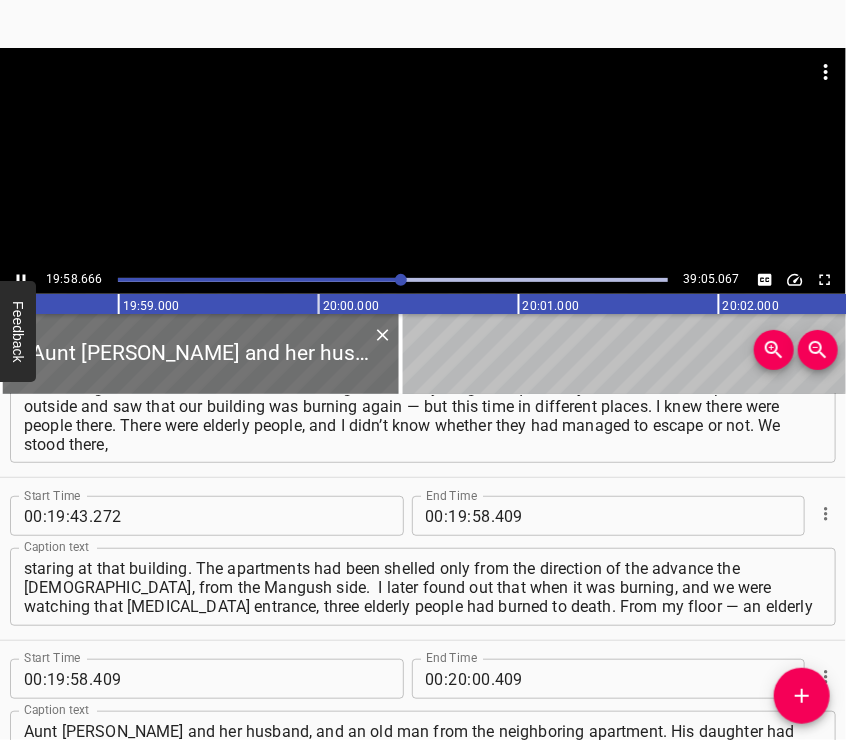scroll, scrollTop: 9038, scrollLeft: 0, axis: vertical 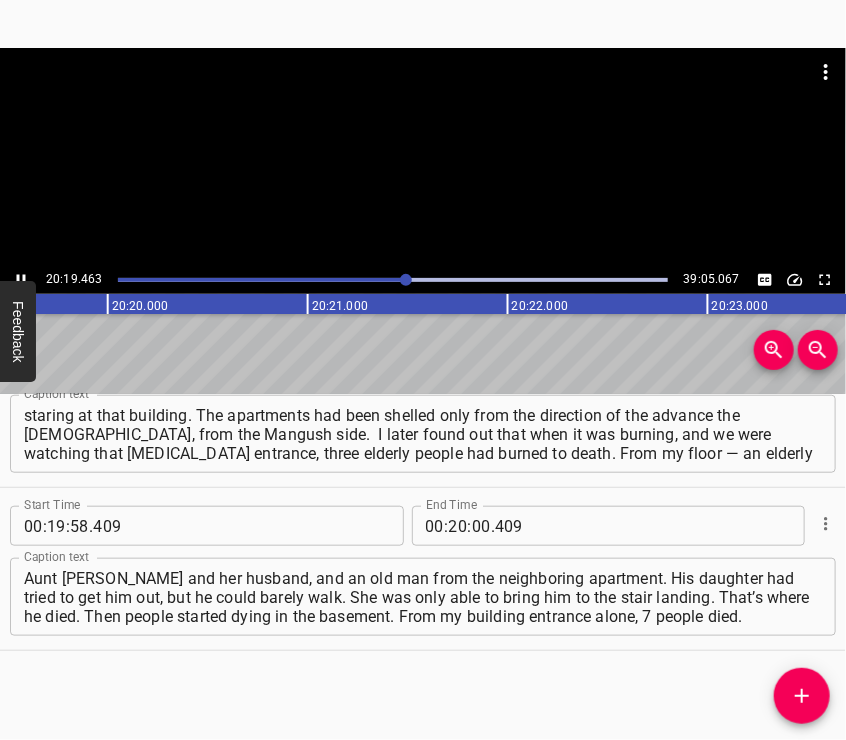 click at bounding box center [423, 157] 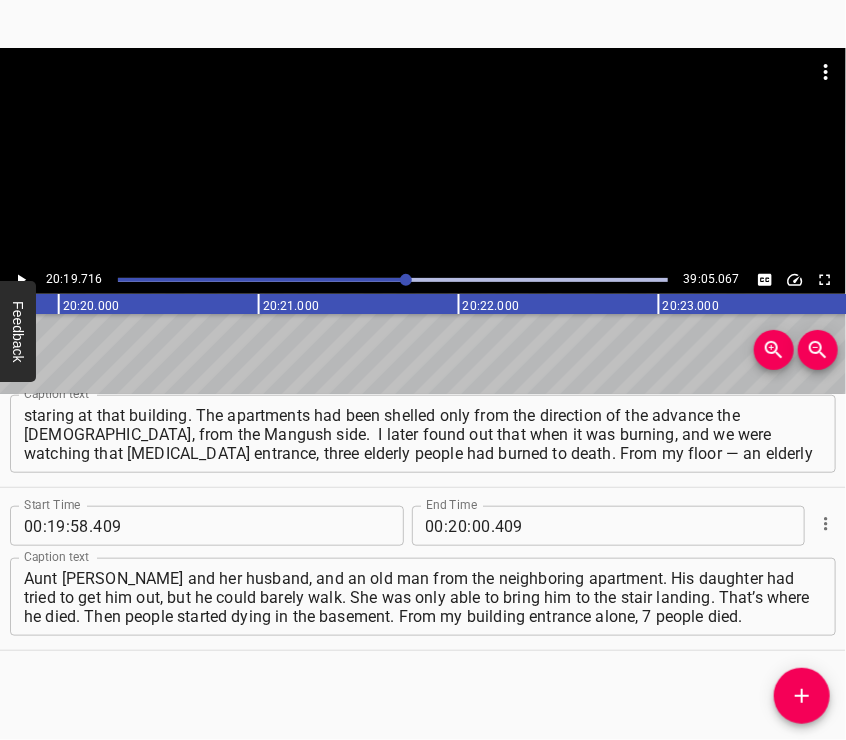 scroll, scrollTop: 0, scrollLeft: 243943, axis: horizontal 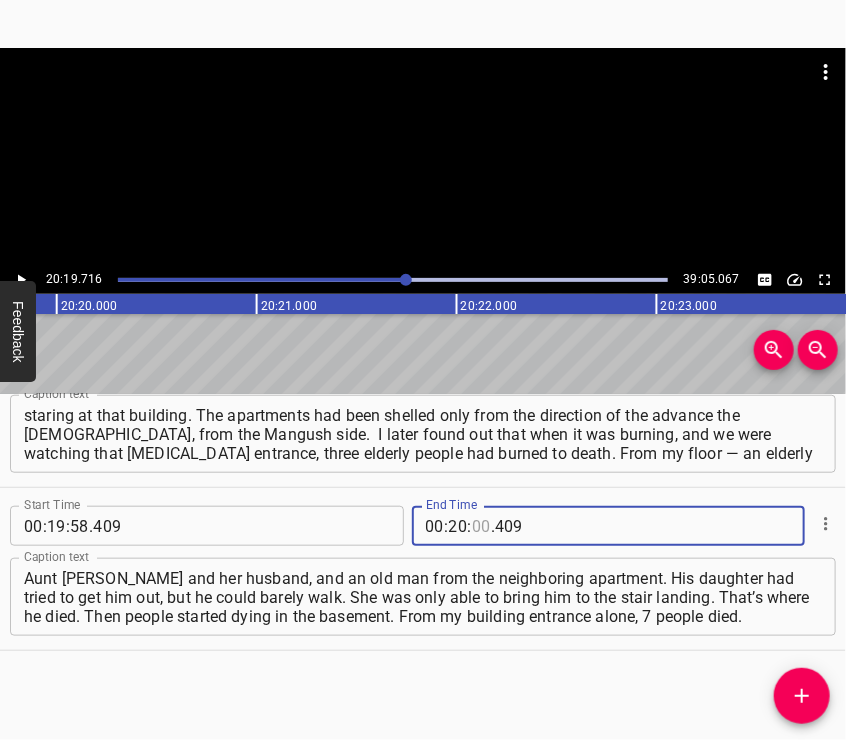 click at bounding box center [481, 526] 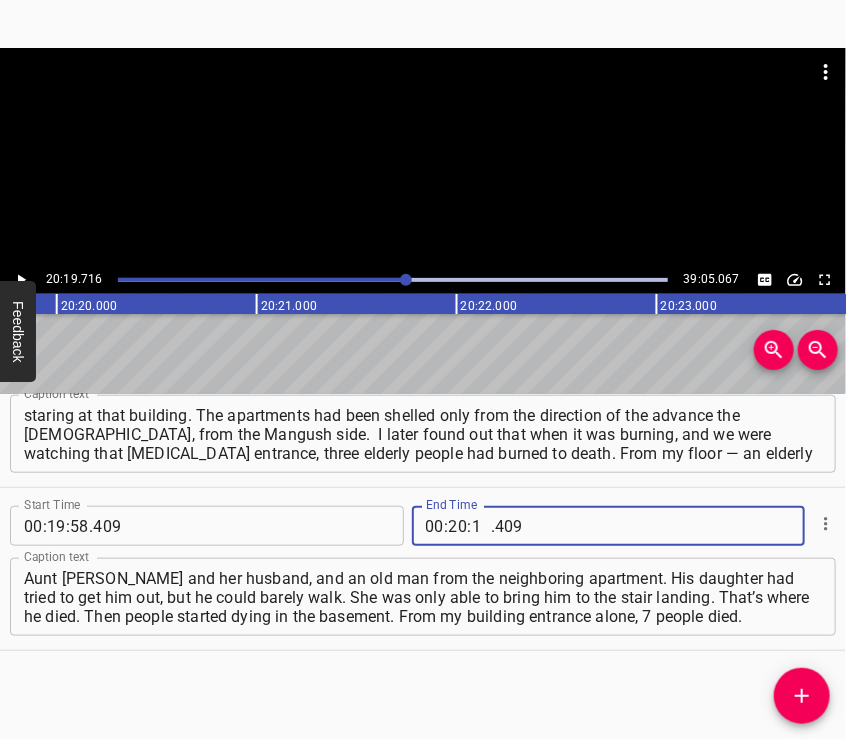 type on "19" 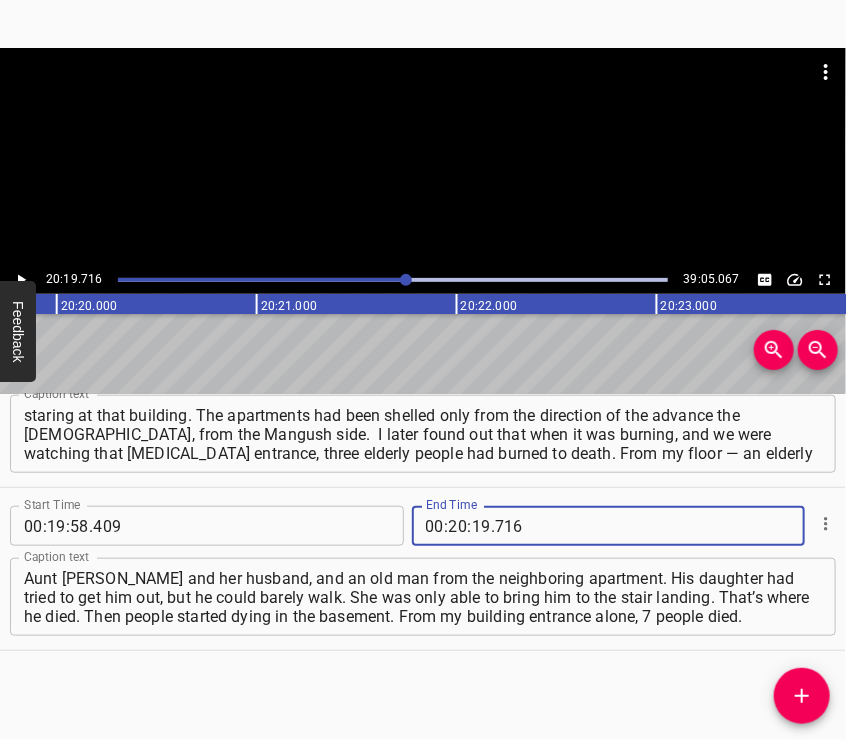 type on "716" 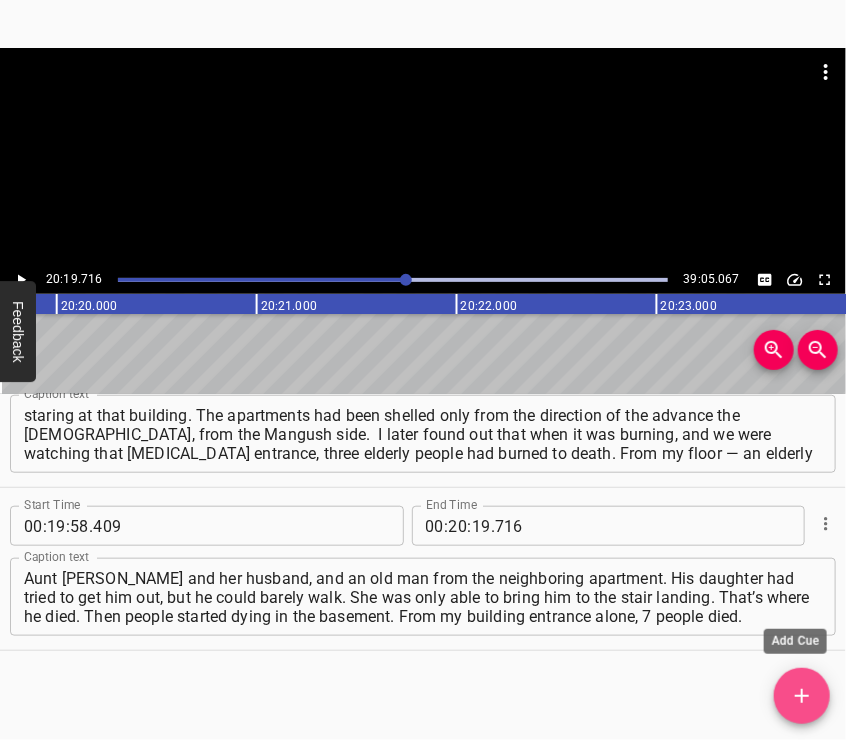 click at bounding box center [802, 696] 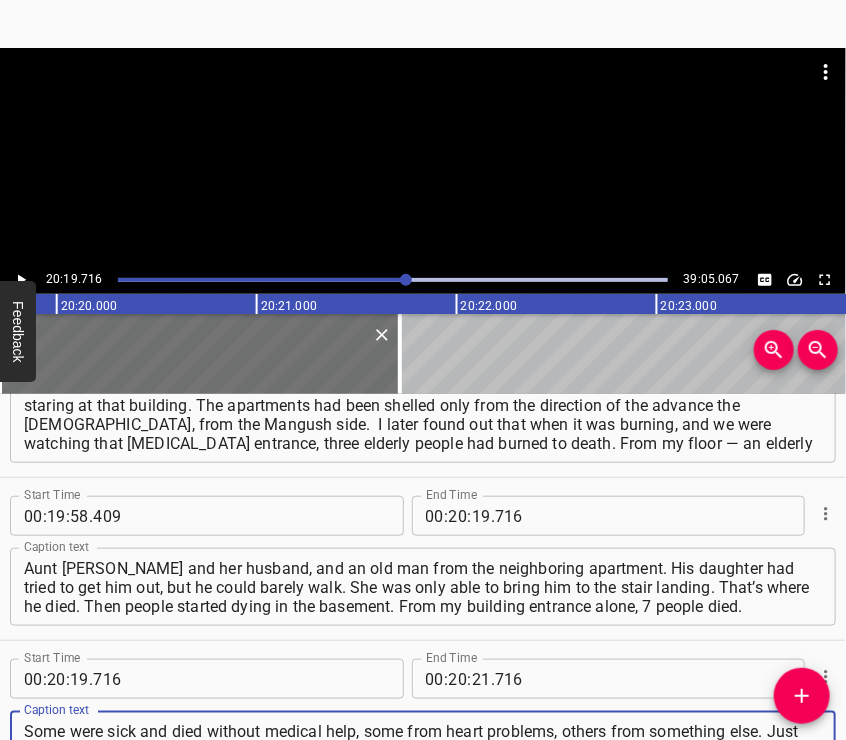 type on "Some were sick and died without medical help, some from heart problems, others from something else. Just from my entrance — I know this — 7 people died. And beyond that, I don’t know. Then, when the bombing calmed down a little, we started making short trips outside, 200–300 meters away." 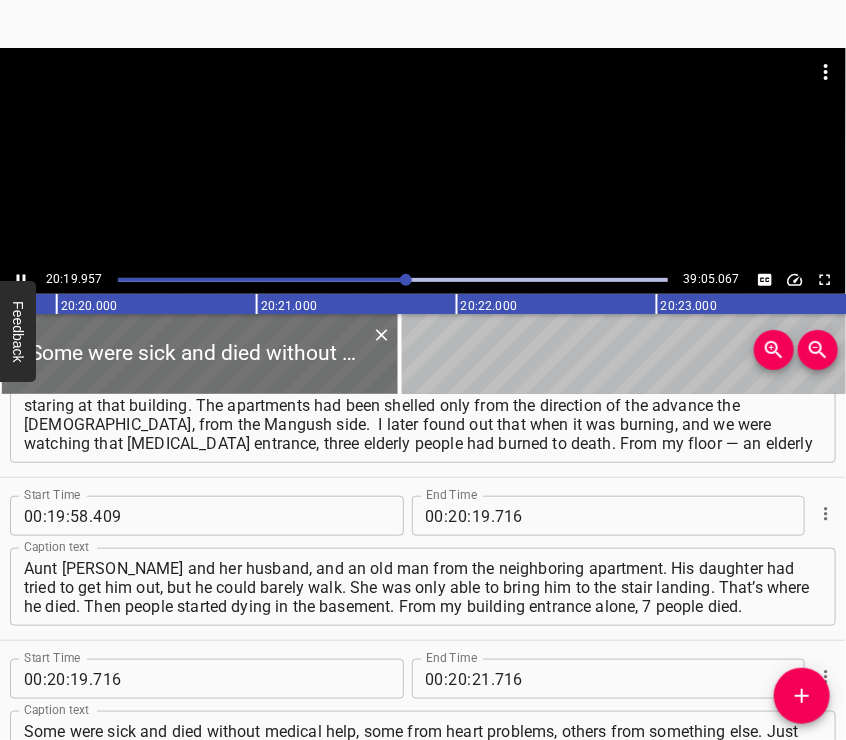 scroll, scrollTop: 9127, scrollLeft: 0, axis: vertical 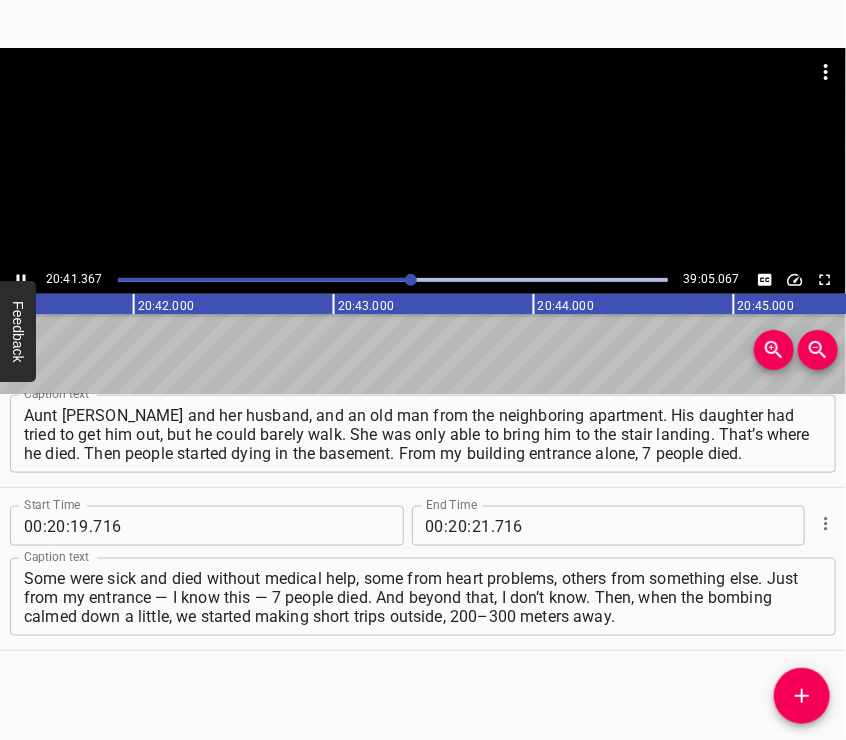 click at bounding box center [423, 157] 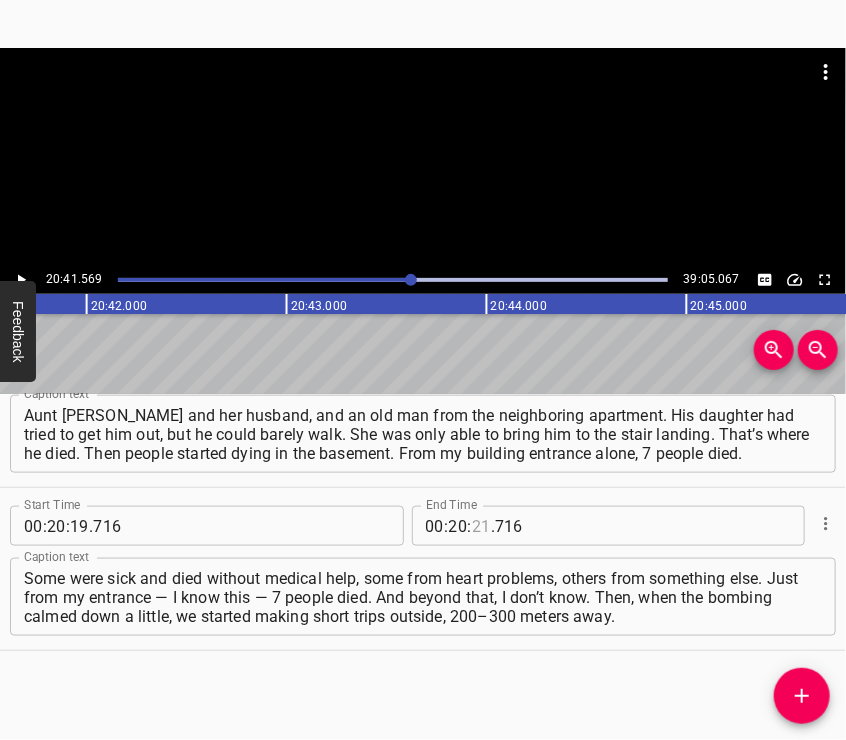 click at bounding box center (481, 526) 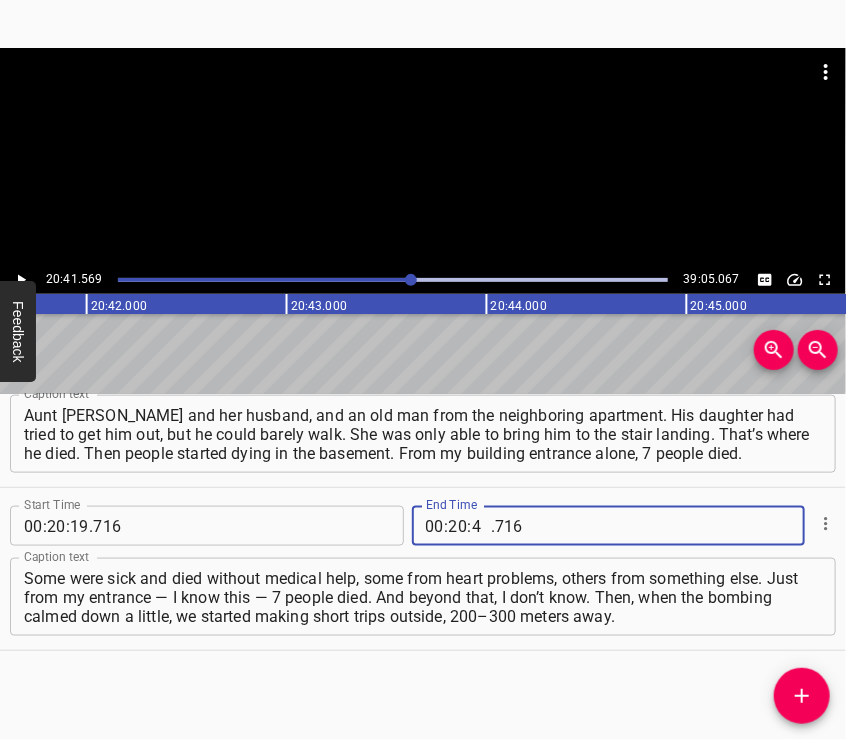 type on "41" 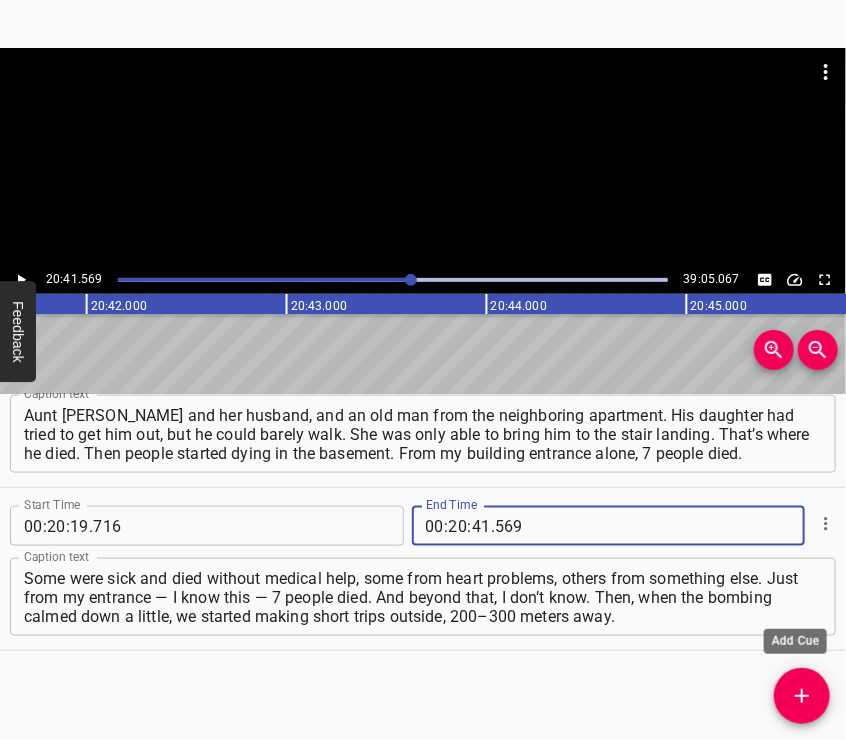 type on "569" 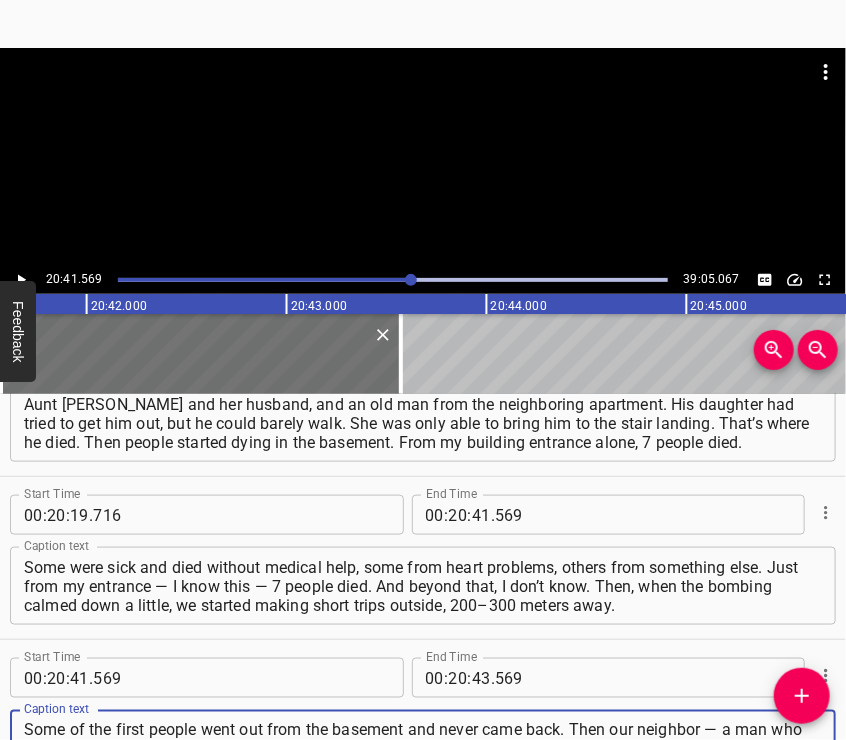 type on "Some of the first people went out from the basement and never came back. Then our neighbor — a man who was hiding nearby with his family — went out to scout the area, but it was pointless. He came back with no information, found nothing. There was no information at all: Where to go, whether there were volunteers," 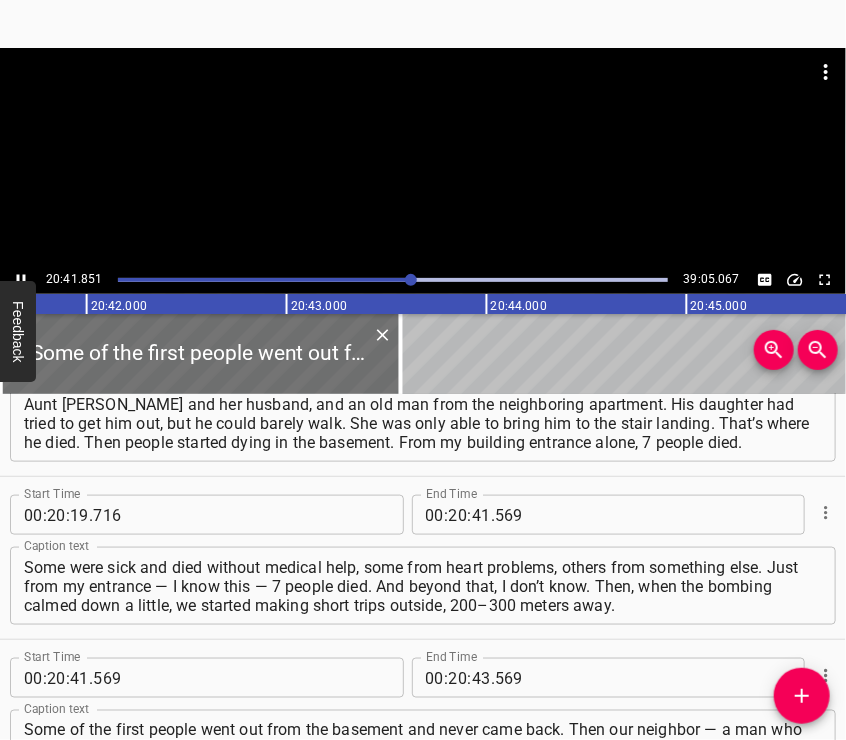 scroll, scrollTop: 9364, scrollLeft: 0, axis: vertical 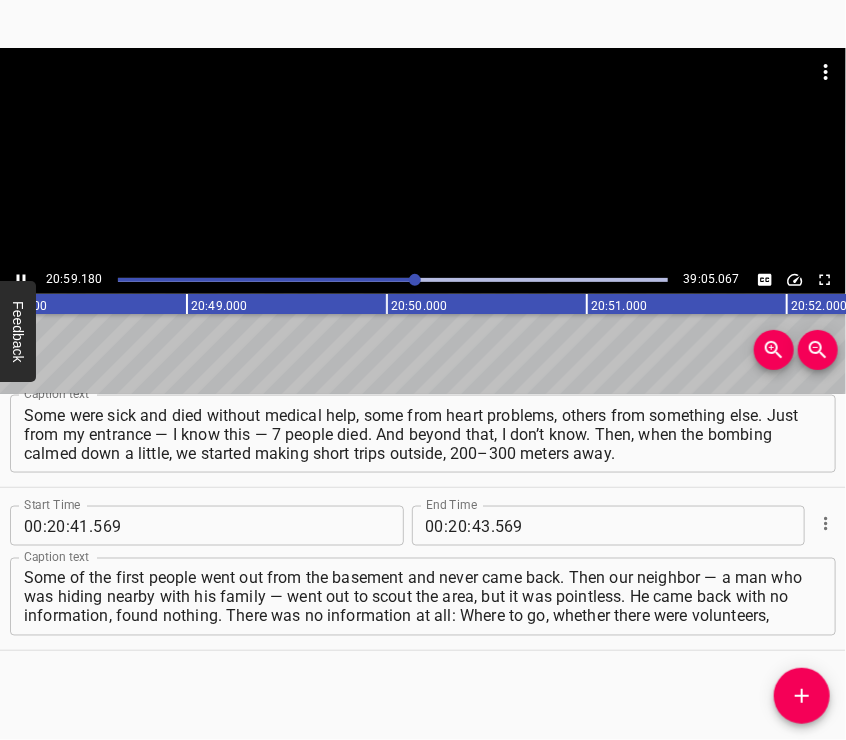 click at bounding box center [423, 157] 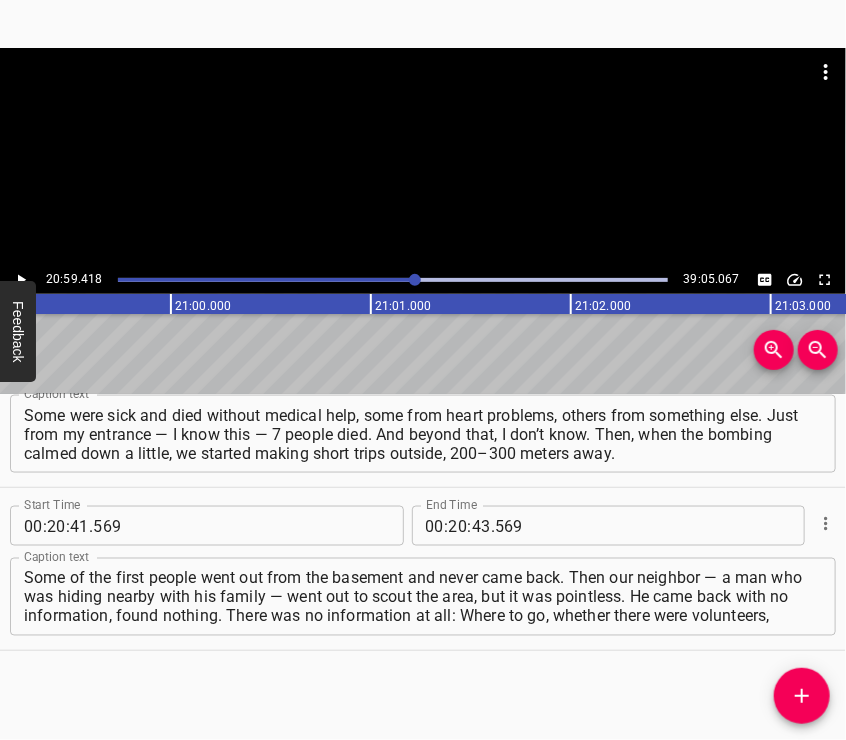 scroll, scrollTop: 0, scrollLeft: 251884, axis: horizontal 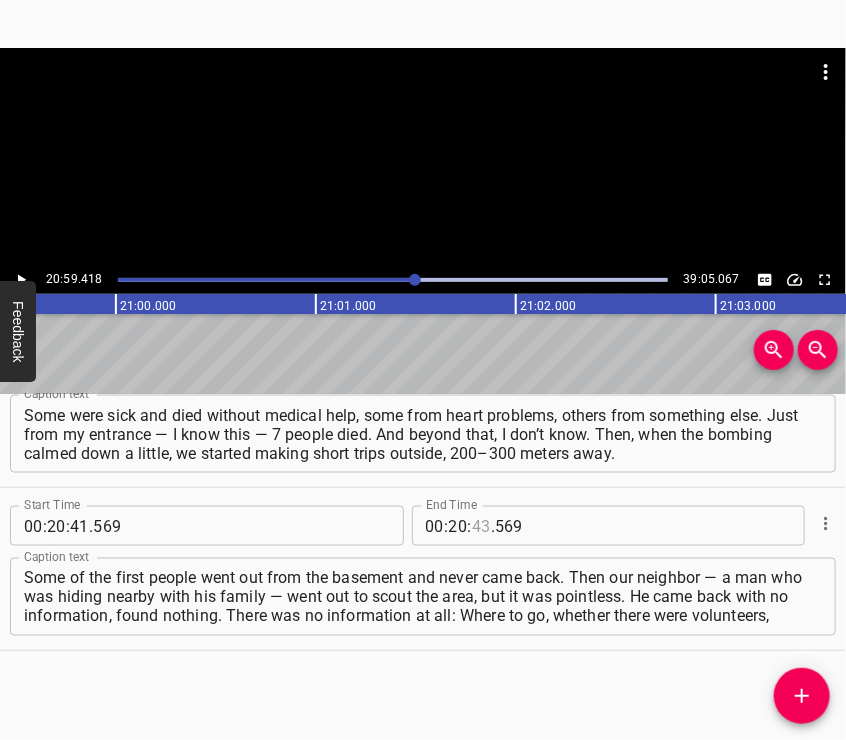 click at bounding box center (481, 526) 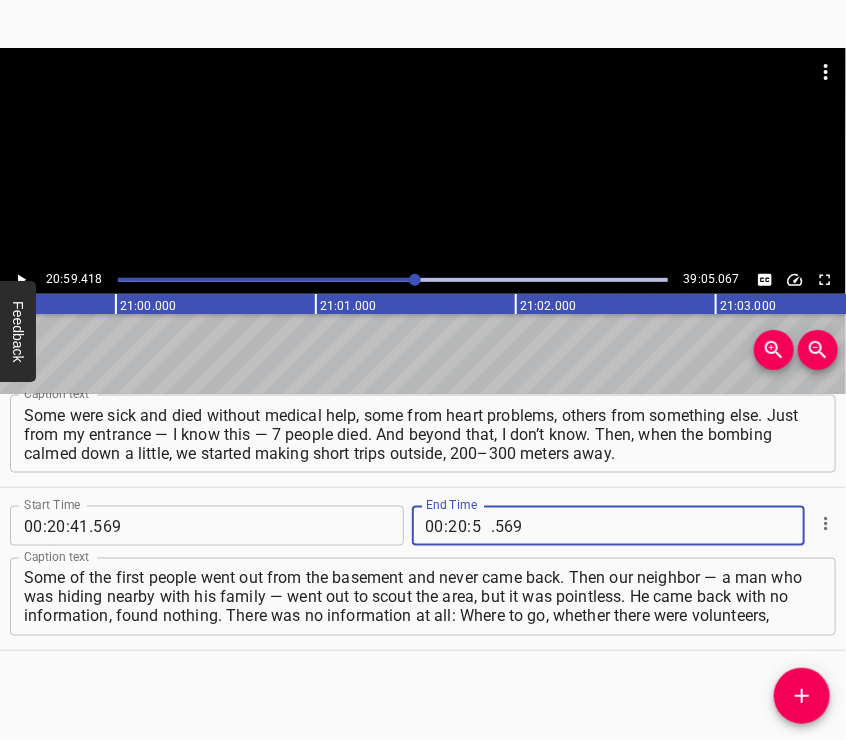 type on "59" 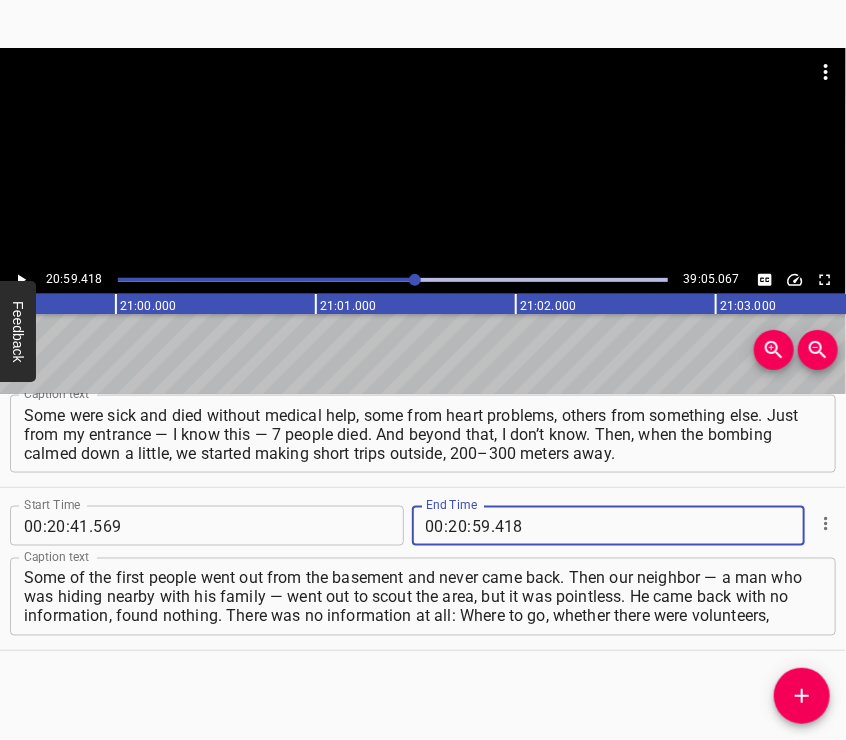 type on "418" 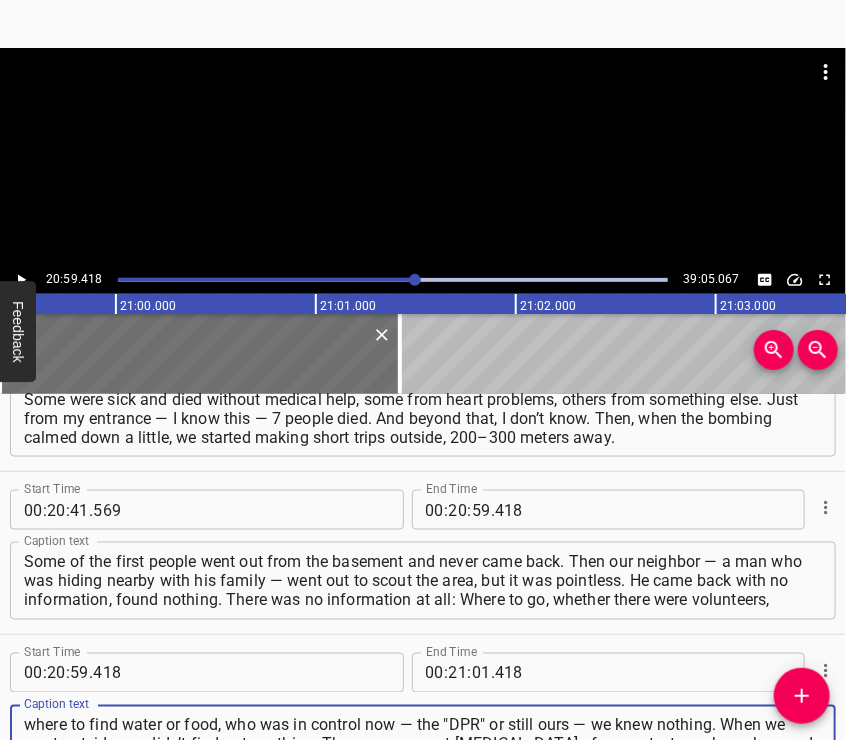 type on "where to find water or food, who was in control now — the "DPR" or still ours — we knew nothing. When we went outside, we didn’t find out anything. There was a meat grinder of concrete, trees, branches, and wires — and bodies everywhere. So many dead civilians — and I didn’t see a single soldier among them." 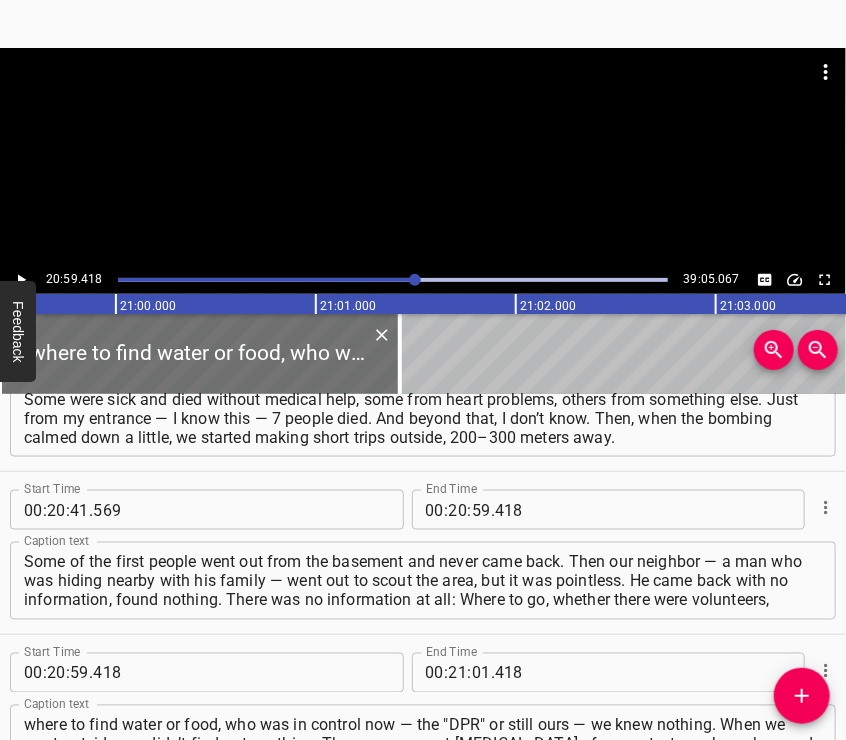 click at bounding box center [423, 157] 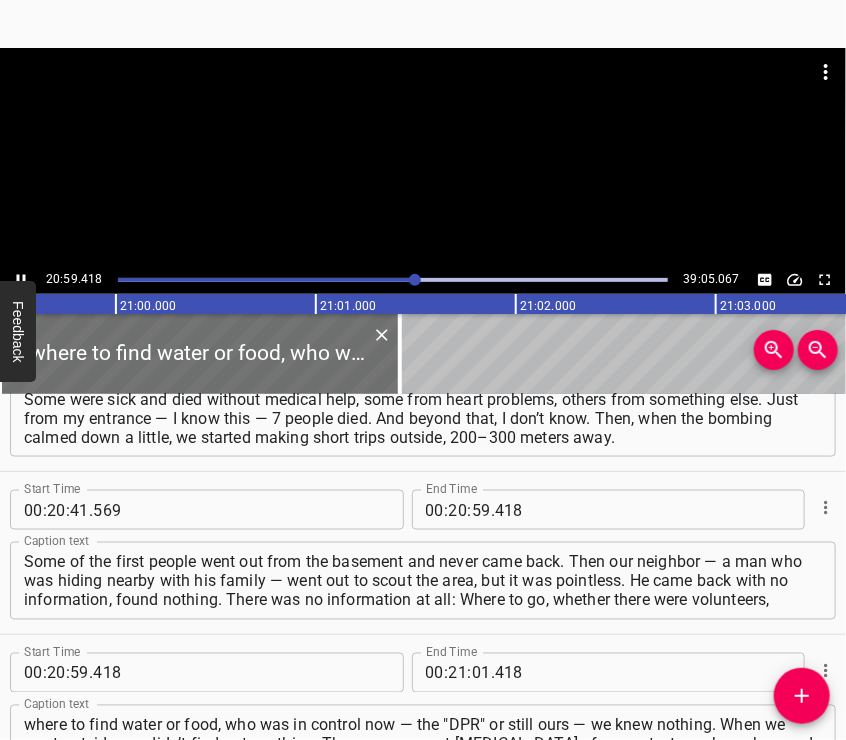 scroll, scrollTop: 9476, scrollLeft: 0, axis: vertical 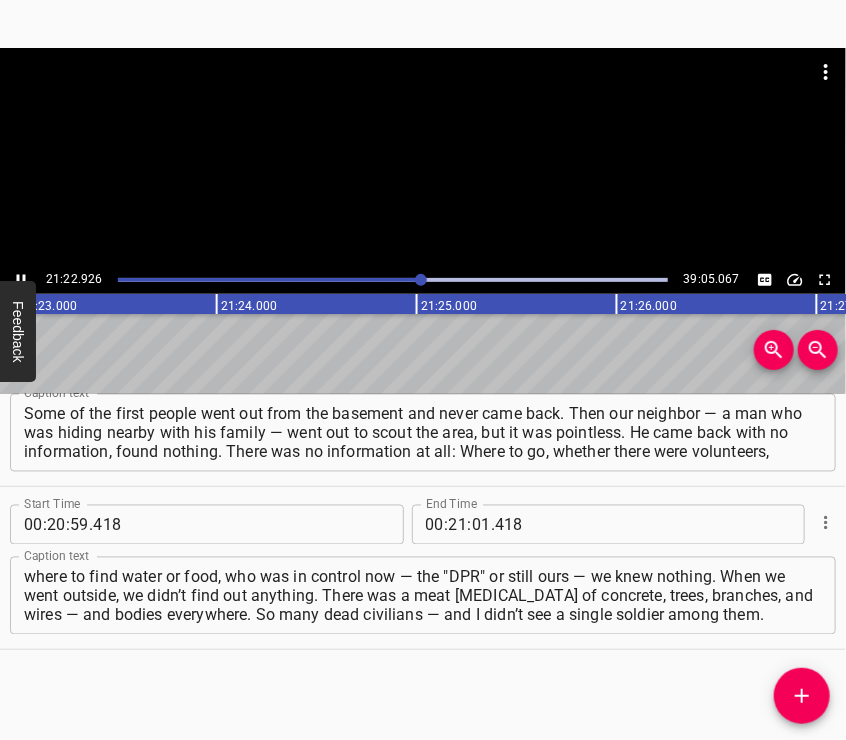 click at bounding box center (423, 157) 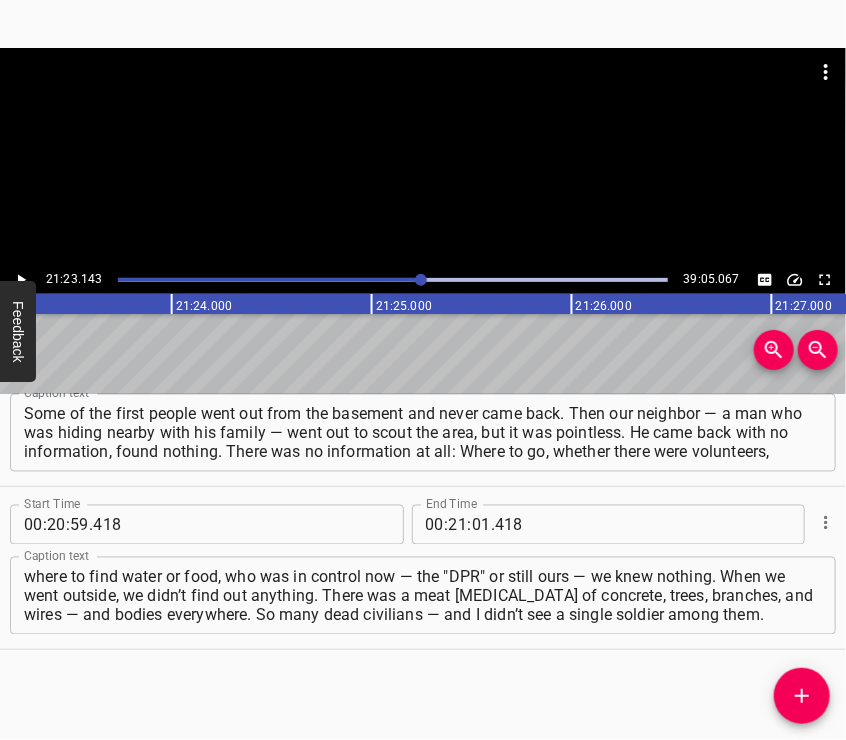 scroll, scrollTop: 0, scrollLeft: 256628, axis: horizontal 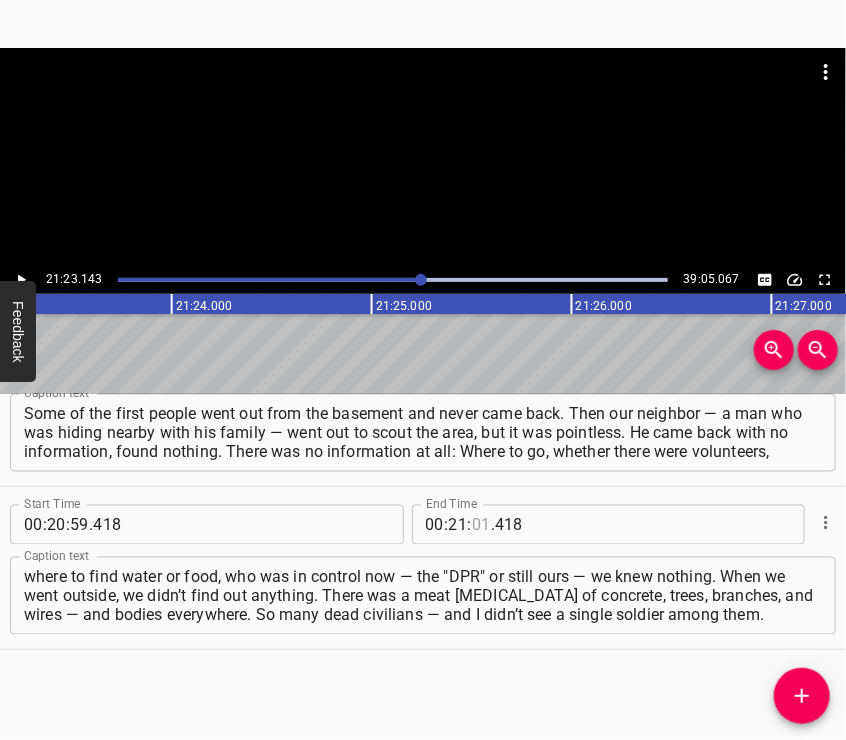 click at bounding box center [481, 525] 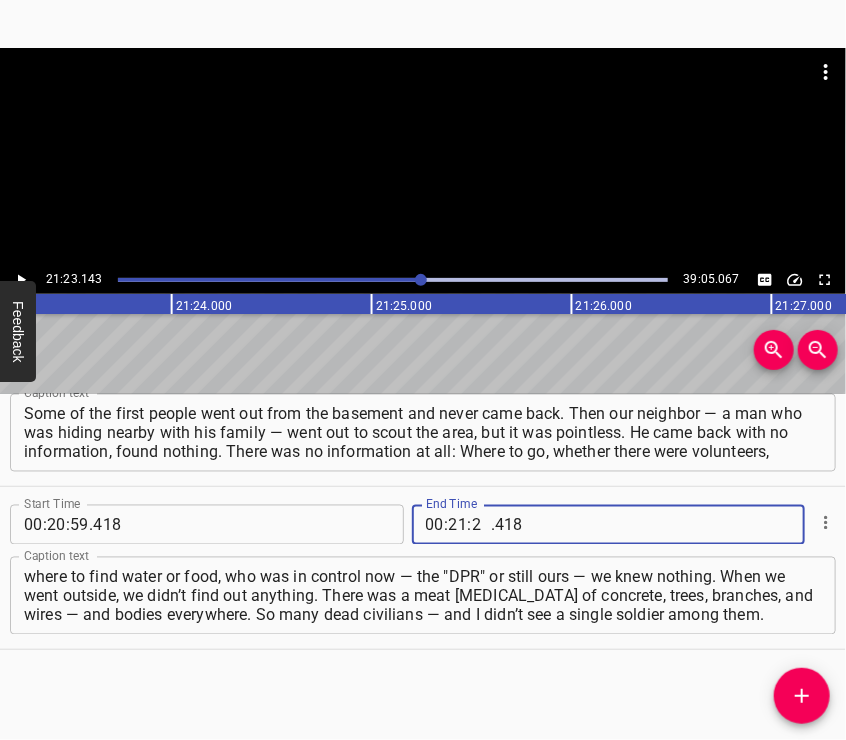 type on "23" 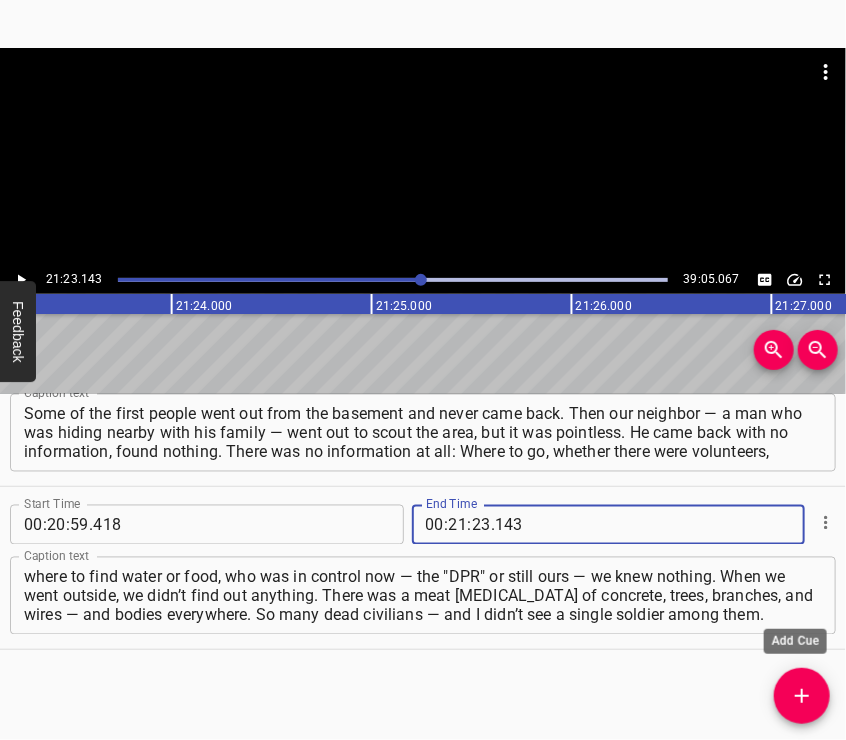 type on "143" 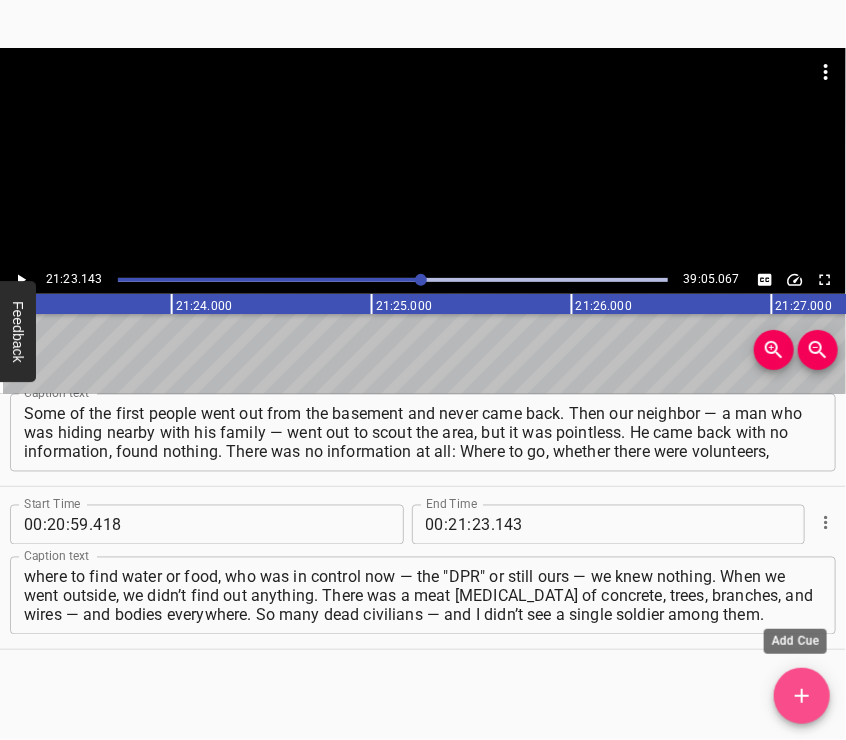 click at bounding box center (802, 696) 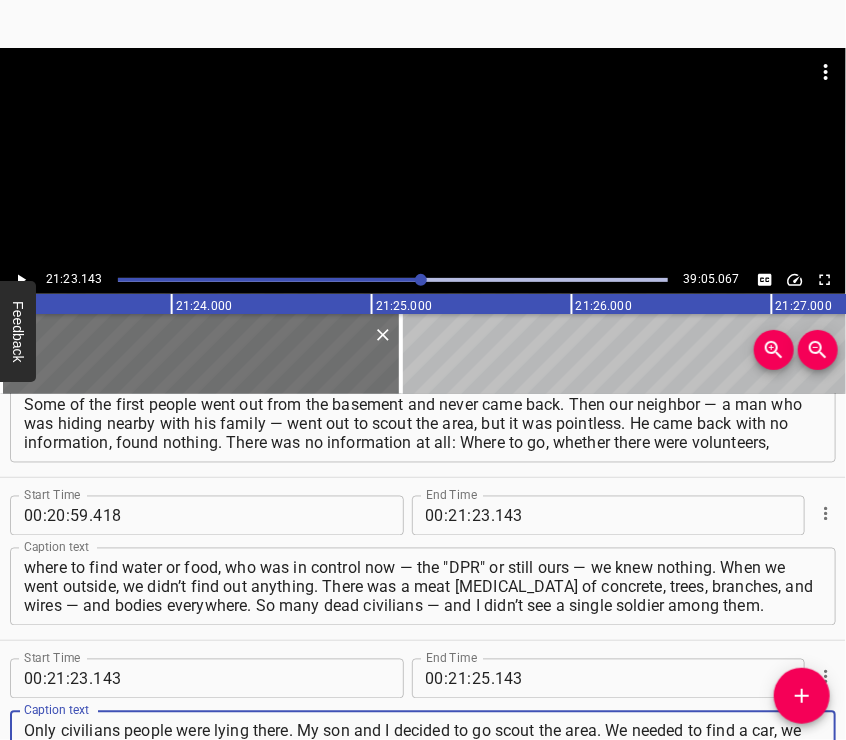 type on "Only civilians people were lying there. My son and I decided to go scout the area. We needed to find a car, we needed to find out something. We had relatives living in the "Myslyvets" area, so we went there on the way. I saw how air bombs had destroyed the buildings near “Planeta” and “Planeta” itself — private houses," 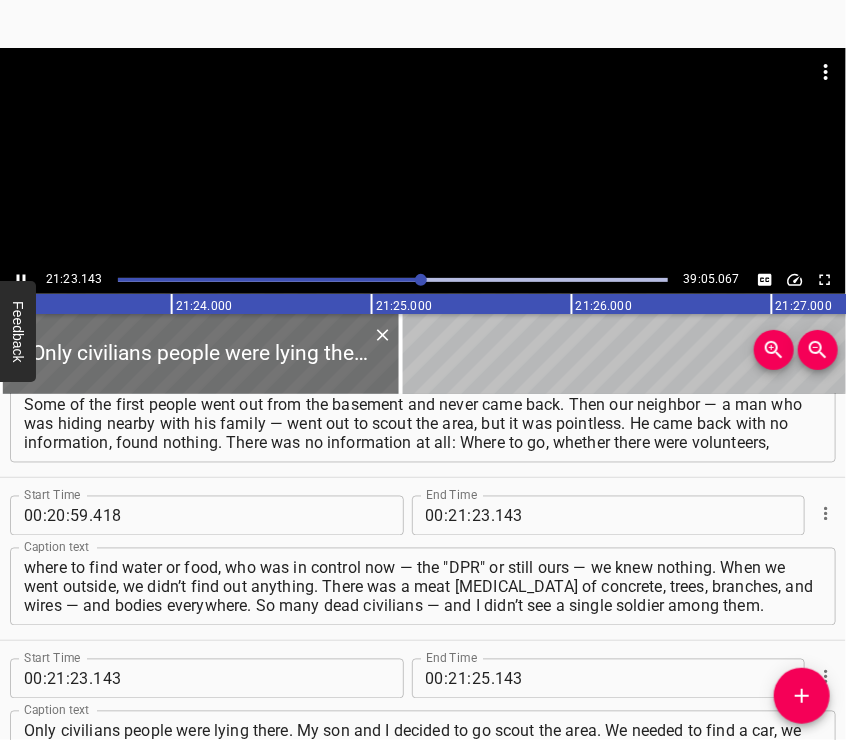 scroll, scrollTop: 9616, scrollLeft: 0, axis: vertical 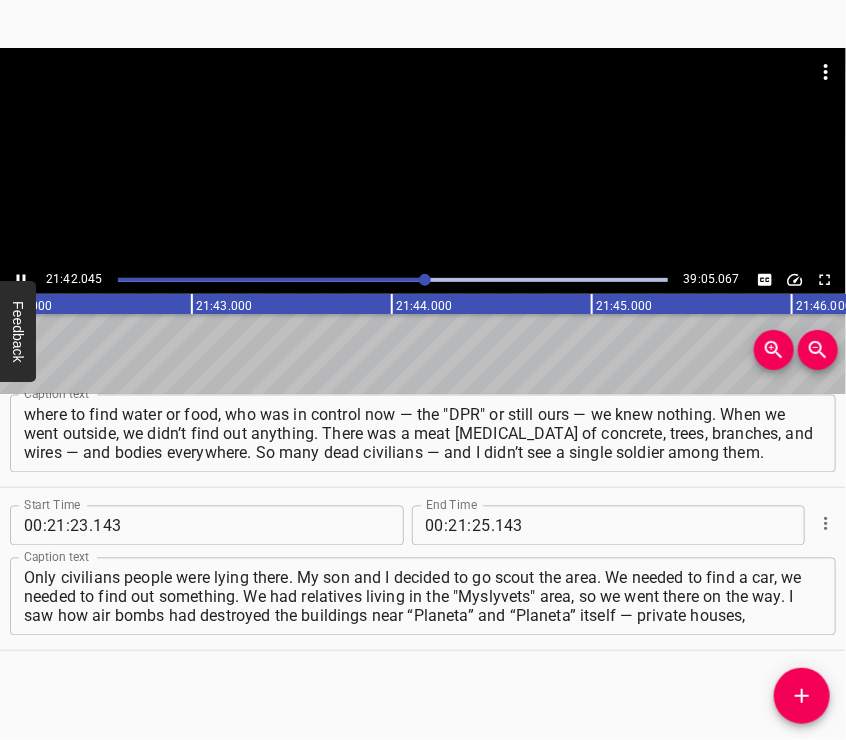 click at bounding box center (423, 157) 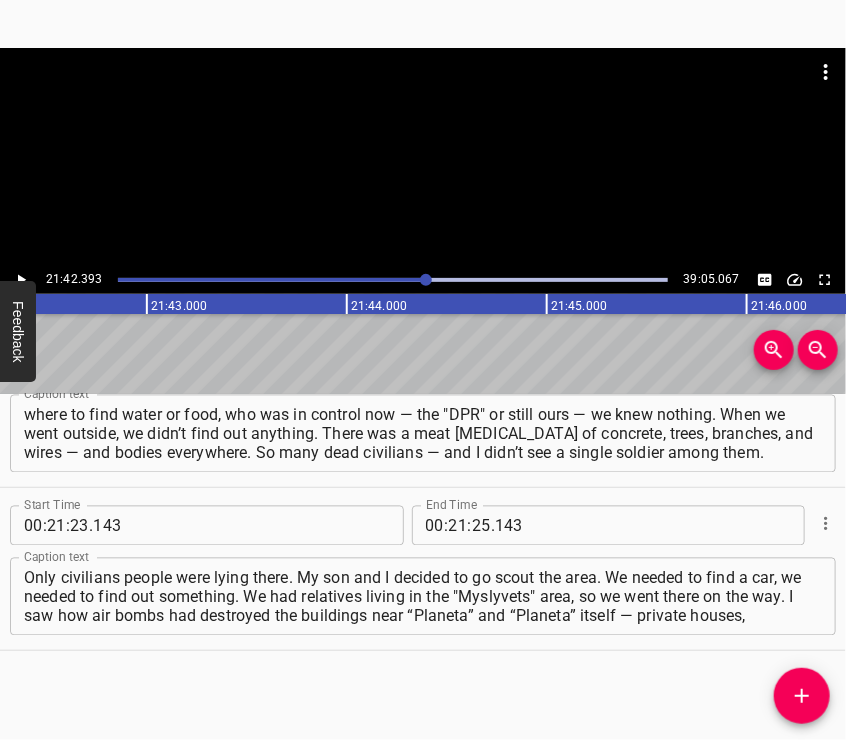 scroll, scrollTop: 0, scrollLeft: 260478, axis: horizontal 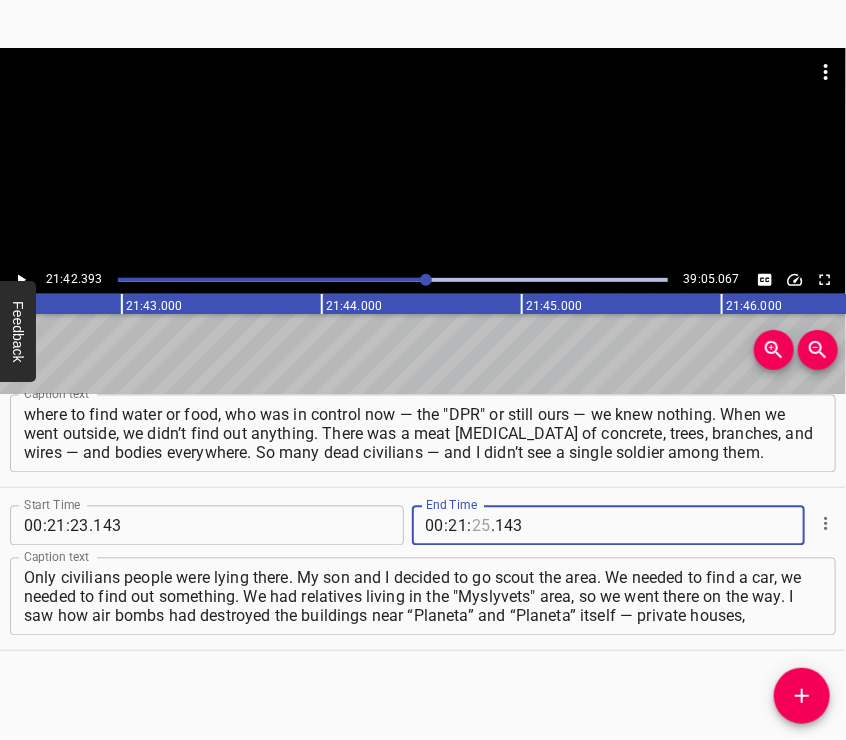 click at bounding box center [481, 526] 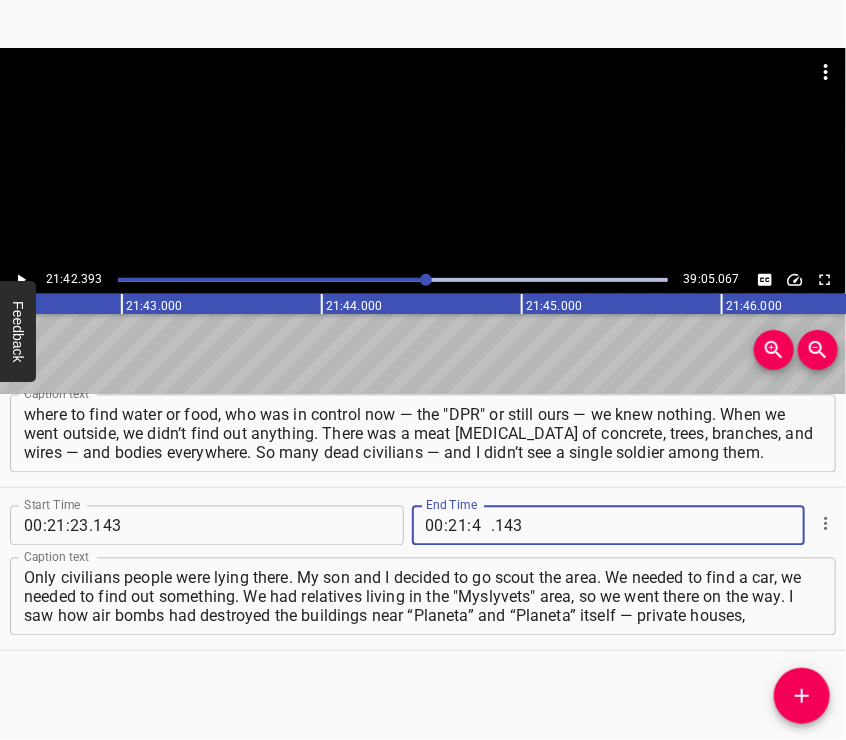 type on "42" 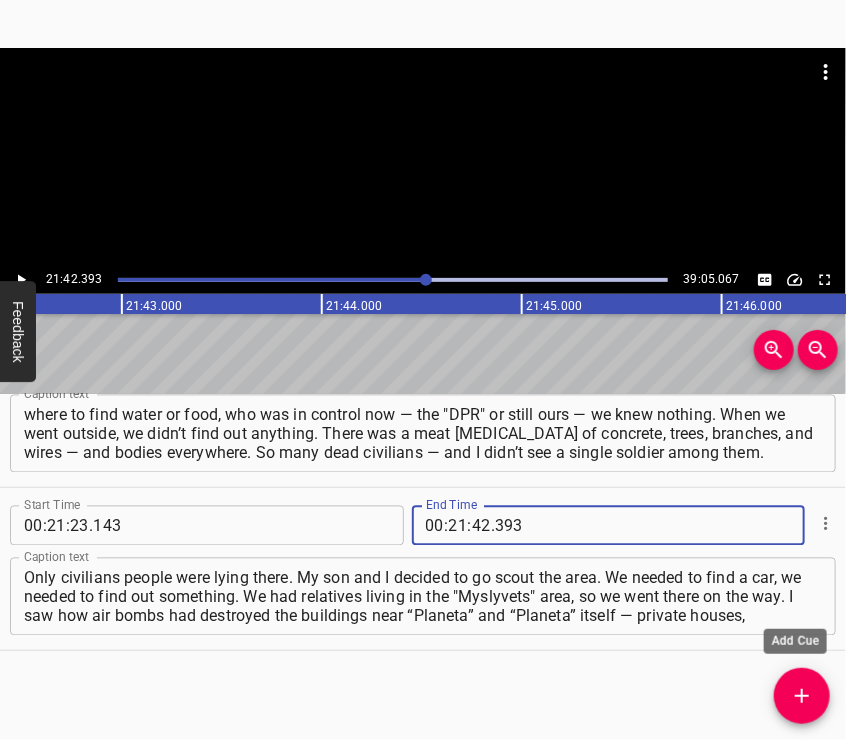 type on "393" 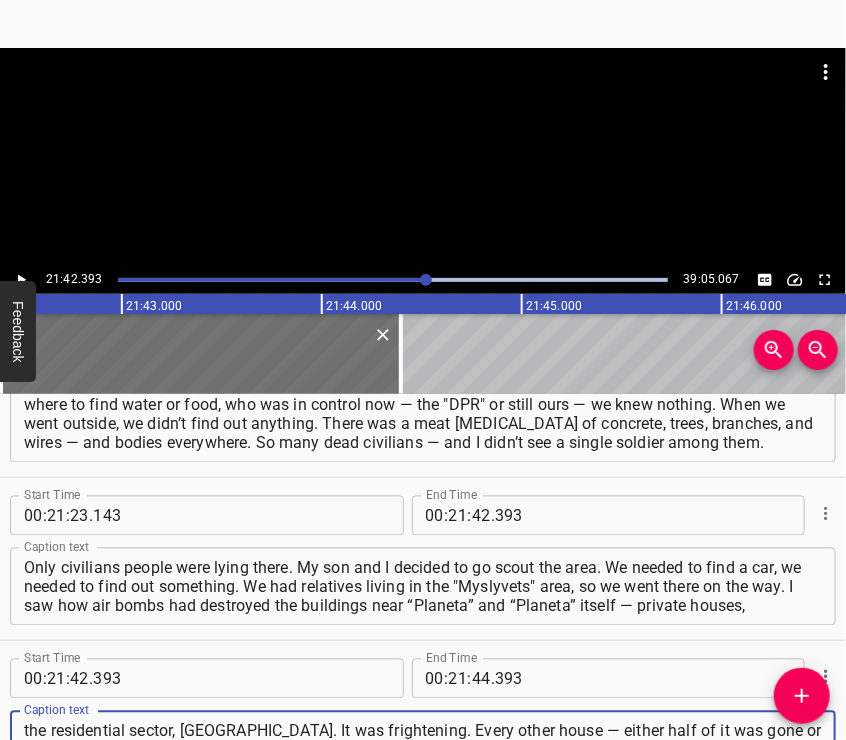 type on "the residential sector, Parkovyi. It was frightening. Every other house — either half of it was gone or the whole thing was gone. Our relatives were safe, but their neighbors’ house was completely gone — a direct hit. Their car had been smashed in the yard. They didn’t know anything either. Their car was wrecked," 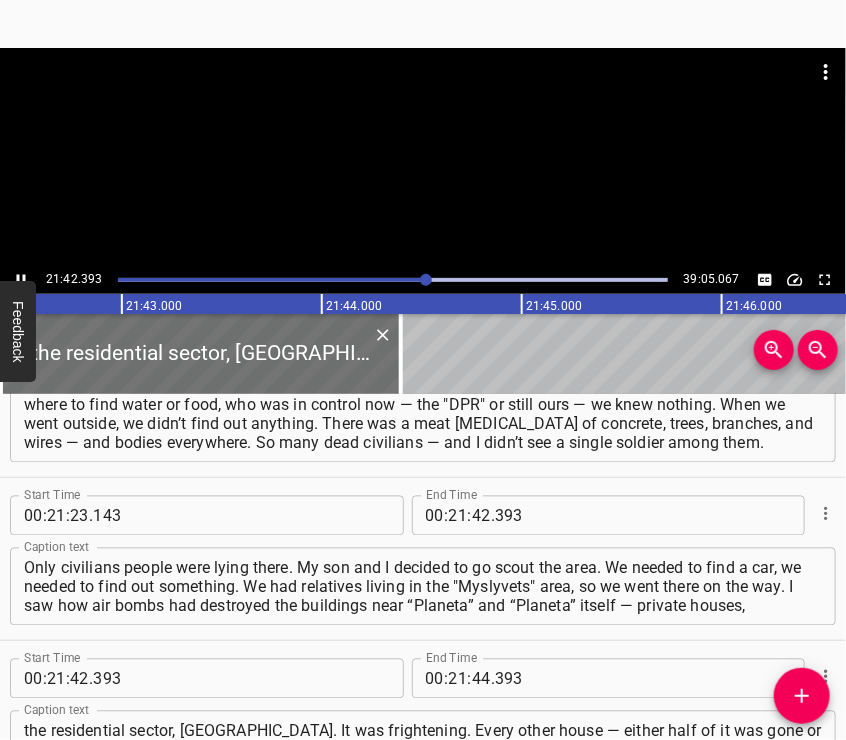 scroll, scrollTop: 9779, scrollLeft: 0, axis: vertical 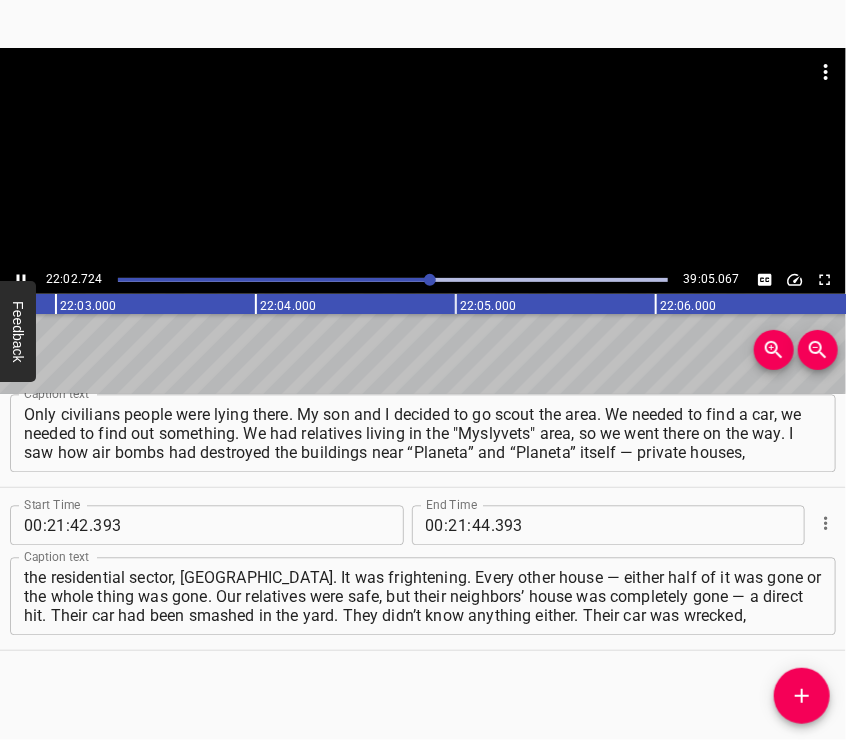 click at bounding box center (423, 157) 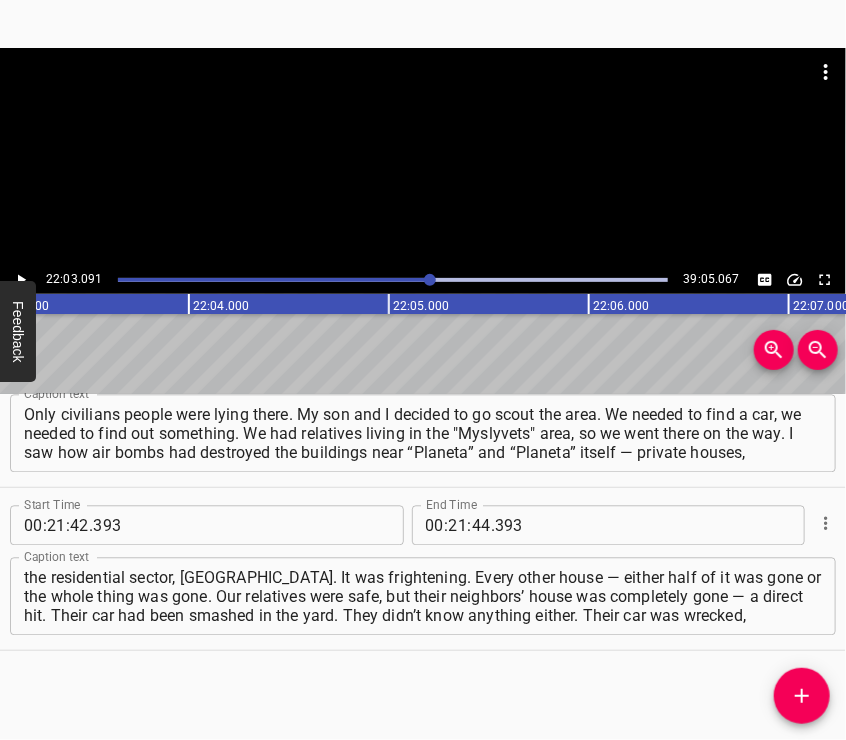 scroll, scrollTop: 0, scrollLeft: 264618, axis: horizontal 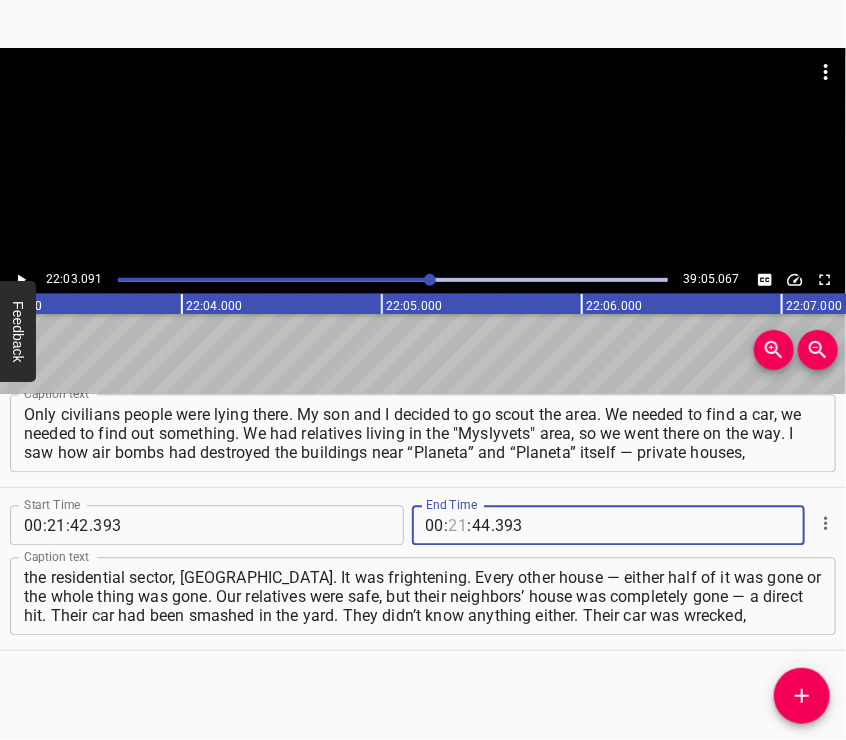 click at bounding box center (458, 526) 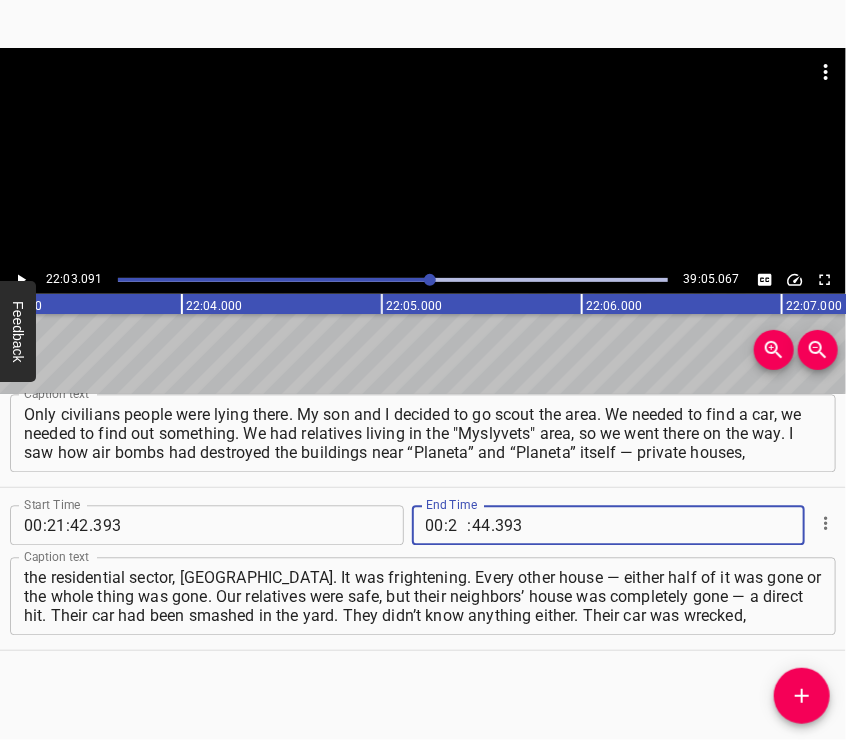 type on "22" 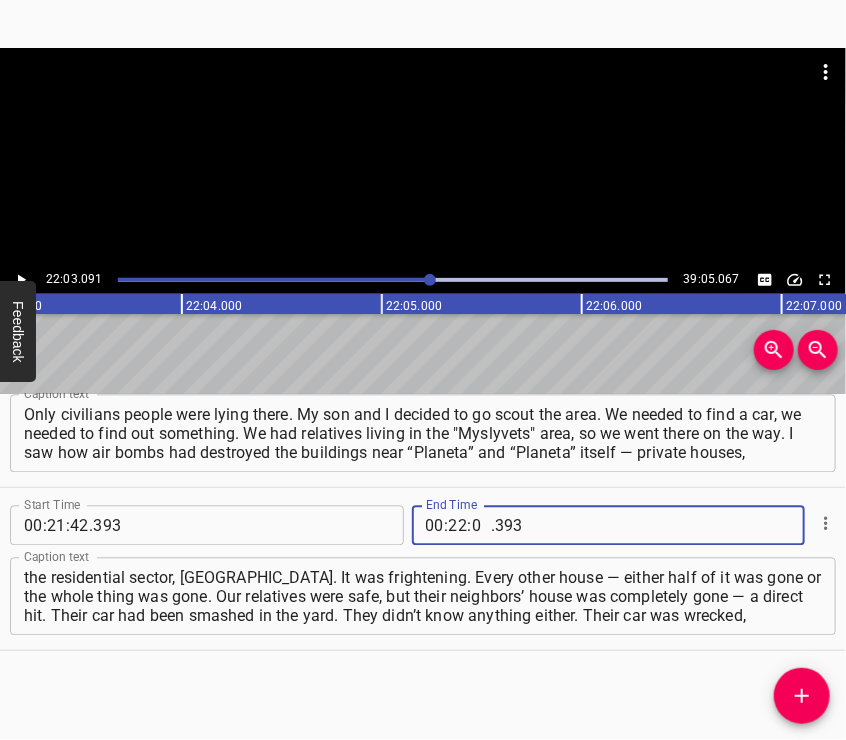 type on "03" 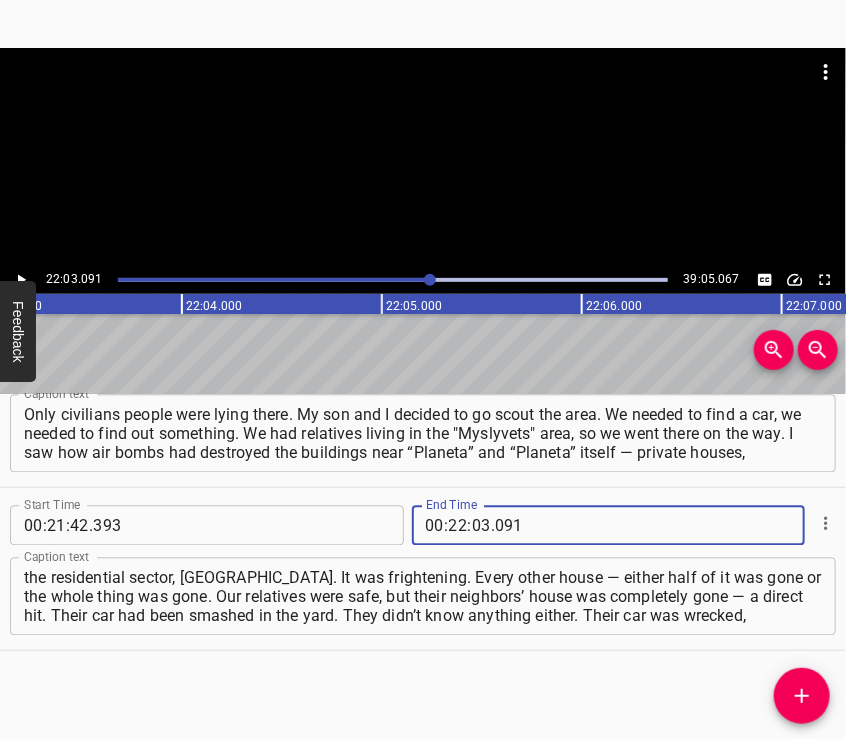type on "091" 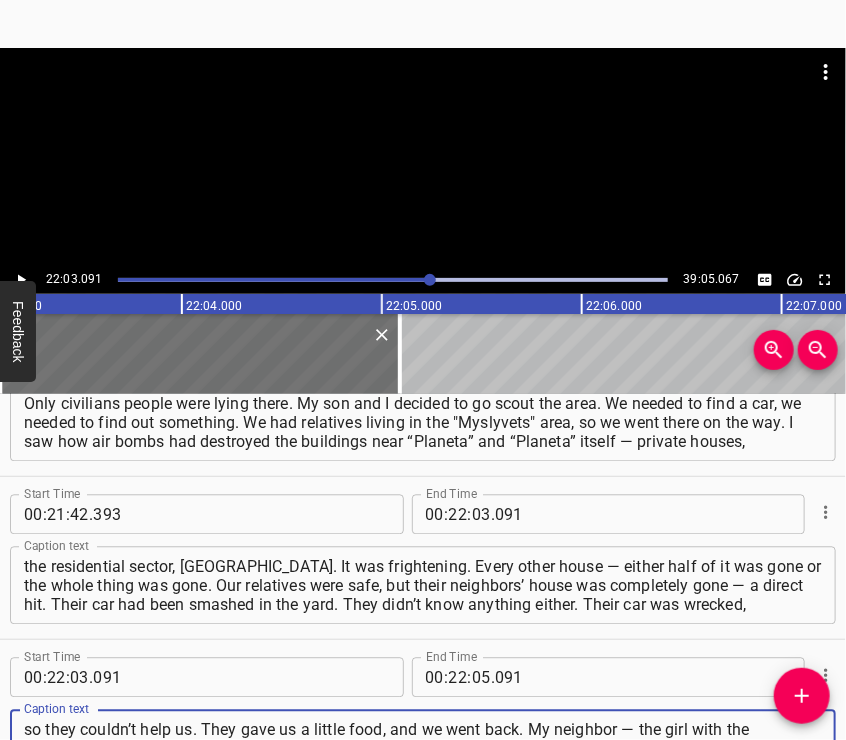 type on "so they couldn’t help us. They gave us a little food, and we went back. My neighbor — the girl with the 5-year-old daughter — was walking around our catacombs, the basement, and overheard a conversation between two men. They were quietly talking to each other about having a second car that might have survived" 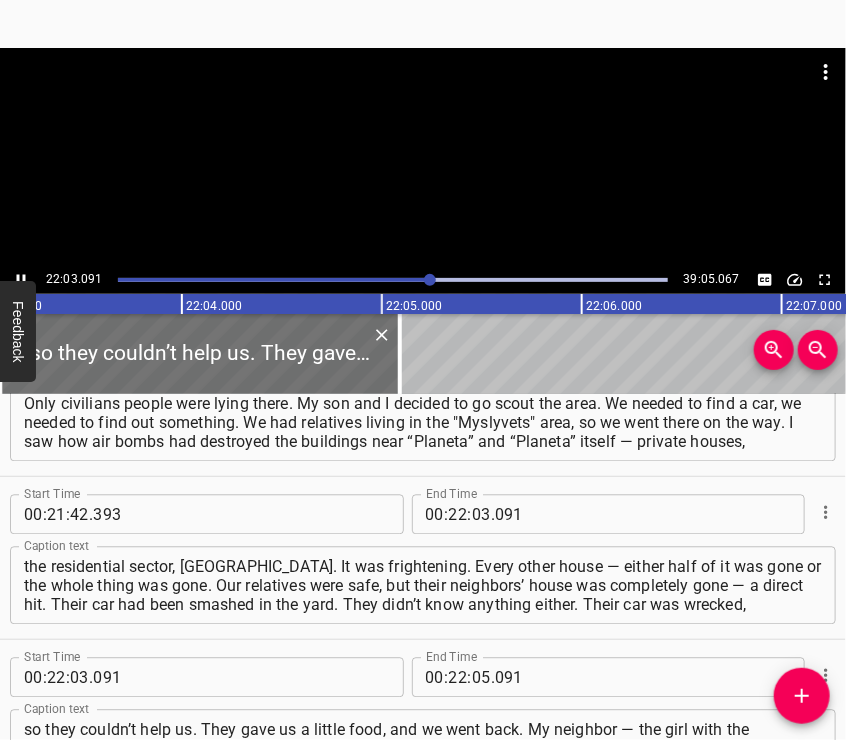 scroll, scrollTop: 9942, scrollLeft: 0, axis: vertical 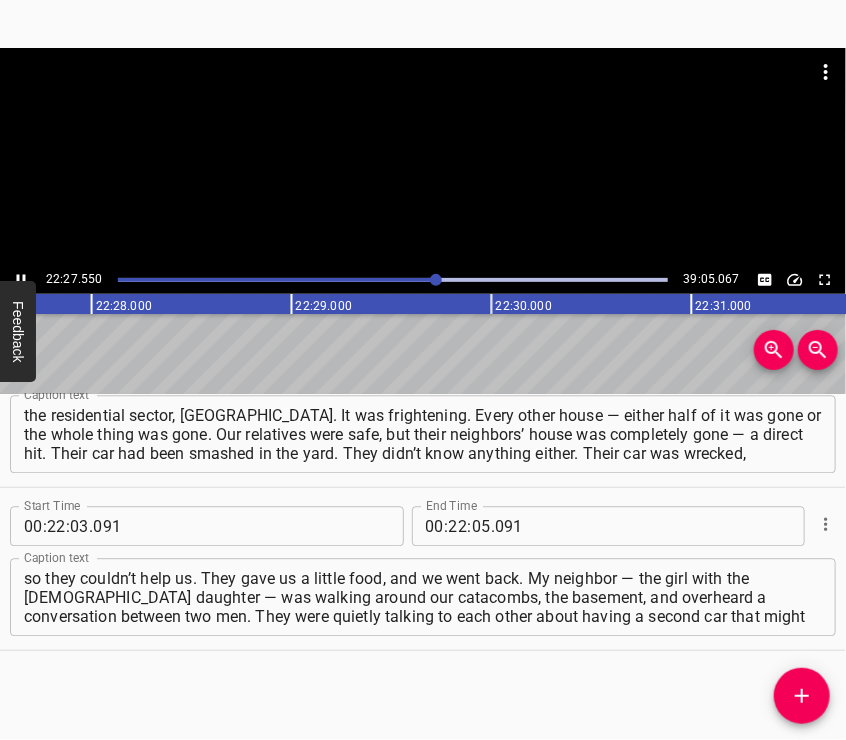 click at bounding box center (423, 157) 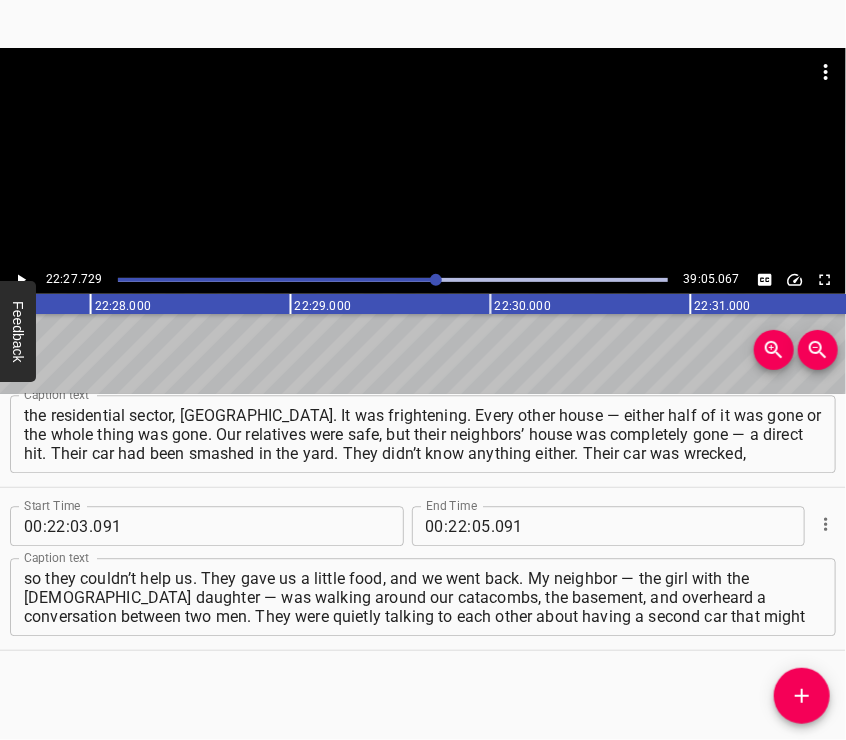 scroll, scrollTop: 0, scrollLeft: 269545, axis: horizontal 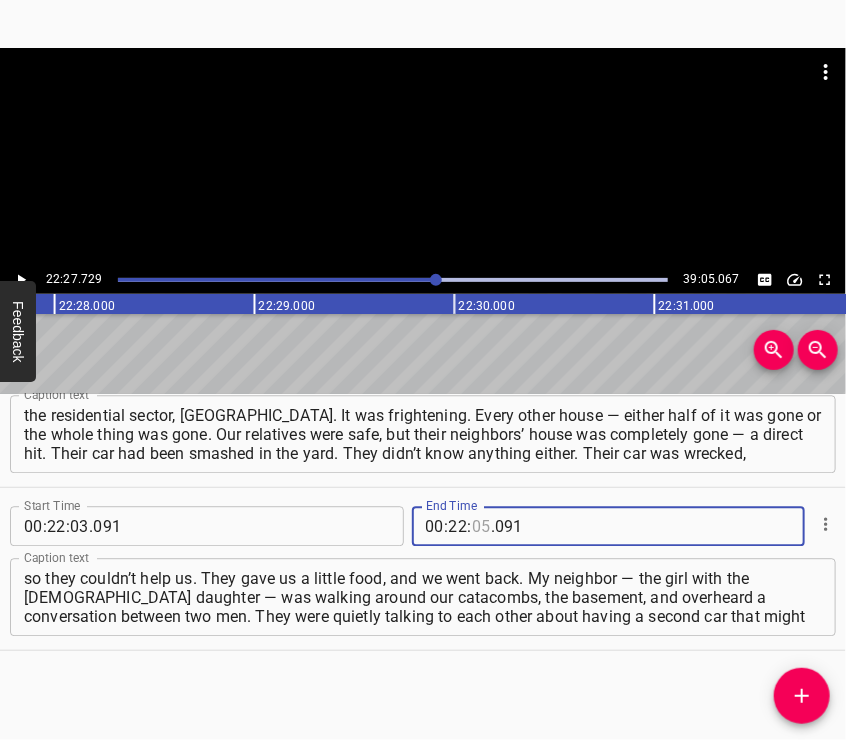 click at bounding box center (481, 526) 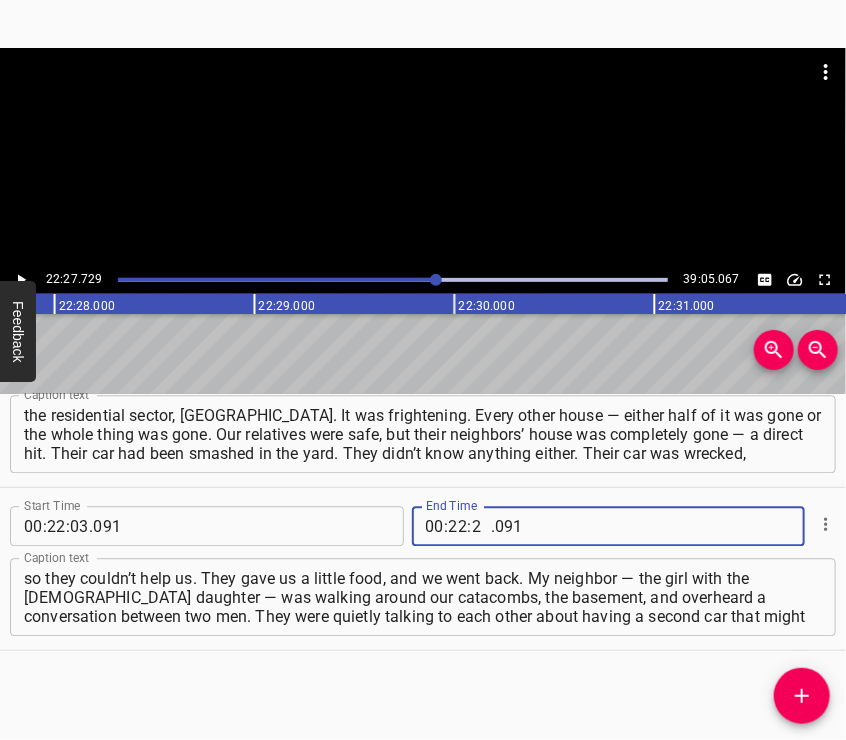 type on "27" 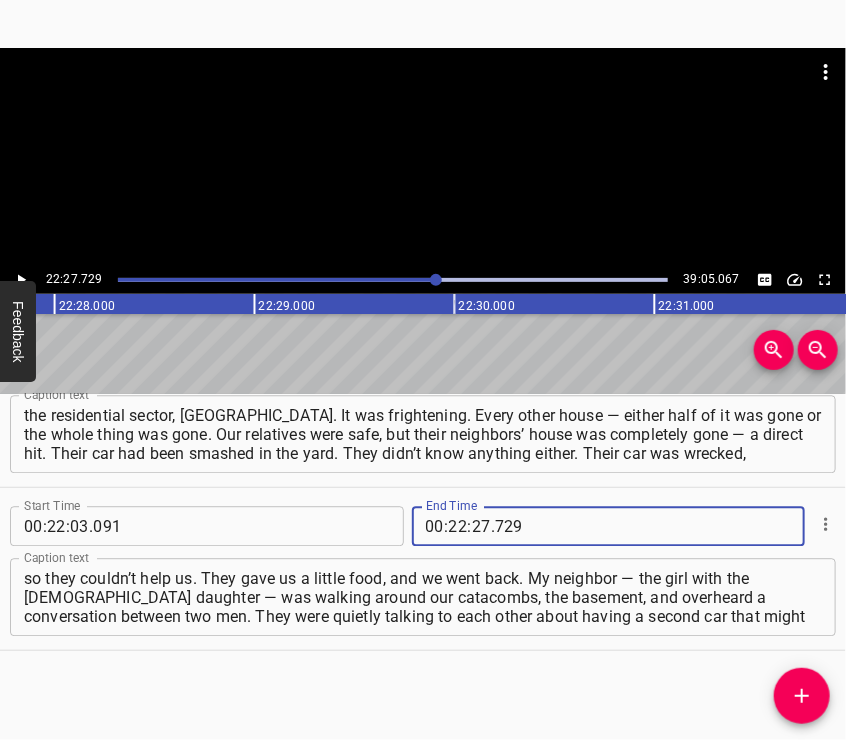 type on "729" 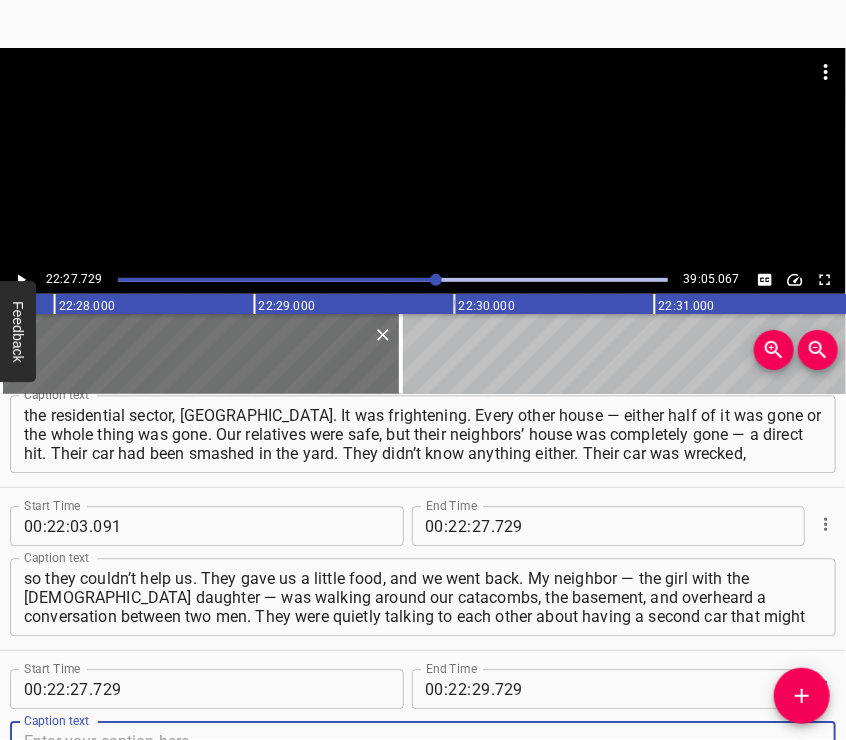 scroll, scrollTop: 10027, scrollLeft: 0, axis: vertical 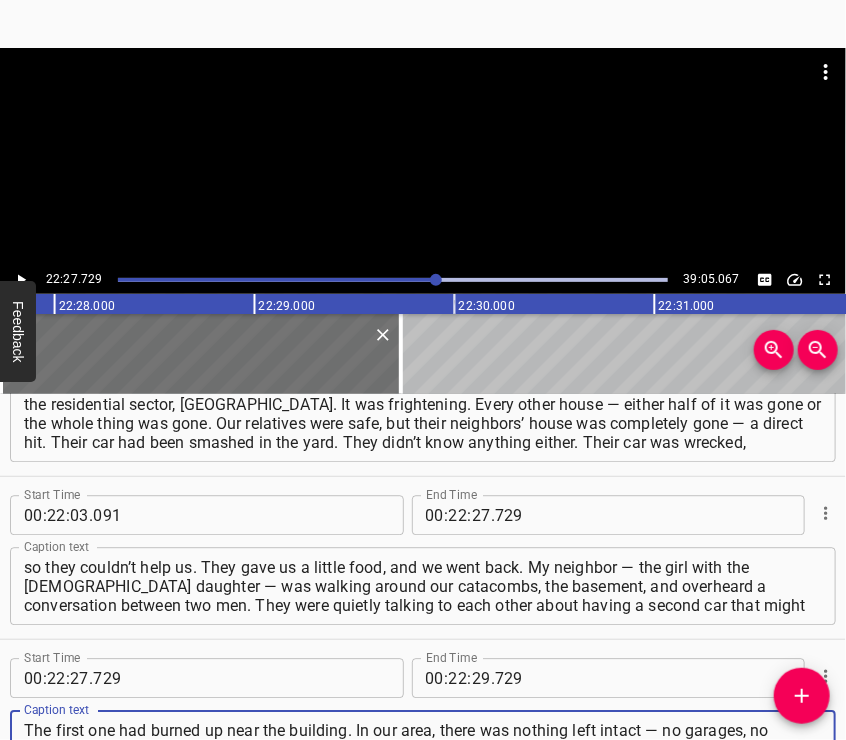 type on "The first one had burned up near the building. In our area, there was nothing left intact — no garages, no substations. That garage, I think, was in the 23rd neighborhood. And if that garage was still standing, then maybe the car had survived too. She ran to me and asked: “Katya, do you know those men?”" 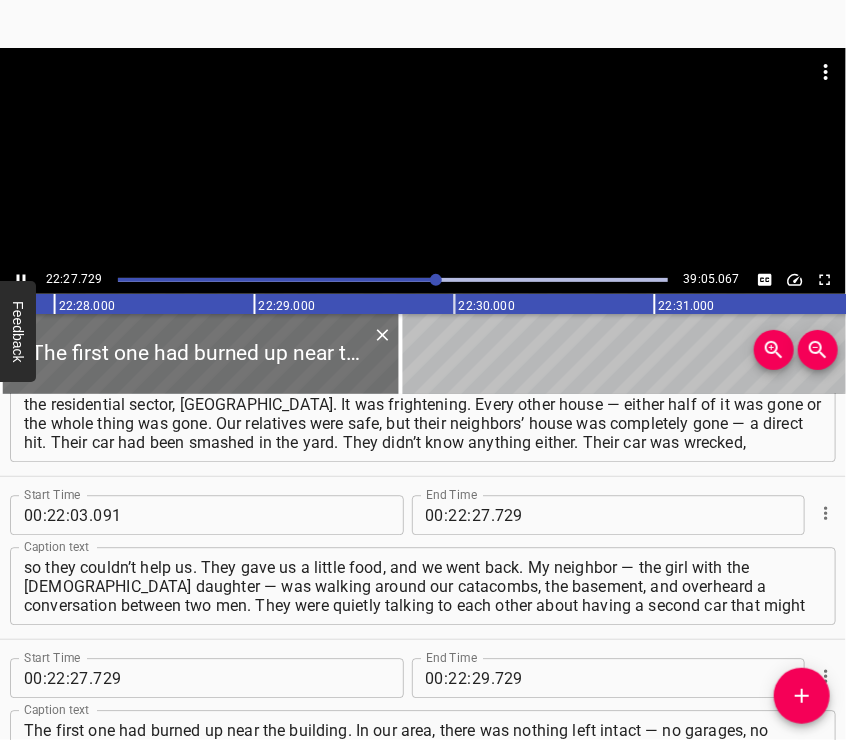 scroll, scrollTop: 10105, scrollLeft: 0, axis: vertical 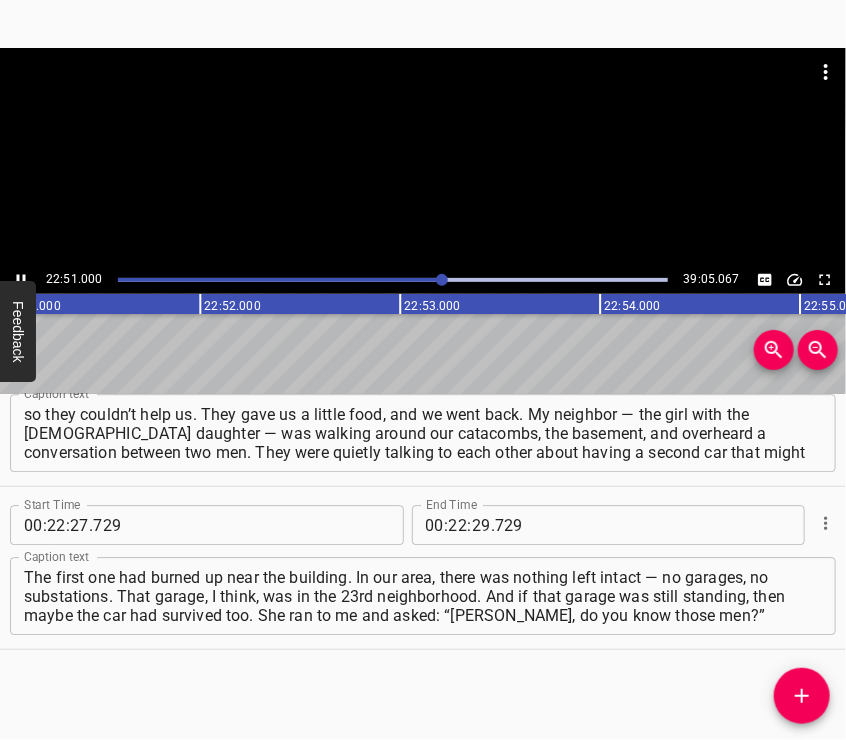 click at bounding box center (423, 157) 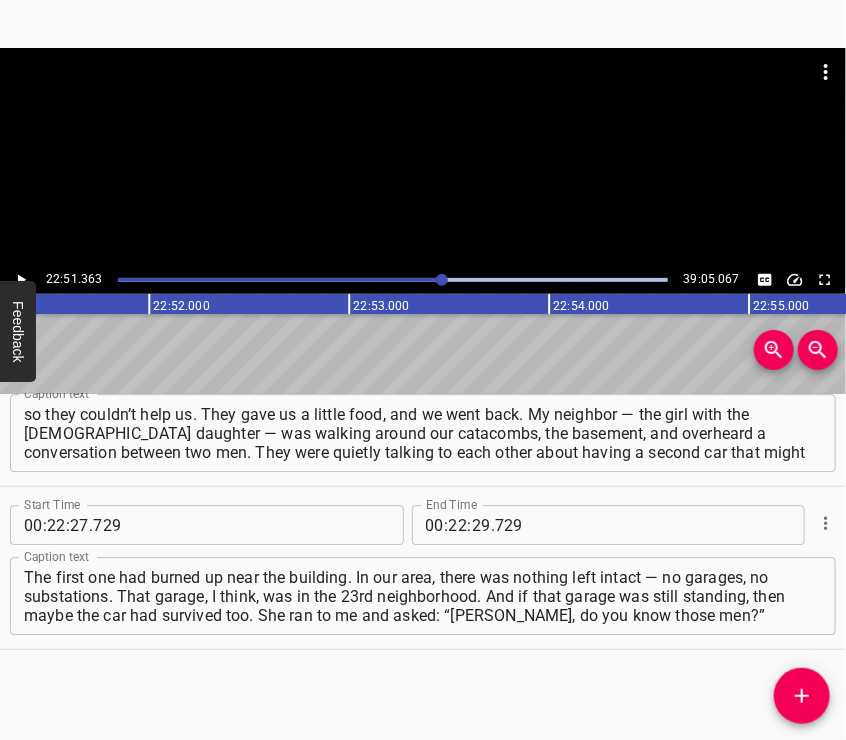 scroll, scrollTop: 0, scrollLeft: 274272, axis: horizontal 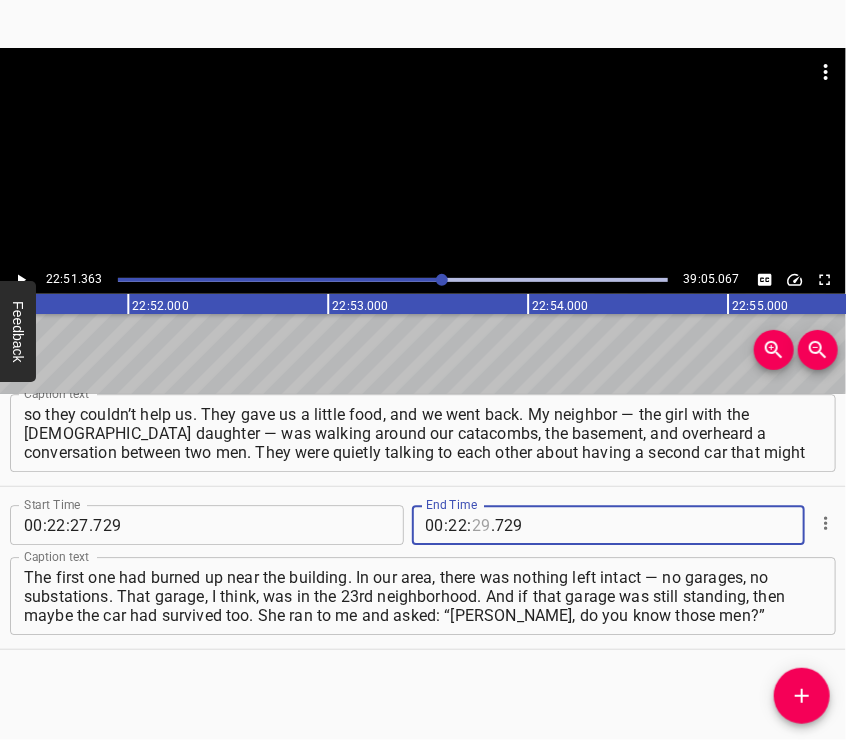 click at bounding box center (481, 525) 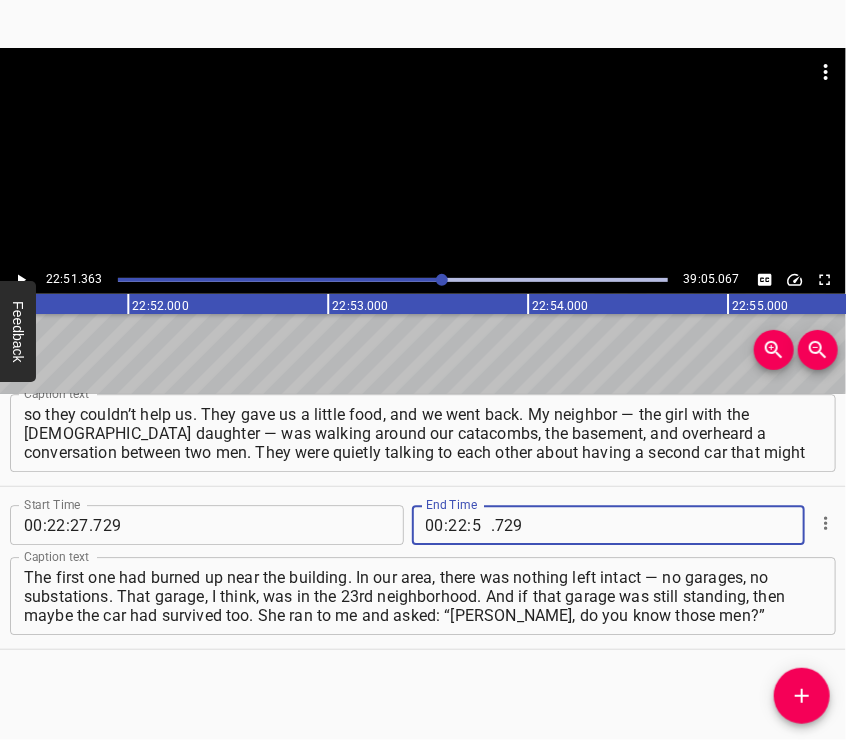 type on "51" 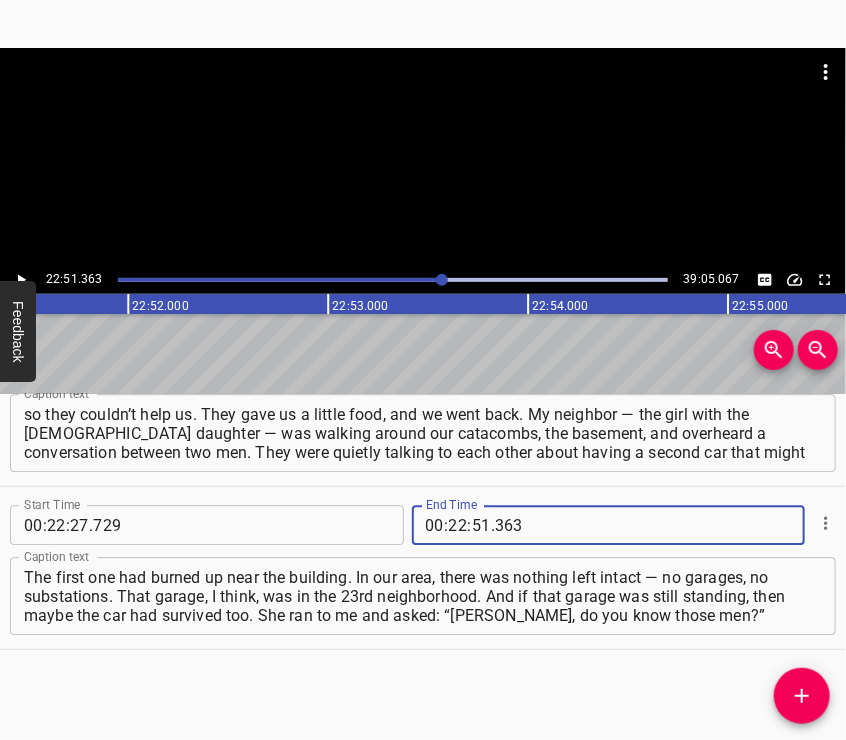 type on "363" 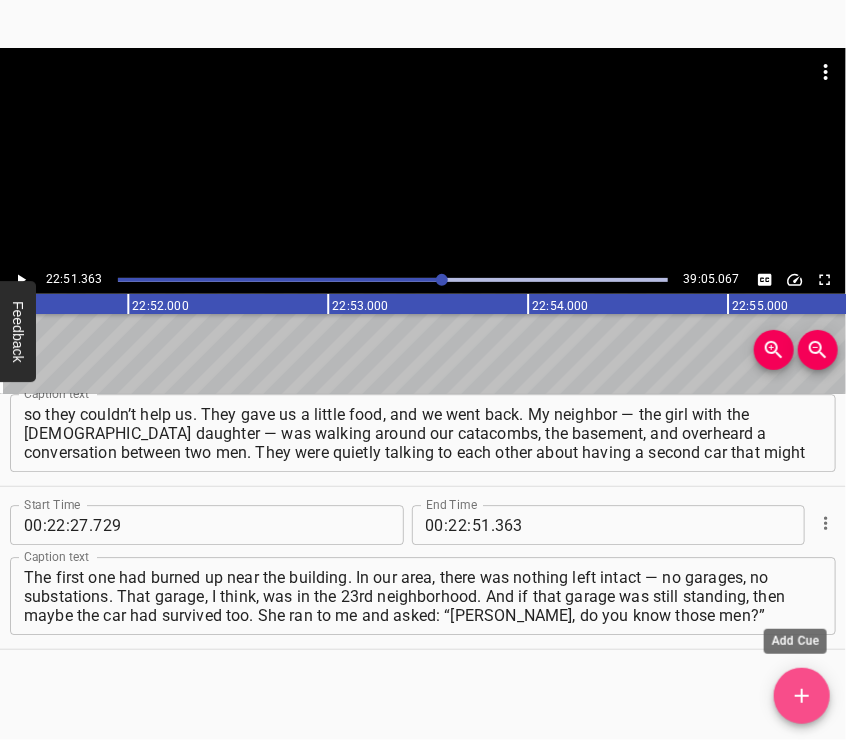 click 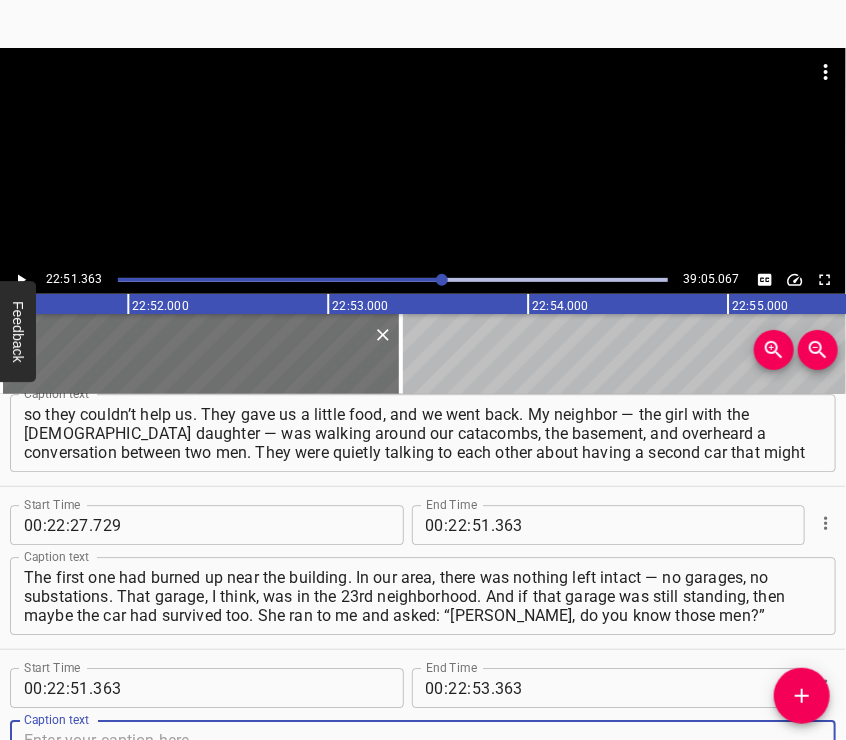 scroll, scrollTop: 10189, scrollLeft: 0, axis: vertical 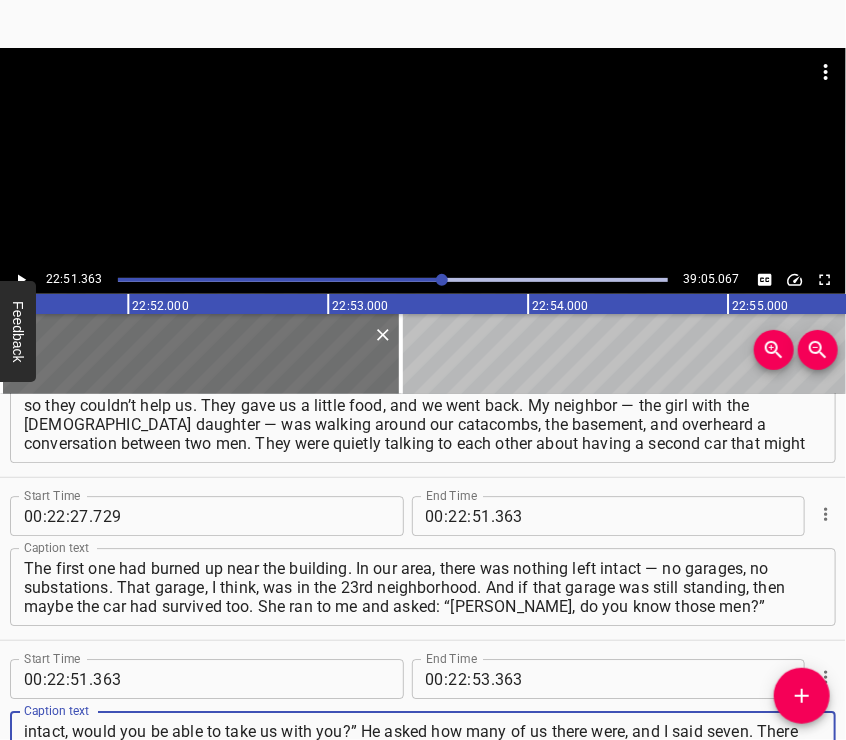 type on "I ran over and realized it was the husband and son of my friend. I ran up to them and said: “If your car is still intact, would you be able to take us with you?” He asked how many of us there were, and I said seven. There were four of us, and the neighbors — the woman, her mother, and the daughter who had been feeding us all this time." 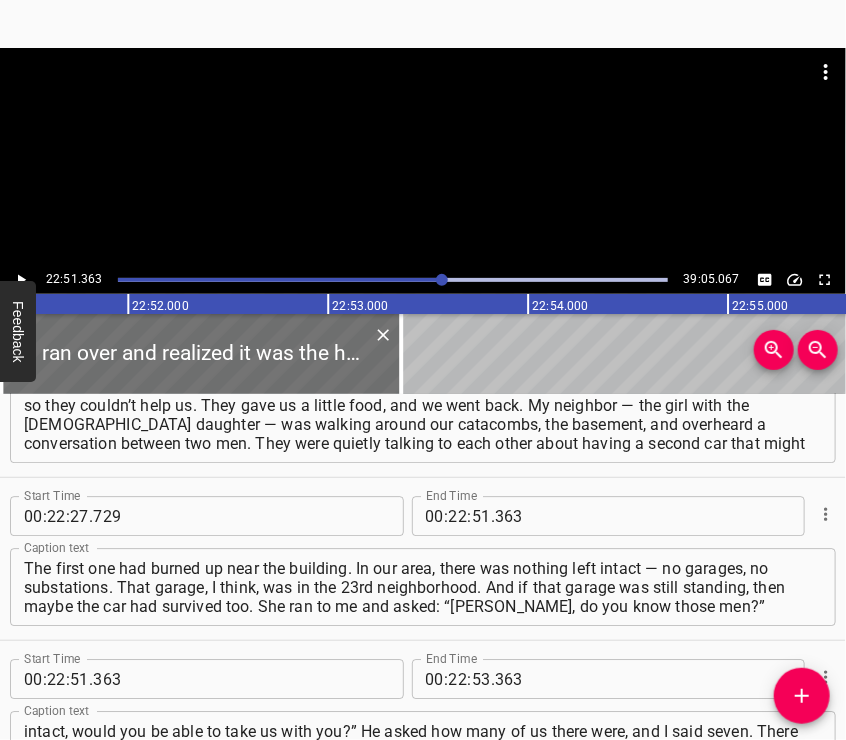 click at bounding box center [423, 157] 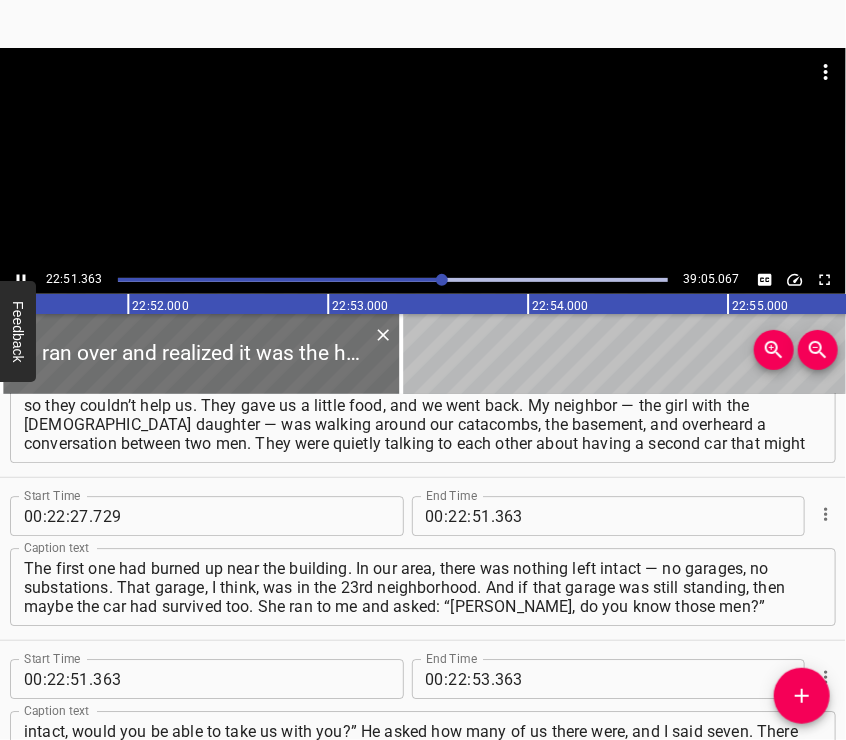 scroll, scrollTop: 10286, scrollLeft: 0, axis: vertical 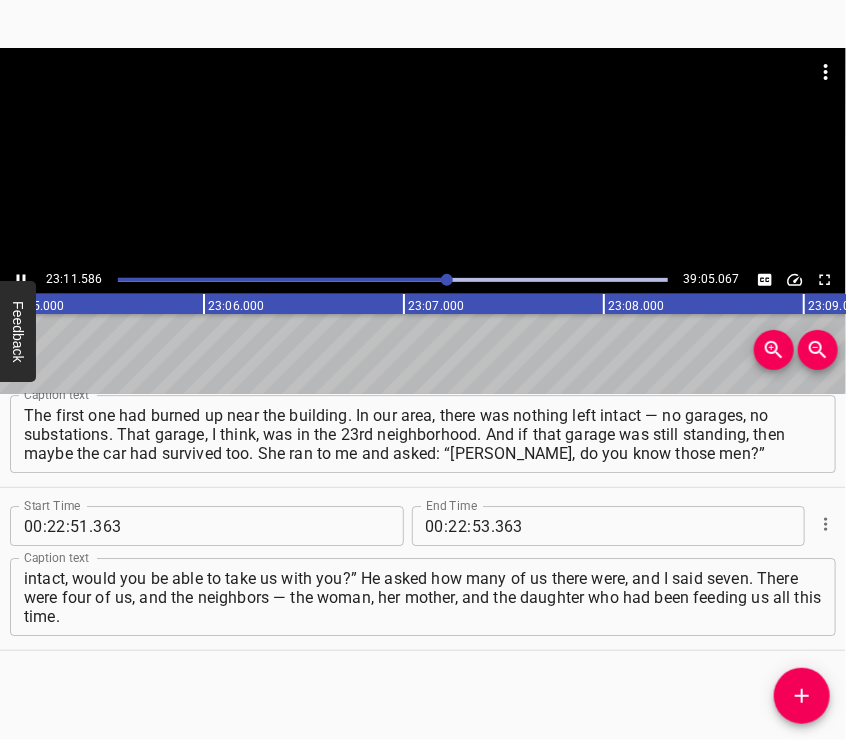 click at bounding box center (423, 157) 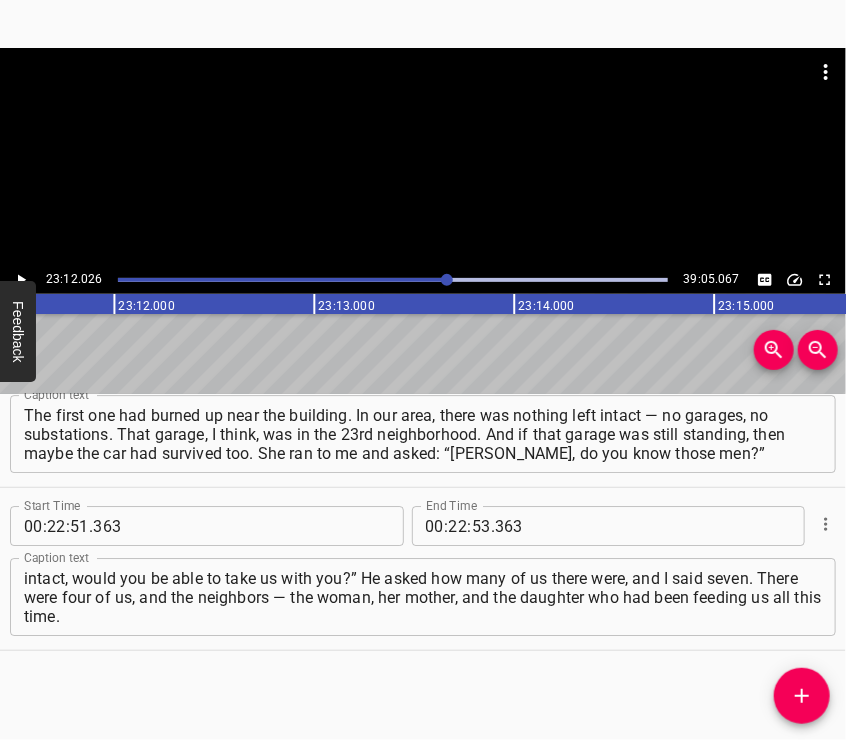 scroll, scrollTop: 0, scrollLeft: 278405, axis: horizontal 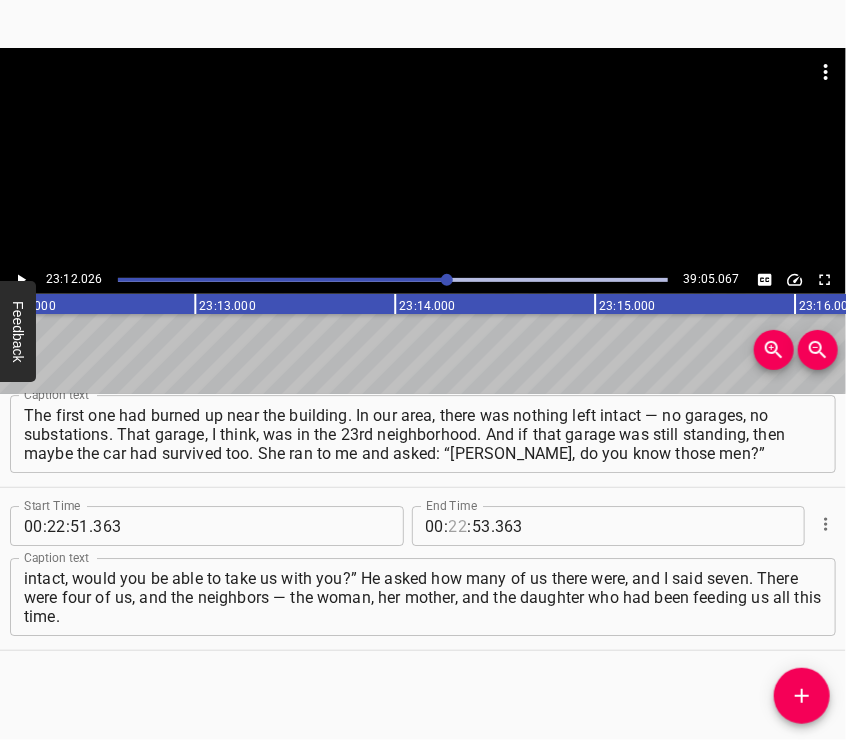 click at bounding box center (458, 526) 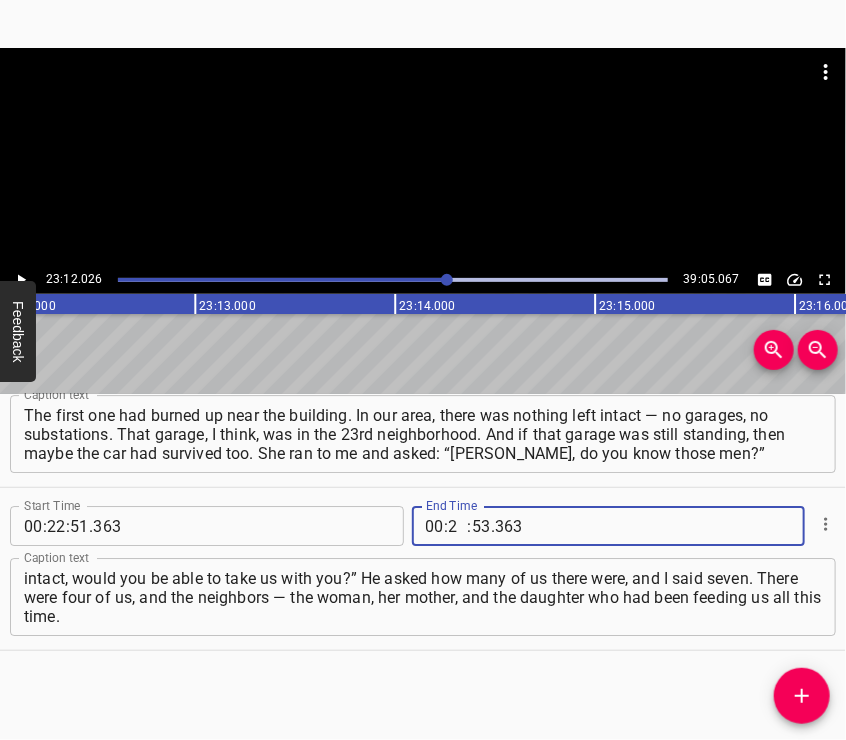 type on "23" 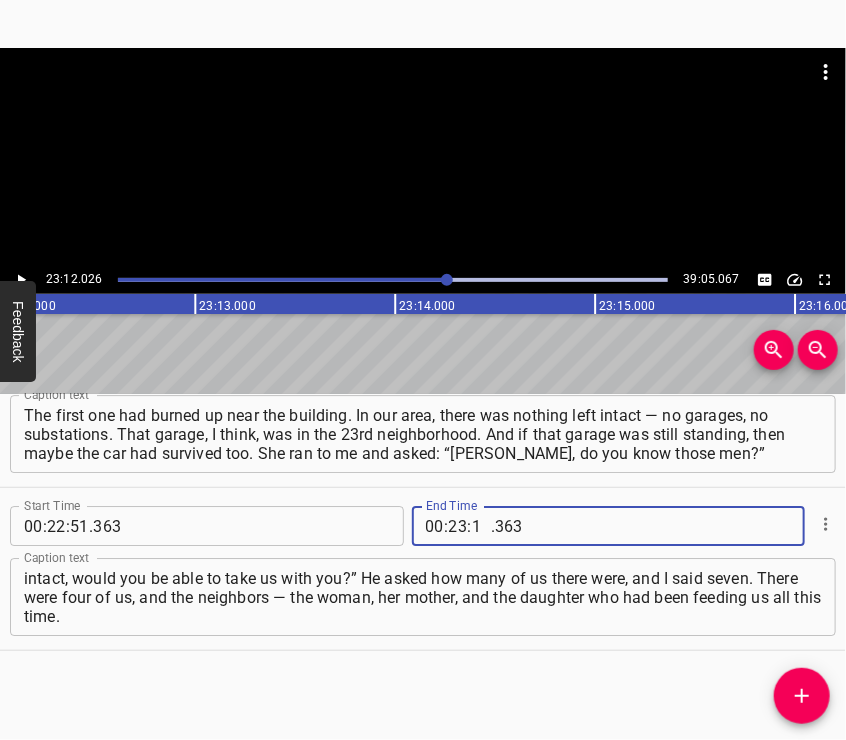 type on "12" 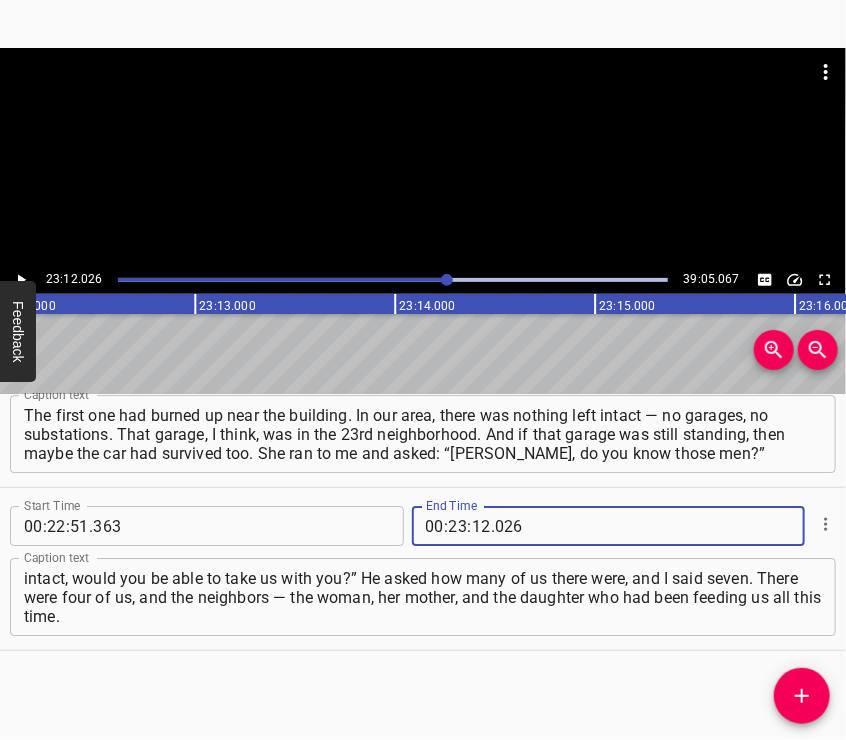 type on "026" 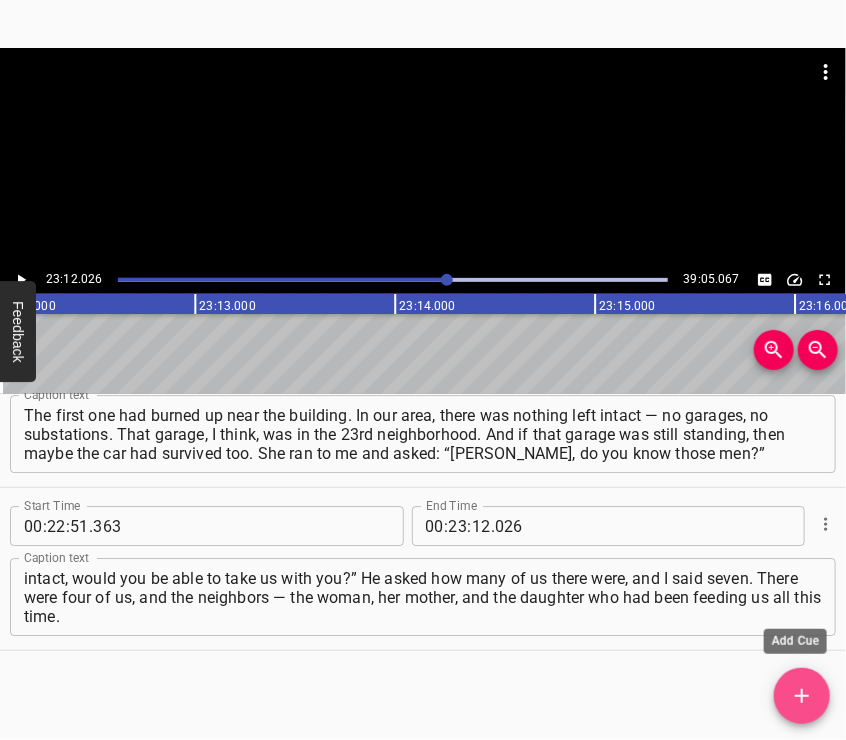 click at bounding box center [802, 696] 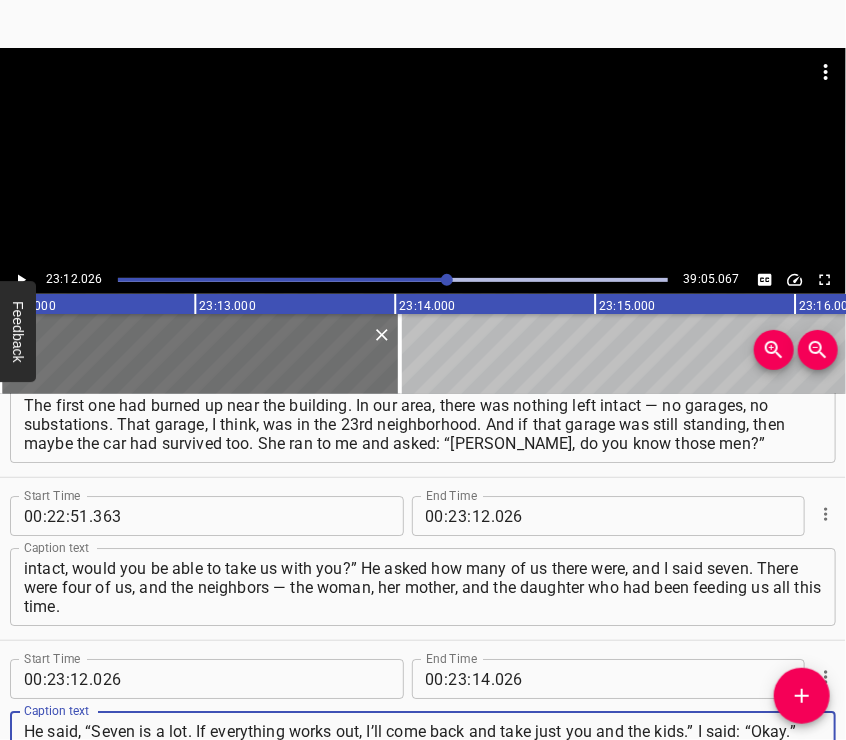 type on "He said, “Seven is a lot. If everything works out, I’ll come back and take just you and the kids.” I said: “Okay.” We only needed to get as far as Mangush — I have relatives there. My brother had a car, and I knew I would take it and return to the city. We waited for an hour, and they came back for us. We took only documents" 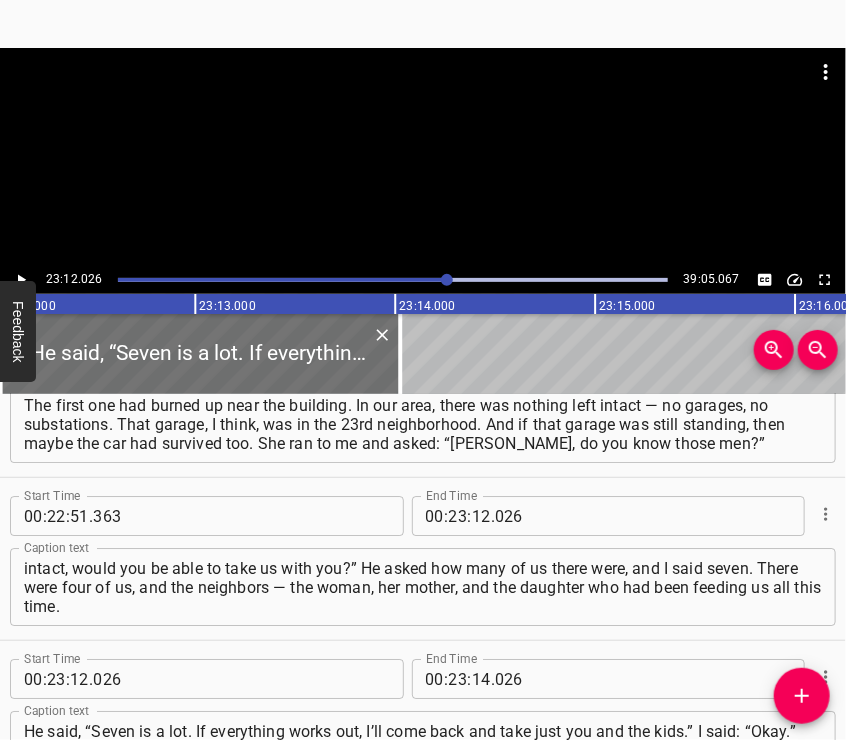 click at bounding box center [423, 98] 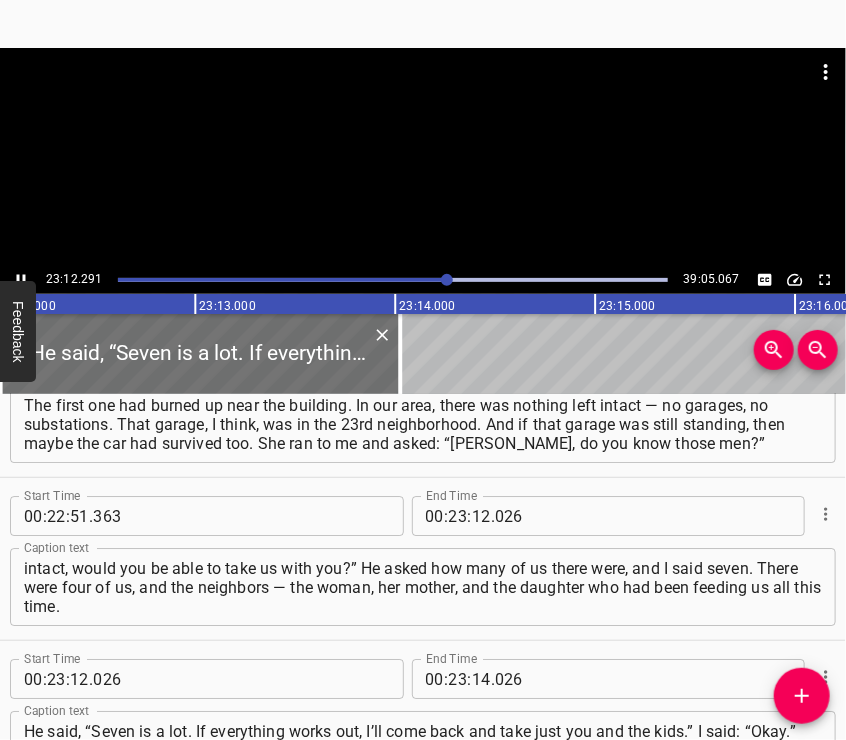 scroll, scrollTop: 10466, scrollLeft: 0, axis: vertical 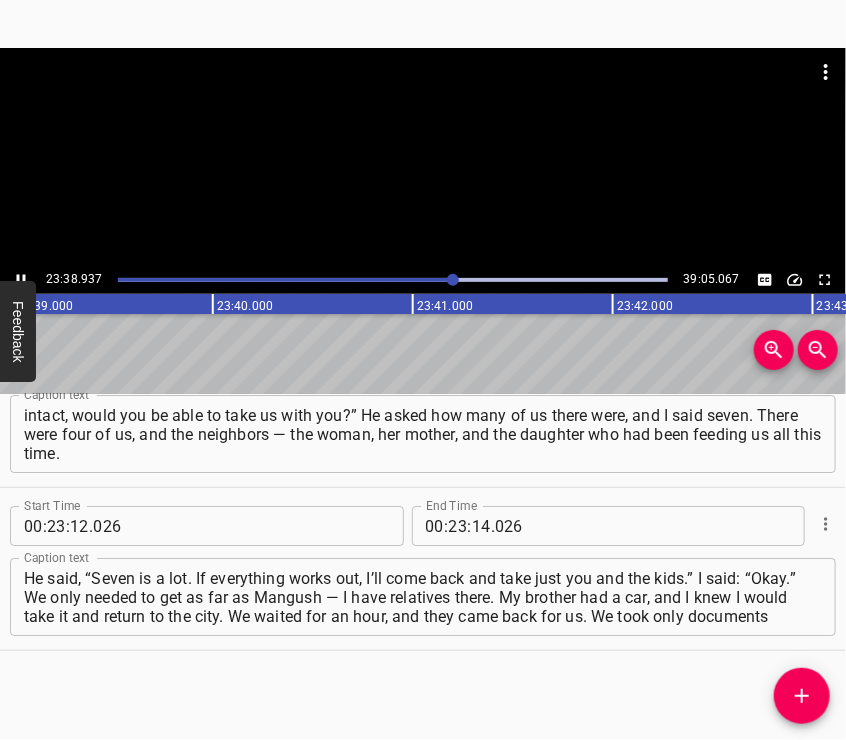 click at bounding box center [423, 98] 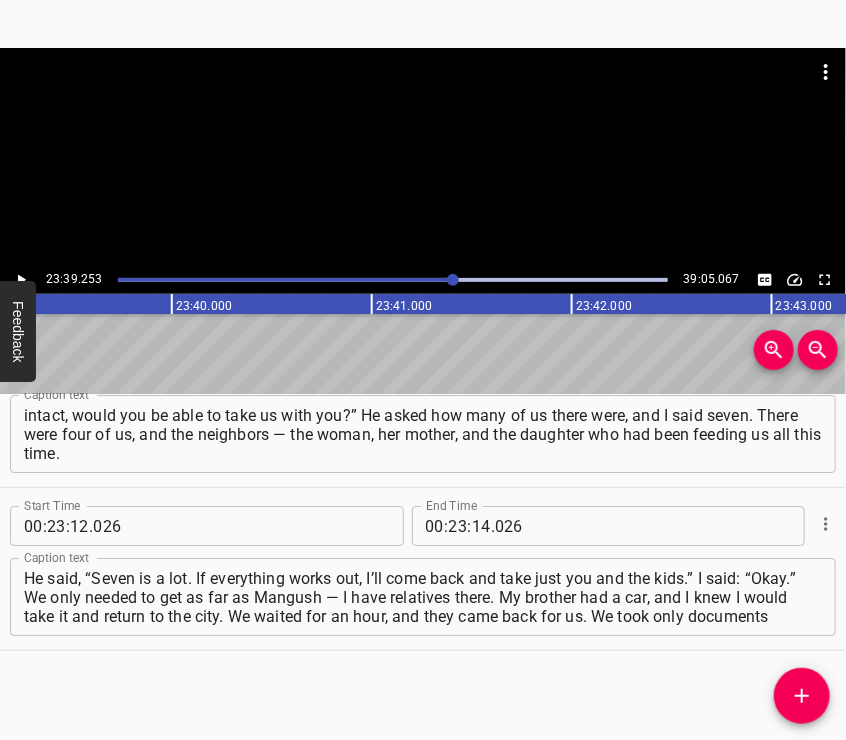 scroll, scrollTop: 0, scrollLeft: 283850, axis: horizontal 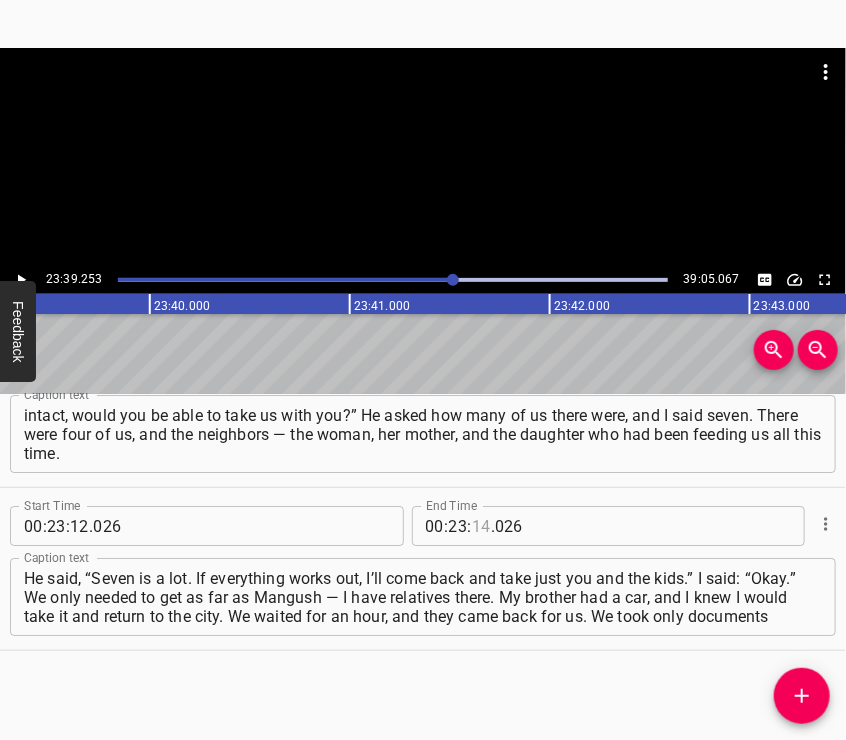 click at bounding box center (481, 526) 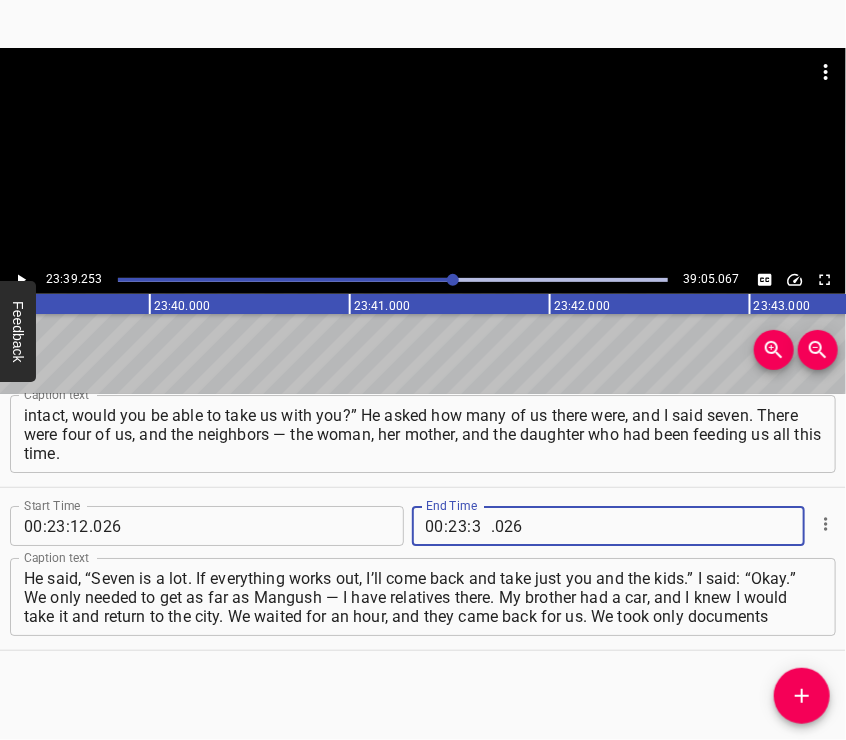 type on "39" 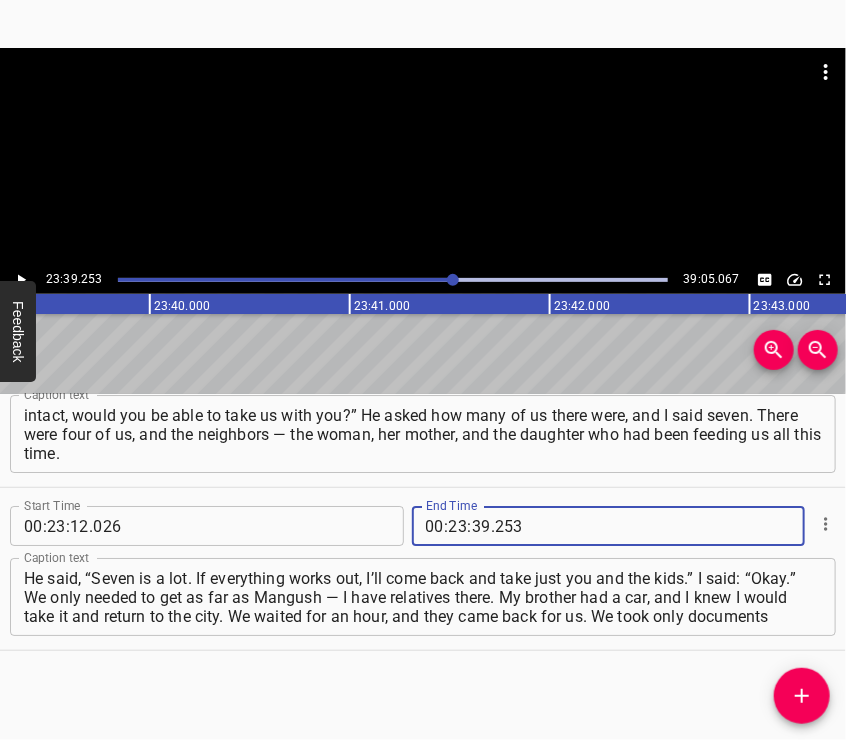 type on "253" 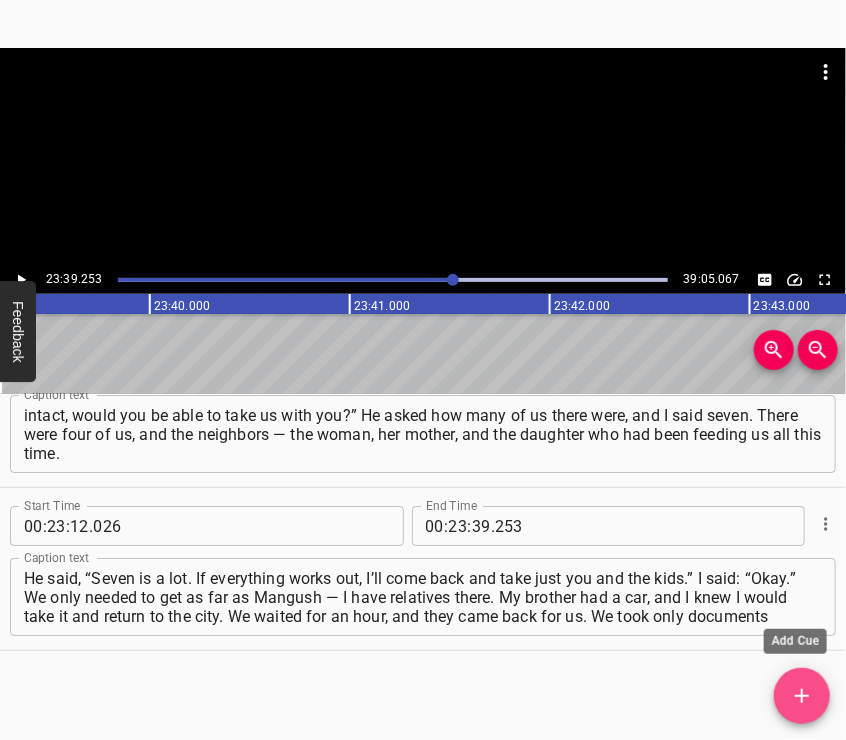 click 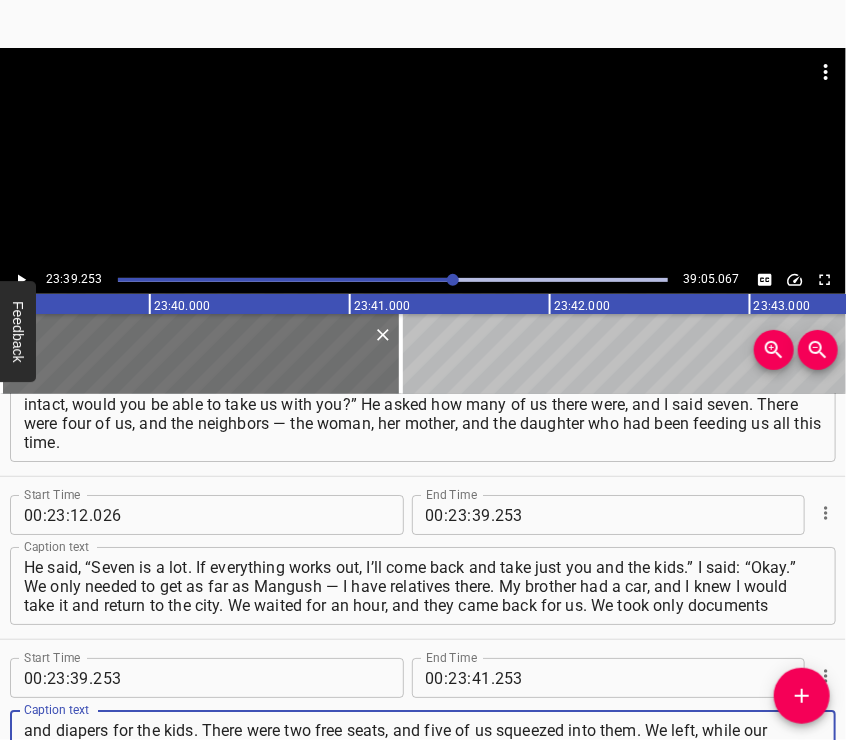 type on "and diapers for the kids. There were two free seats, and five of us squeezed into them. We left, while our mothers stayed in the basement. My mom was holding up bravely — she was doing okay — but the other mom was very upset. She was worried whether we would even see each other again, whether we’d make it." 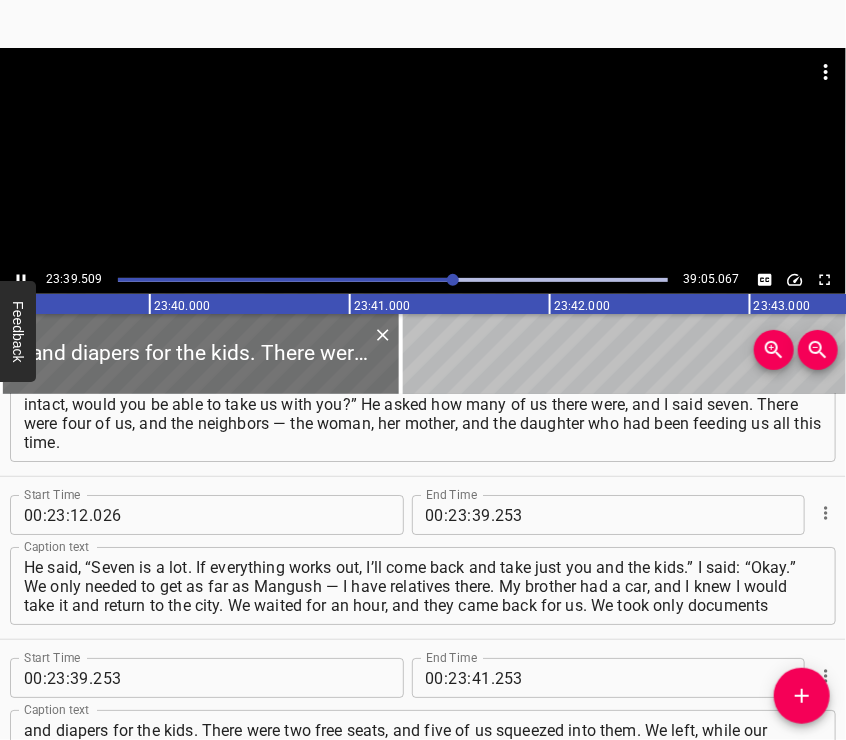 scroll, scrollTop: 10644, scrollLeft: 0, axis: vertical 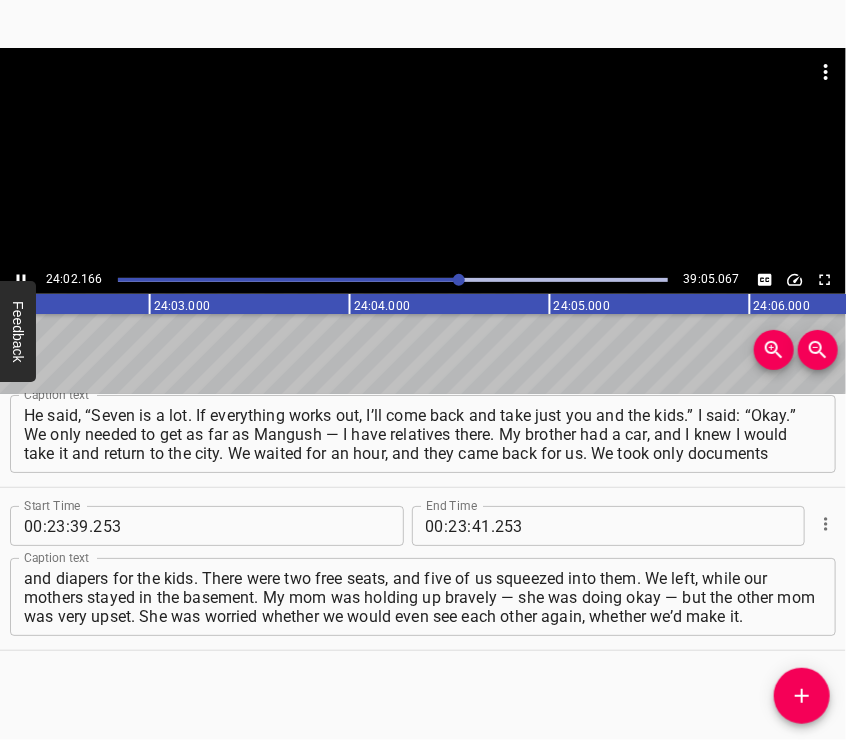 click at bounding box center (423, 157) 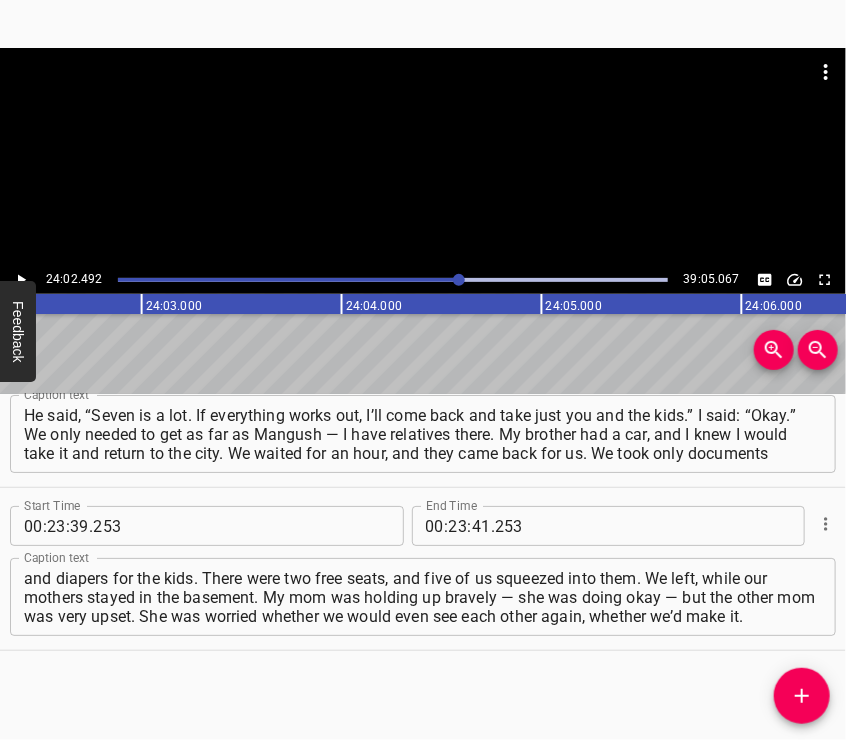 scroll, scrollTop: 0, scrollLeft: 288498, axis: horizontal 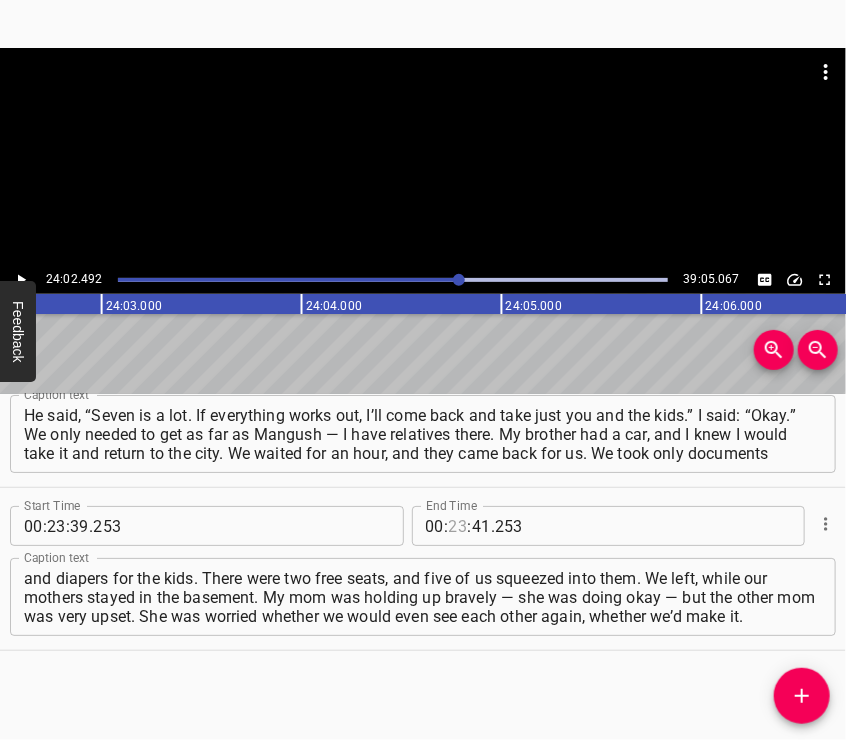 click at bounding box center (458, 526) 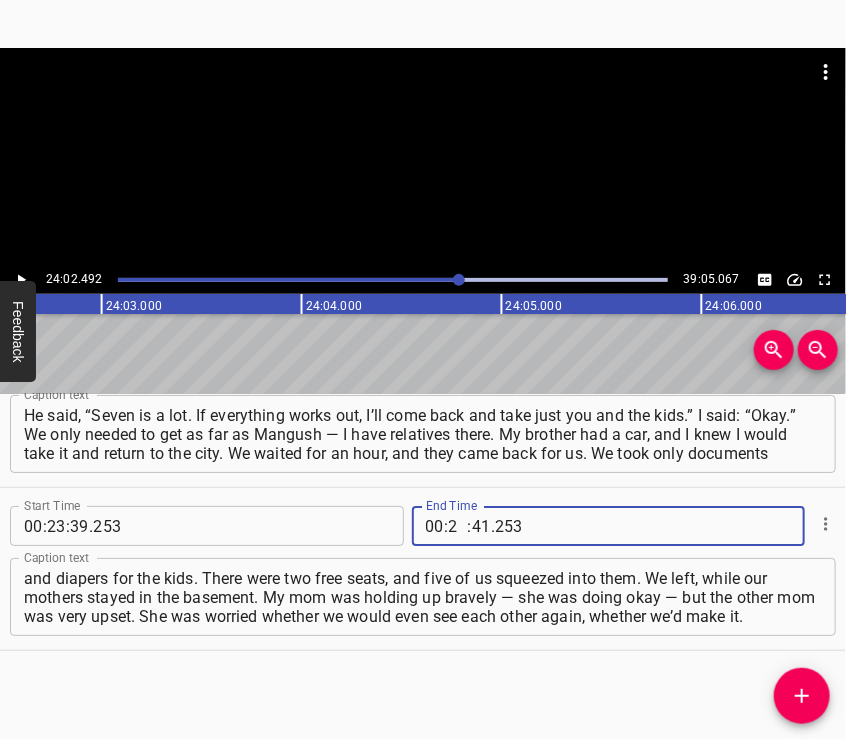 type on "24" 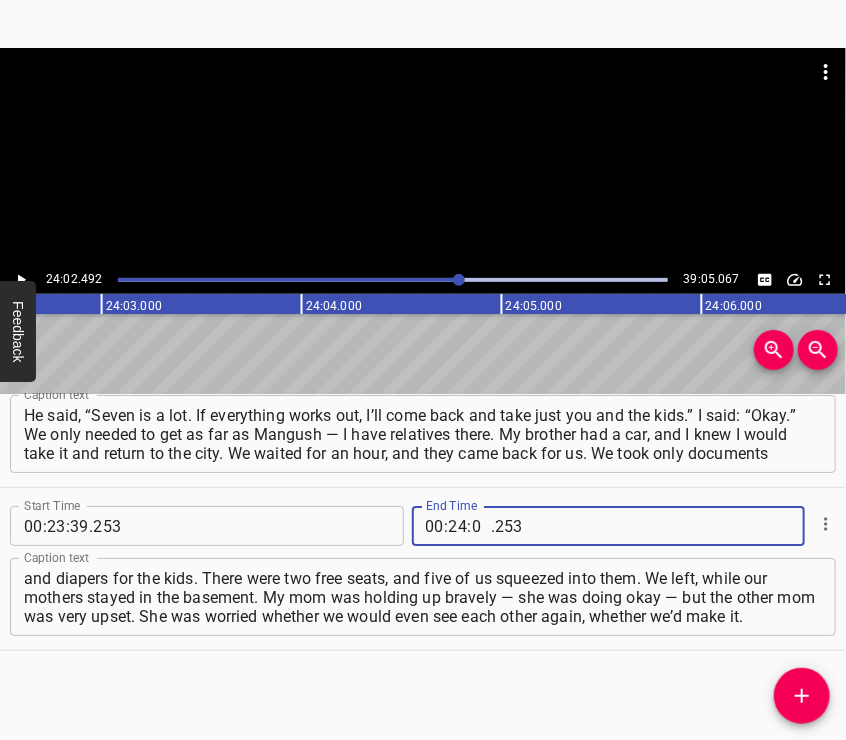 type on "02" 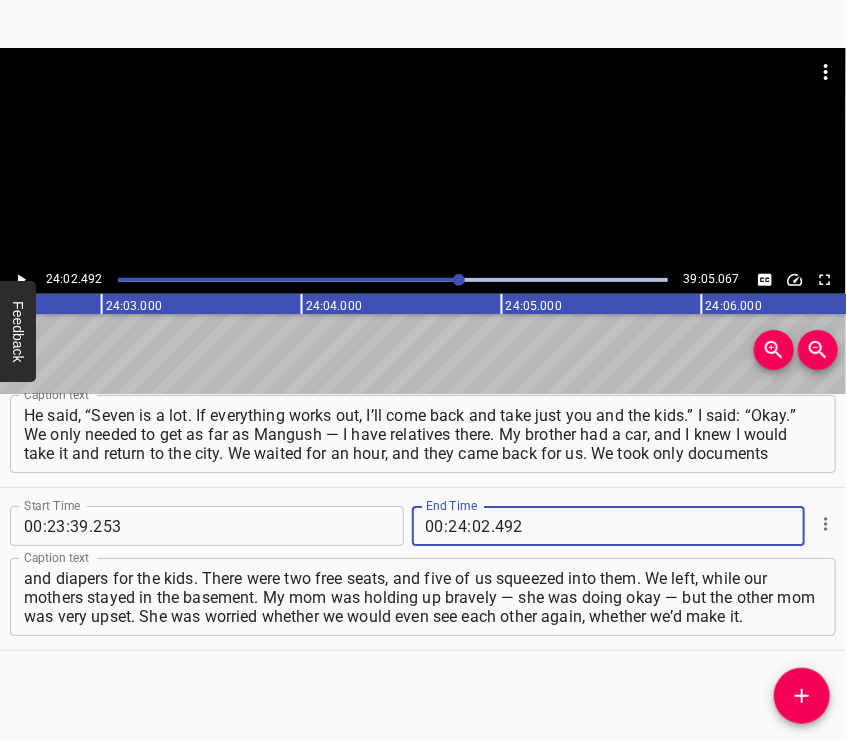 type on "492" 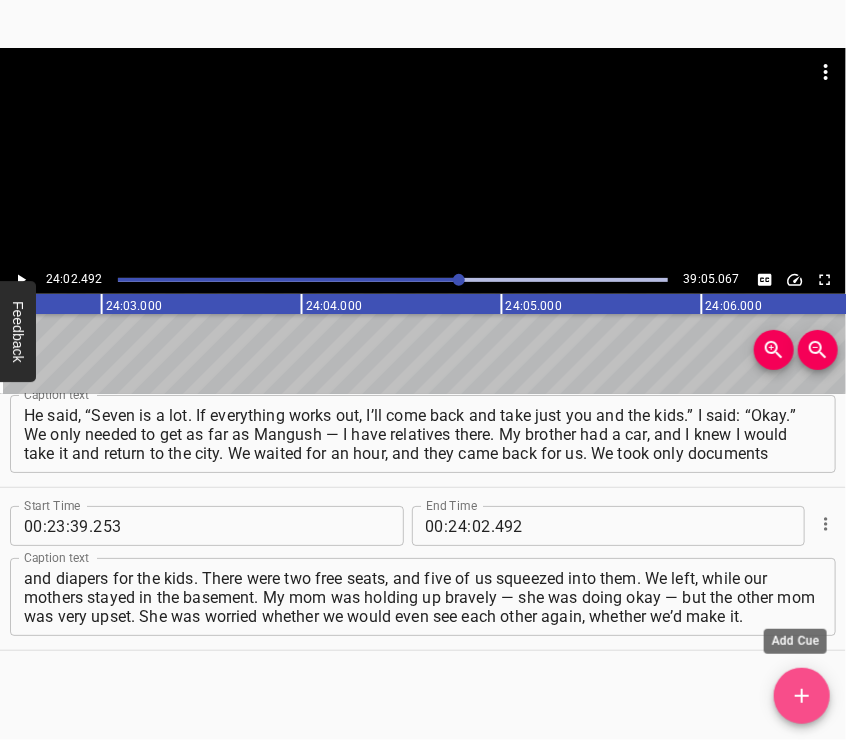 click 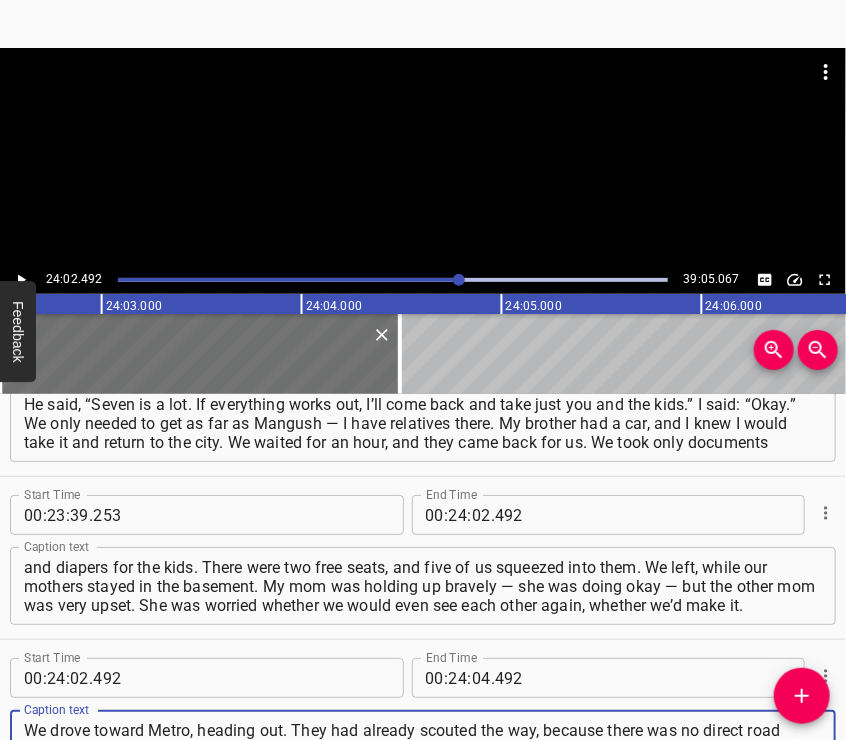 type on "We drove toward Metro, heading out. They had already scouted the way, because there was no direct road anymore — we had to go around. Everything was bombed out, craters everywhere. That area was just a nightmare. We stood at the exit past Metro for about four hours. What we saw was not for the faint of heart." 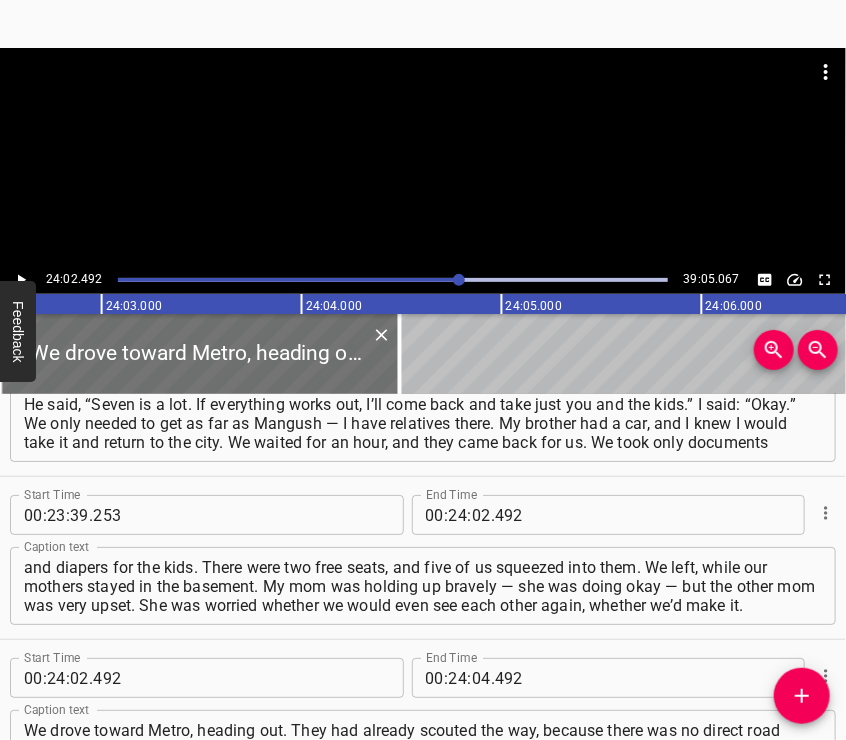 click at bounding box center [423, 98] 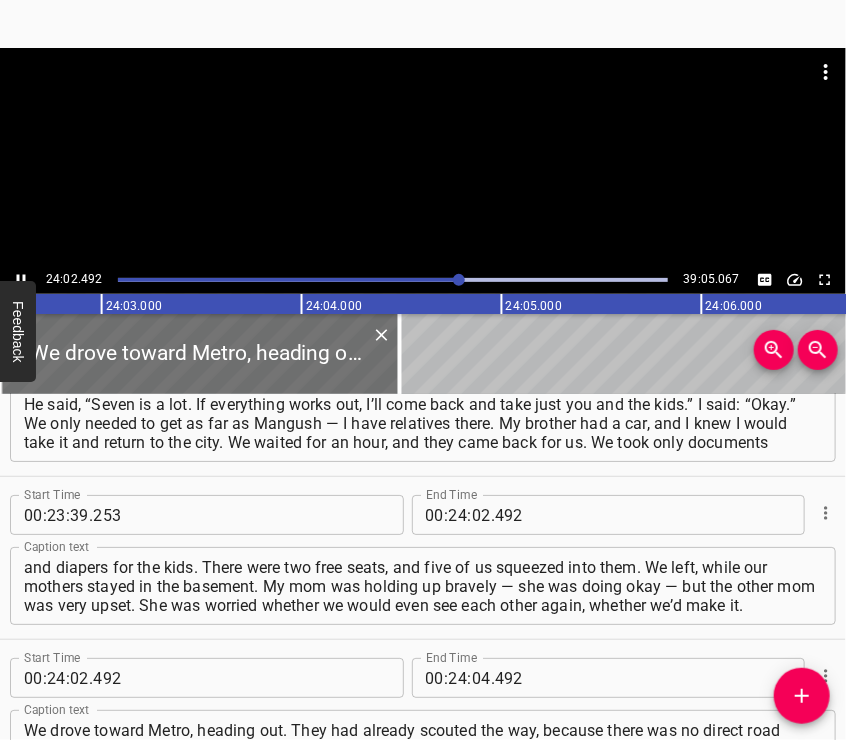 scroll, scrollTop: 10757, scrollLeft: 0, axis: vertical 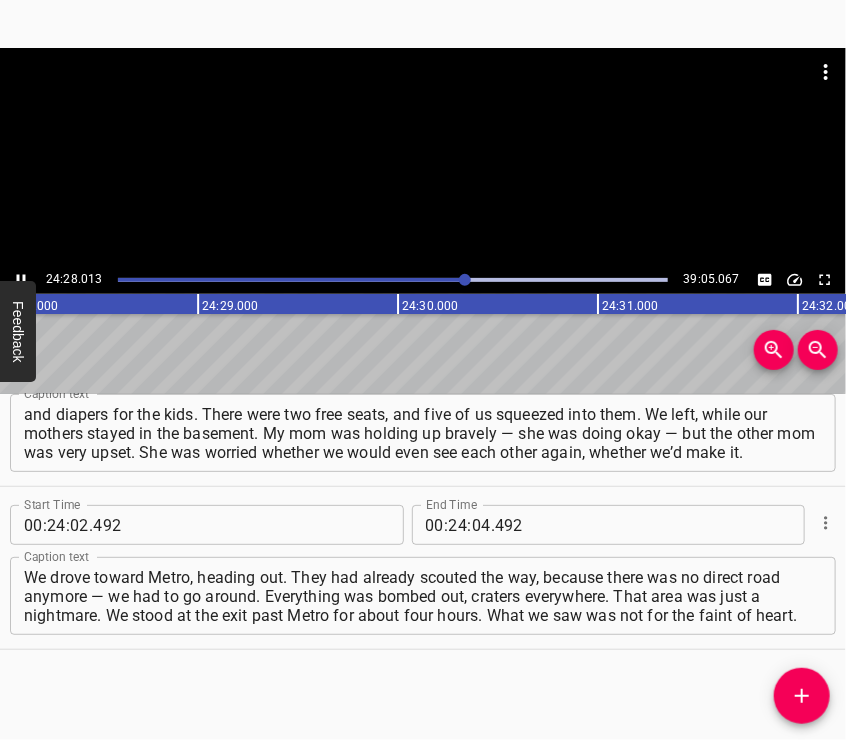 click at bounding box center (423, 157) 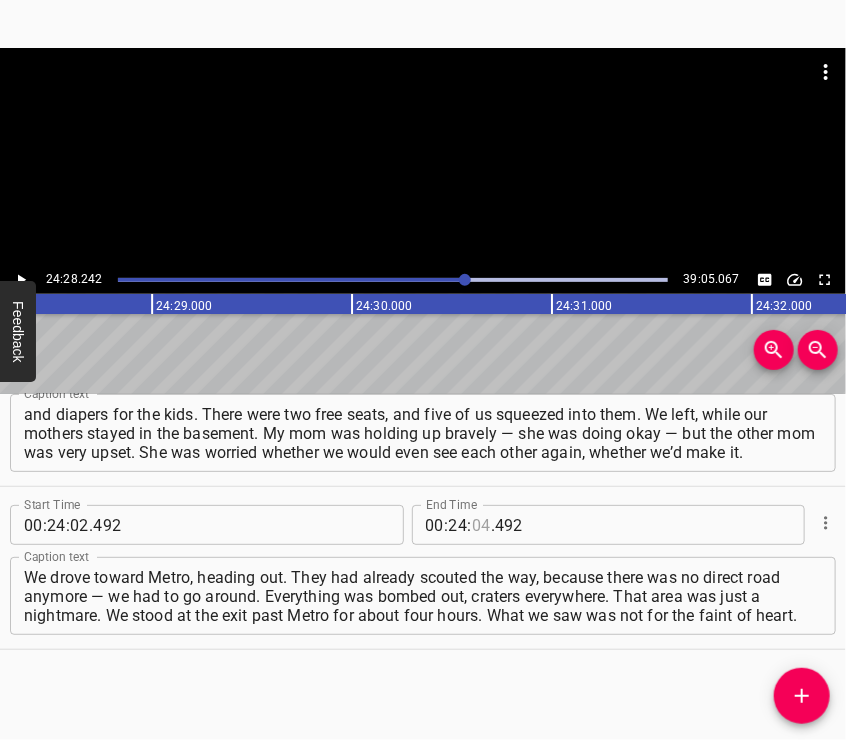 click at bounding box center [481, 525] 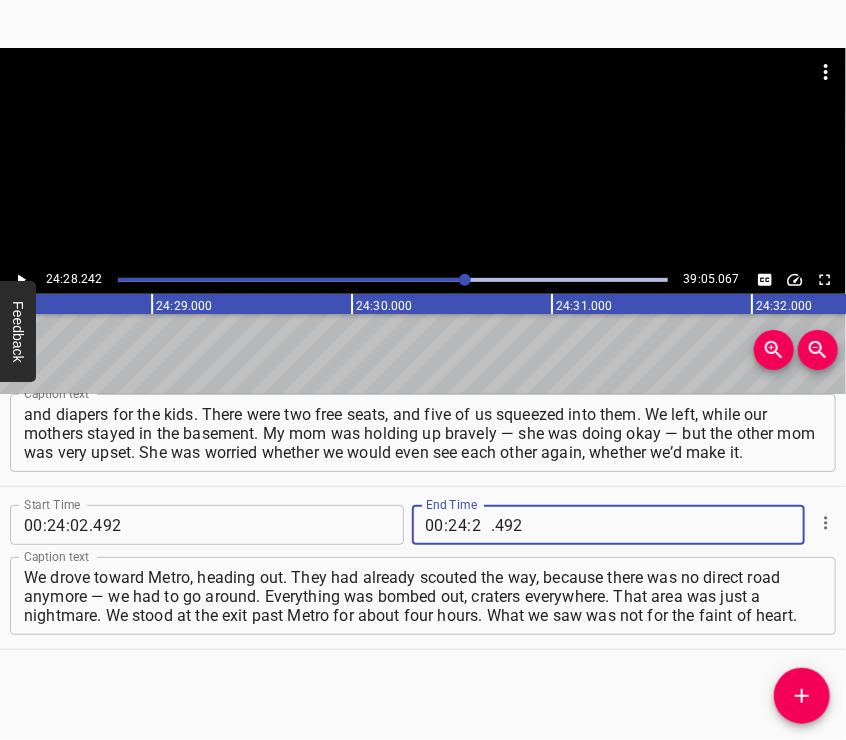 type on "28" 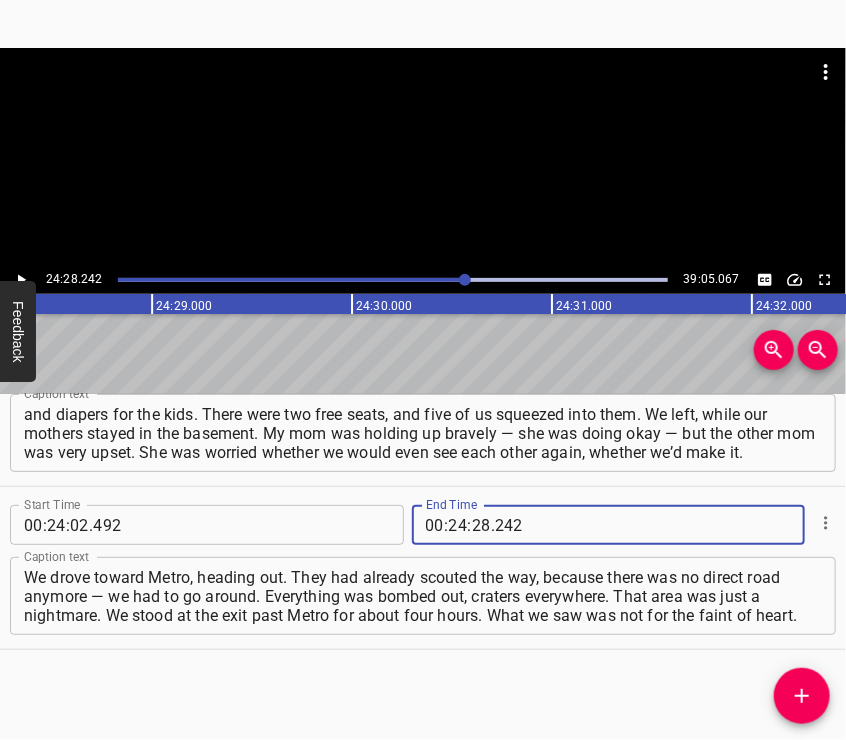 type on "242" 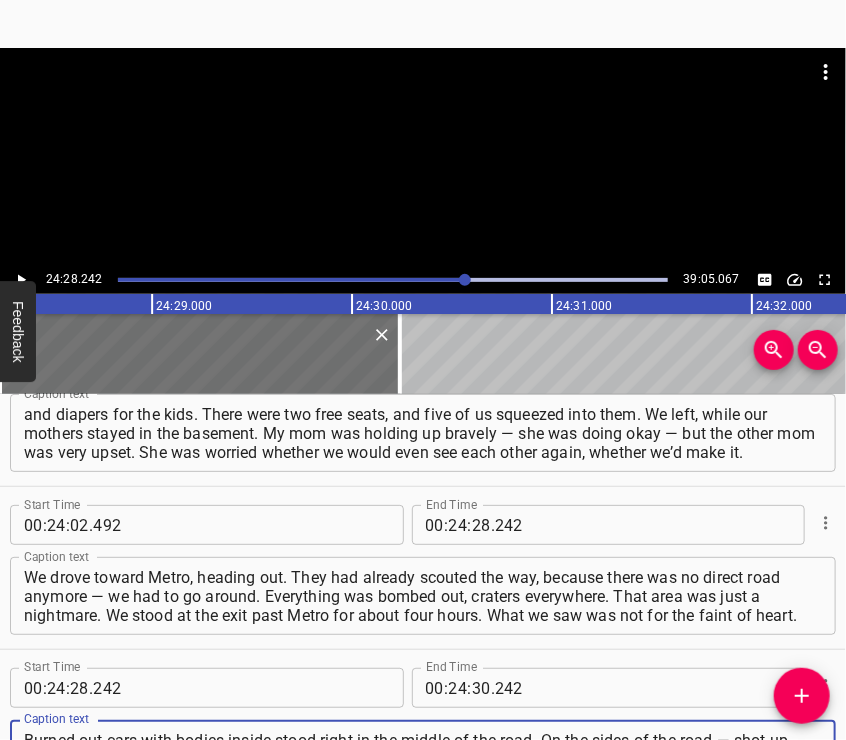 scroll, scrollTop: 10841, scrollLeft: 0, axis: vertical 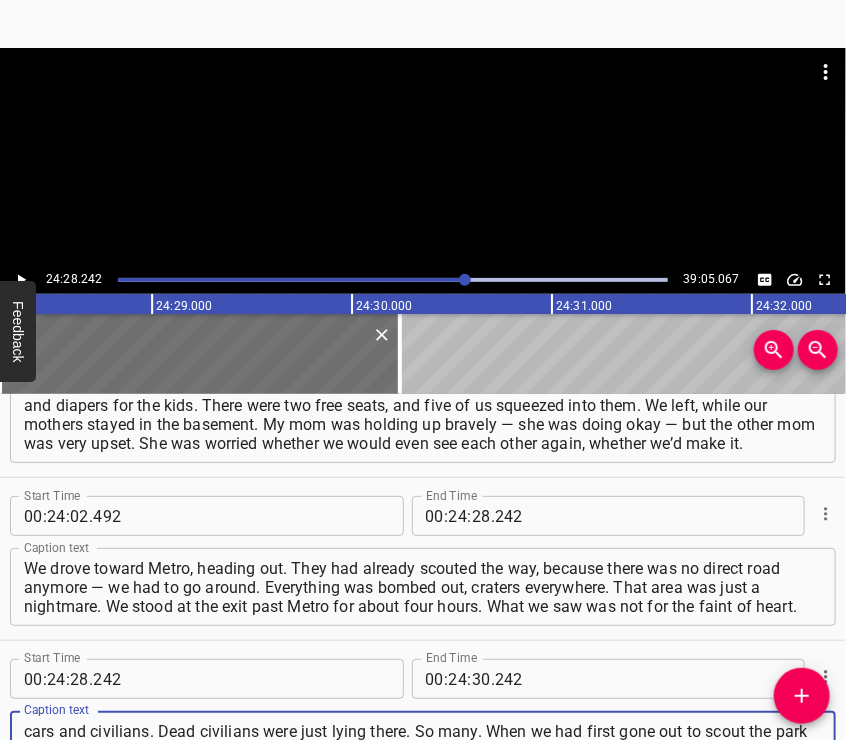type on "Burned-out cars with bodies inside stood right in the middle of the road. On the sides of the road — shot-up cars and civilians. Dead civilians were just lying there. So many. When we had first gone out to scout the park — the little path along the 221st Rifle Division, the one near MSU — it was completely covered with dead bodies." 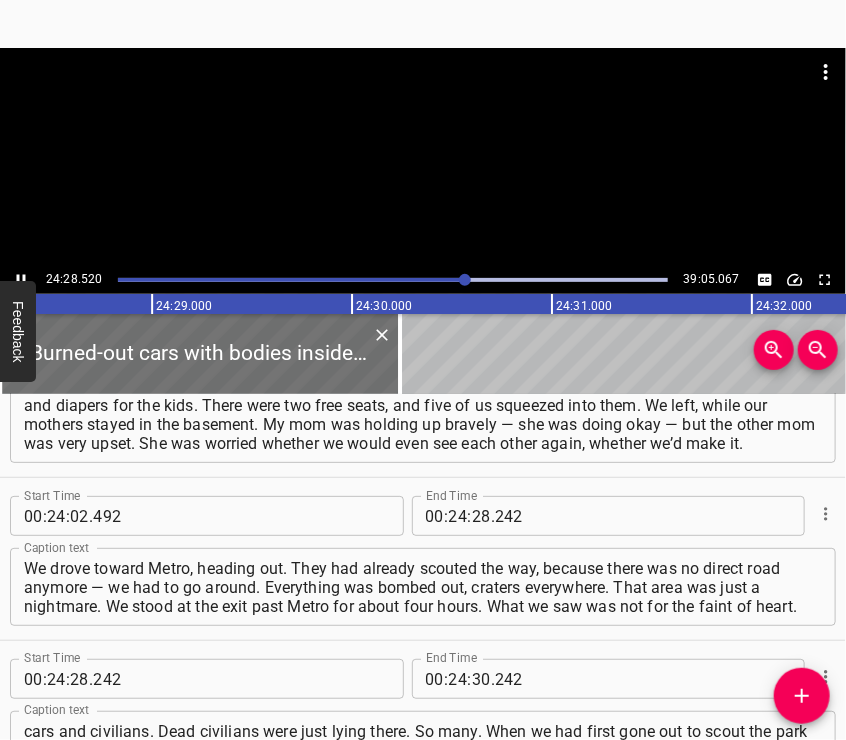 scroll, scrollTop: 10994, scrollLeft: 0, axis: vertical 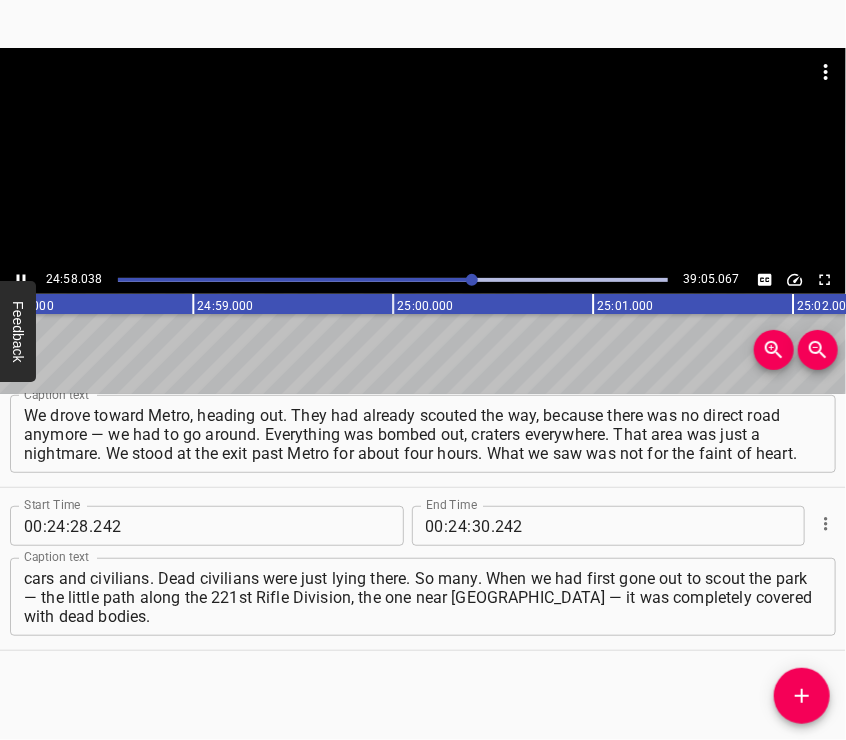 click at bounding box center [423, 157] 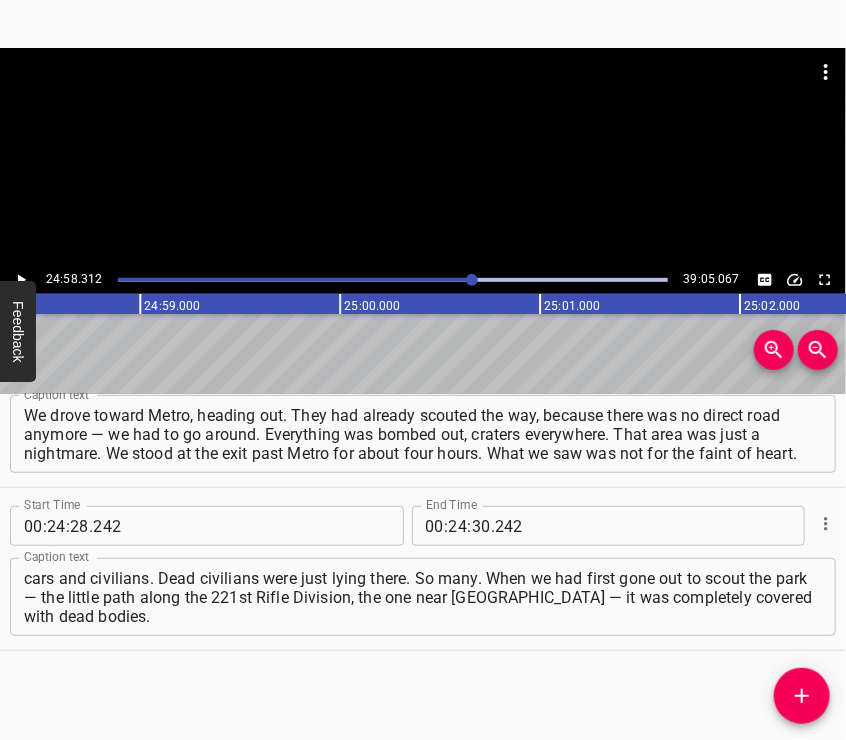 scroll, scrollTop: 0, scrollLeft: 299662, axis: horizontal 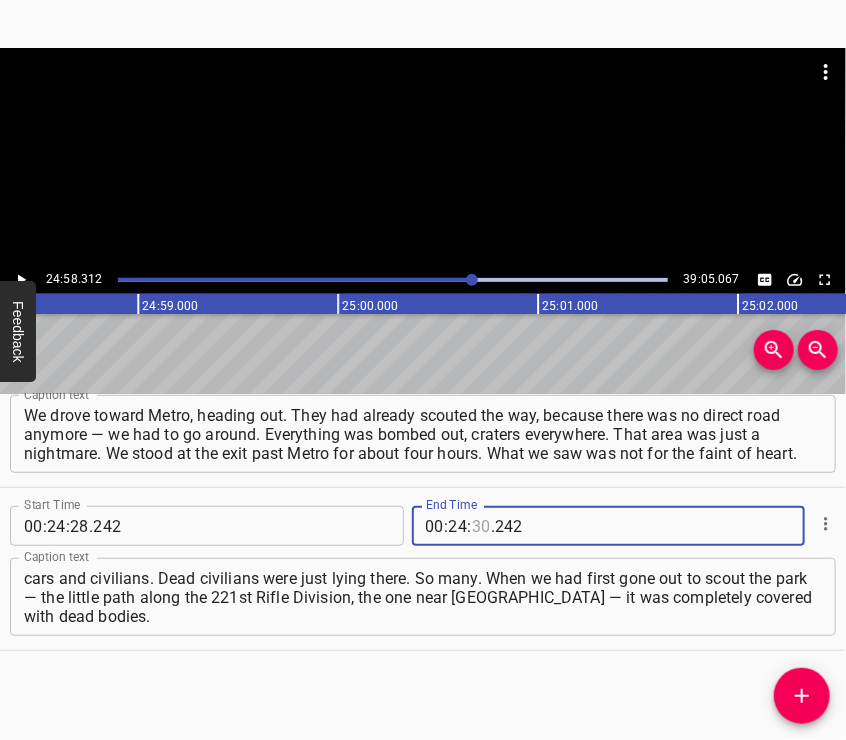 click at bounding box center [481, 526] 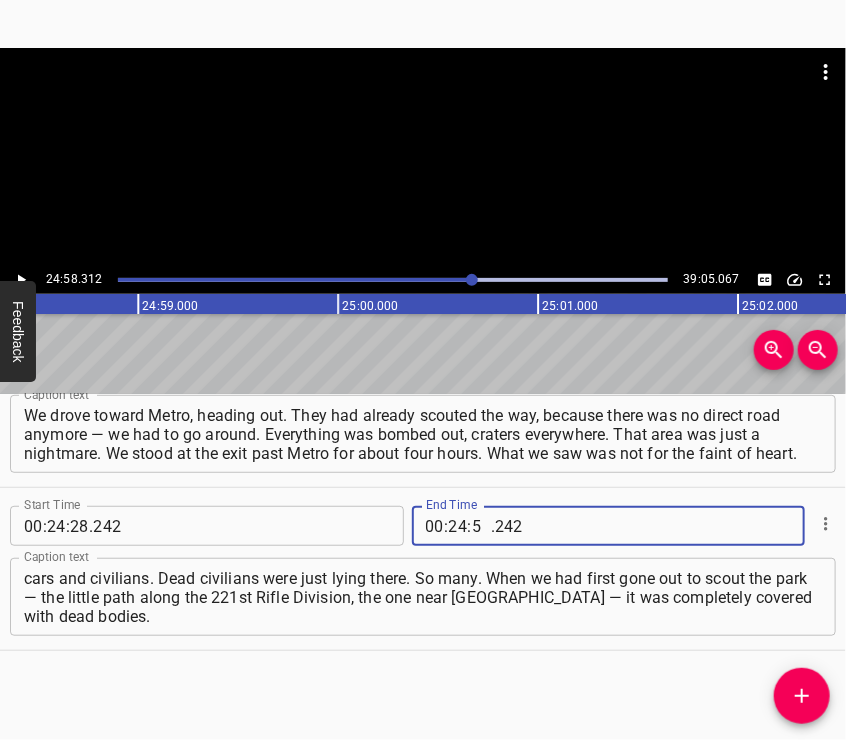 type on "58" 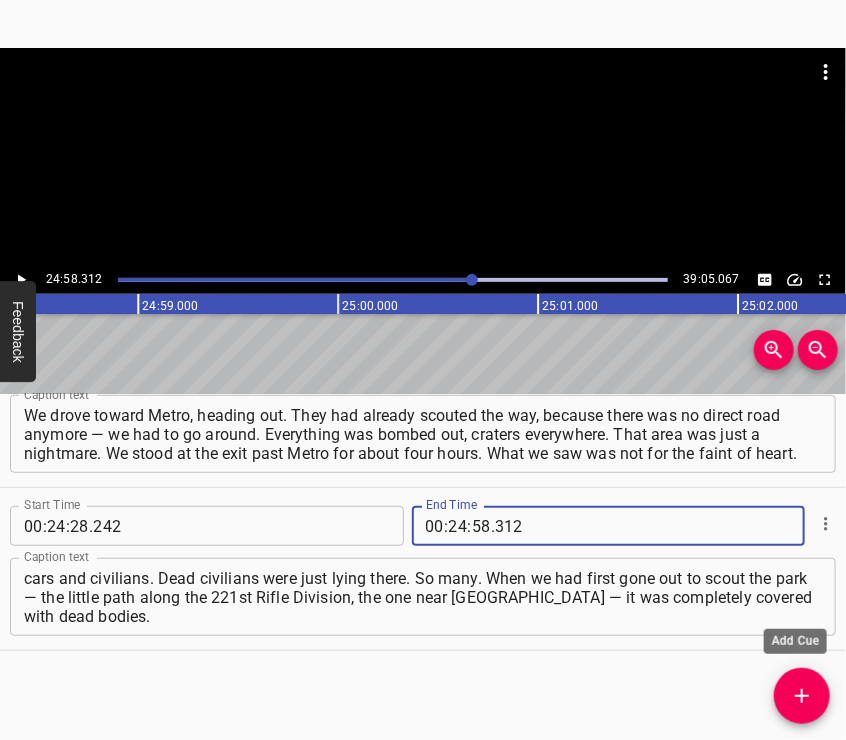 type on "312" 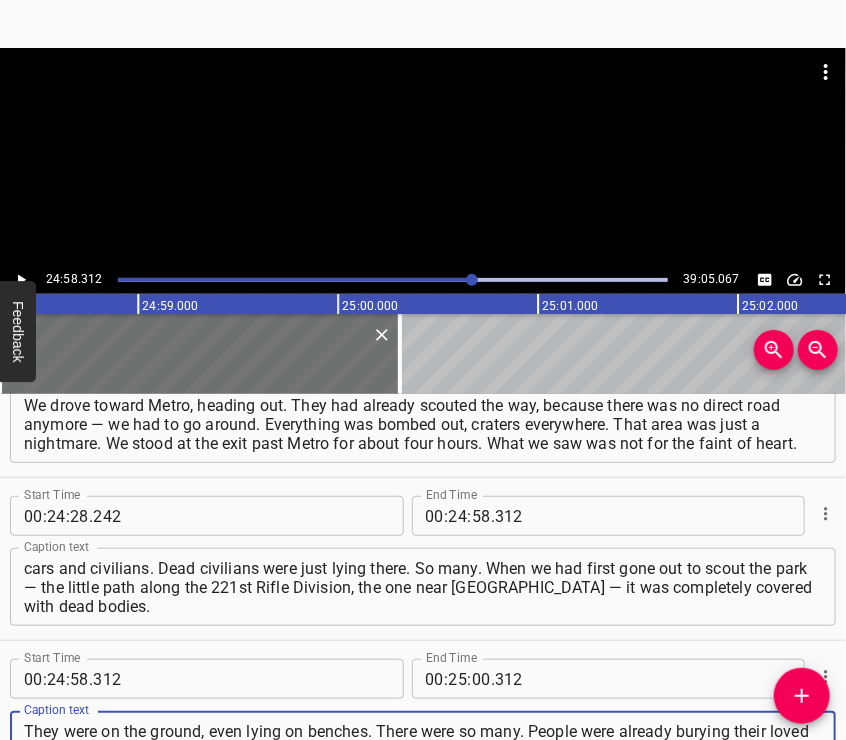 type on "They were on the ground, even lying on benches. There were so many. People were already burying their loved ones right in flowerbeds near the buildings by the road out. At the exit, they were filming us — filming how they were “rescuing” us. If someone had children in the car, they handed them a chocolate bar." 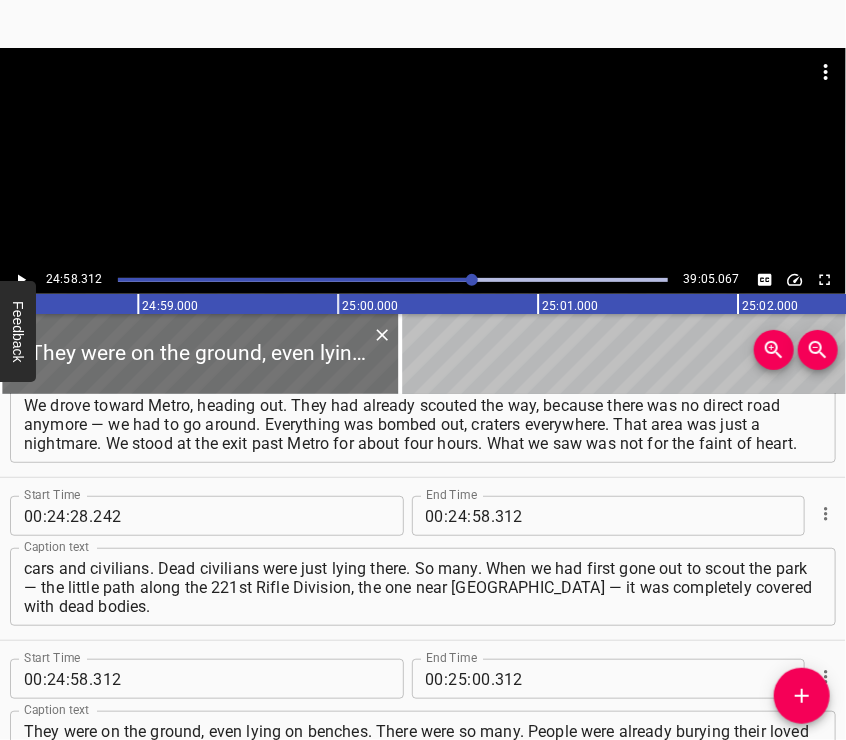 click at bounding box center (423, 98) 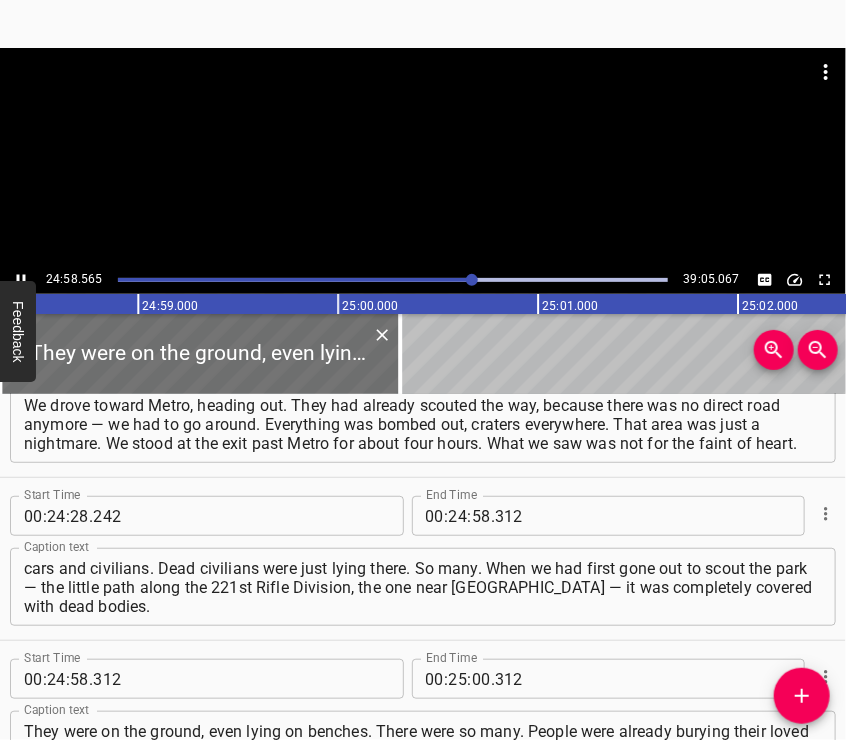 scroll, scrollTop: 11157, scrollLeft: 0, axis: vertical 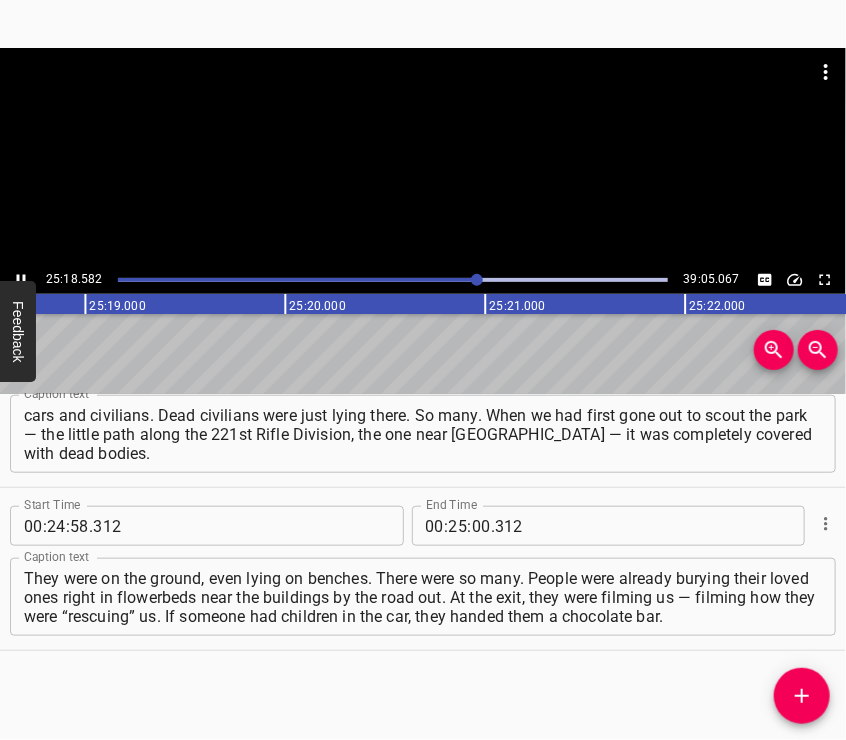 click at bounding box center (423, 157) 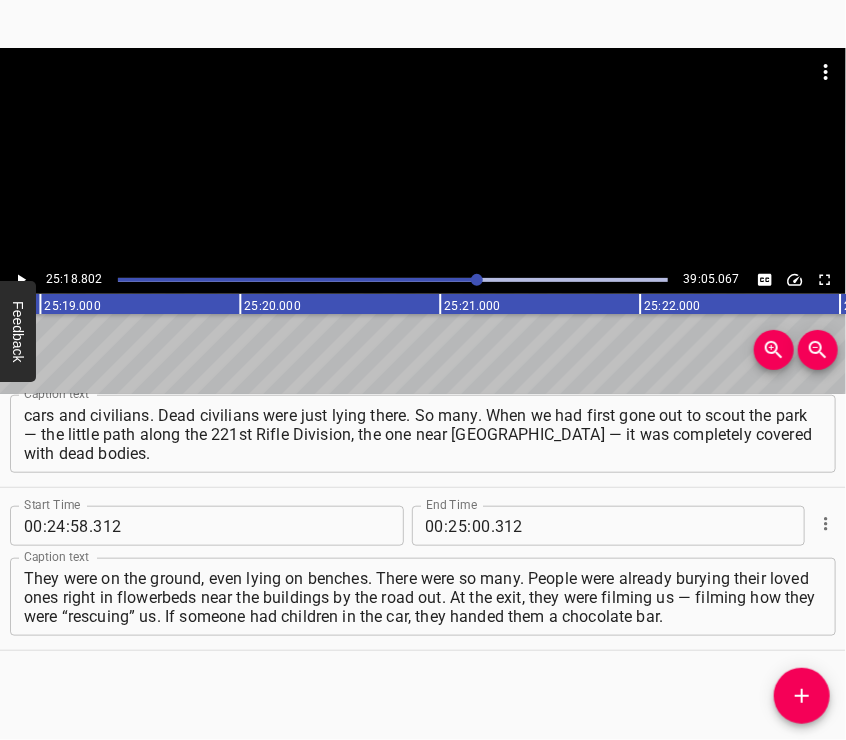scroll, scrollTop: 0, scrollLeft: 303760, axis: horizontal 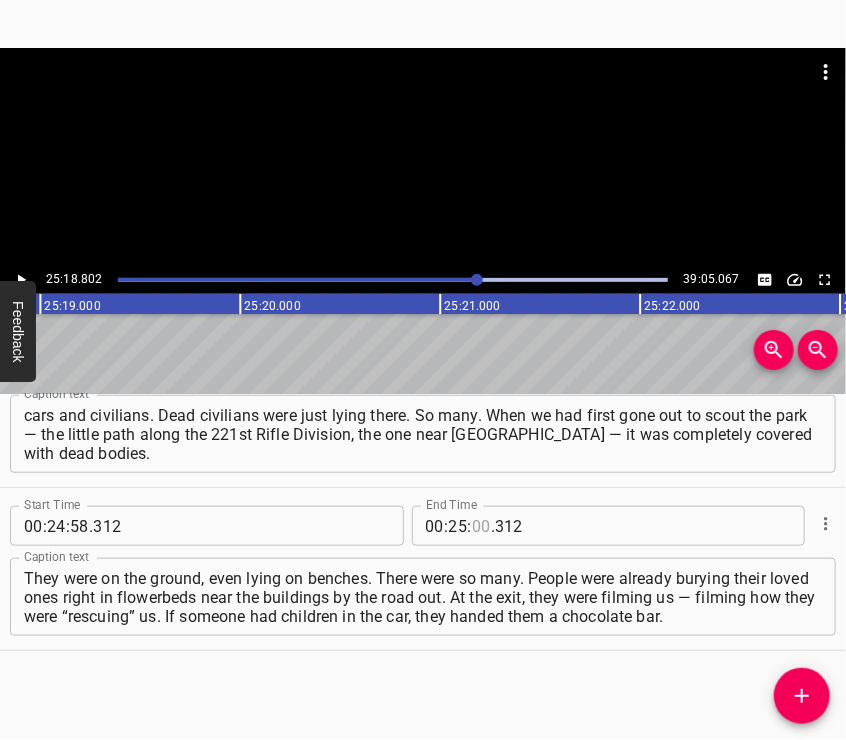 click at bounding box center (481, 526) 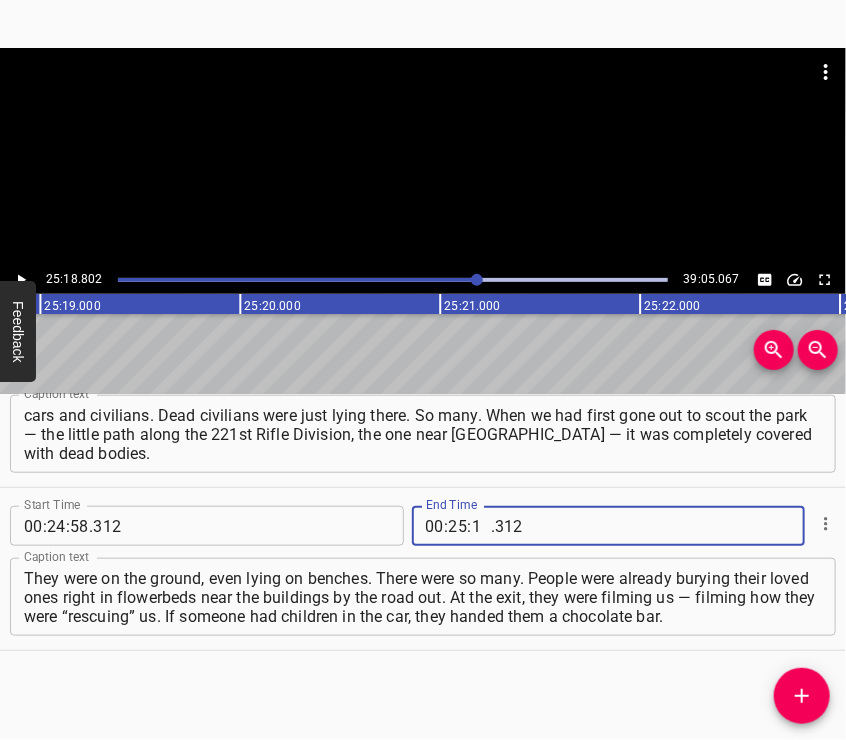 type on "18" 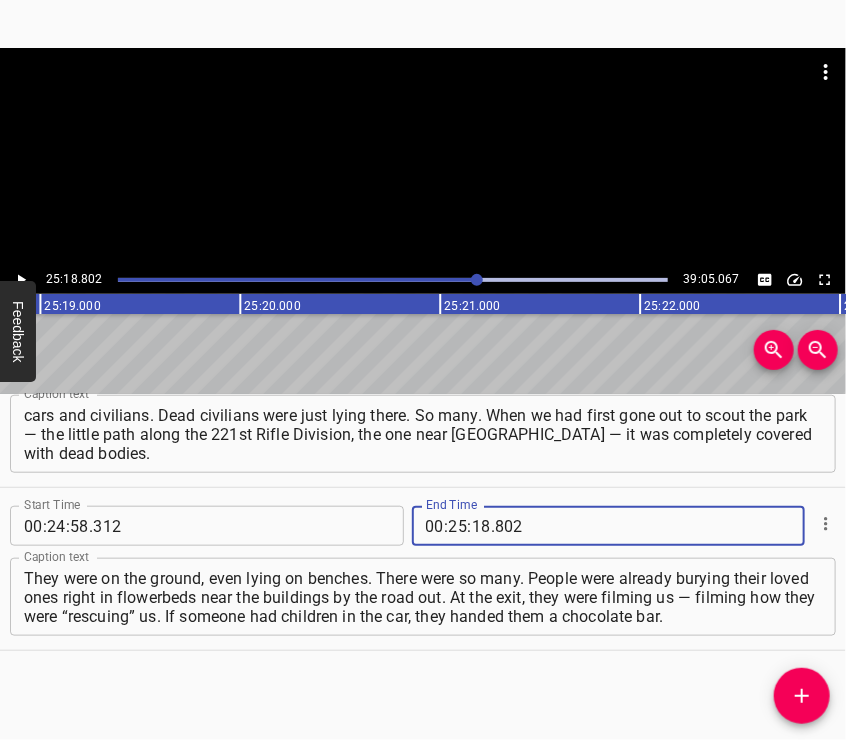 type on "802" 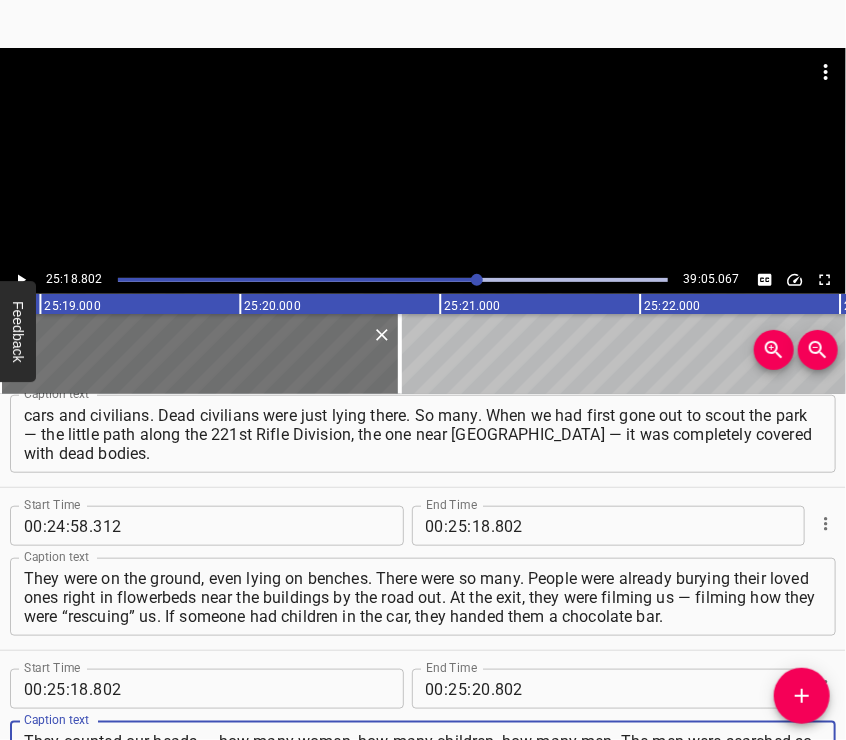 scroll, scrollTop: 11168, scrollLeft: 0, axis: vertical 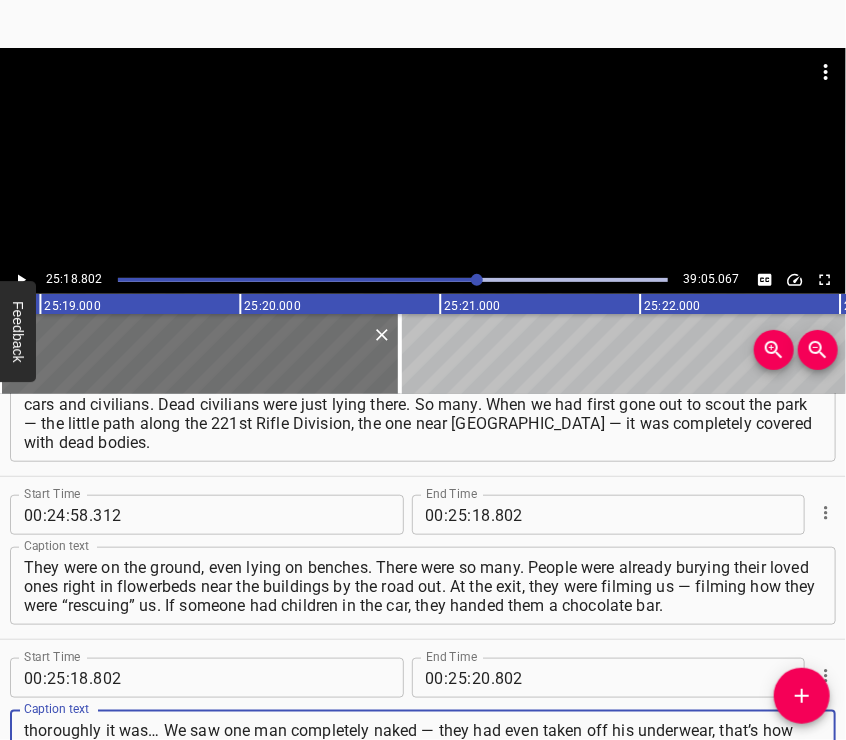 type on "They counted our heads — how many women, how many children, how many men. The men were searched so thoroughly it was… We saw one man completely naked — they had even taken off his underwear, that’s how much they were harassing him. It was freezing. There was a bitter wind and frost. We were hungry, thirsty, and freezing." 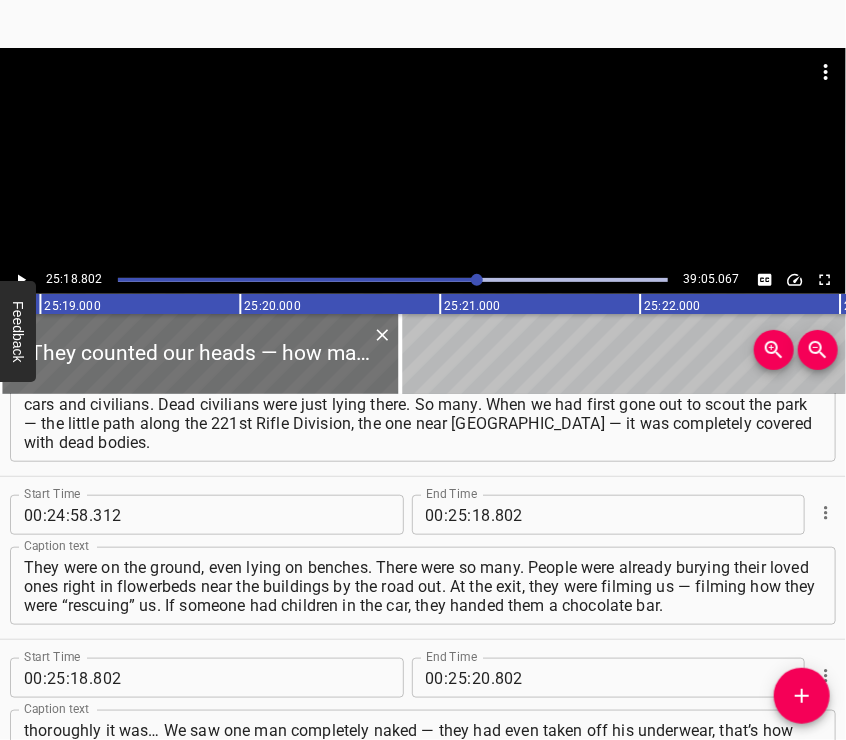 click at bounding box center [423, 98] 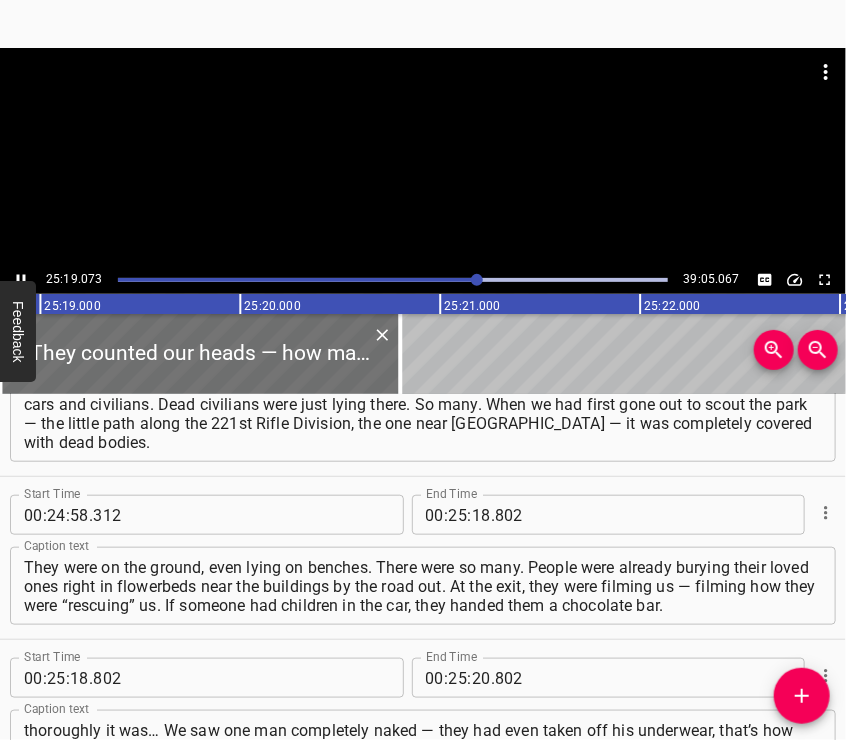 scroll, scrollTop: 11246, scrollLeft: 0, axis: vertical 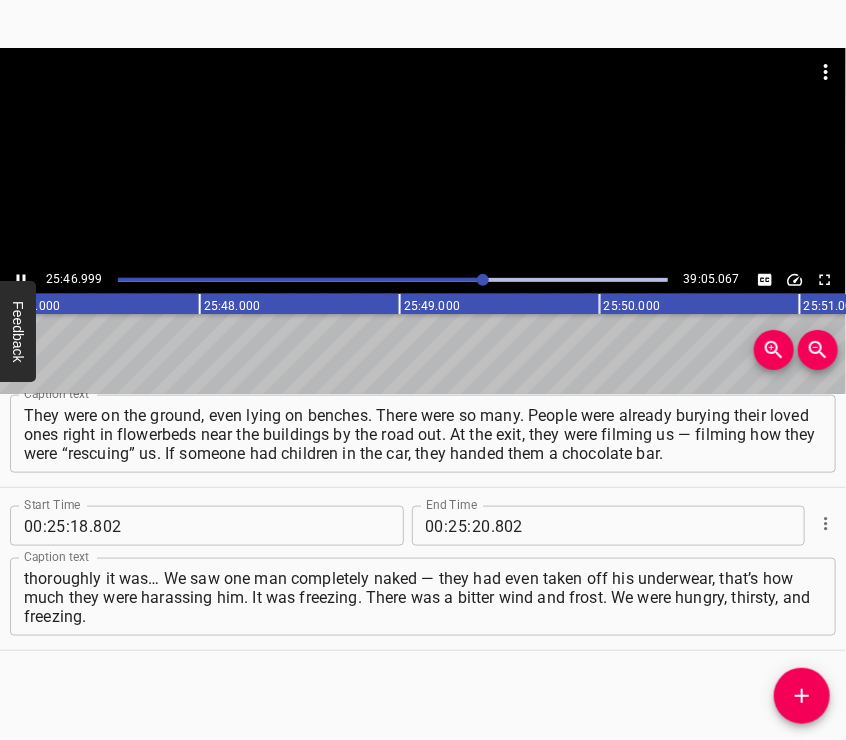 click at bounding box center [423, 157] 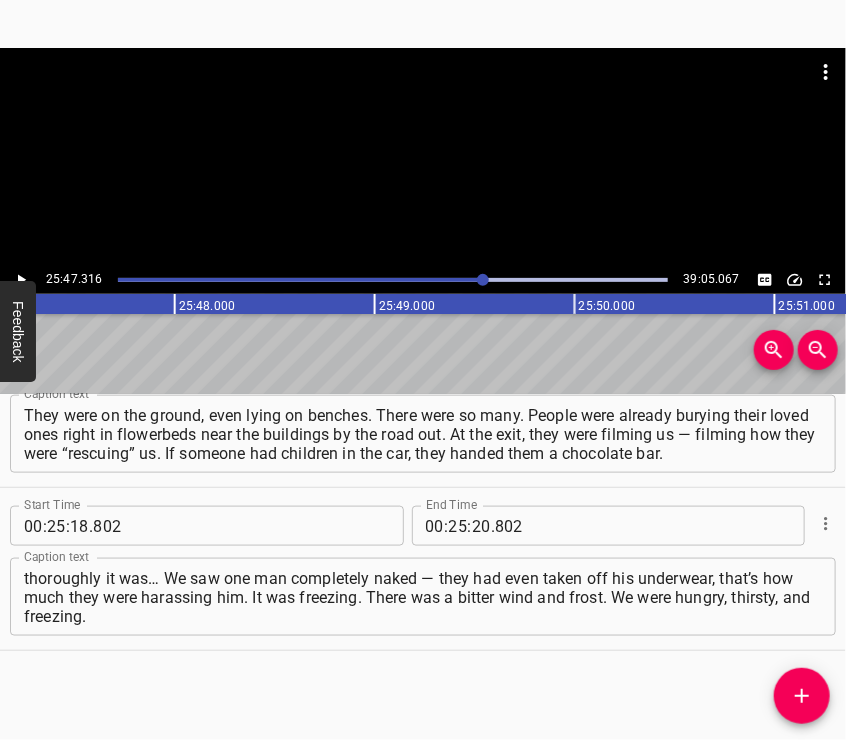 scroll, scrollTop: 0, scrollLeft: 309463, axis: horizontal 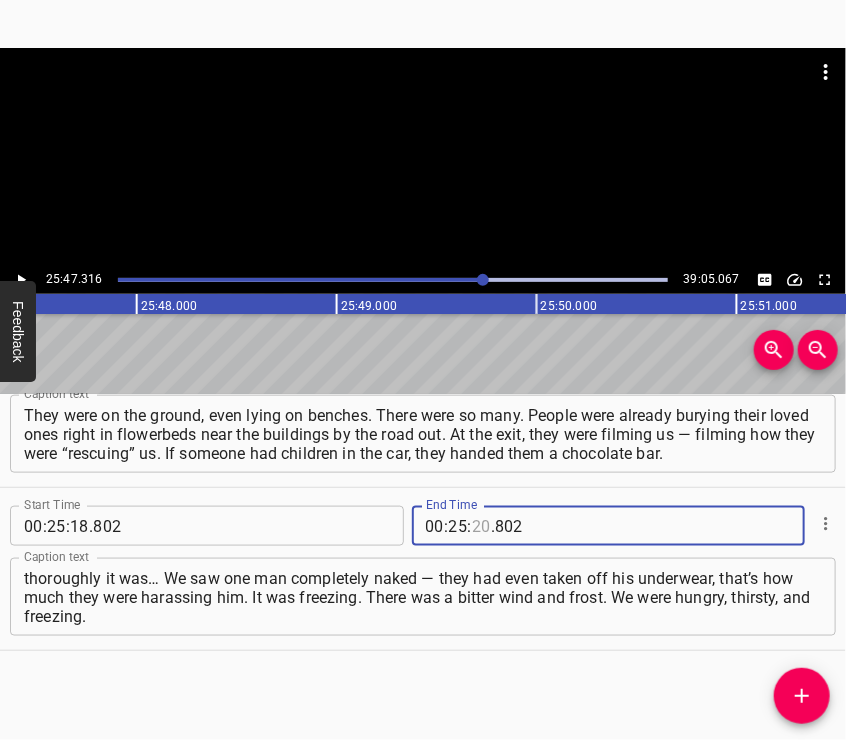 click at bounding box center [481, 526] 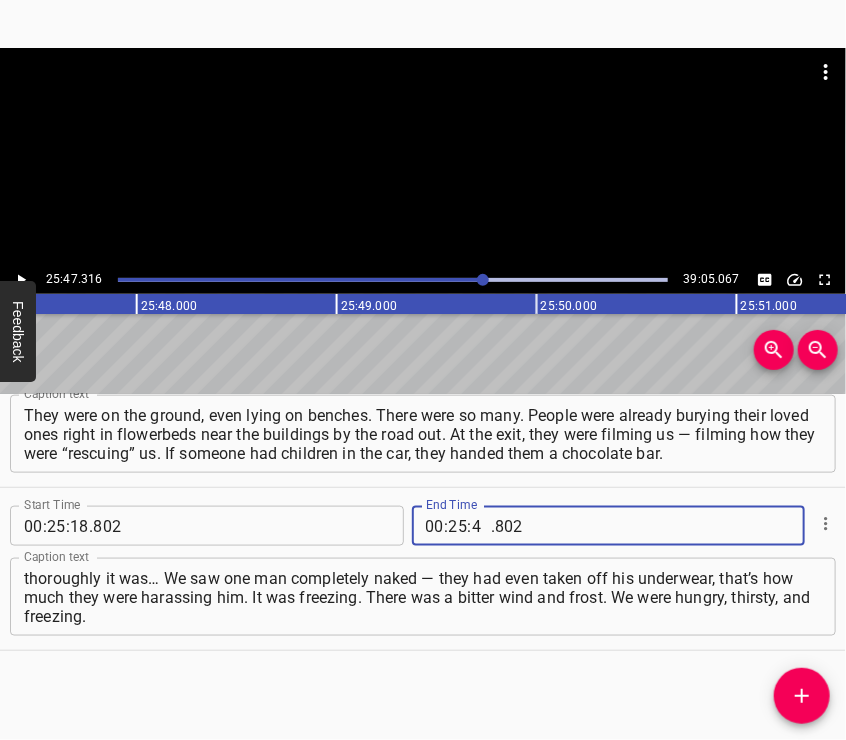 type on "47" 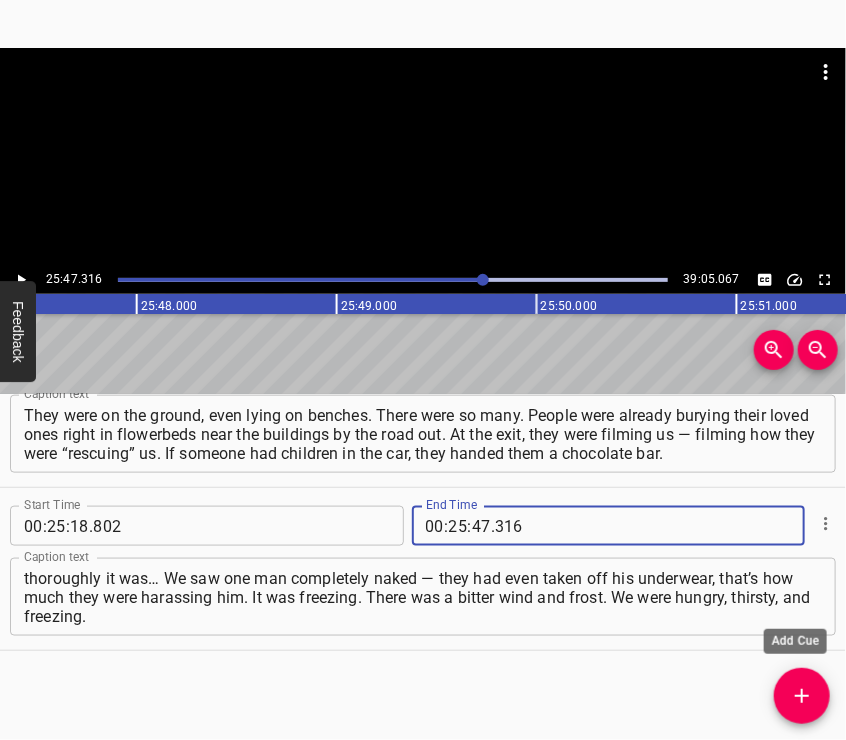 type on "316" 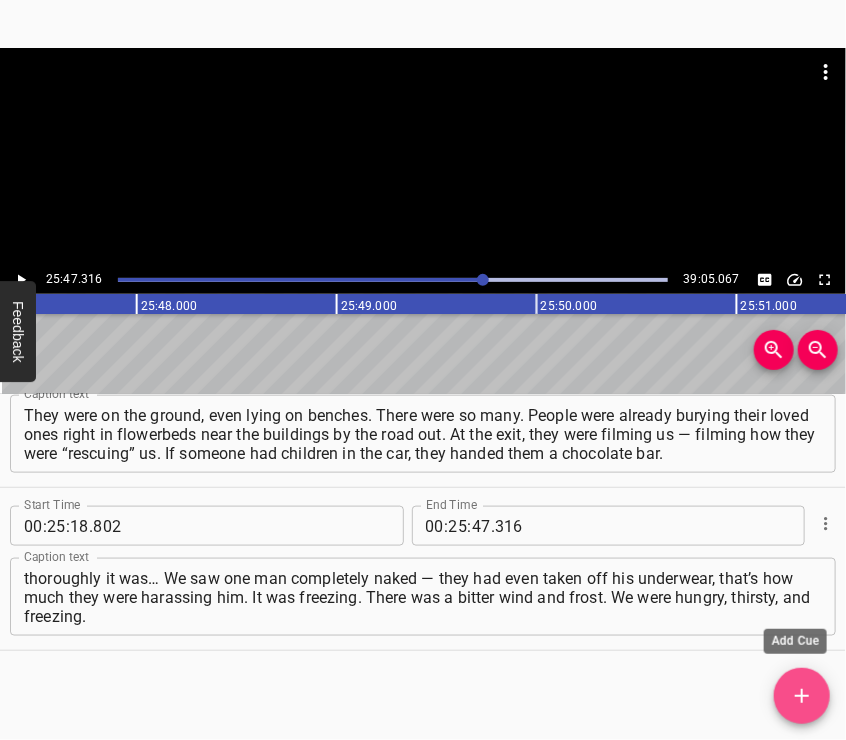 click 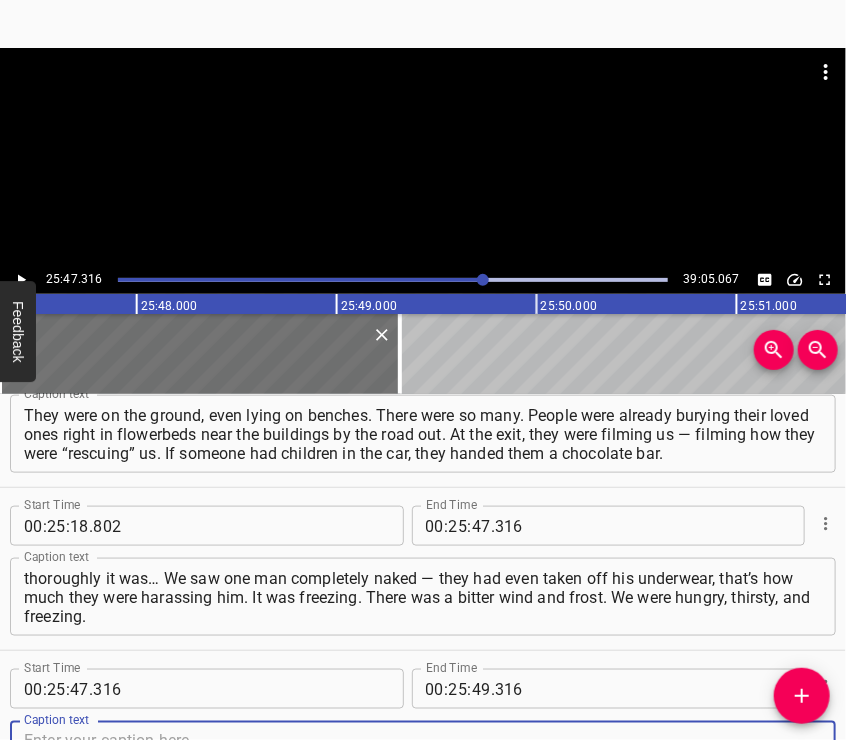 scroll, scrollTop: 11331, scrollLeft: 0, axis: vertical 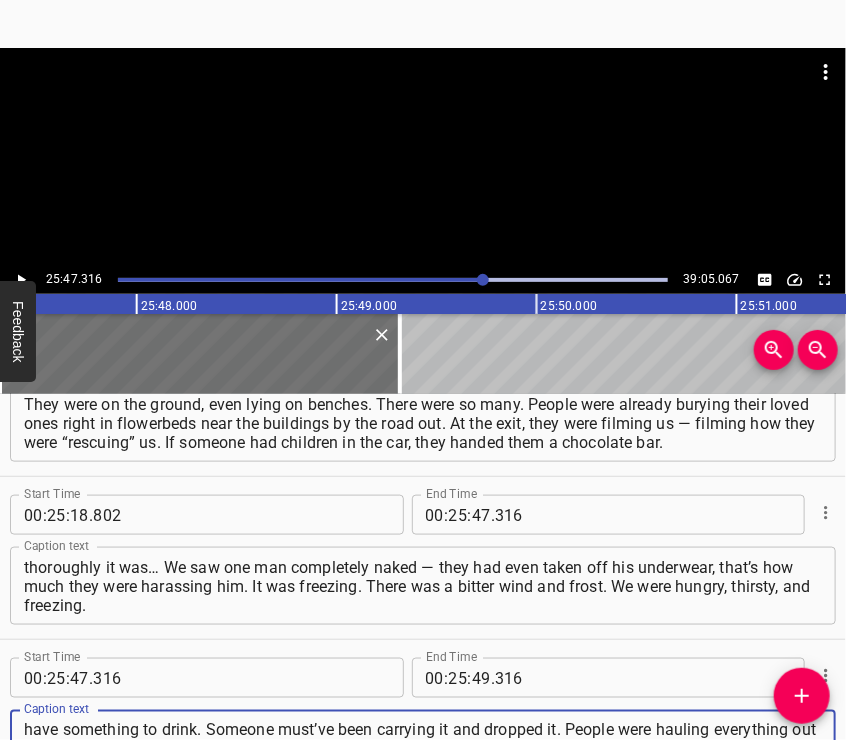 type on "Then my son saw a little bottle of Coke lying on the road near the warehouses. He ran to pick it up — just to have something to drink. Someone must’ve been carrying it and dropped it. People were hauling everything out of the warehouses into the city. And I thought… I was shocked. Are they staying? What for? They were dragging full crates," 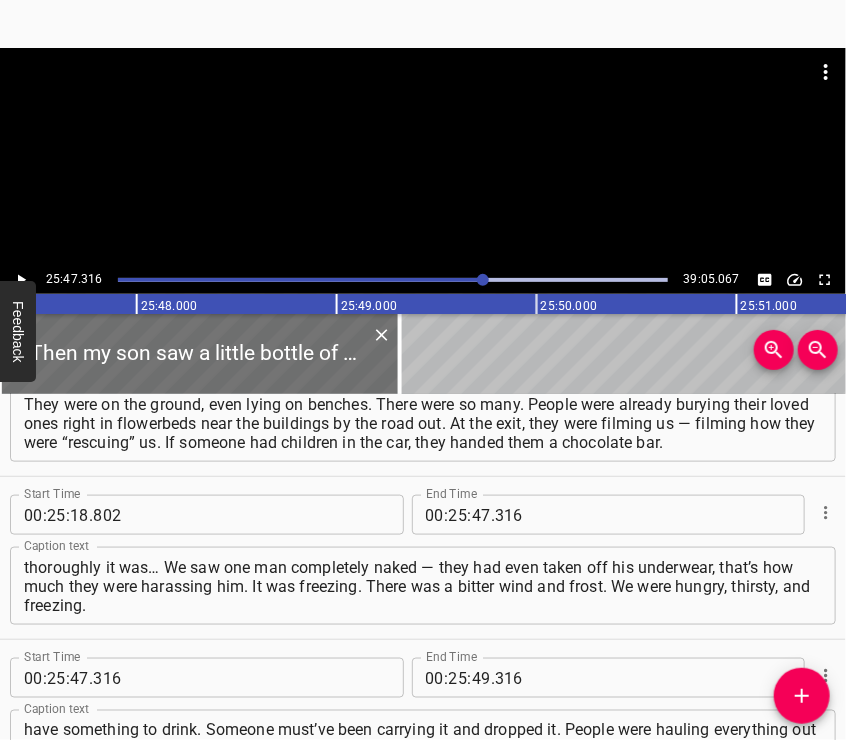 click at bounding box center [423, 157] 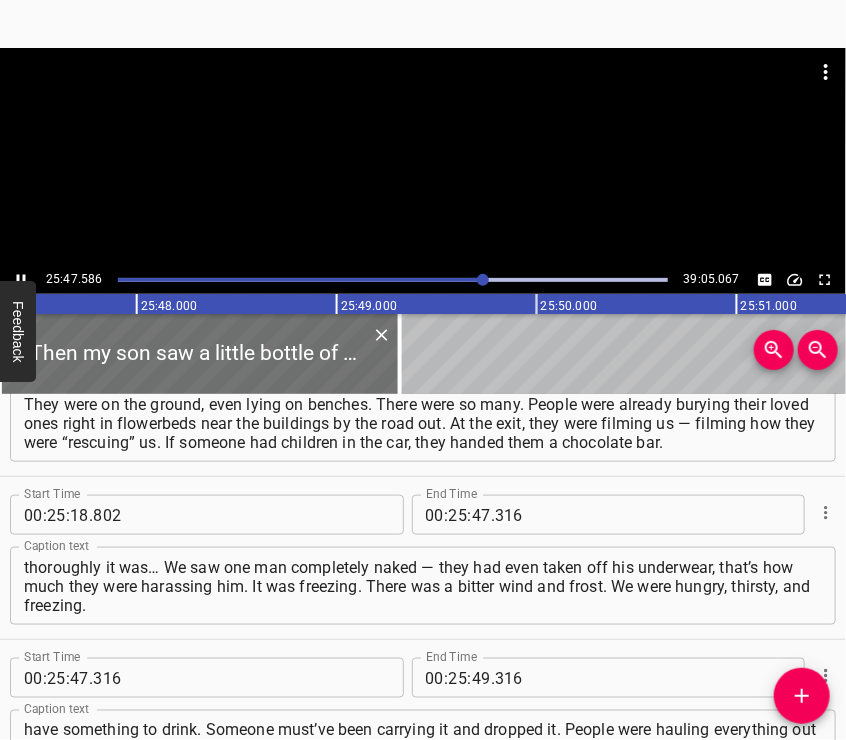 scroll, scrollTop: 11409, scrollLeft: 0, axis: vertical 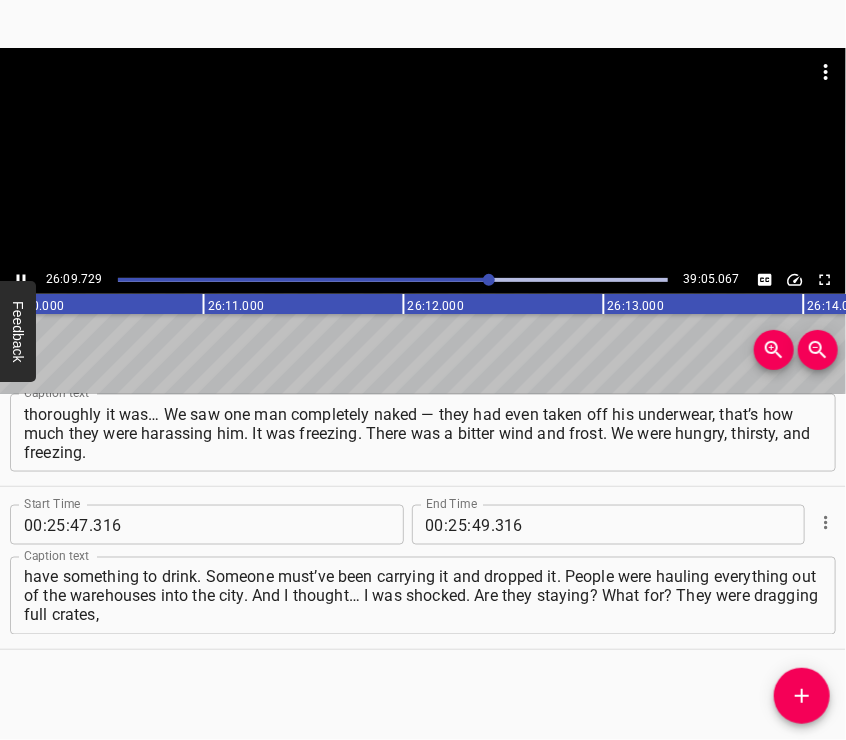 click at bounding box center (423, 157) 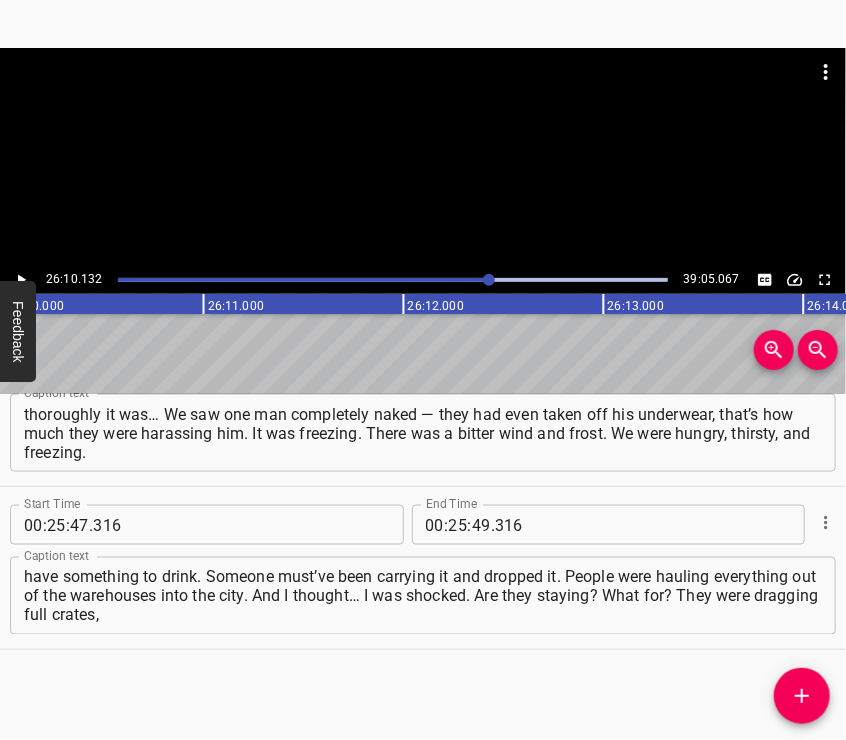 scroll, scrollTop: 0, scrollLeft: 314026, axis: horizontal 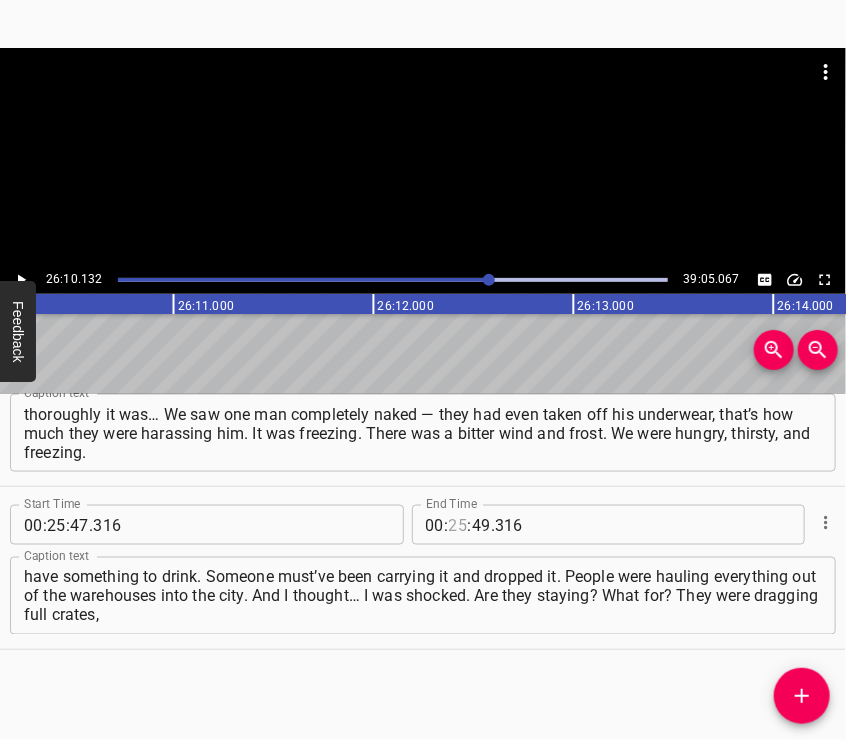click at bounding box center [458, 525] 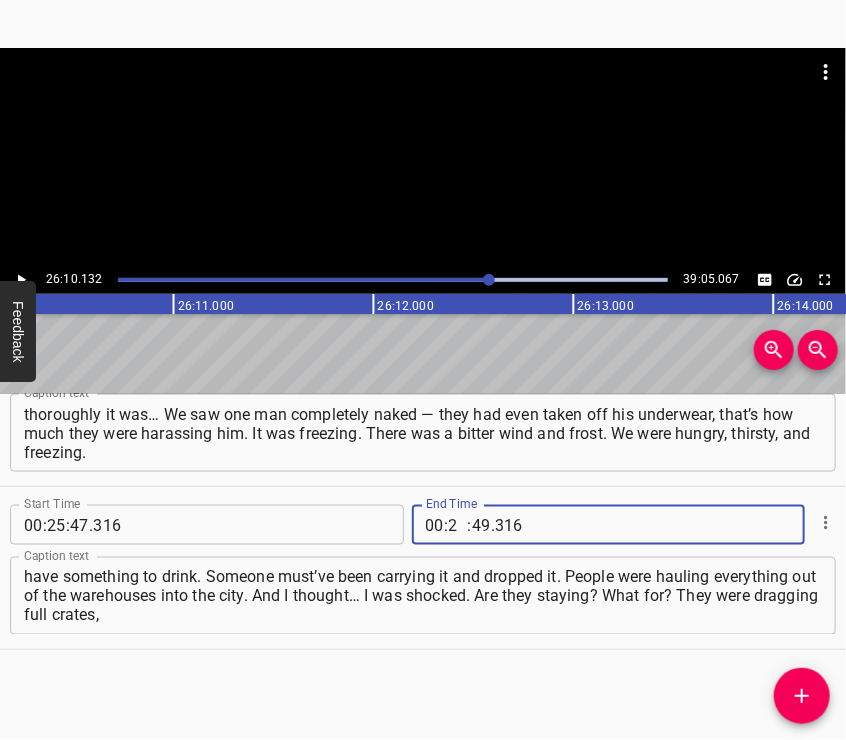 type on "26" 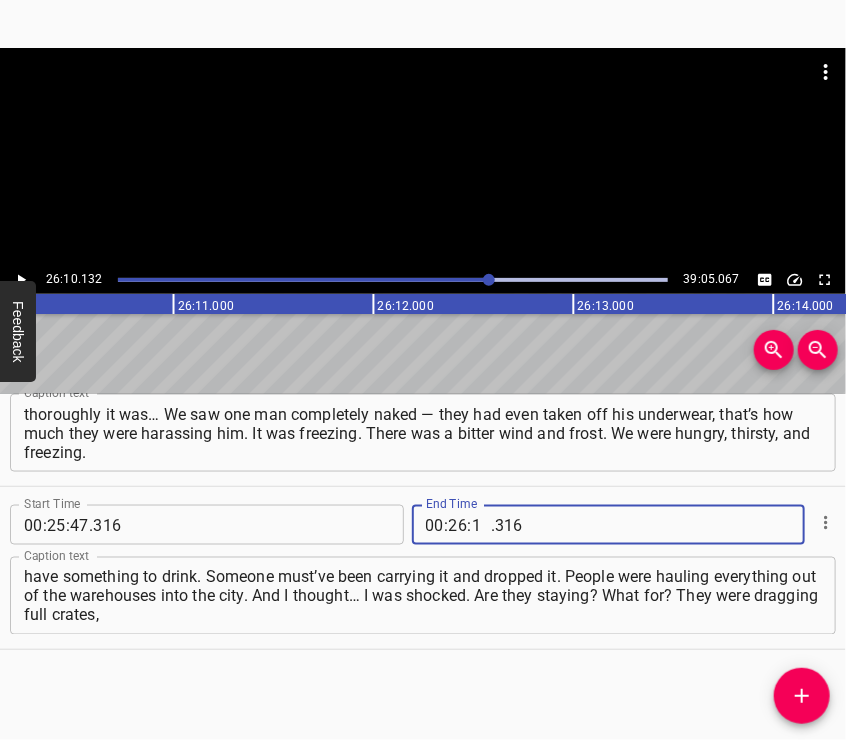 type on "10" 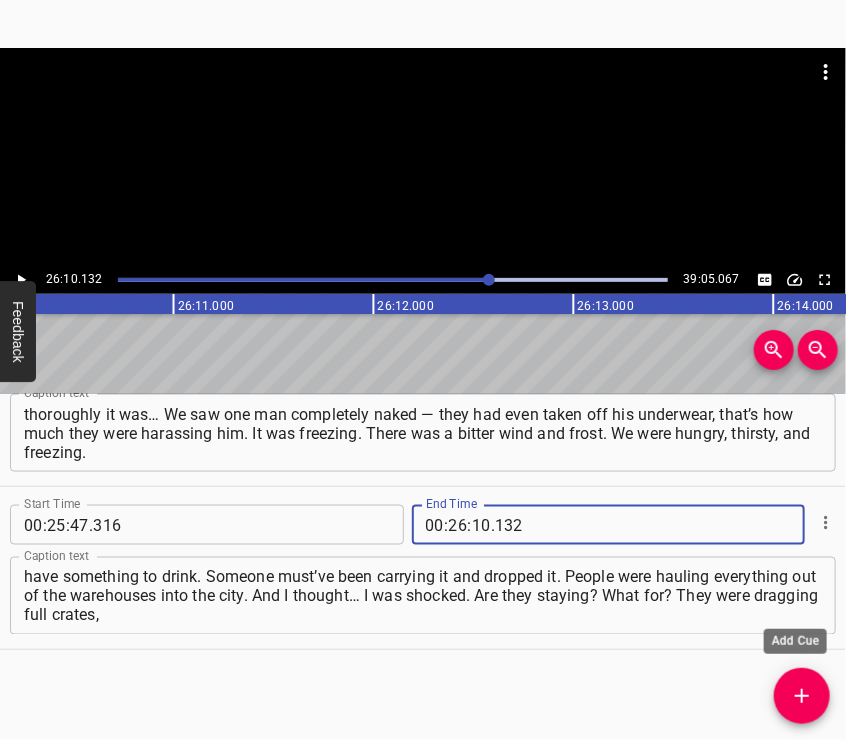 type on "132" 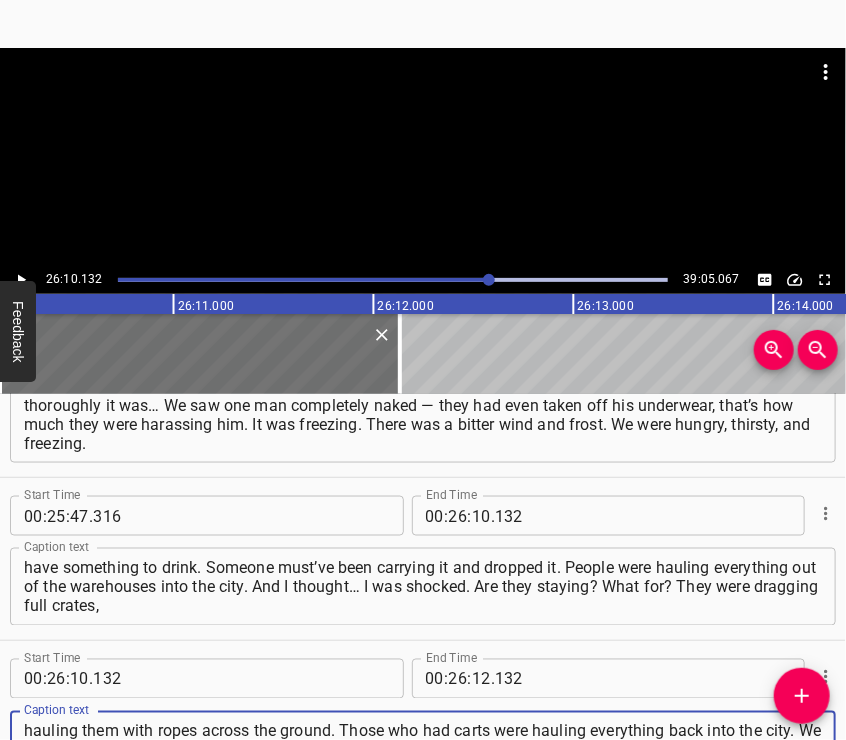 type on "hauling them with ropes across the ground. Those who had carts were hauling everything back into the city. We left. They checked us. No problems. Our neighbors drove us to Volodarsky (now Nykolske) — we’re very grateful to them. They continued on, and we stayed in Nykolske." 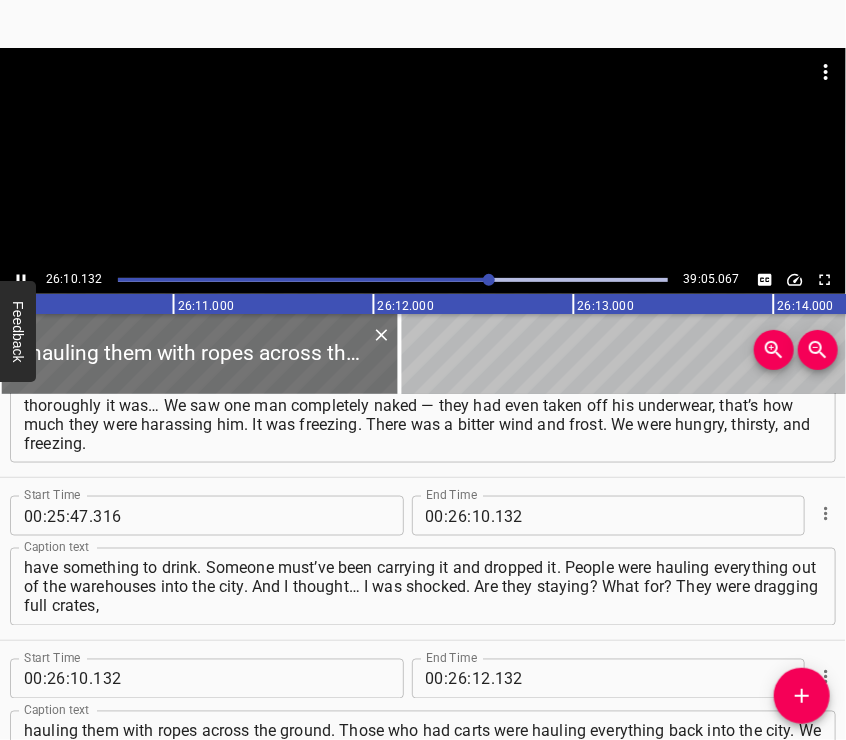 scroll, scrollTop: 11572, scrollLeft: 0, axis: vertical 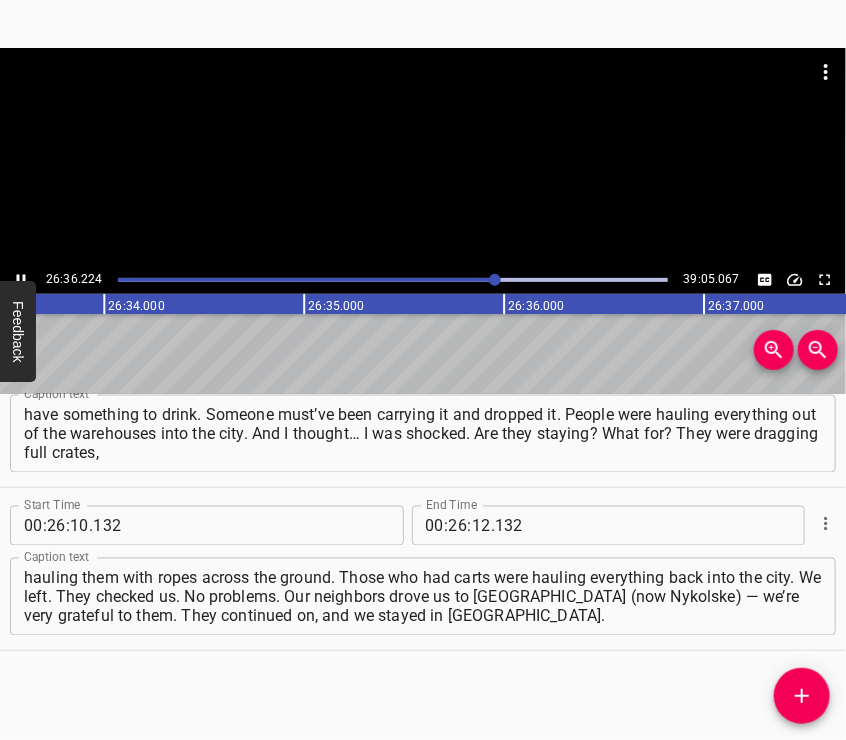 click at bounding box center [423, 157] 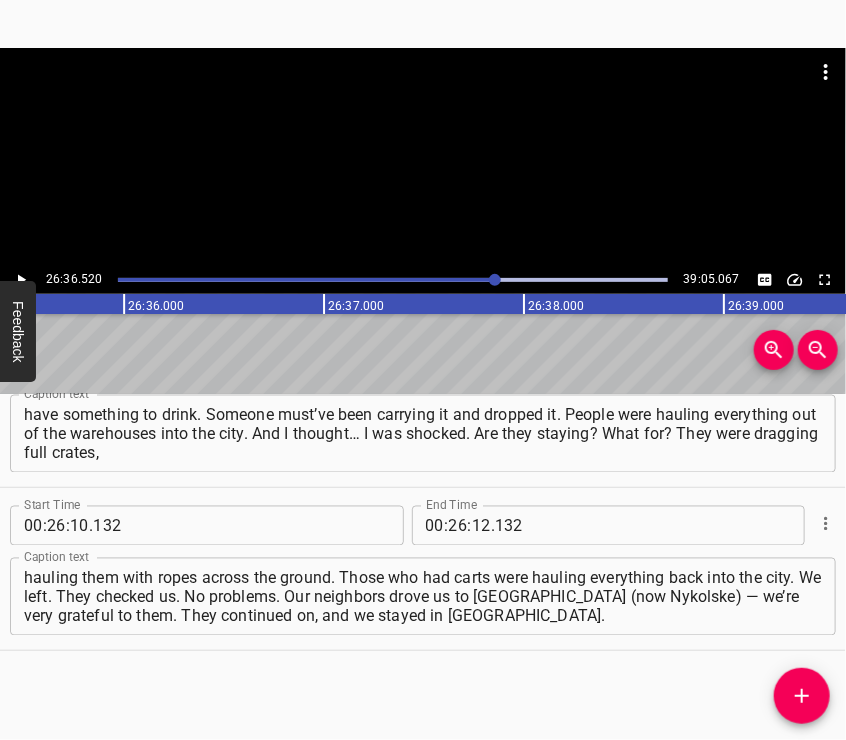scroll, scrollTop: 0, scrollLeft: 319304, axis: horizontal 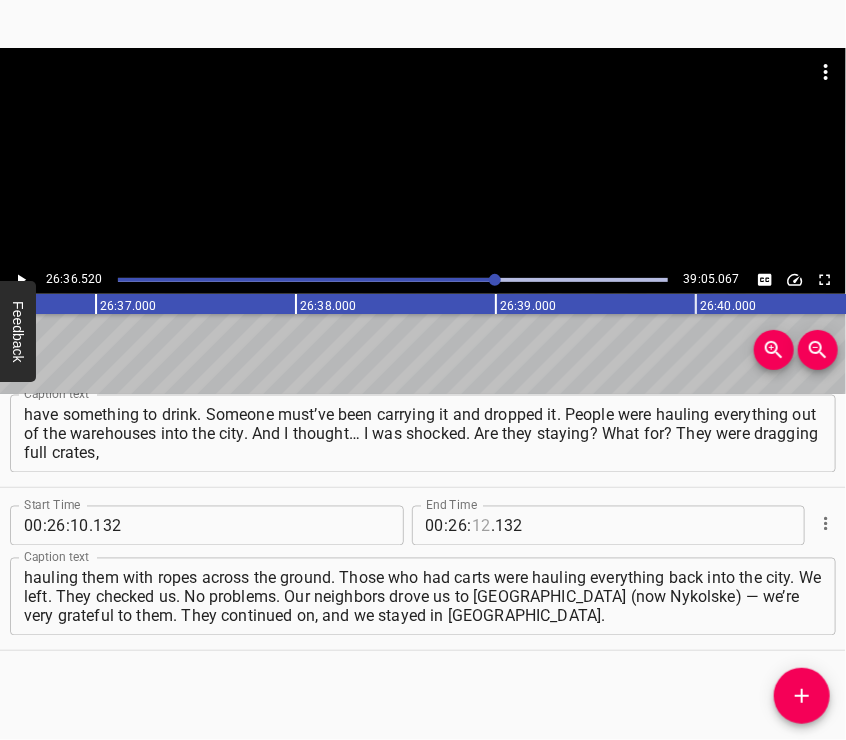 click at bounding box center (481, 526) 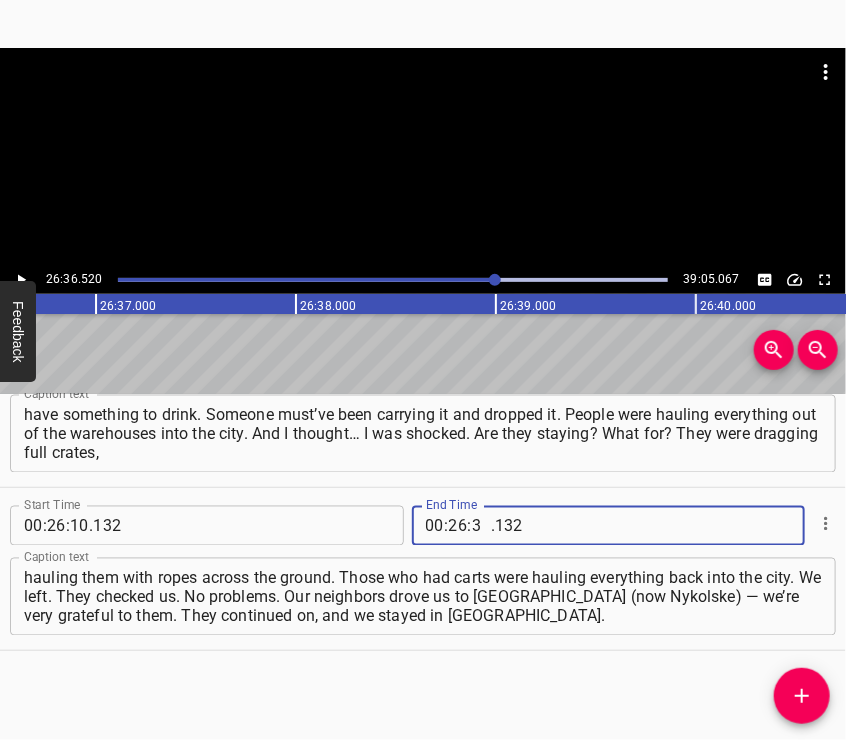 type on "36" 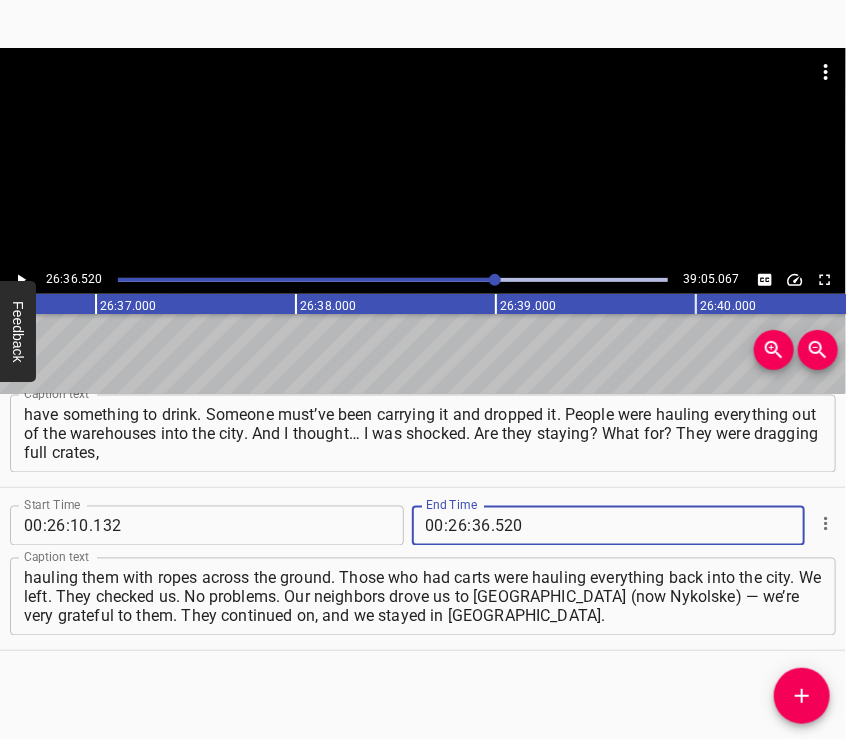 type on "520" 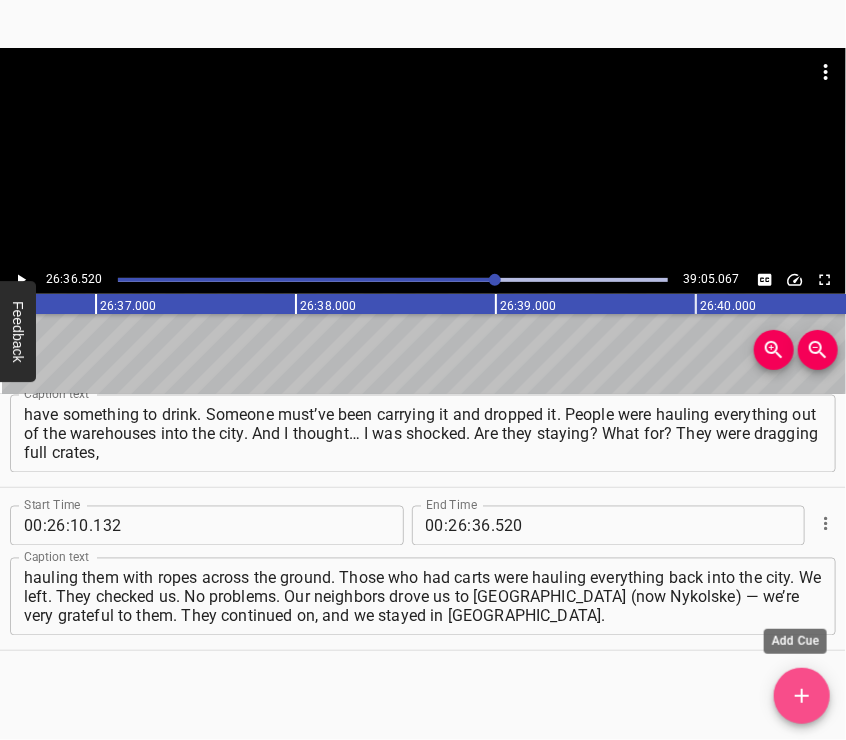 click at bounding box center [802, 696] 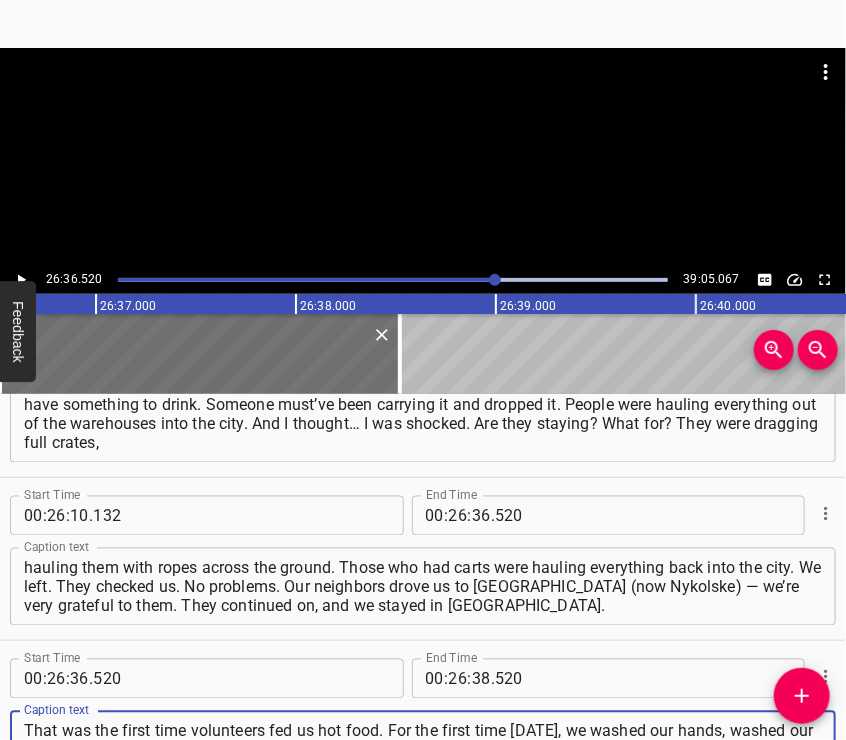 type on "That was the first time volunteers fed us hot food. For the first time in three weeks, we washed our hands, washed our faces. Then, along with emergency workers, we were sent by bus. We said we needed to get to Mangush. They sent us to Mangush with the emergency crew that was headed toward Urzuf and Yalta." 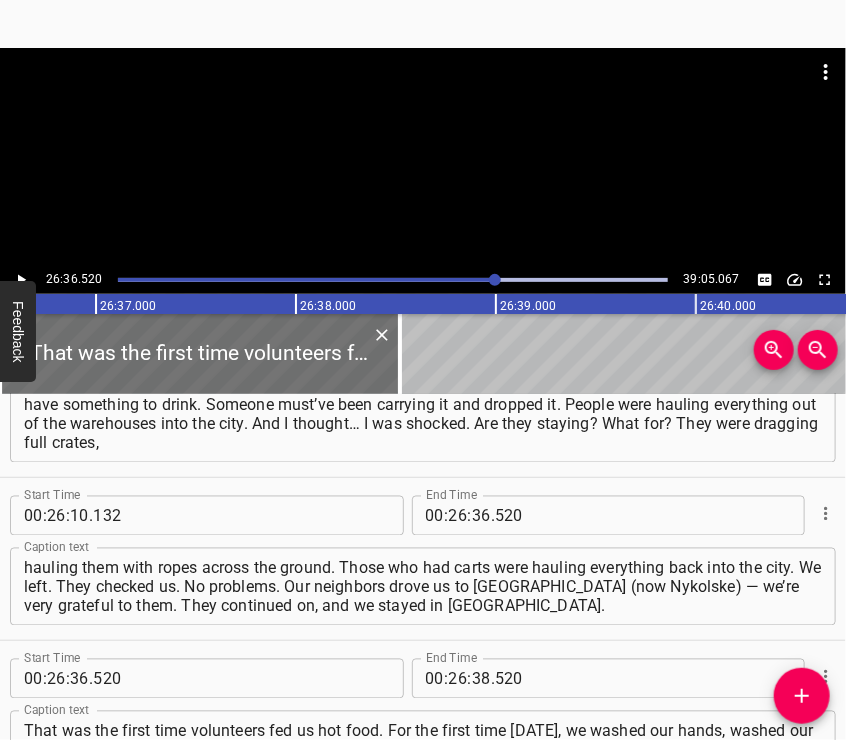 click at bounding box center (423, 157) 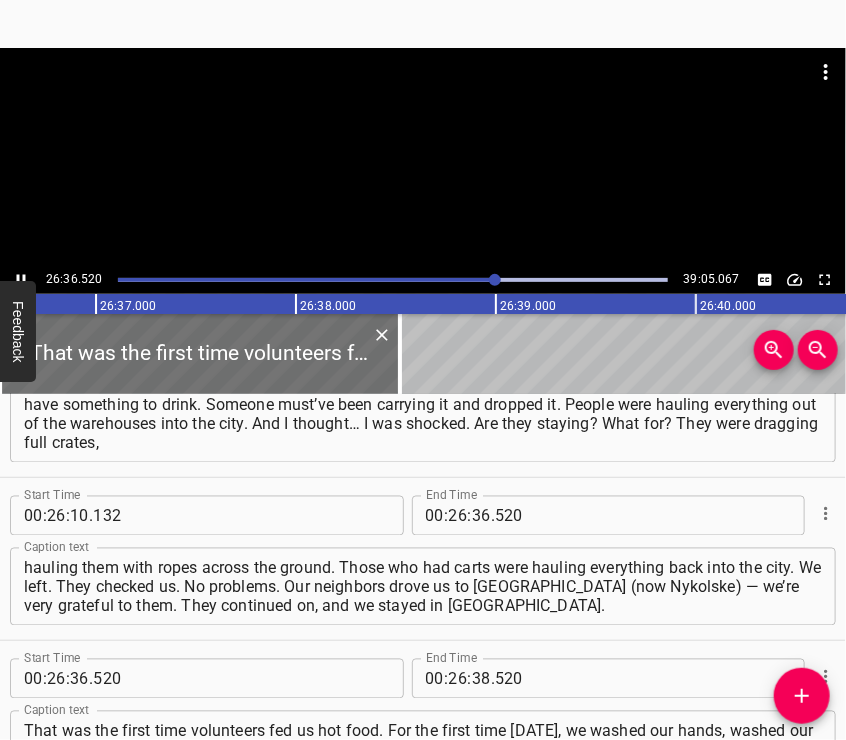 scroll, scrollTop: 11735, scrollLeft: 0, axis: vertical 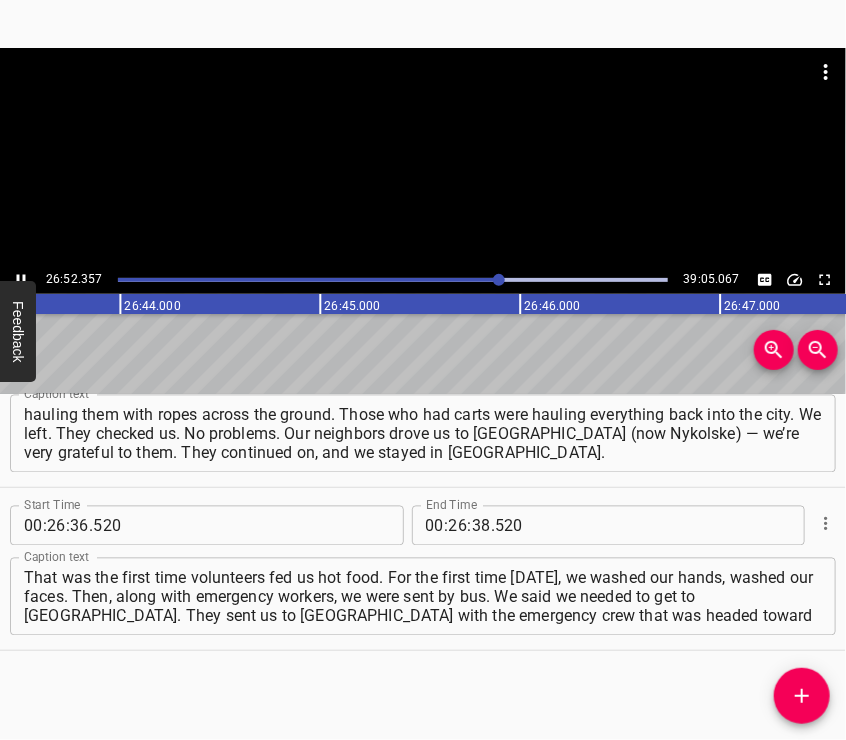 click at bounding box center [423, 157] 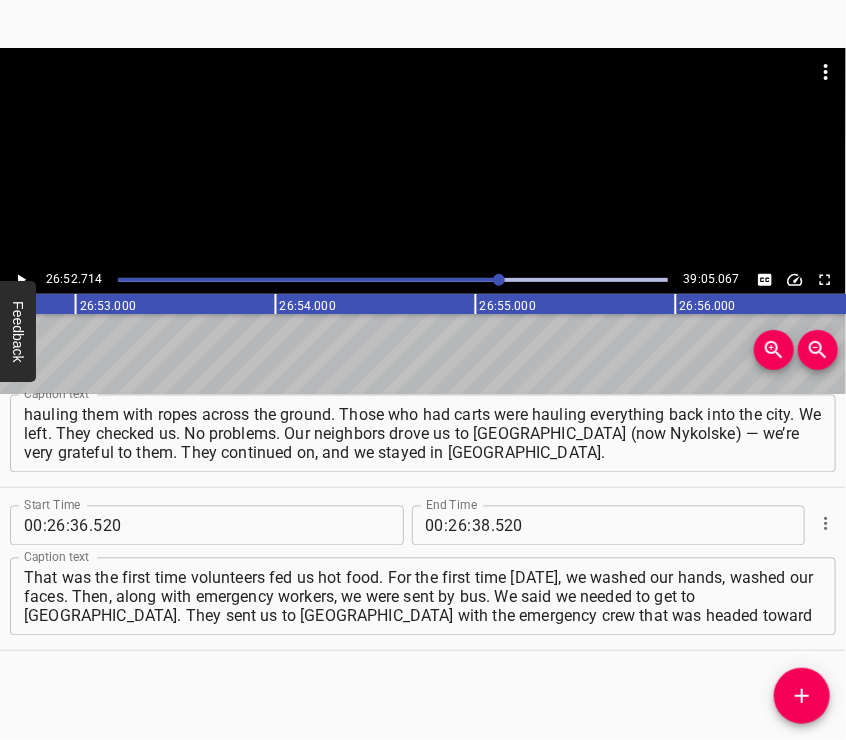 scroll, scrollTop: 0, scrollLeft: 322542, axis: horizontal 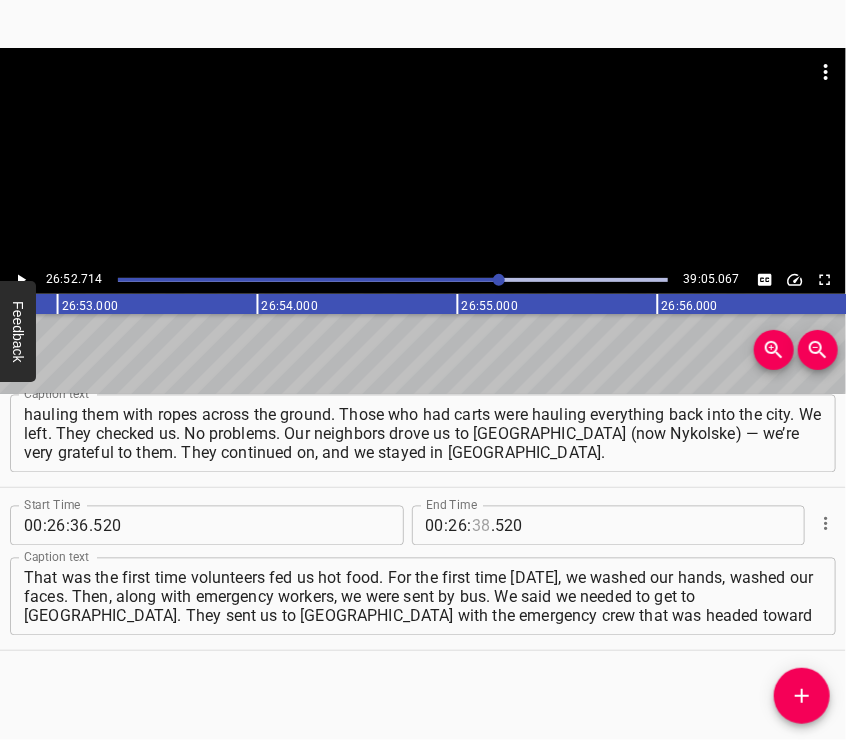click at bounding box center [481, 526] 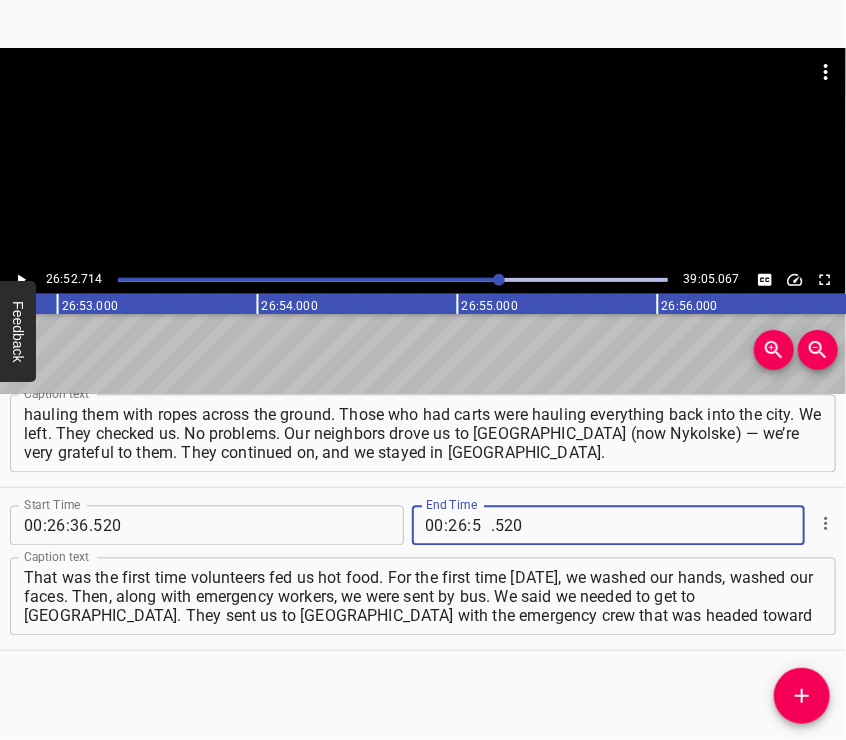 type on "52" 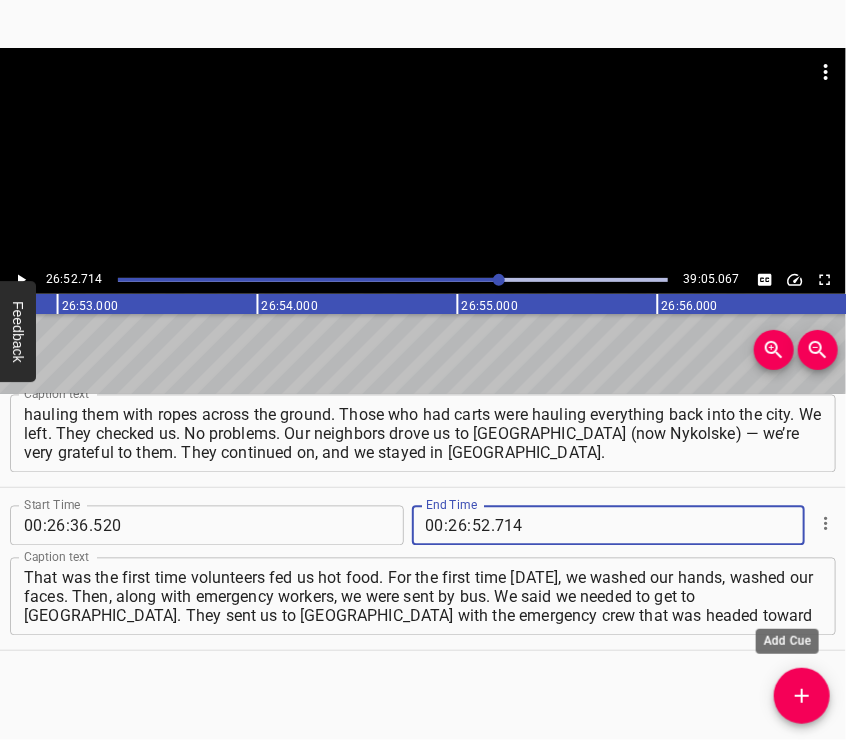 type on "714" 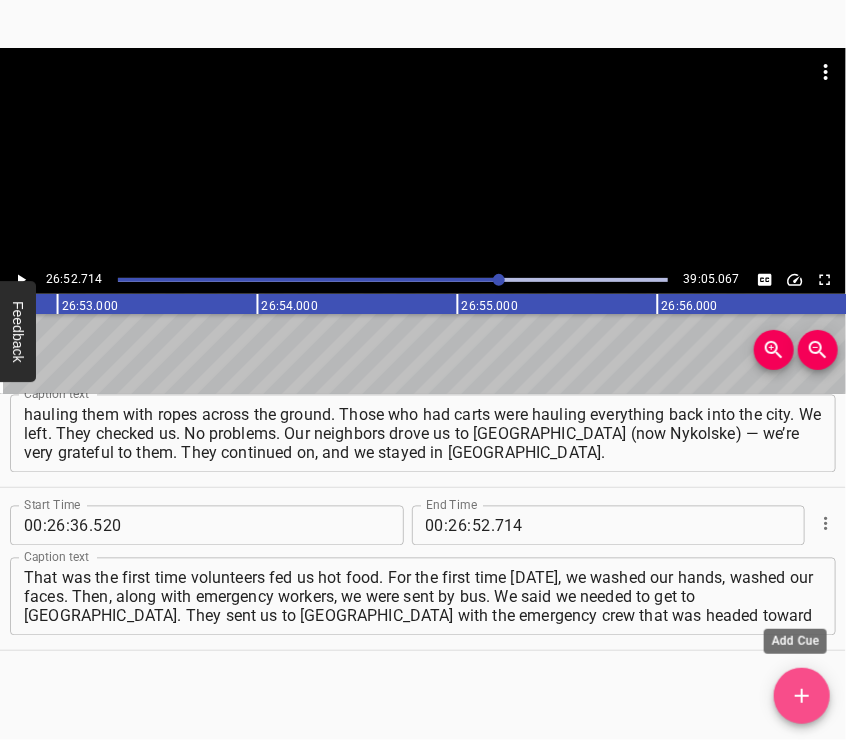 click at bounding box center [802, 696] 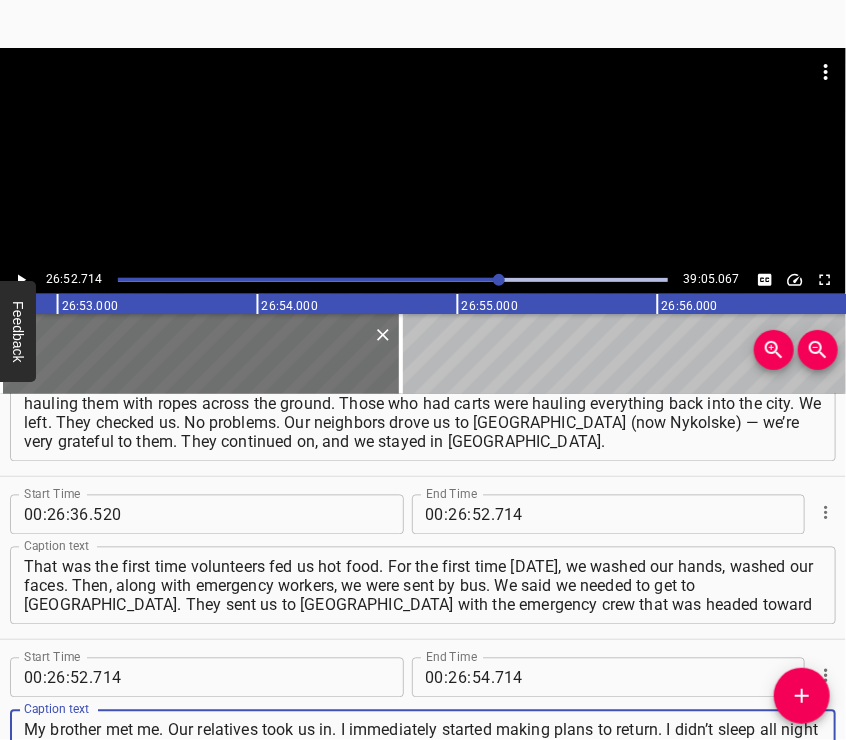 type on "My brother met me. Our relatives took us in. I immediately started making plans to return. I didn’t sleep all night — I couldn’t close my eyes for even a minute. I was begging my brother to drive me, and he agreed, but our relatives kept trying to talk us out of it. They said to wait a couple more days," 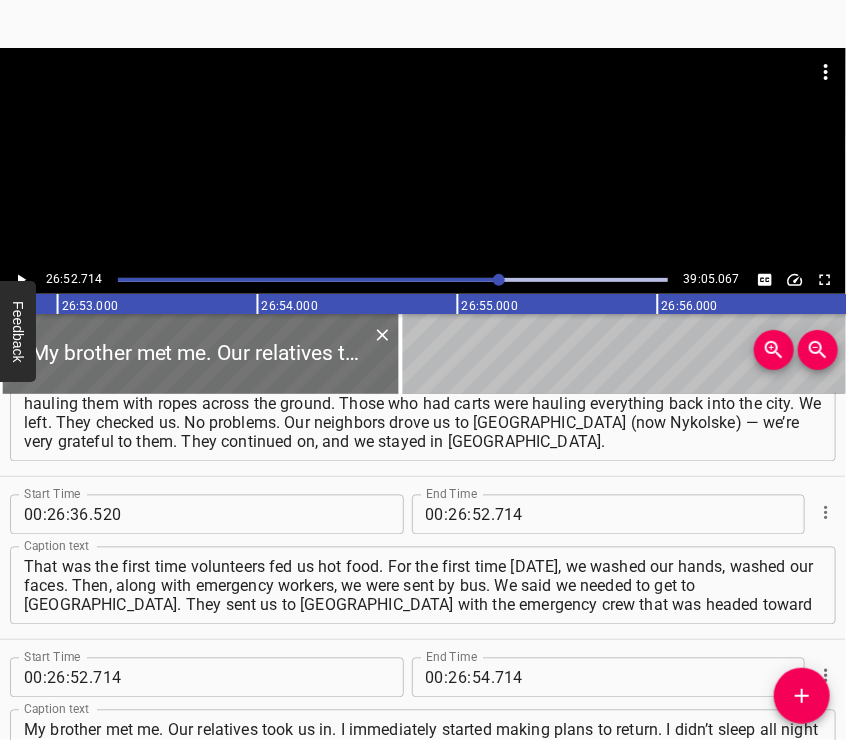 click at bounding box center (423, 157) 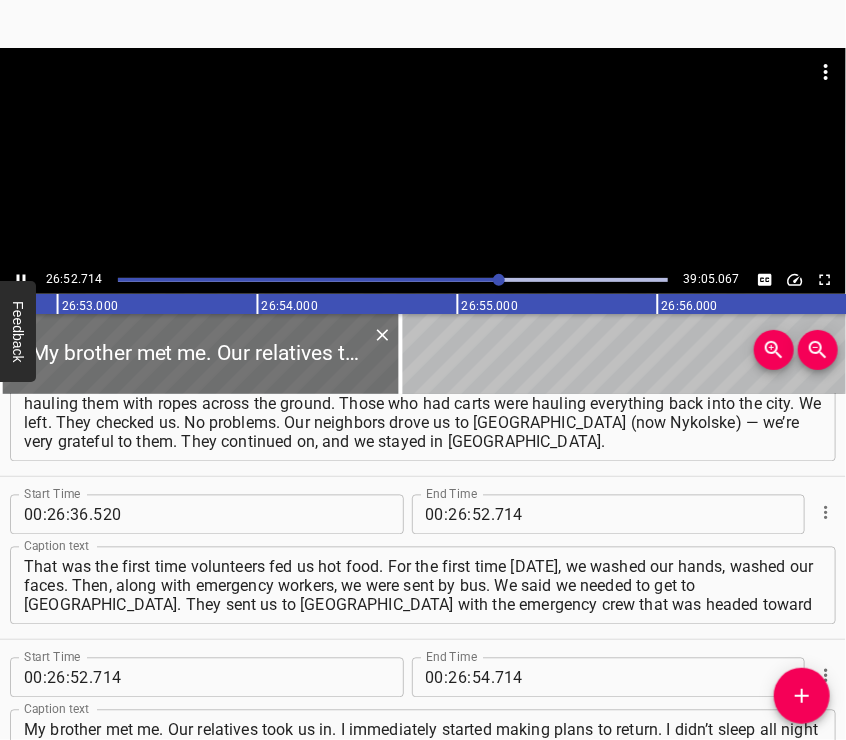 scroll, scrollTop: 11916, scrollLeft: 0, axis: vertical 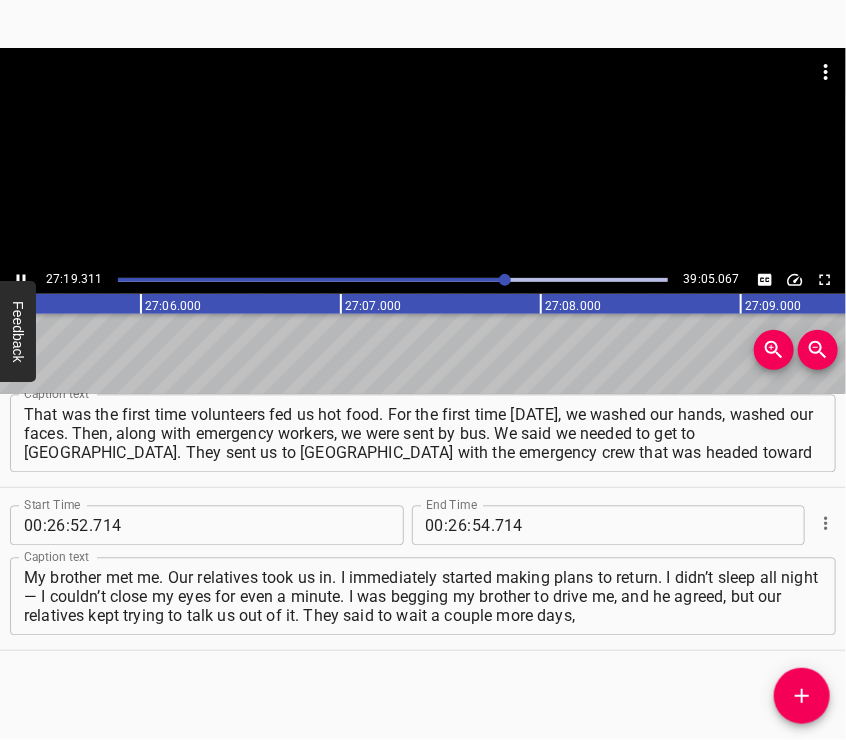 click at bounding box center (423, 157) 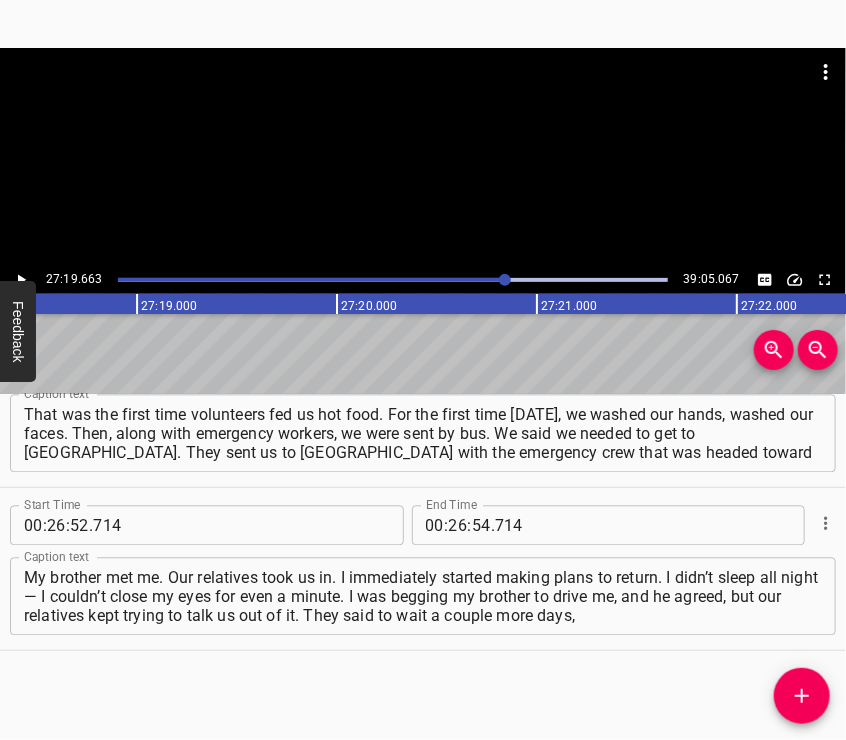 scroll, scrollTop: 0, scrollLeft: 327932, axis: horizontal 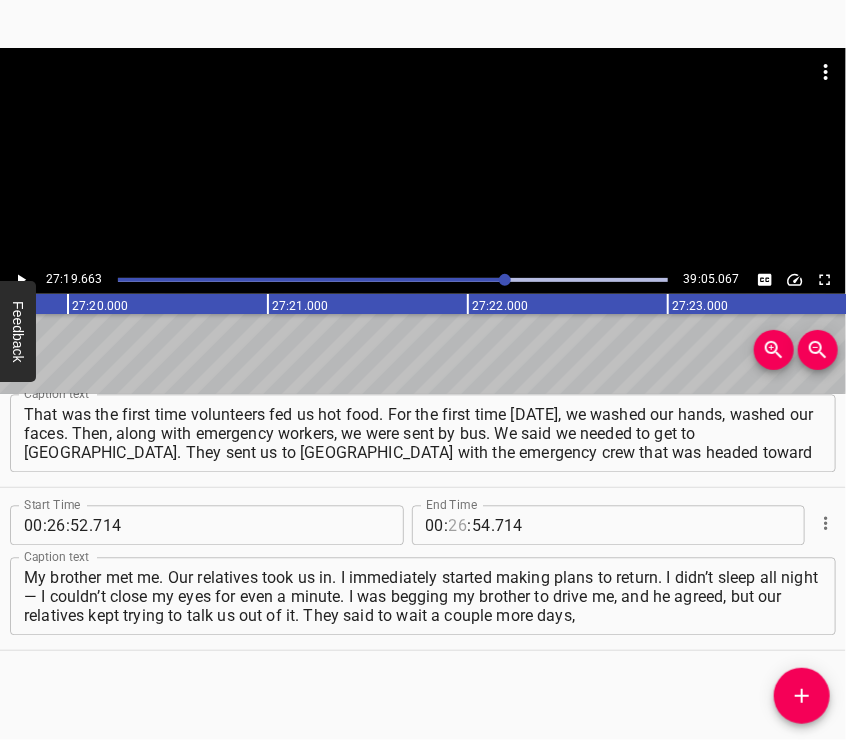 click at bounding box center (458, 526) 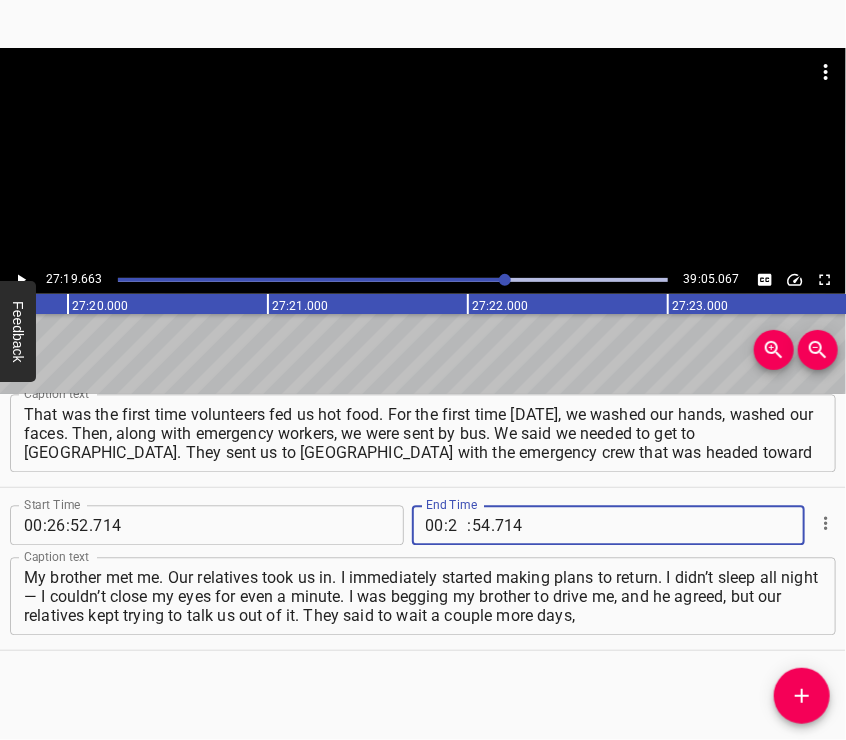 type on "27" 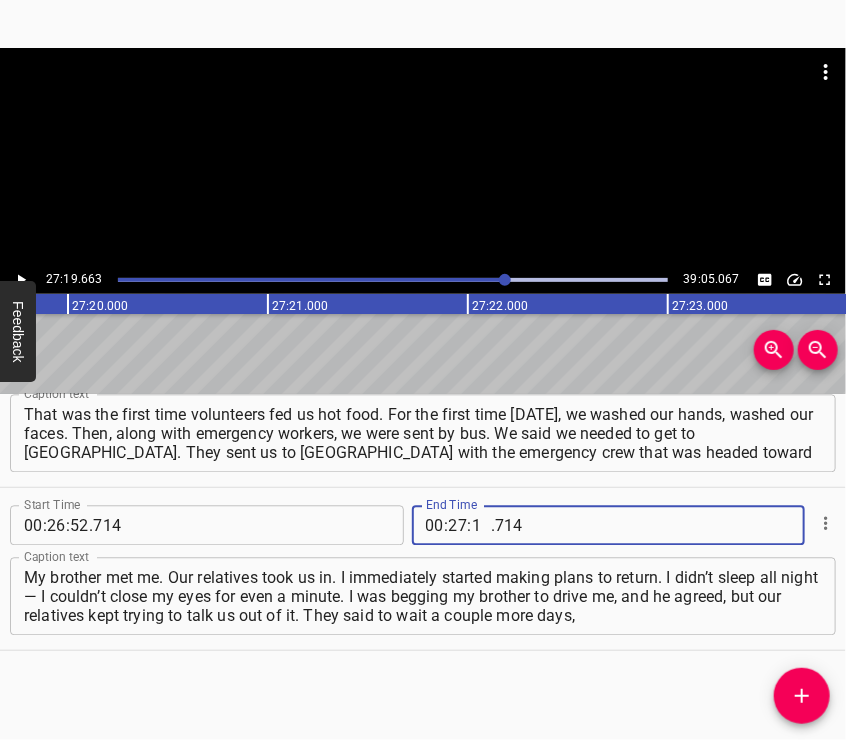 type on "19" 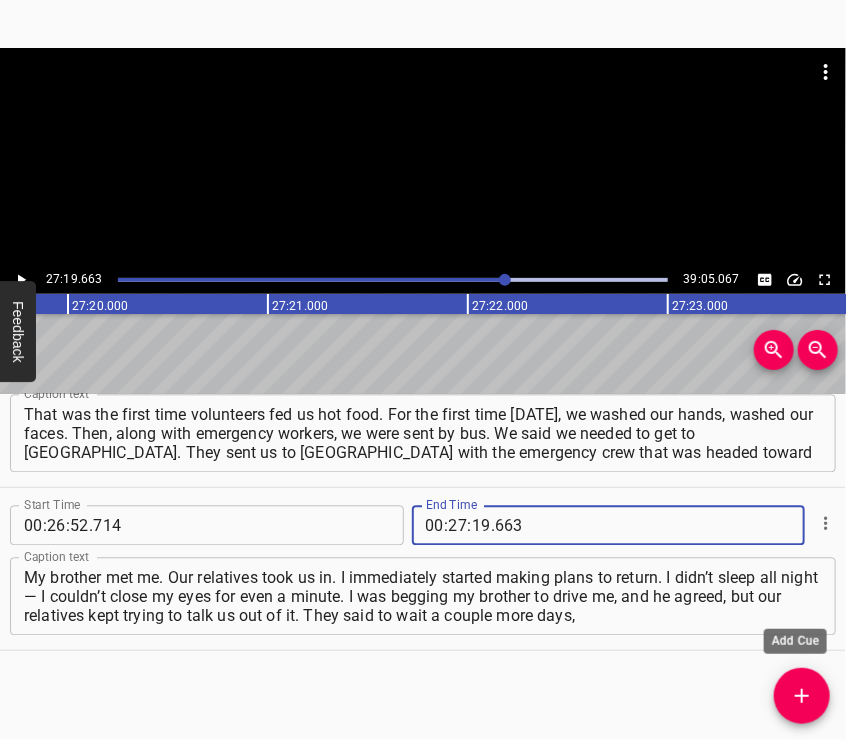type on "663" 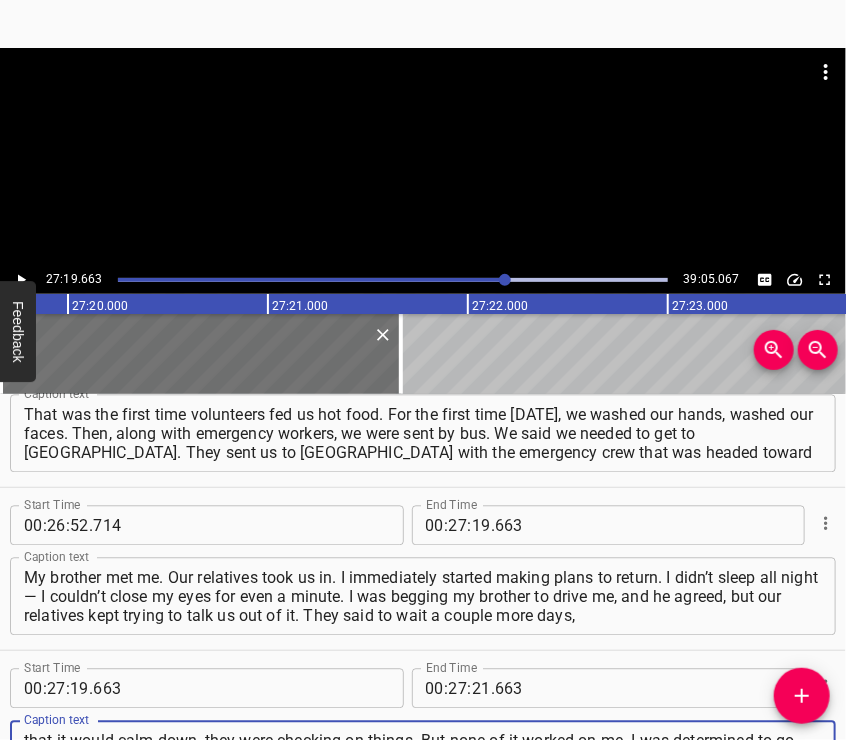 scroll, scrollTop: 11983, scrollLeft: 0, axis: vertical 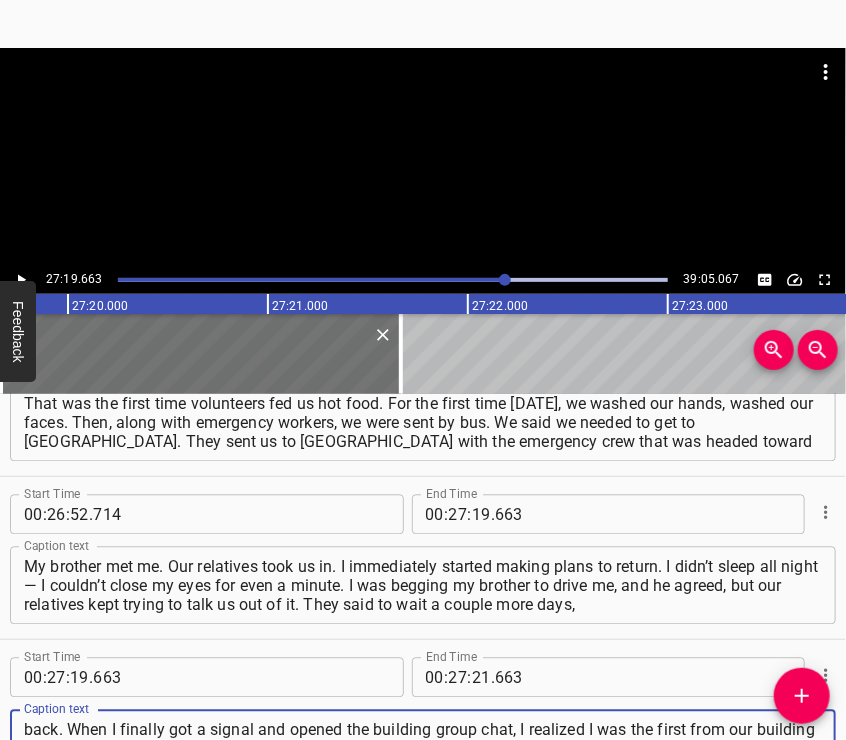 type on "that it would calm down, they were checking on things. But none of it worked on me. I was determined to go back. When I finally got a signal and opened the building group chat, I realized I was the first from our building to come back online. Relatives were searching for their loved ones. When I started telling them what had happened," 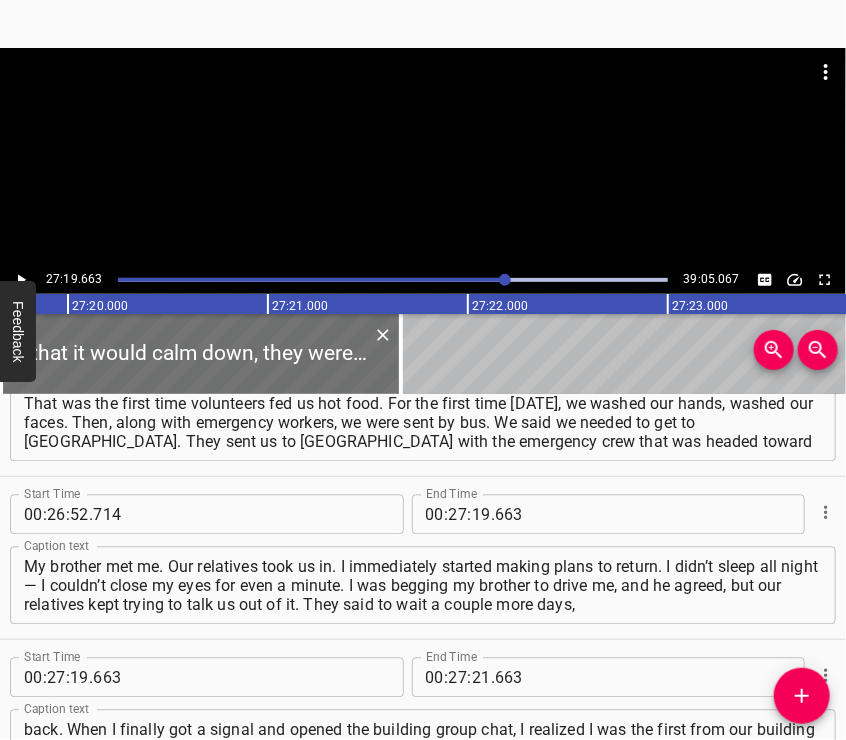click at bounding box center [423, 98] 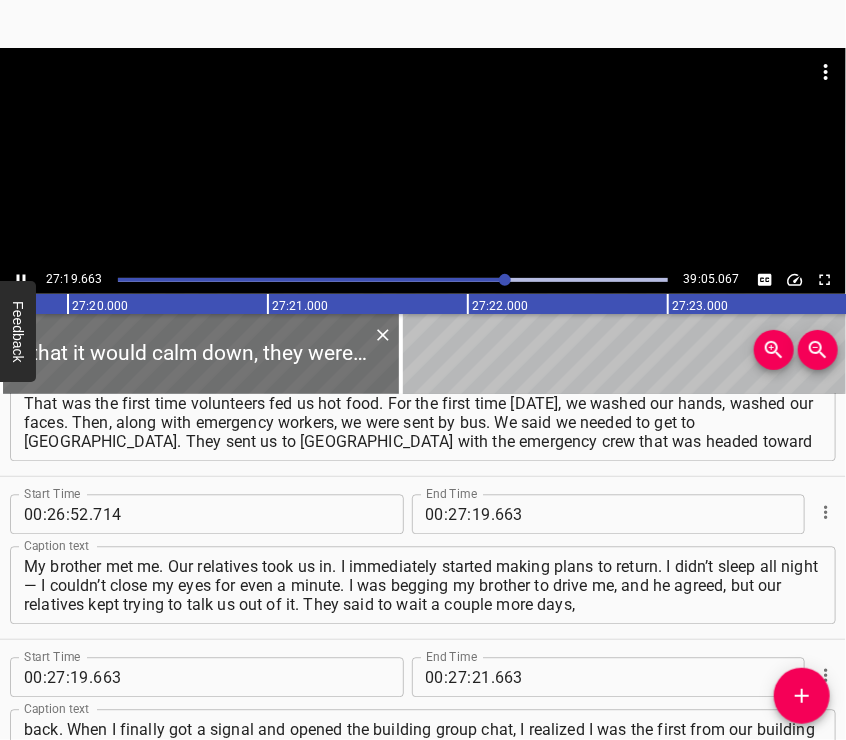 scroll, scrollTop: 12080, scrollLeft: 0, axis: vertical 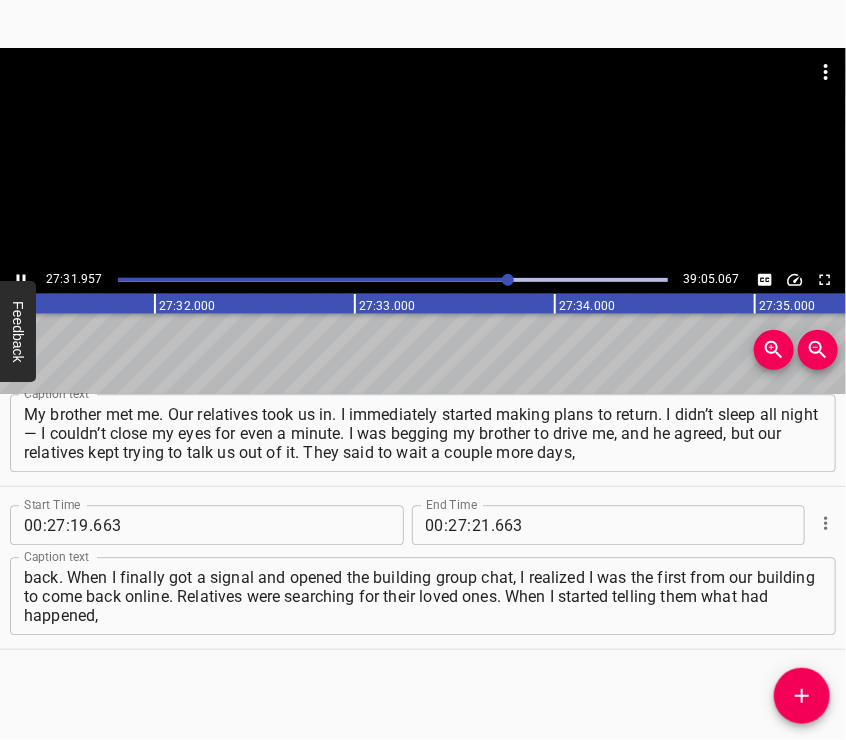 click at bounding box center (423, 157) 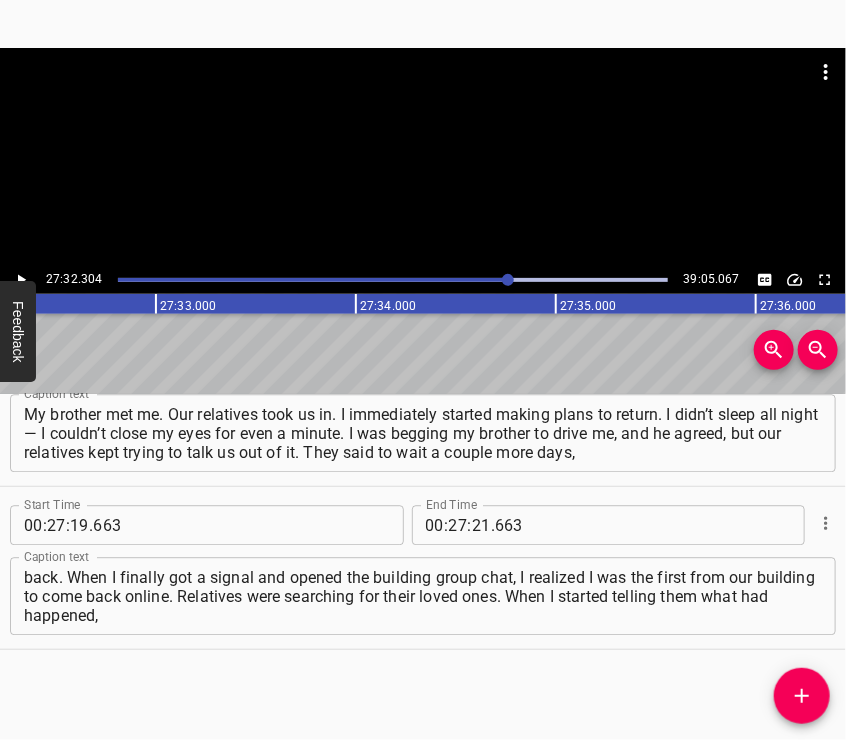 scroll, scrollTop: 0, scrollLeft: 330460, axis: horizontal 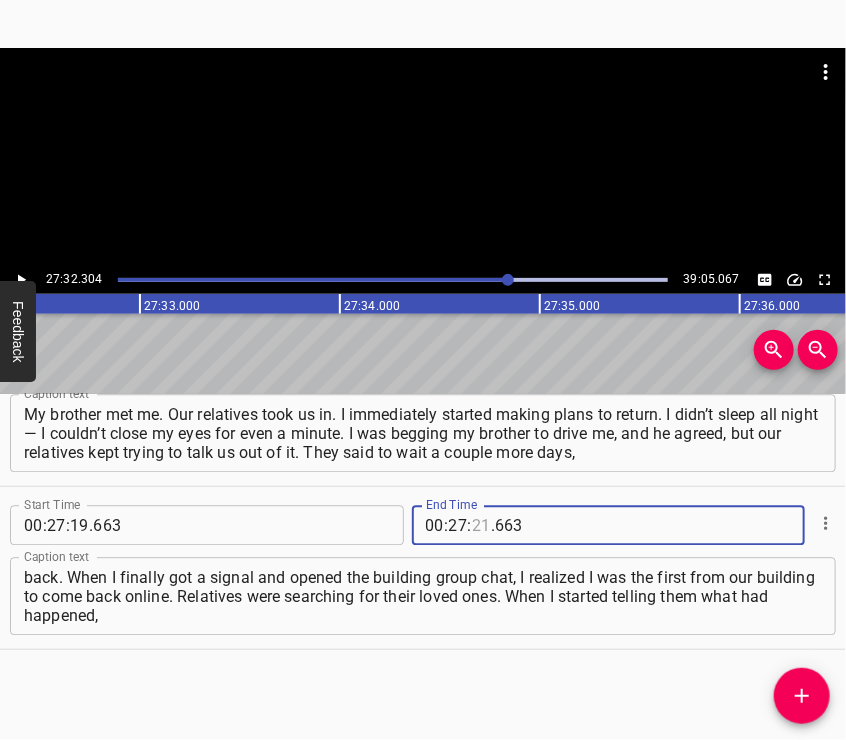click at bounding box center (481, 525) 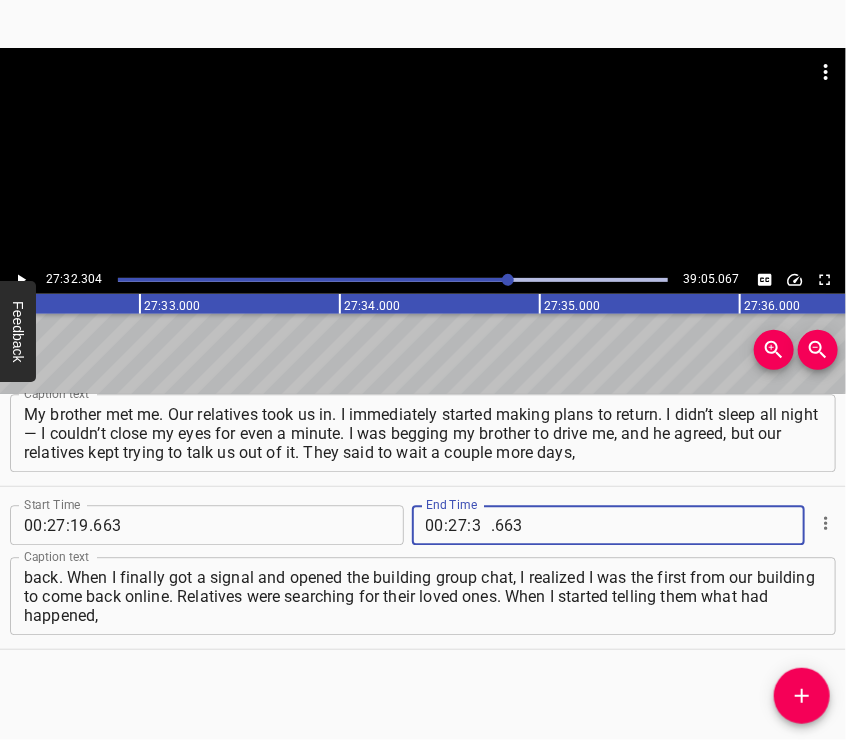 type on "32" 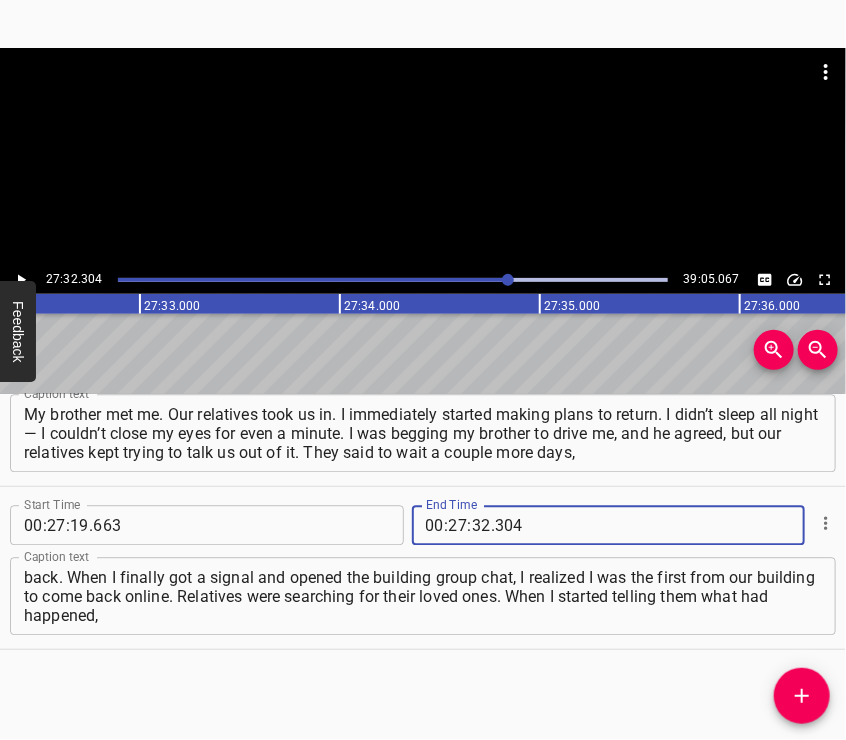 type on "304" 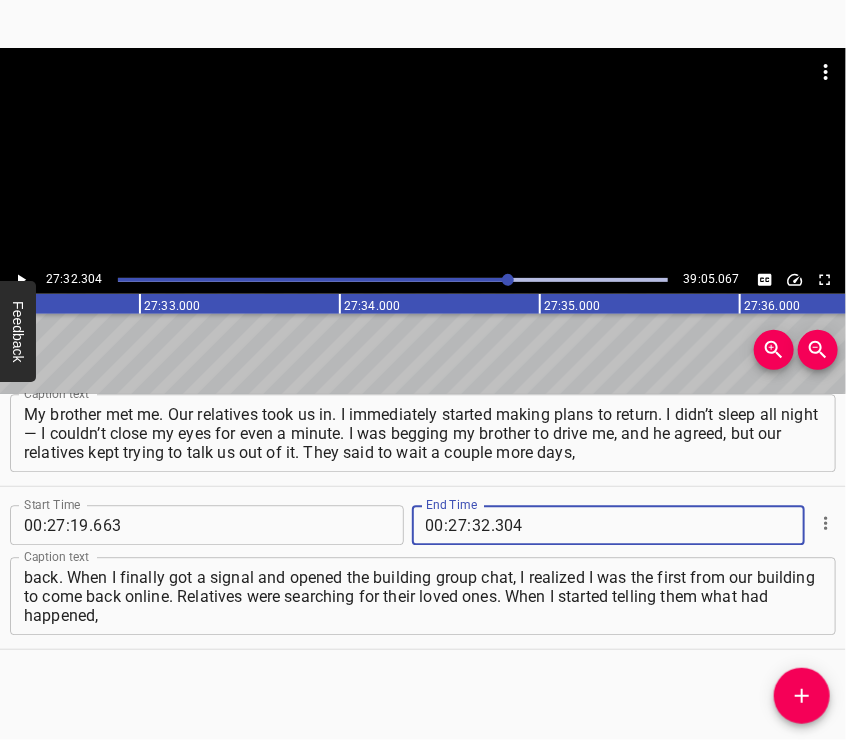 click at bounding box center [802, 696] 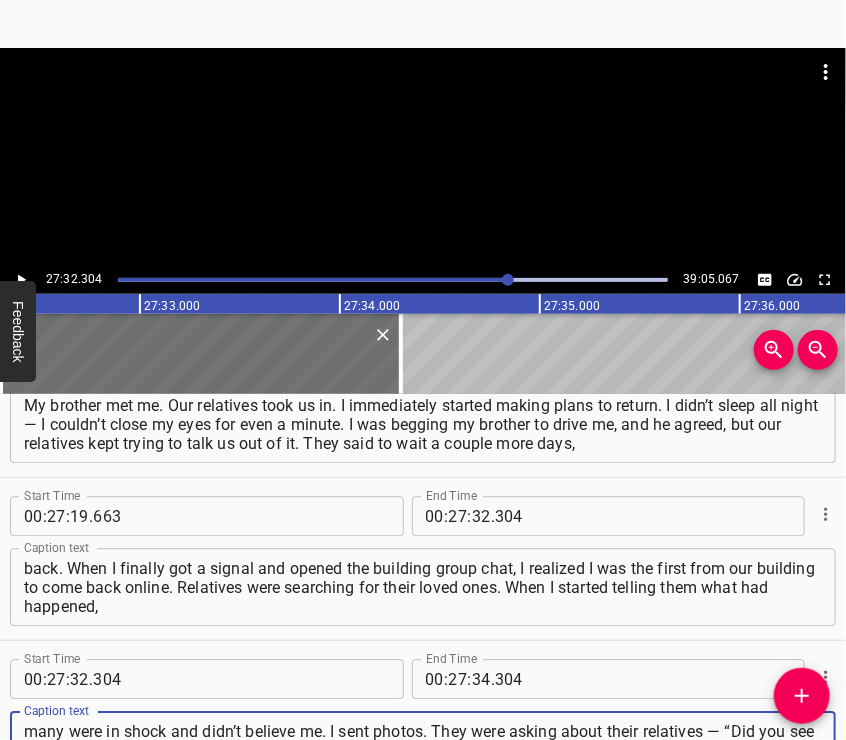 type on "many were in shock and didn’t believe me. I sent photos. They were asking about their relatives — “Did you see this person or that one?” They asked me to pass along messages. So I made a list — who was looking for whom, who was asking about whom. I wrote everything down, by name, in a notebook — all the requests." 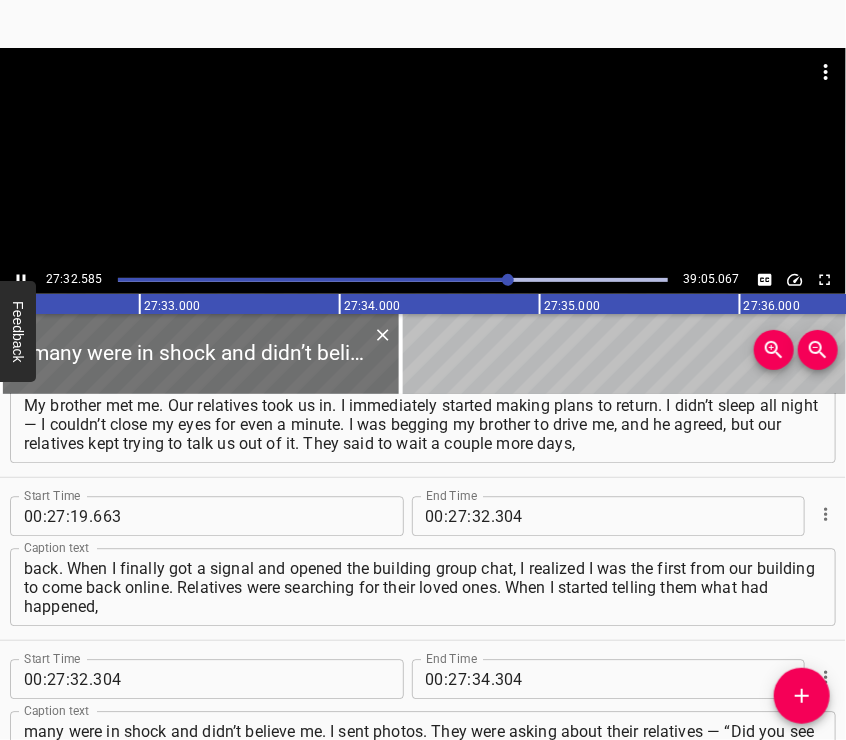 scroll, scrollTop: 12298, scrollLeft: 0, axis: vertical 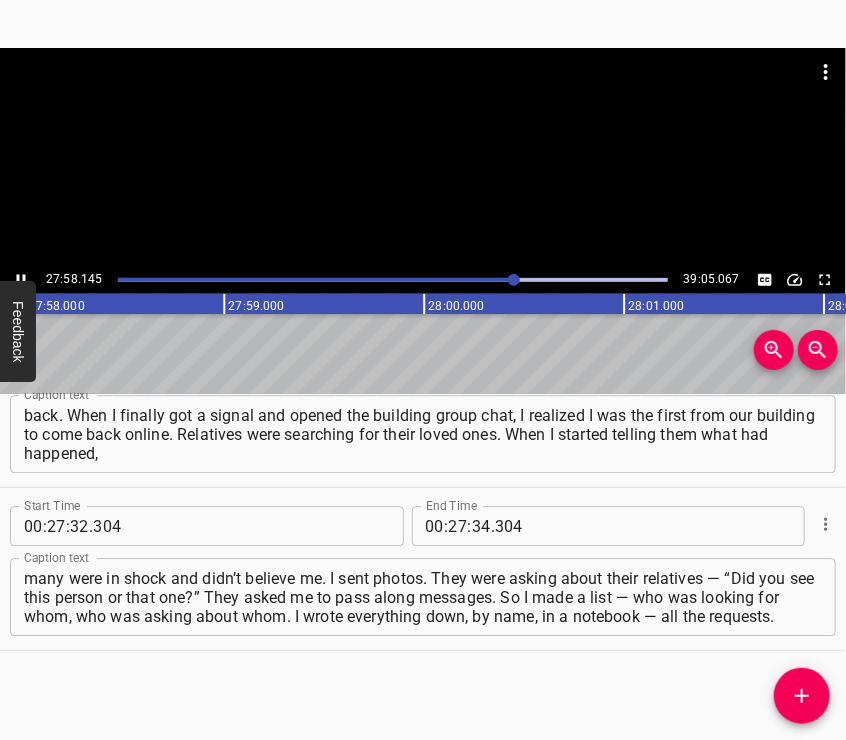 click at bounding box center [423, 157] 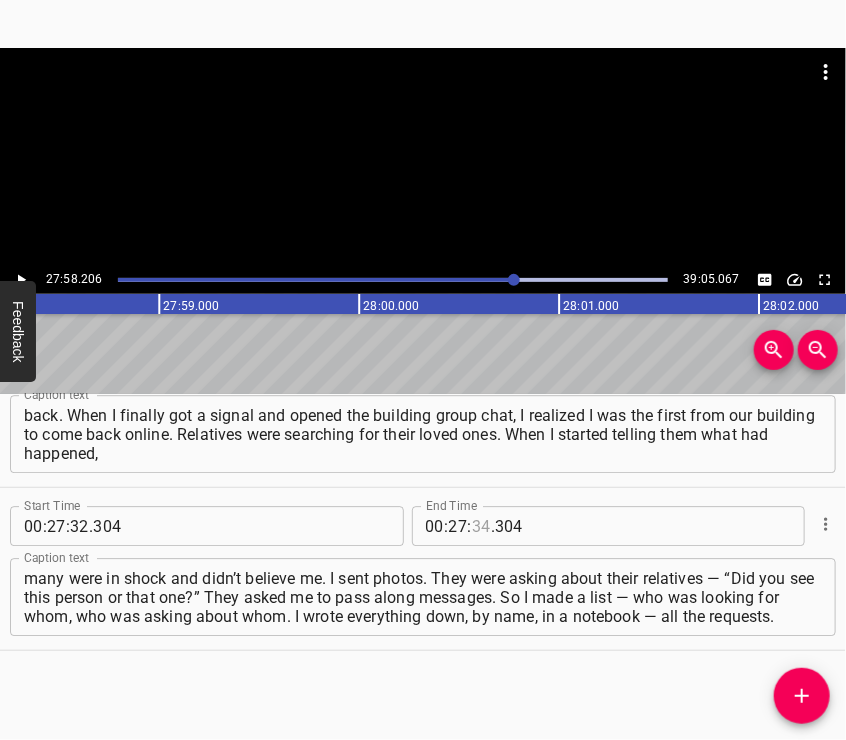 click at bounding box center (481, 526) 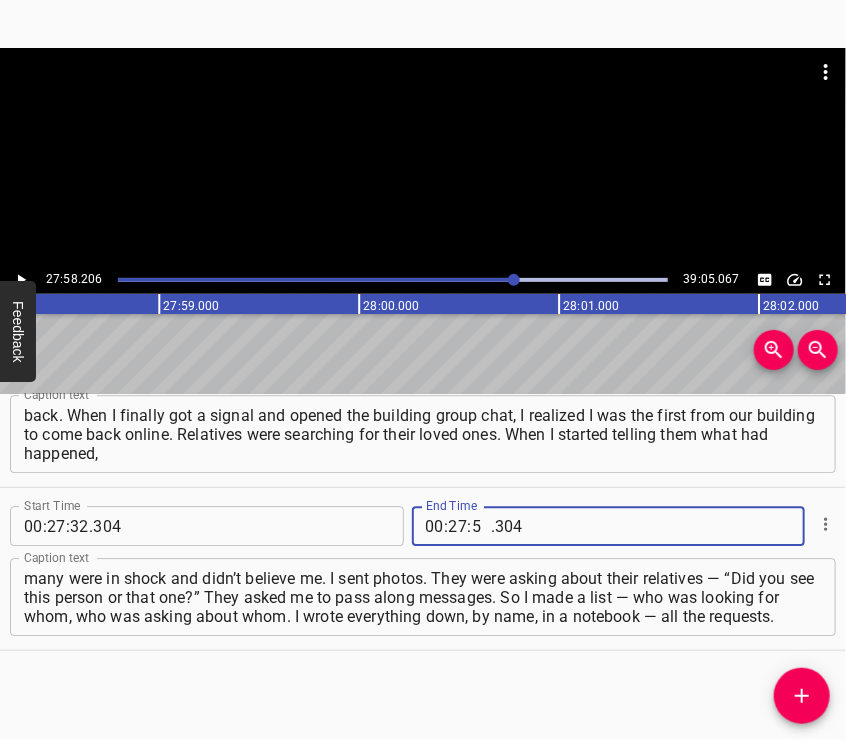 type on "58" 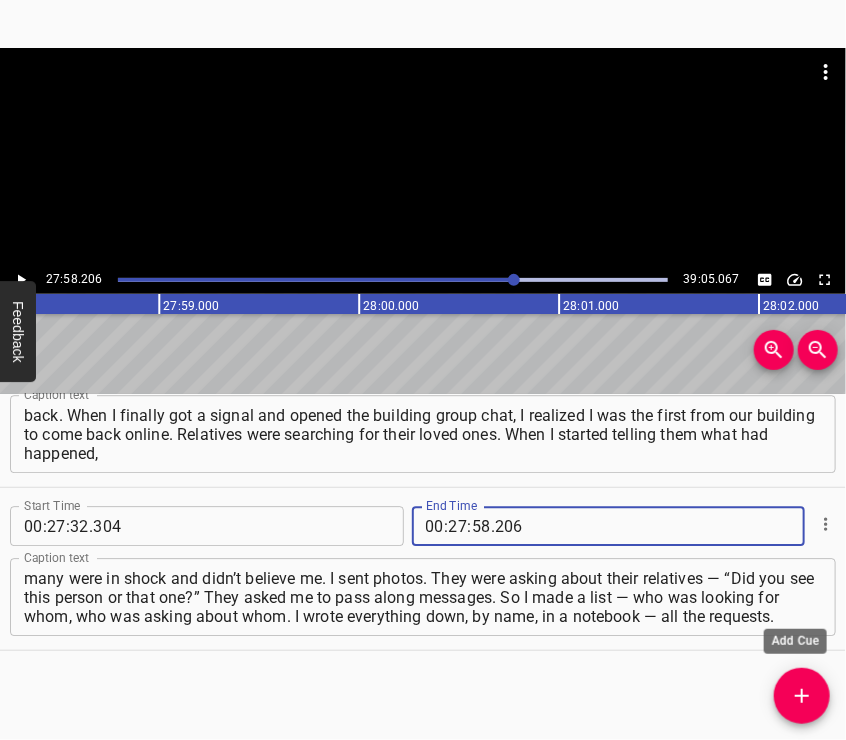 type on "206" 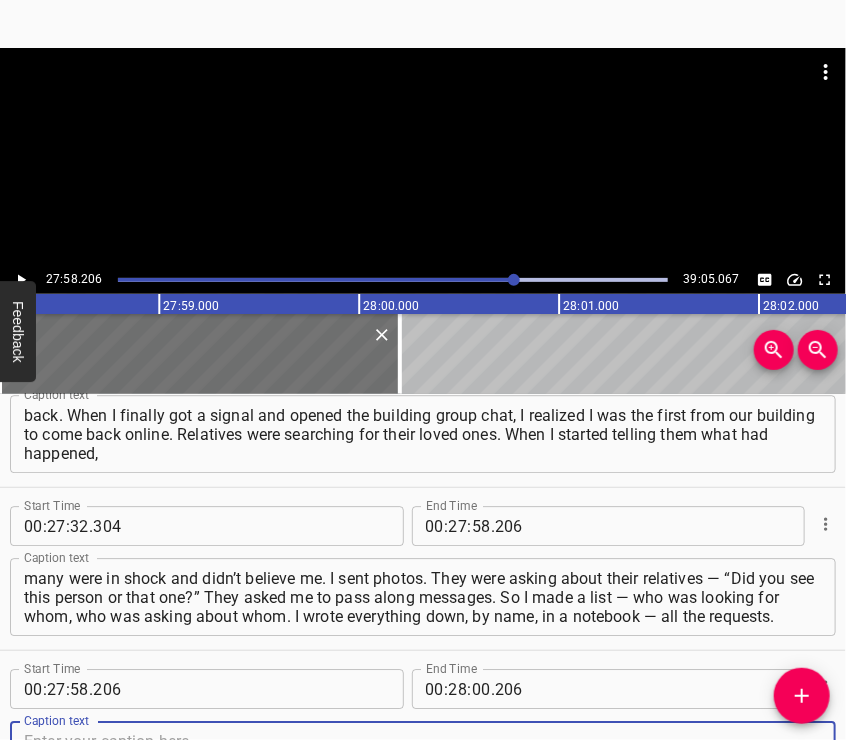 scroll, scrollTop: 12308, scrollLeft: 0, axis: vertical 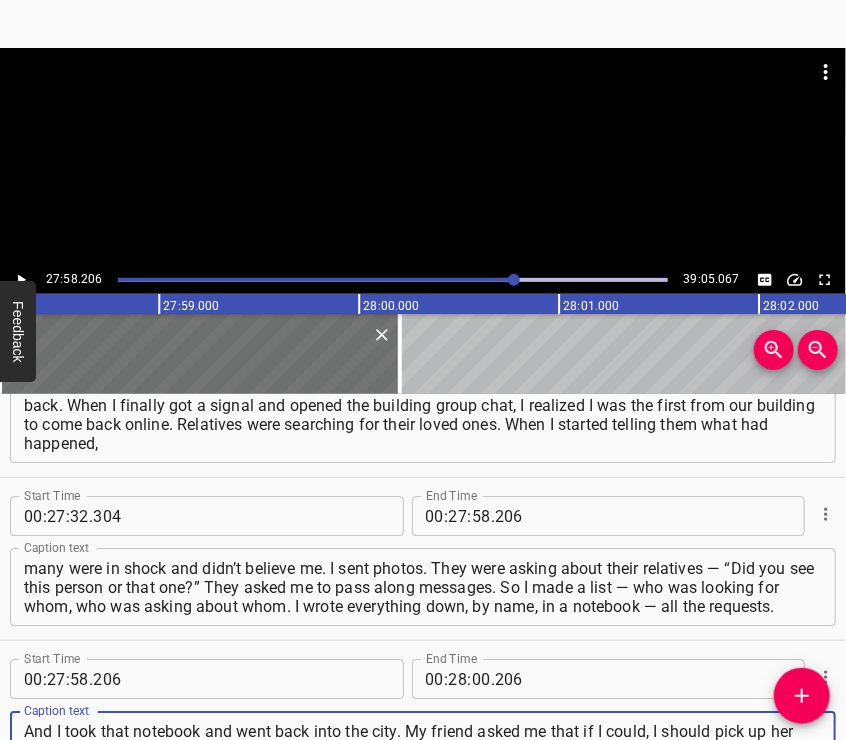 type on "And I took that notebook and went back into the city. My friend asked me that if I could, I should pick up her parents. They were in the neighboring building — a five-story — an elderly couple. I told her that if they were still there, I would take them. In the morning, my brother and I set out. We got ready, tied white cloths to the car." 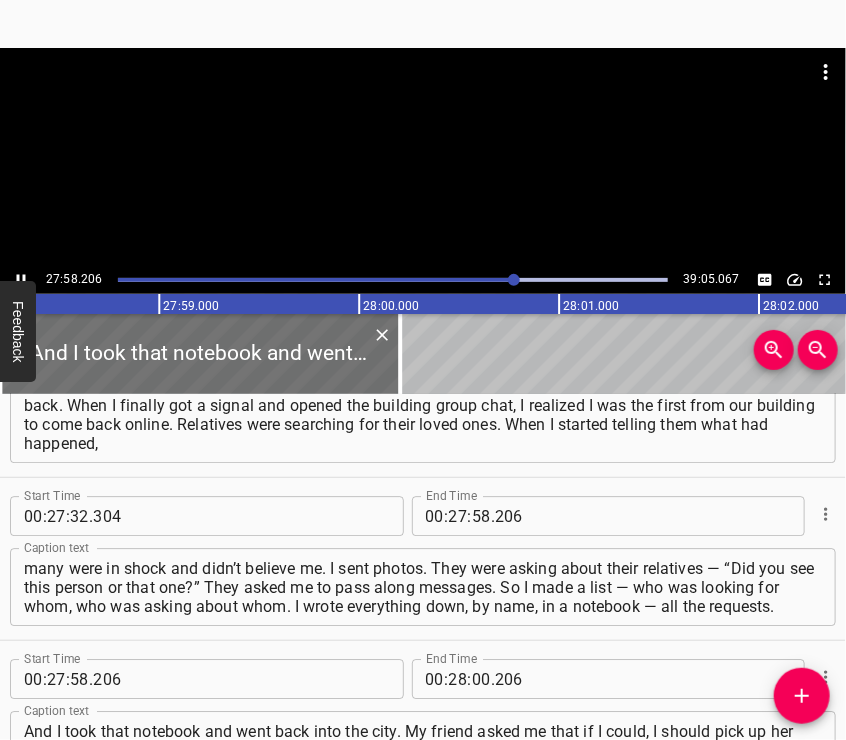 scroll, scrollTop: 12386, scrollLeft: 0, axis: vertical 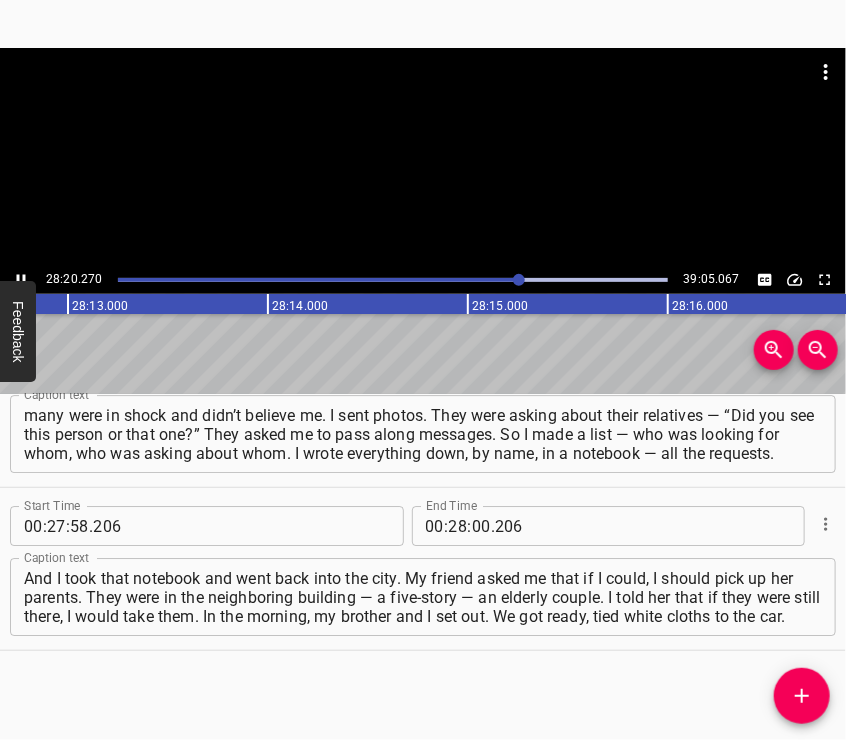 click at bounding box center (423, 157) 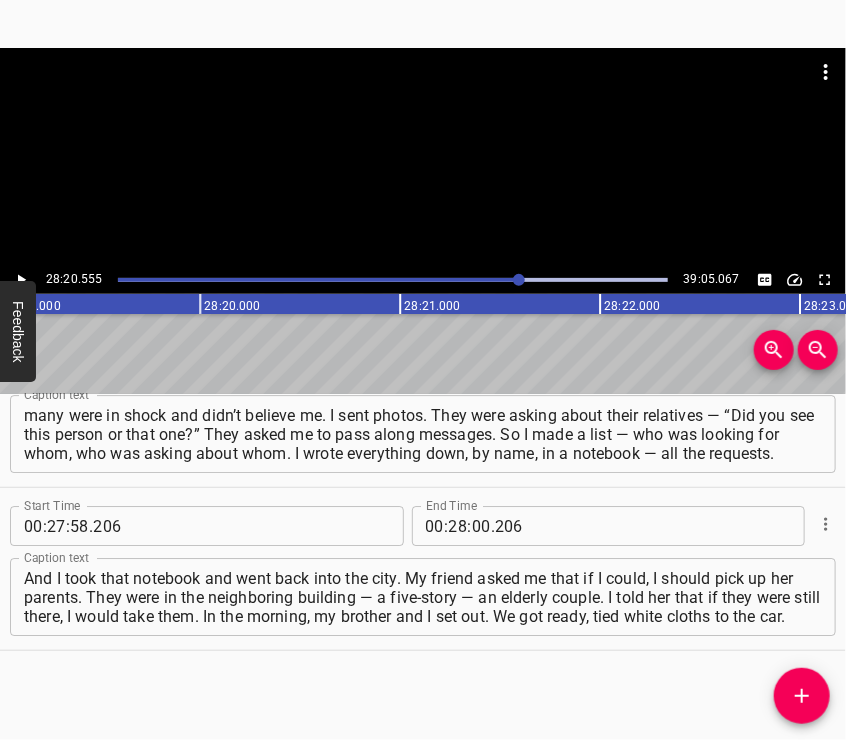 scroll, scrollTop: 0, scrollLeft: 340111, axis: horizontal 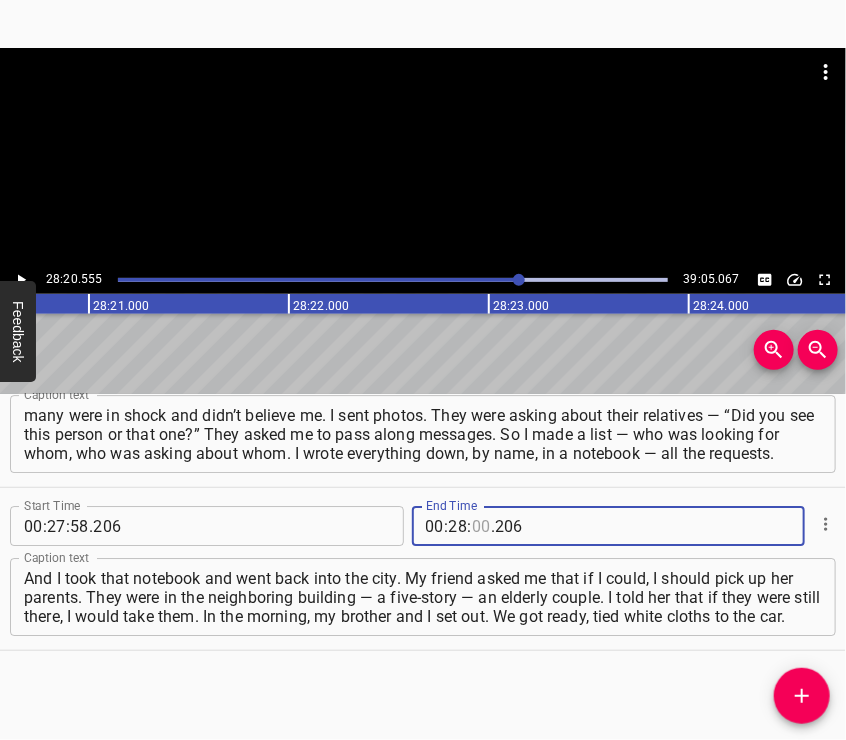 click at bounding box center [481, 526] 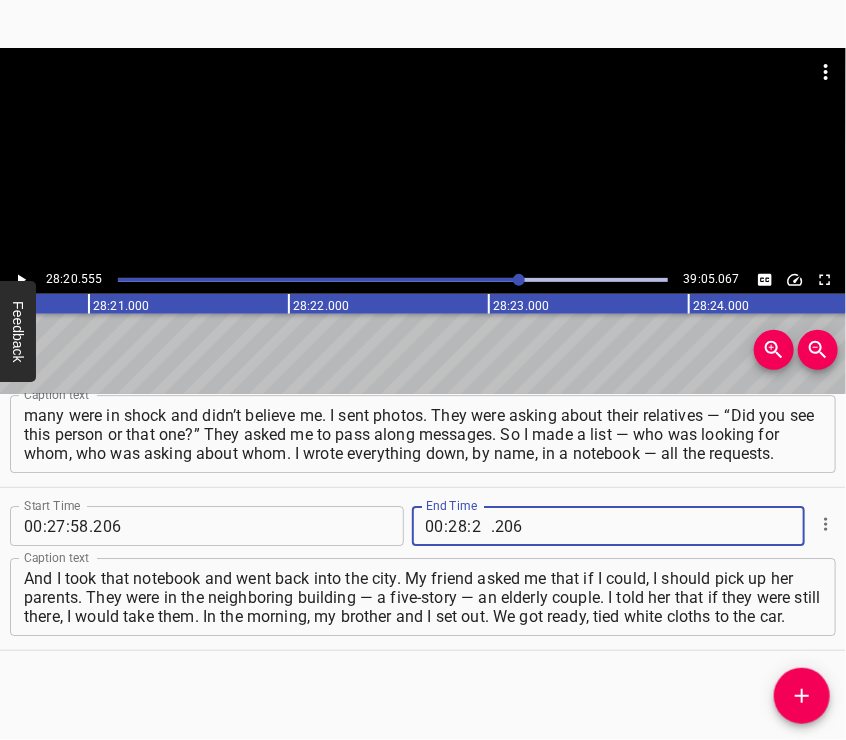 type on "20" 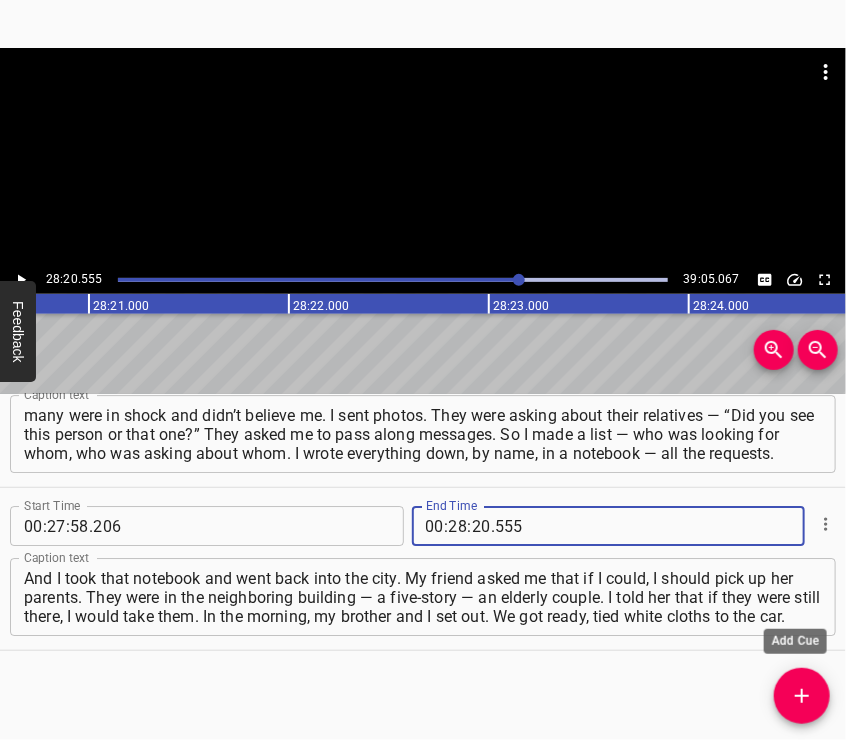 type on "555" 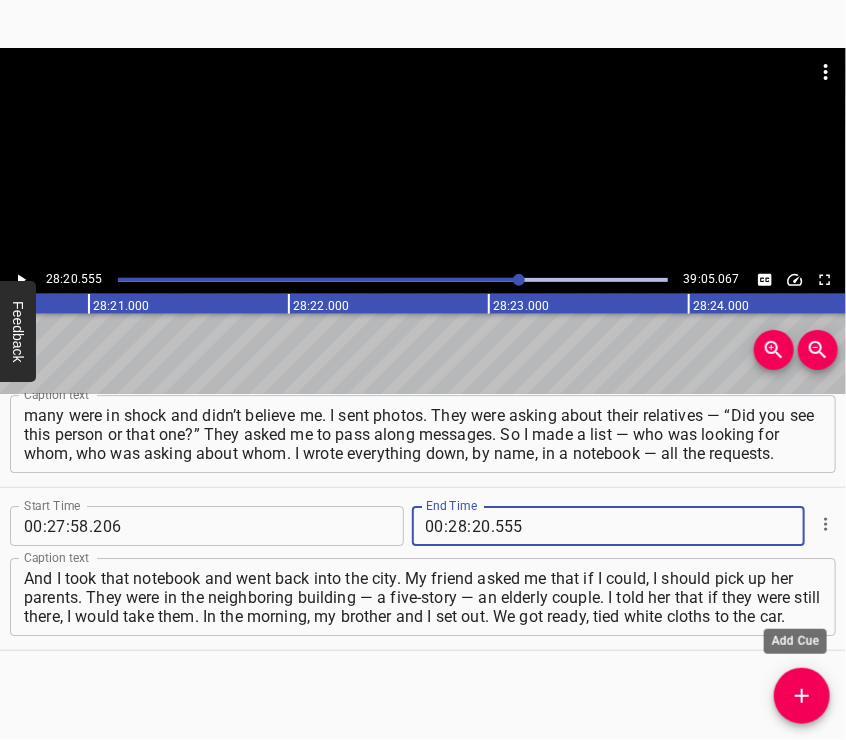 click 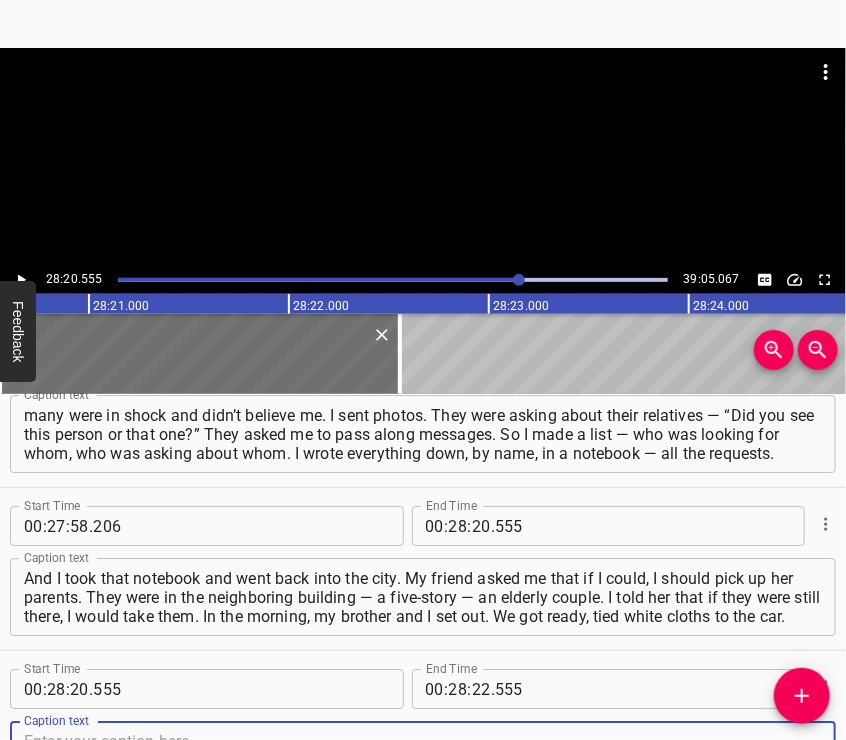scroll, scrollTop: 12472, scrollLeft: 0, axis: vertical 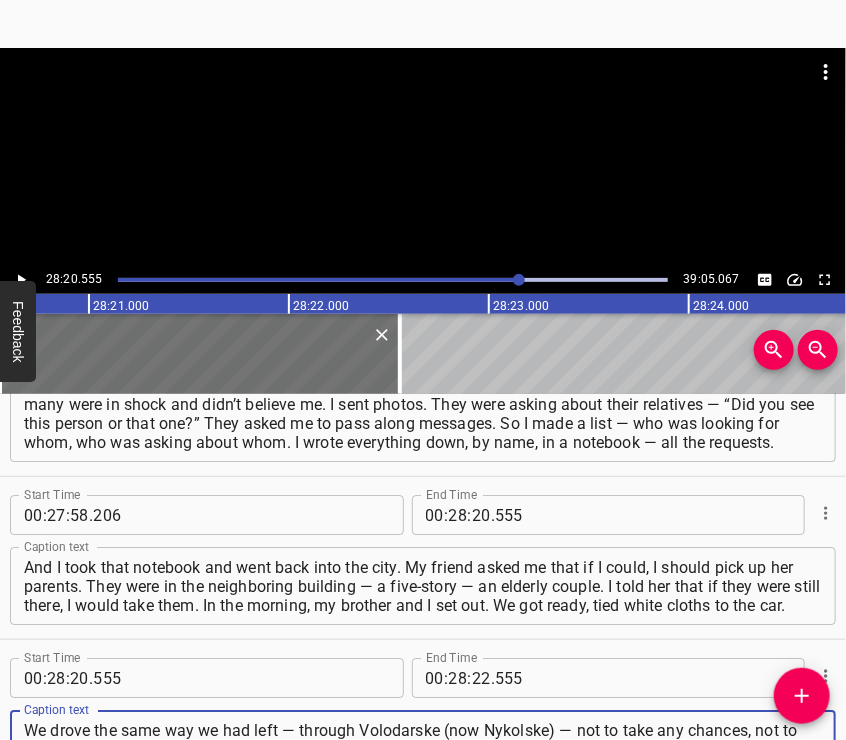 type on "We drove the same way we had left — through Volodarske (now Nykolske) — not to take any chances, not to test fate. At the entrance to Mariupol, we had major problems — they wouldn’t let us in. They said they could only allow the driver in with the car. And I told them, “But he doesn’t know the way.” They said: “Then go on foot.”" 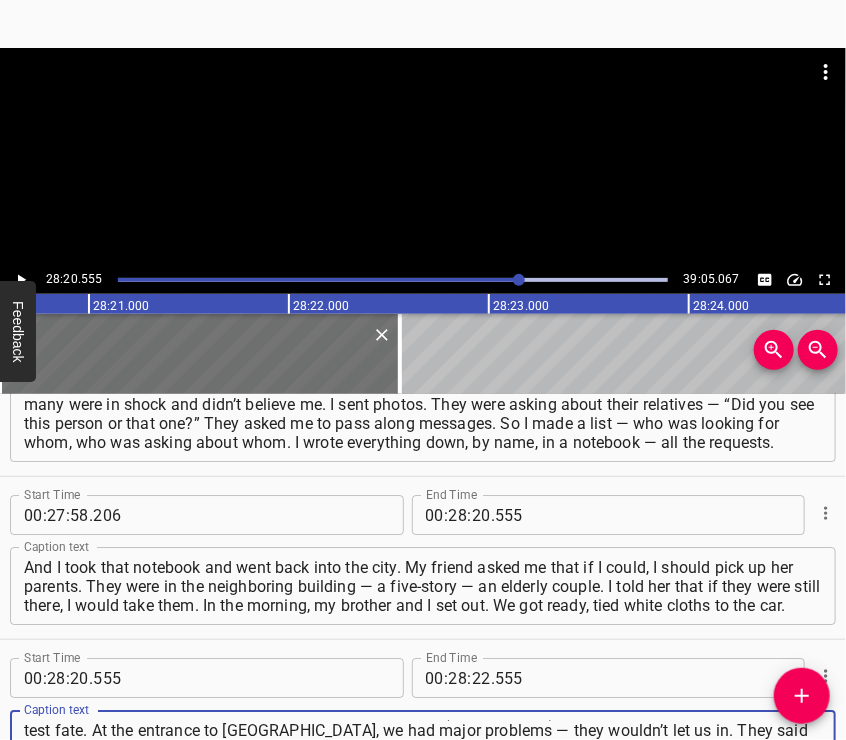 click at bounding box center (423, 157) 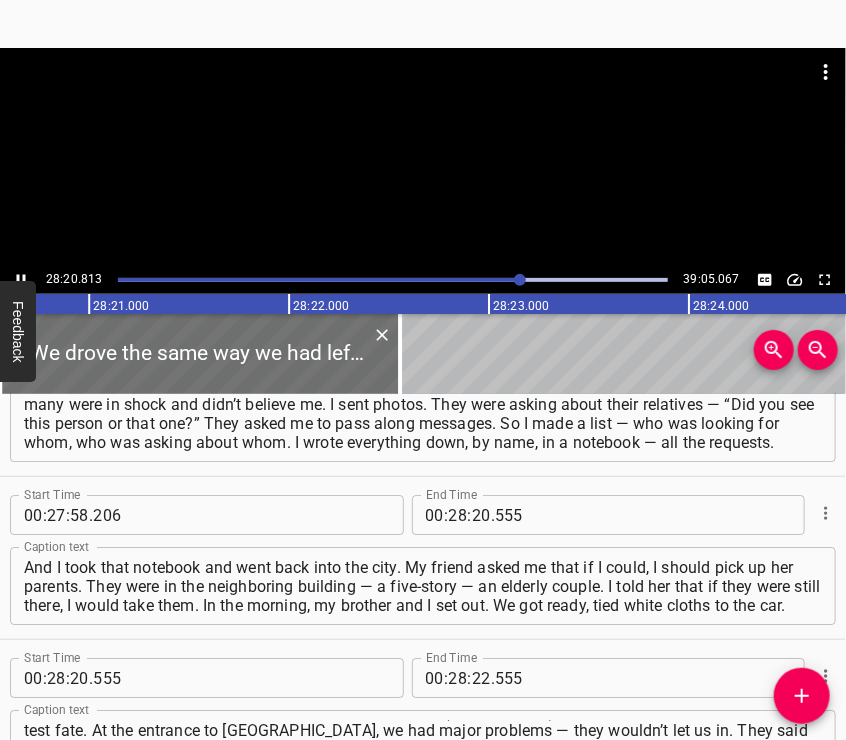 scroll, scrollTop: 12624, scrollLeft: 0, axis: vertical 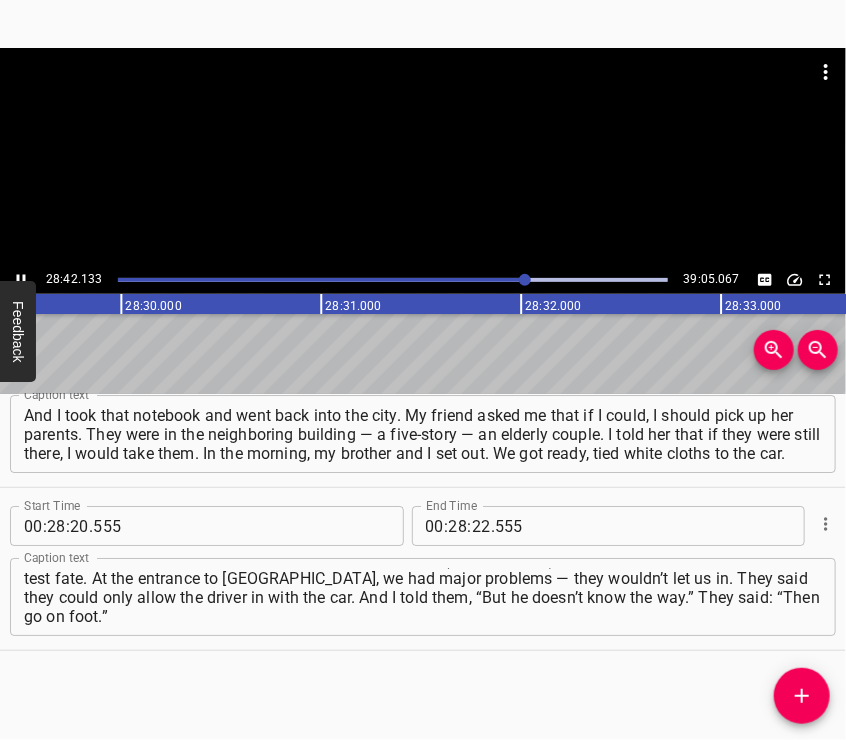 click at bounding box center (423, 157) 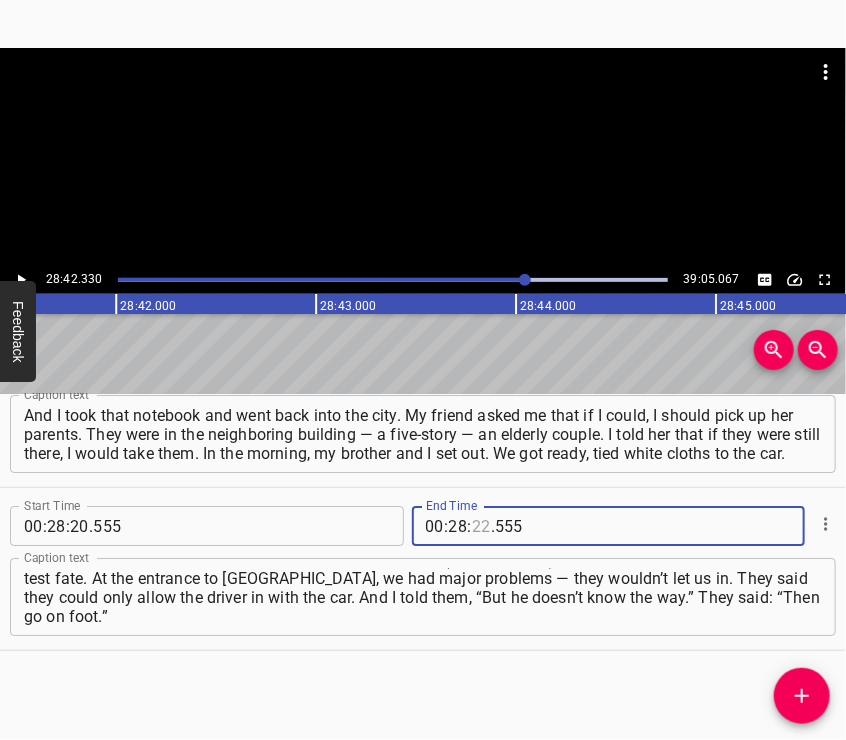 scroll, scrollTop: 0, scrollLeft: 344465, axis: horizontal 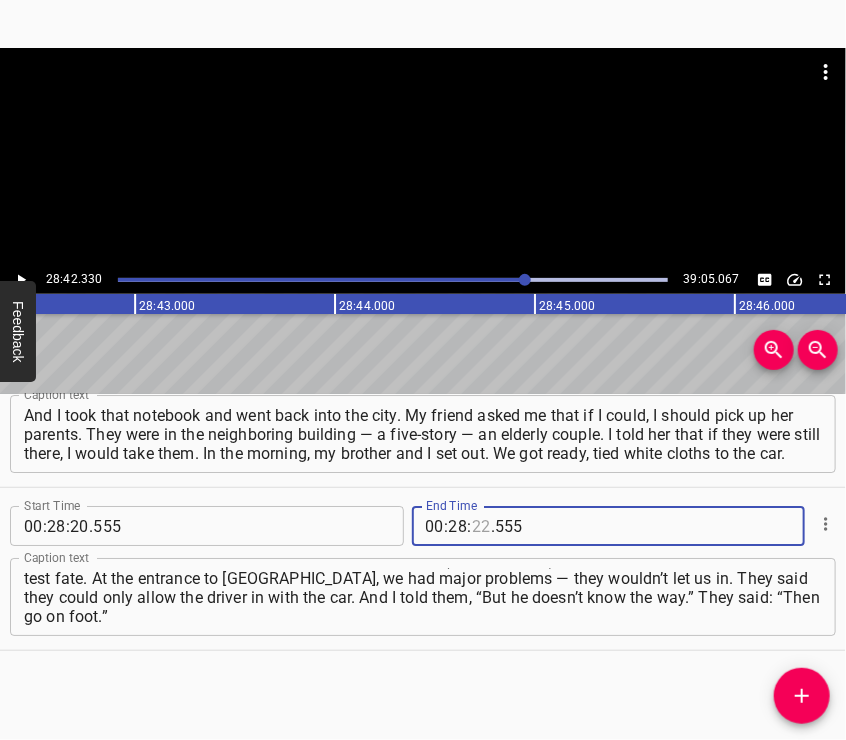 click at bounding box center (481, 526) 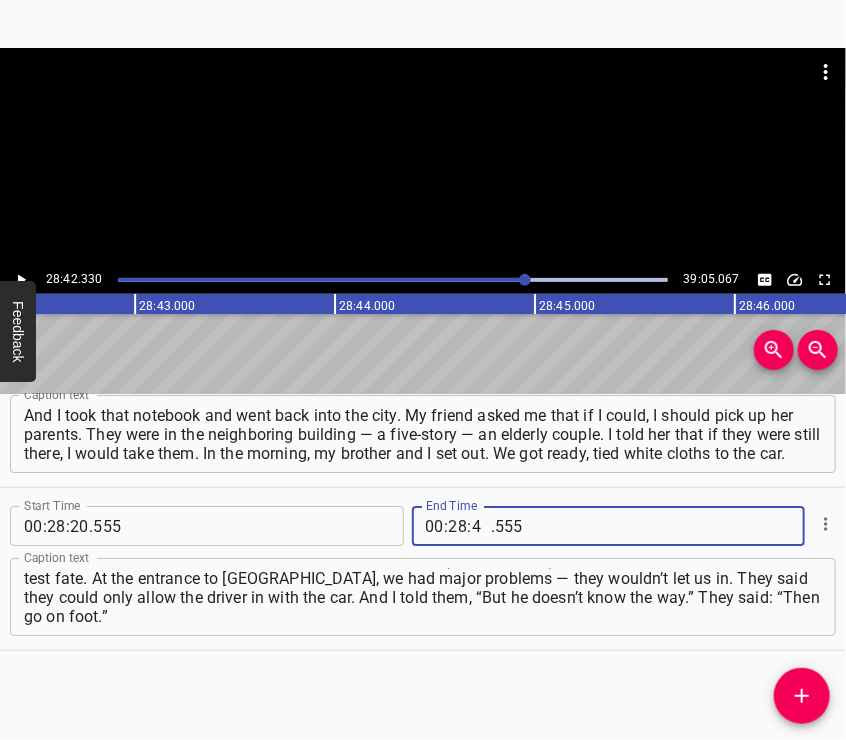 type on "42" 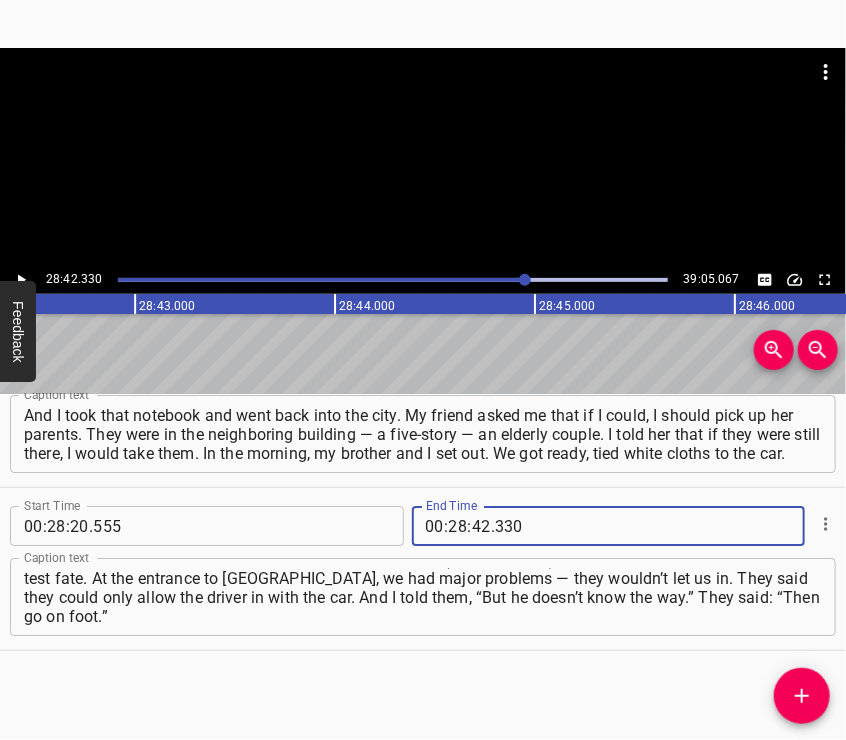 type on "330" 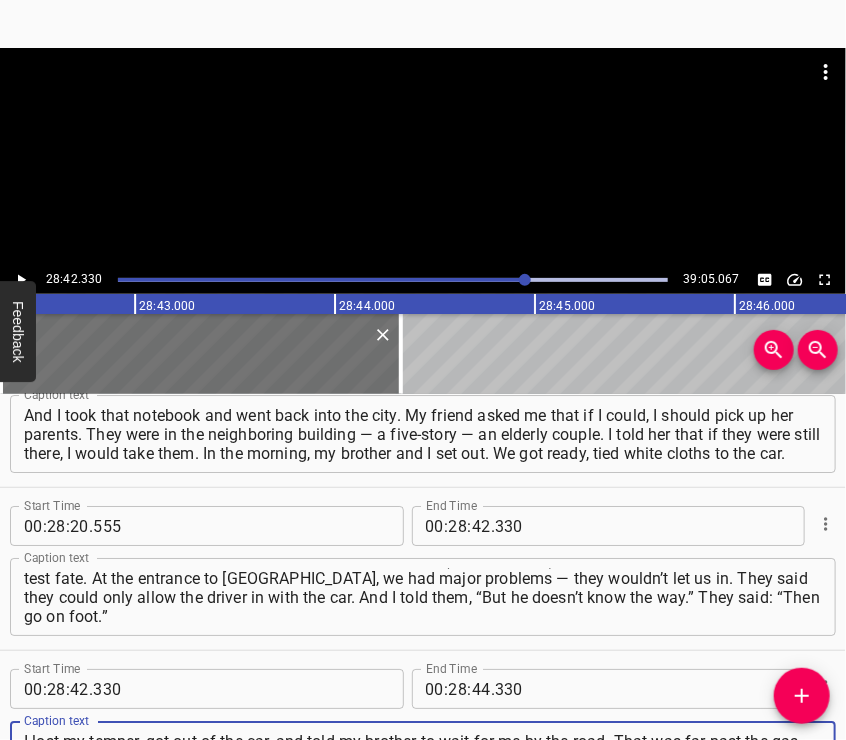 scroll, scrollTop: 12635, scrollLeft: 0, axis: vertical 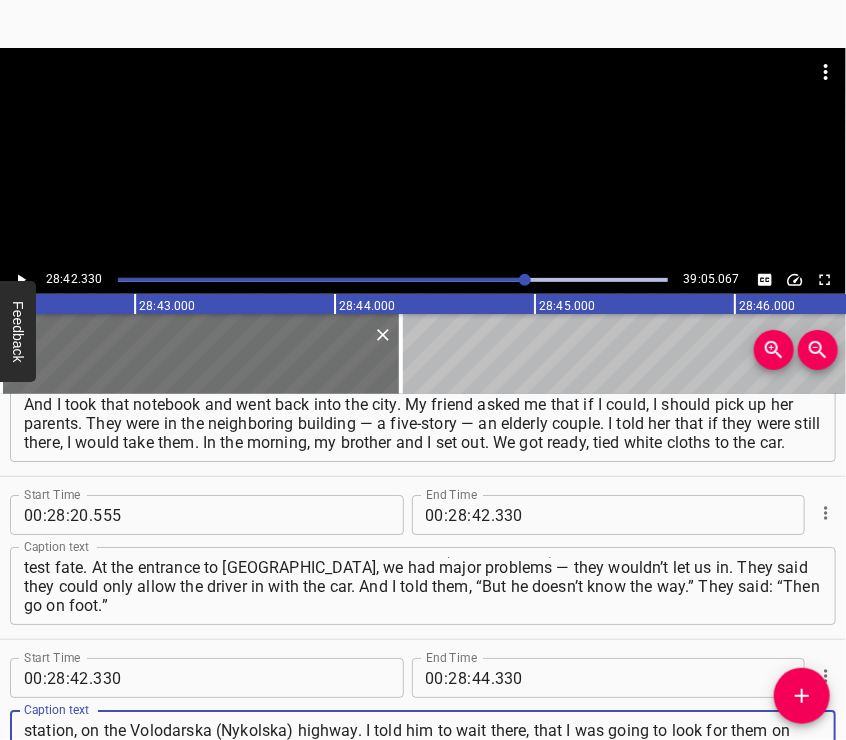 type on "I lost my temper, got out of the car, and told my brother to wait for me by the road. That was far past the gas station, on the Volodarska (Nykolska) highway. I told him to wait there, that I was going to look for them on foot — because I didn’t know where they were now. I said I’d bring them out, and he should wait all day if needed" 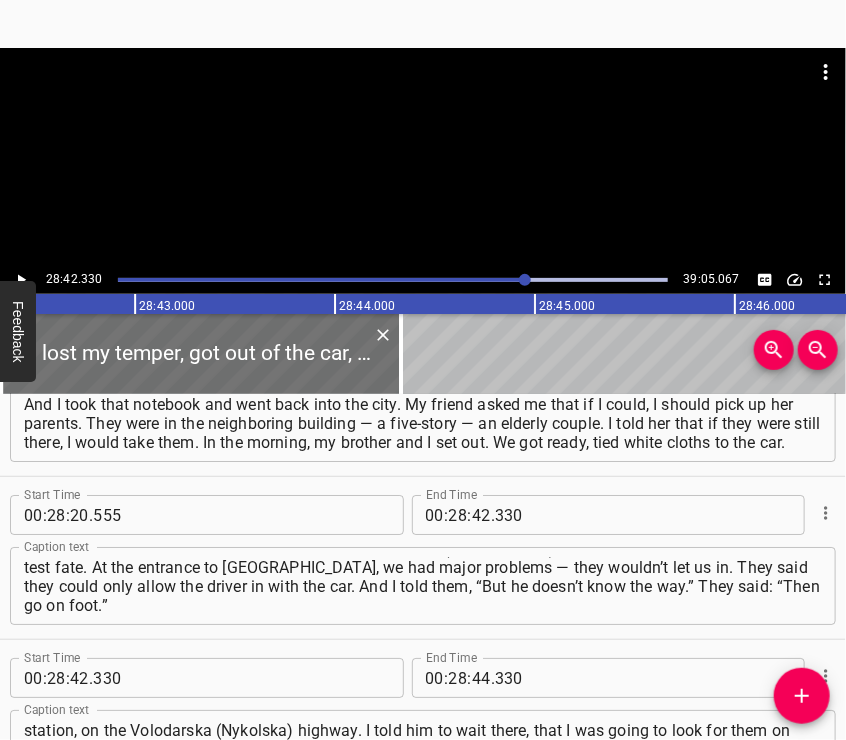 click at bounding box center [423, 98] 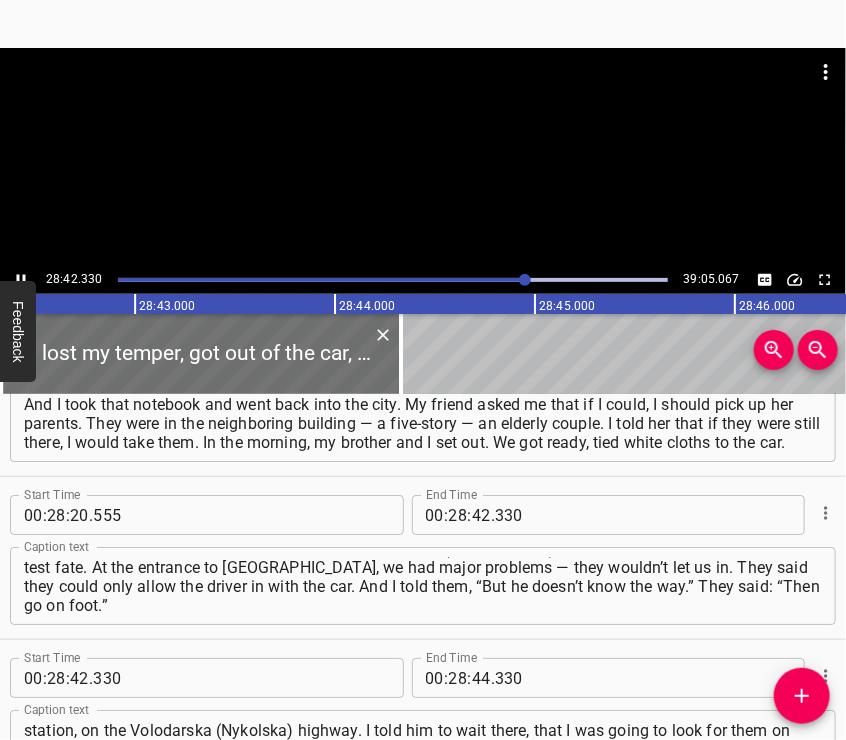 scroll, scrollTop: 12732, scrollLeft: 0, axis: vertical 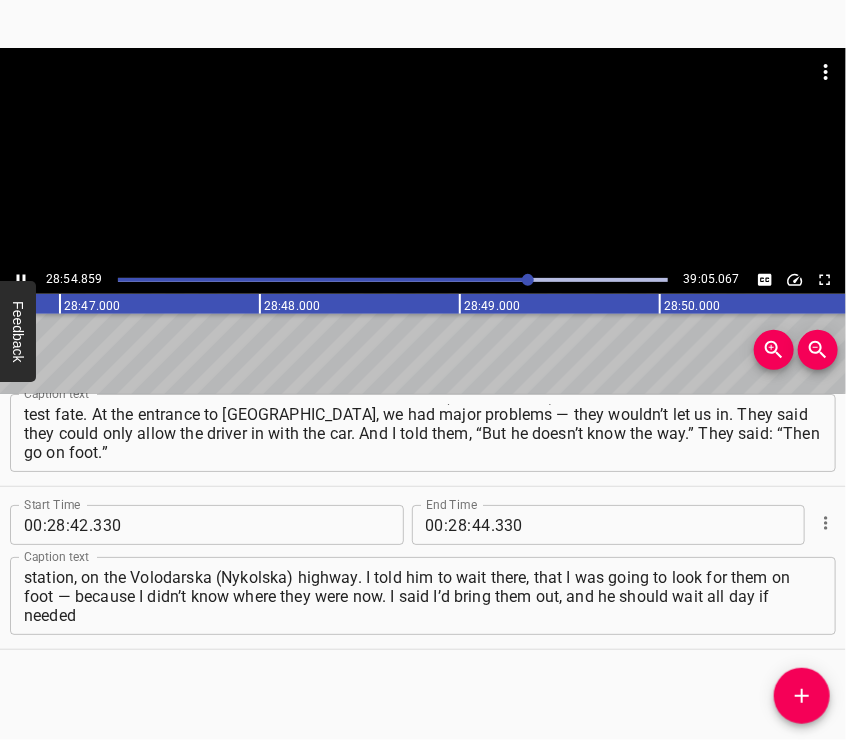 click at bounding box center (423, 157) 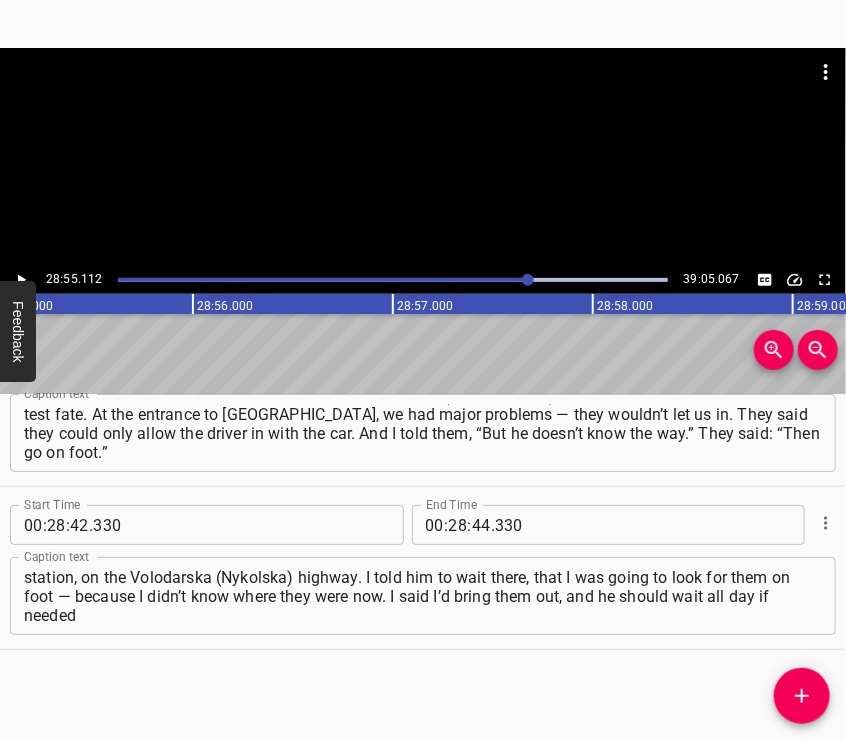 scroll, scrollTop: 0, scrollLeft: 347022, axis: horizontal 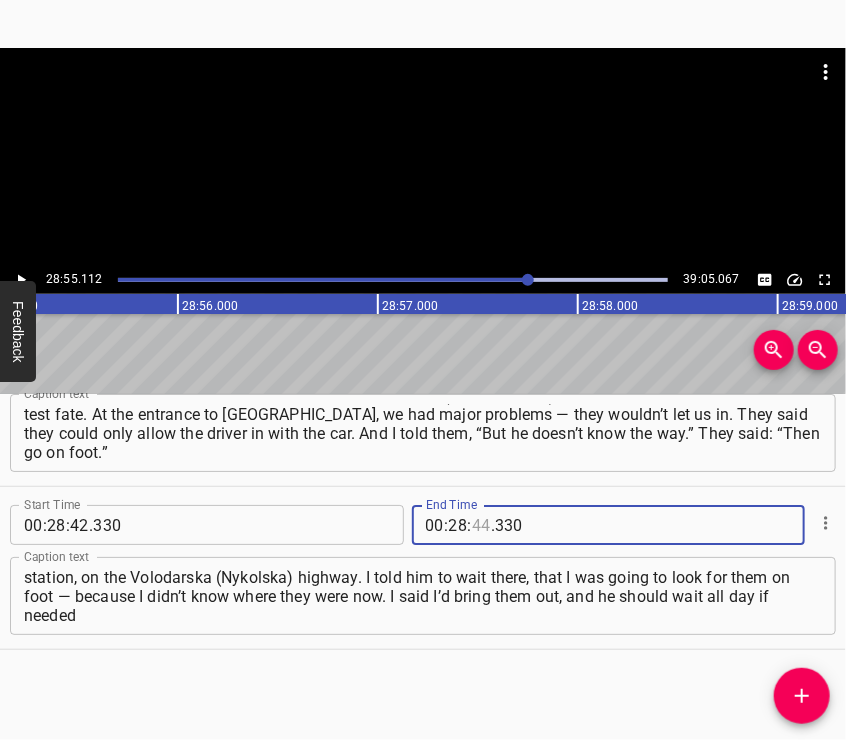 click at bounding box center (481, 525) 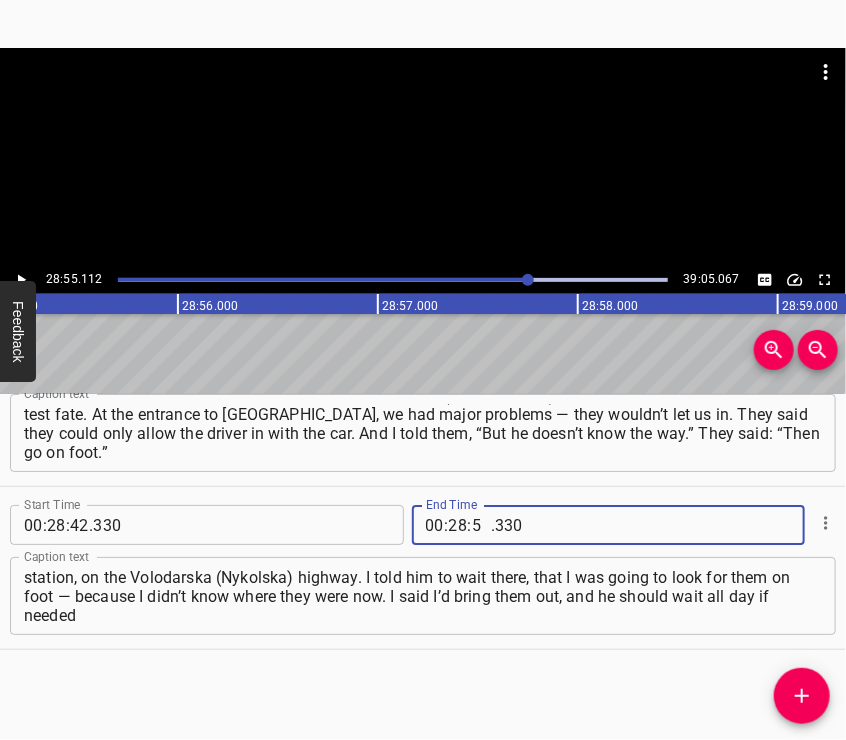 type on "55" 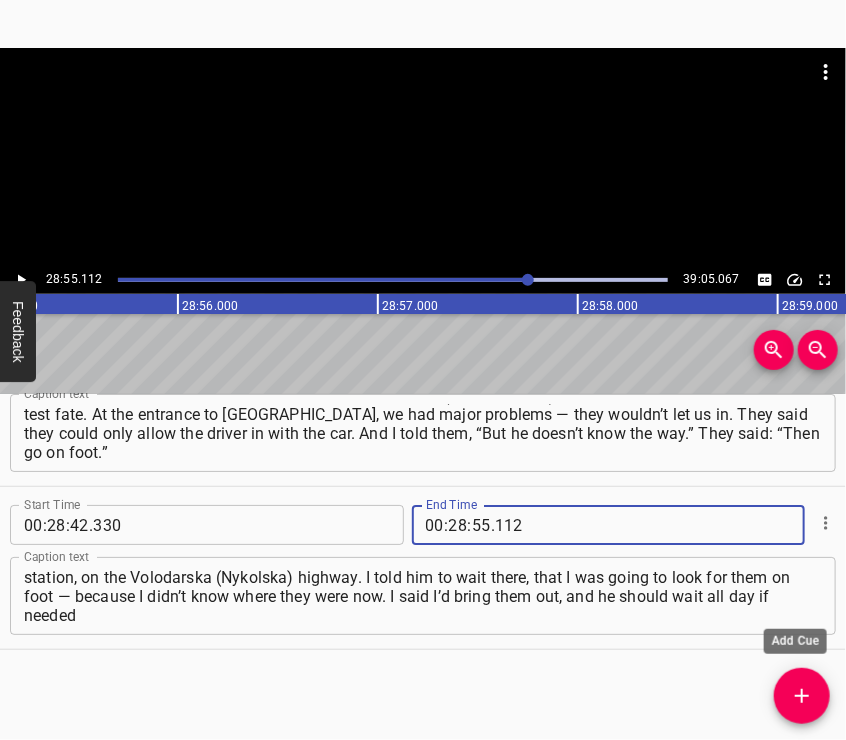 type on "112" 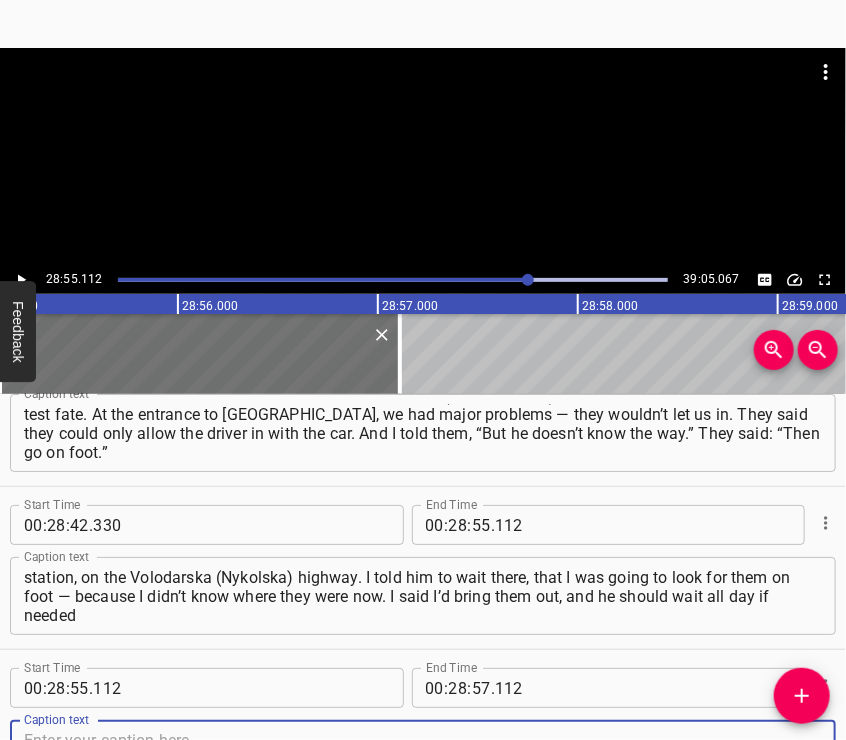 scroll, scrollTop: 12797, scrollLeft: 0, axis: vertical 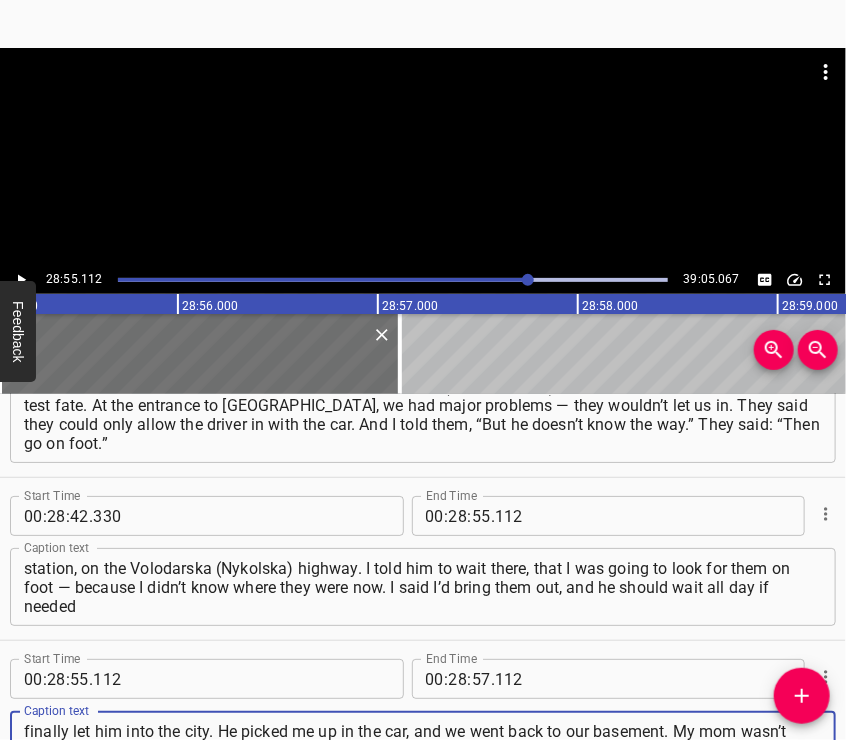 type on "we’d come back. I started walking. I got as far as Metro, and then my brother caught up with me — they had finally let him into the city. He picked me up in the car, and we went back to our basement. My mom wasn’t there. They had decided to move from that basement closer to the 17th building. A neighbor of ours had an apartment there" 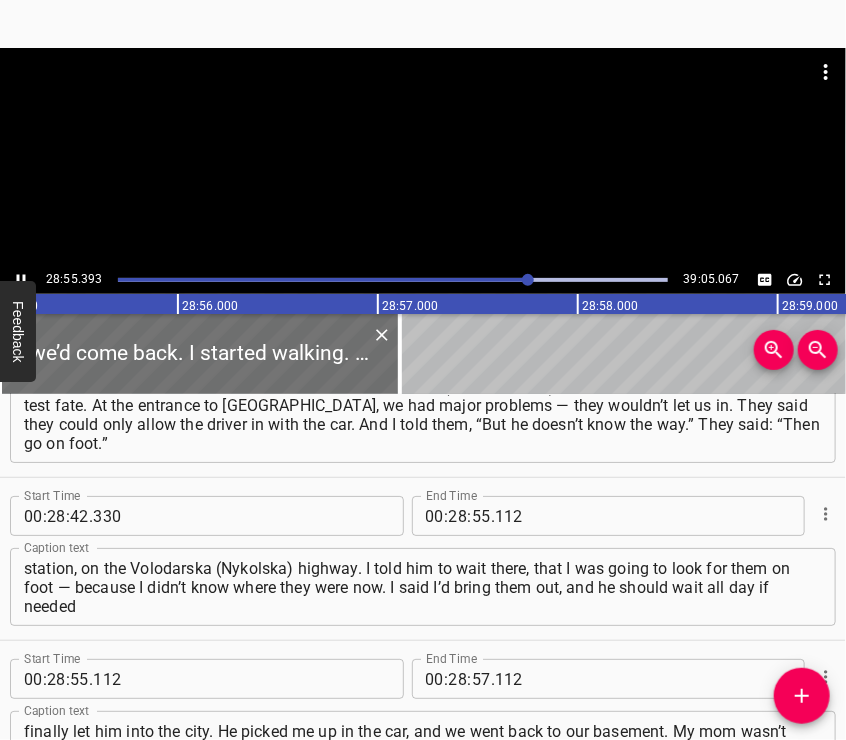 scroll, scrollTop: 12876, scrollLeft: 0, axis: vertical 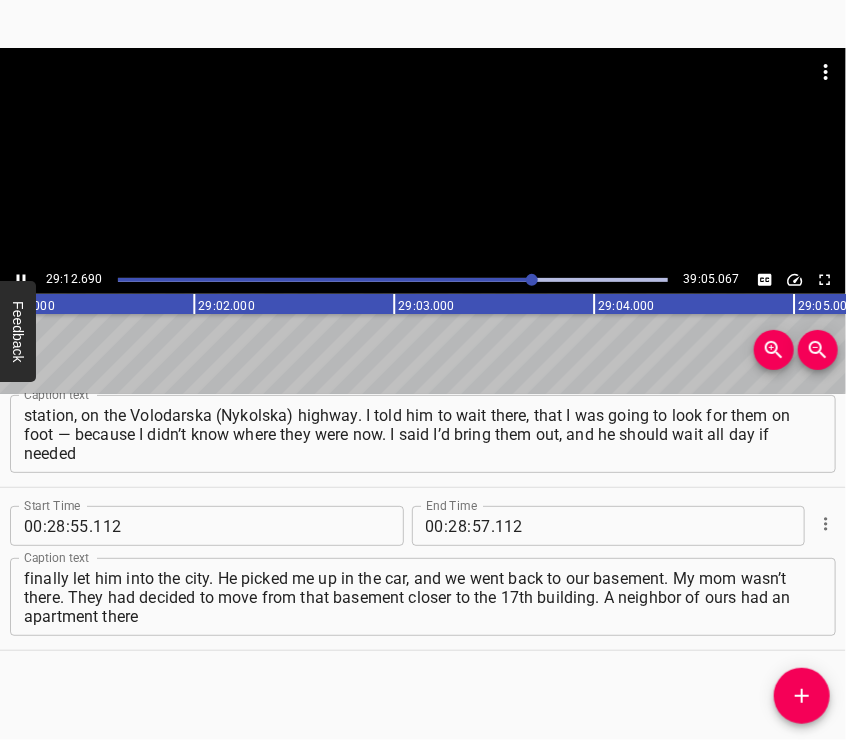 click at bounding box center [423, 98] 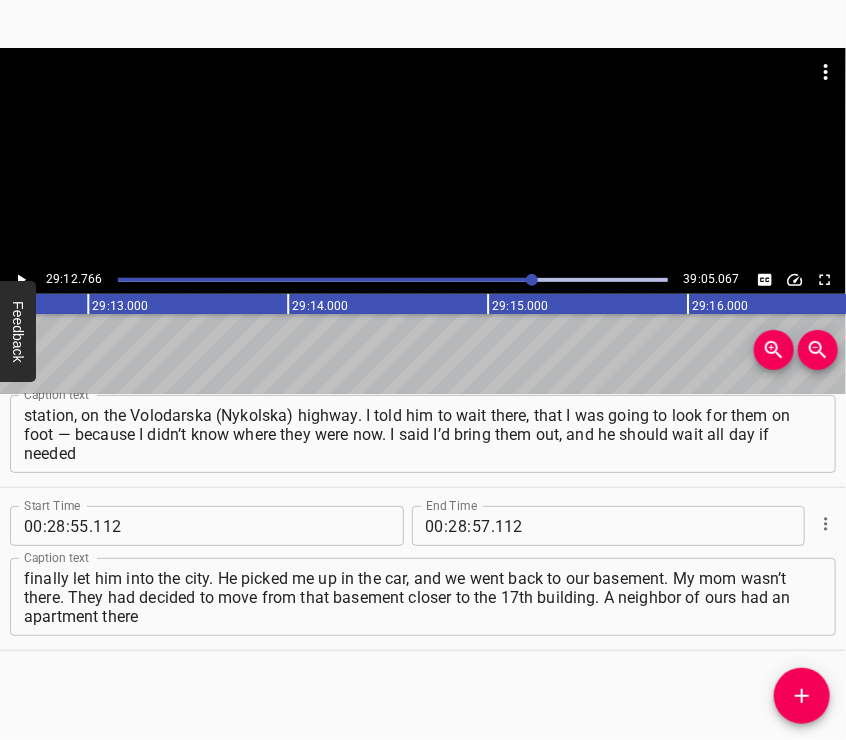 scroll, scrollTop: 0, scrollLeft: 350553, axis: horizontal 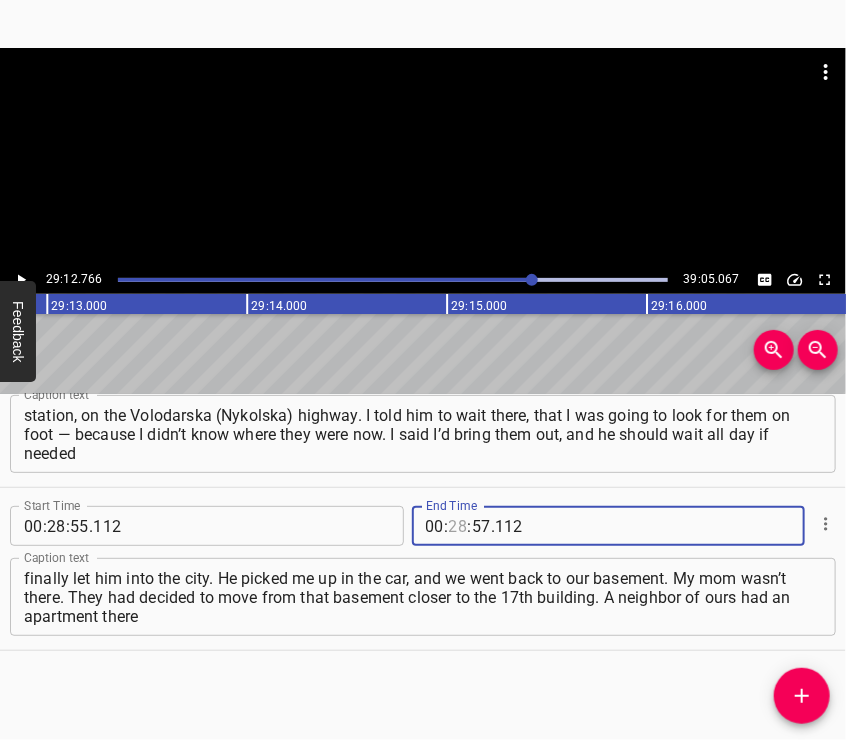 click at bounding box center (458, 526) 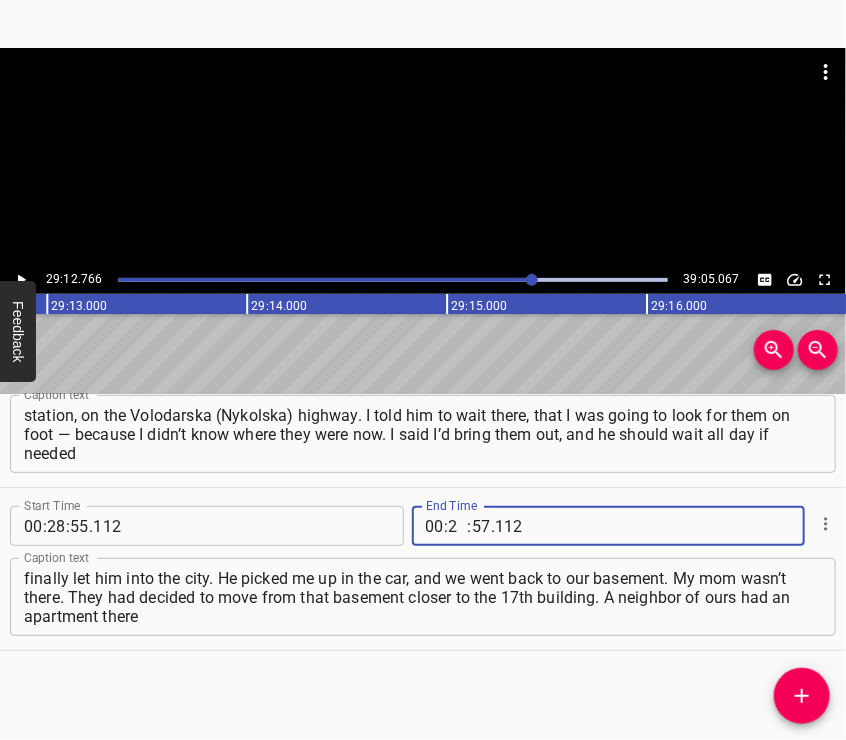 type on "29" 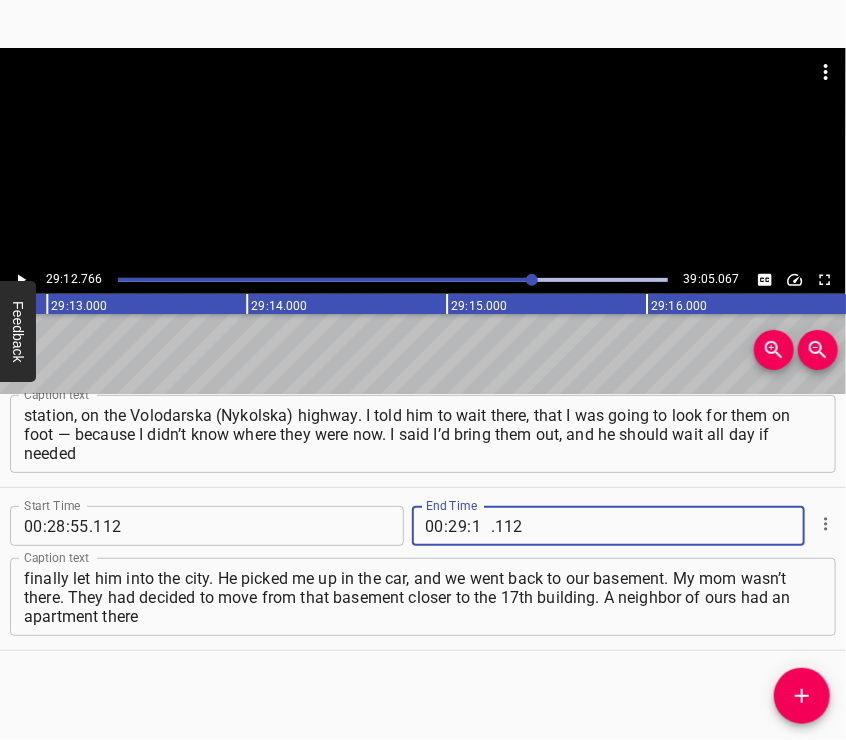 type on "12" 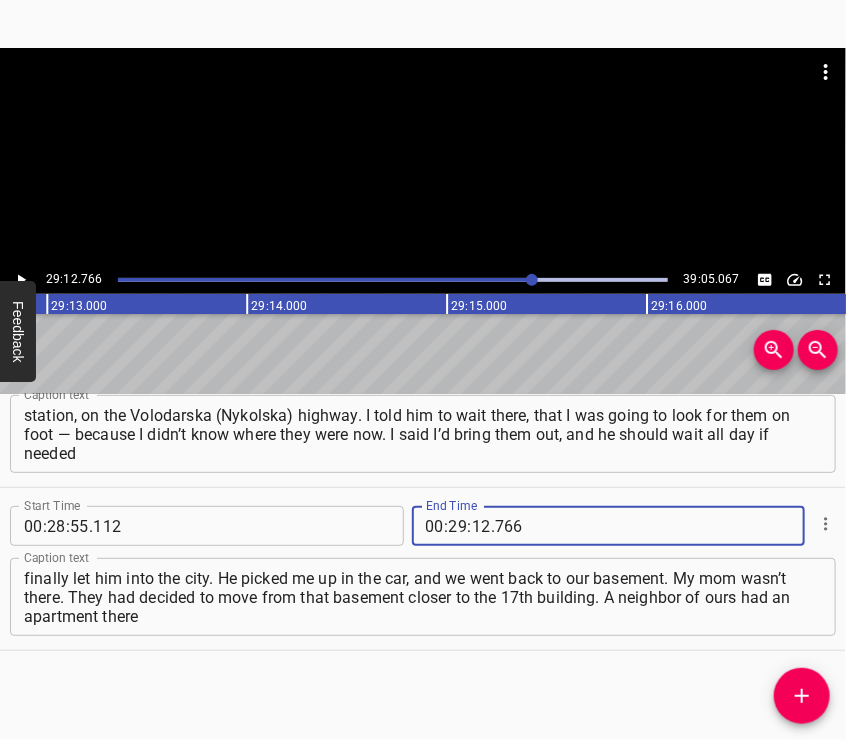 type on "766" 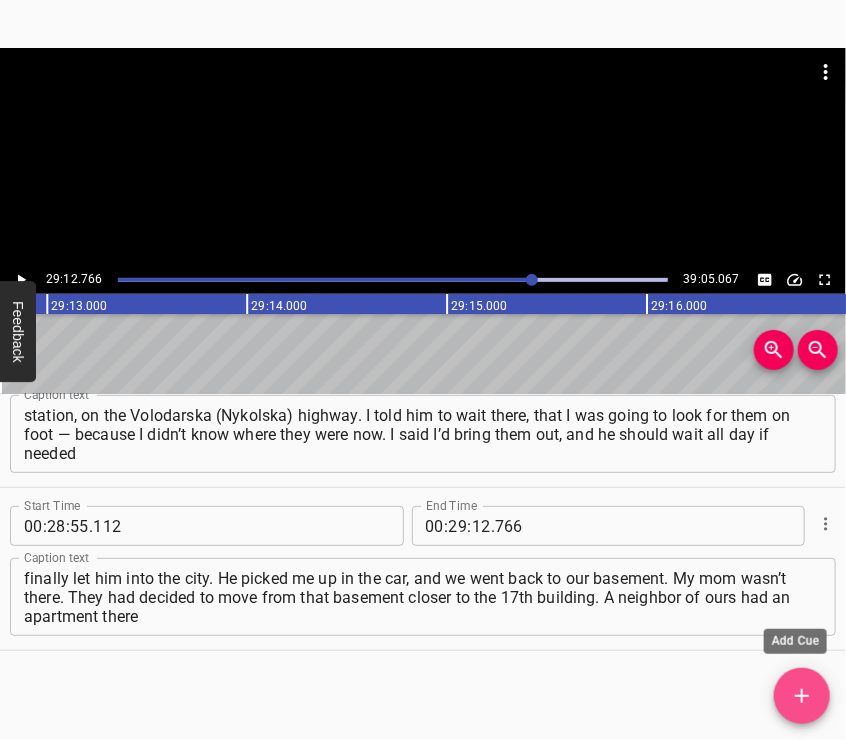 click 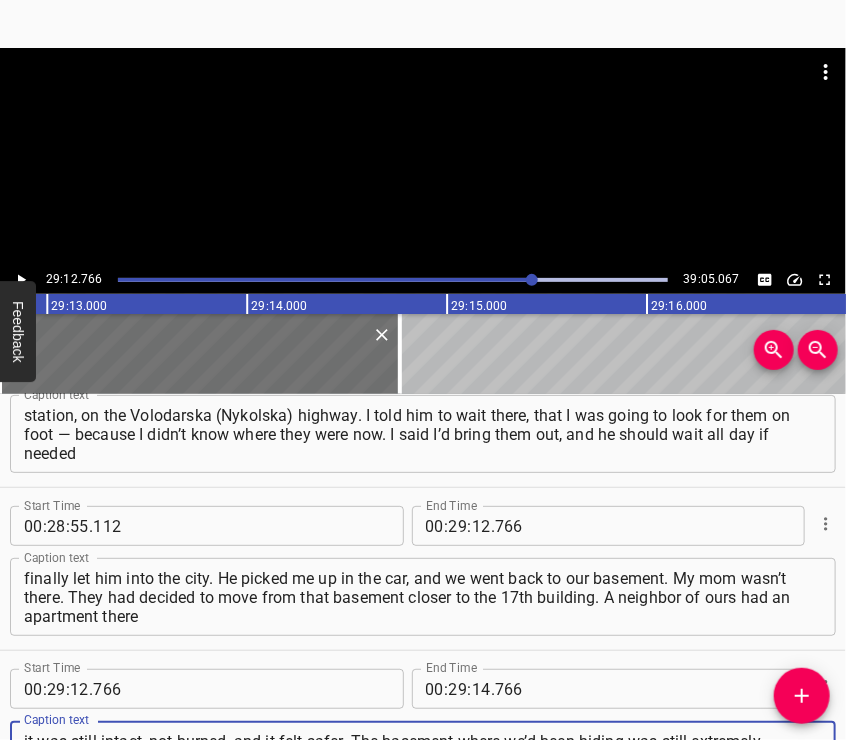 scroll, scrollTop: 12960, scrollLeft: 0, axis: vertical 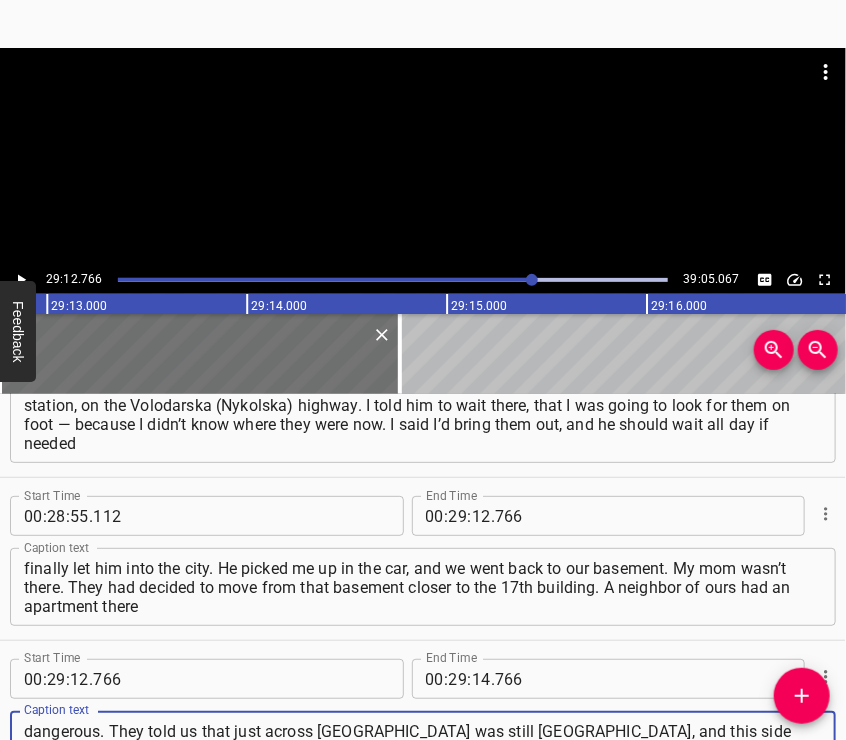 type on "it was still intact, not burned, and it felt safer. The basement where we’d been hiding was still extremely dangerous. They told us that just across Myru Avenue was still Ukraine, and this side was already “DPR” — meaning we were right on the front line. Where “1000 dribnyts” (“1000 Little Things” store) was — they were still bombing." 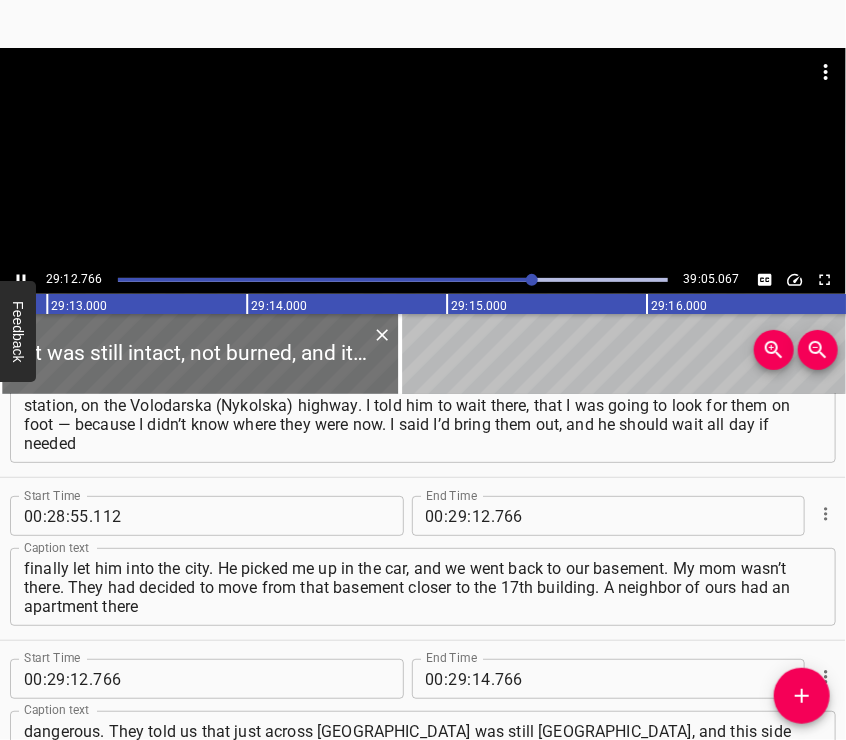 scroll, scrollTop: 13075, scrollLeft: 0, axis: vertical 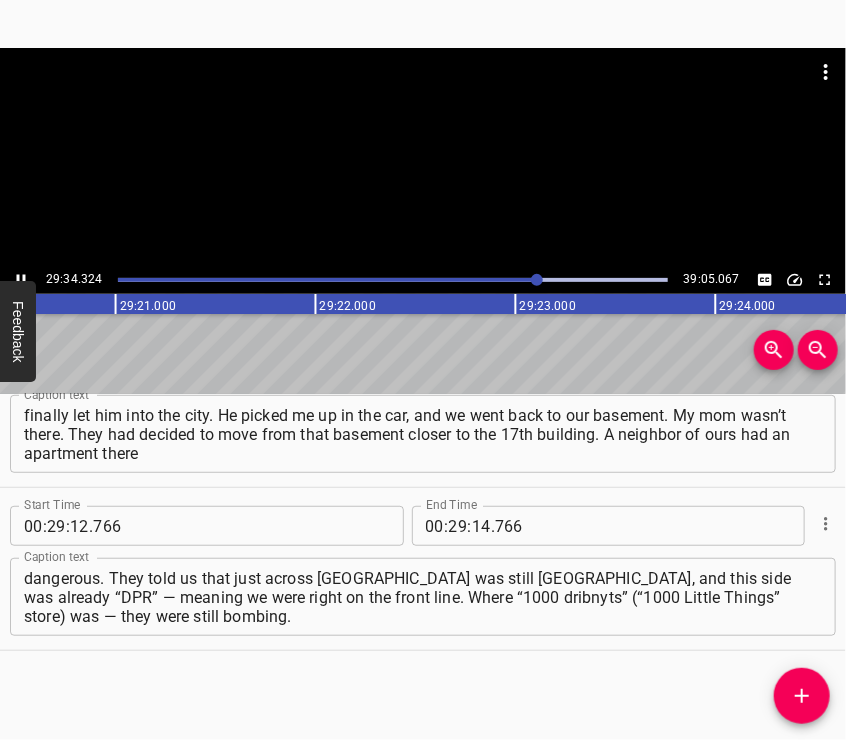 click at bounding box center [423, 157] 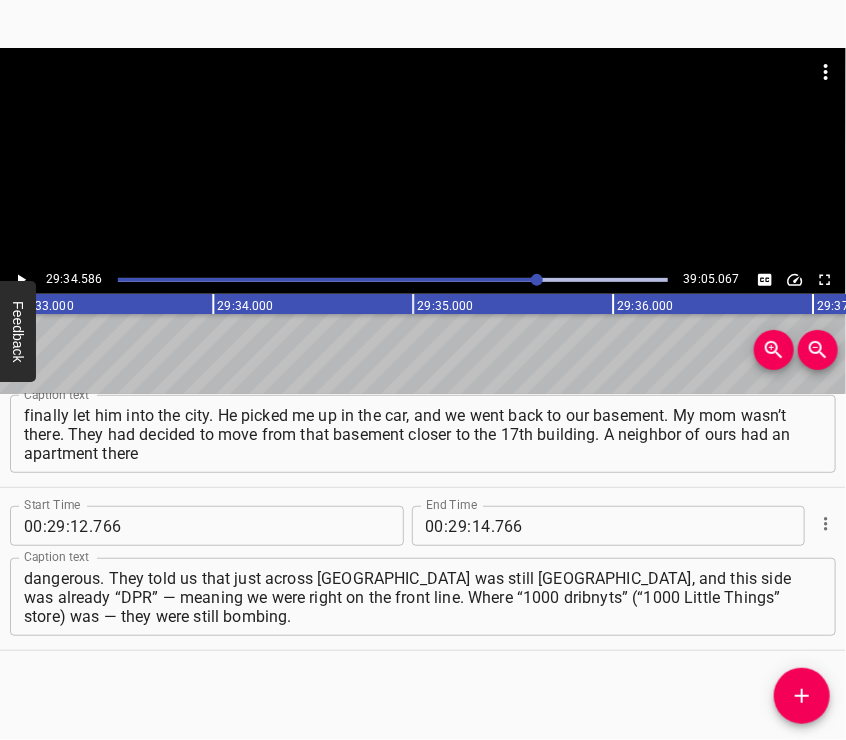 scroll, scrollTop: 0, scrollLeft: 354917, axis: horizontal 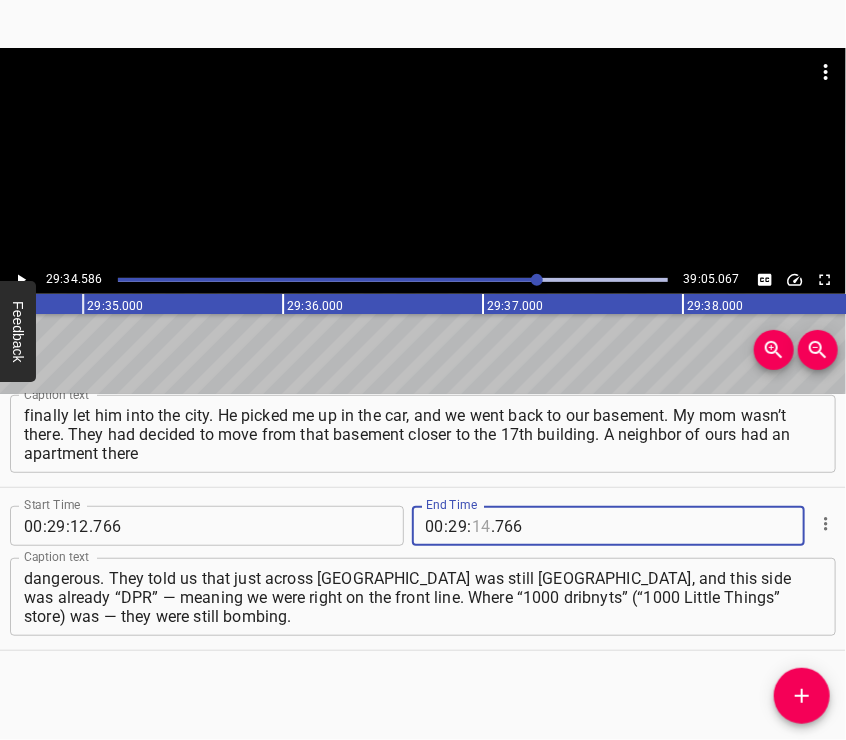 click at bounding box center (481, 526) 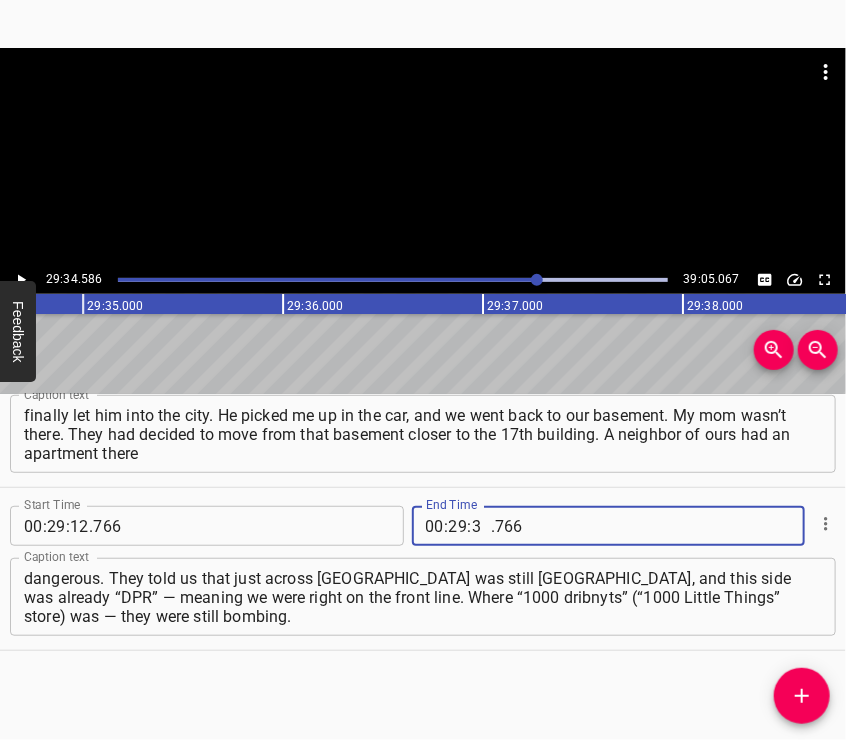 type on "34" 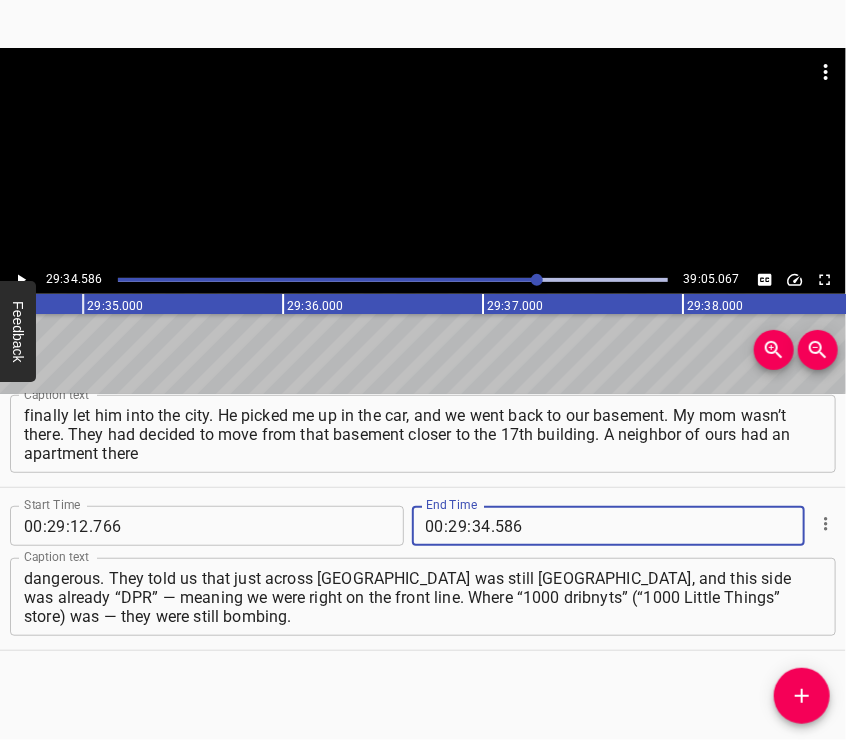 type on "586" 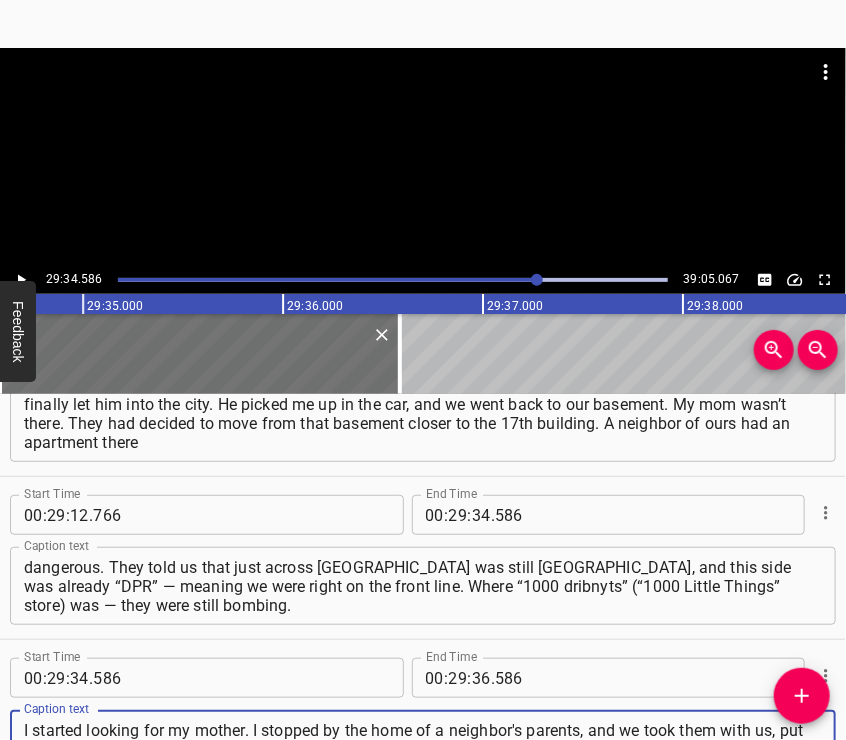 type on "I started looking for my mother. I stopped by the home of a neighbor's parents, and we took them with us, put them in the car. On the way, we visited some relatives in the " Myslyvets" district, and I told them about the route they could take to evacuate. I said that buses were waiting there, that it was possible to leave." 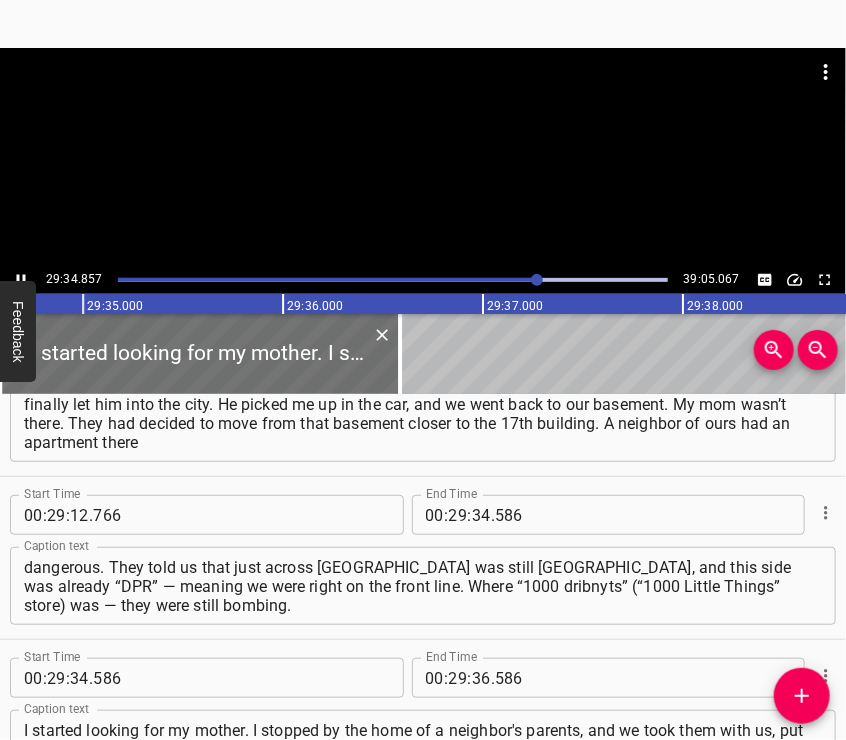 scroll, scrollTop: 13202, scrollLeft: 0, axis: vertical 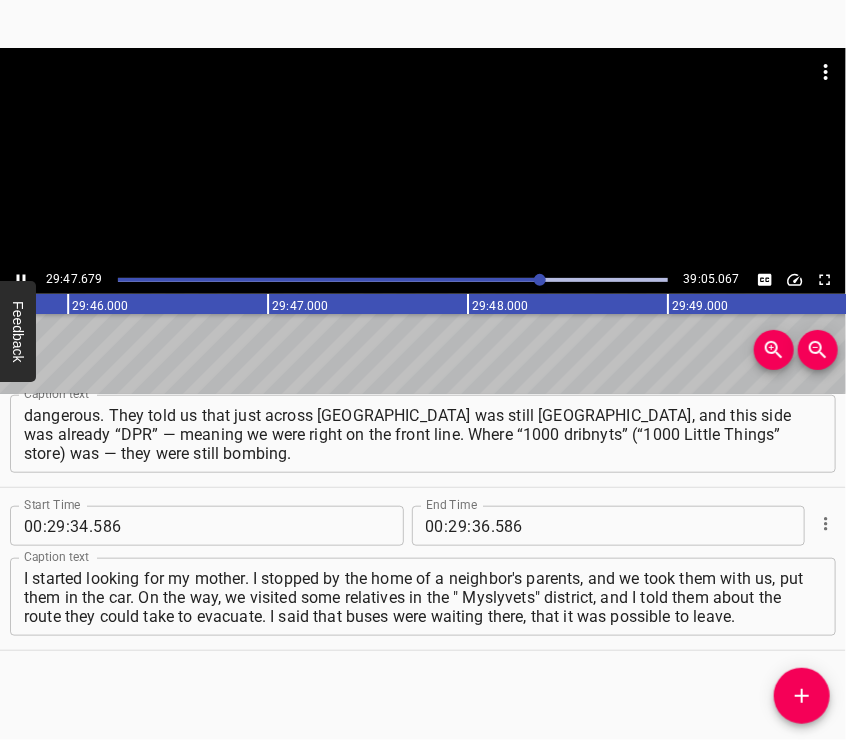 click at bounding box center (423, 157) 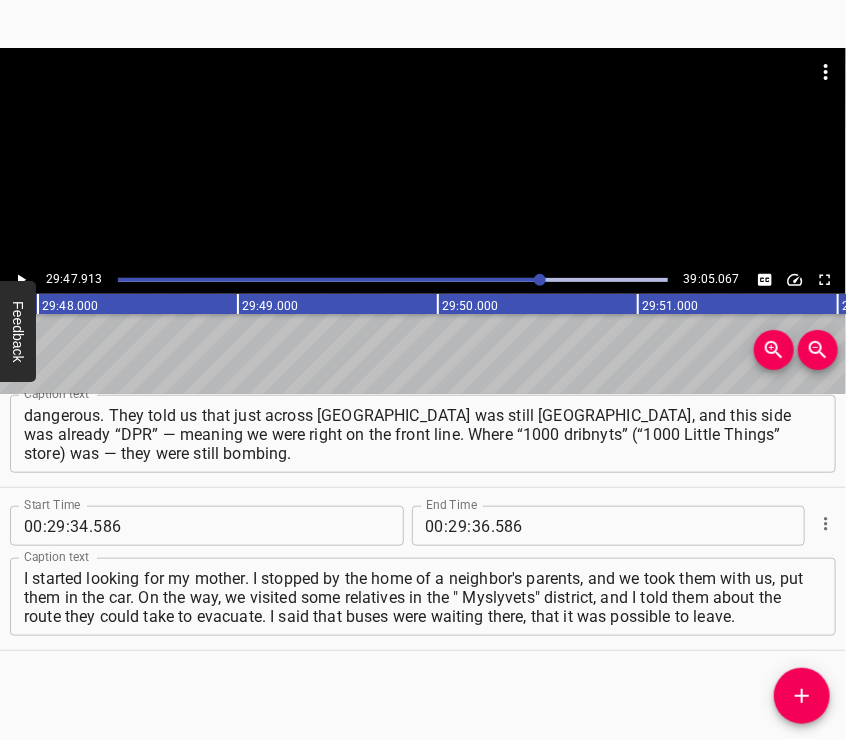 scroll, scrollTop: 0, scrollLeft: 357582, axis: horizontal 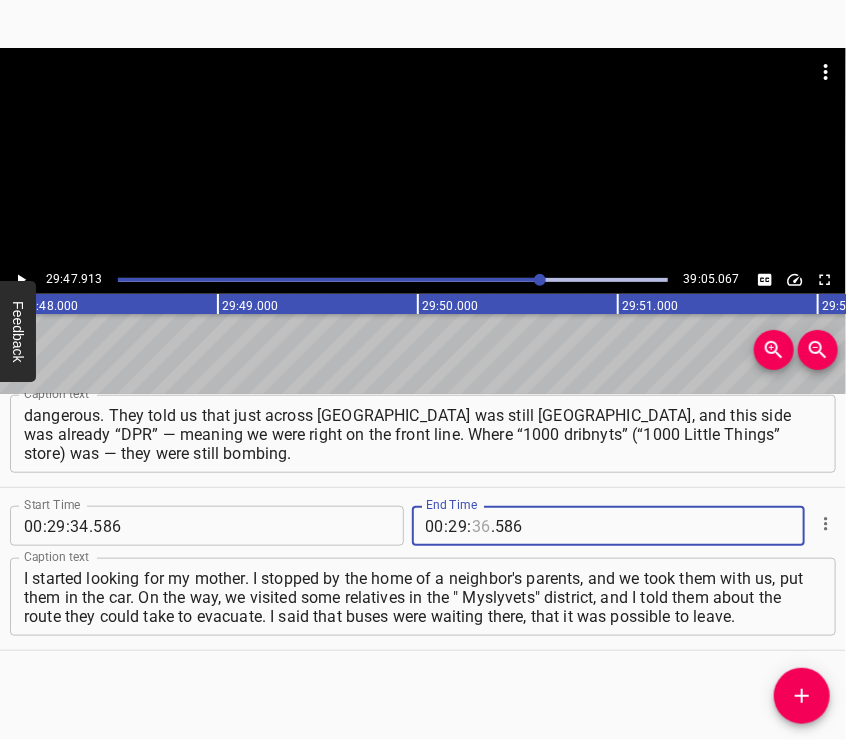 click at bounding box center [481, 526] 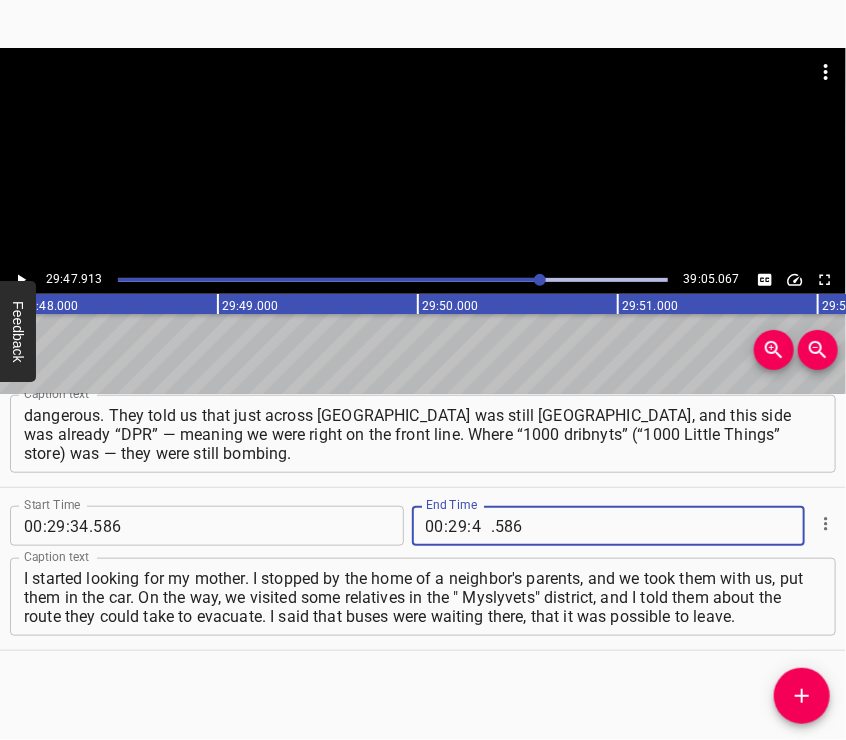 type on "47" 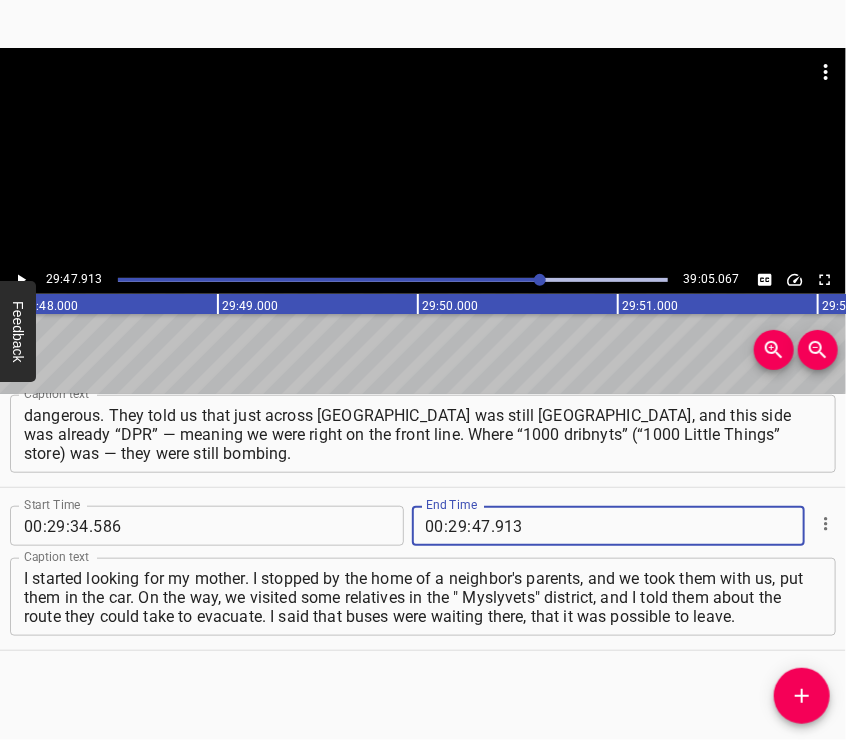 type on "913" 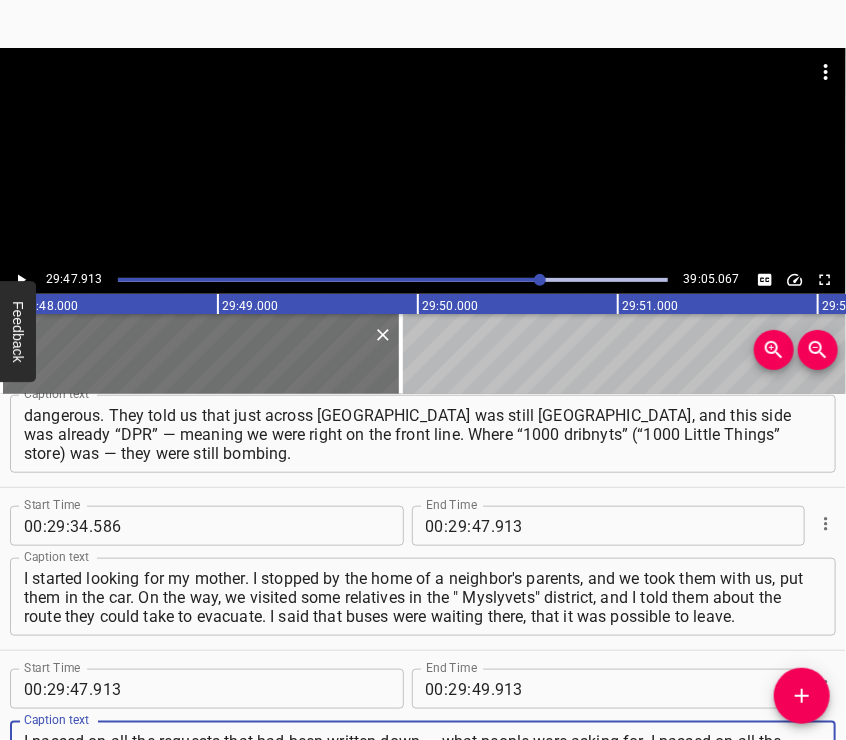 scroll, scrollTop: 13287, scrollLeft: 0, axis: vertical 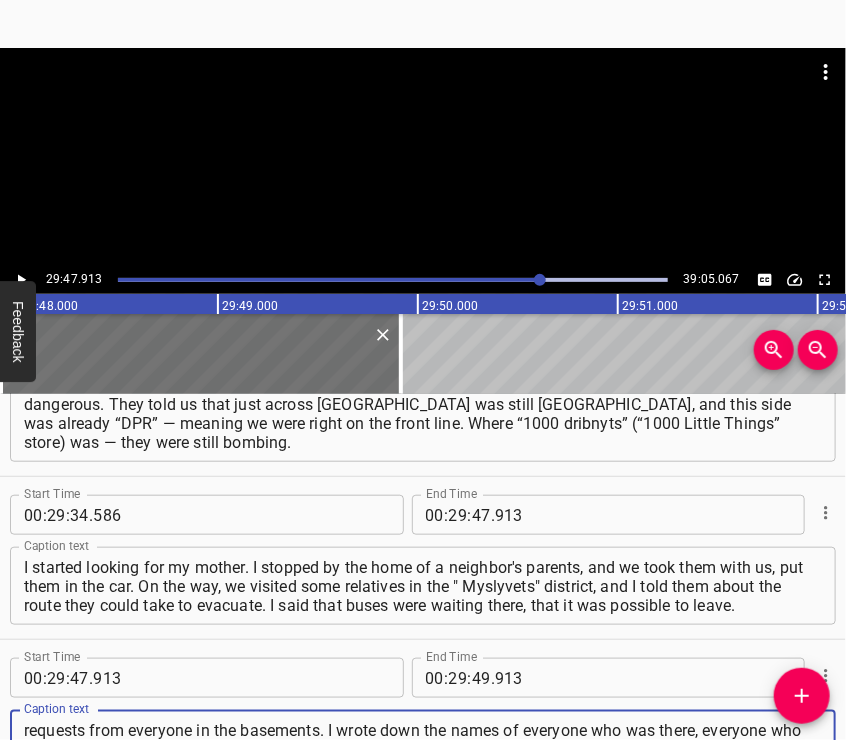 type on "I passed on all the requests that had been written down — what people were asking for. I passed on all the requests from everyone in the basements. I wrote down the names of everyone who was there, everyone who responded. I wrote everyone down so I could report in the house group chat who was alive and where they were." 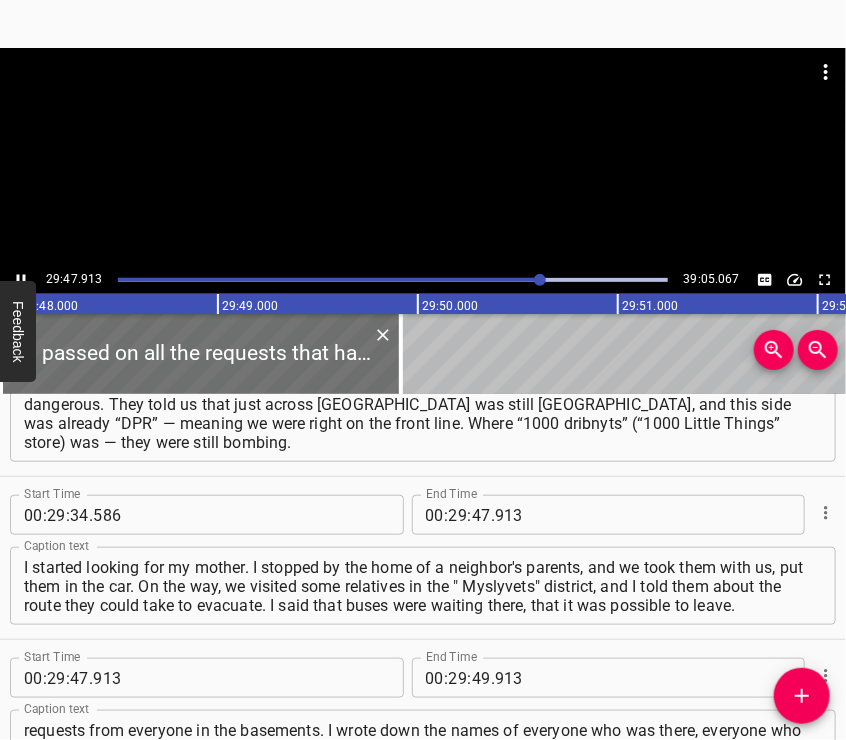 scroll, scrollTop: 13384, scrollLeft: 0, axis: vertical 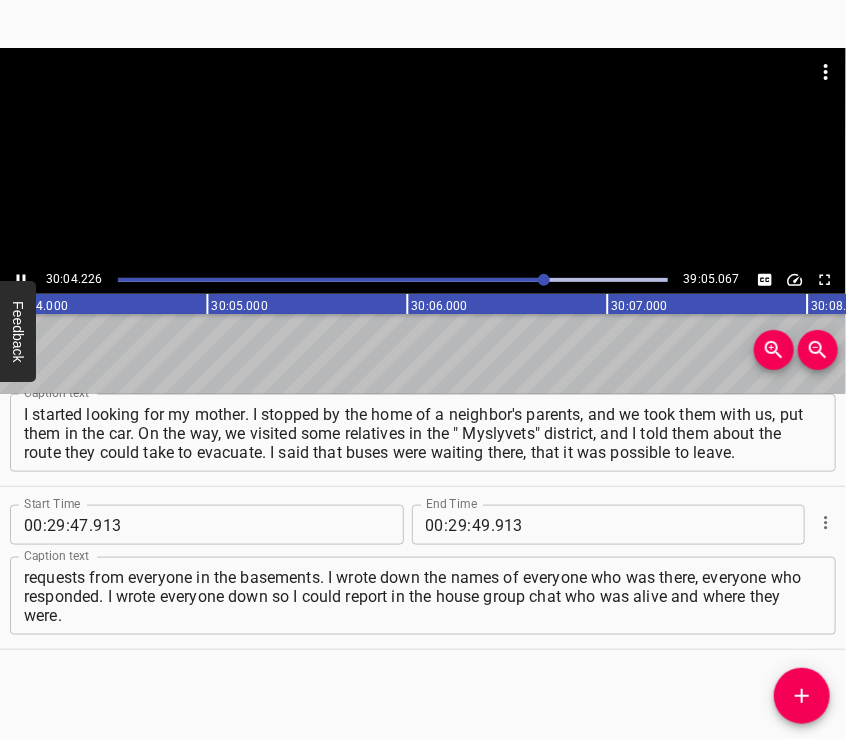 click at bounding box center (423, 157) 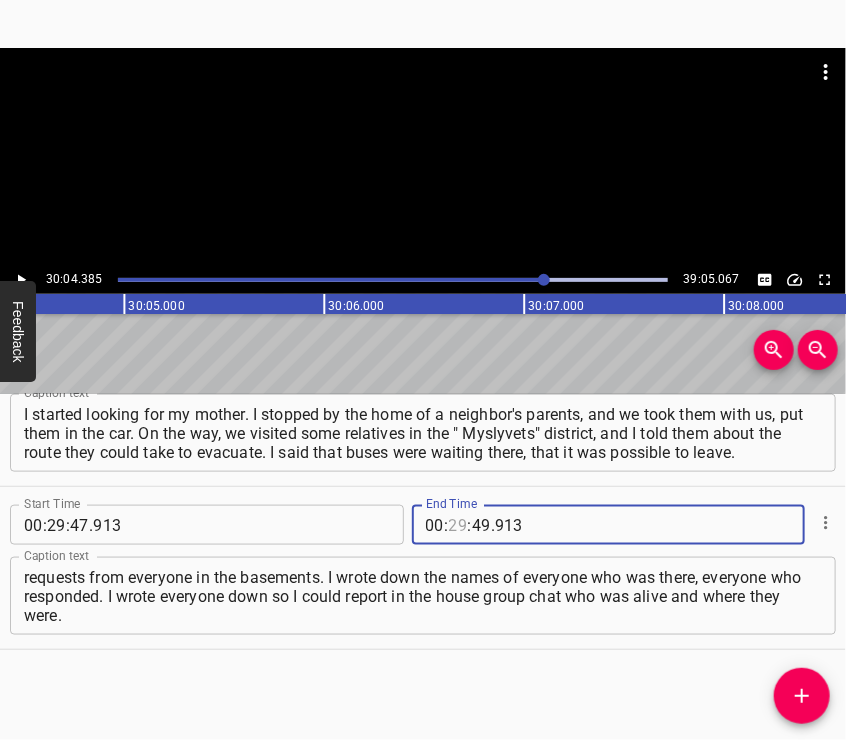 click at bounding box center (458, 525) 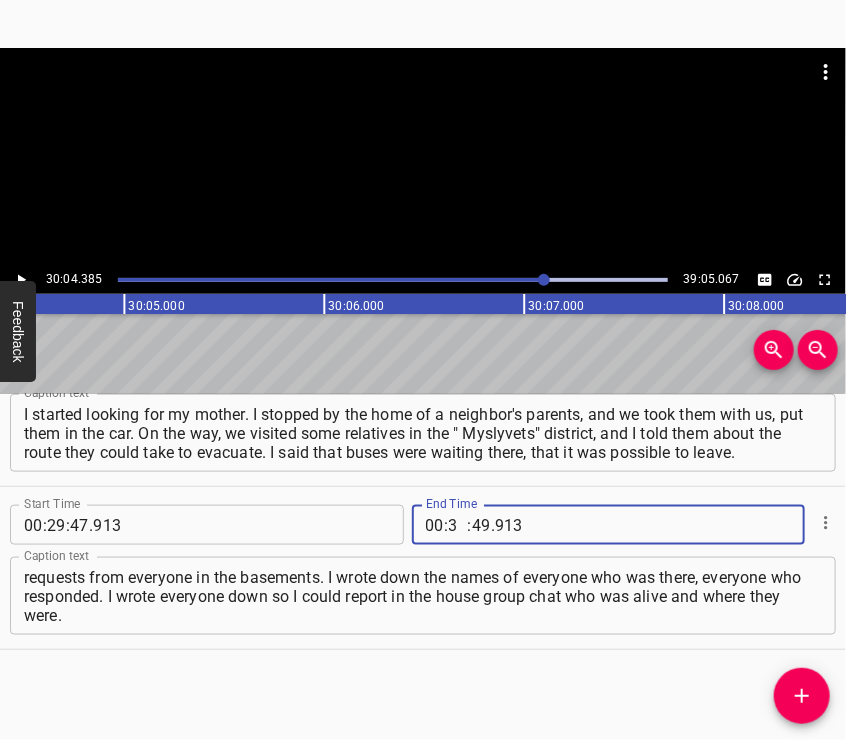 type on "30" 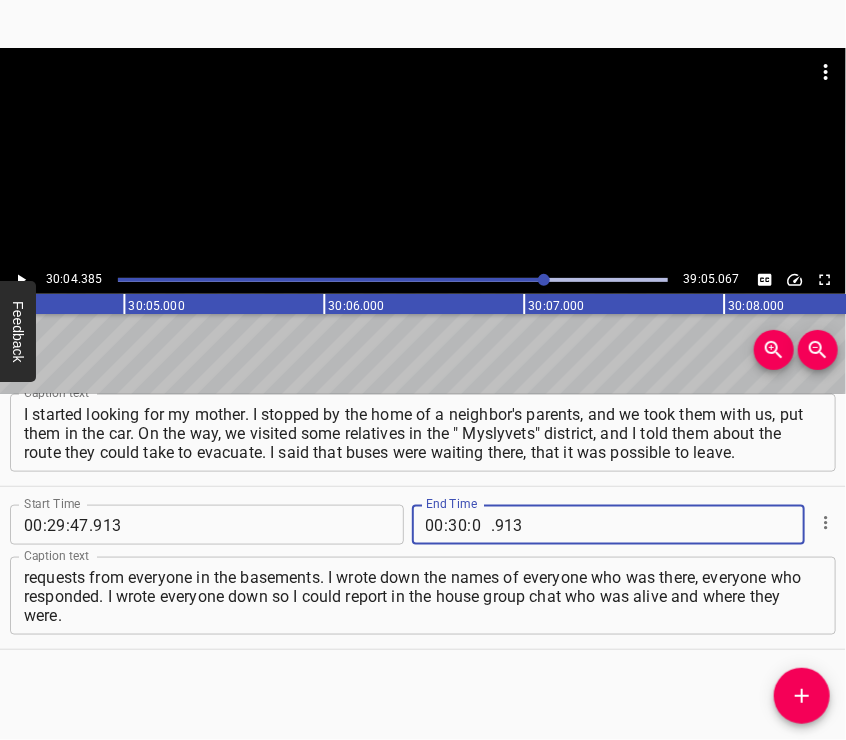 type on "04" 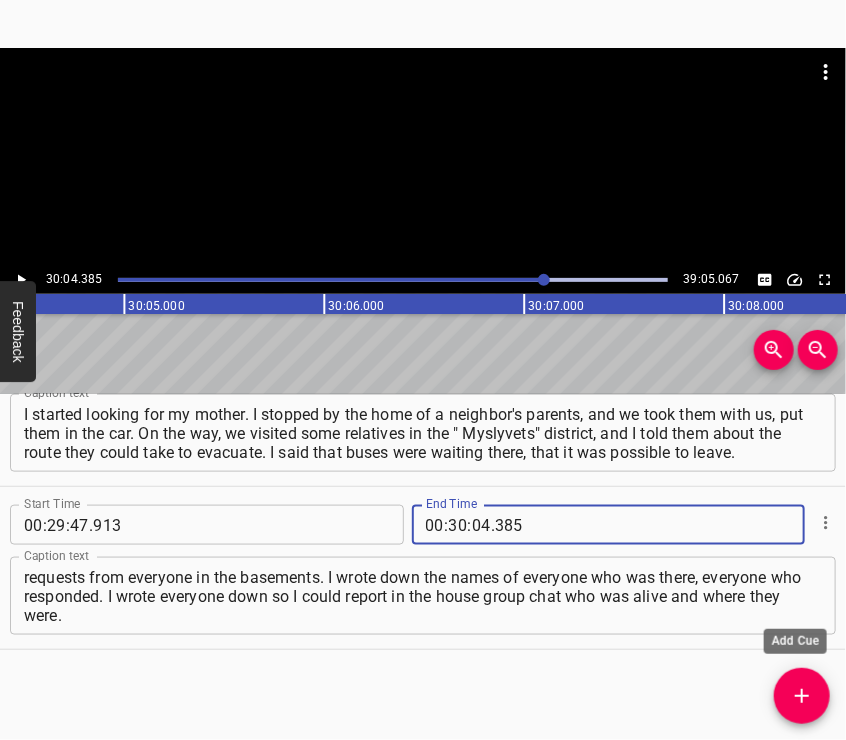 type on "385" 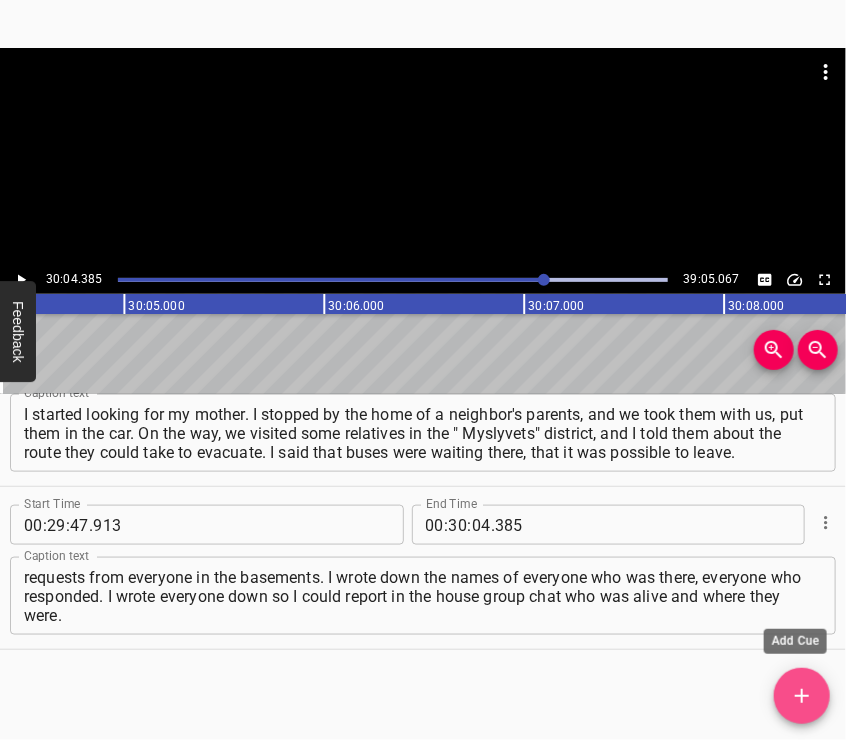 click at bounding box center (802, 696) 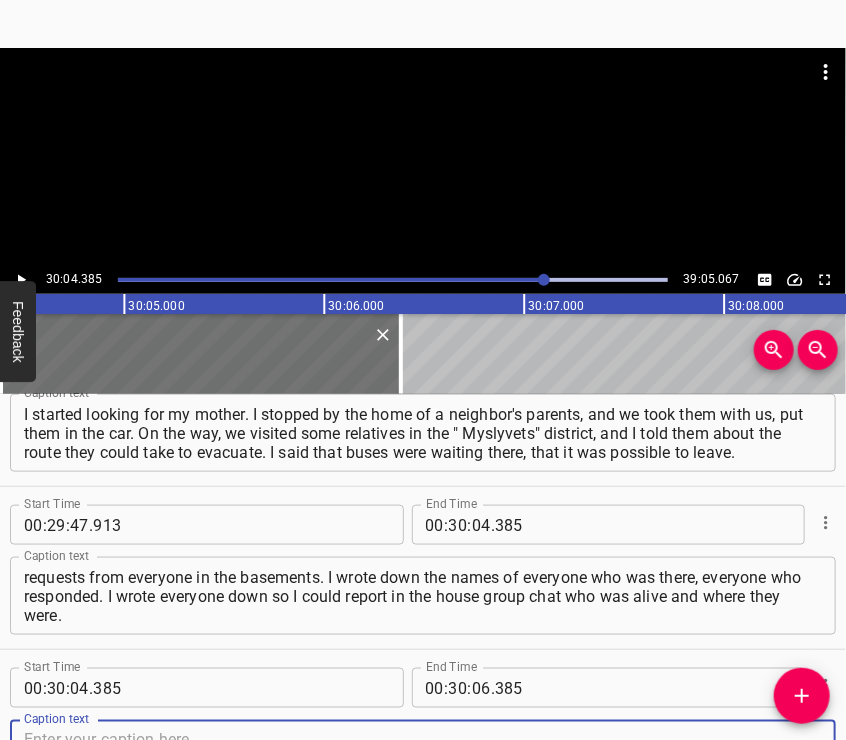 scroll, scrollTop: 13449, scrollLeft: 0, axis: vertical 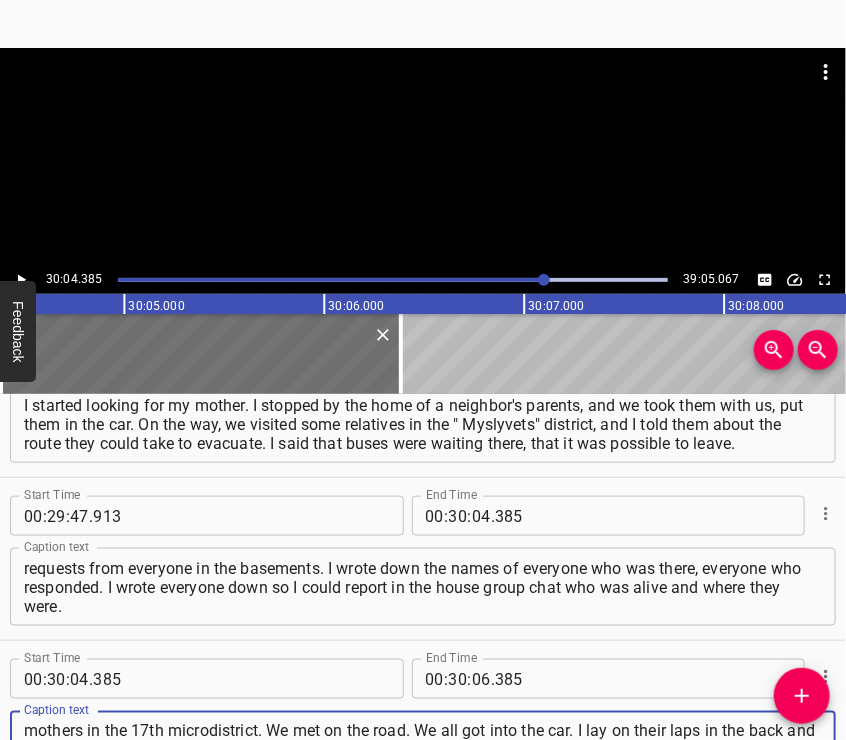type on "I explained how to get out of there at all, because no one had any information. We left, and we found our mothers in the 17th microdistrict. We met on the road. We all got into the car. I lay on their laps in the back and rode lying down. So, there were four elderly people, and I was lying on their laps in the back seat. That’s how we escaped." 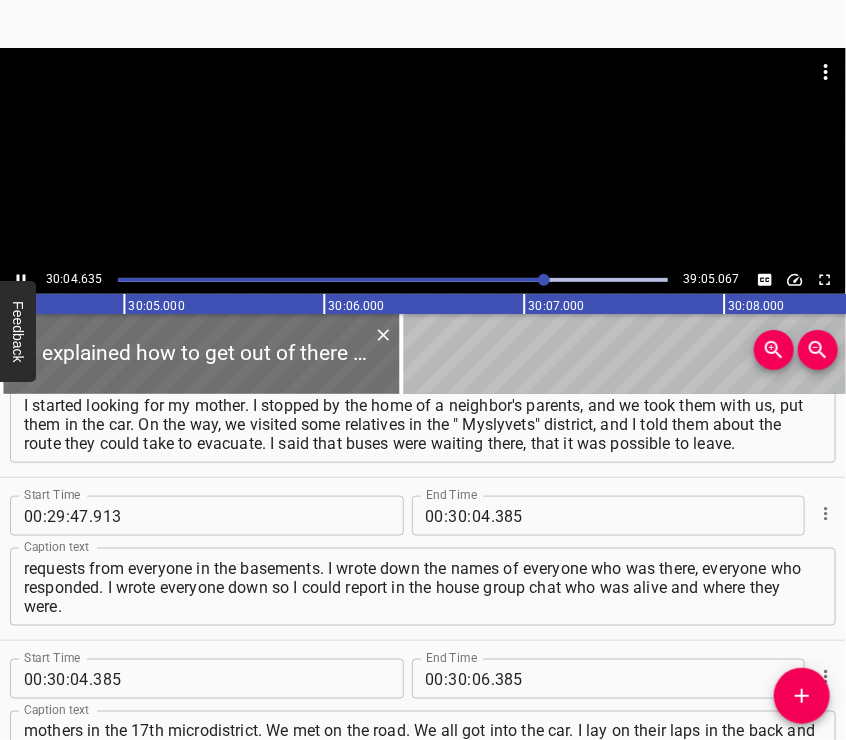 scroll, scrollTop: 13602, scrollLeft: 0, axis: vertical 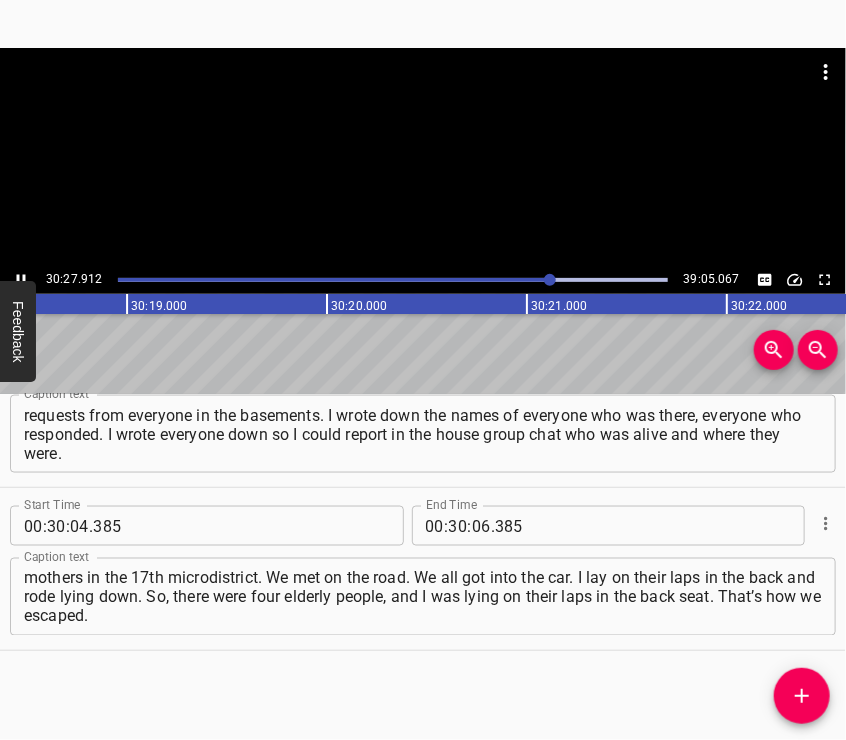 click at bounding box center (423, 98) 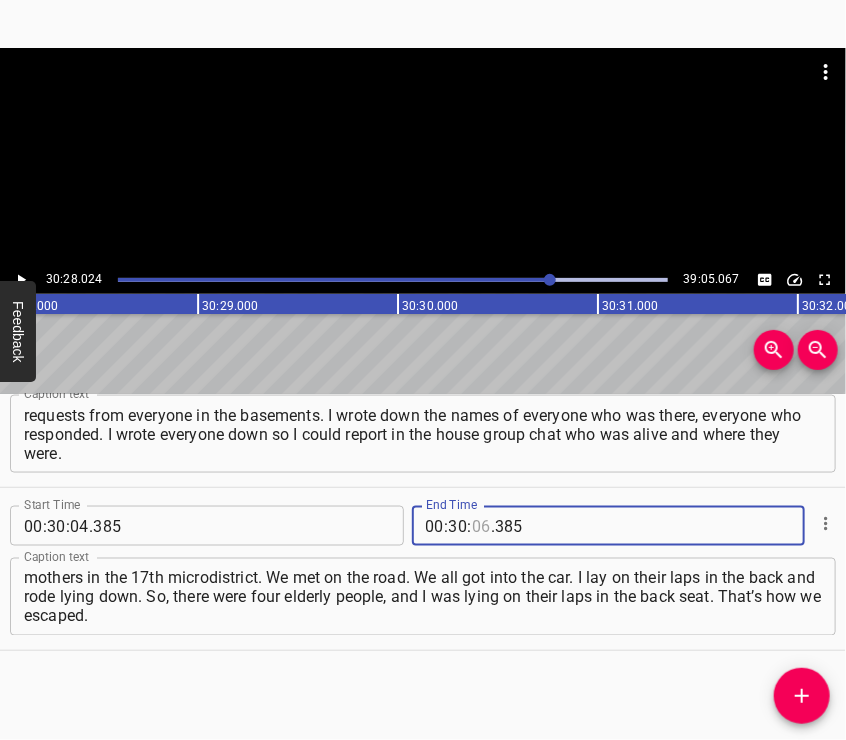 scroll, scrollTop: 0, scrollLeft: 365604, axis: horizontal 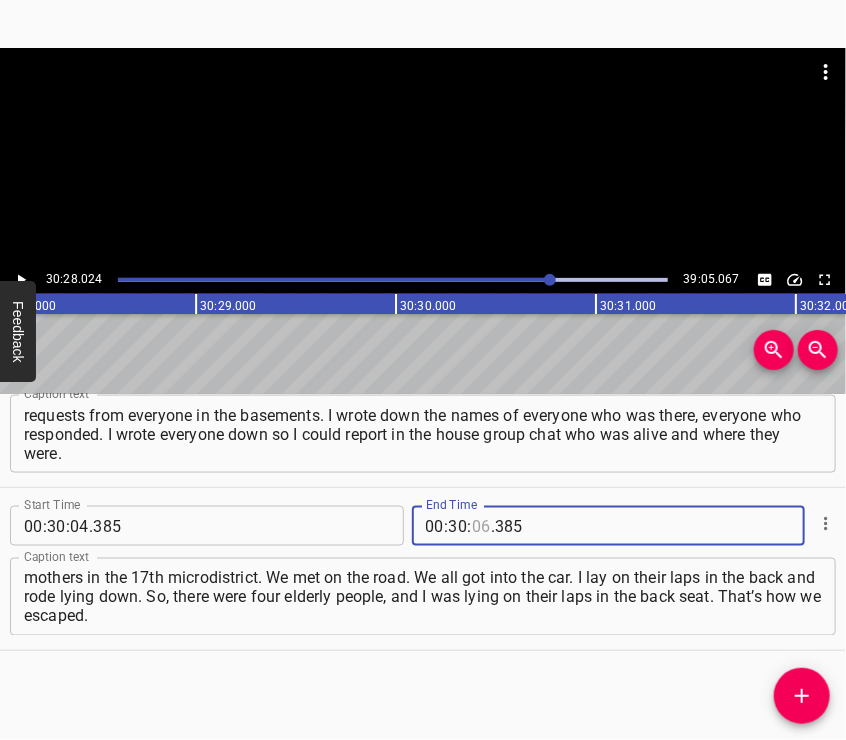 click at bounding box center (481, 526) 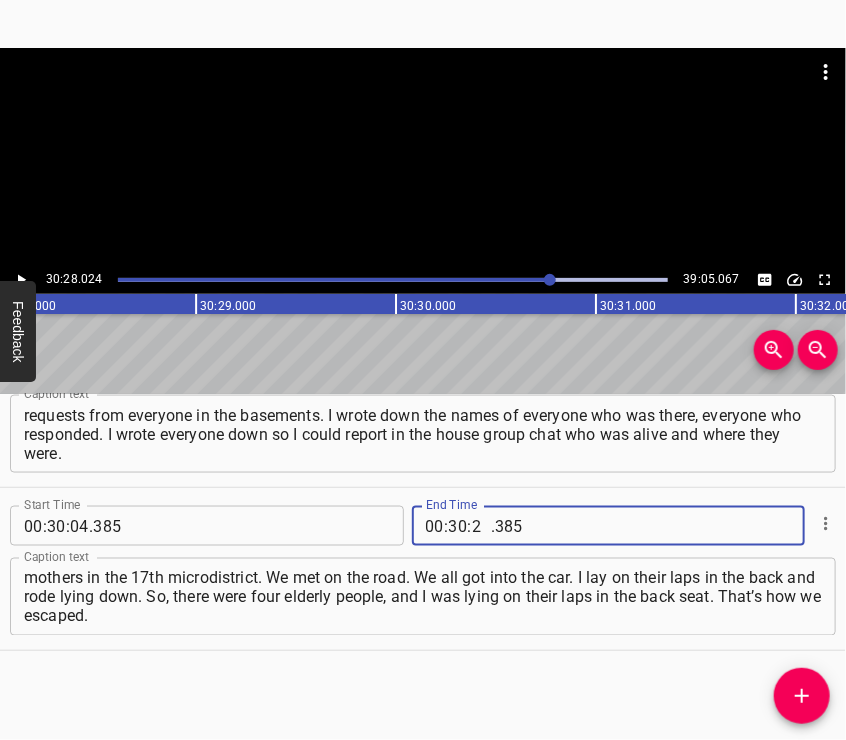 type on "28" 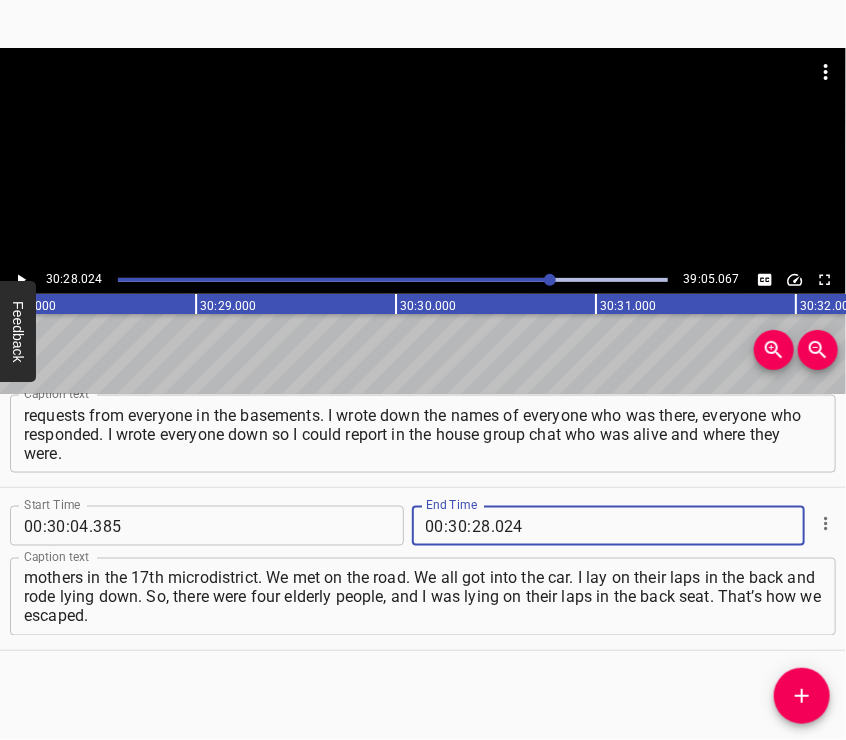 type on "024" 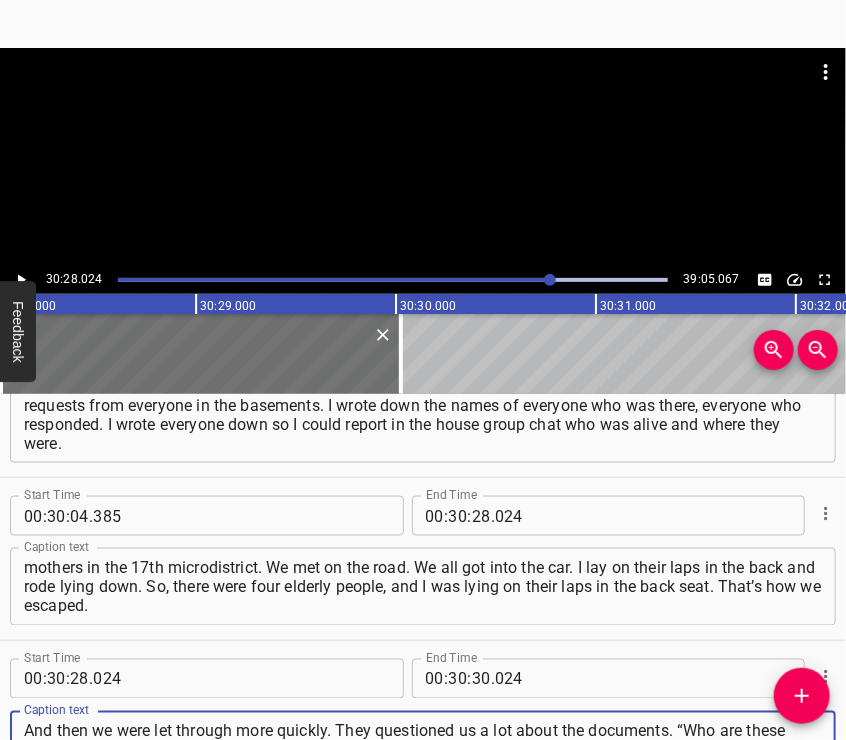 type on "And then we were let through more quickly. They questioned us a lot about the documents. “Who are these women? If that’s your mother, what’s her date of birth? What’s your children’s date of birth? What’s the surname, what’s the address?” They were checking family ties, but I didn’t understand why they needed that." 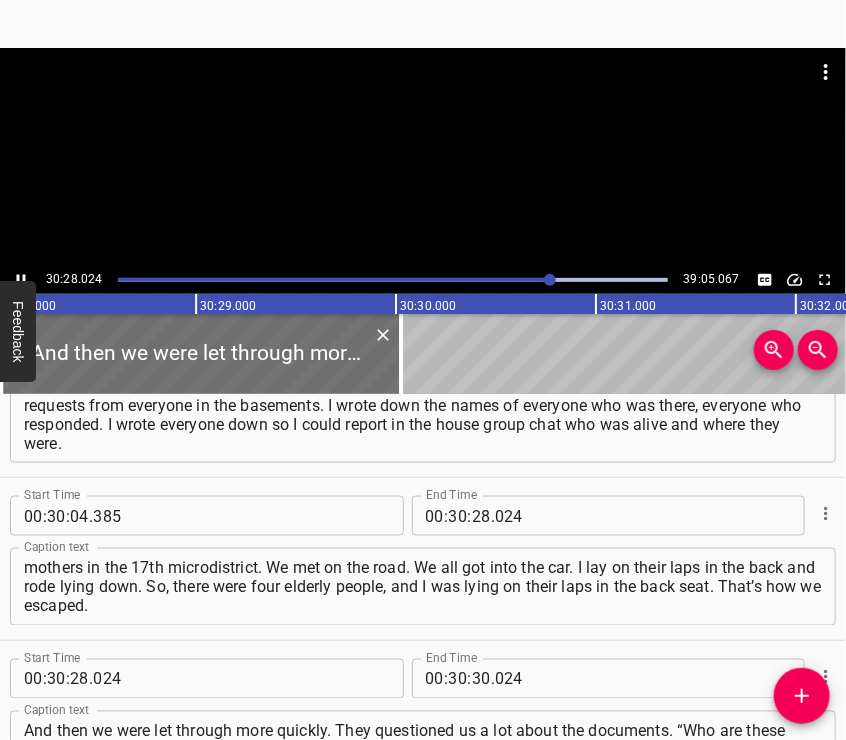 scroll, scrollTop: 13752, scrollLeft: 0, axis: vertical 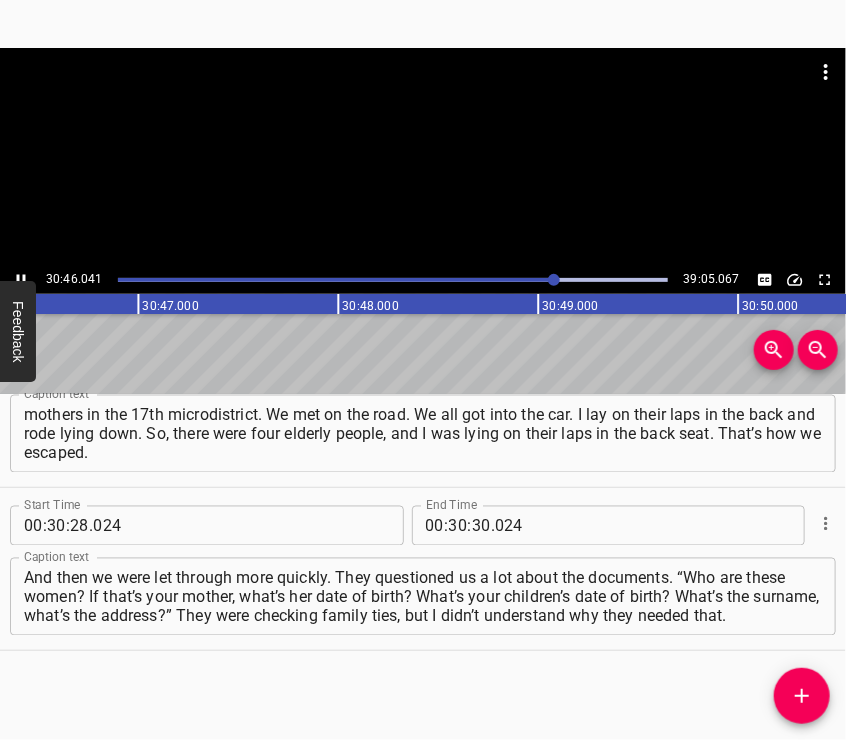 click at bounding box center (423, 157) 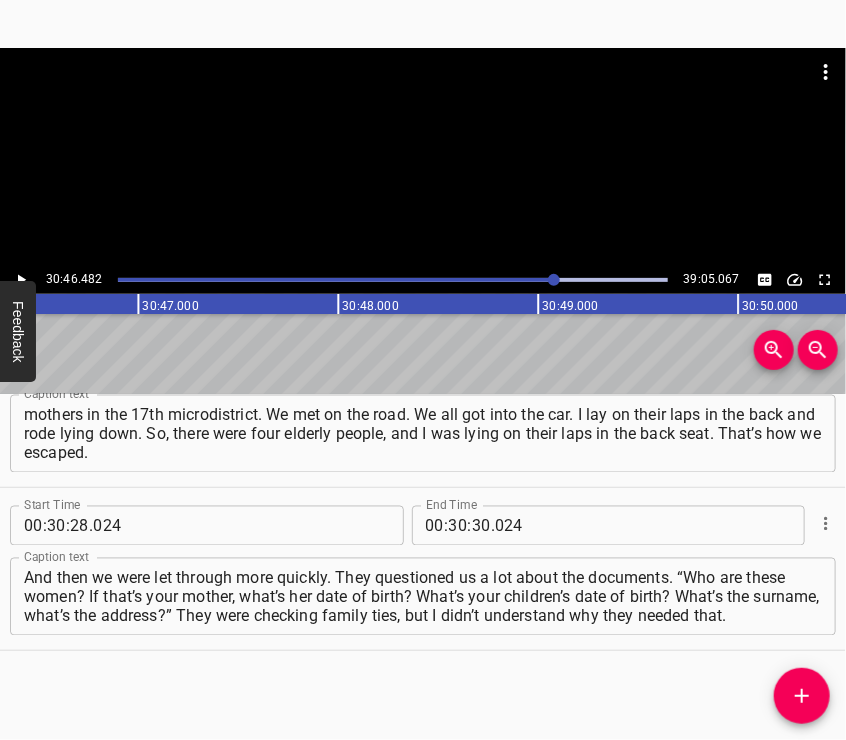 scroll, scrollTop: 0, scrollLeft: 369296, axis: horizontal 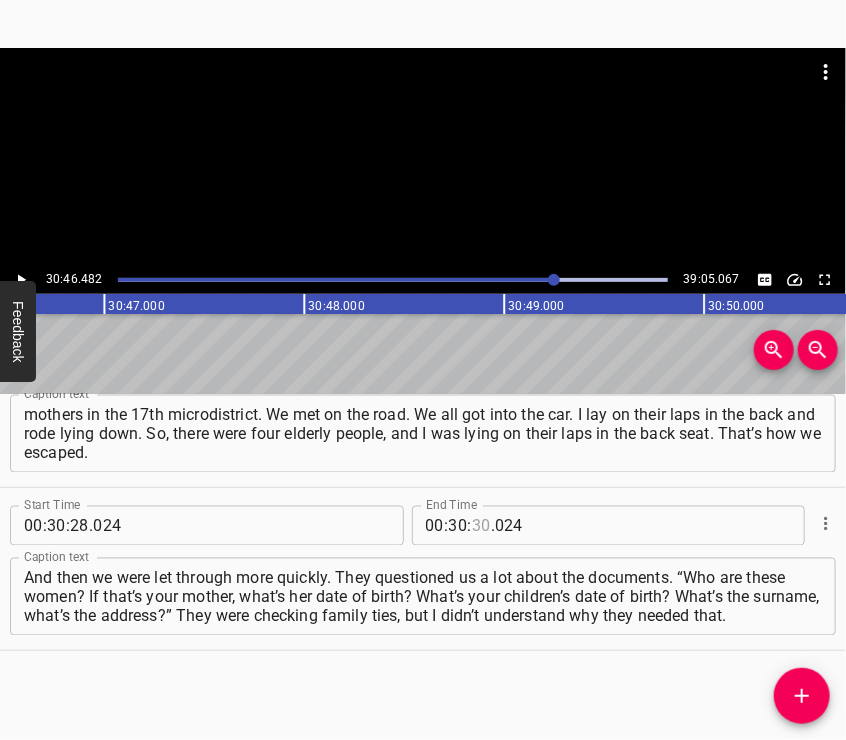 click at bounding box center (481, 526) 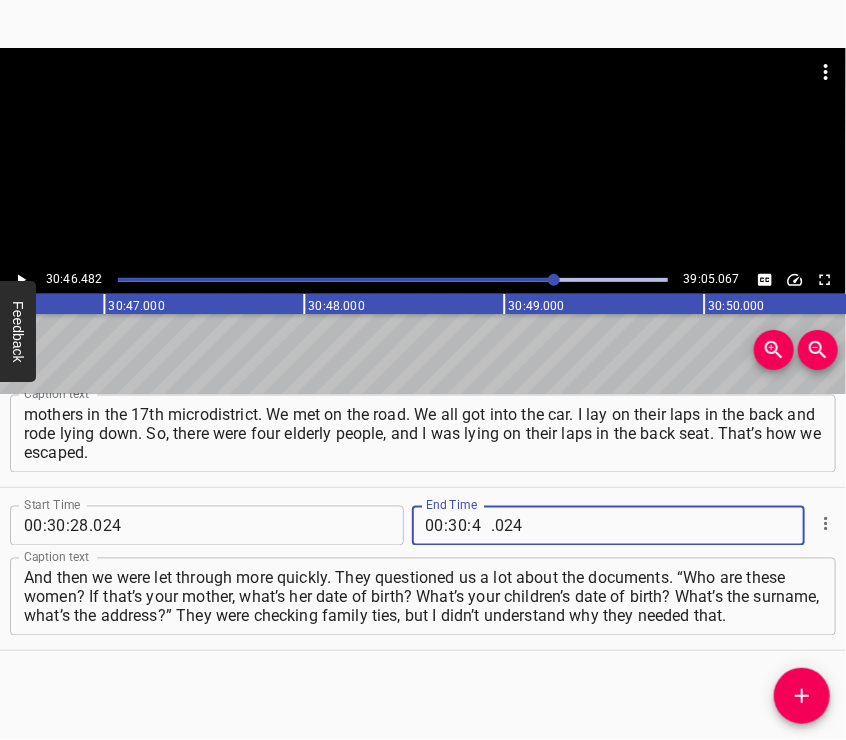 type on "46" 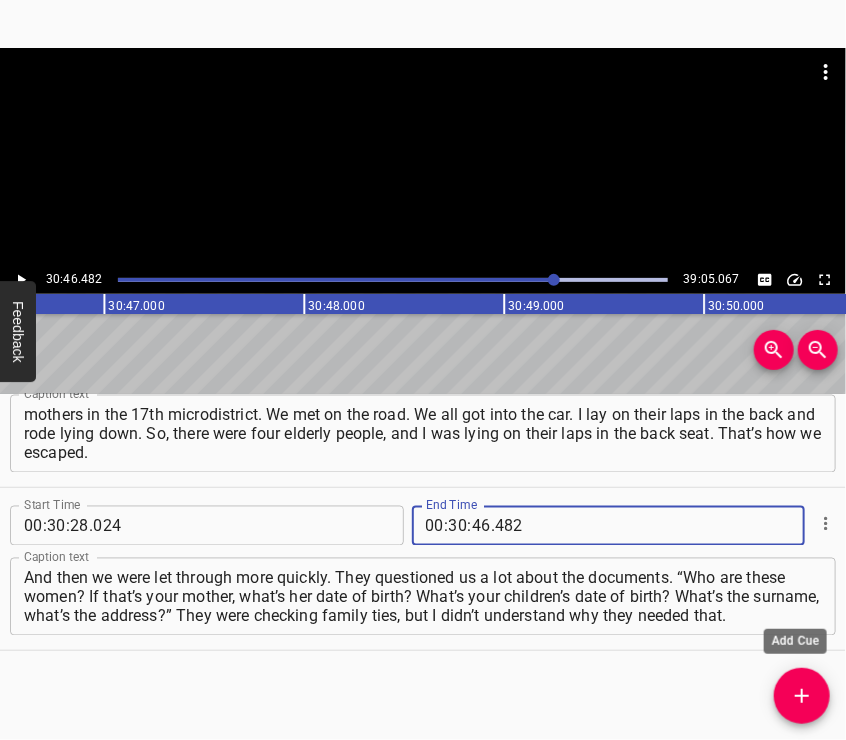 type on "482" 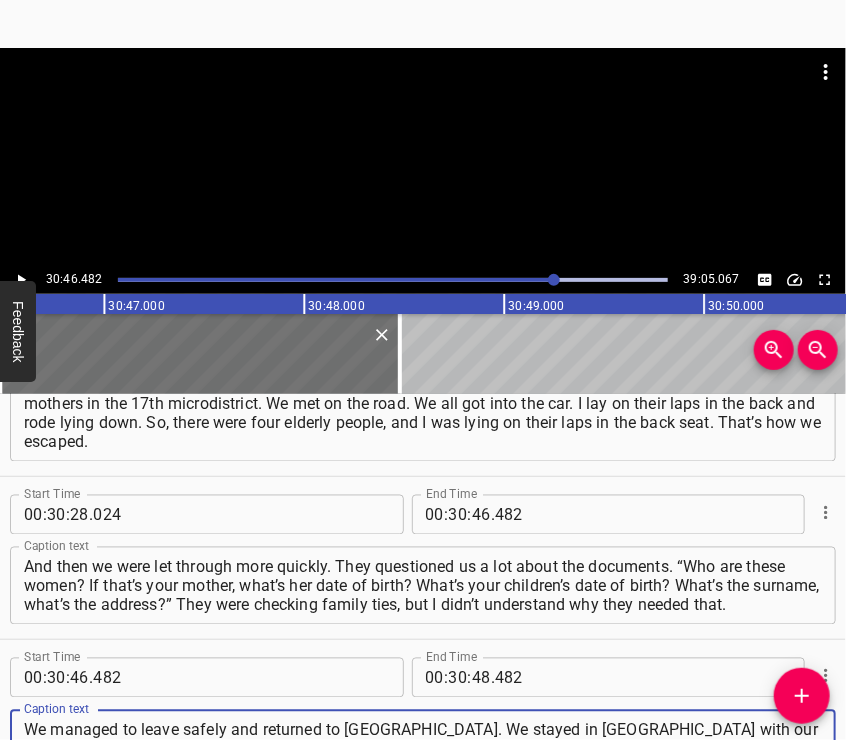 type on "We managed to leave safely and returned to Mangush. We stayed in Mangush with our relatives for five days. There was a humanitarian catastrophe — there was practically no food, but we could still find something. We went from store to store, looking for whatever we could buy. Bread, definitely…" 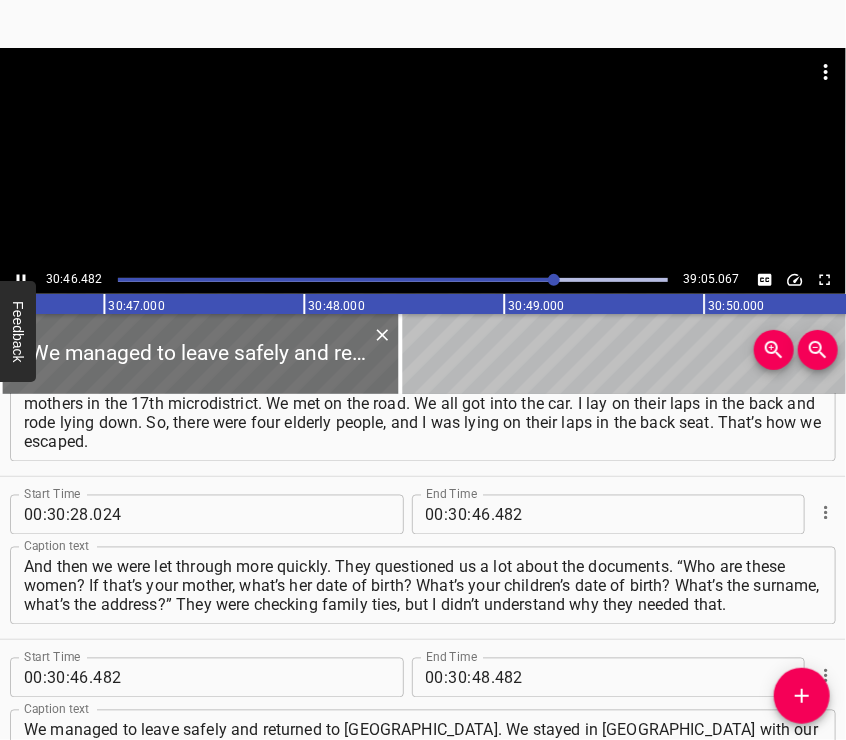 scroll, scrollTop: 13890, scrollLeft: 0, axis: vertical 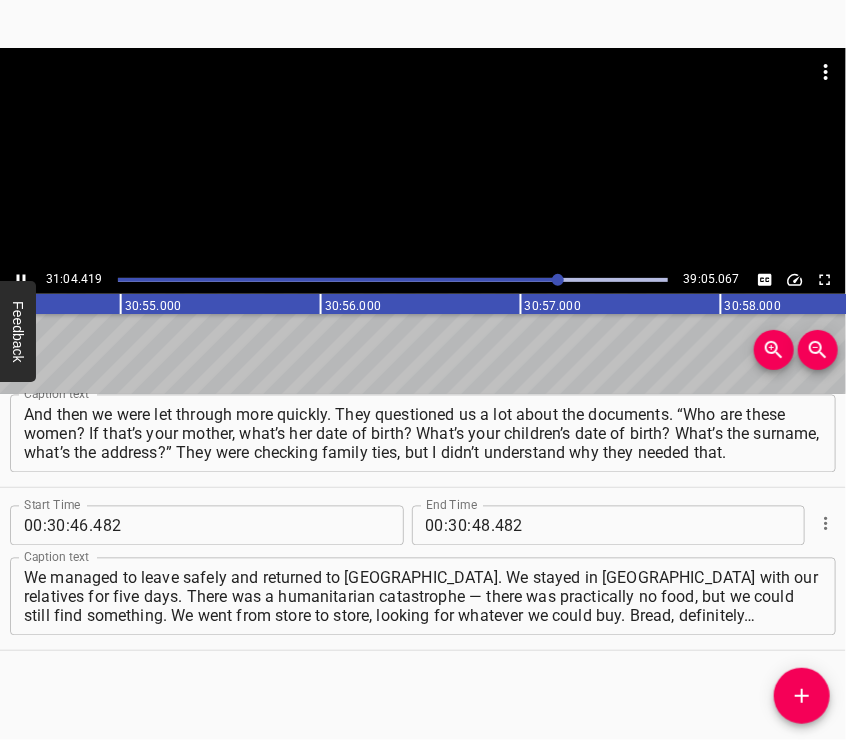 click at bounding box center (423, 157) 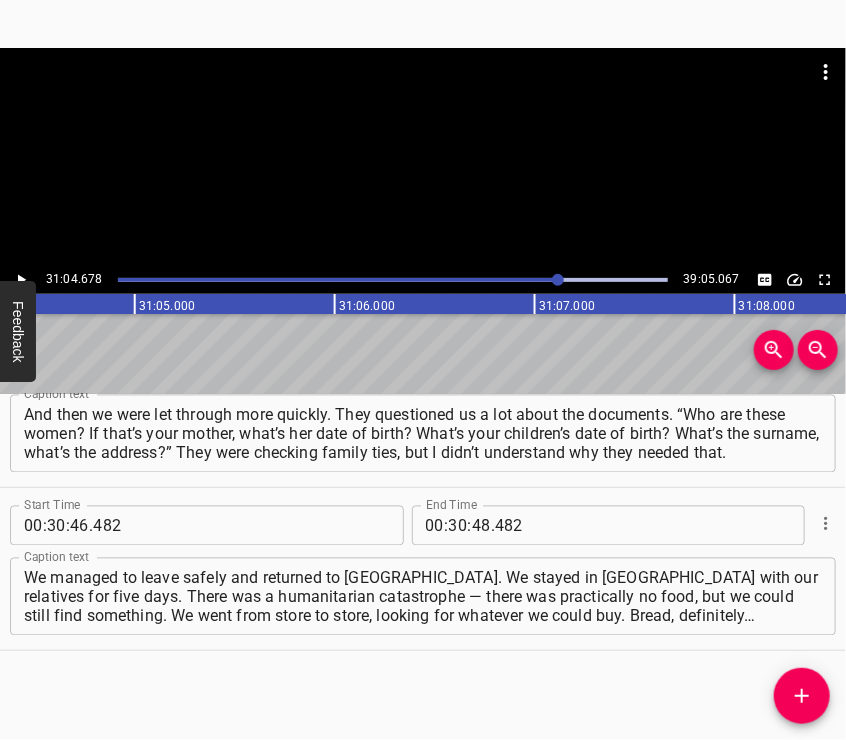 scroll, scrollTop: 0, scrollLeft: 372935, axis: horizontal 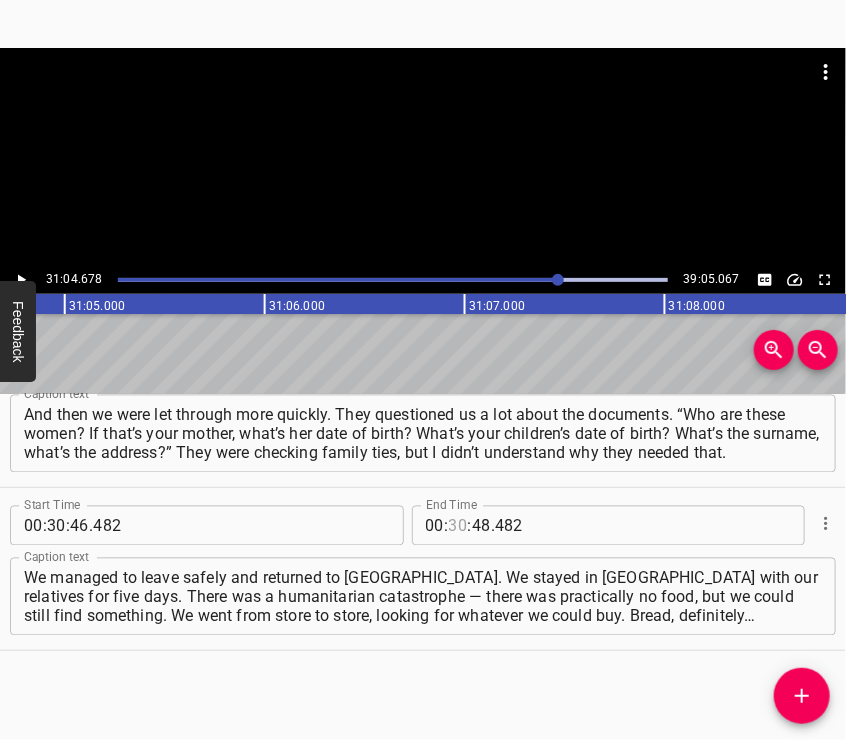 click at bounding box center [458, 526] 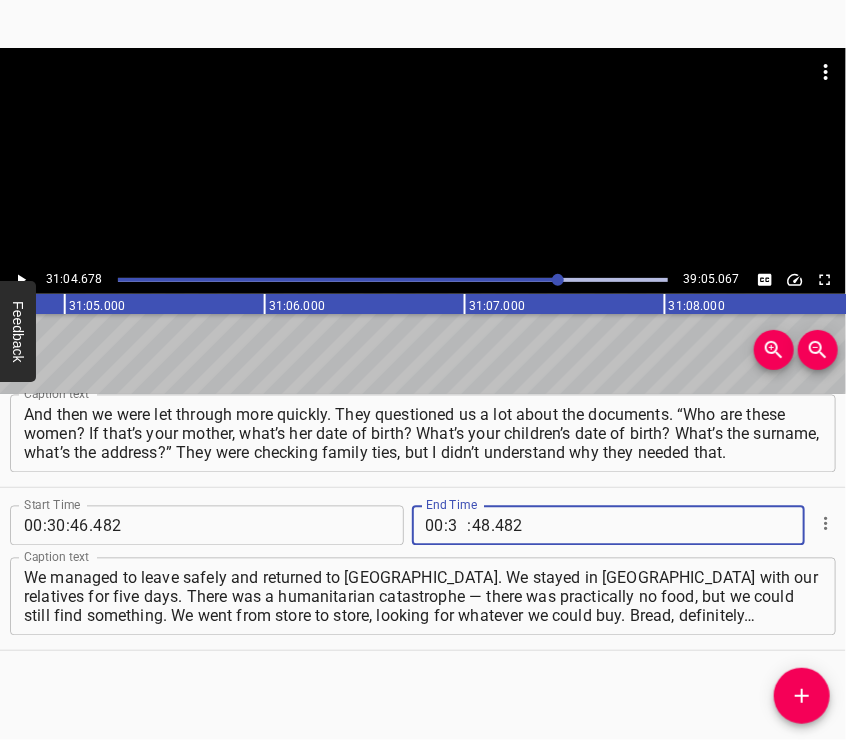 type on "31" 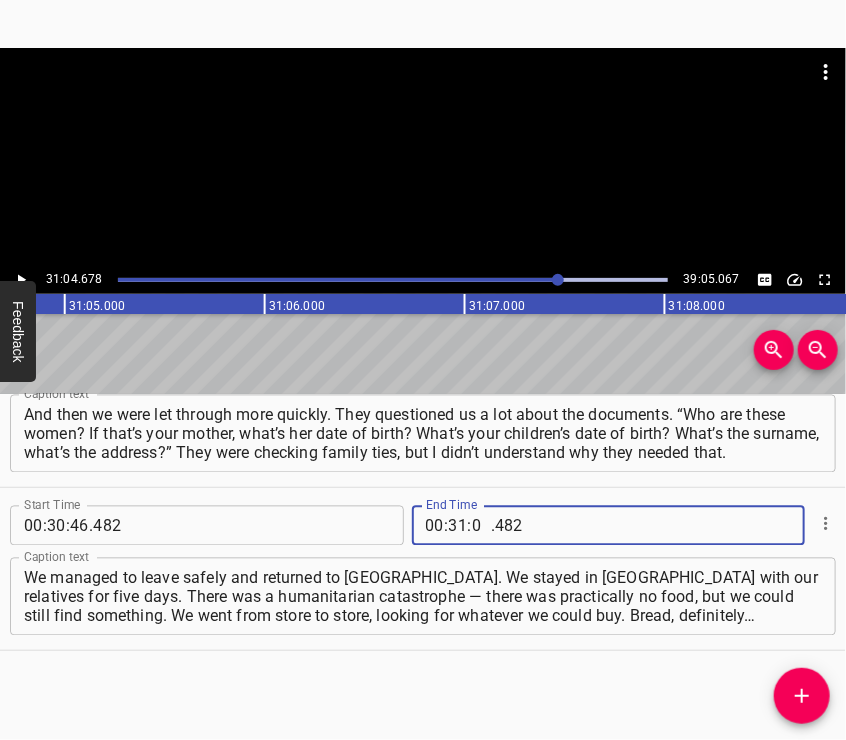 type on "04" 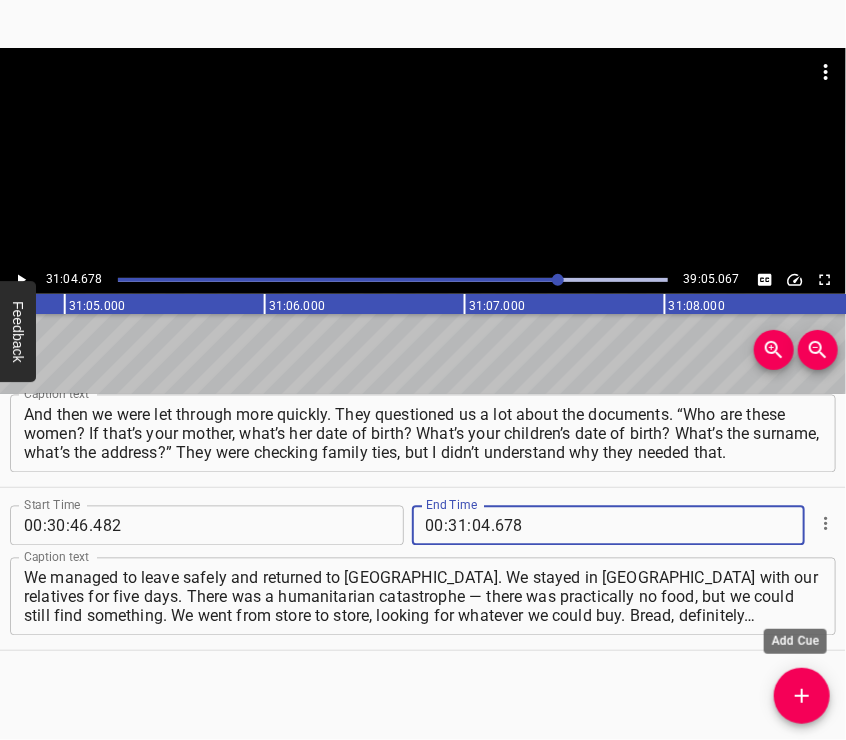 type on "678" 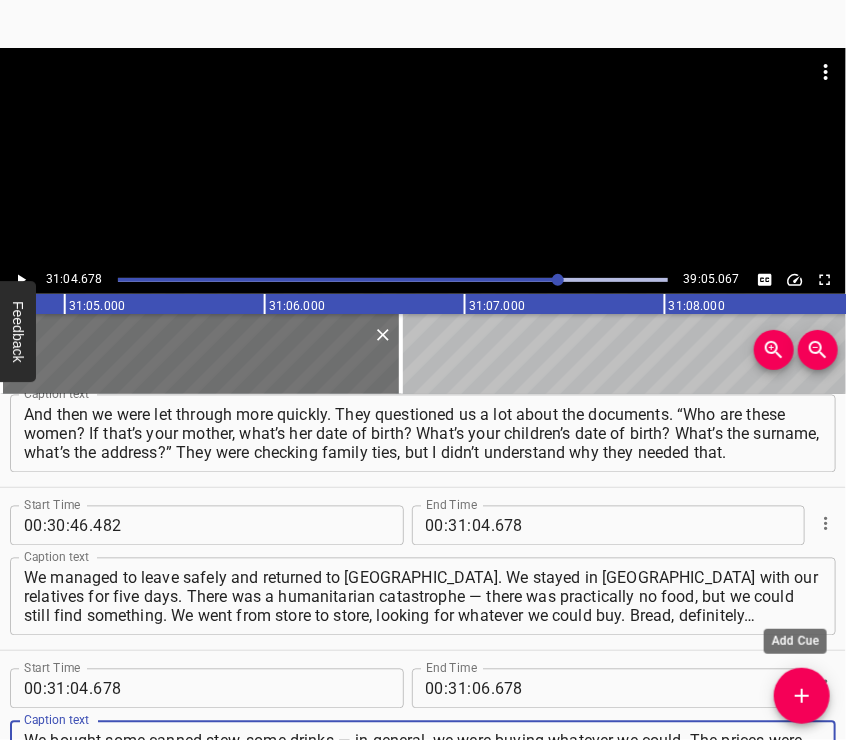 scroll, scrollTop: 13939, scrollLeft: 0, axis: vertical 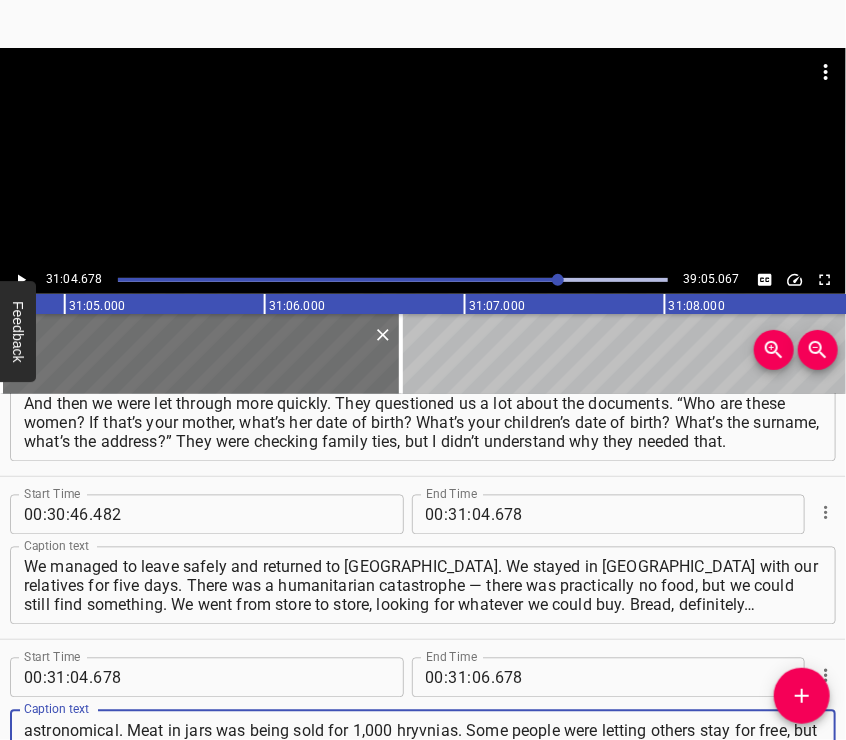 type on "We bought some canned stew, some drinks — in general, we were buying whatever we could. The prices were astronomical. Meat in jars was being sold for 1,000 hryvnias. Some people were letting others stay for free, but others were asking 500 hryvnias for a piece of cottage cheese — I was shocked by that. Mangush was overrun with occupiers." 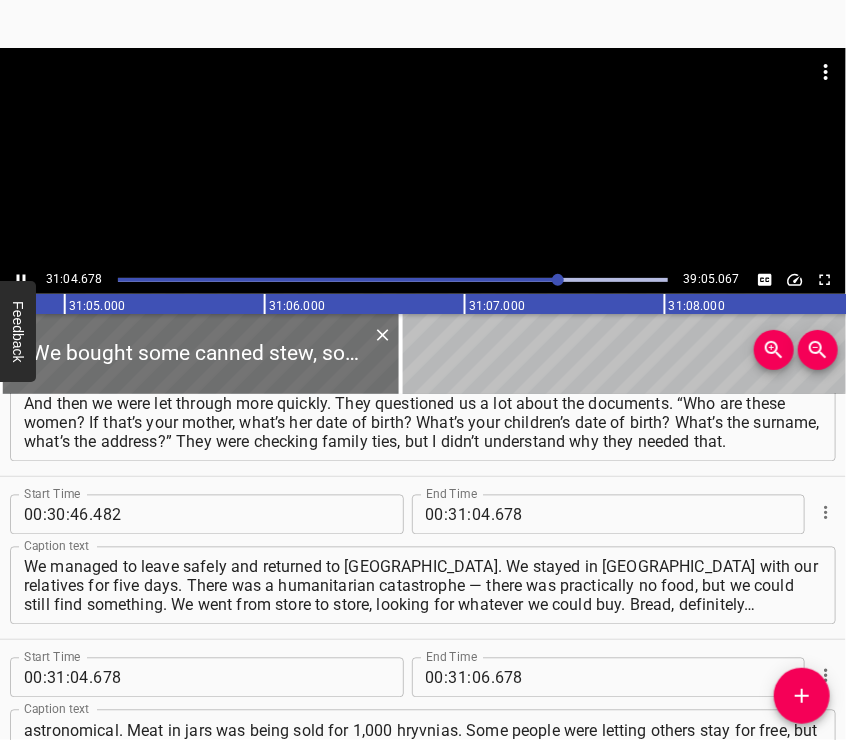scroll, scrollTop: 14036, scrollLeft: 0, axis: vertical 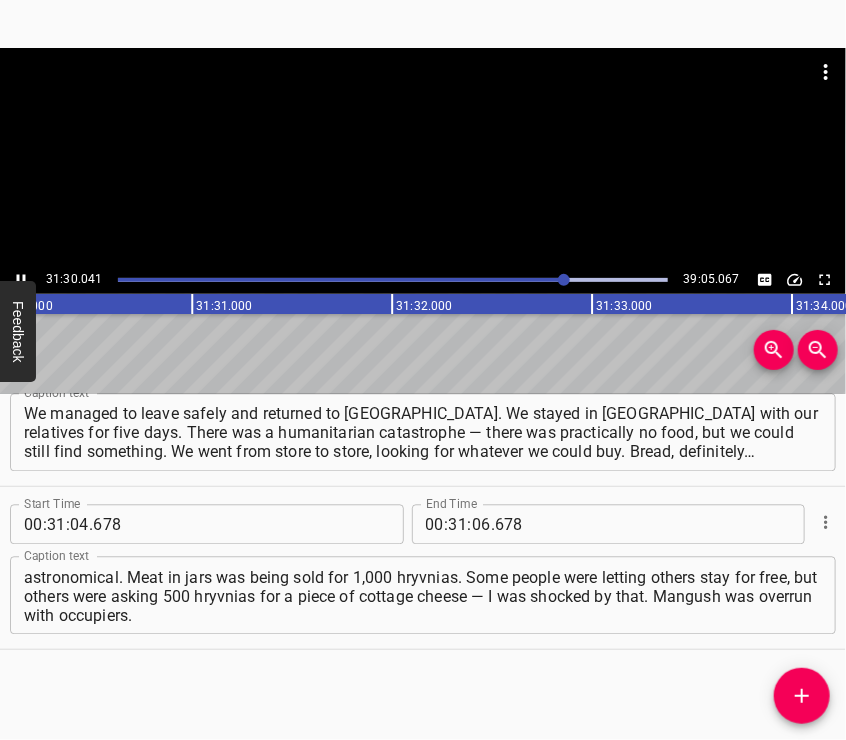 click at bounding box center [423, 157] 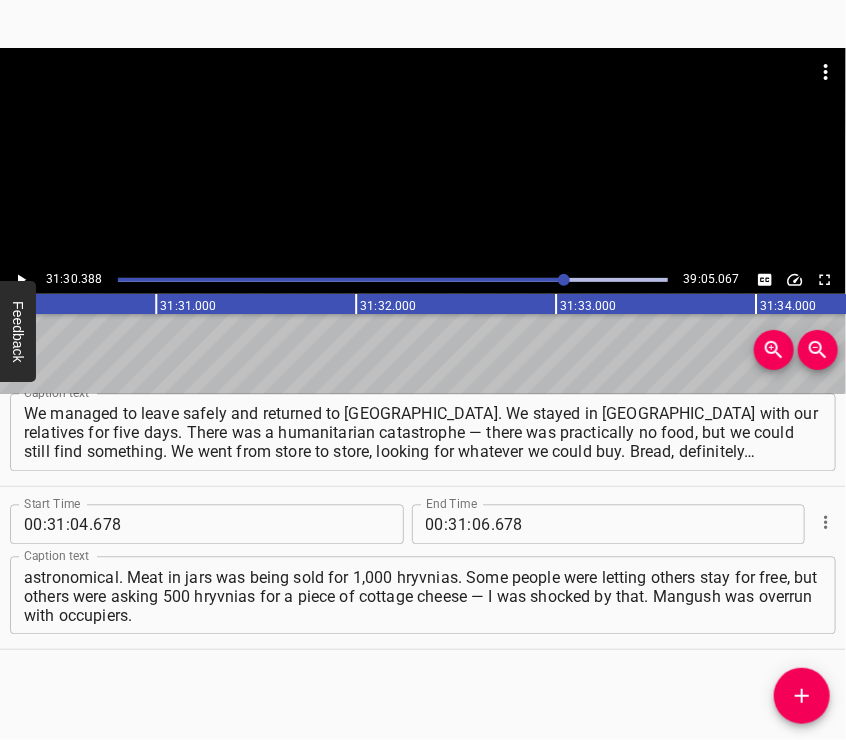 scroll, scrollTop: 0, scrollLeft: 378077, axis: horizontal 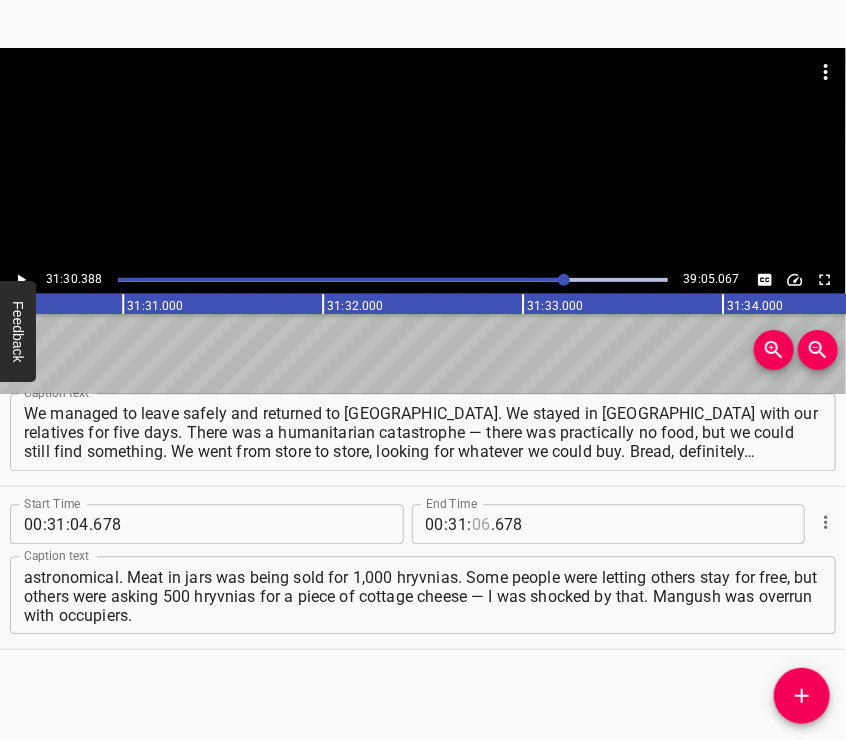 click at bounding box center (481, 525) 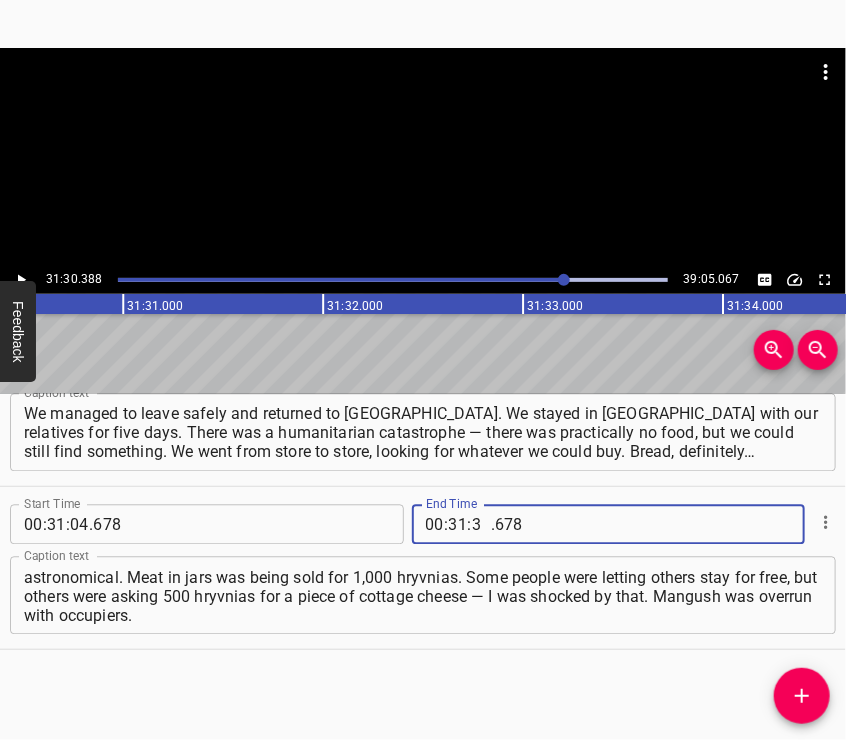 type on "30" 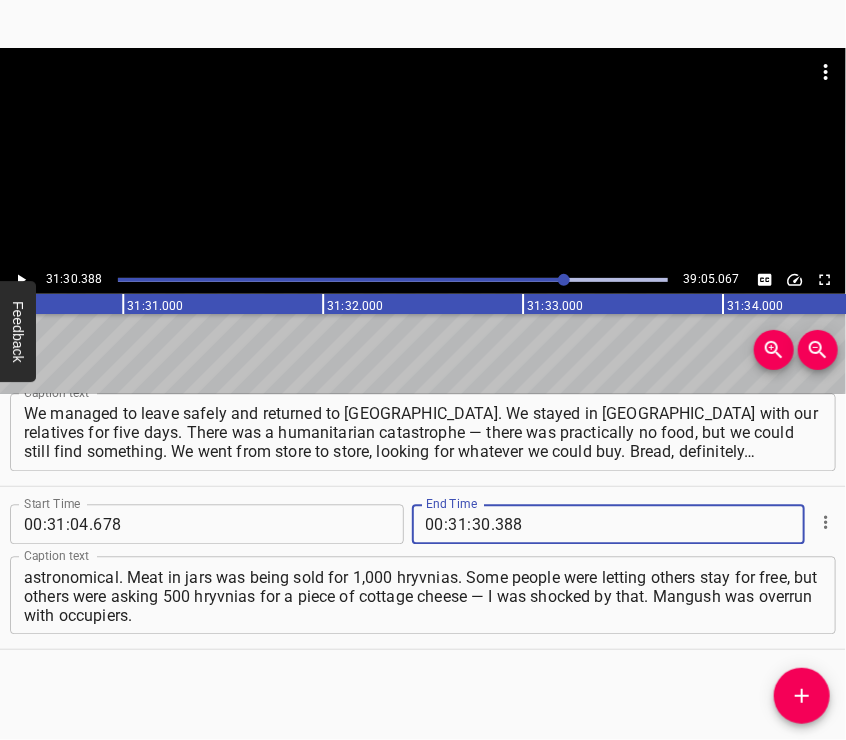 type on "388" 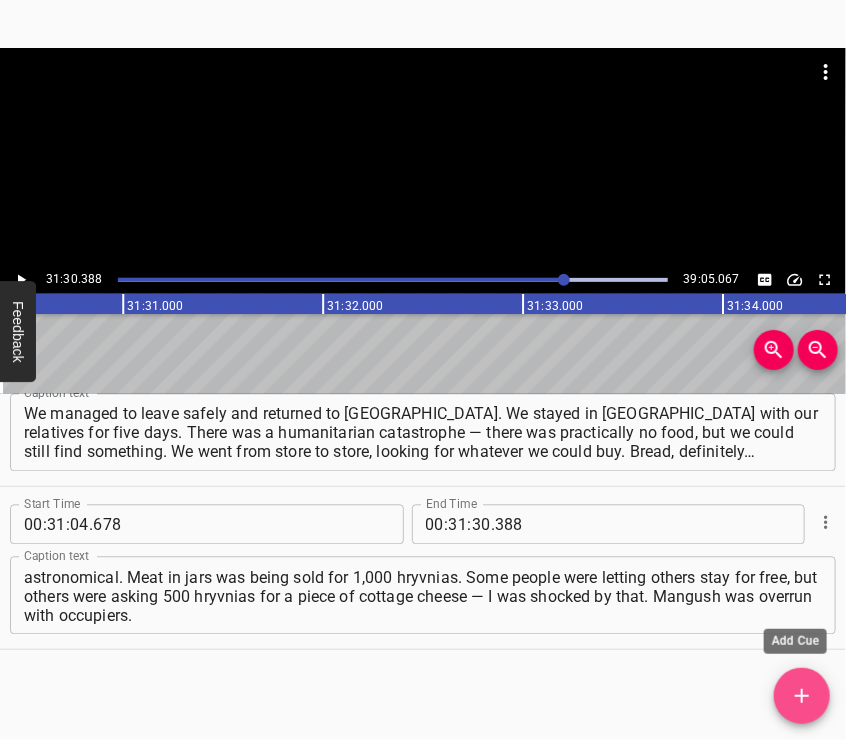 click 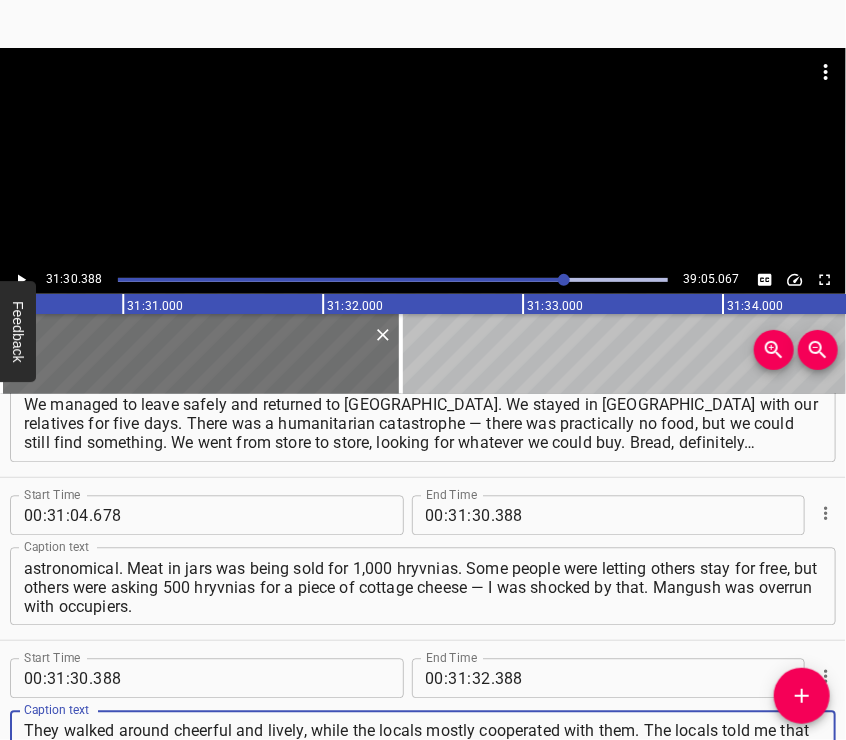 type on "They walked around cheerful and lively, while the locals mostly cooperated with them. The locals told me that when the russians entered through Mangush, a few shells were thrown at them by the local population. They landed somewhere nearby, and one girl even died. The russians didn’t face any resistance." 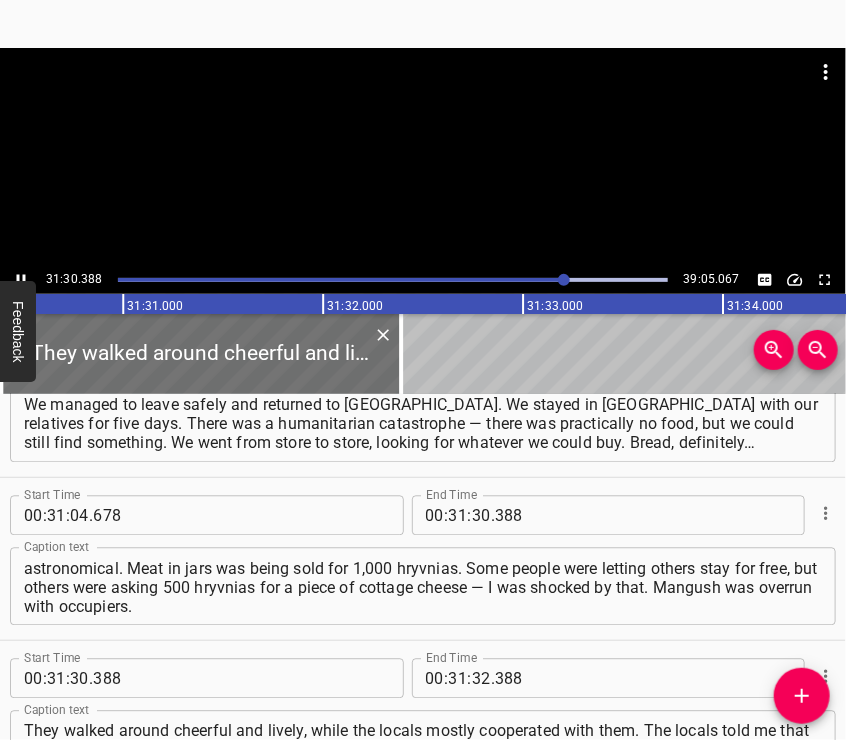 scroll, scrollTop: 14180, scrollLeft: 0, axis: vertical 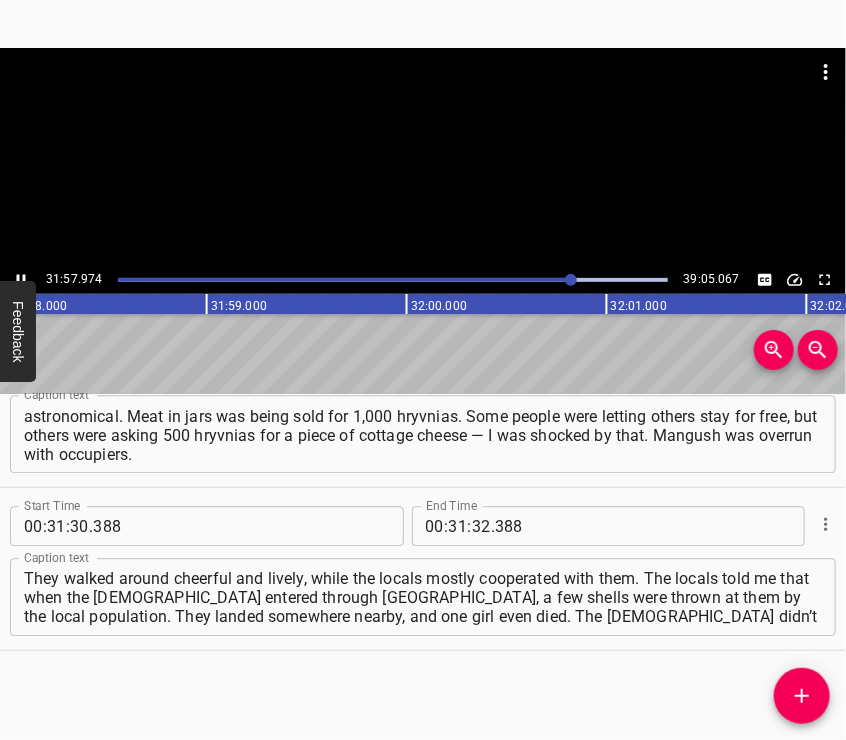 click at bounding box center (423, 157) 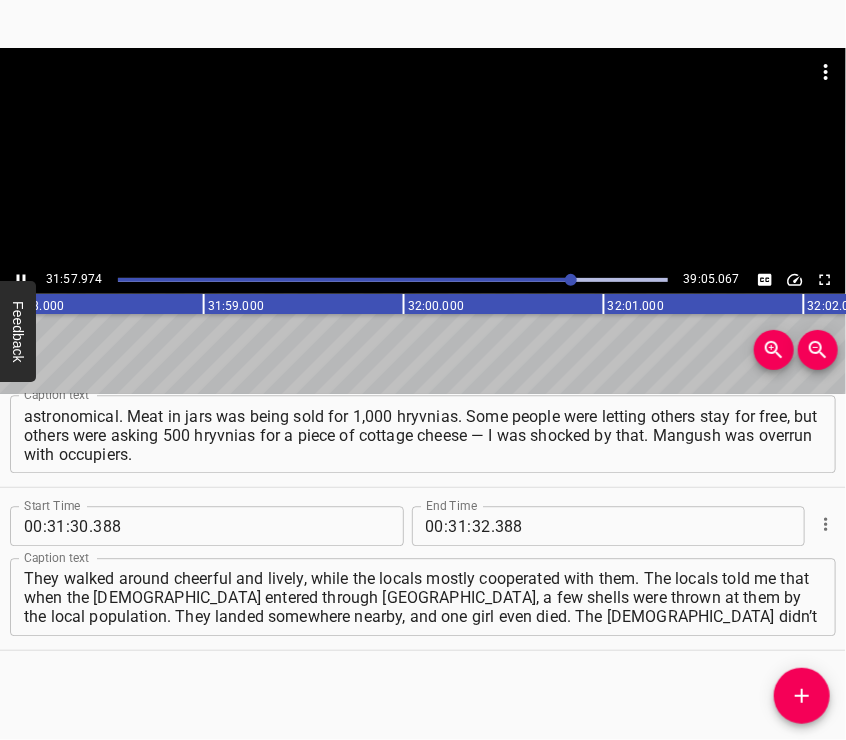 scroll, scrollTop: 0, scrollLeft: 383634, axis: horizontal 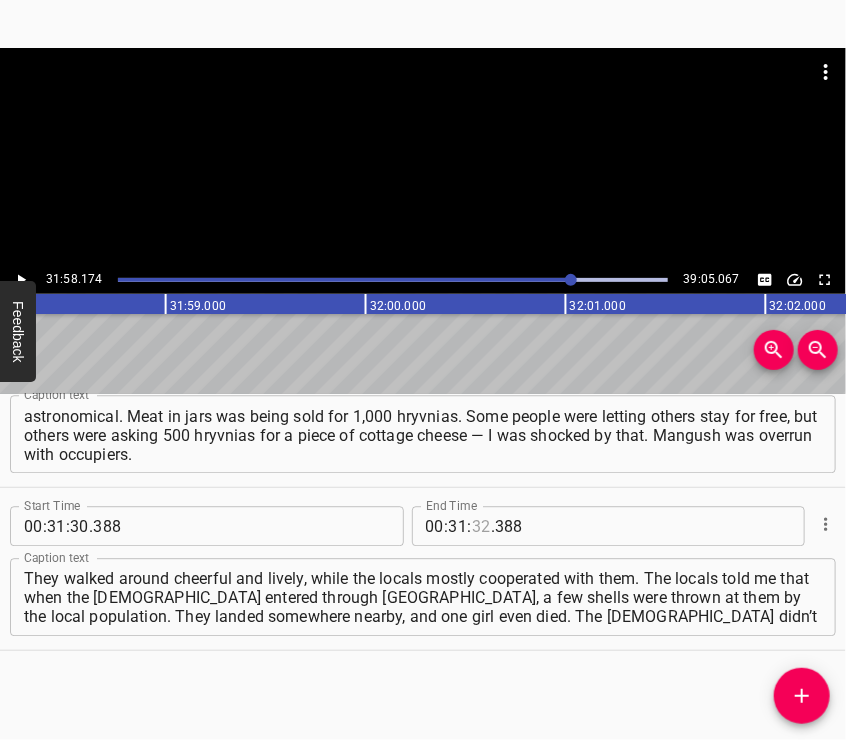 click at bounding box center [481, 526] 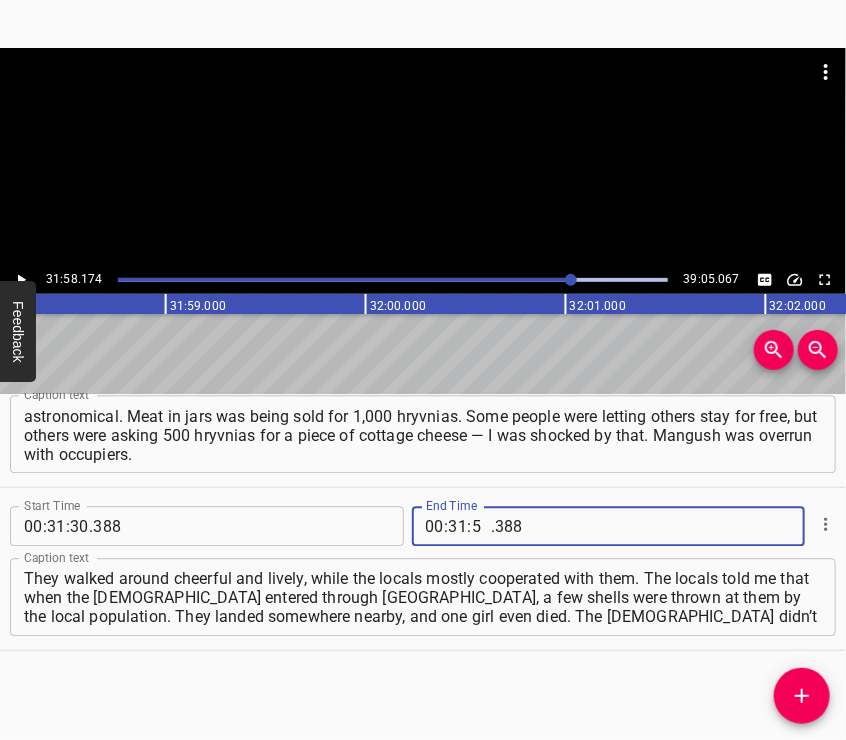type on "58" 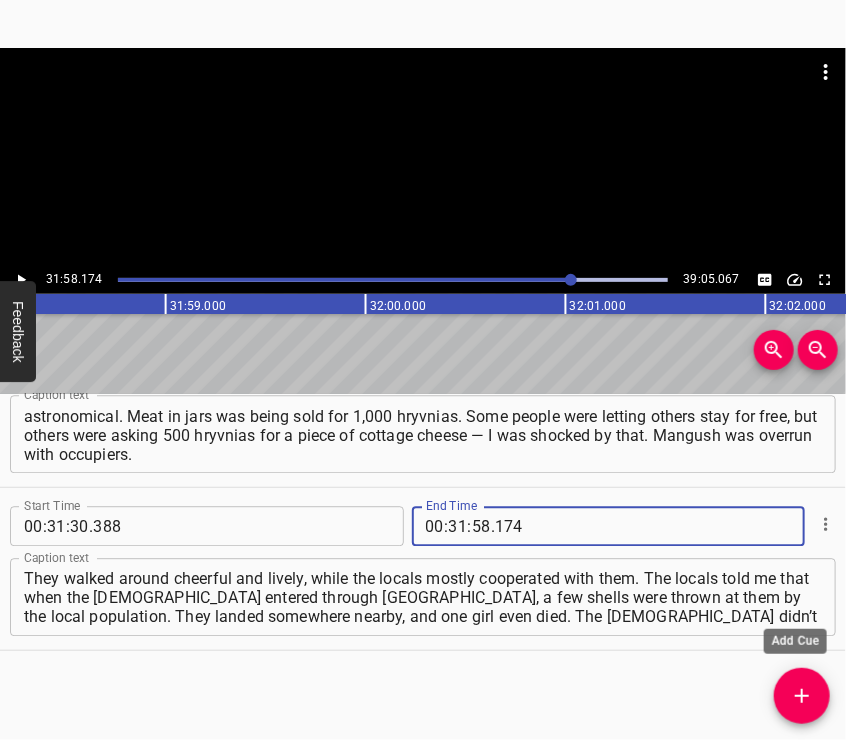 type on "174" 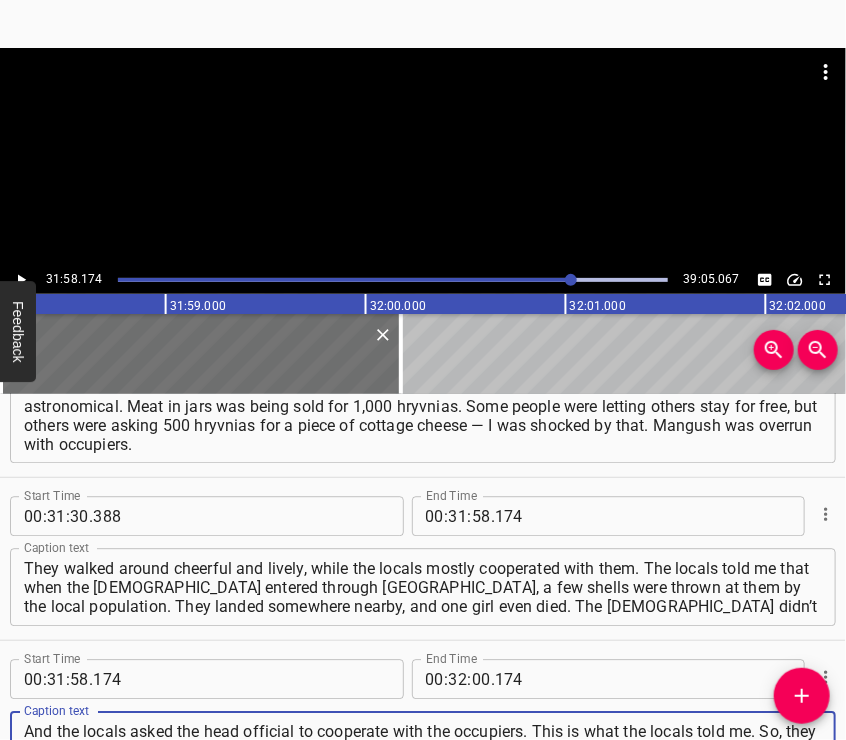 type on "And the locals asked the head official to cooperate with the occupiers. This is what the locals told me. So, they all started cooperating right away. All those days we were trying to find a car to take us toward free Ukraine — we didn’t want to stay there. Through my neighbor — this girl — and through her contacts," 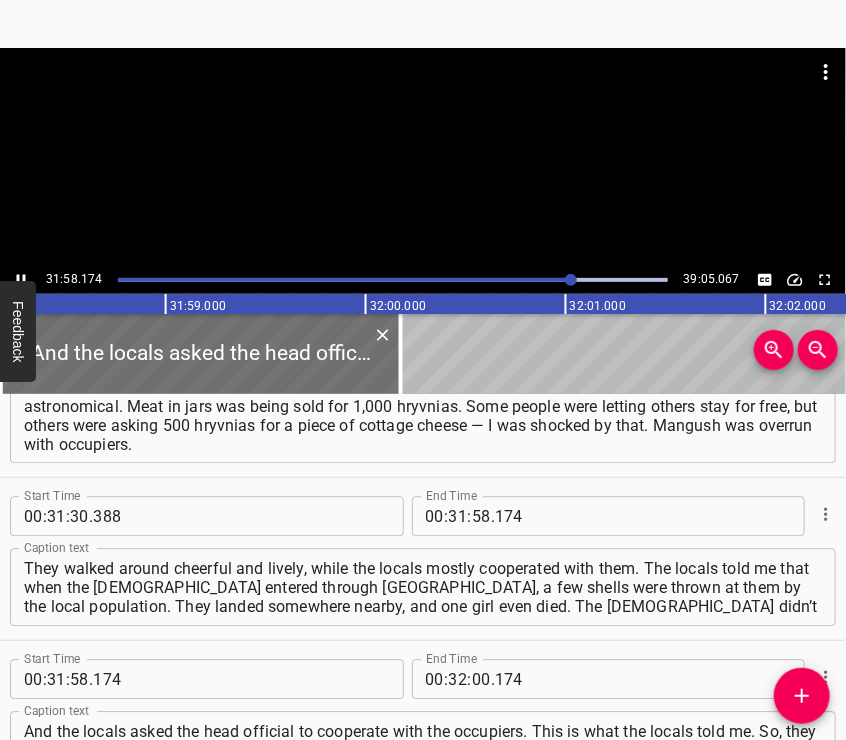 scroll, scrollTop: 14361, scrollLeft: 0, axis: vertical 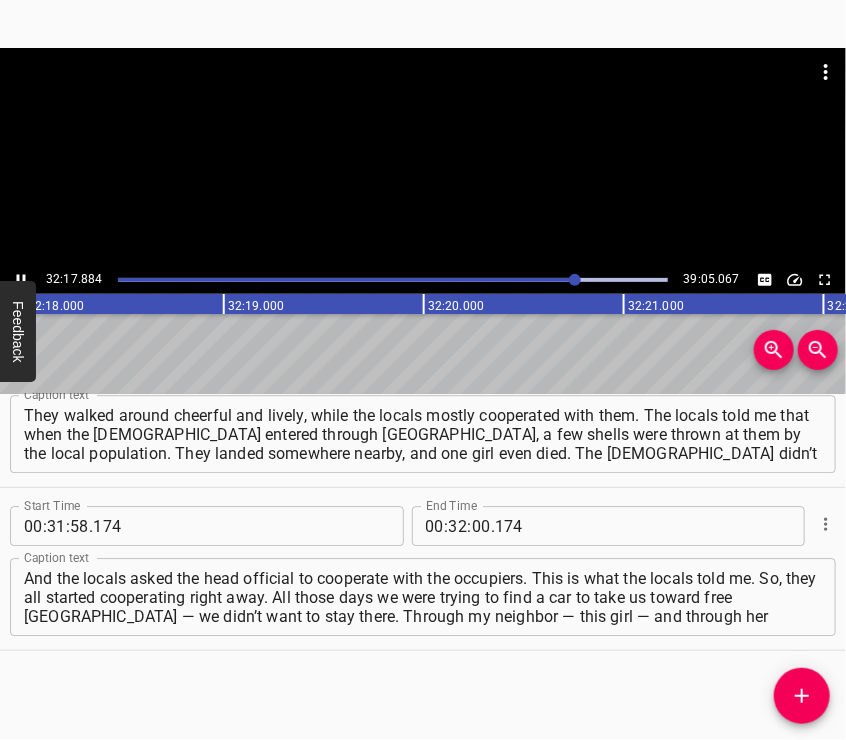 click at bounding box center [423, 157] 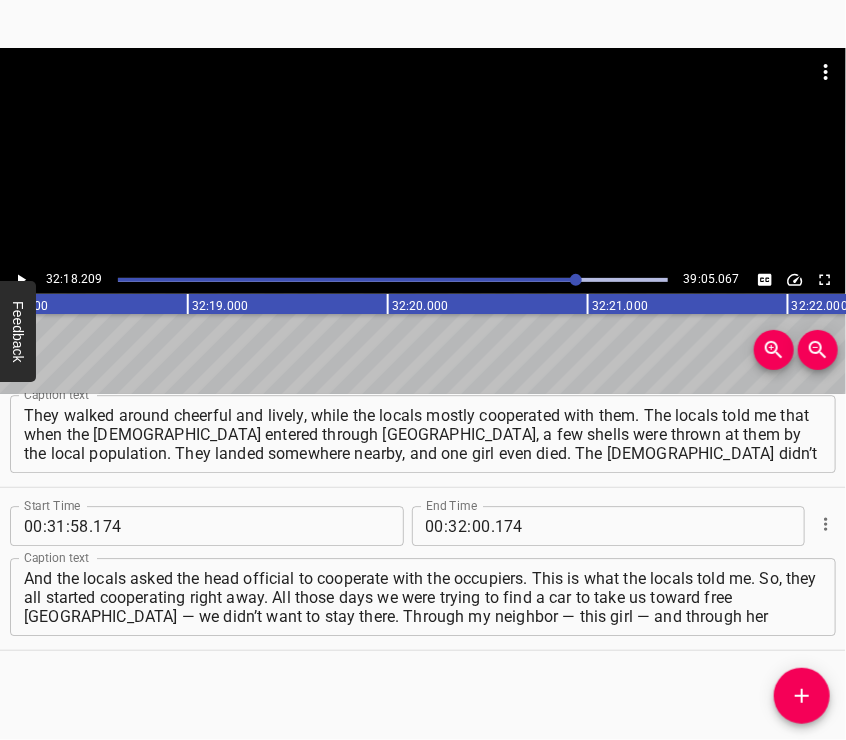 scroll, scrollTop: 0, scrollLeft: 387641, axis: horizontal 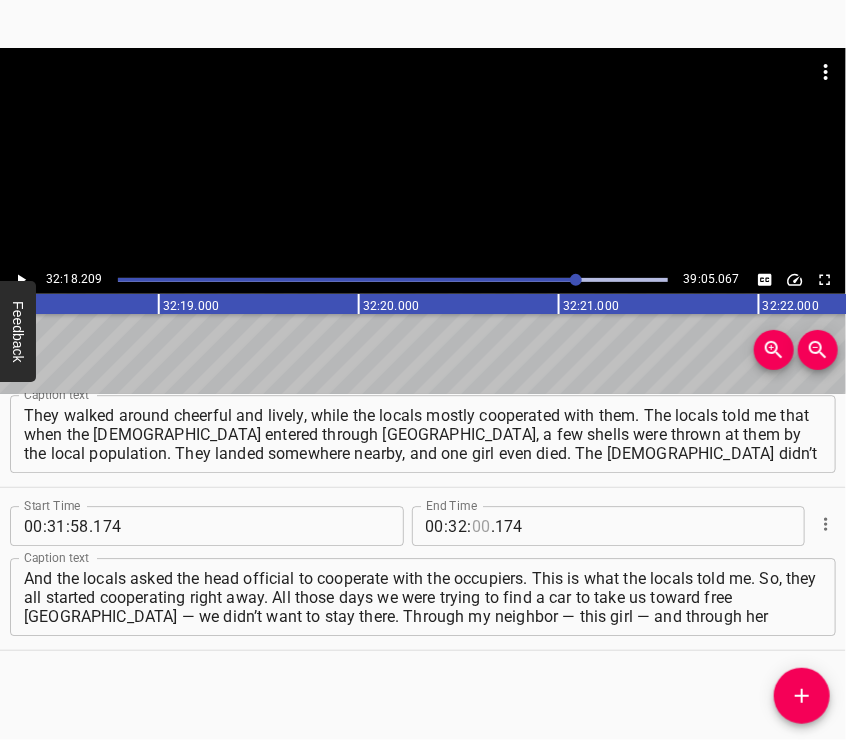 click at bounding box center (481, 526) 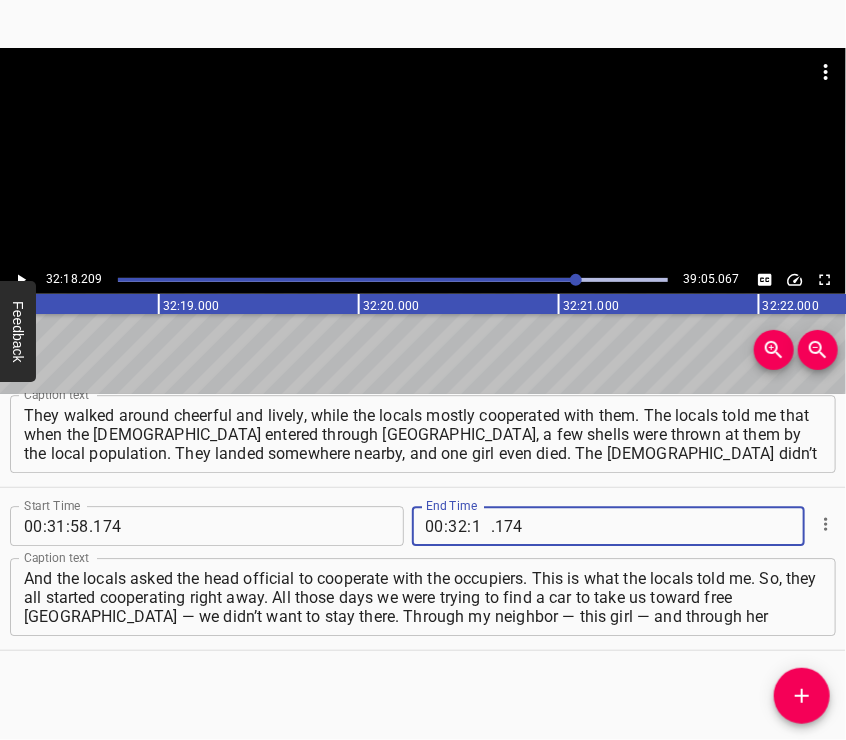 type on "18" 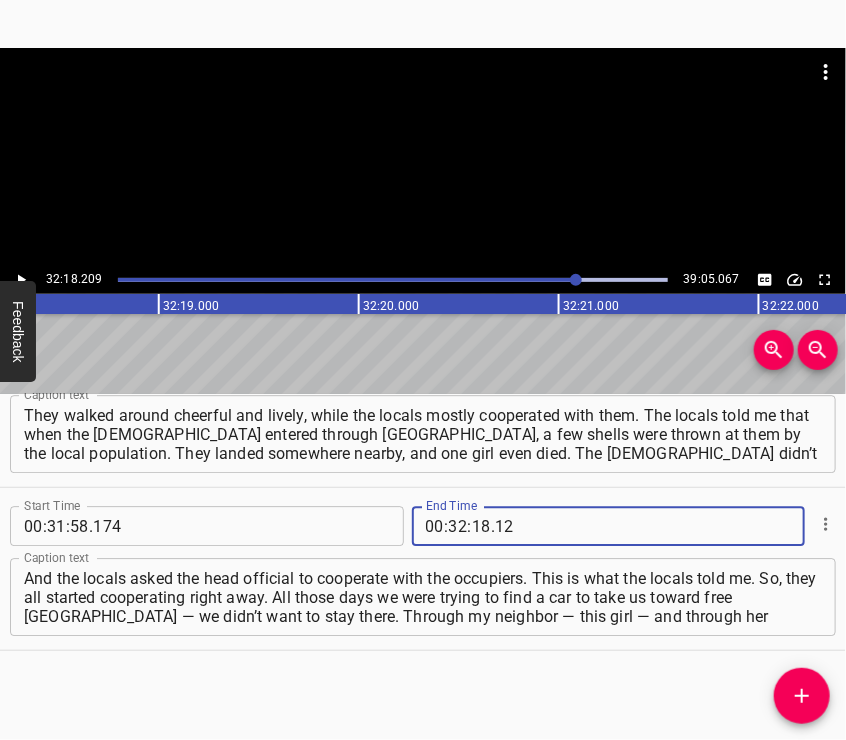type on "1" 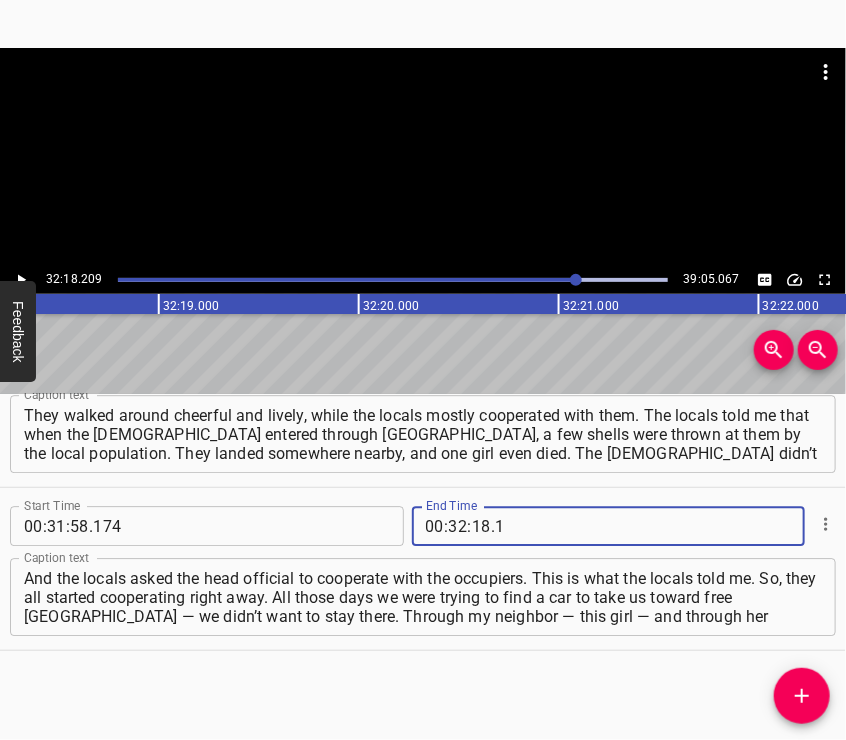 type 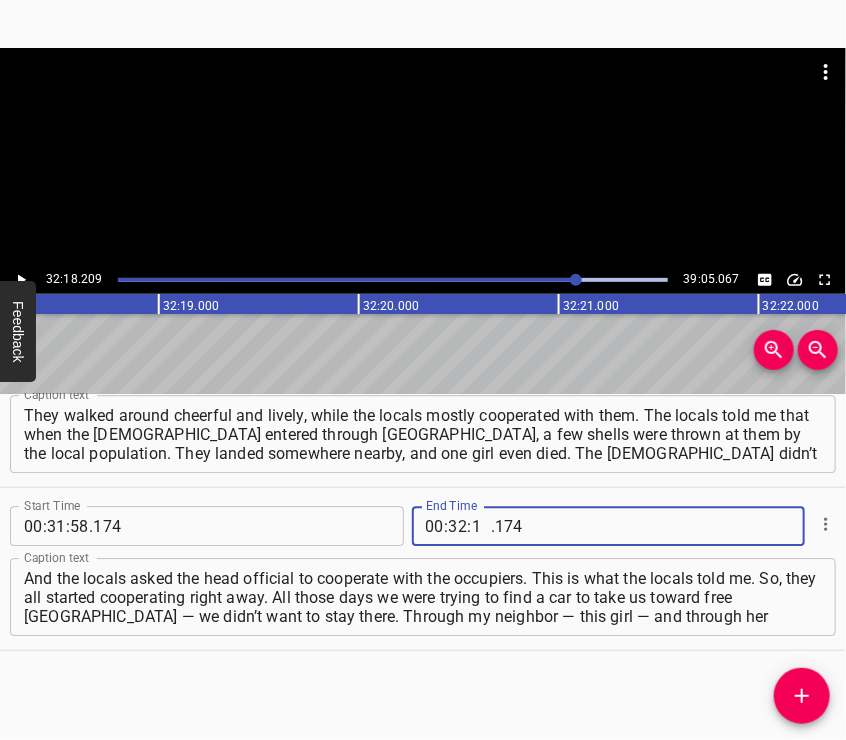 type on "18" 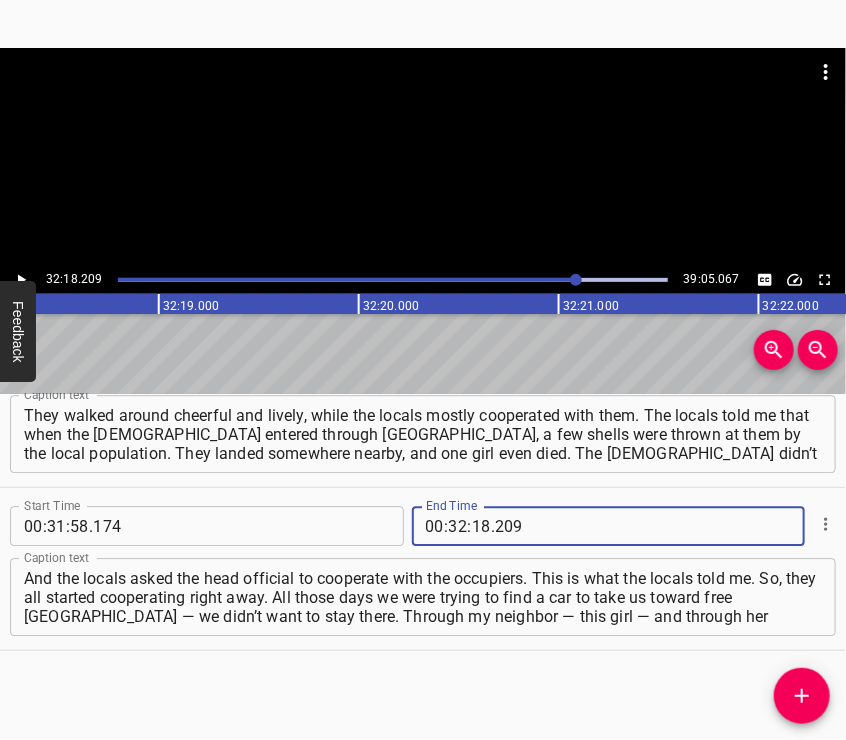 type on "209" 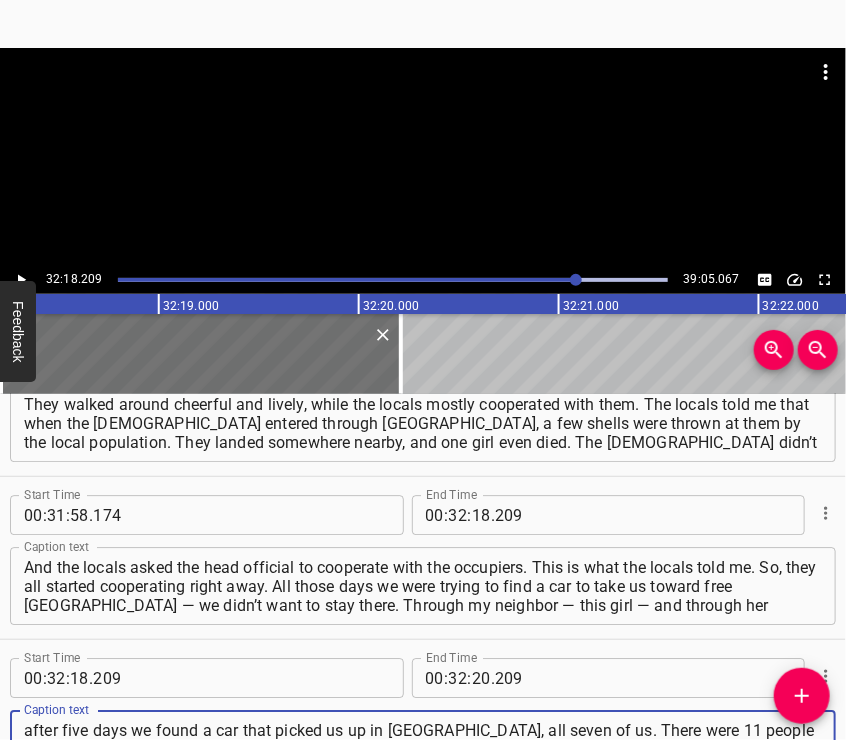 type on "after five days we found a car that picked us up in Mangush, all seven of us. There were 11 people in a passenger car, ranging in age from 2 to 92. Women and my teenage son. There were also two dogs and a hamster. We were towing a horse trailer behind the car. A horse trailer is a vehicle for transporting horses." 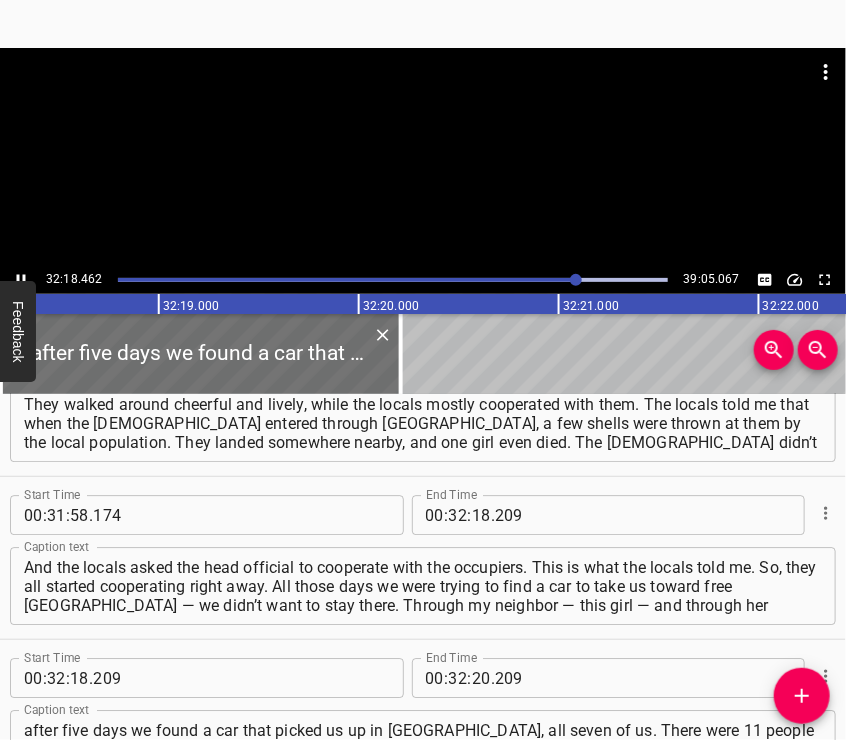 scroll, scrollTop: 14580, scrollLeft: 0, axis: vertical 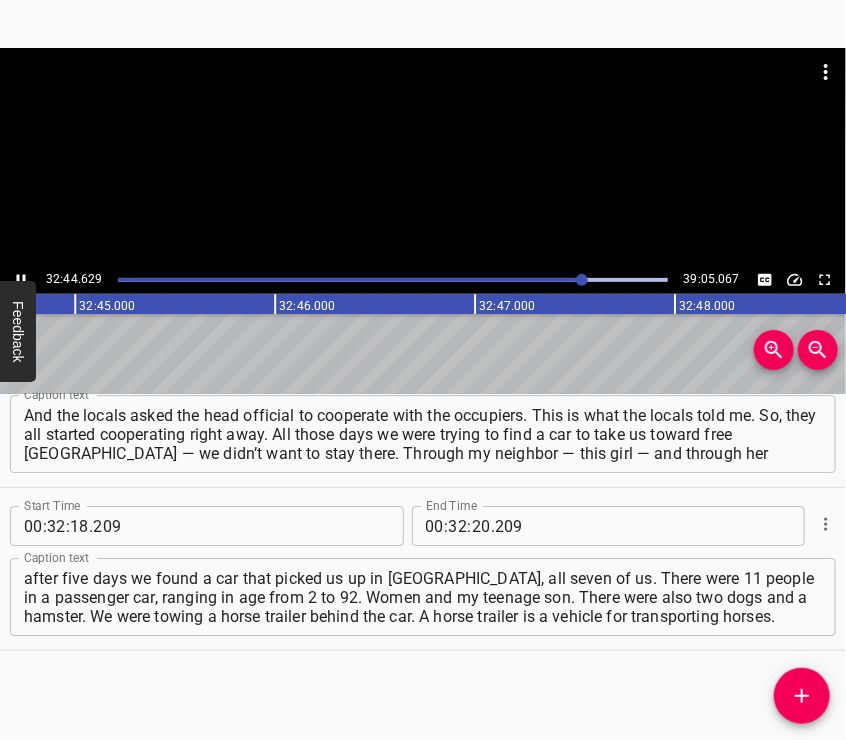 click at bounding box center (423, 157) 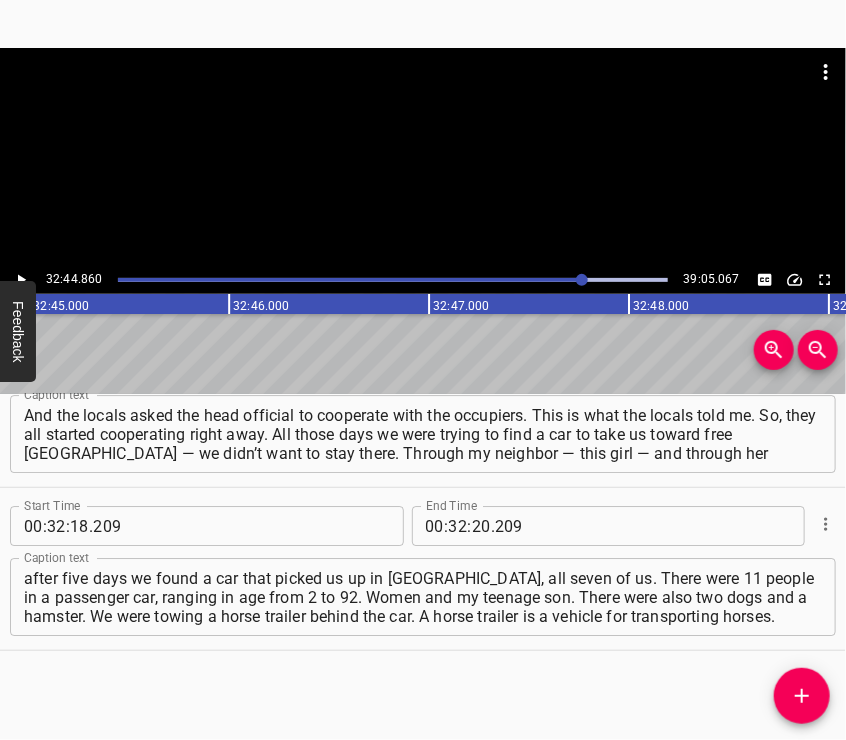 scroll, scrollTop: 0, scrollLeft: 392972, axis: horizontal 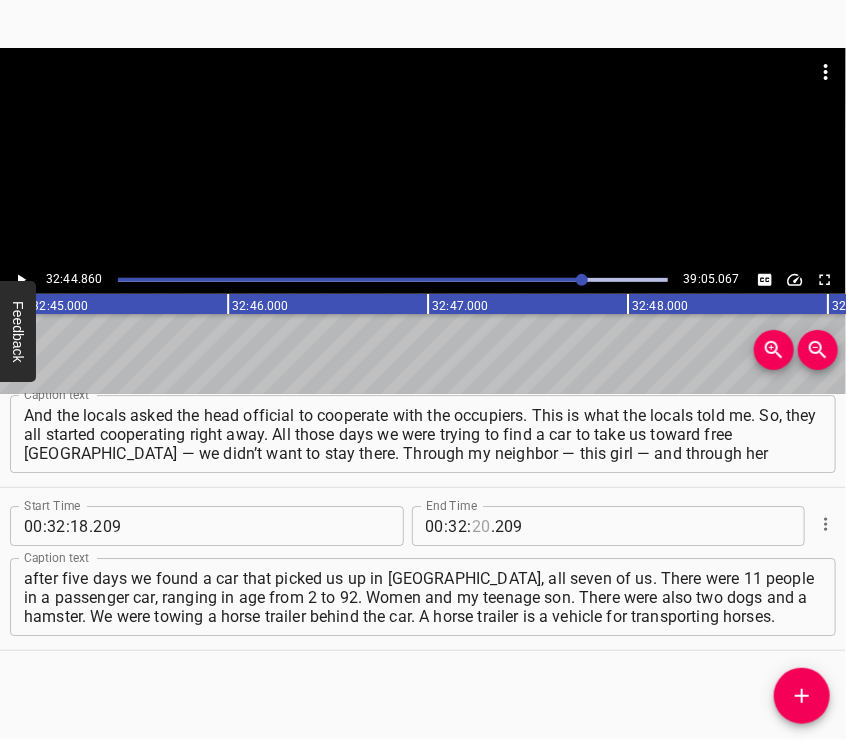 click at bounding box center [481, 526] 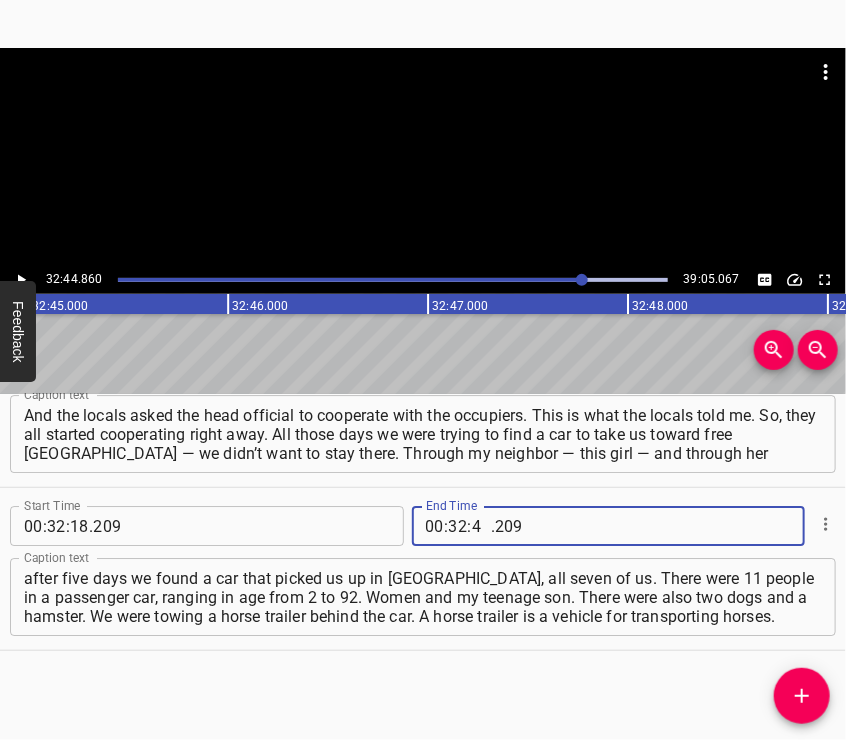 type on "44" 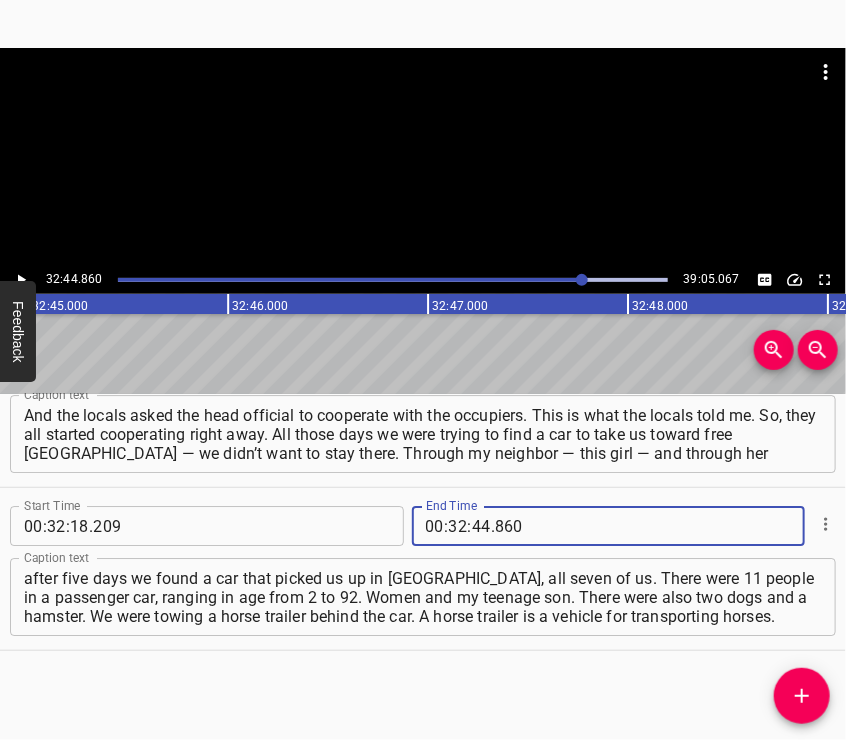 type on "860" 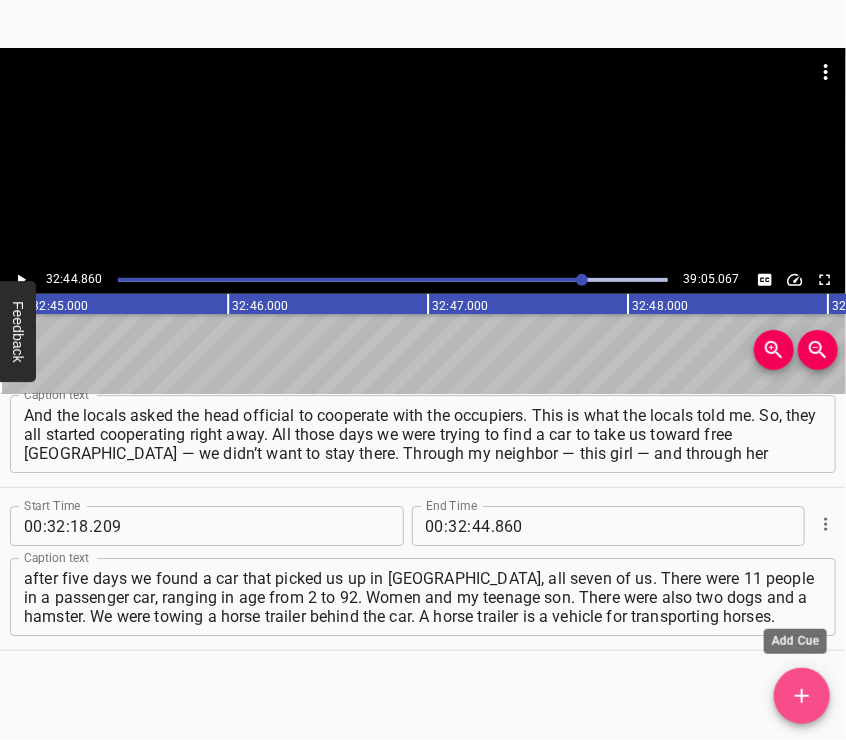 drag, startPoint x: 806, startPoint y: 679, endPoint x: 756, endPoint y: 545, distance: 143.02448 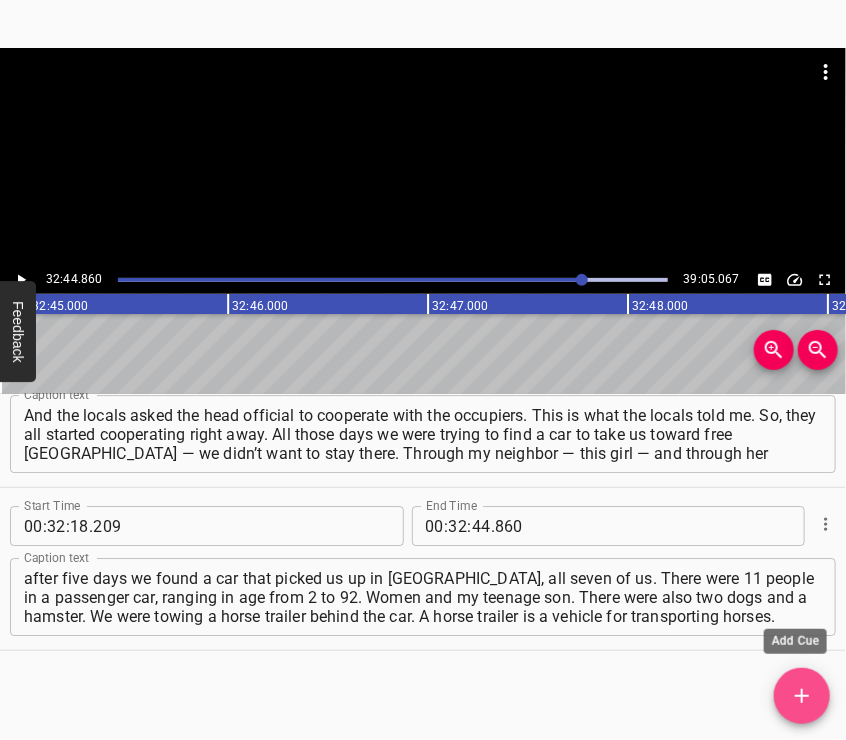click at bounding box center [802, 696] 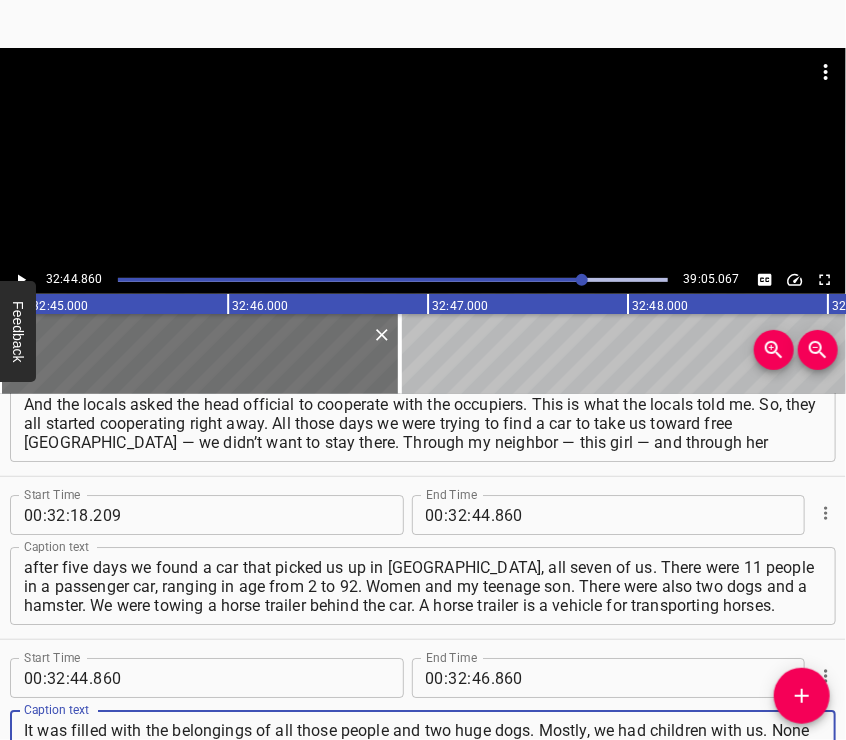 type on "It was filled with the belongings of all those people and two huge dogs. Mostly, we had children with us. None of us knew each other. Most of them were complete strangers who, by fate, ended up in the same car and on the same journey. We drove to Zaporizhzhia for about 15 hours. We were lucky — we made it" 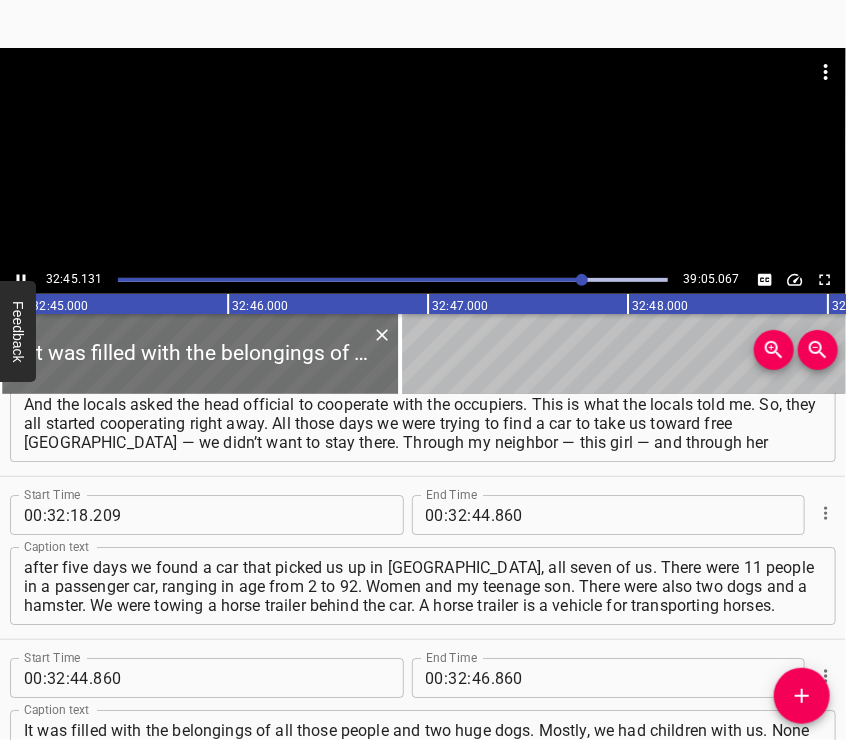 scroll, scrollTop: 14669, scrollLeft: 0, axis: vertical 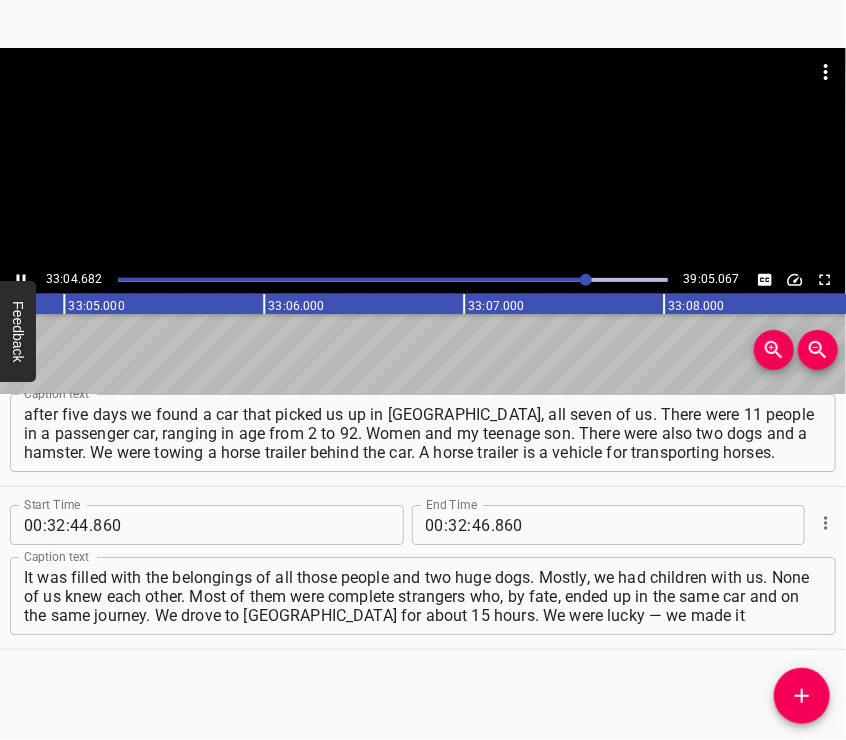 click at bounding box center [423, 157] 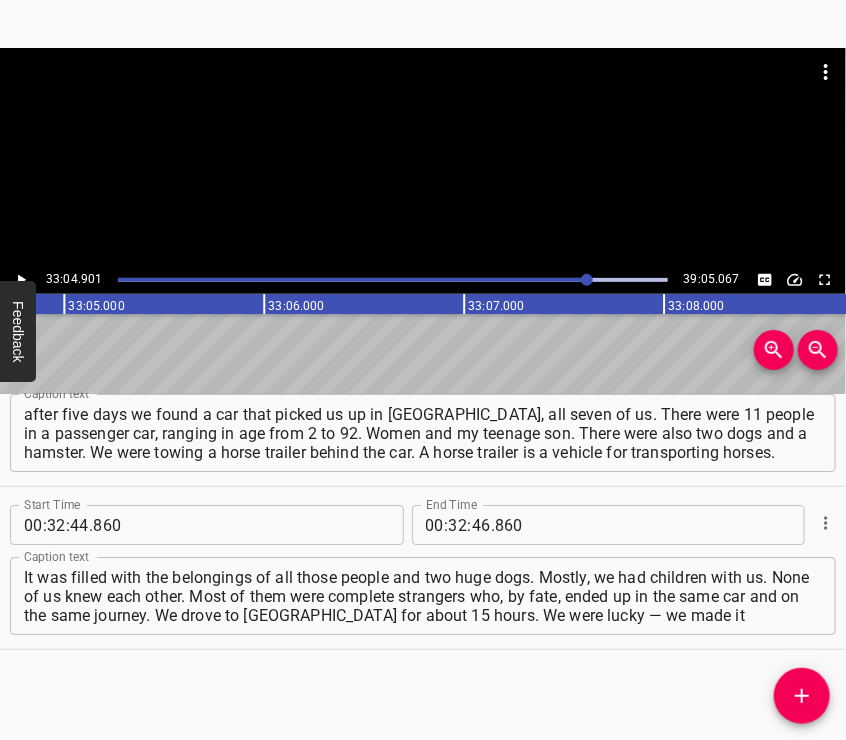 scroll, scrollTop: 0, scrollLeft: 396980, axis: horizontal 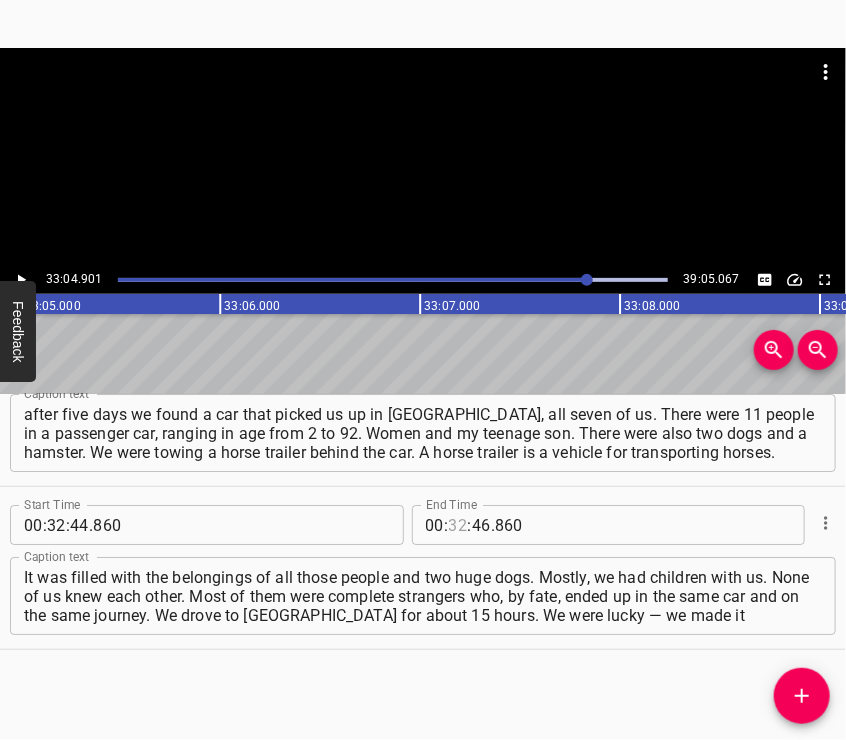 click at bounding box center (458, 525) 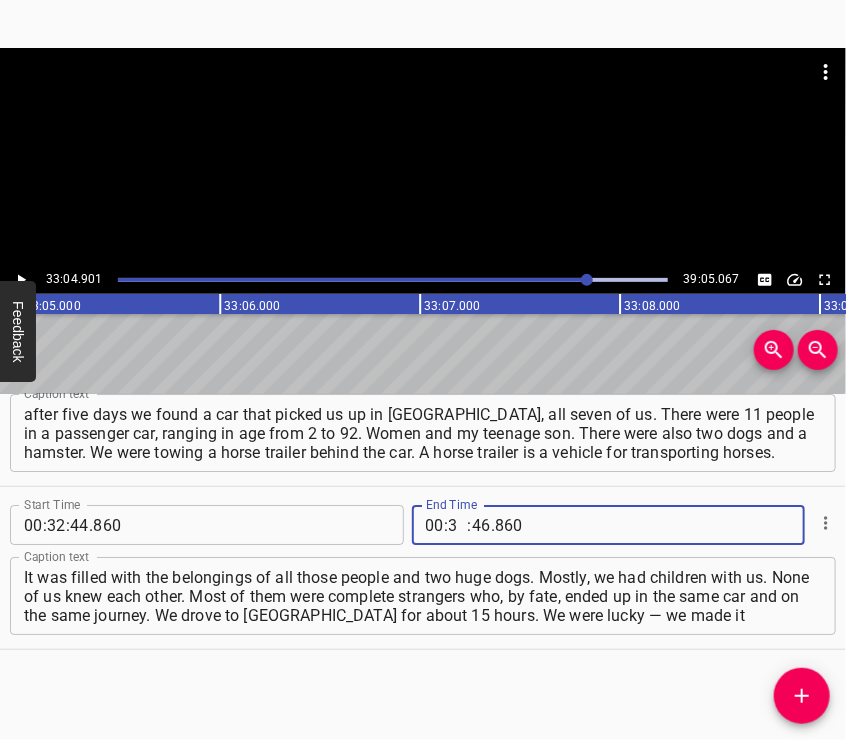 type on "33" 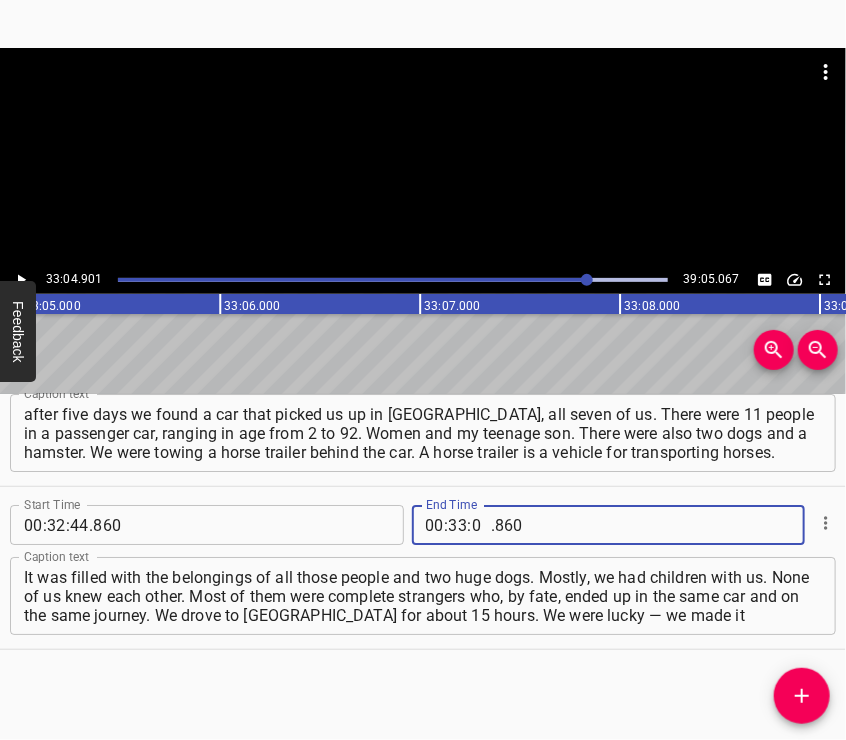 type on "04" 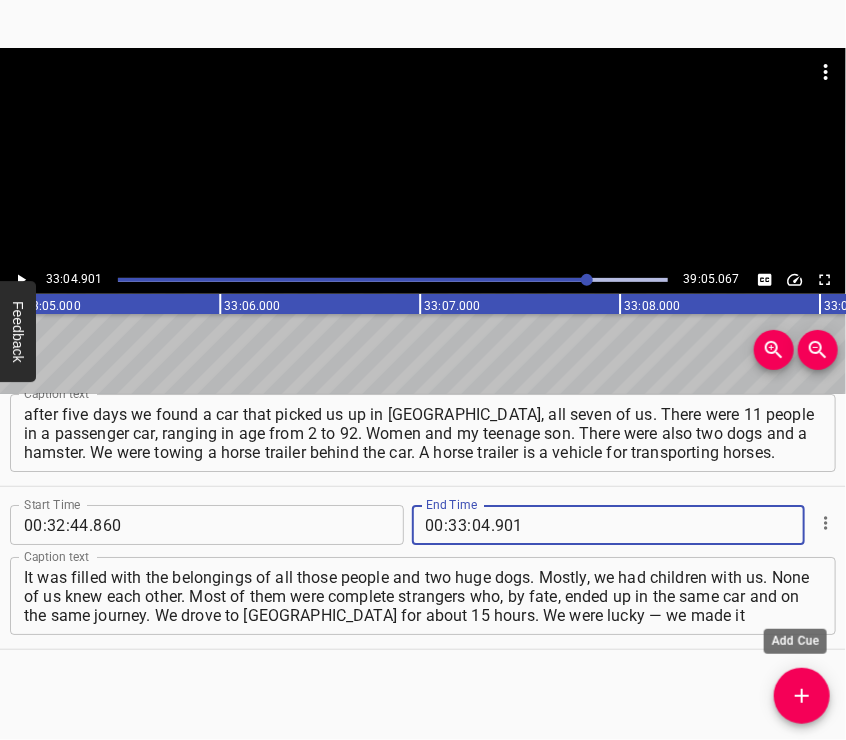 type on "901" 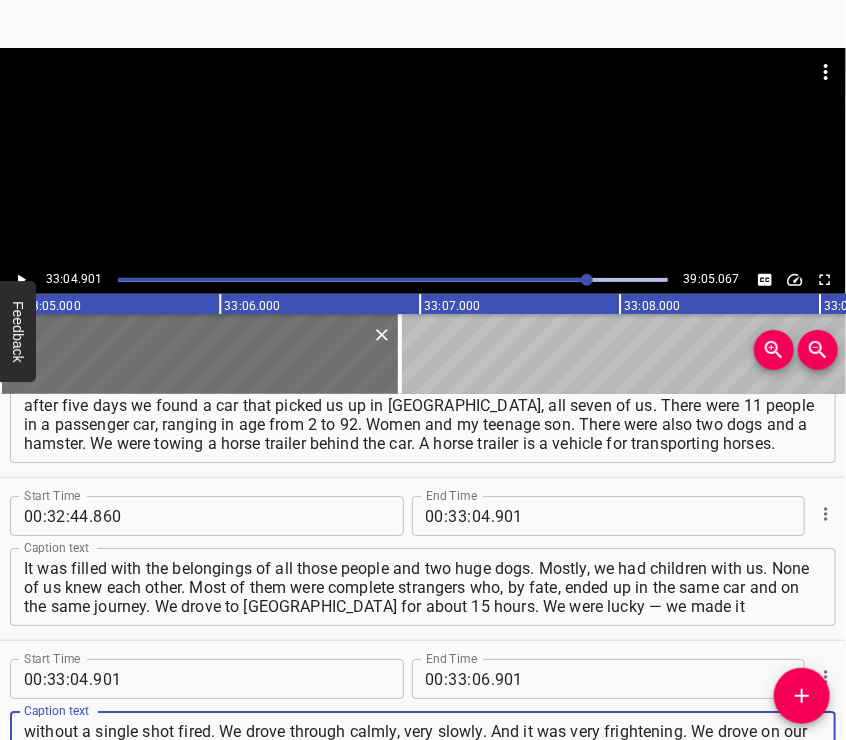type on "without a single shot fired. We drove through calmly, very slowly. And it was very frightening. We drove on our own until we reached Vasylivka — just our car. When we arrived in Vasylivka, a convoy was already waiting there. We joined that convoy and waited a long time for an escort. From there," 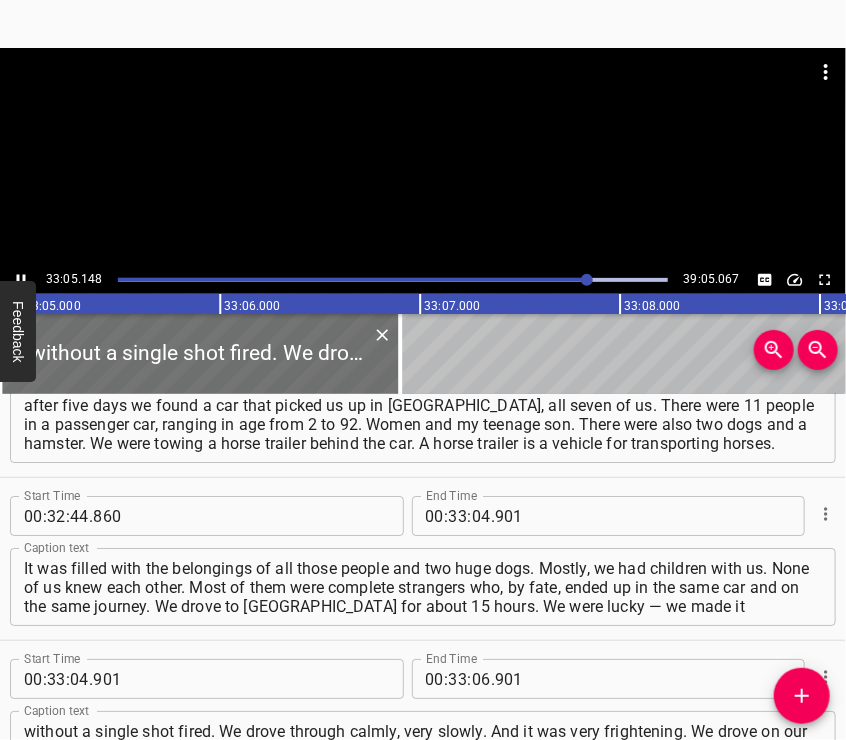 scroll, scrollTop: 14850, scrollLeft: 0, axis: vertical 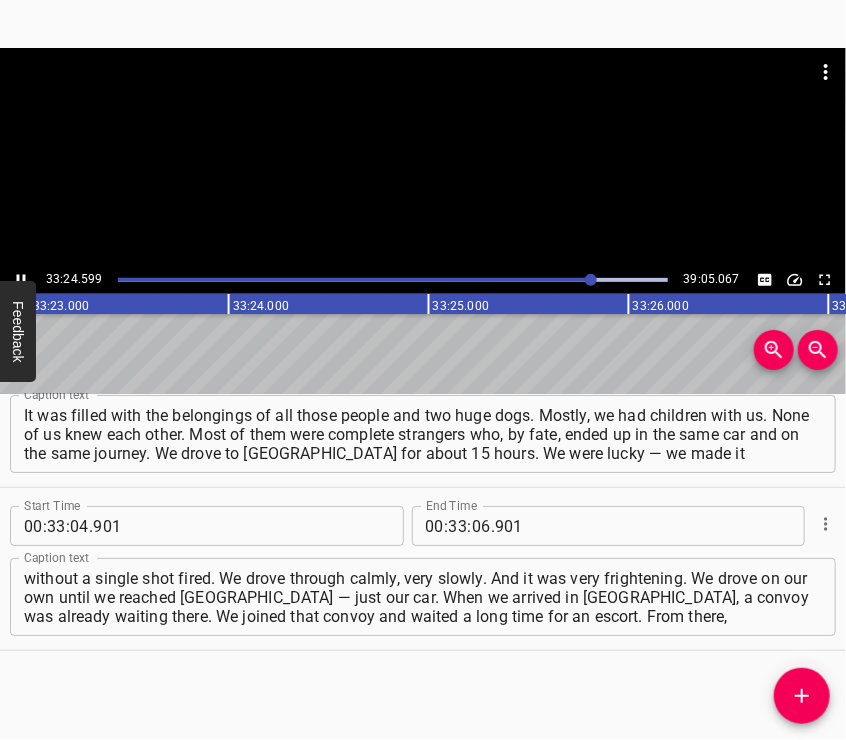 click at bounding box center [423, 157] 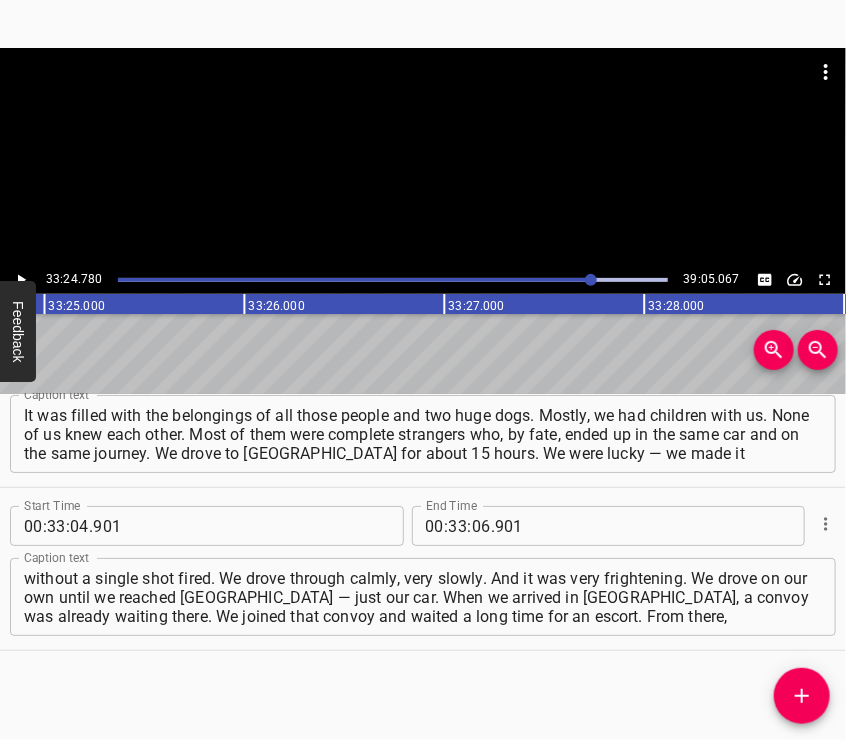 scroll, scrollTop: 0, scrollLeft: 400956, axis: horizontal 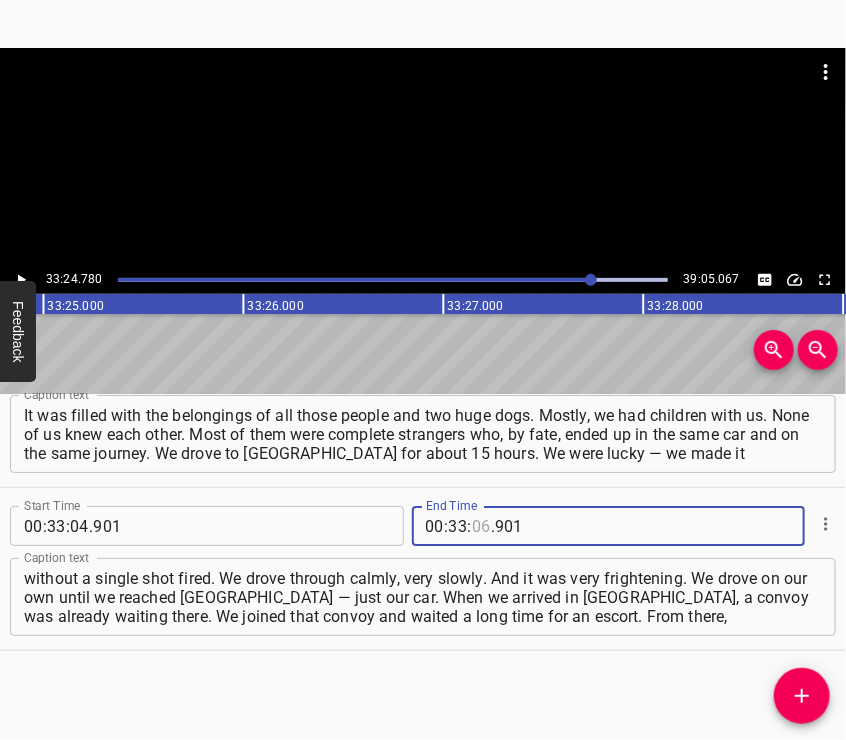 click at bounding box center (481, 526) 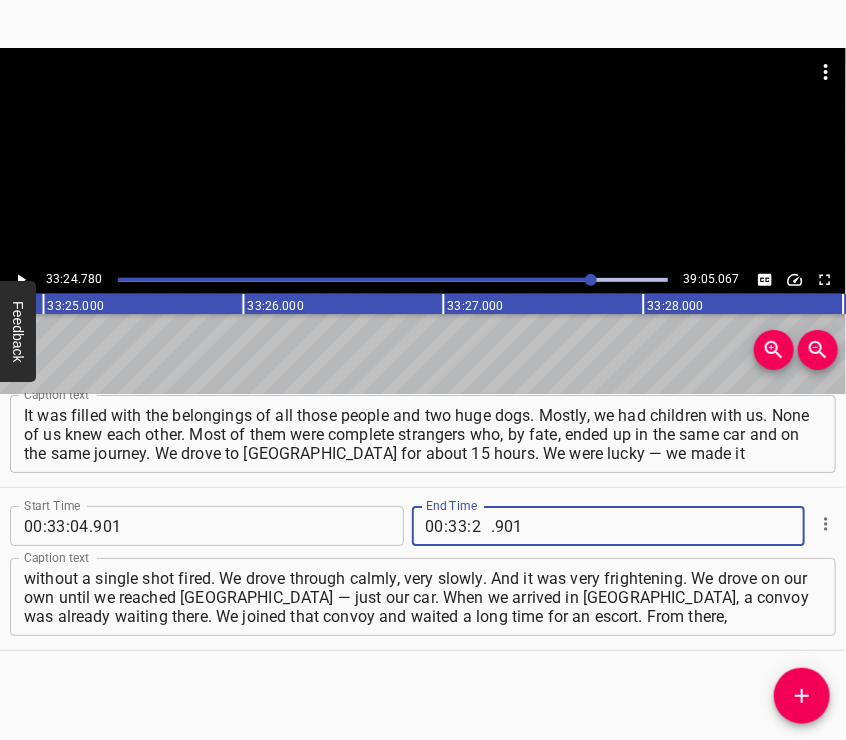 type on "24" 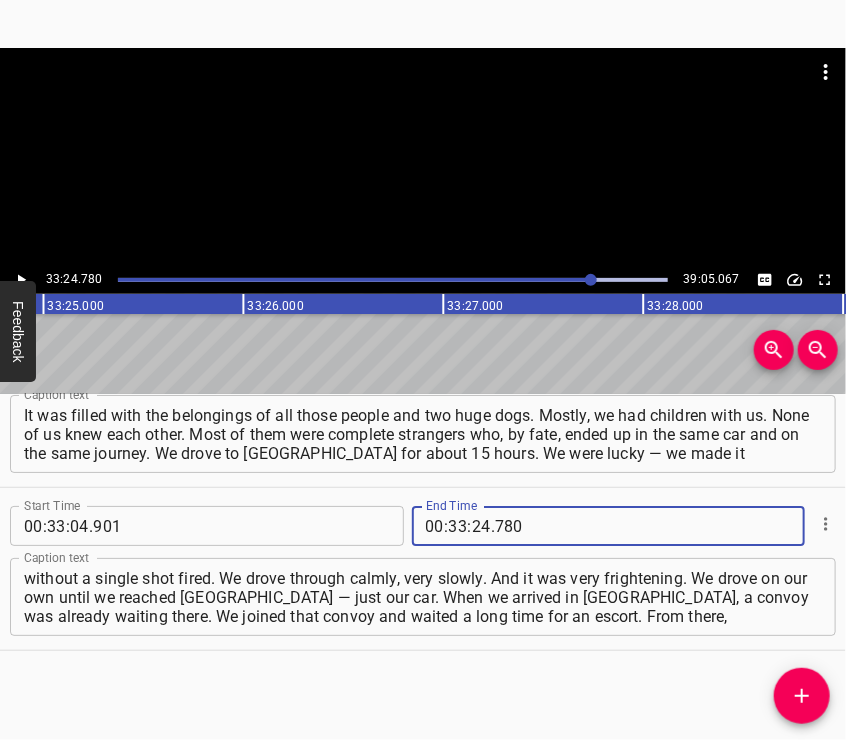type on "780" 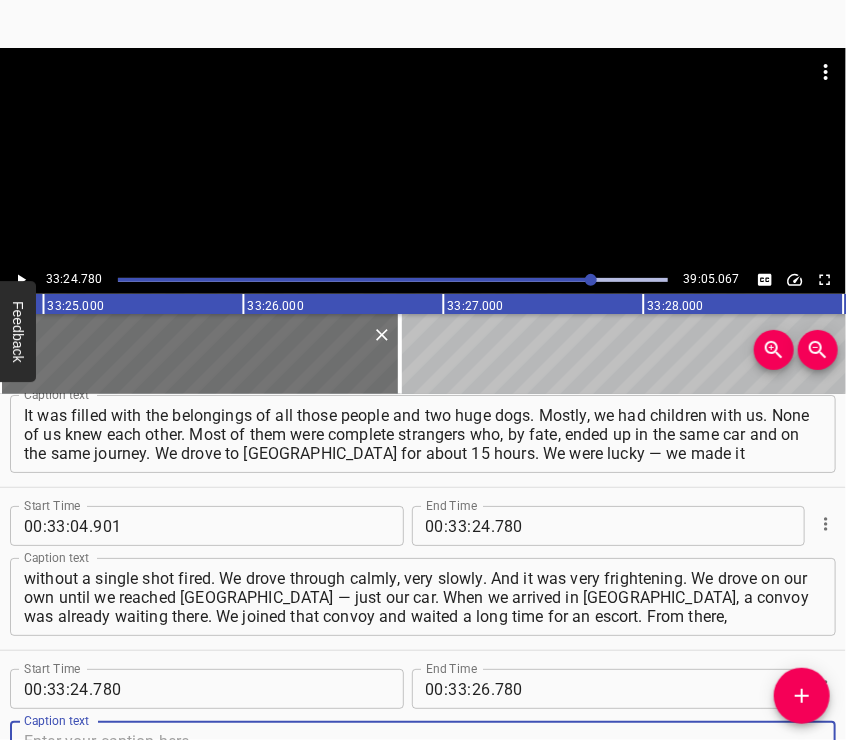 scroll, scrollTop: 14916, scrollLeft: 0, axis: vertical 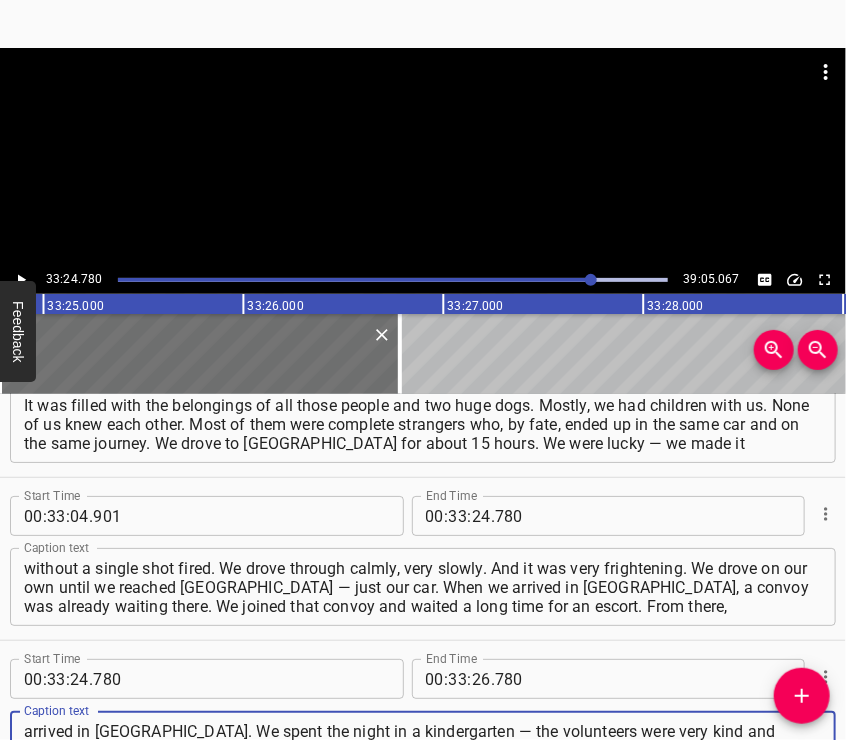 type on "I believe it was our police who escorted the entire convoy to Zaporizhzhia. And so by nightfall, we had arrived in Zaporizhzhia. We spent the night in a kindergarten — the volunteers were very kind and compassionate. Everyone was helping. They met us, fed us, and gave us warmth. I am deeply grateful to these people" 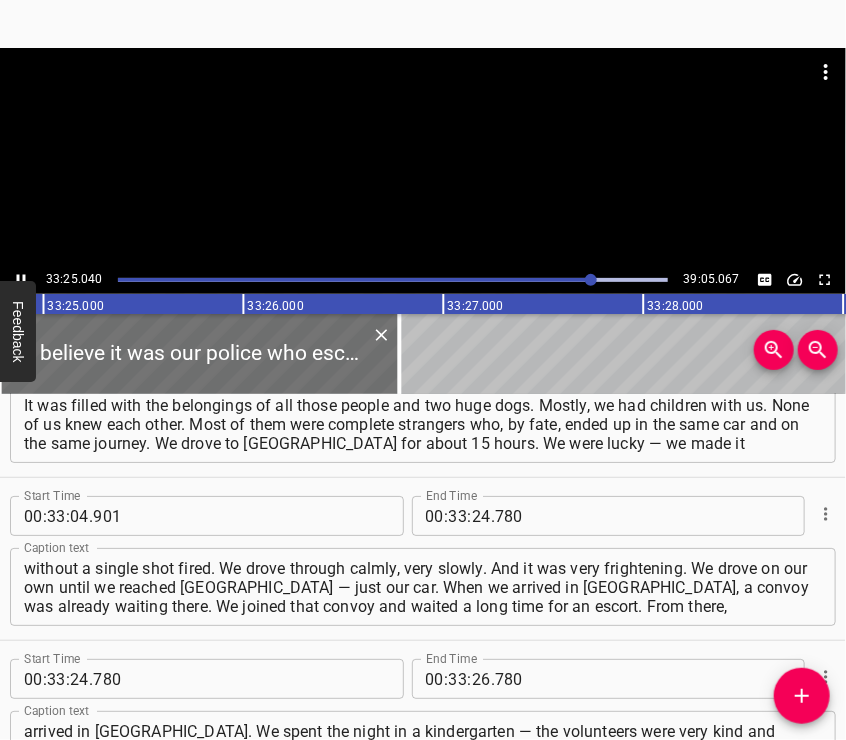 scroll, scrollTop: 15069, scrollLeft: 0, axis: vertical 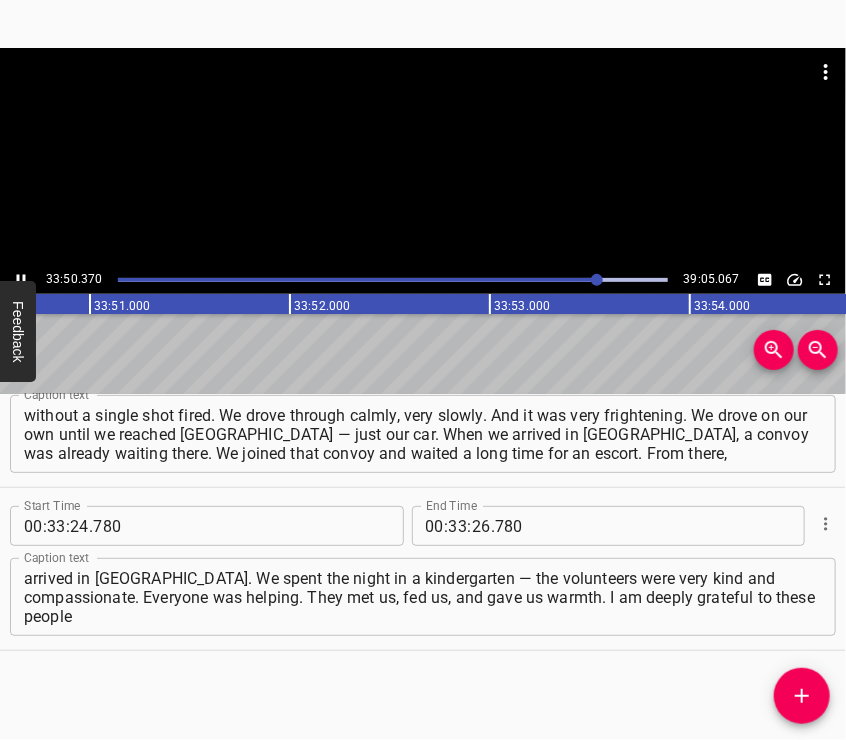 click at bounding box center [423, 157] 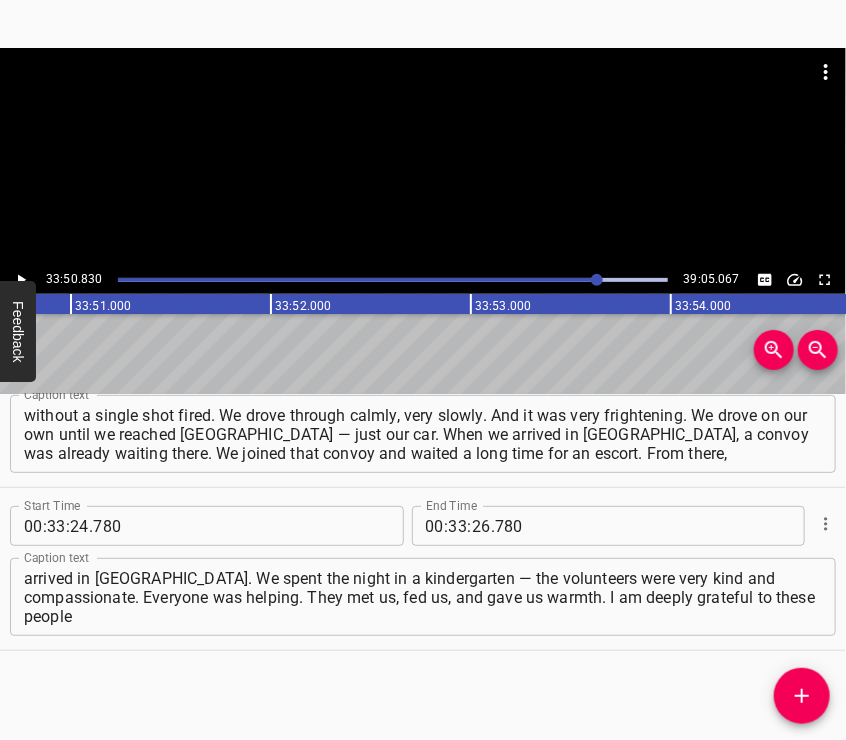 scroll, scrollTop: 0, scrollLeft: 406166, axis: horizontal 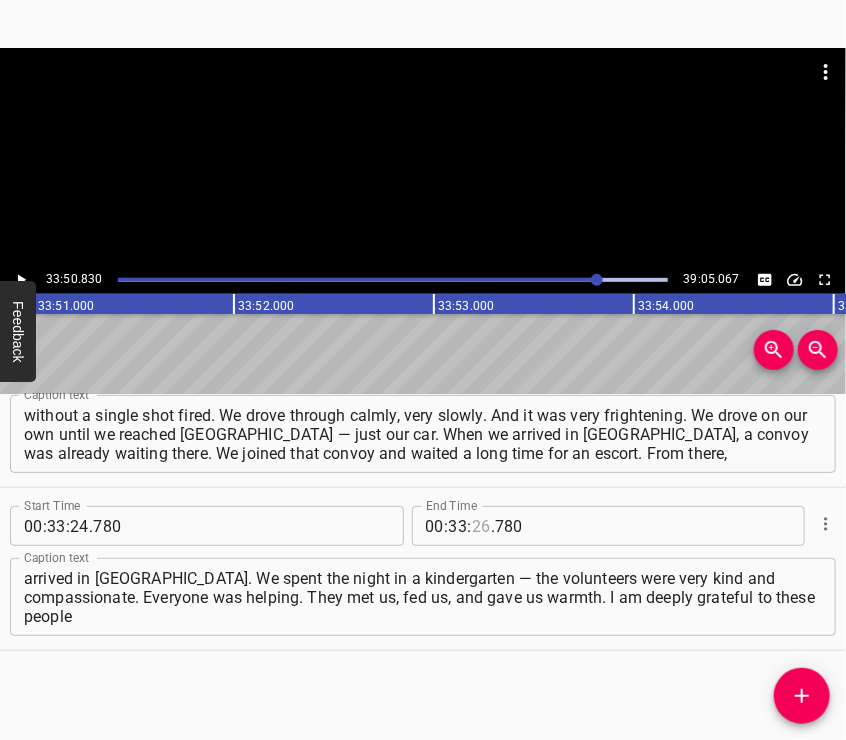 click at bounding box center (481, 526) 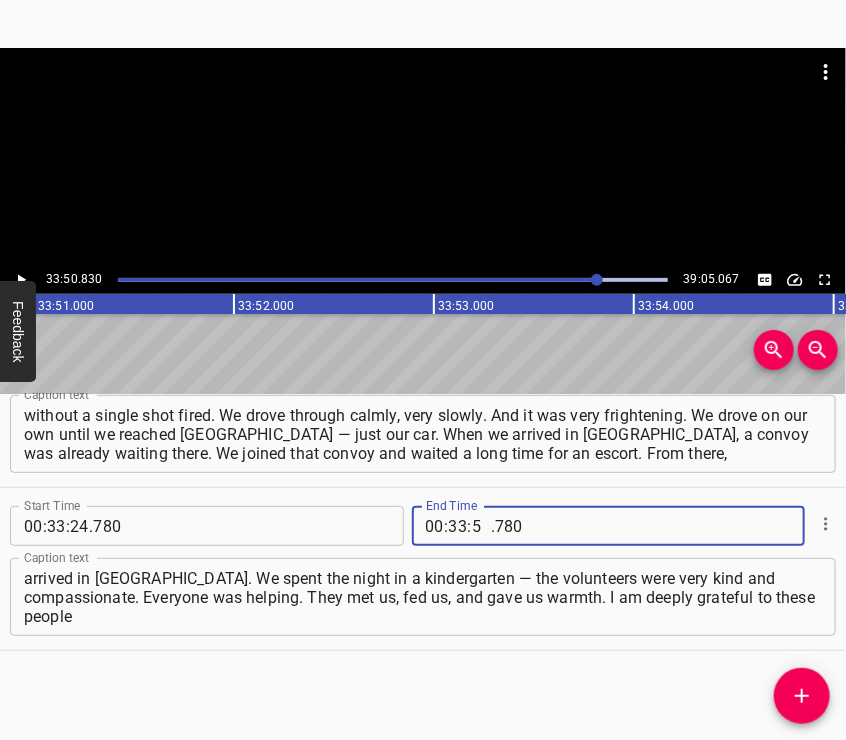 type on "50" 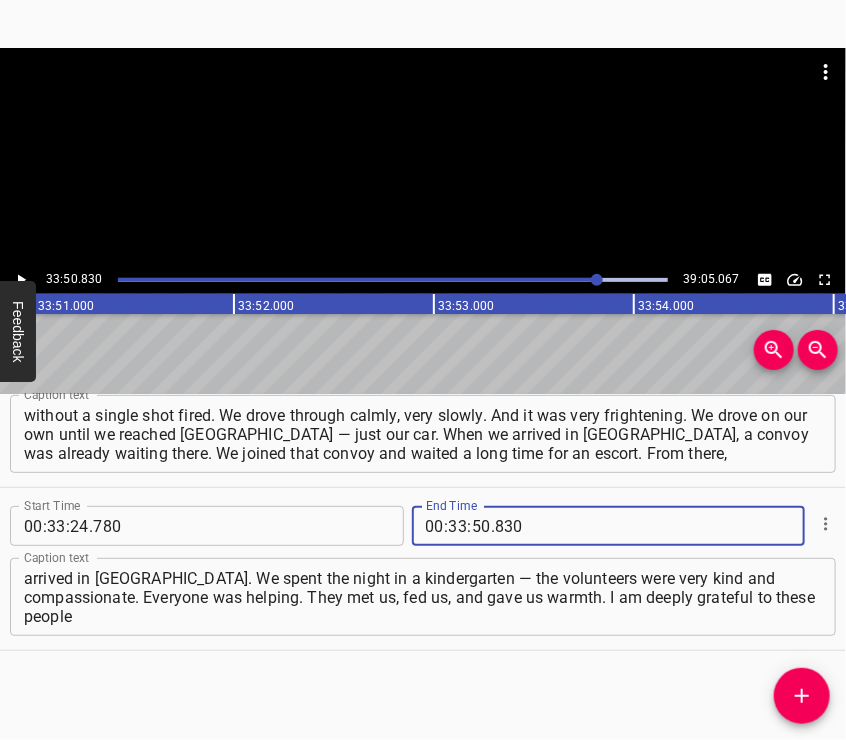 type on "830" 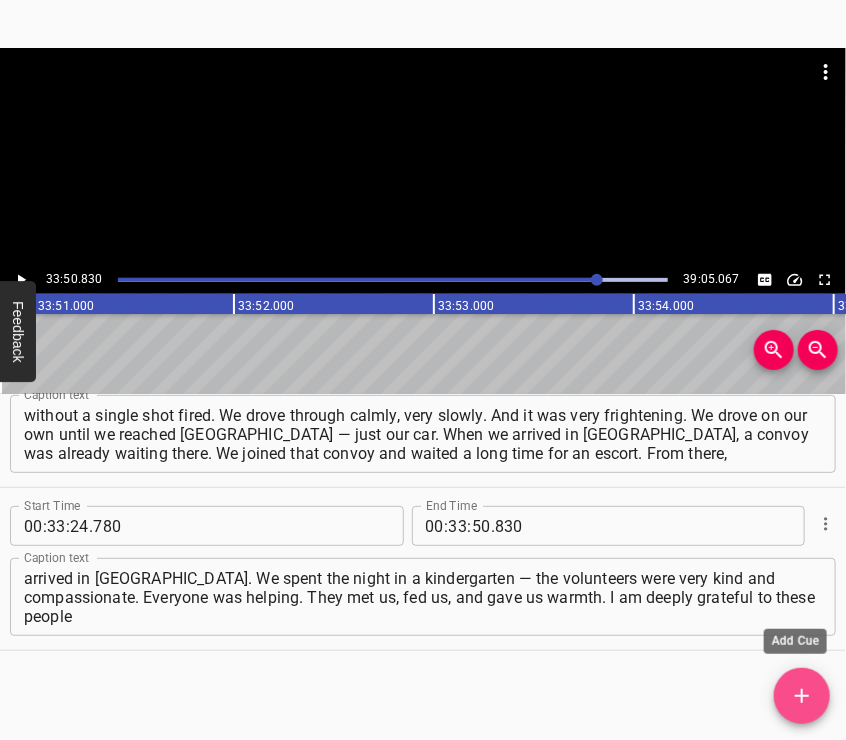 click 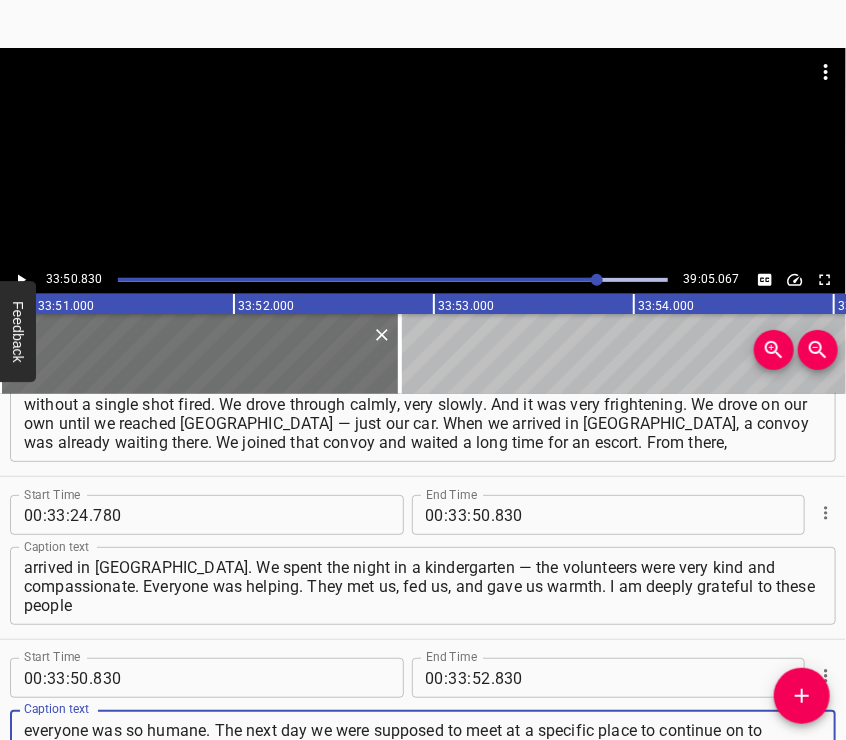 type on "everyone was so humane. The next day we were supposed to meet at a specific place to continue on to Dnipro. We called a taxi and went to the arranged location — and I was in shock. Civilization. My eyes were wide open. I didn’t understand anything — I thought that hell was everywhere. In just three and a half weeks," 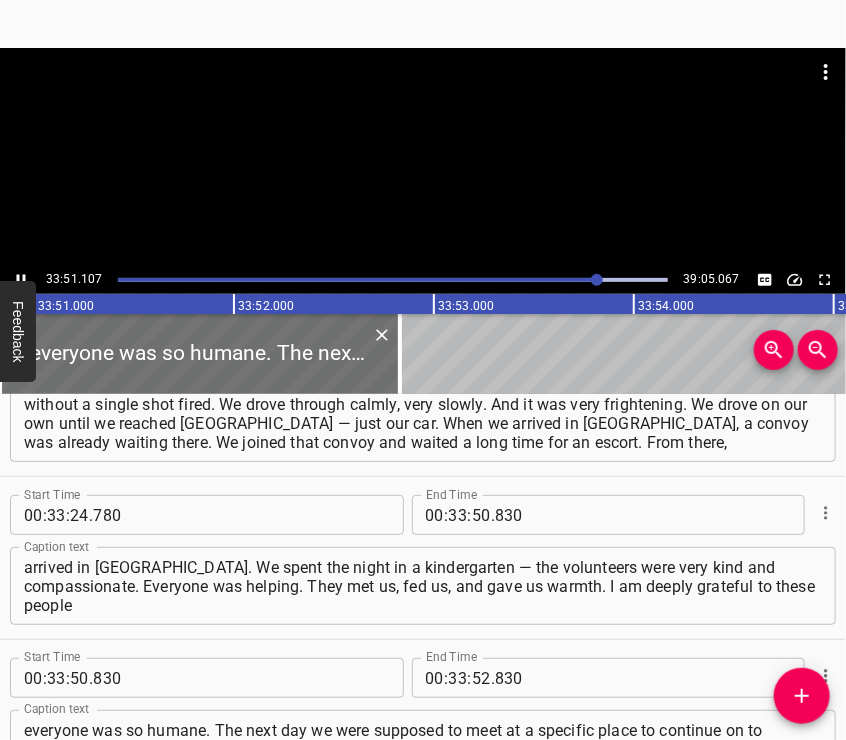 scroll, scrollTop: 15176, scrollLeft: 0, axis: vertical 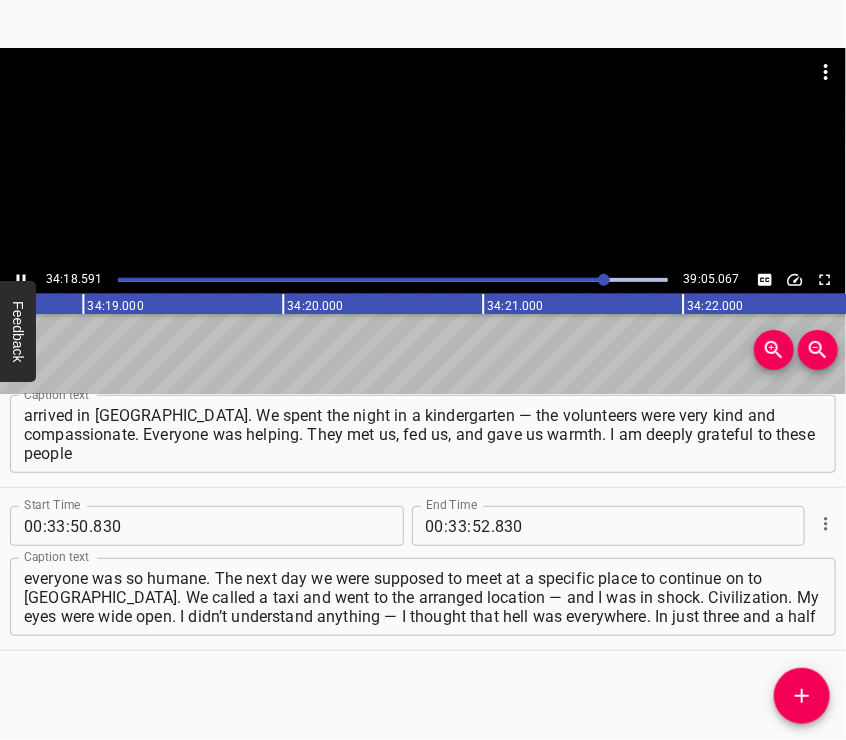 click at bounding box center (423, 157) 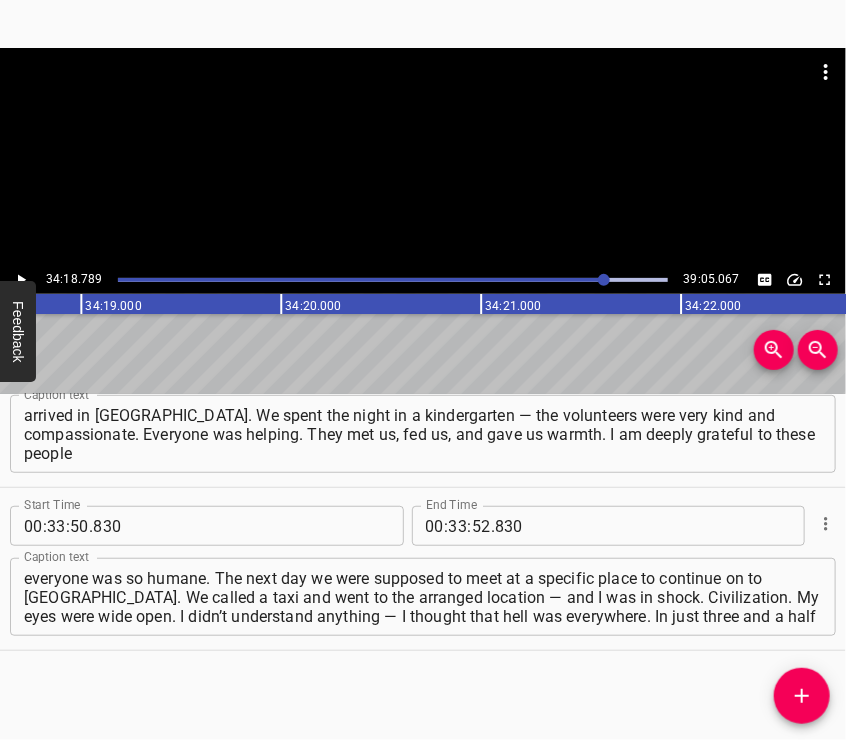 scroll, scrollTop: 0, scrollLeft: 411757, axis: horizontal 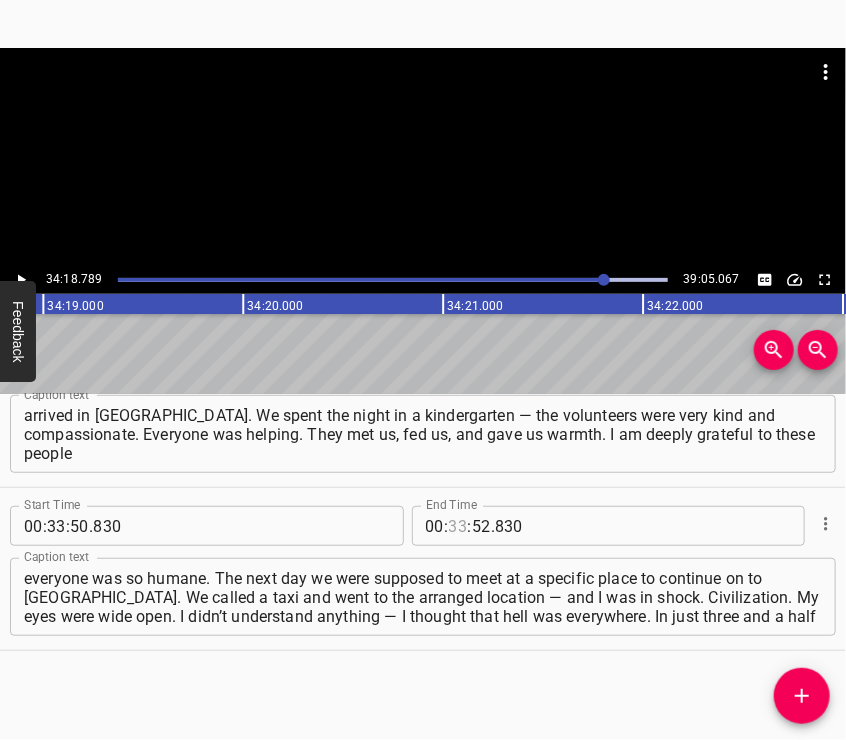 click at bounding box center (458, 526) 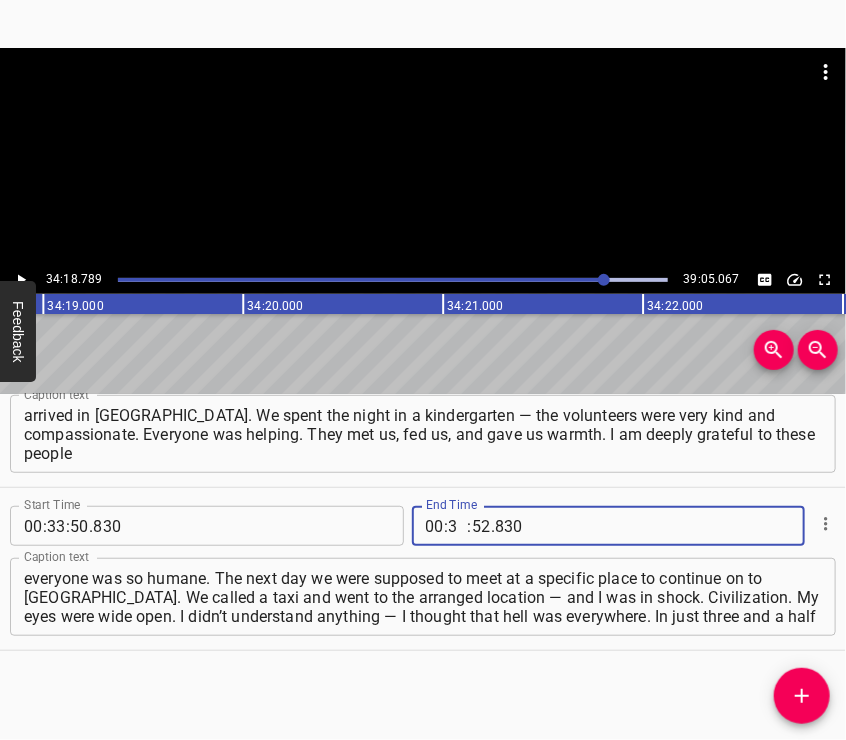 type on "34" 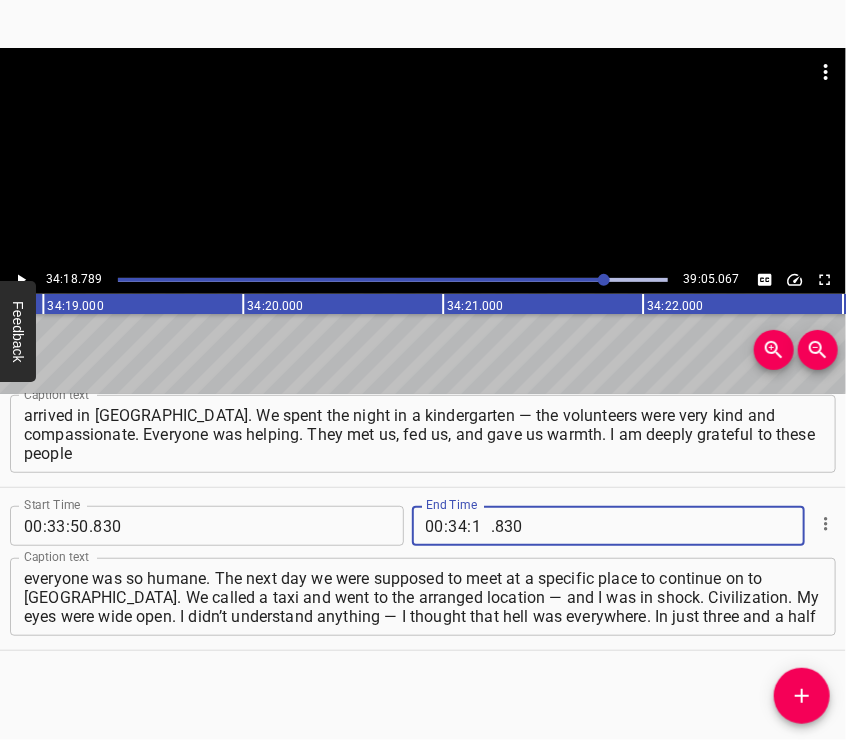 type on "18" 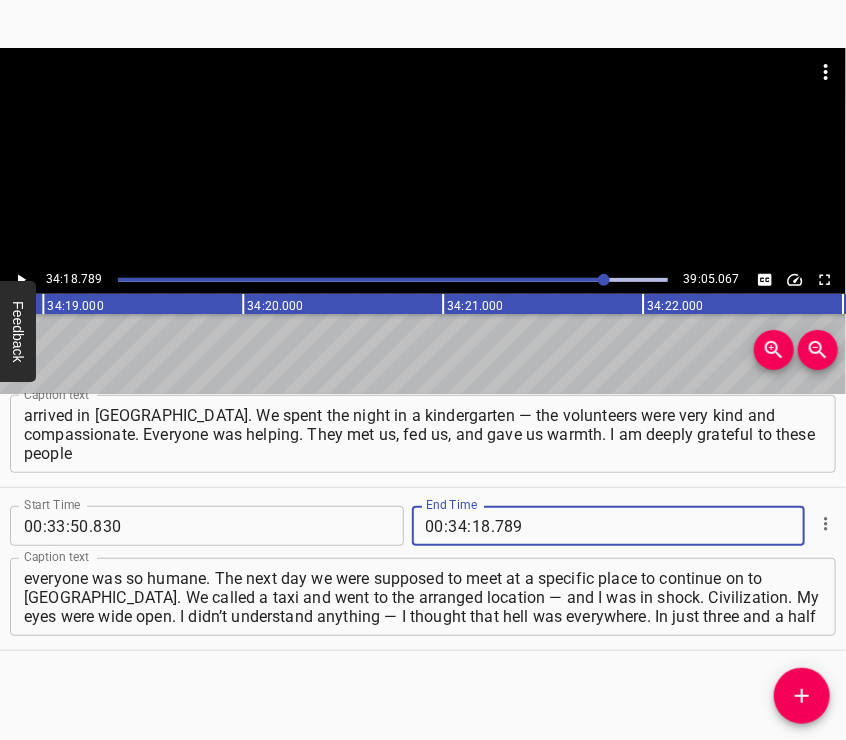 type on "789" 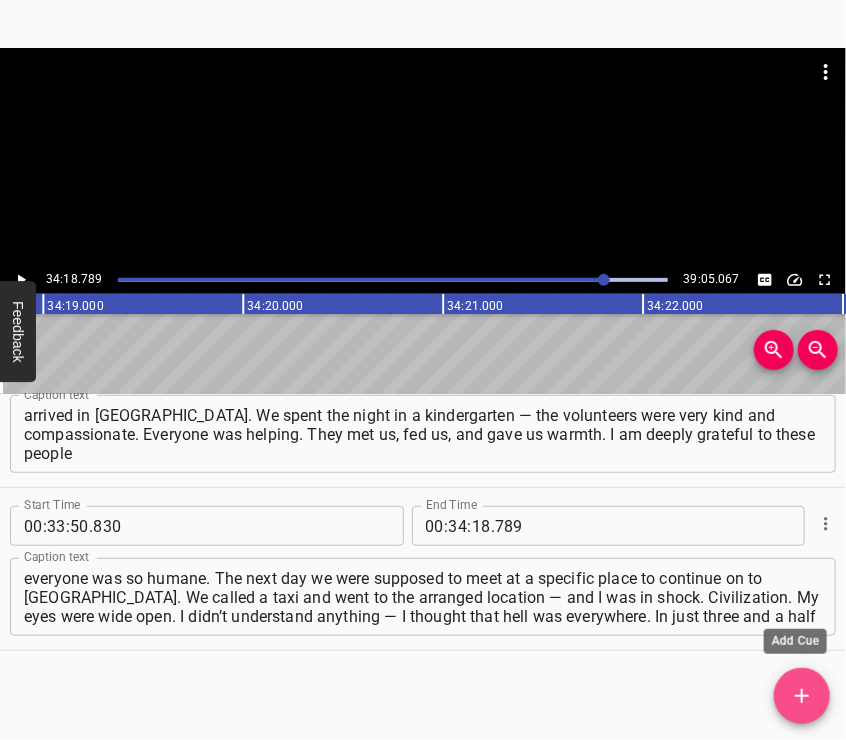 click at bounding box center [802, 696] 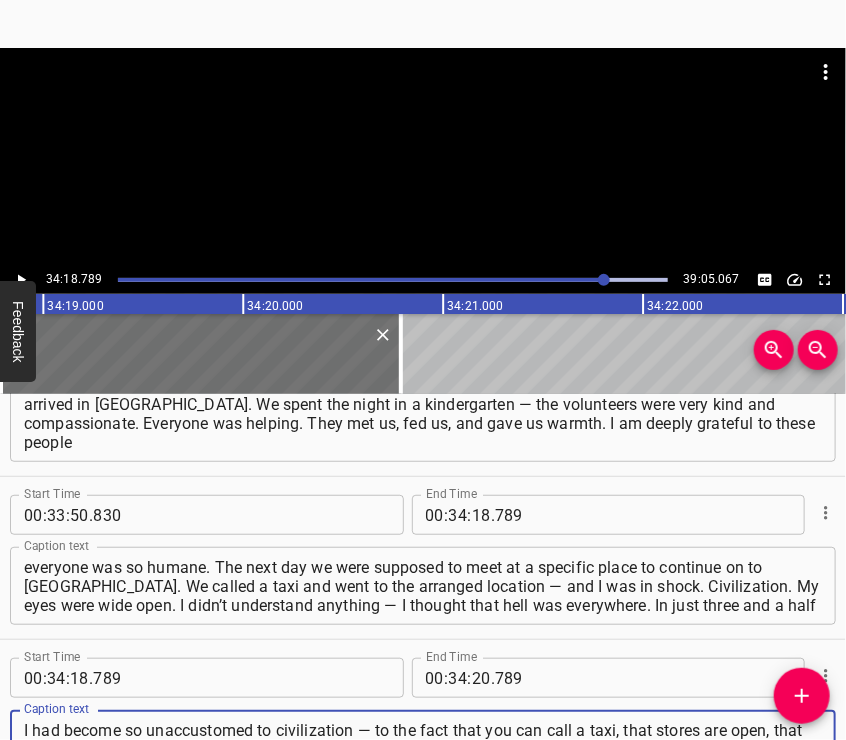 type on "I had become so unaccustomed to civilization — to the fact that you can call a taxi, that stores are open, that water runs from the tap, that there’s a sewer system, a pillow, a bed… In the basement, we slept on cardboard. It was cold, dark, and there was no electricity. We made little wicks out of oil and burned them." 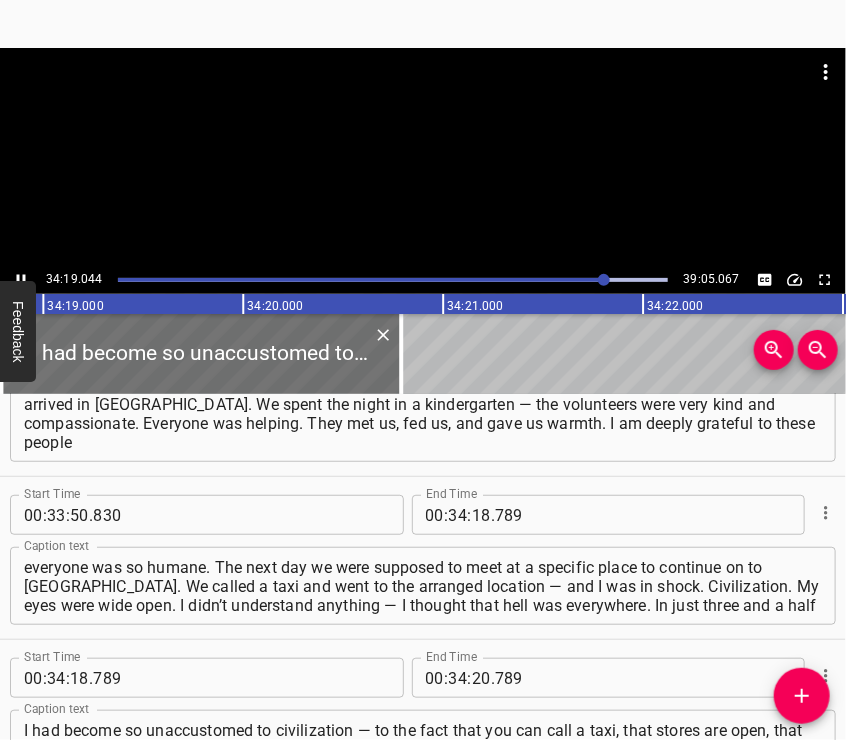 scroll, scrollTop: 15321, scrollLeft: 0, axis: vertical 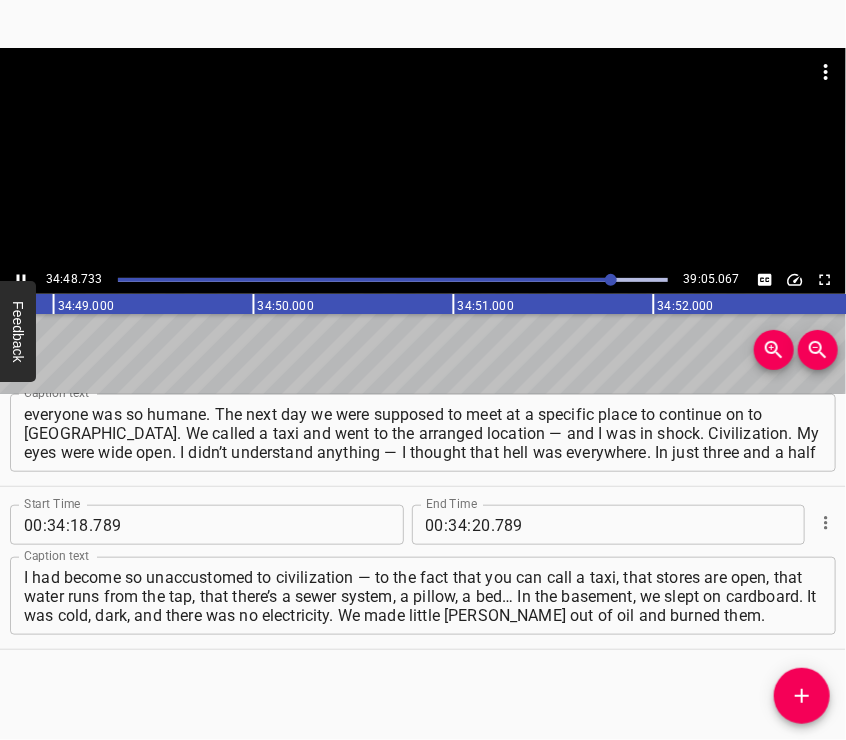 click at bounding box center [423, 157] 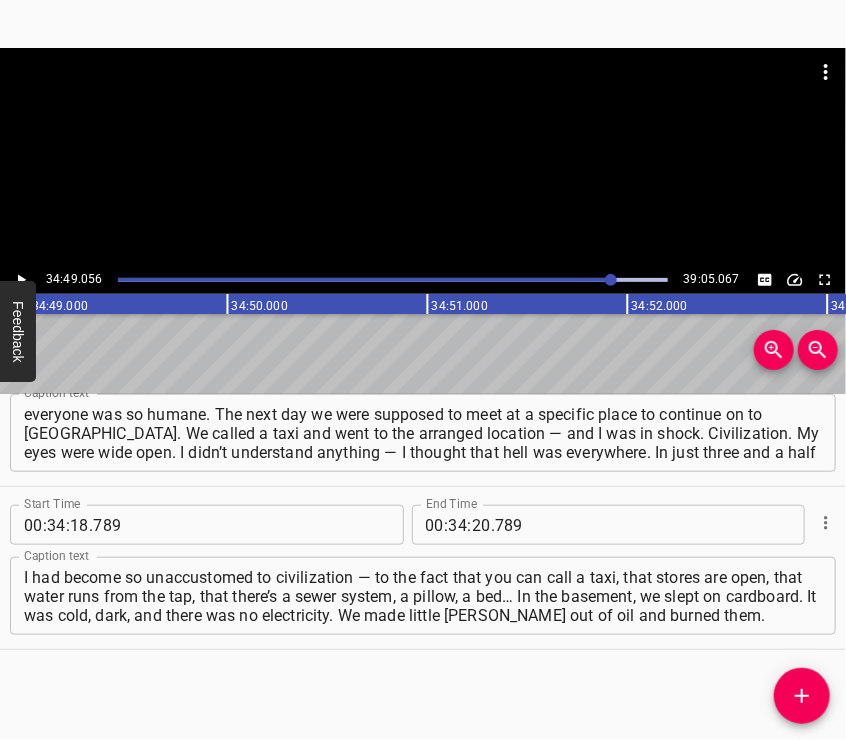 scroll, scrollTop: 0, scrollLeft: 417811, axis: horizontal 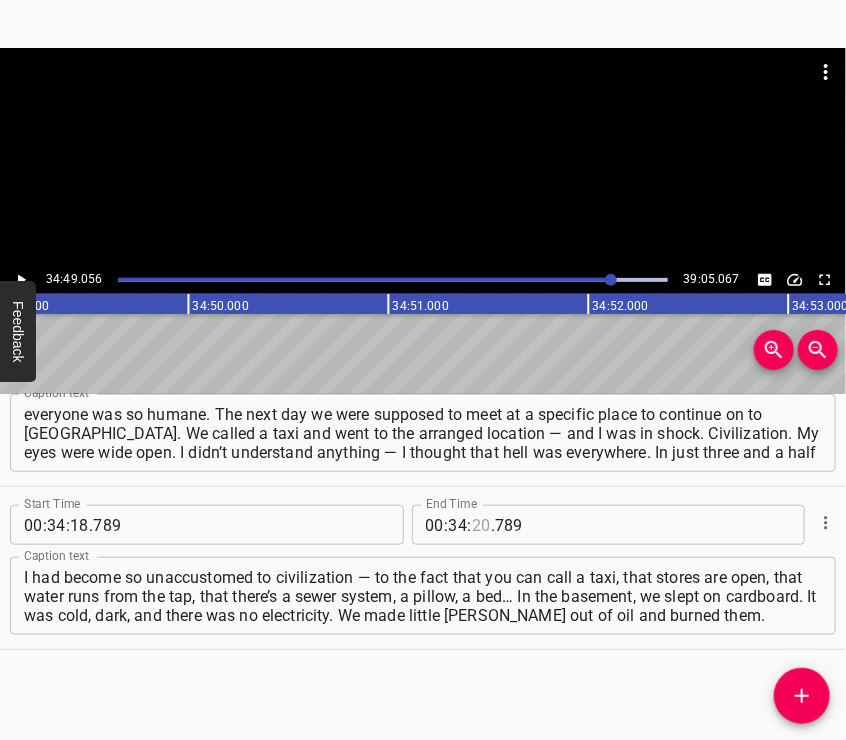 click at bounding box center (481, 525) 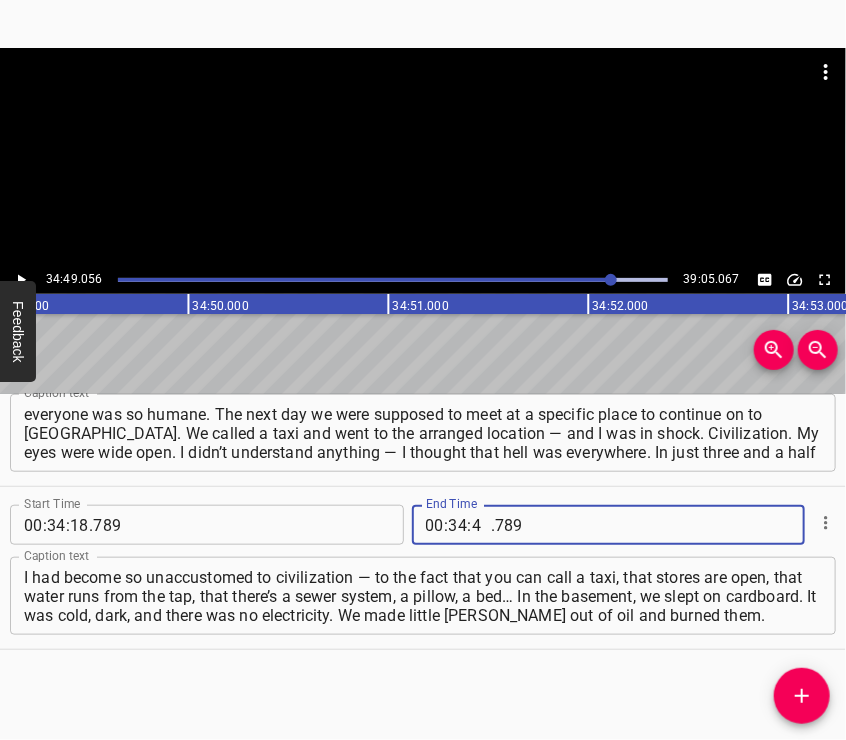 type on "49" 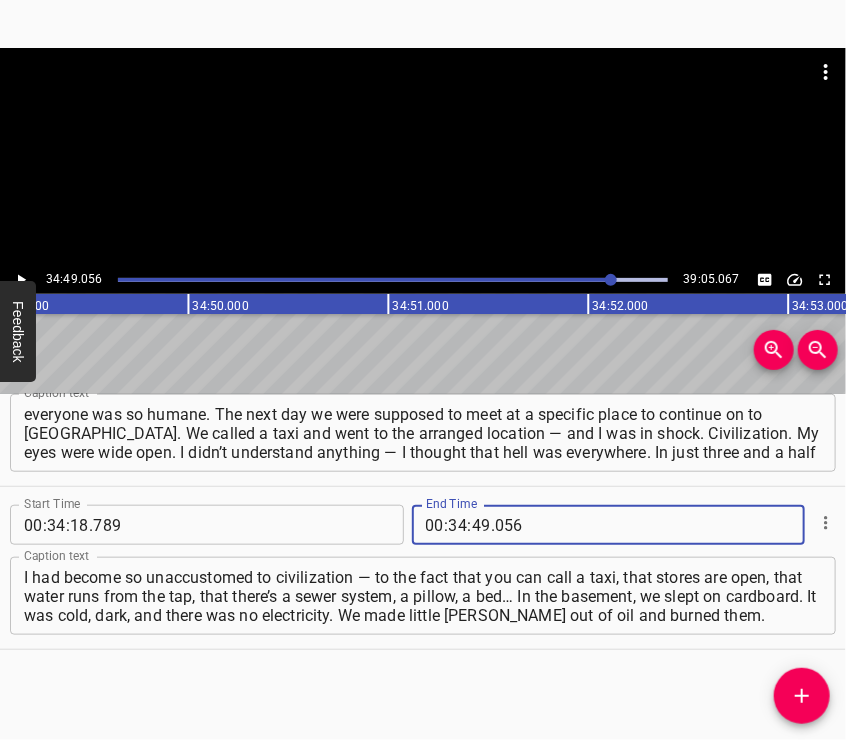 type on "056" 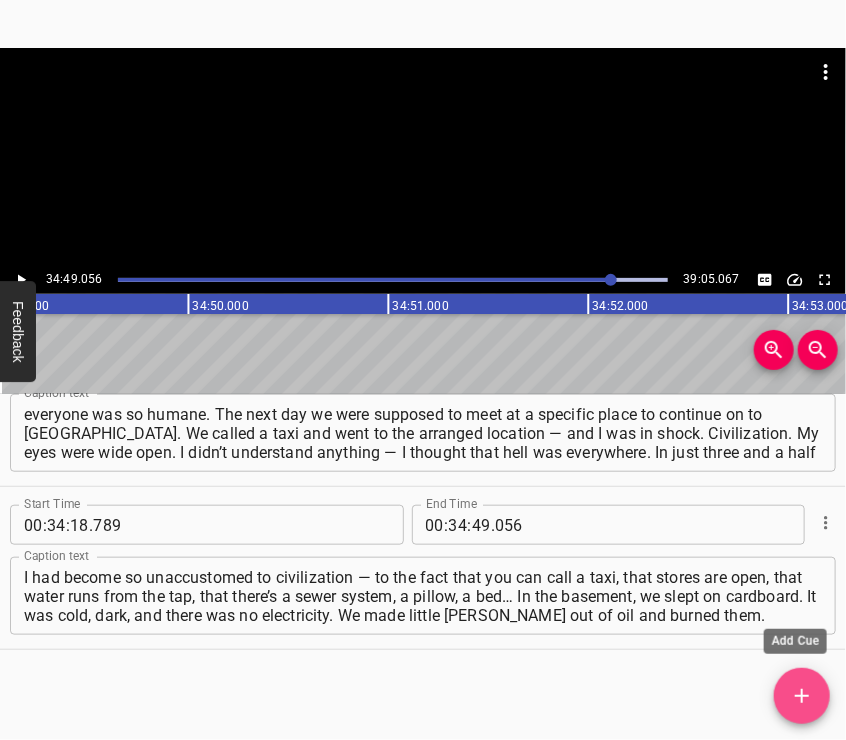 click at bounding box center (802, 696) 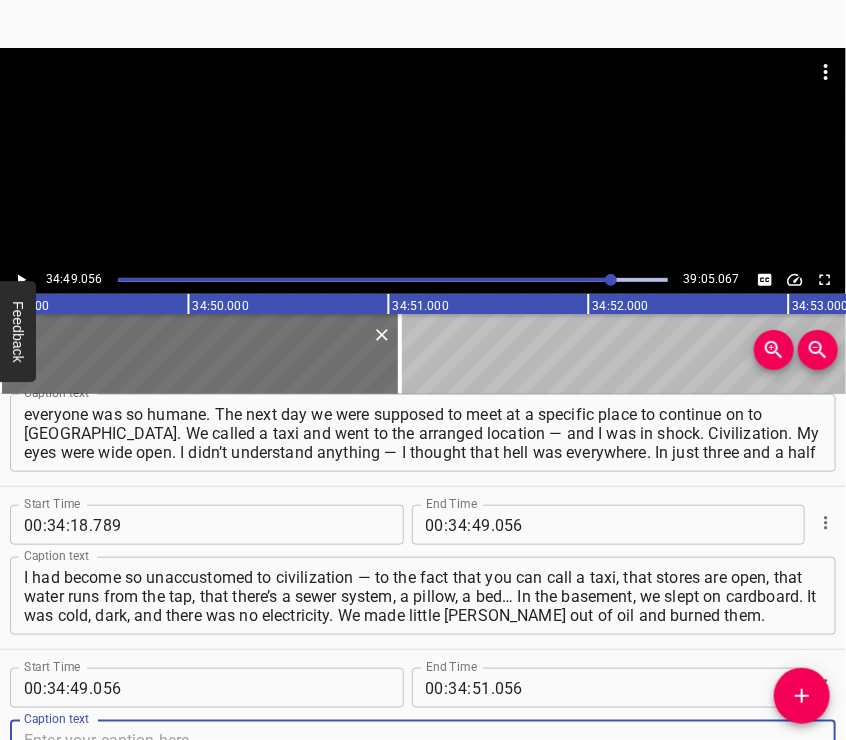scroll, scrollTop: 15405, scrollLeft: 0, axis: vertical 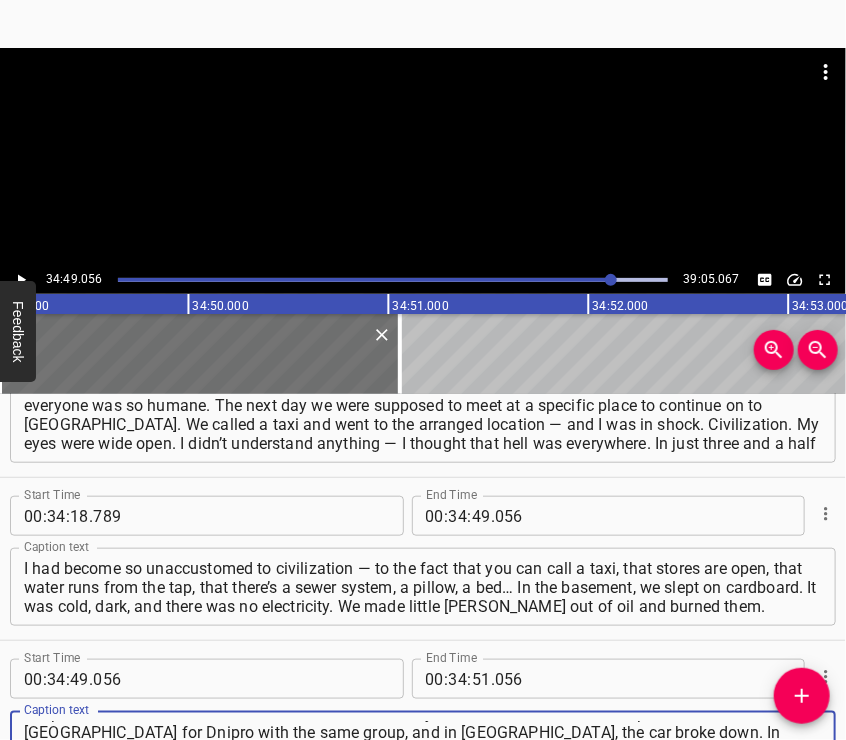 type on "People shared oil and wicks with each other, just so we wouldn’t be in complete darkness. We left Zaporizhzhia for Dnipro with the same group, and in Dnipro, the car broke down. In Zaporizhzhia, volunteers had come up to us and shared contact information. They told us: “If anything happens to you, we have people all over Ukraine" 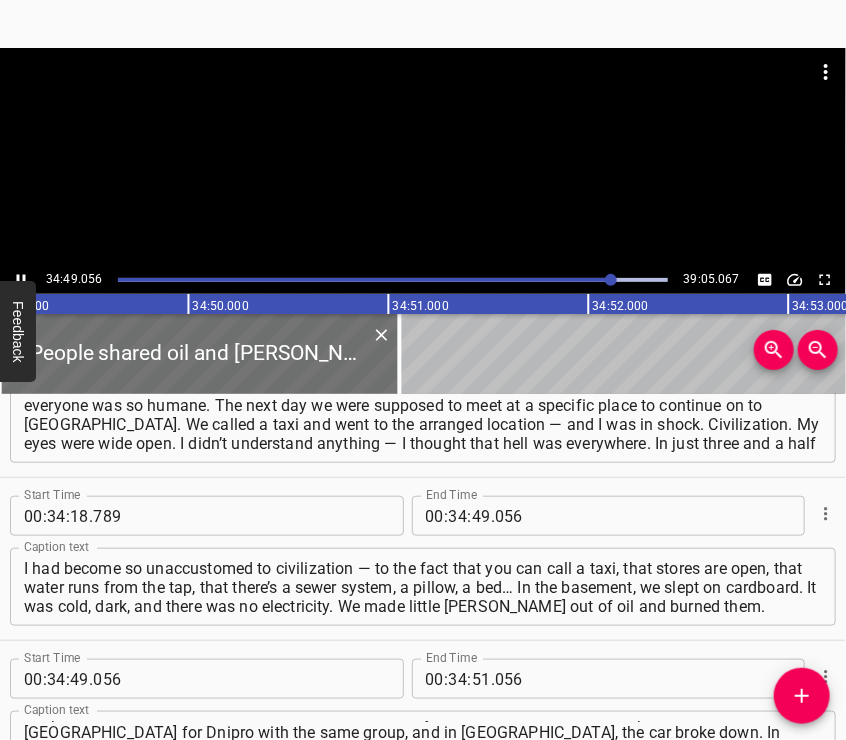scroll, scrollTop: 15520, scrollLeft: 0, axis: vertical 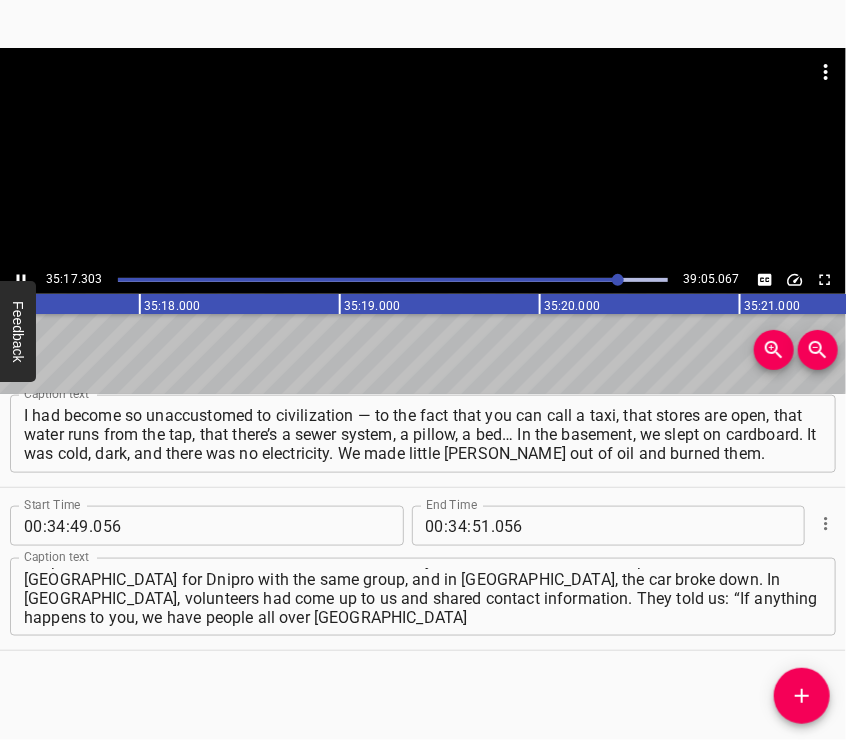 click at bounding box center [423, 157] 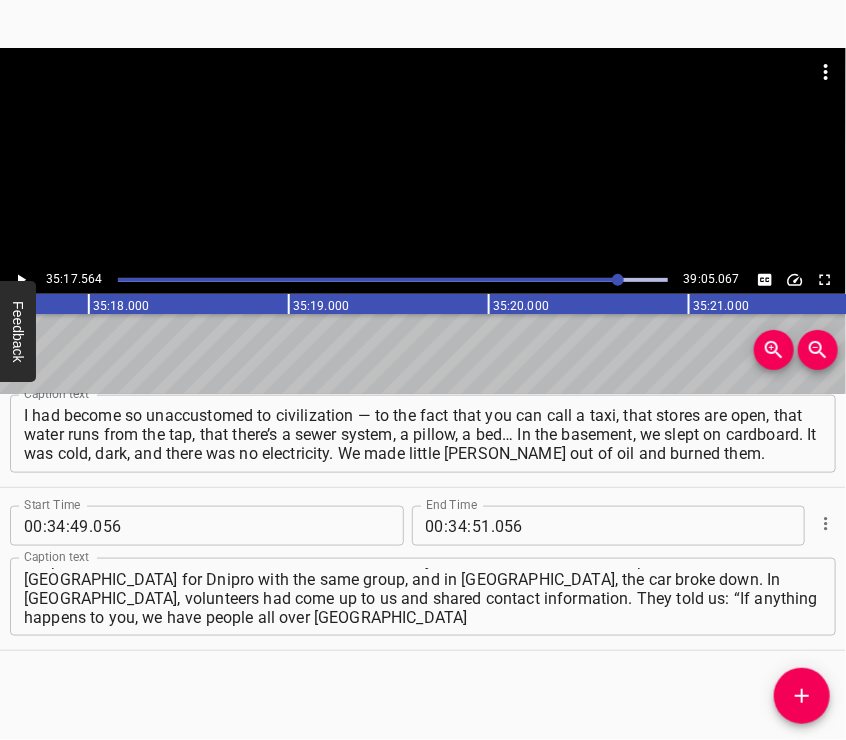scroll, scrollTop: 0, scrollLeft: 423512, axis: horizontal 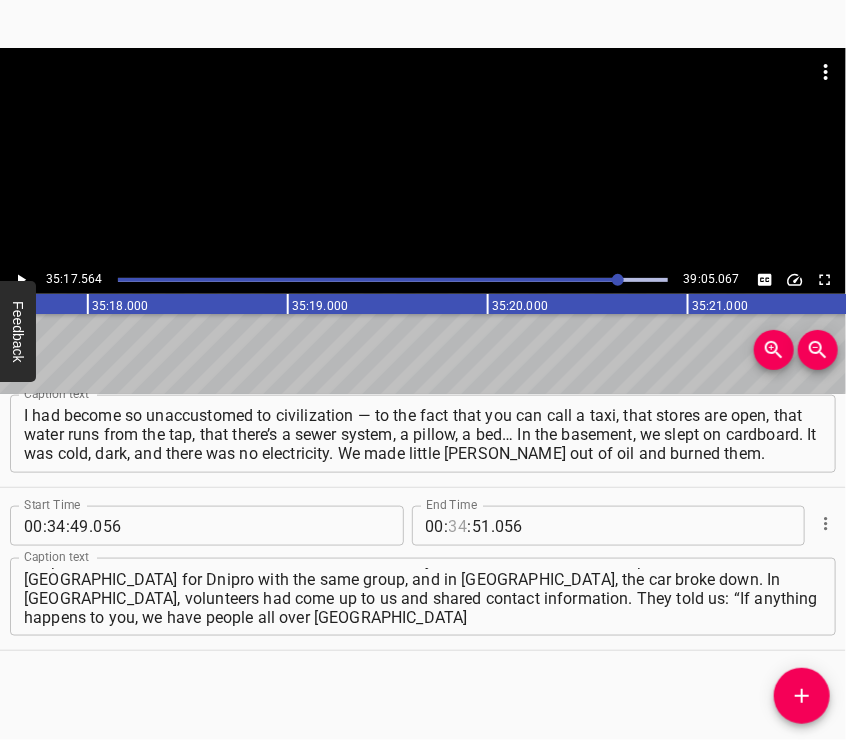 click at bounding box center [458, 526] 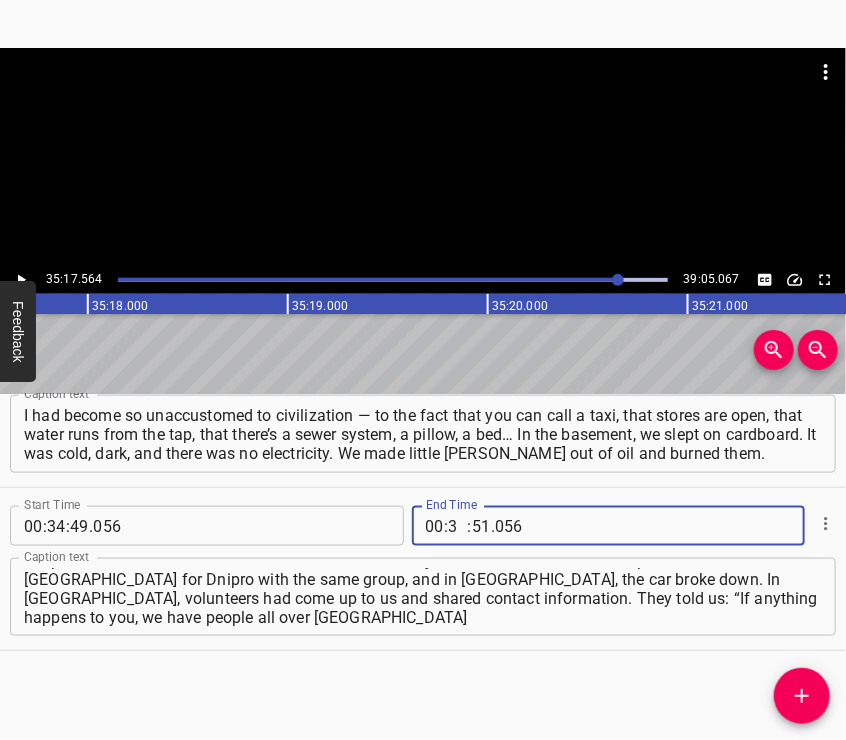 type on "35" 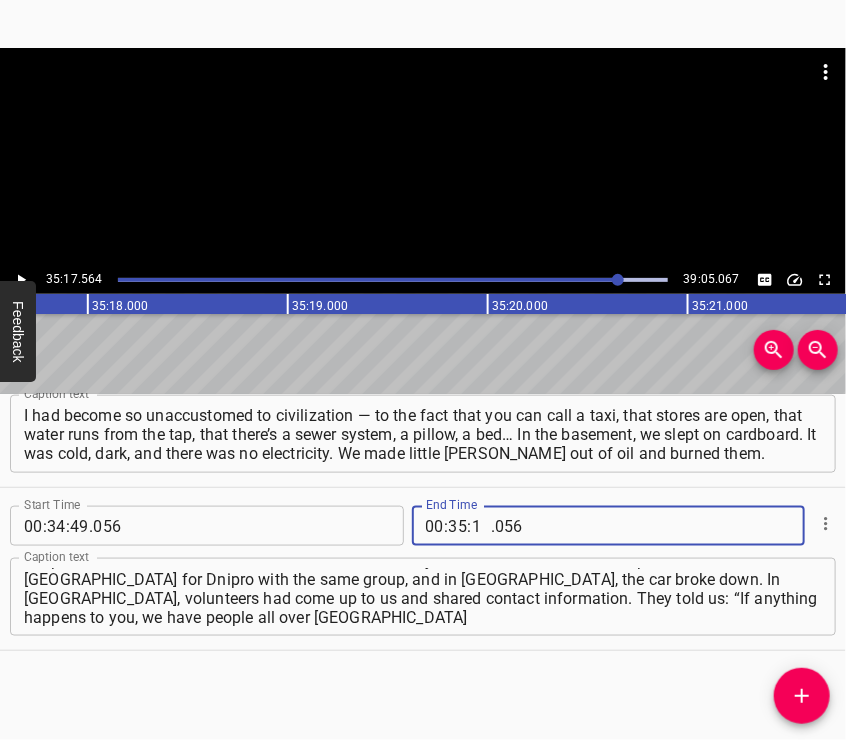 type on "17" 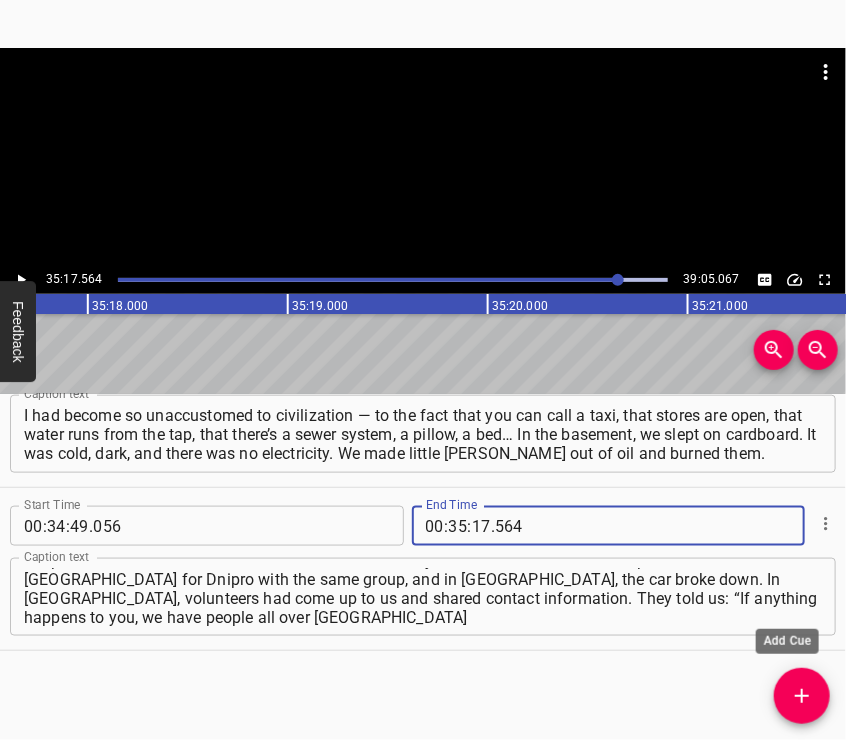 type on "564" 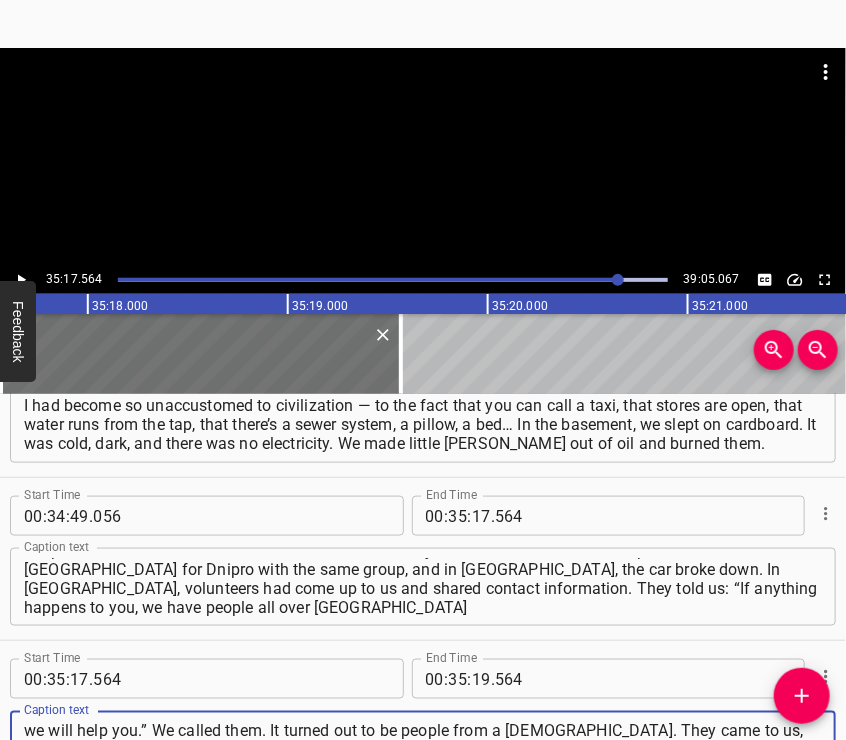type on "we will help you.” We called them. It turned out to be people from a Baptist church. They came to us, picked us up in a bus, gave us shelter in their church, and helped us. We stayed there for two days. They gave us information — who to contact and where to go. We got dressed there because we had no clothes." 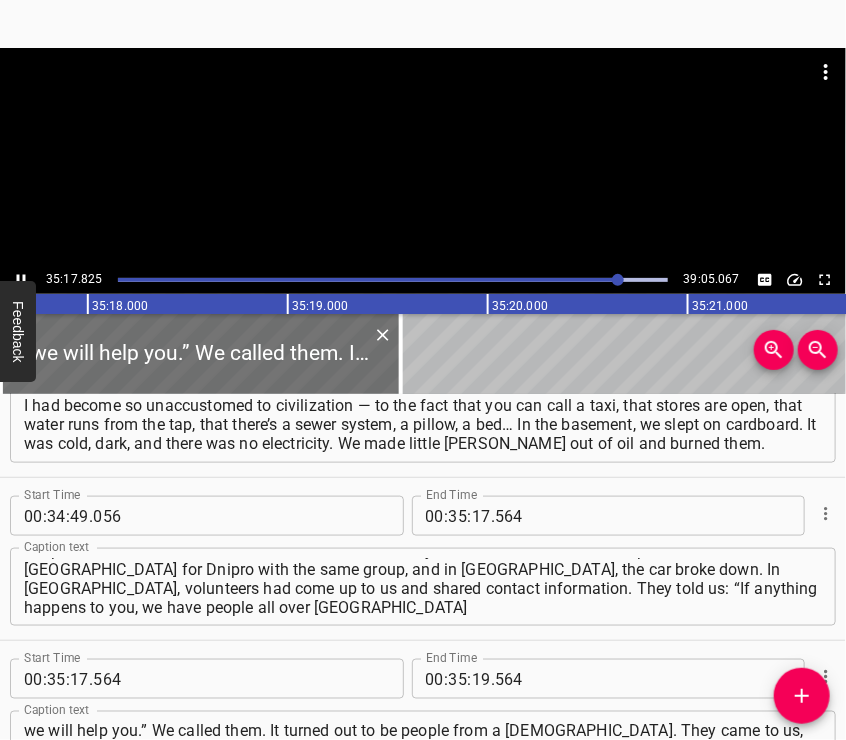 scroll, scrollTop: 15647, scrollLeft: 0, axis: vertical 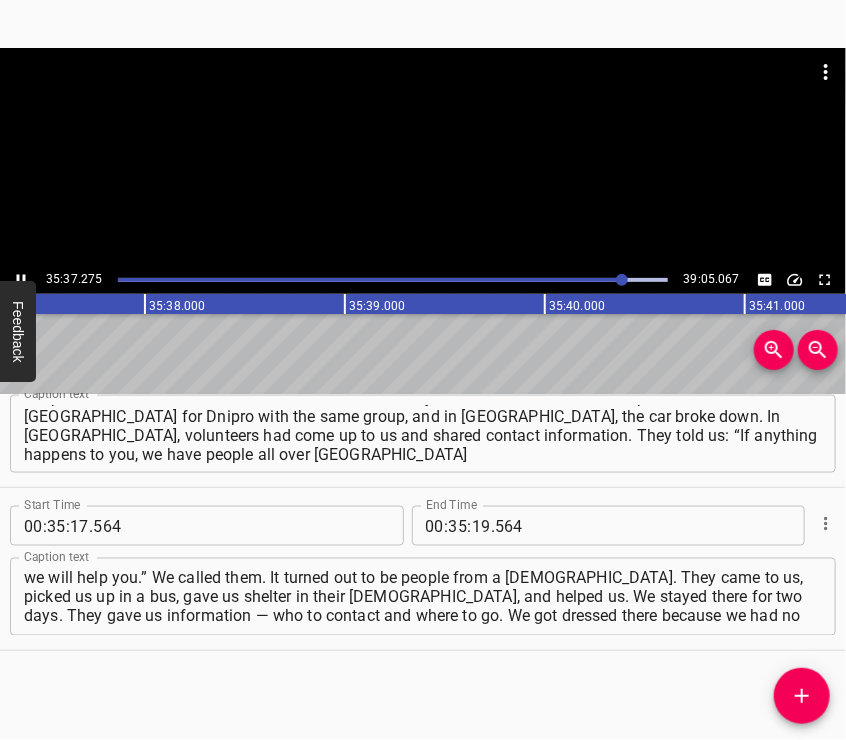 click at bounding box center [423, 157] 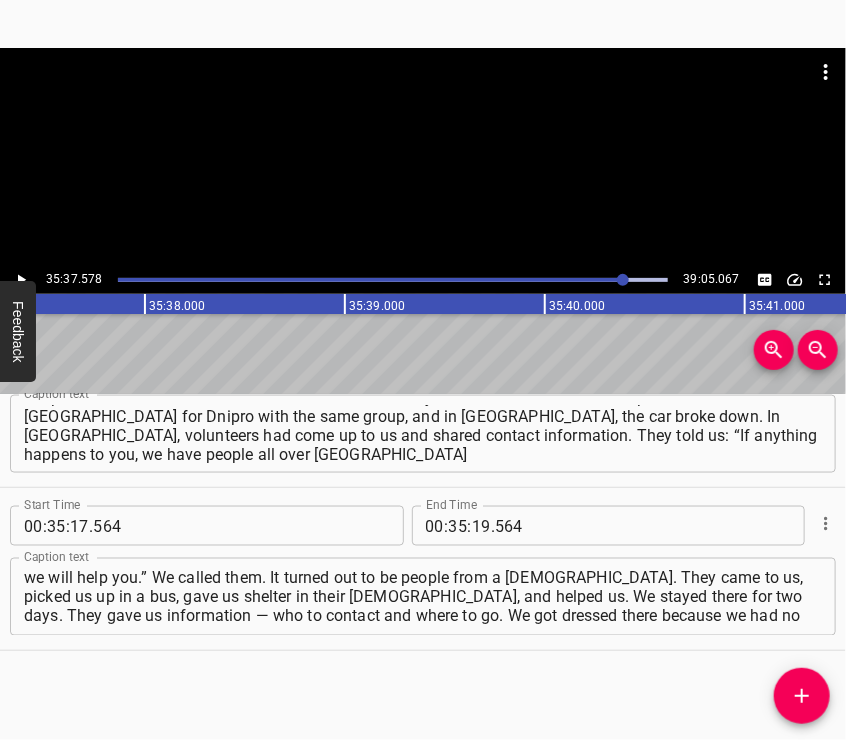 scroll, scrollTop: 0, scrollLeft: 427516, axis: horizontal 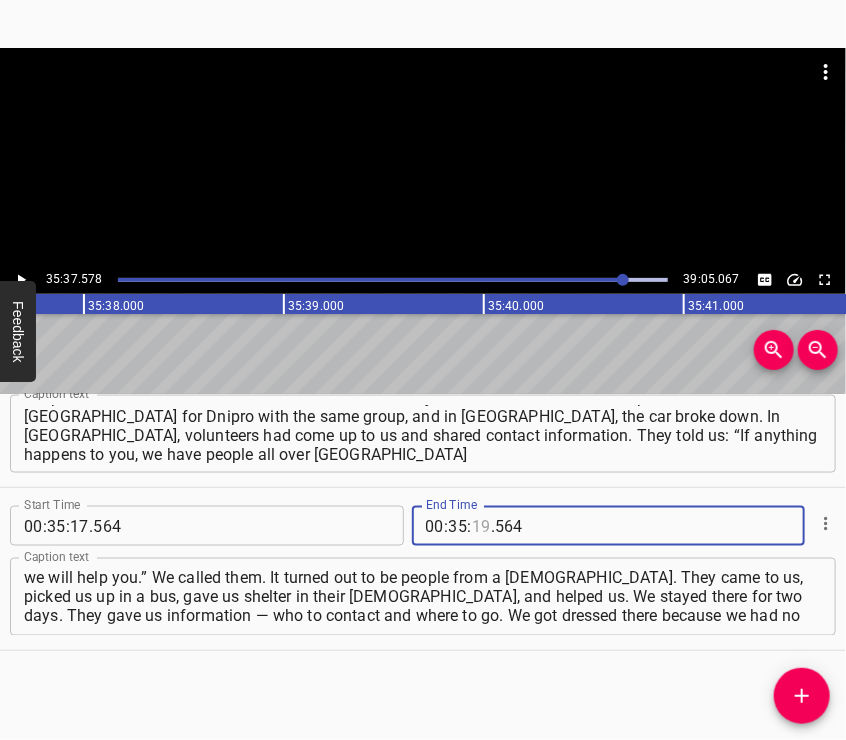 click at bounding box center (481, 526) 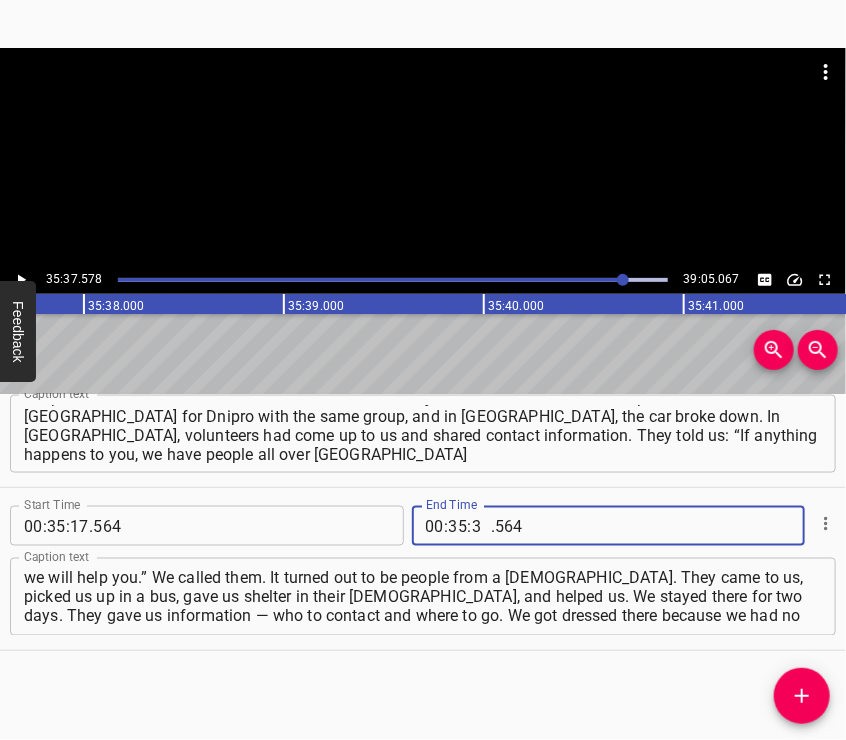 type on "37" 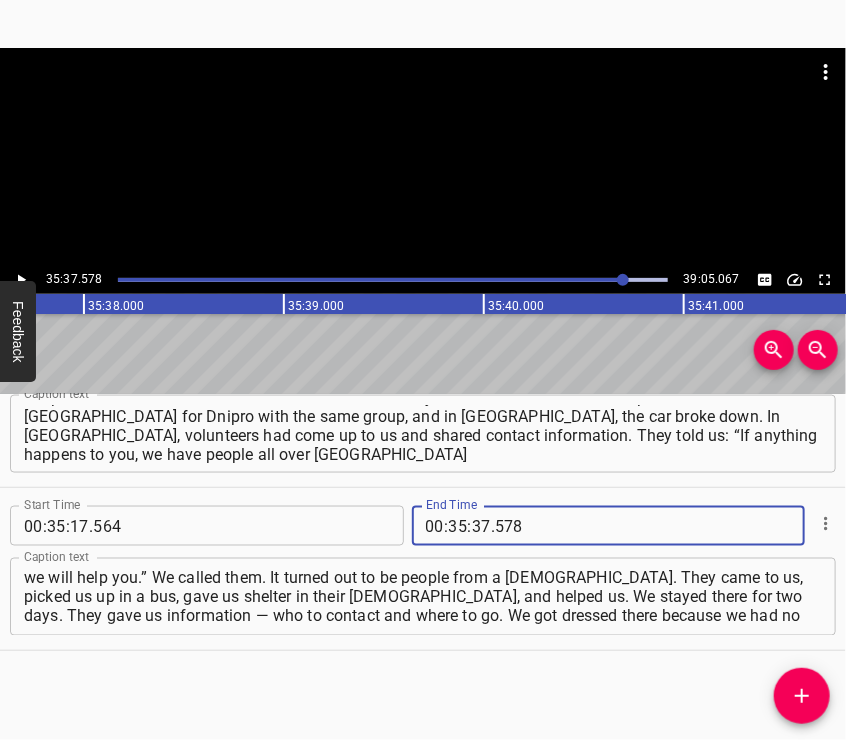 type on "578" 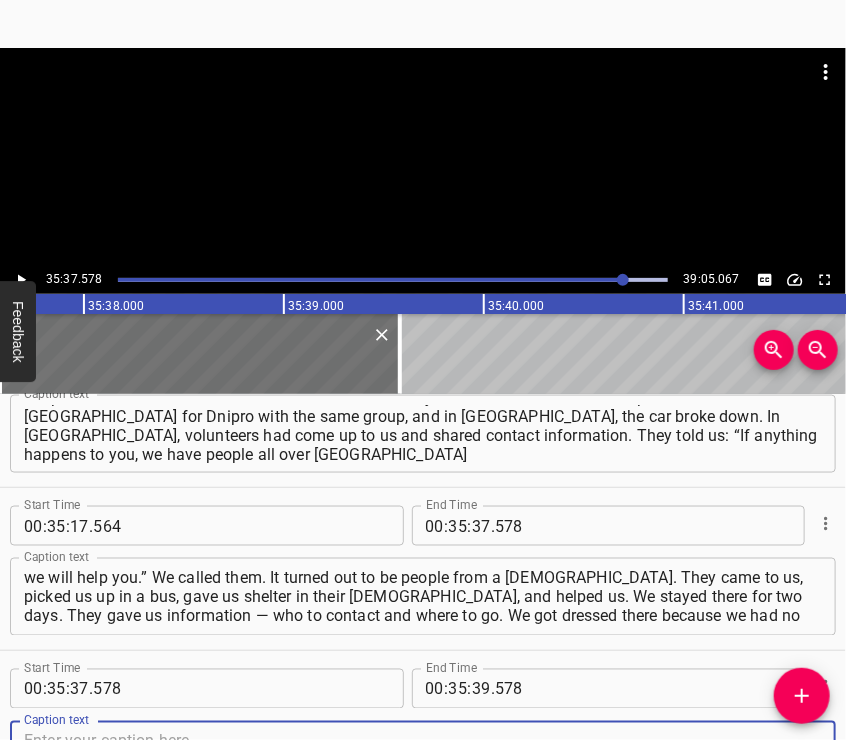 scroll, scrollTop: 15732, scrollLeft: 0, axis: vertical 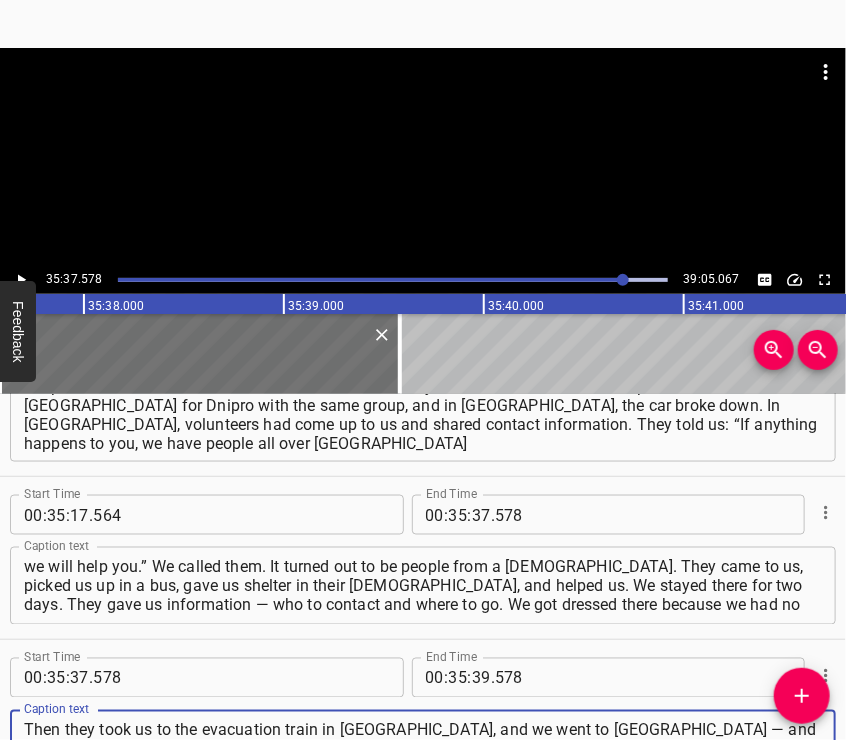 type on "We traded our burned jackets for new ones, got extra clothes for the kids. There, we slept and ate for two days. Then they took us to the evacuation train in Dnipro, and we went to Lviv — and then to Germany with volunteers. In other words, the country was random for us. We hadn’t prepared to go anywhere — we simply didn’t know." 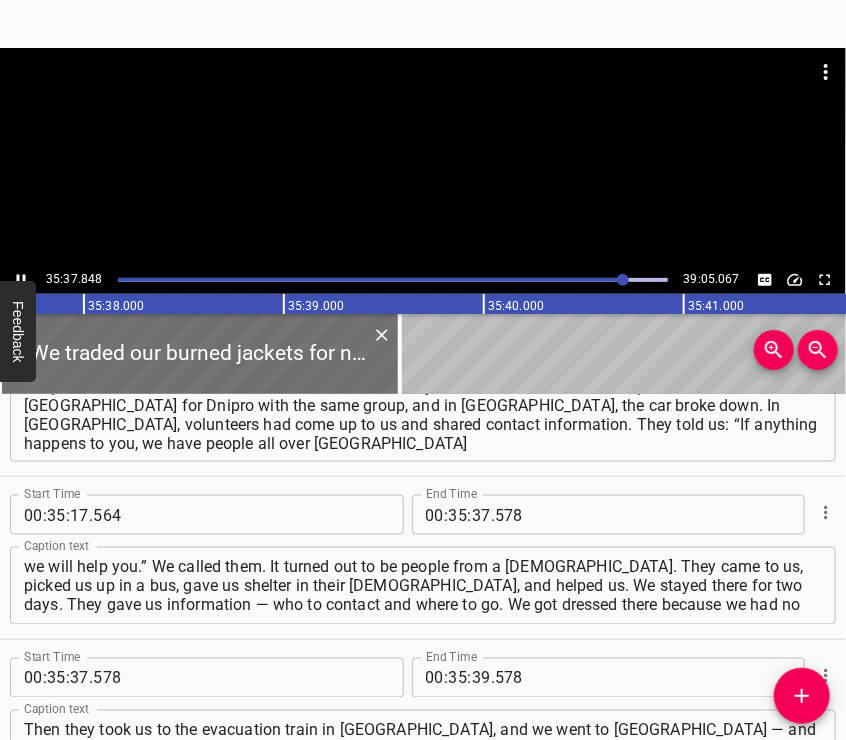 scroll, scrollTop: 15860, scrollLeft: 0, axis: vertical 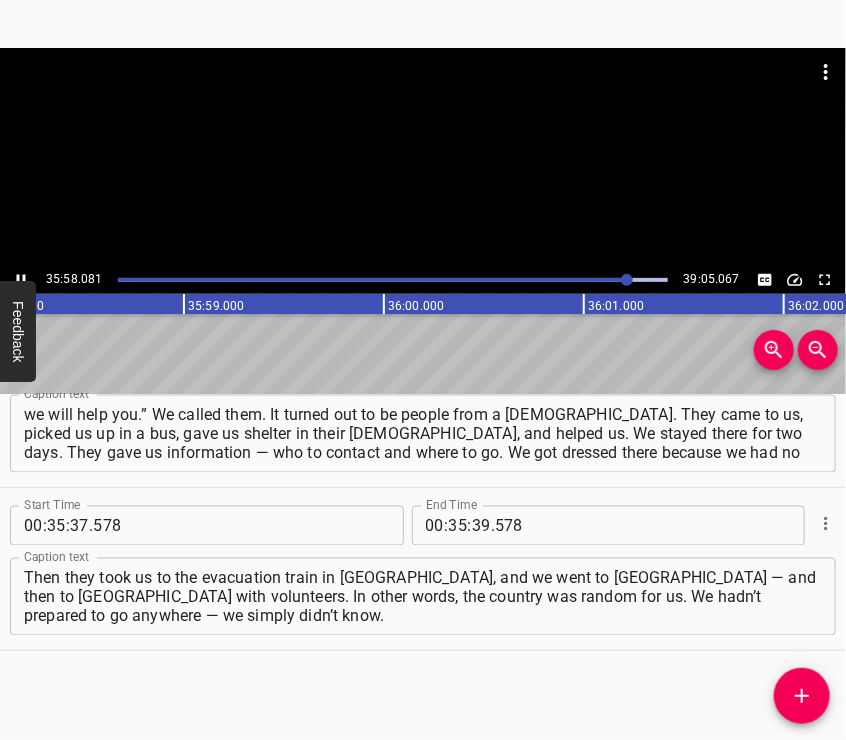 click at bounding box center (423, 157) 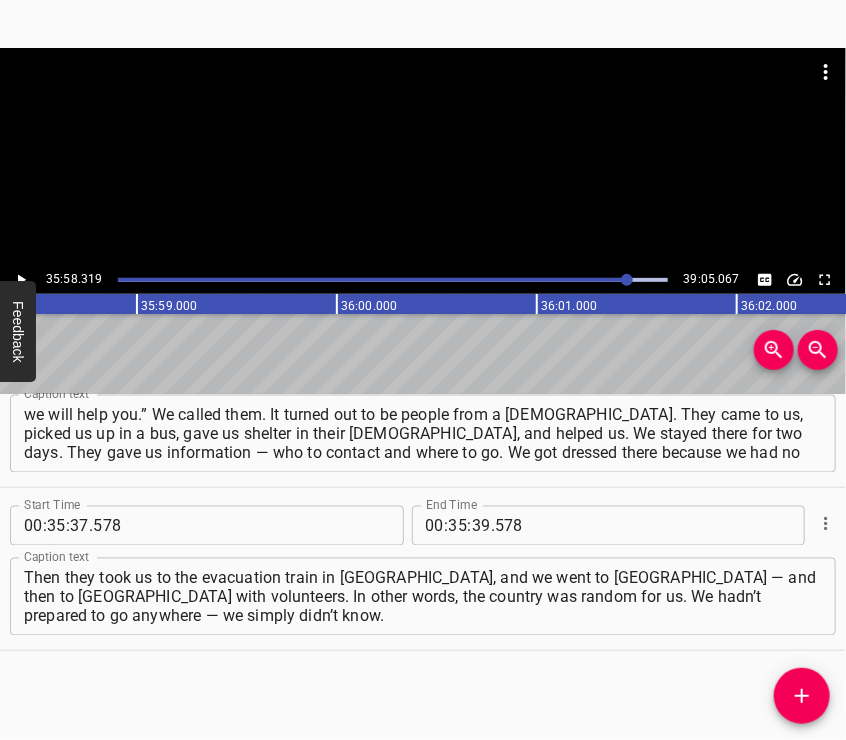scroll, scrollTop: 0, scrollLeft: 431664, axis: horizontal 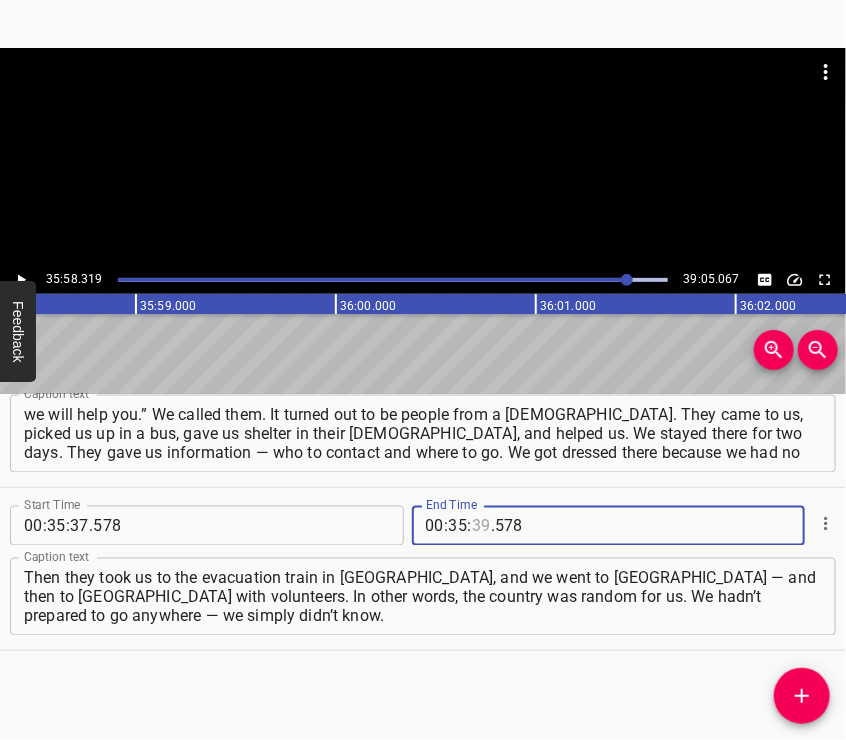 click at bounding box center [481, 526] 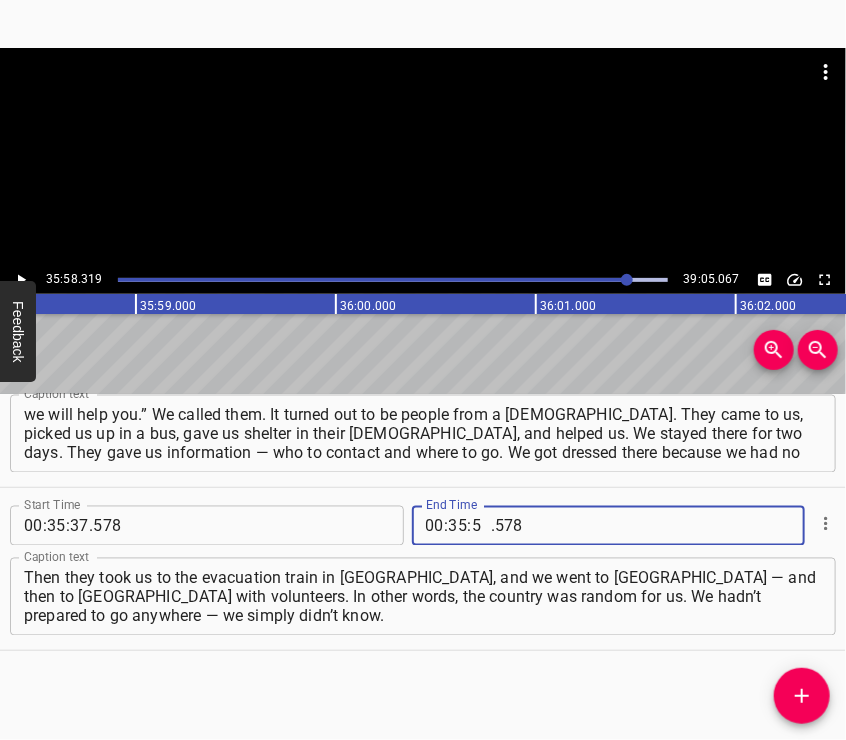 type on "58" 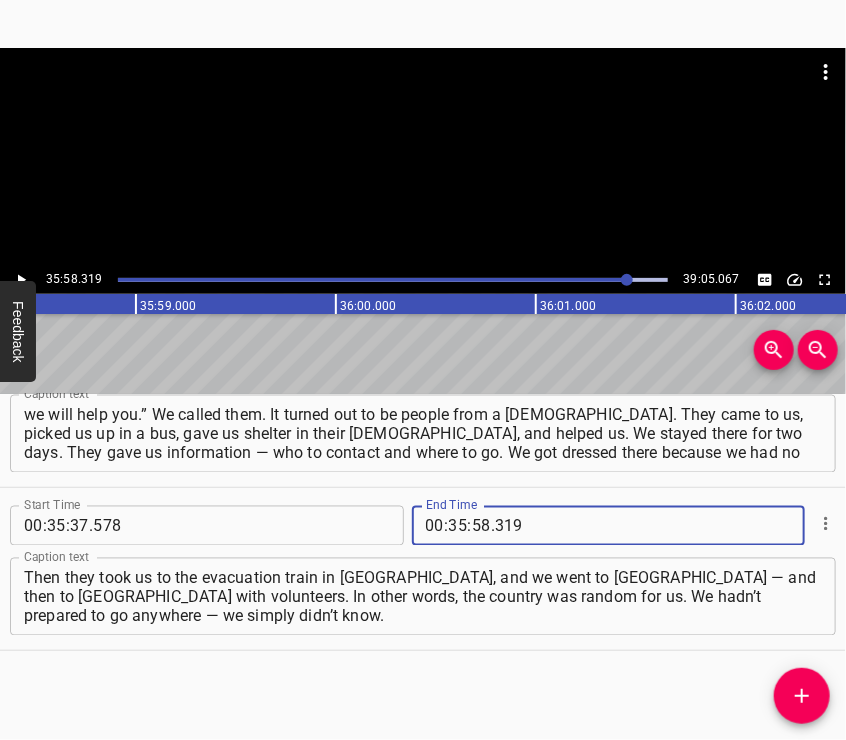 type on "319" 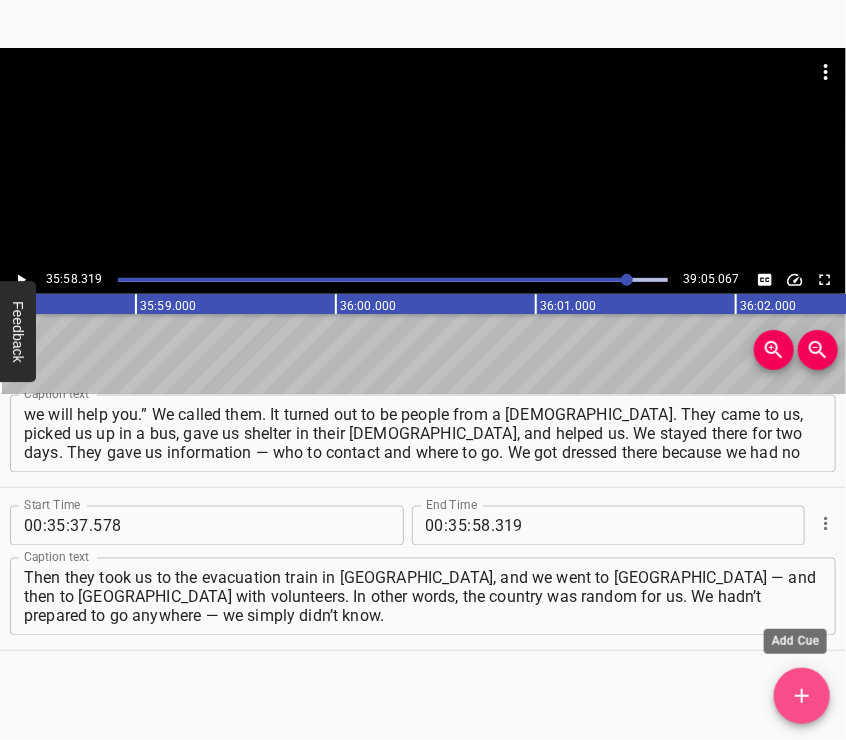 click at bounding box center (802, 696) 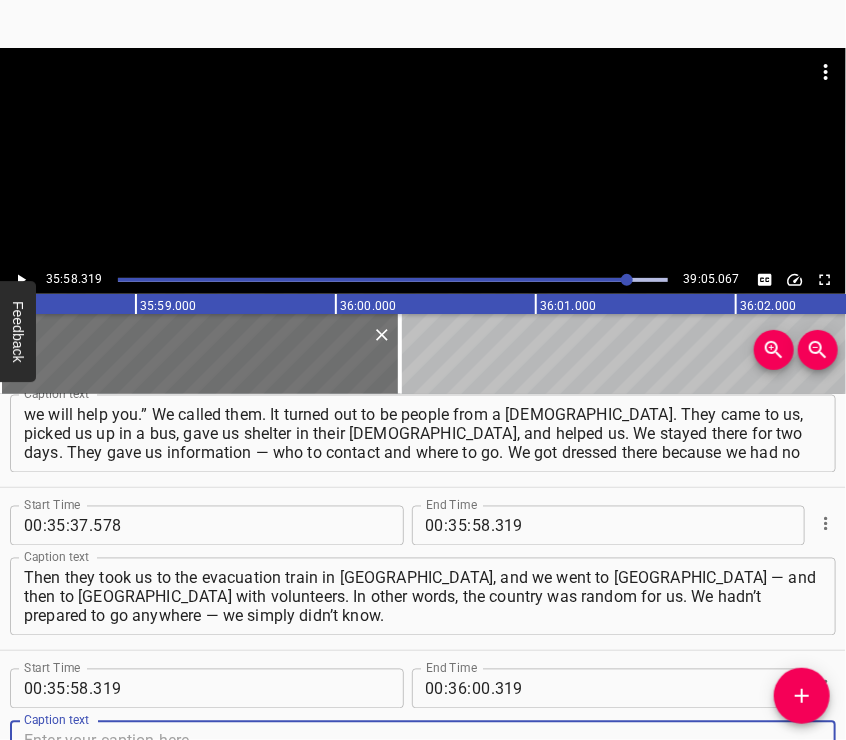 scroll, scrollTop: 15895, scrollLeft: 0, axis: vertical 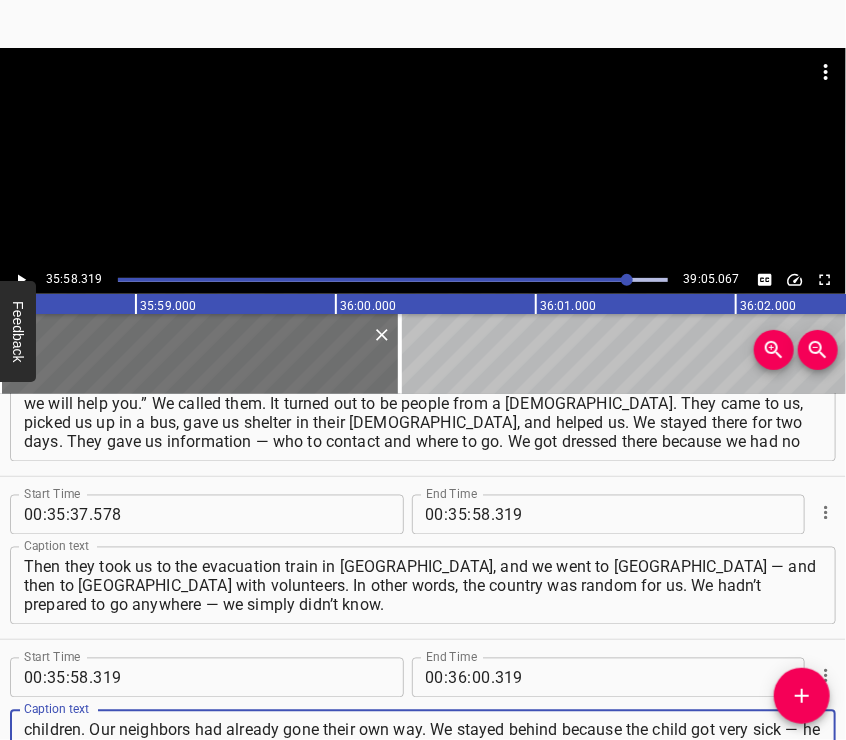 type on "In Poland, a Polish man took us in at his hostel — my mother, me, and two children. Our neighbors had already gone their own way. We stayed behind because the child got very sick — he had a fever of 40°C and a gastrointestinal infection, so we stayed there for about three days. The Polish man refused full payment for the lodging" 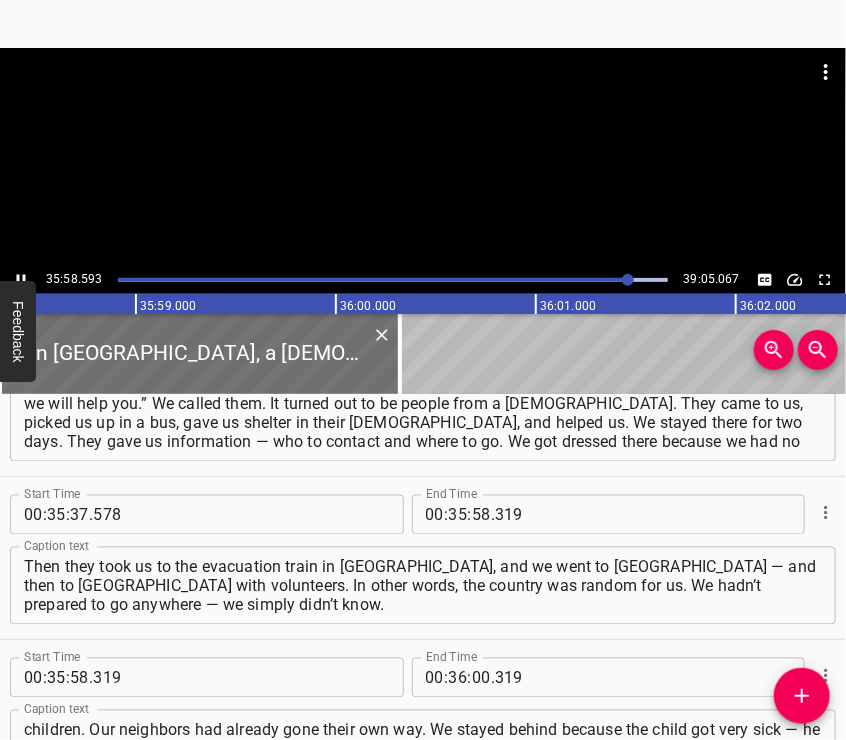 scroll, scrollTop: 16048, scrollLeft: 0, axis: vertical 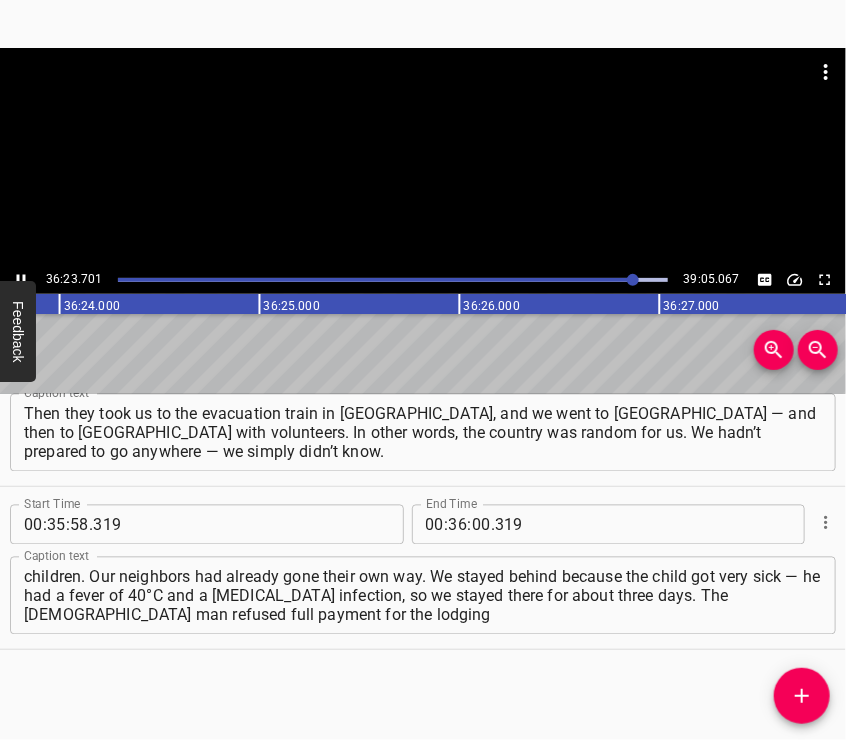 click at bounding box center [423, 157] 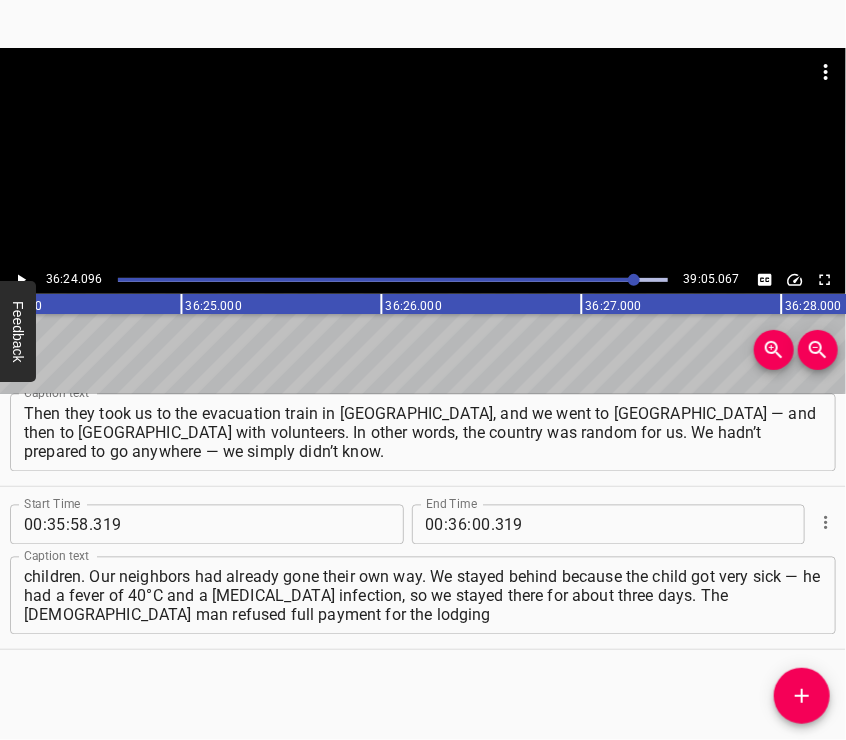 scroll, scrollTop: 0, scrollLeft: 436819, axis: horizontal 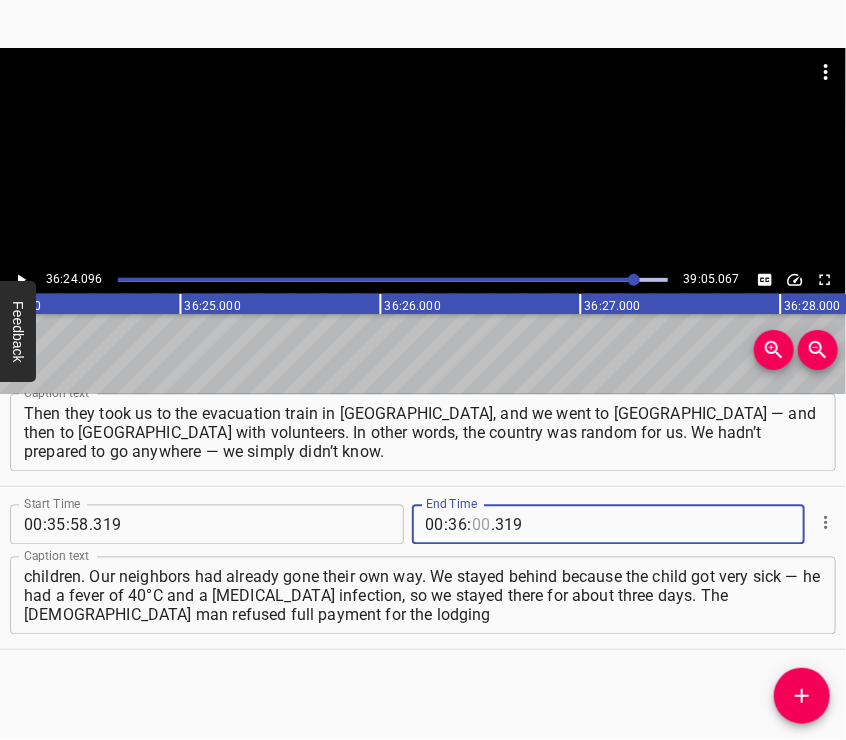 click at bounding box center [481, 525] 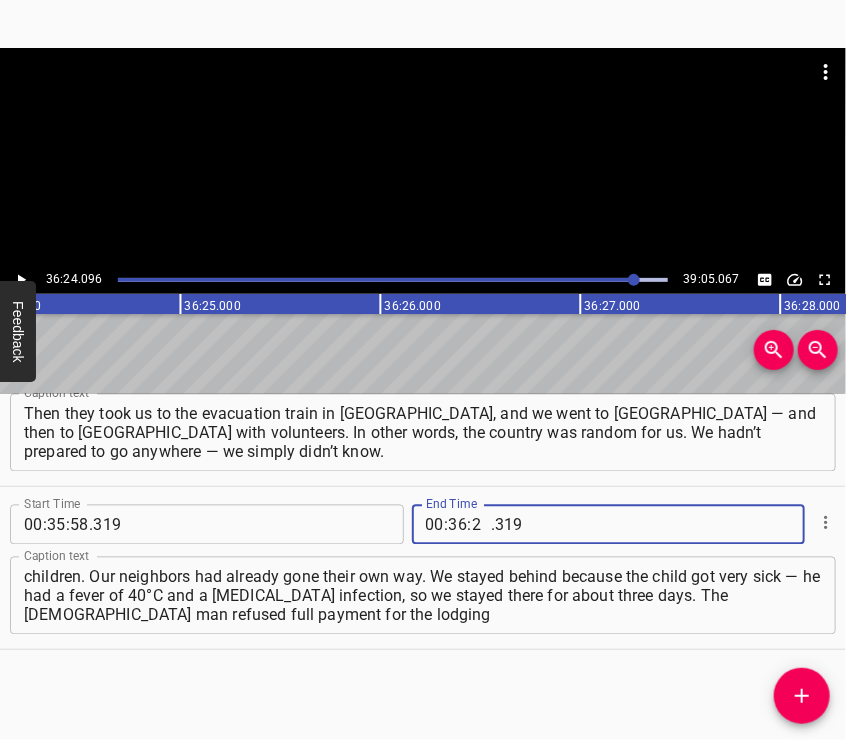 type on "24" 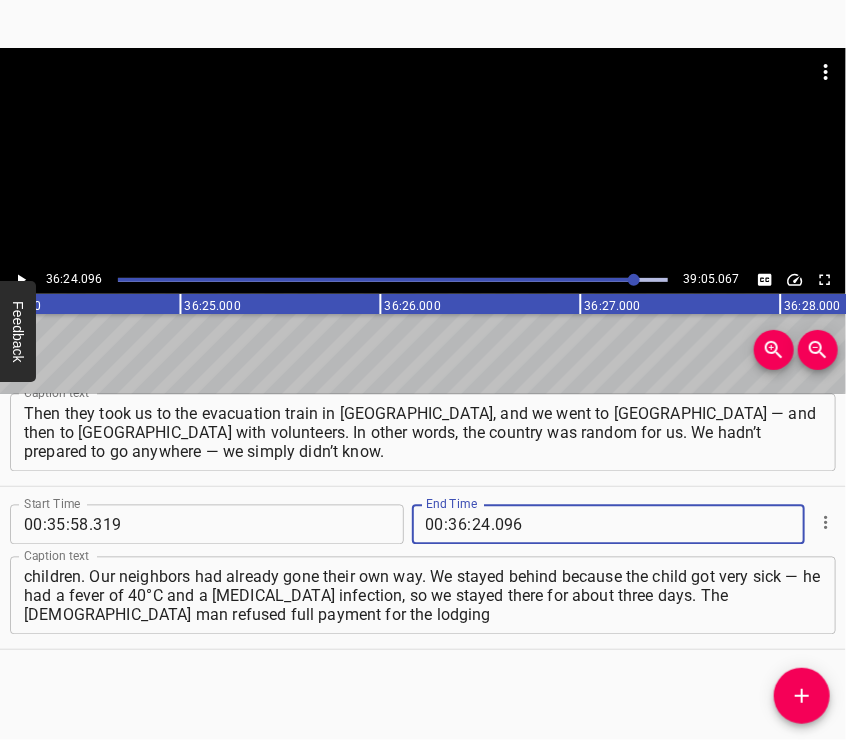 type on "096" 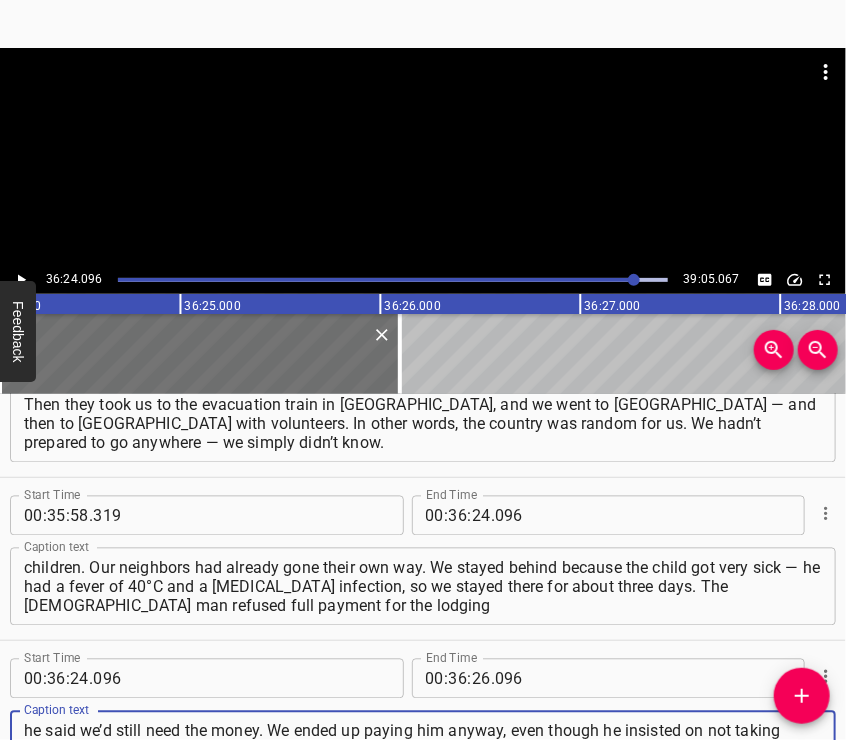 type on "he said we’d still need the money. We ended up paying him anyway, even though he insisted on not taking anything. He picked us up from the train station in his own car. Everyone was so helpful. In Lviv, while we were waiting for the train, I went to a store because we had absolutely nothing." 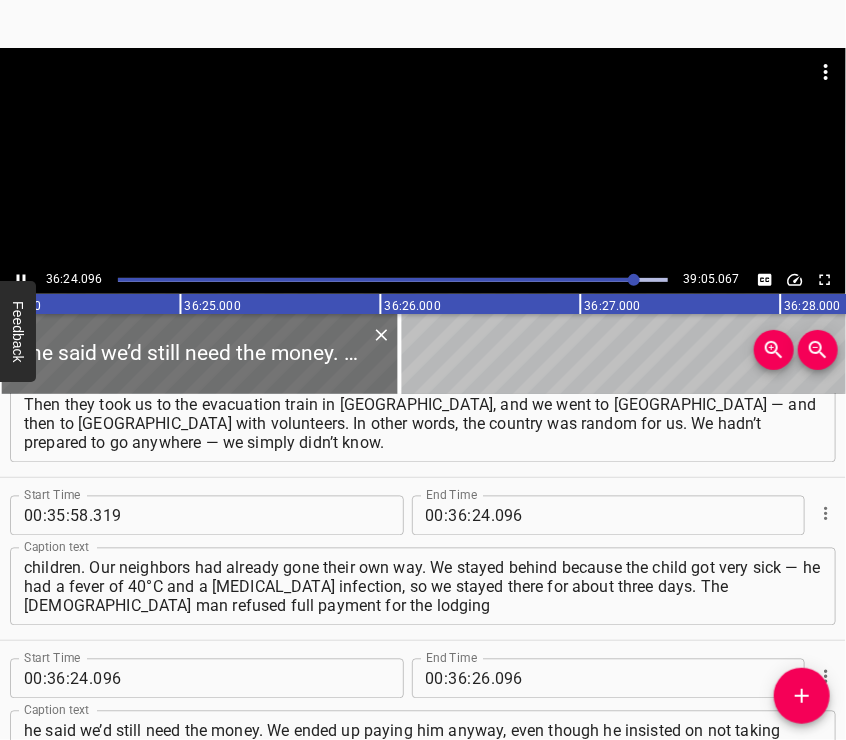 scroll, scrollTop: 16186, scrollLeft: 0, axis: vertical 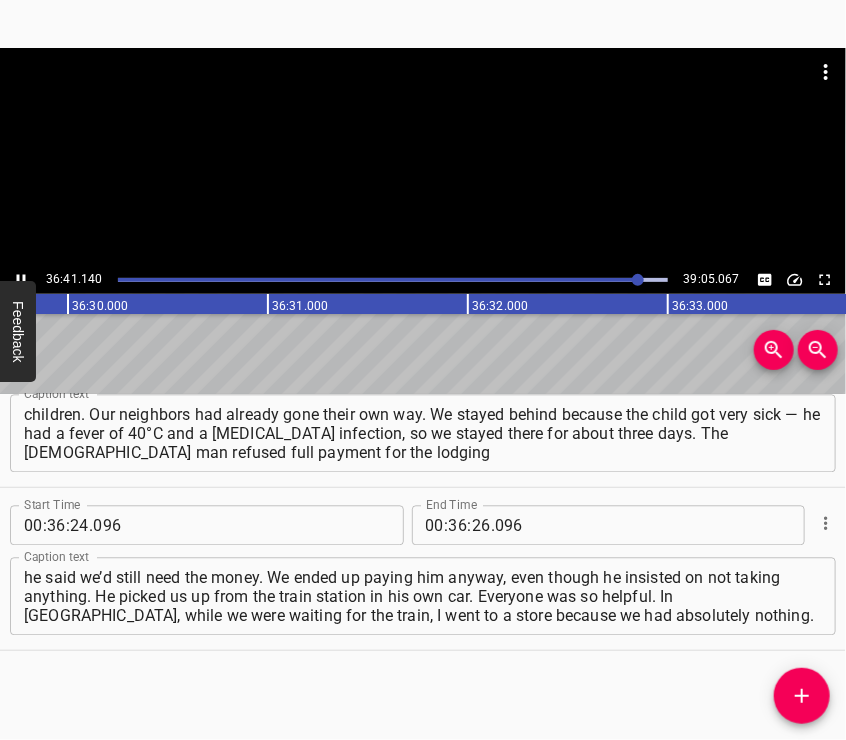 click at bounding box center [423, 157] 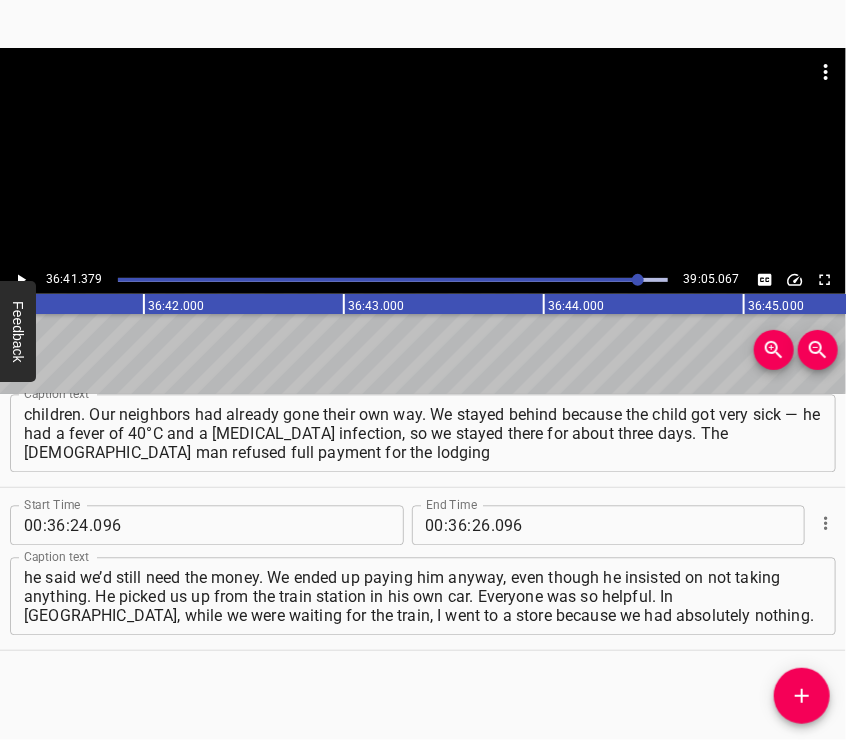 scroll, scrollTop: 0, scrollLeft: 440276, axis: horizontal 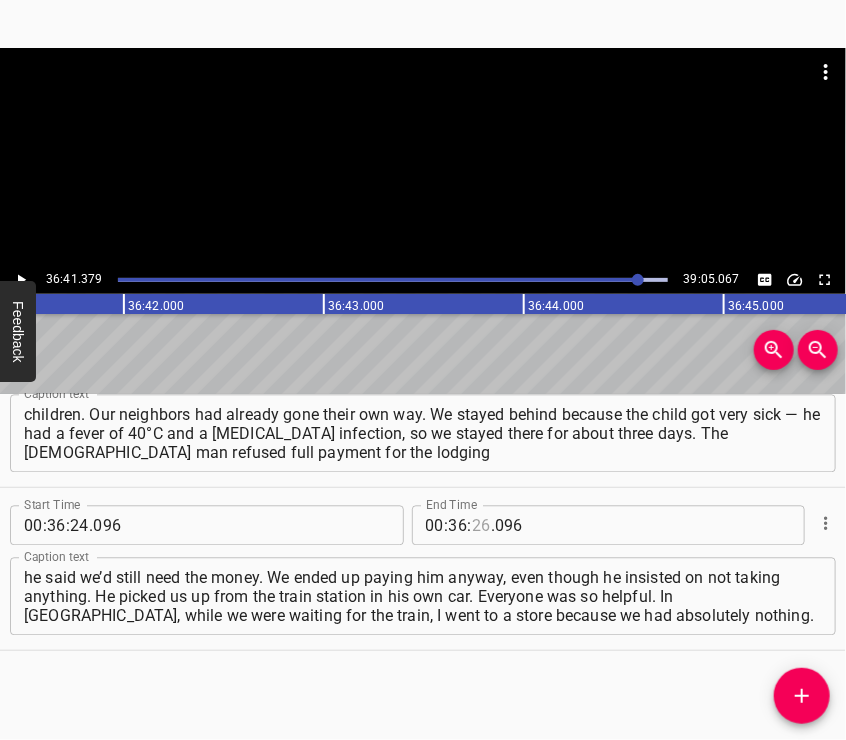 click at bounding box center (481, 526) 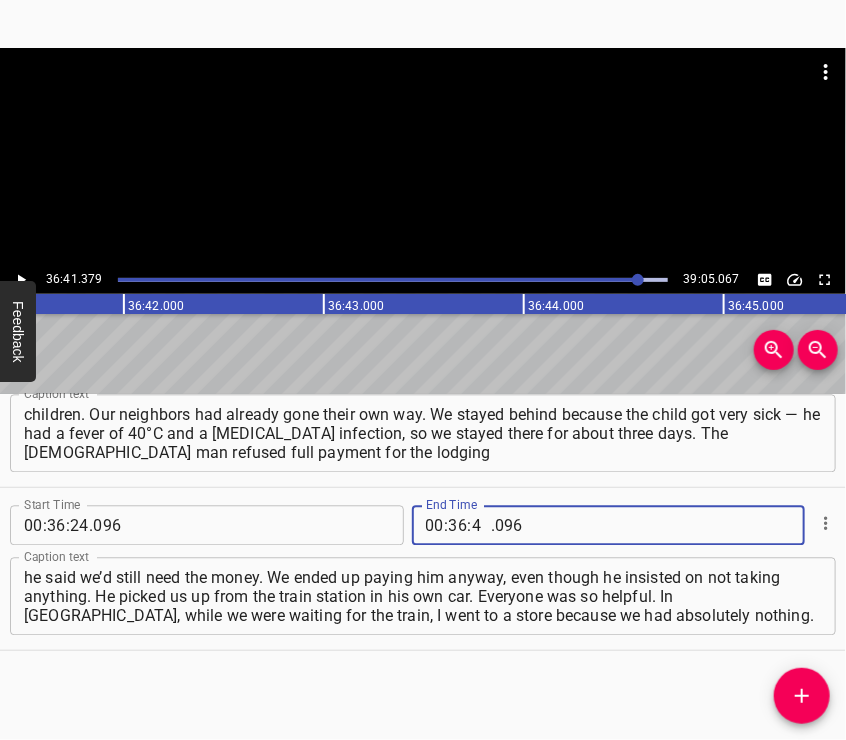type on "41" 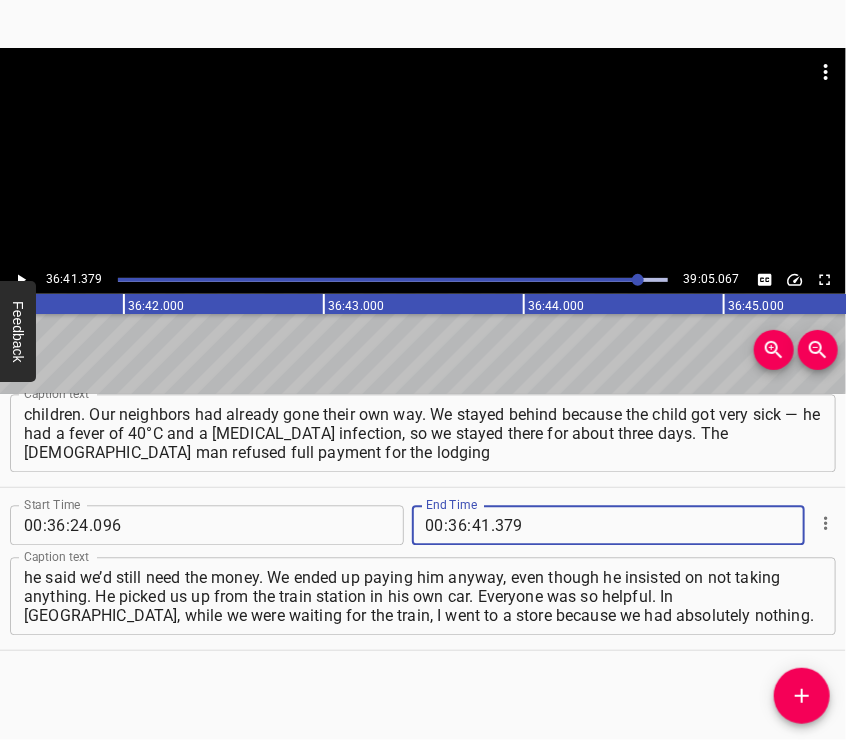 type on "379" 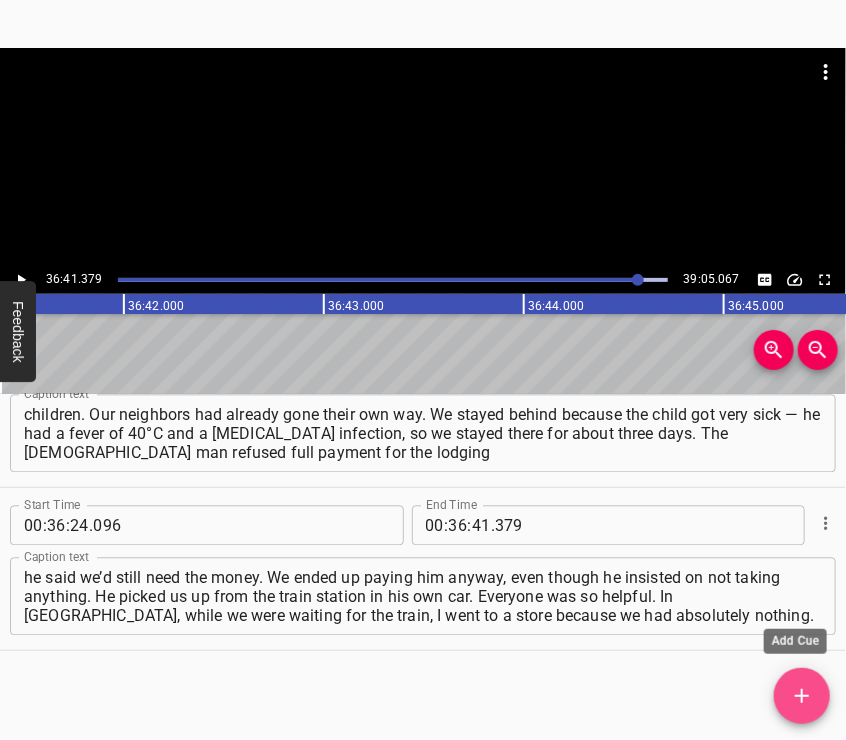 click 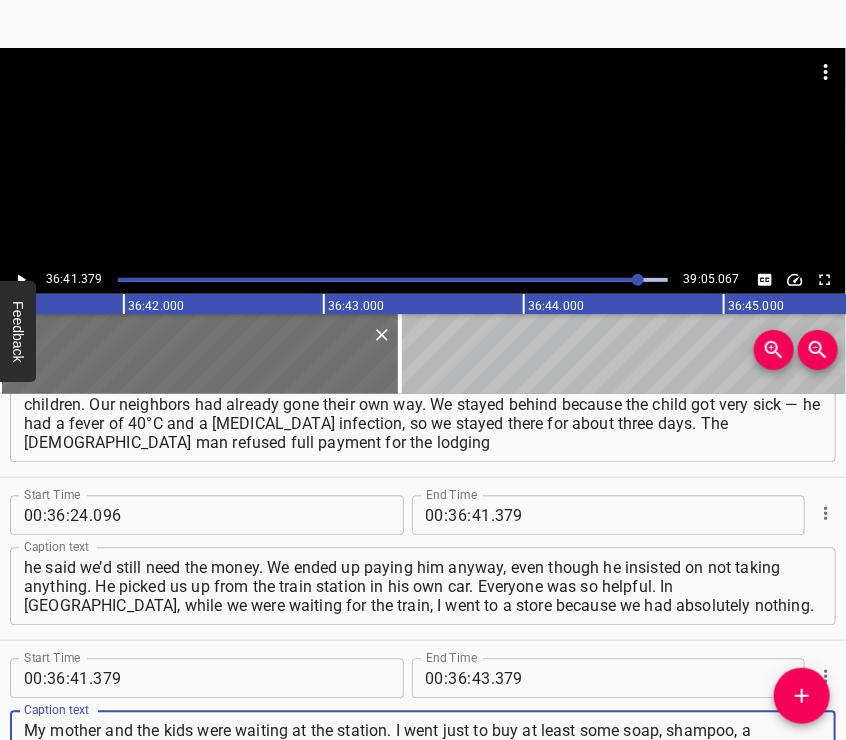 type on "My mother and the kids were waiting at the station. I went just to buy at least some soap, shampoo, a toothbrush. I walked around the “Eva” store, looking at everything. I didn’t know what to take. We needed everything — and I was so shocked. Simple things we were once used to, things we used every day" 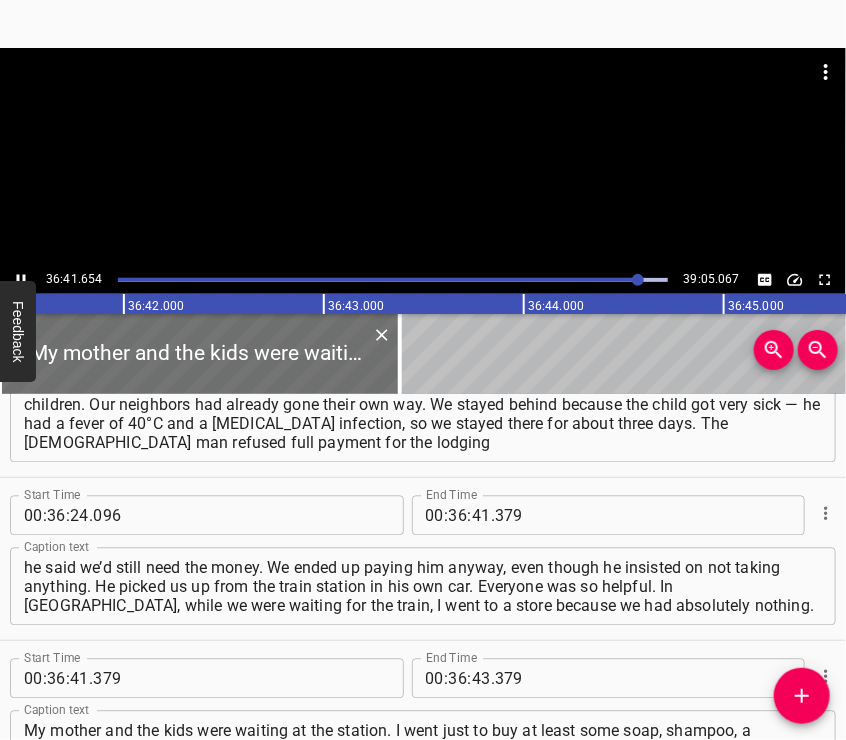 scroll, scrollTop: 16335, scrollLeft: 0, axis: vertical 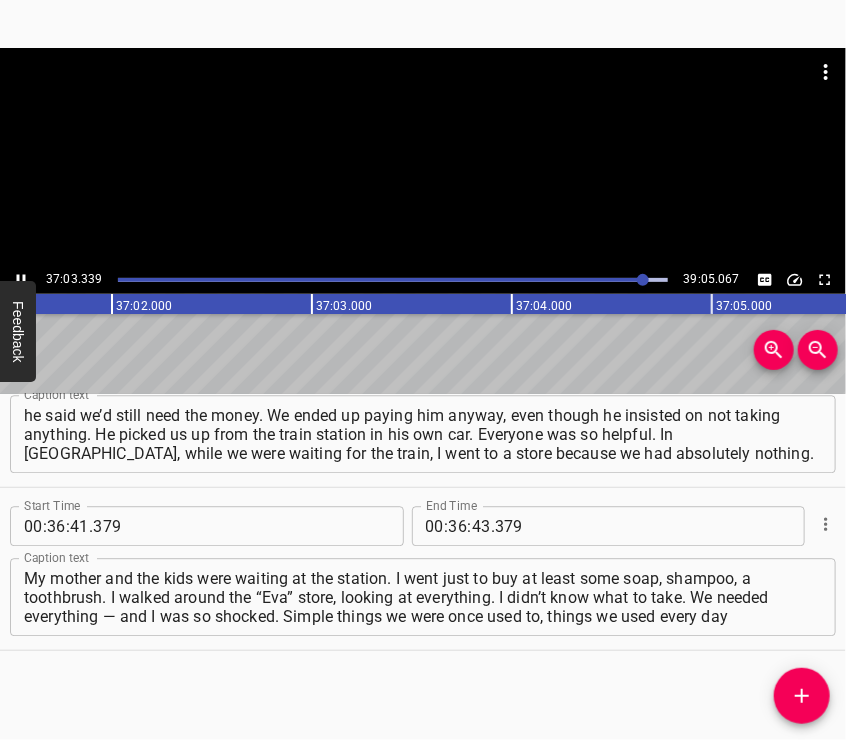 click at bounding box center [423, 157] 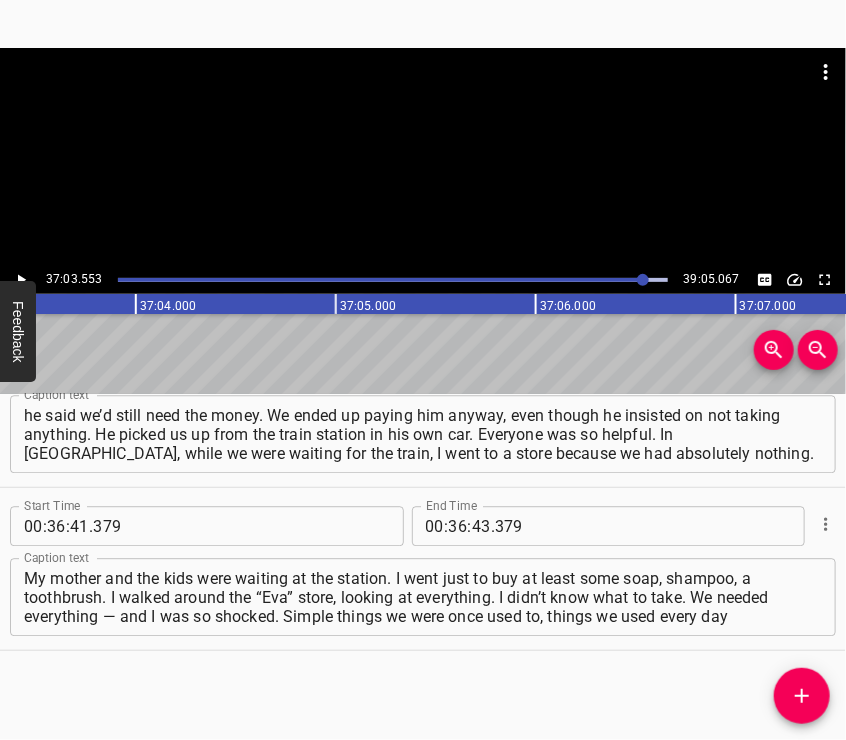 scroll, scrollTop: 0, scrollLeft: 444710, axis: horizontal 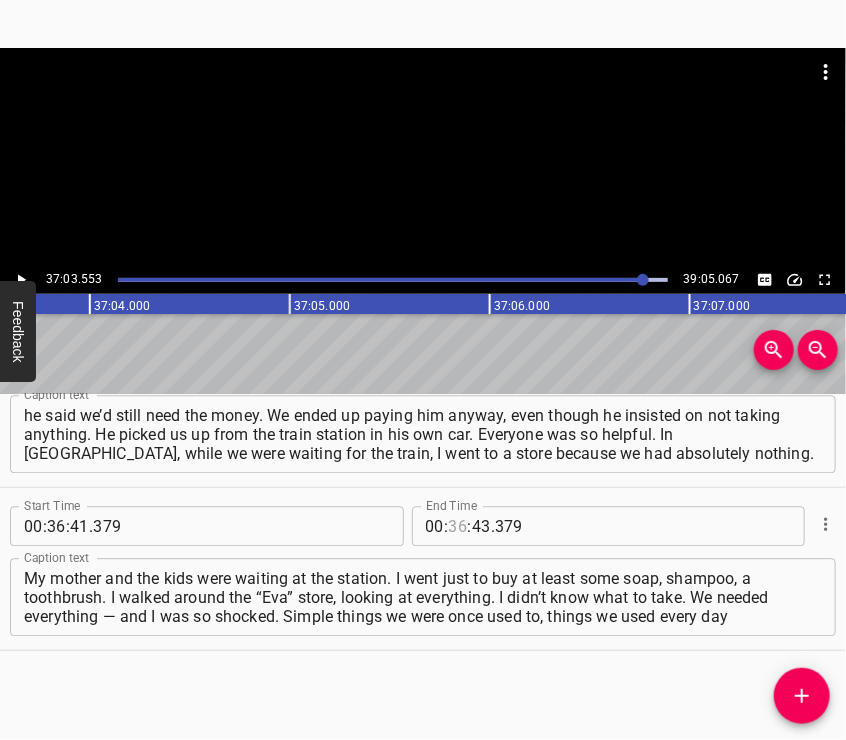 click at bounding box center (458, 526) 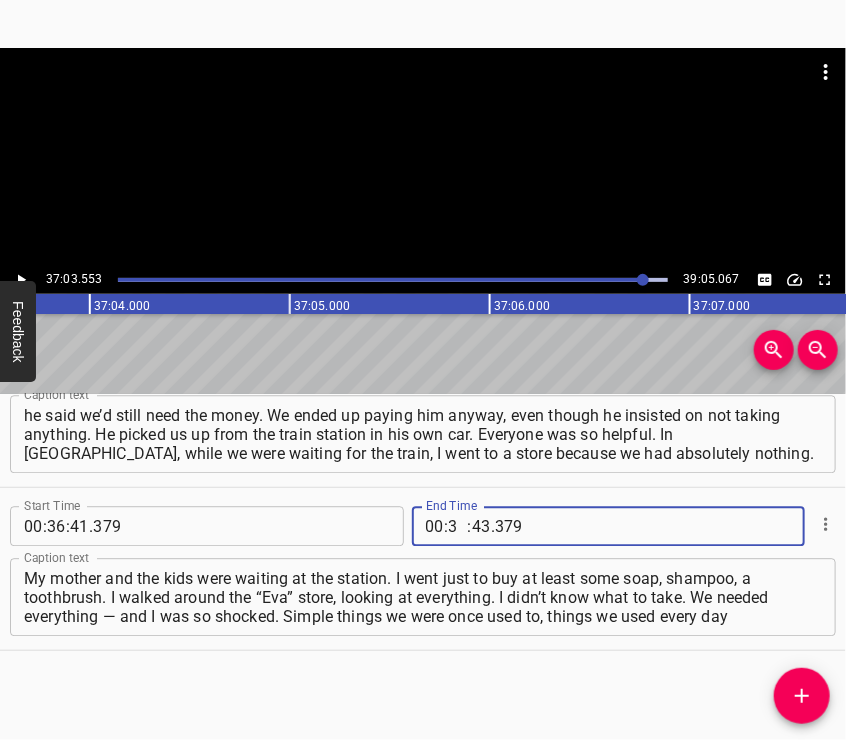 type on "37" 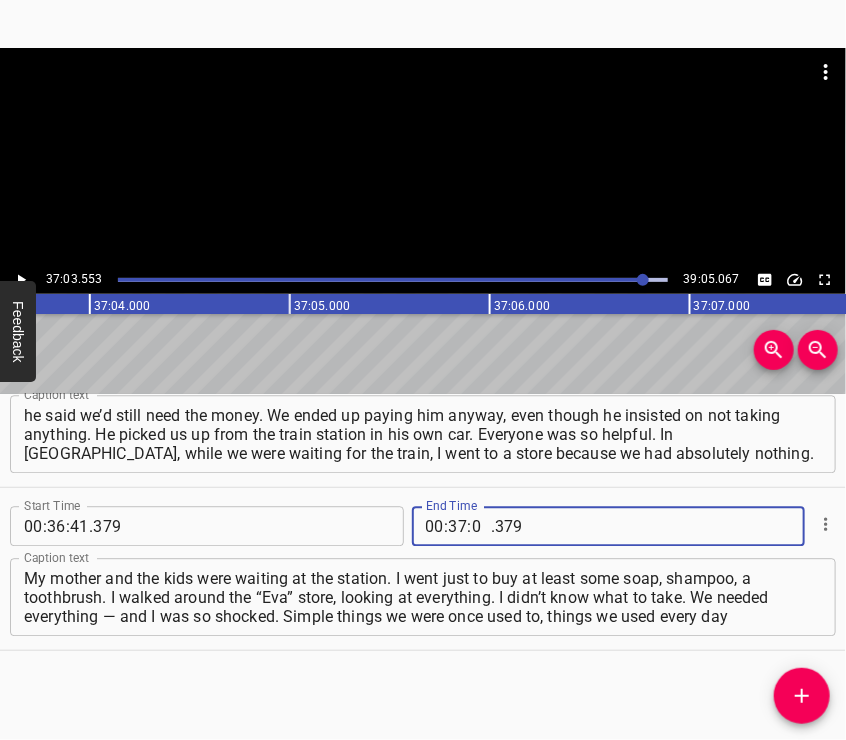 type on "03" 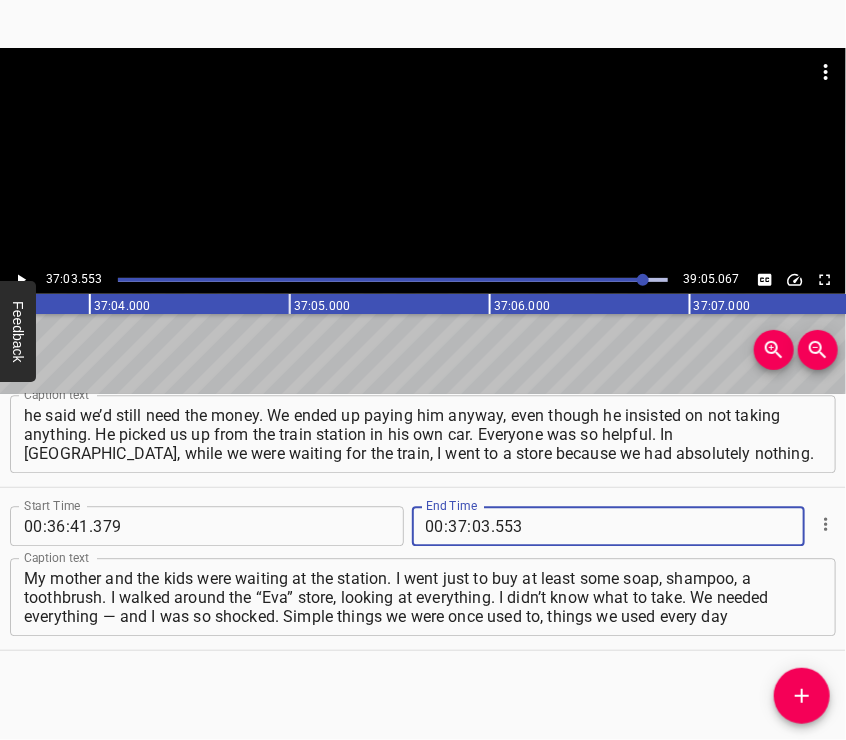 type on "553" 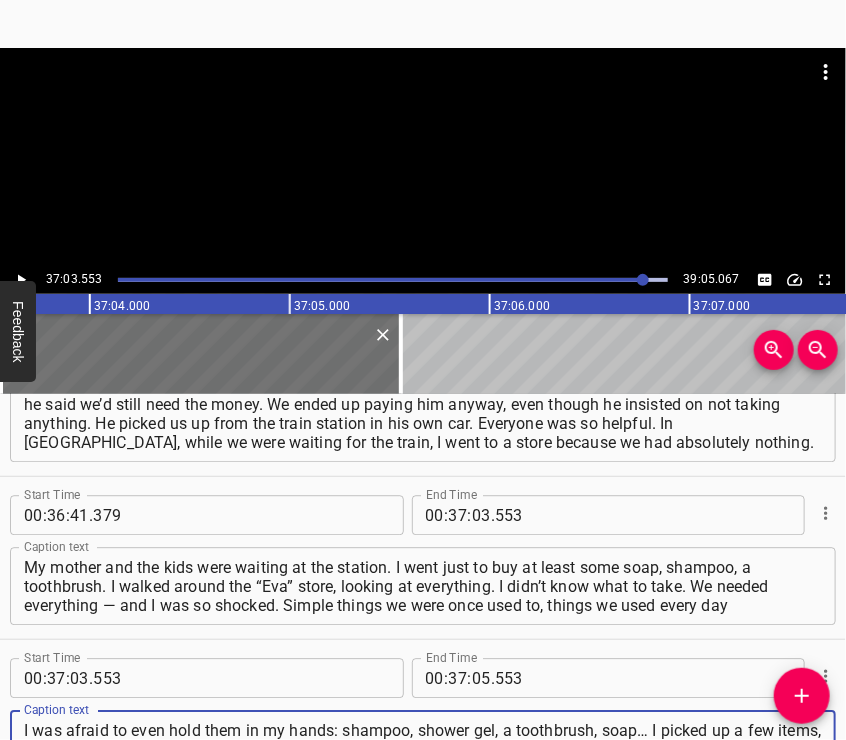 type on "I was afraid to even hold them in my hands: shampoo, shower gel, a toothbrush, soap… I picked up a few items, and then people started approaching me. They asked where I was from. I must have had something written all over my face. I told them — and the woman started crying. Everything was fine. We said goodbye." 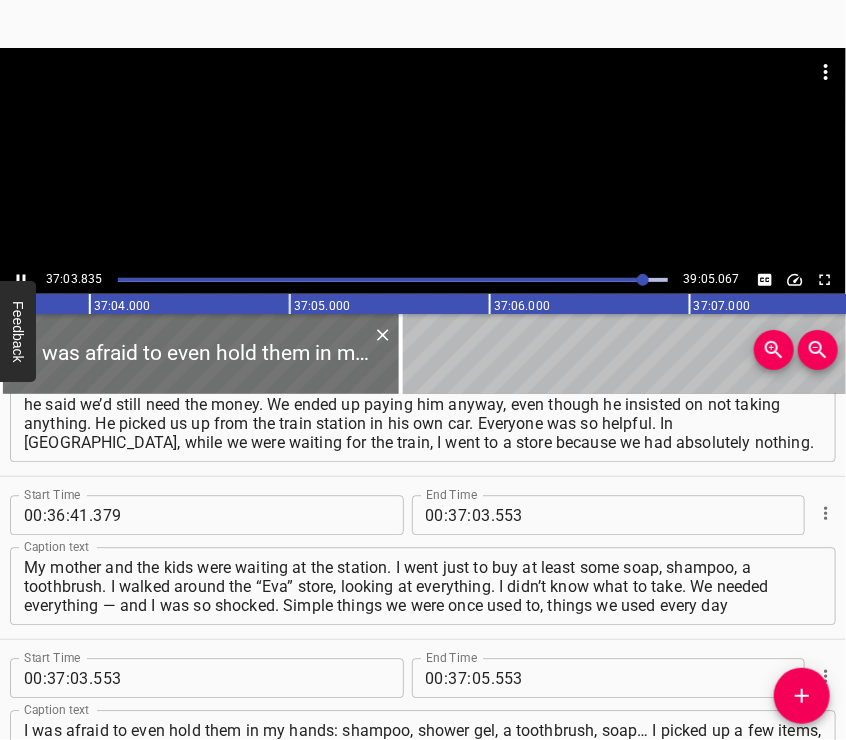 scroll, scrollTop: 16480, scrollLeft: 0, axis: vertical 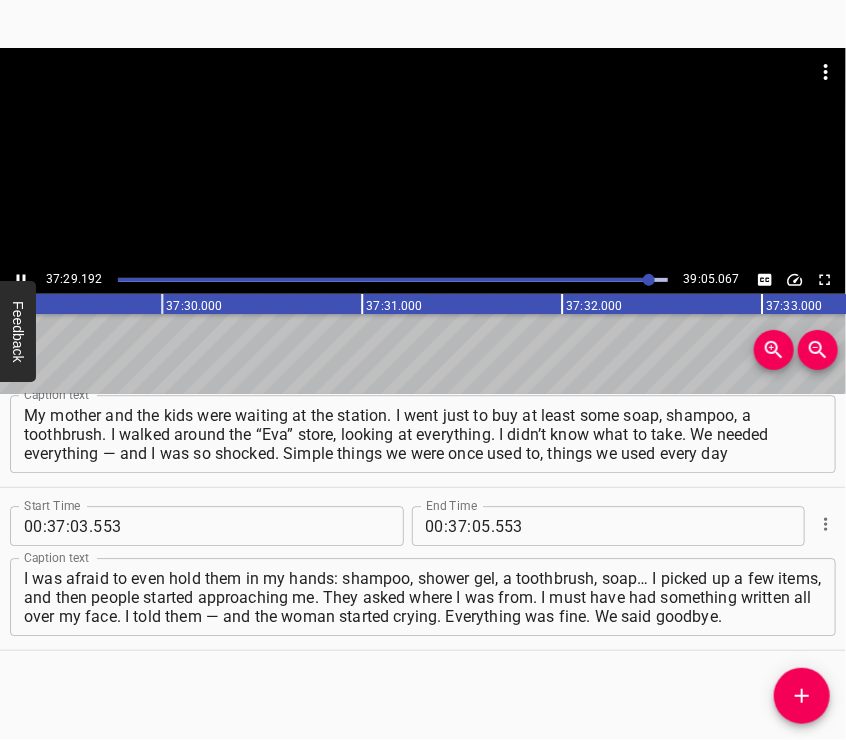 click at bounding box center [423, 157] 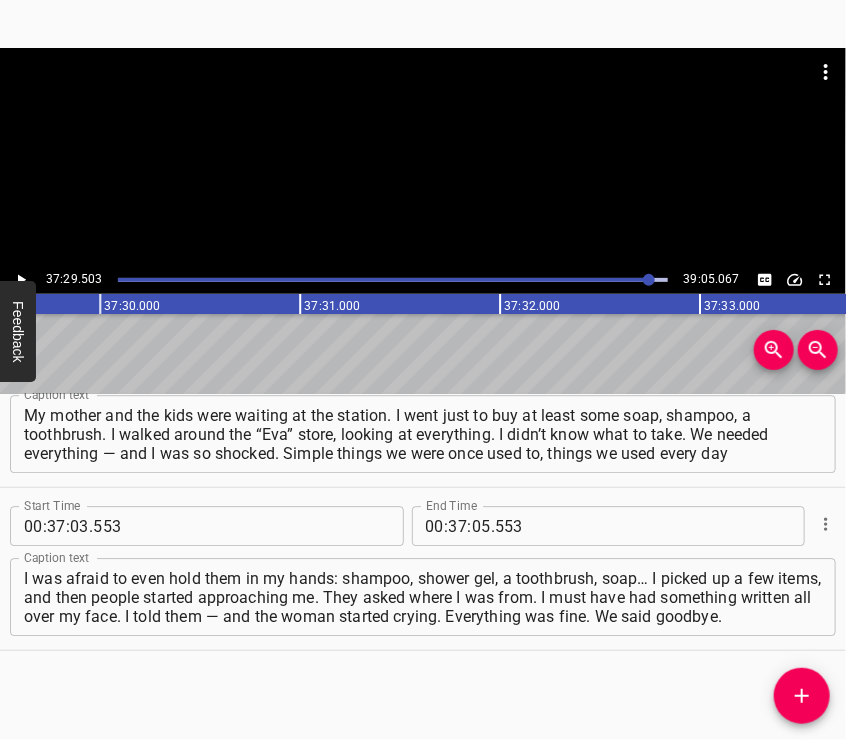 scroll, scrollTop: 0, scrollLeft: 449900, axis: horizontal 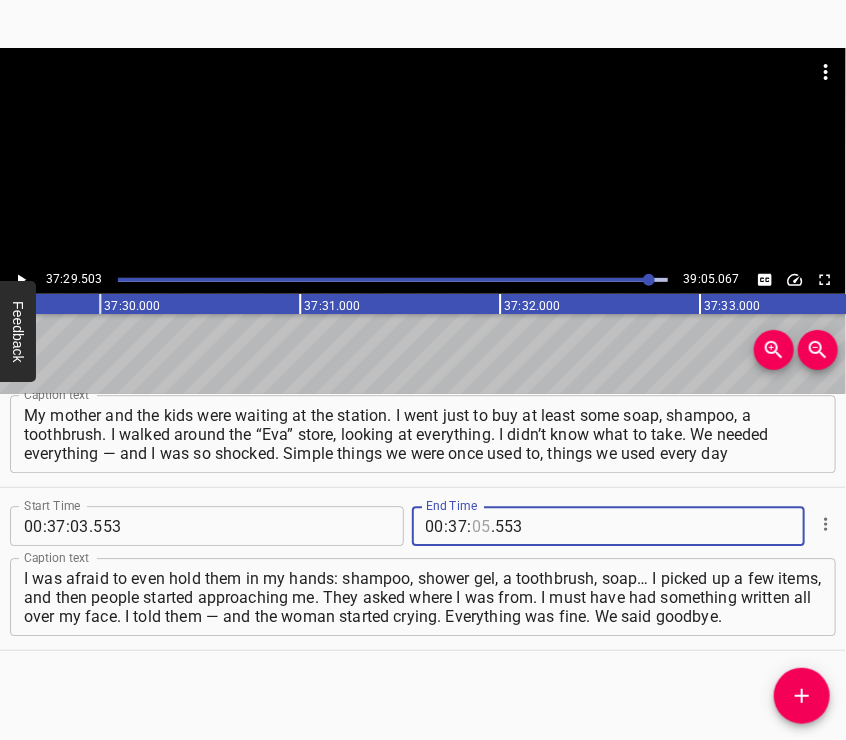 click at bounding box center [481, 526] 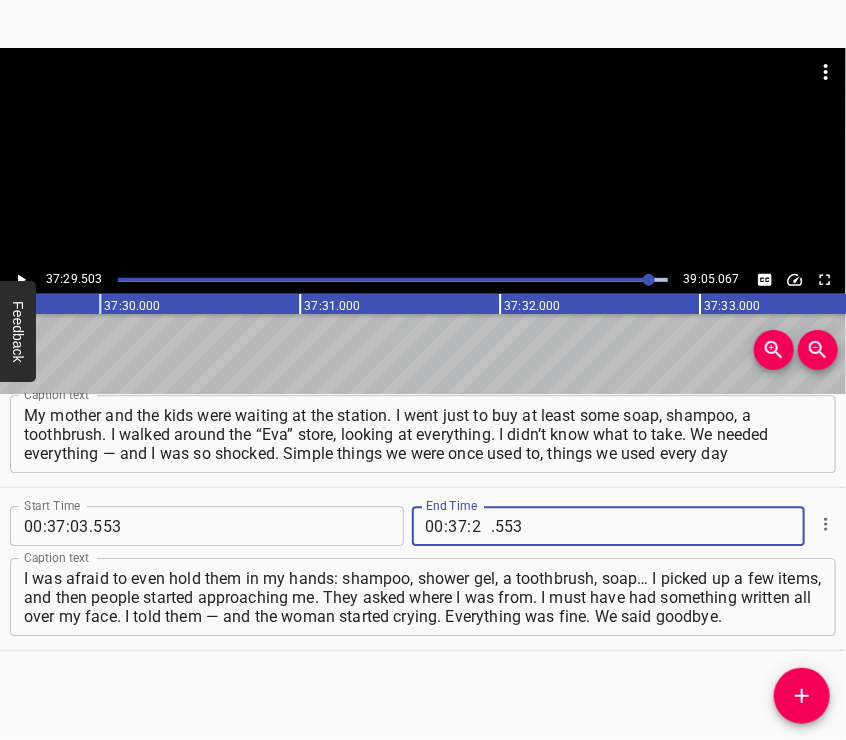 type on "29" 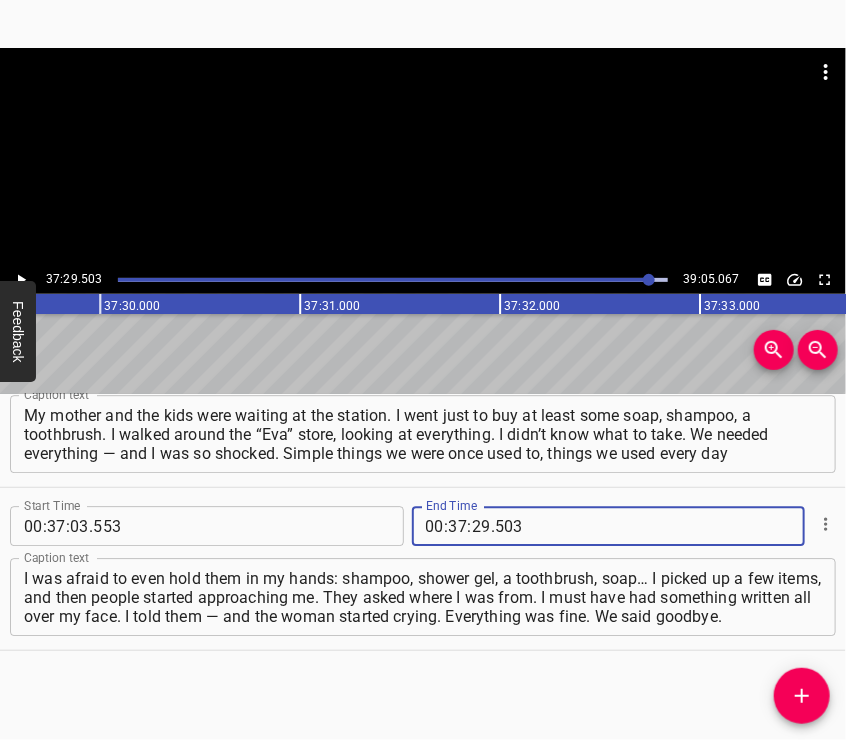 type on "503" 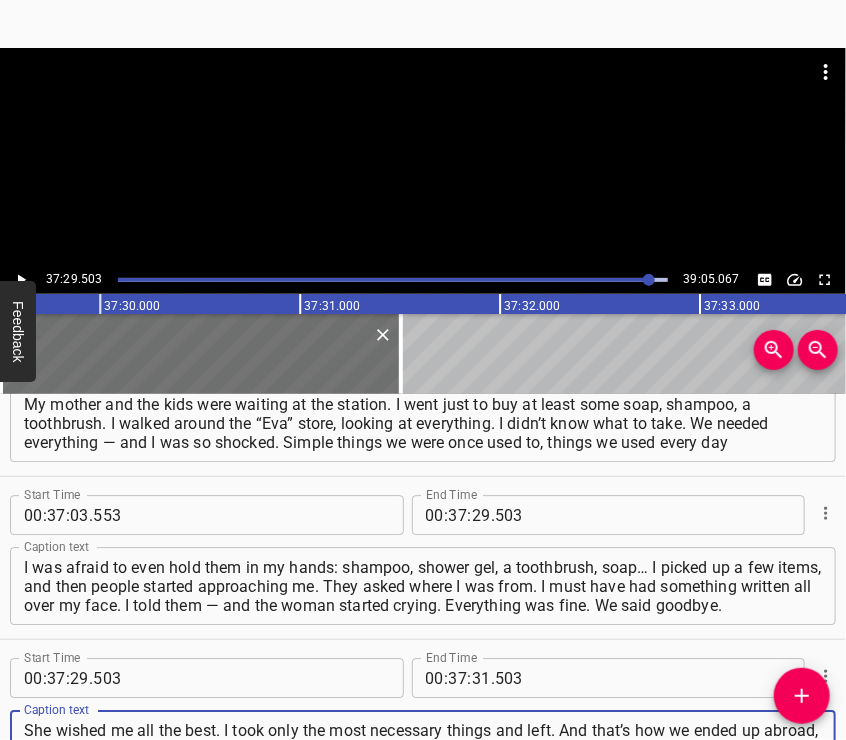 type on "She wished me all the best. I took only the most necessary things and left. And that’s how we ended up abroad, and we’ve been living here ever since. We work, we study, we try to rebuild our lives. We have nothing left in Mariupol — no belongings at all. I used to be a manicurist. I had my own space," 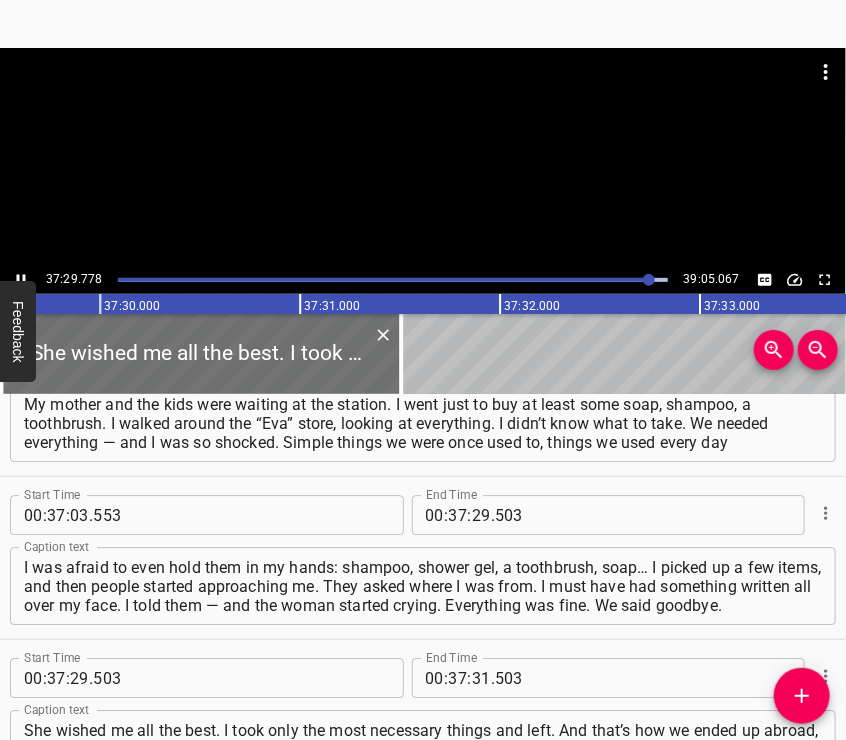 scroll, scrollTop: 16625, scrollLeft: 0, axis: vertical 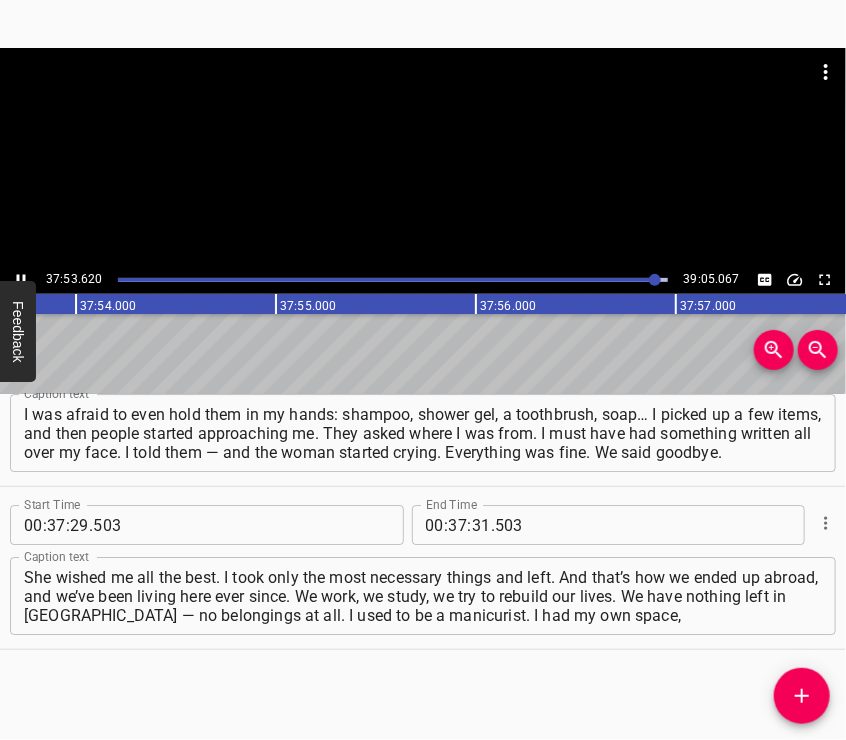 click at bounding box center (423, 157) 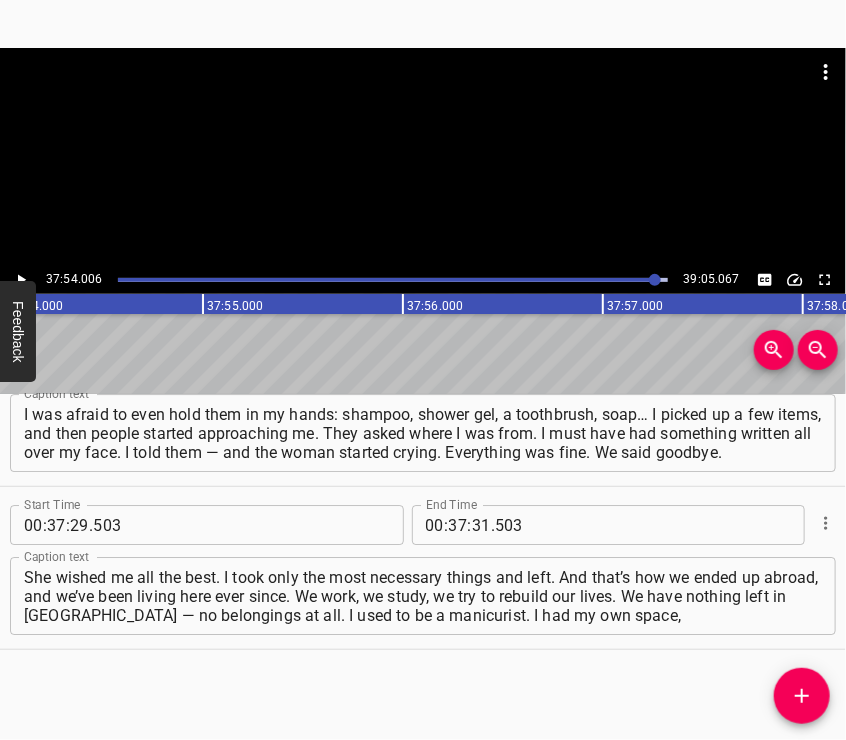 scroll, scrollTop: 0, scrollLeft: 454800, axis: horizontal 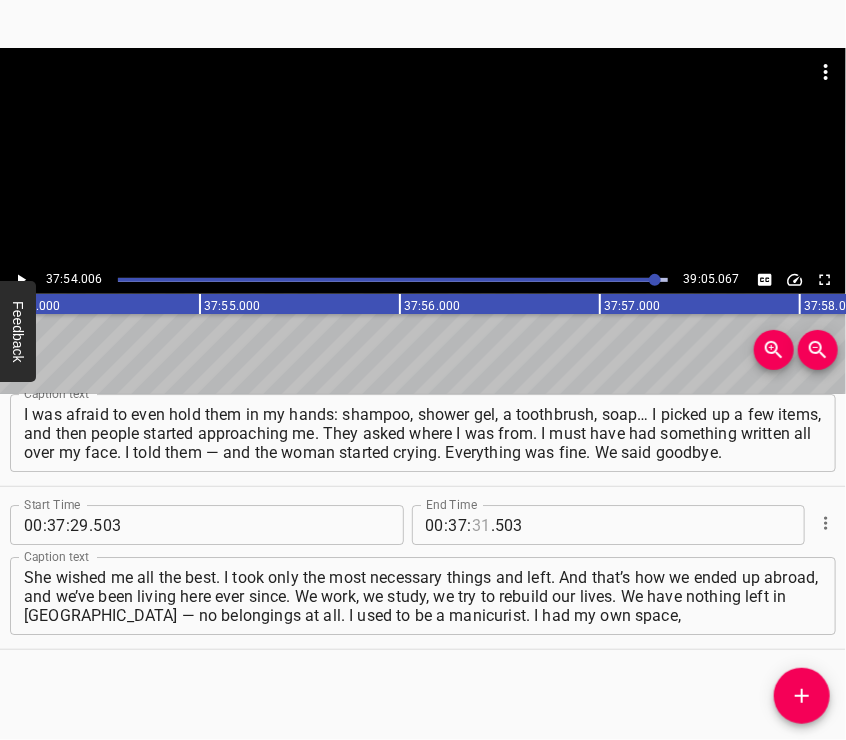 click at bounding box center (481, 525) 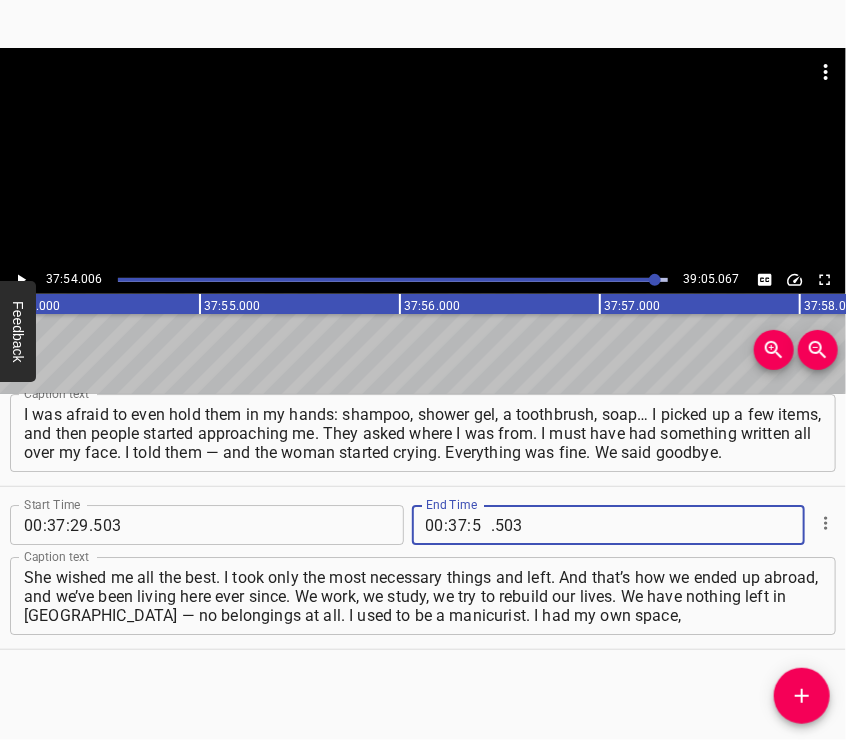 type on "54" 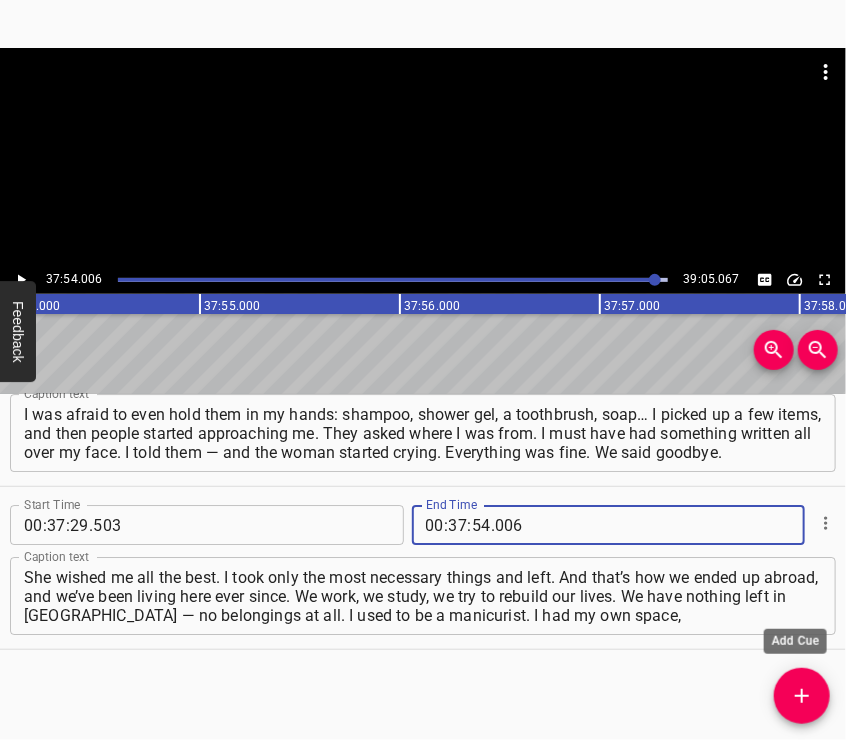 type on "006" 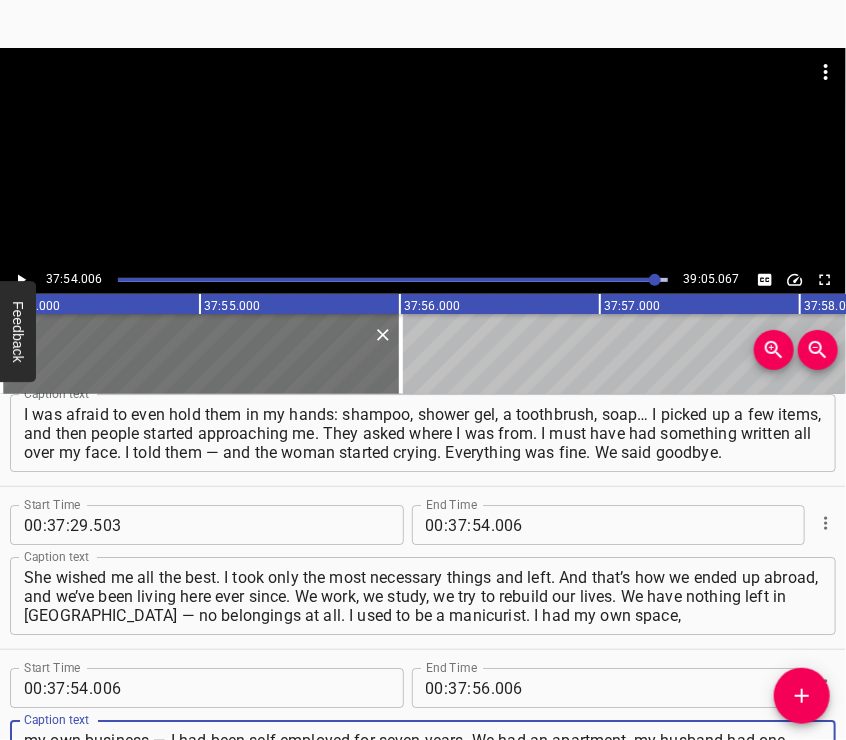 scroll, scrollTop: 16709, scrollLeft: 0, axis: vertical 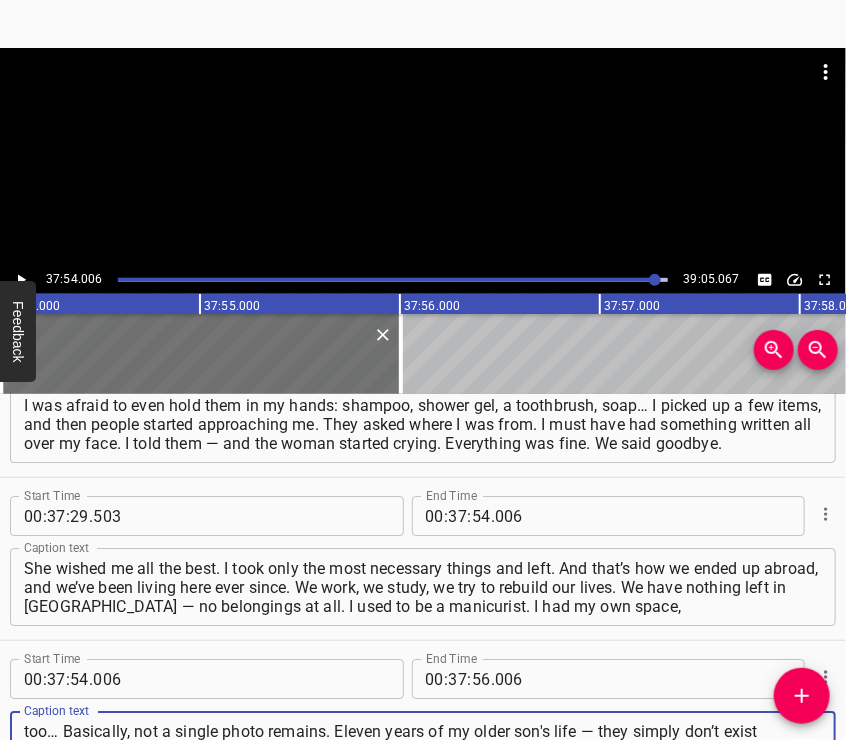 type on "my own business — I had been self-employed for seven years. We had an apartment, my husband had one too… Basically, not a single photo remains. Eleven years of my older son's life — they simply don’t exist anymore: no photos, no videos. There are no photos or videos from my childhood either. Absolutely nothing is left." 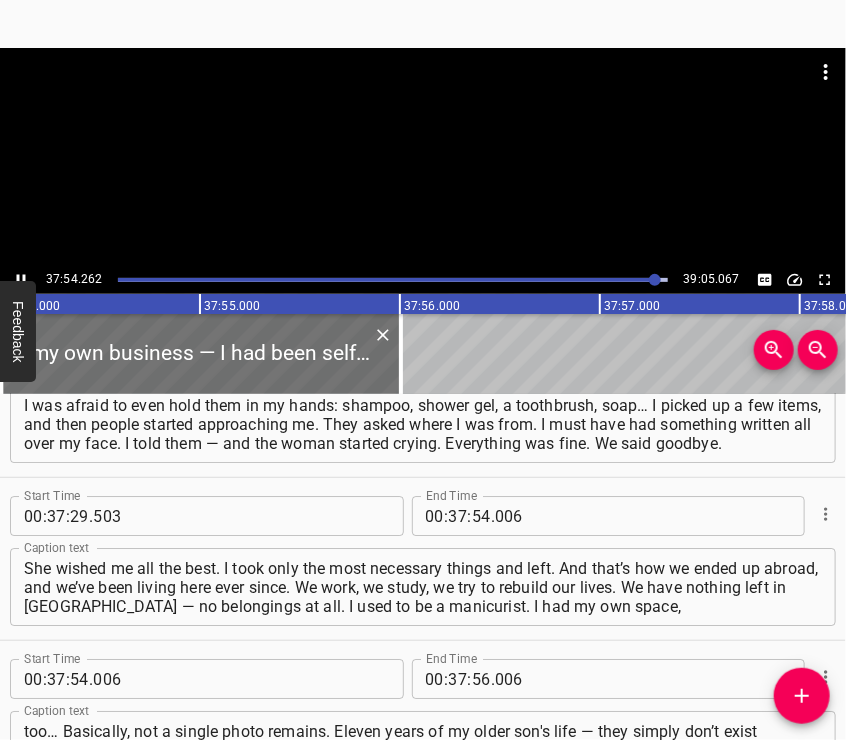 scroll, scrollTop: 16806, scrollLeft: 0, axis: vertical 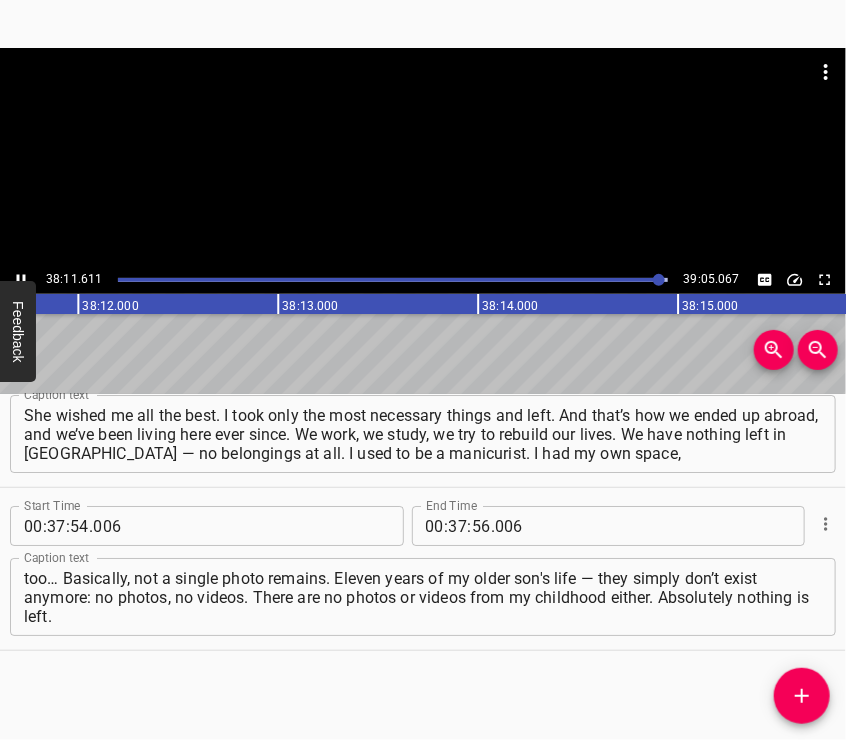 click at bounding box center [423, 98] 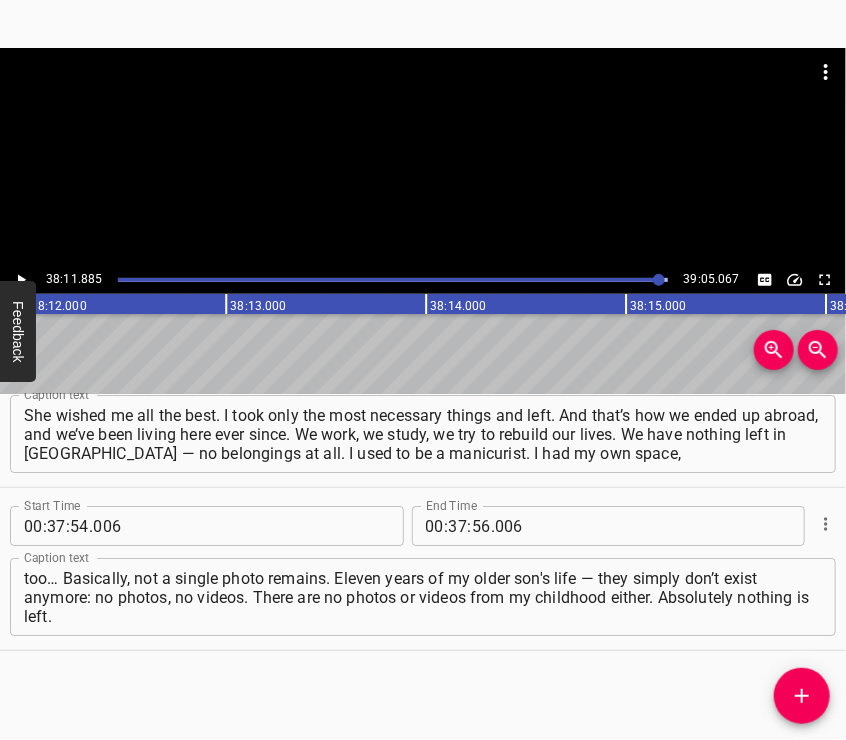 scroll, scrollTop: 0, scrollLeft: 458376, axis: horizontal 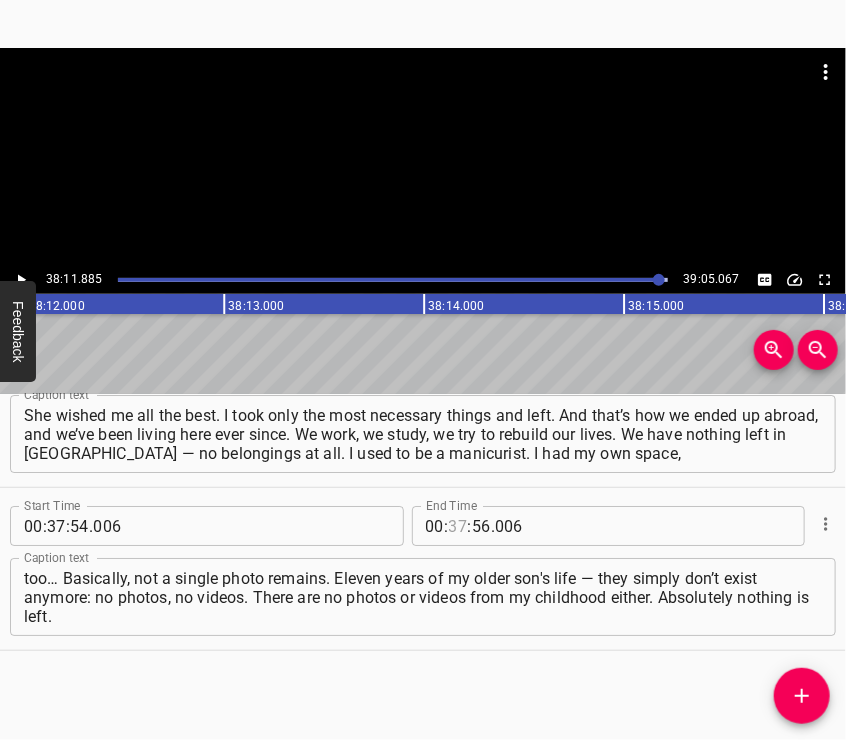 click at bounding box center [458, 526] 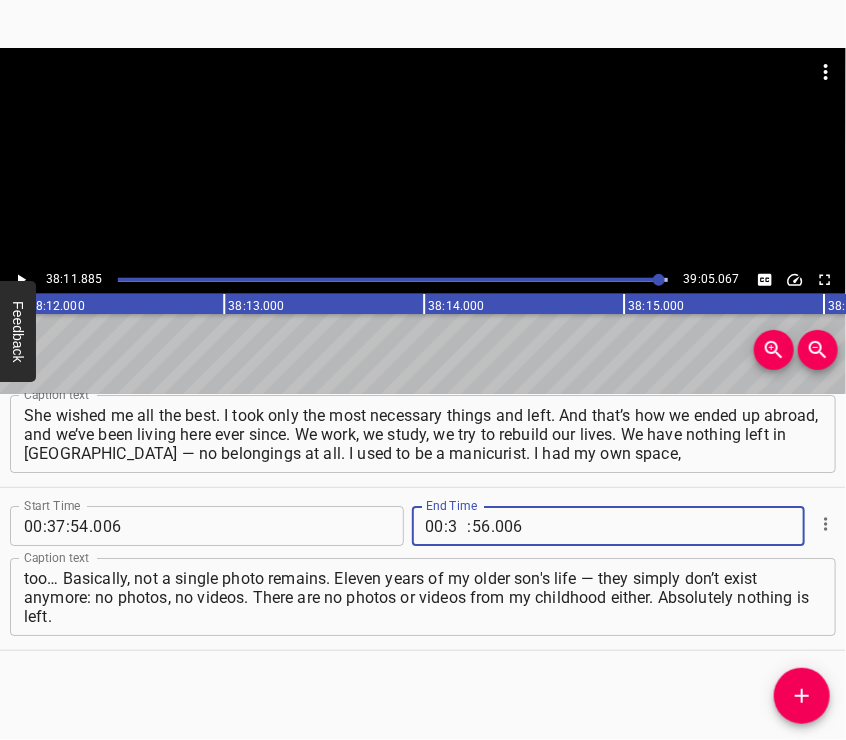 type on "38" 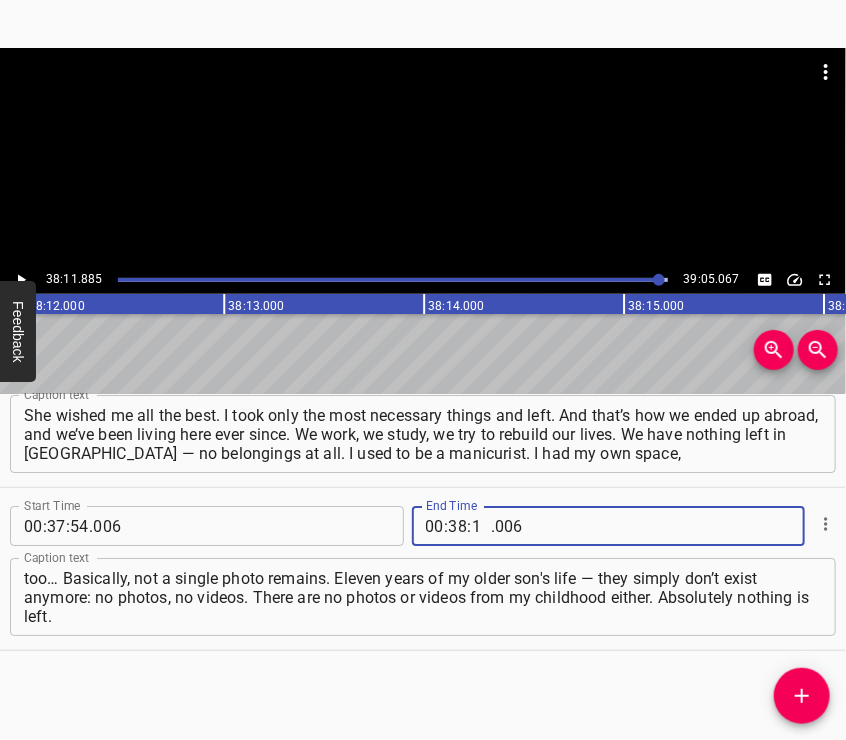 type on "11" 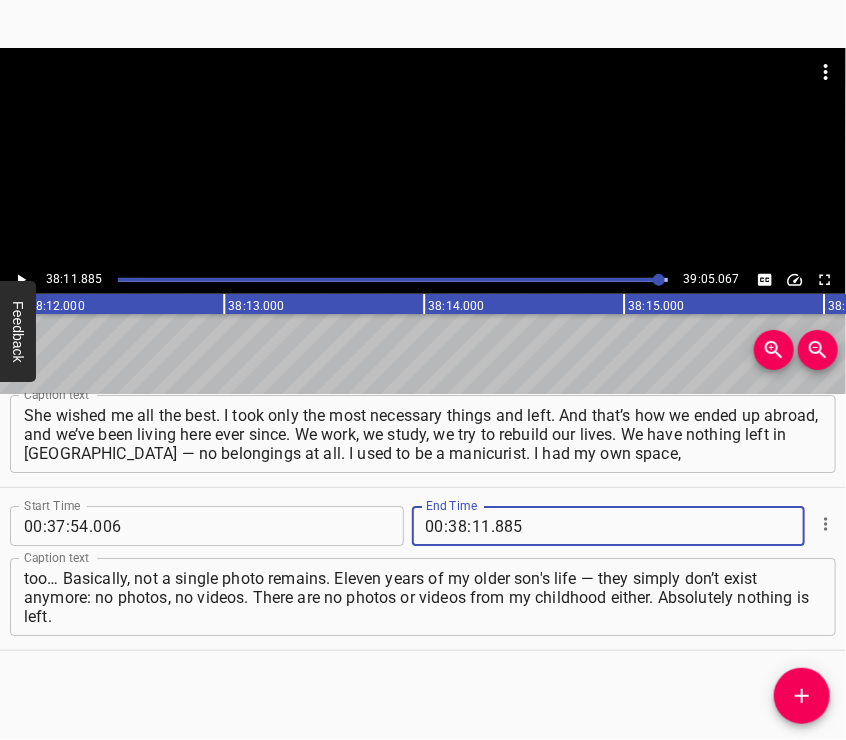 type on "885" 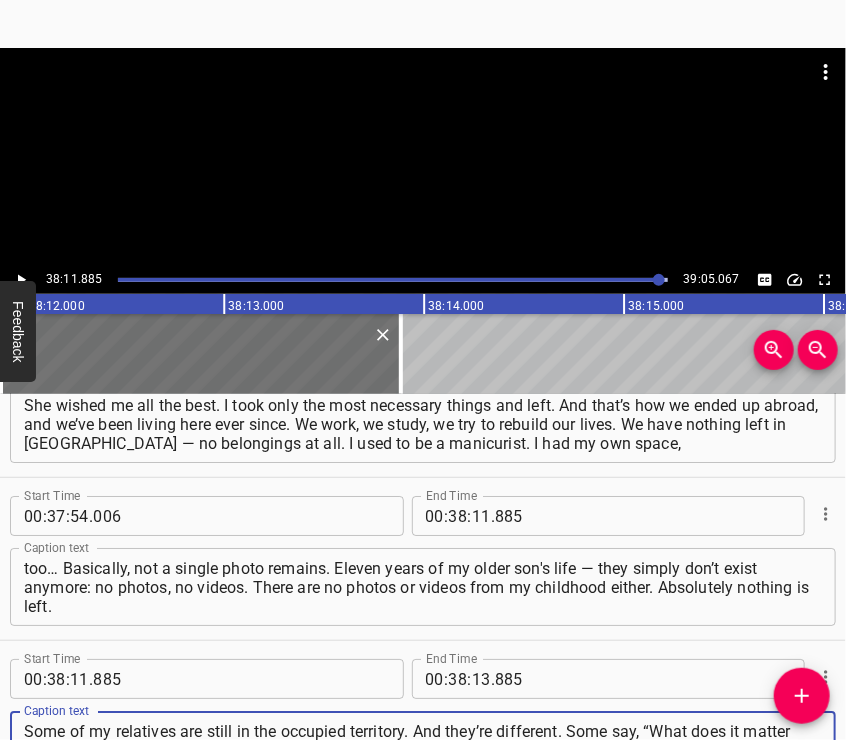 type on "Some of my relatives are still in the occupied territory. And they’re different. Some say, “What does it matter who’s in charge or under what flag? I’m fine, they pay us, so why should I complain?” And others are suffering, because they understand that this is lawlessness." 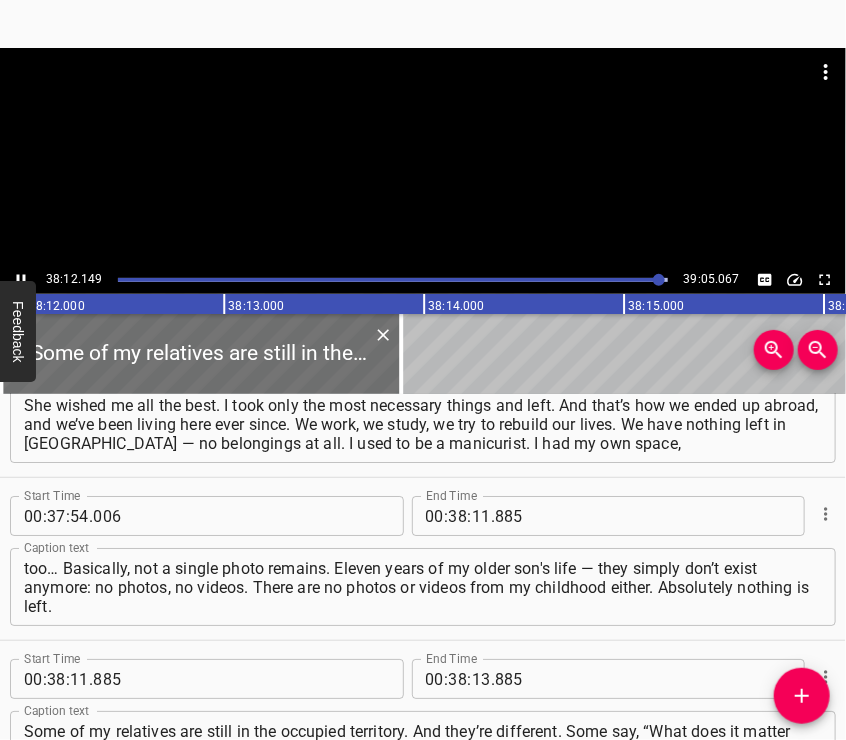 scroll, scrollTop: 17025, scrollLeft: 0, axis: vertical 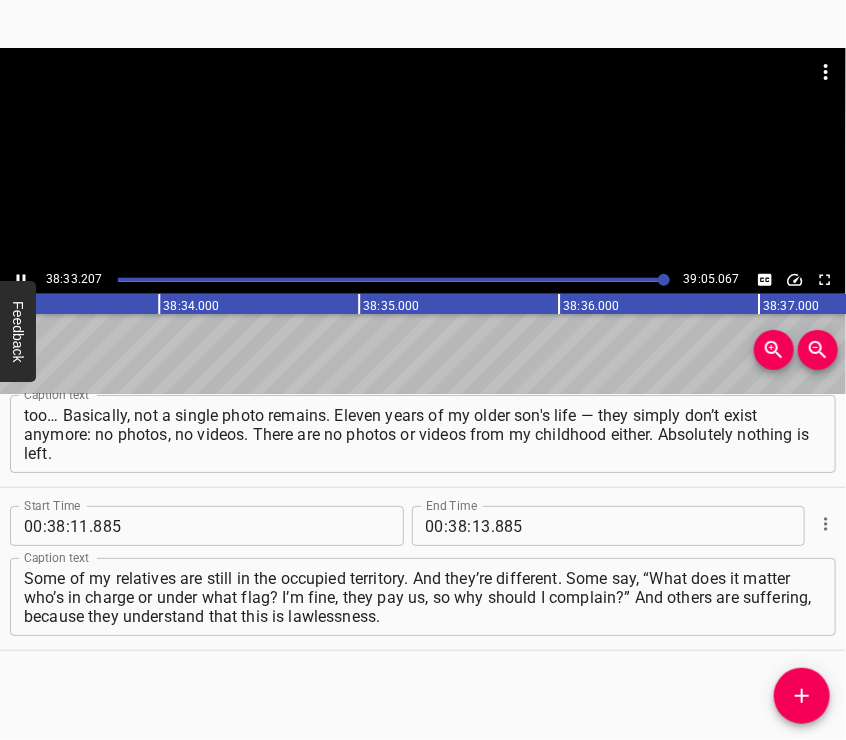 click at bounding box center [423, 157] 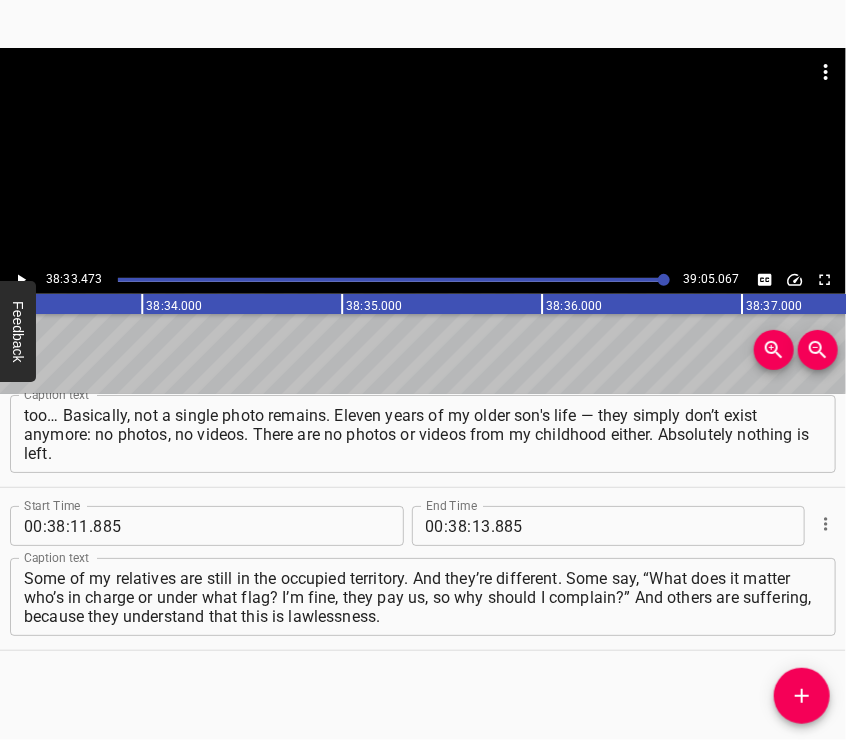 scroll, scrollTop: 0, scrollLeft: 462694, axis: horizontal 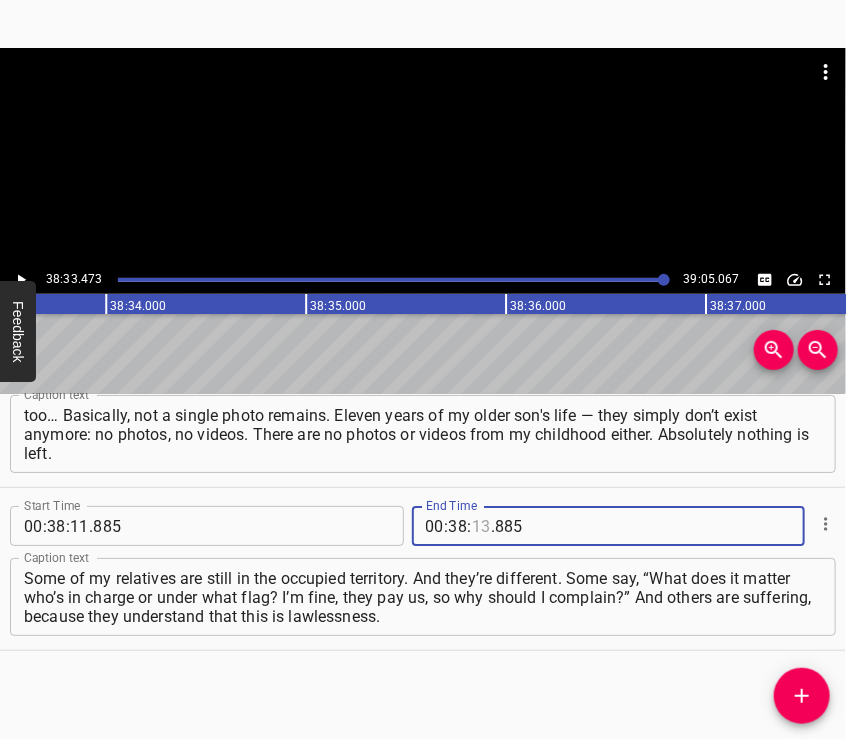 click at bounding box center (481, 526) 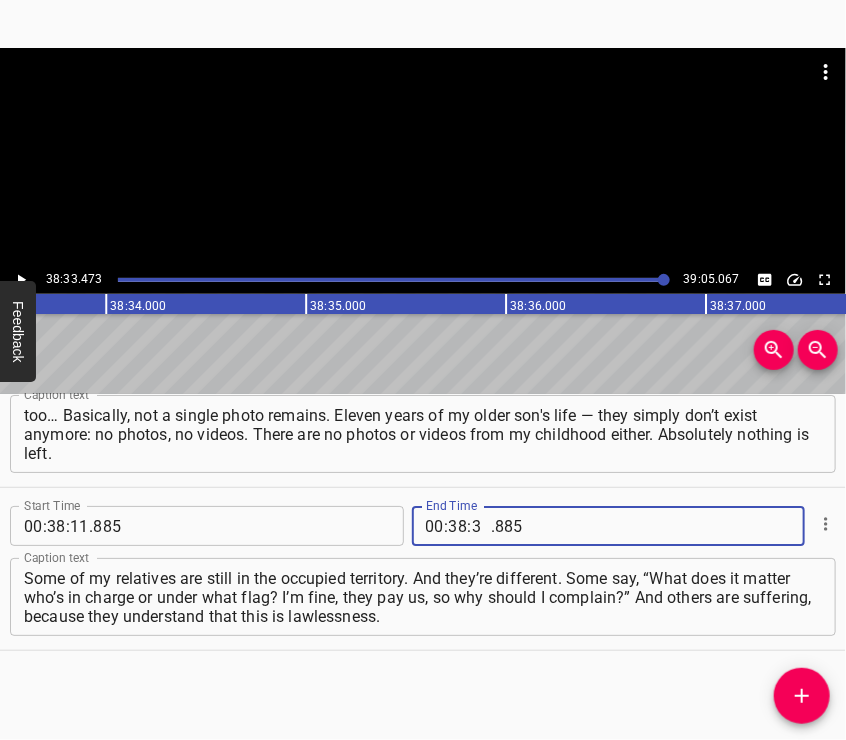 type on "33" 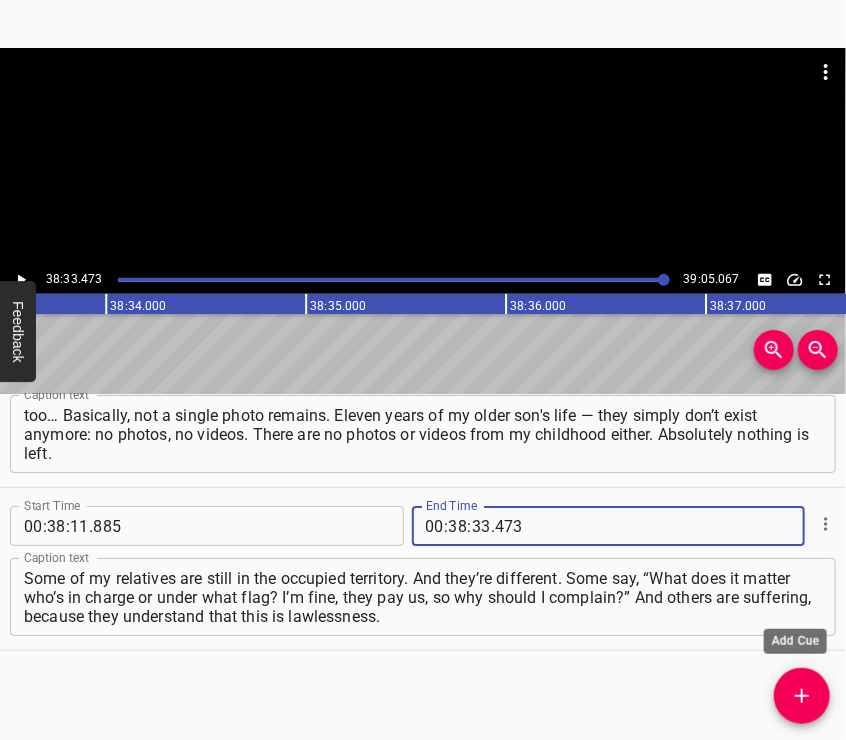 type on "473" 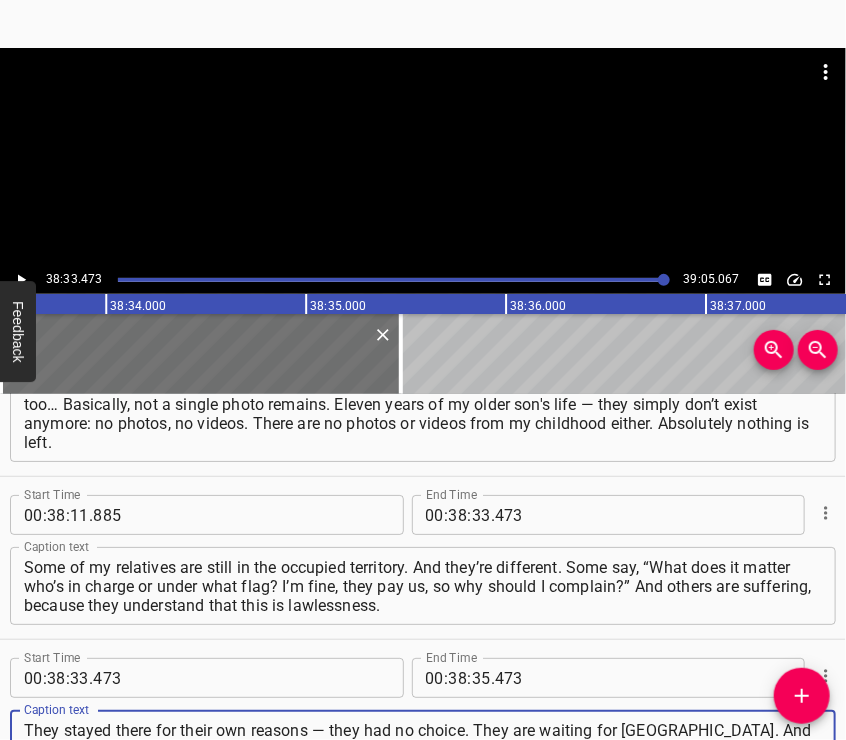 type on "They stayed there for their own reasons — they had no choice. They are waiting for Ukraine. And some cooperate fully with the occupiers. Victory for Ukraine — definitely. I believe in it, I’m waiting for it. I’ve probably never waited for anything so much in my life. There can be no other outcome." 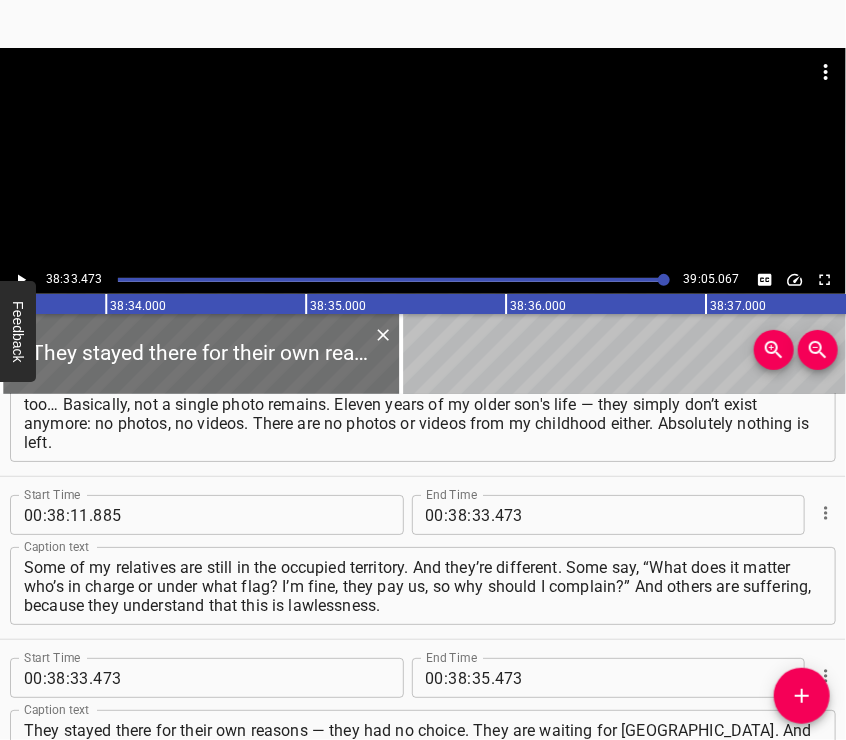 click at bounding box center [423, 157] 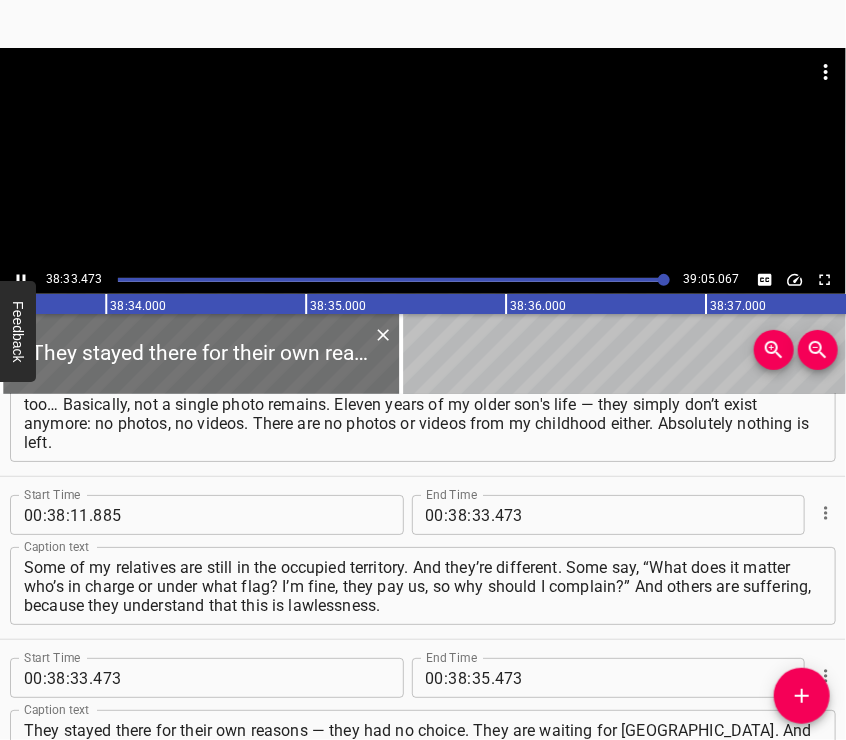 scroll, scrollTop: 17114, scrollLeft: 0, axis: vertical 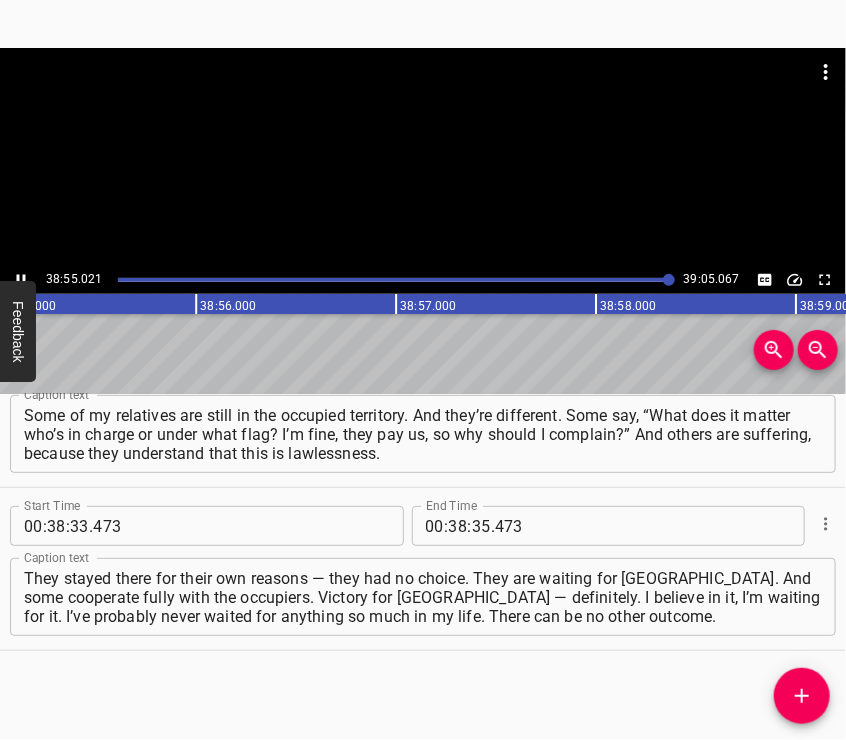 click at bounding box center (423, 157) 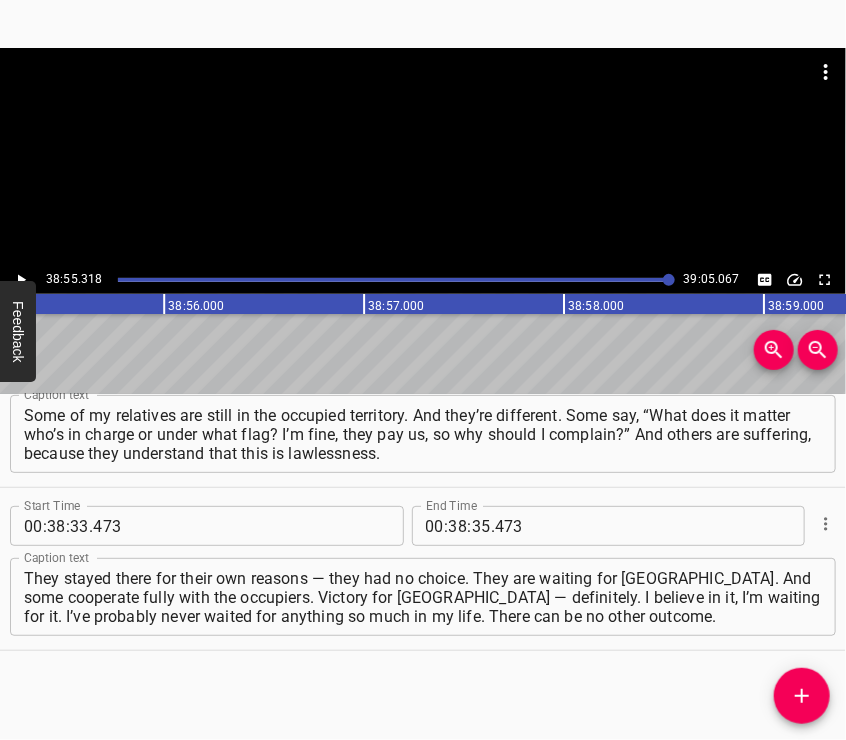 scroll, scrollTop: 0, scrollLeft: 467063, axis: horizontal 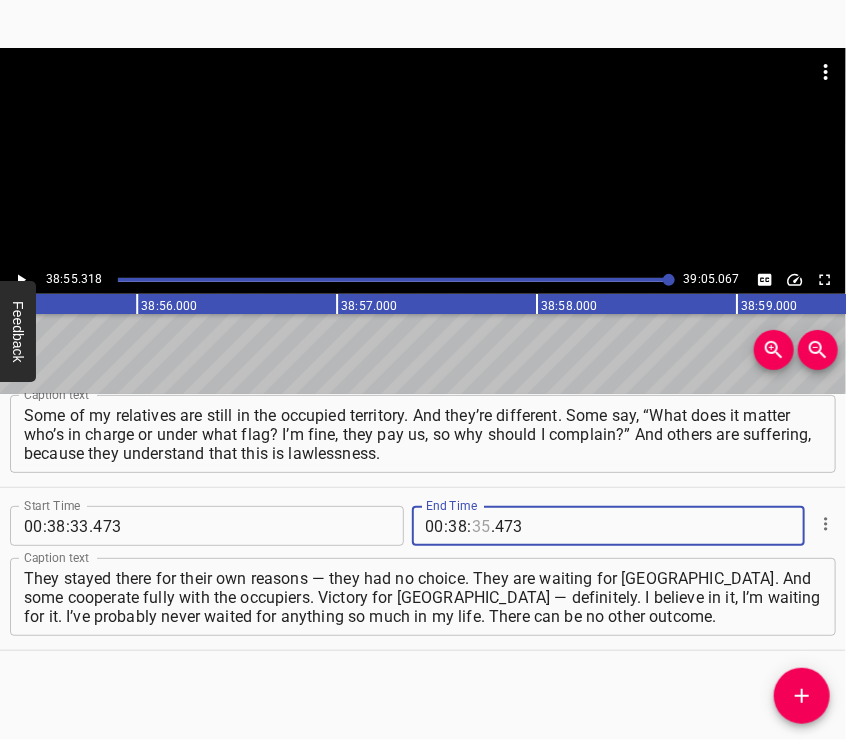 click at bounding box center (481, 526) 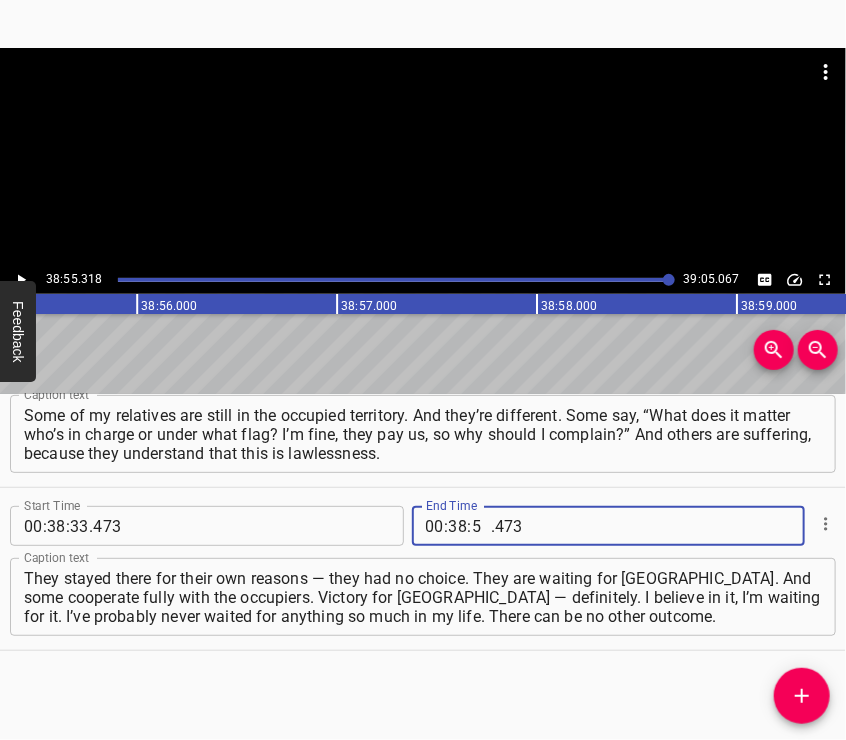 type on "55" 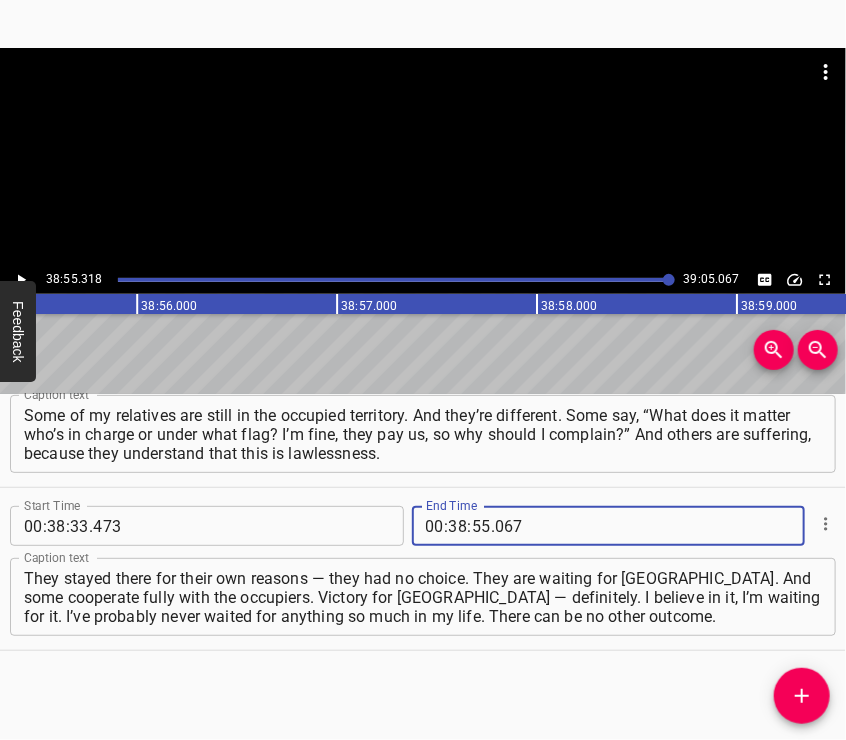 type on "067" 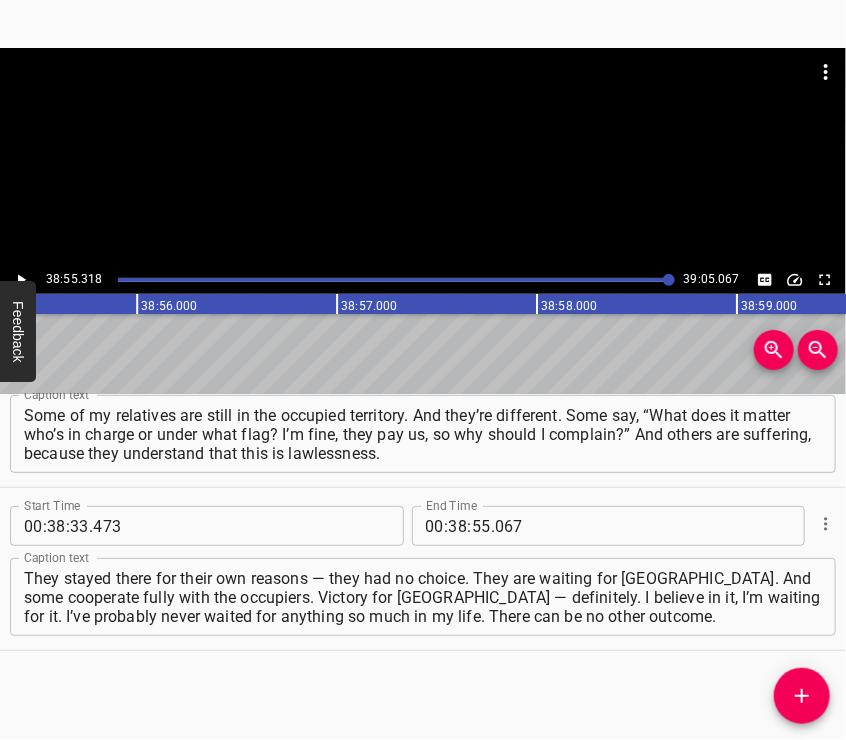 click on "They stayed there for their own reasons — they had no choice. They are waiting for Ukraine. And some cooperate fully with the occupiers. Victory for Ukraine — definitely. I believe in it, I’m waiting for it. I’ve probably never waited for anything so much in my life. There can be no other outcome. Caption text" at bounding box center (423, 597) 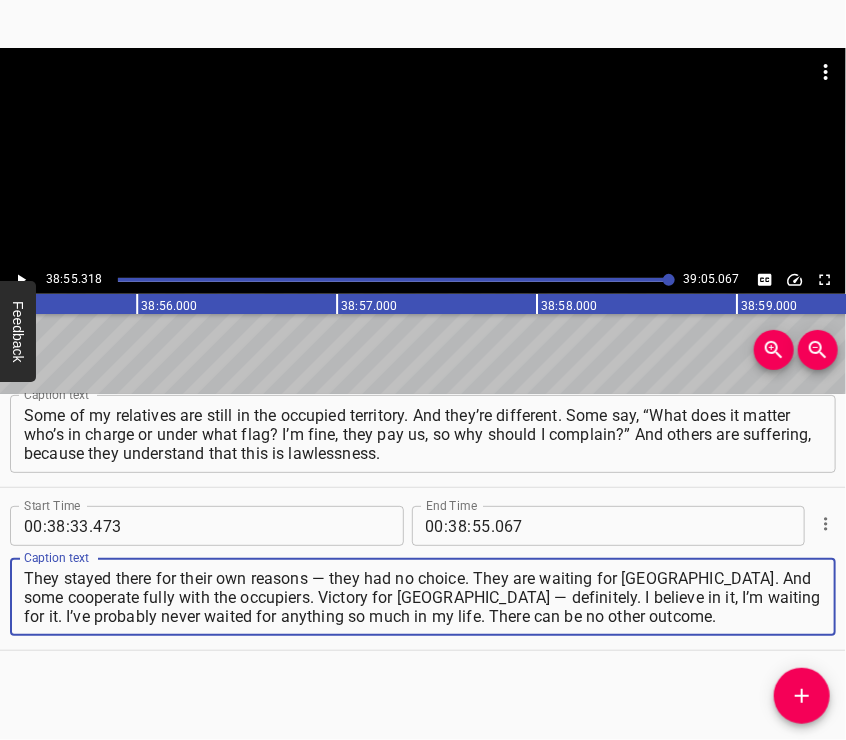 click at bounding box center (423, 157) 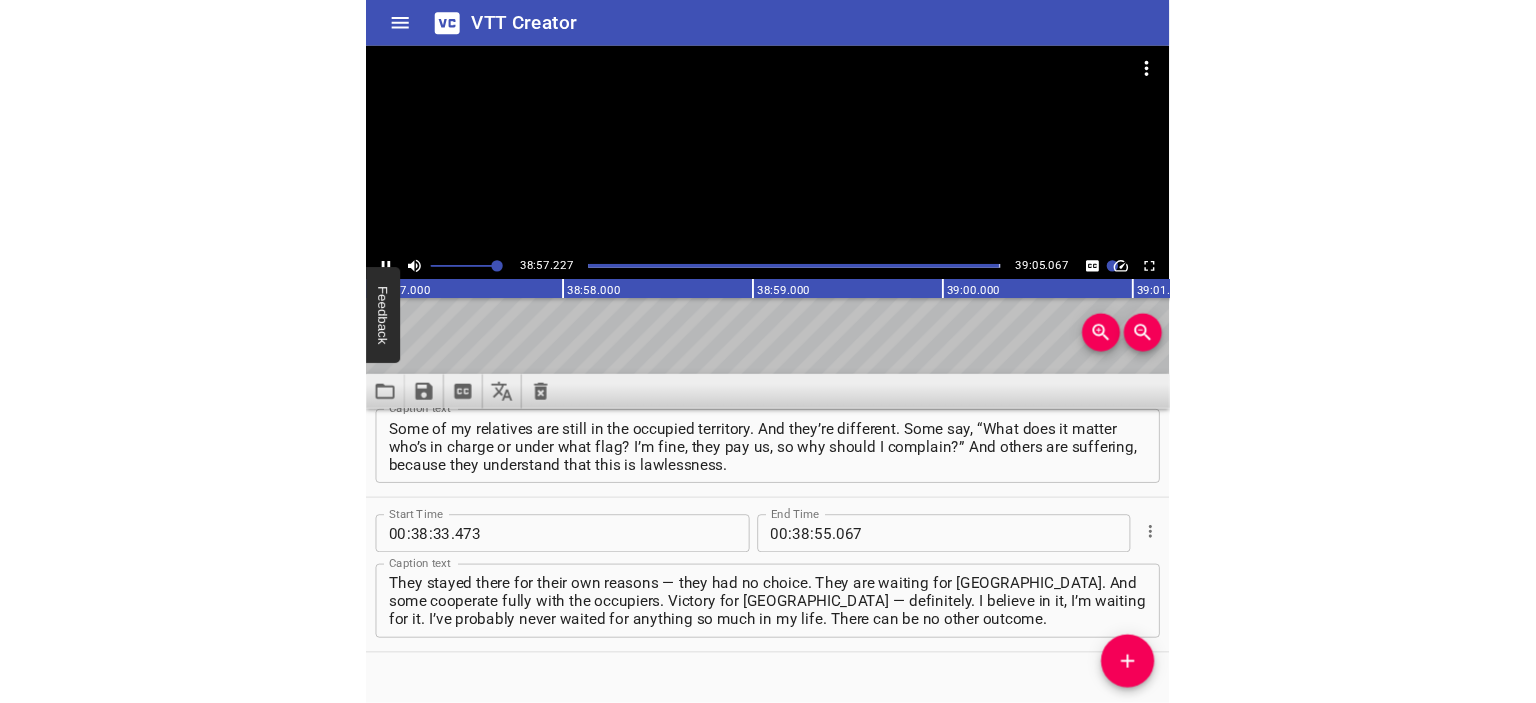 scroll, scrollTop: 0, scrollLeft: 467452, axis: horizontal 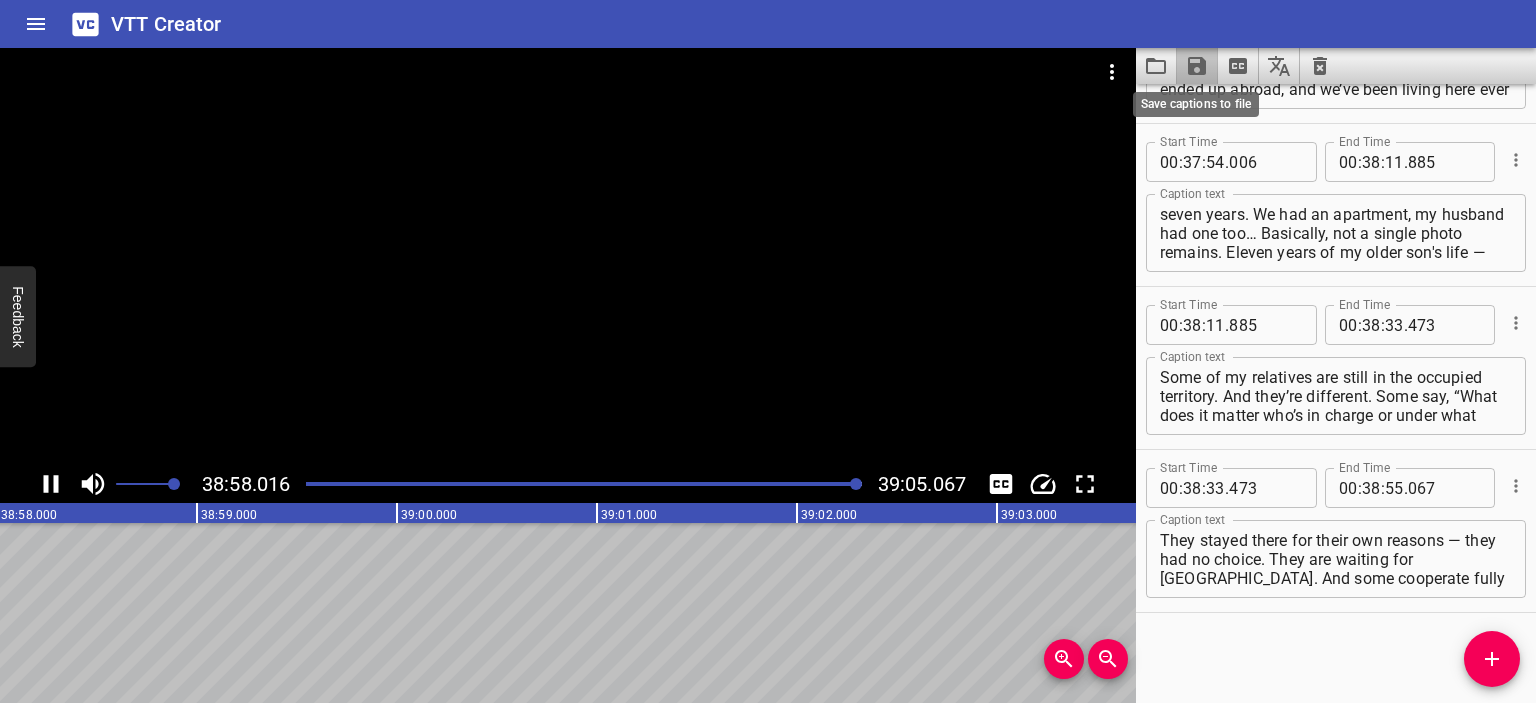 click 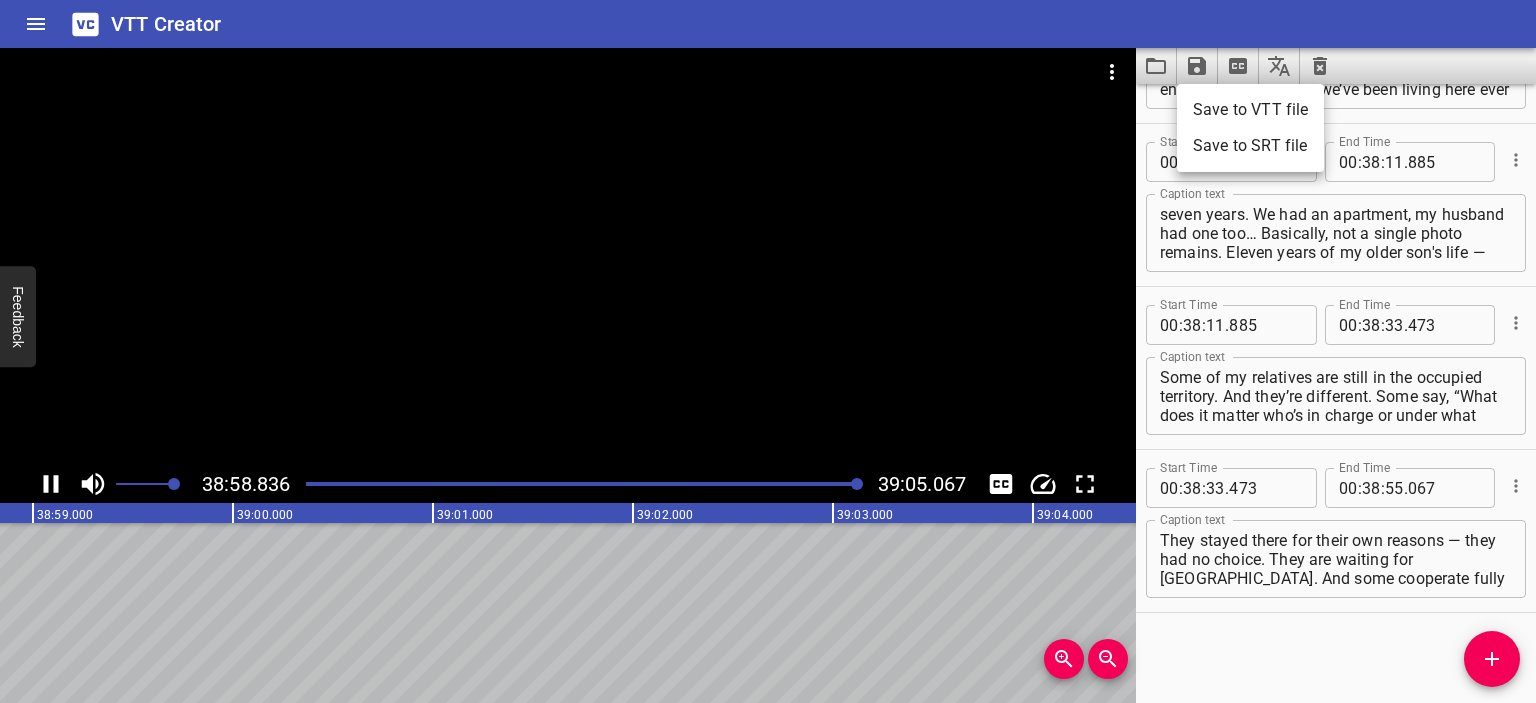 click on "Save to VTT file" at bounding box center [1250, 110] 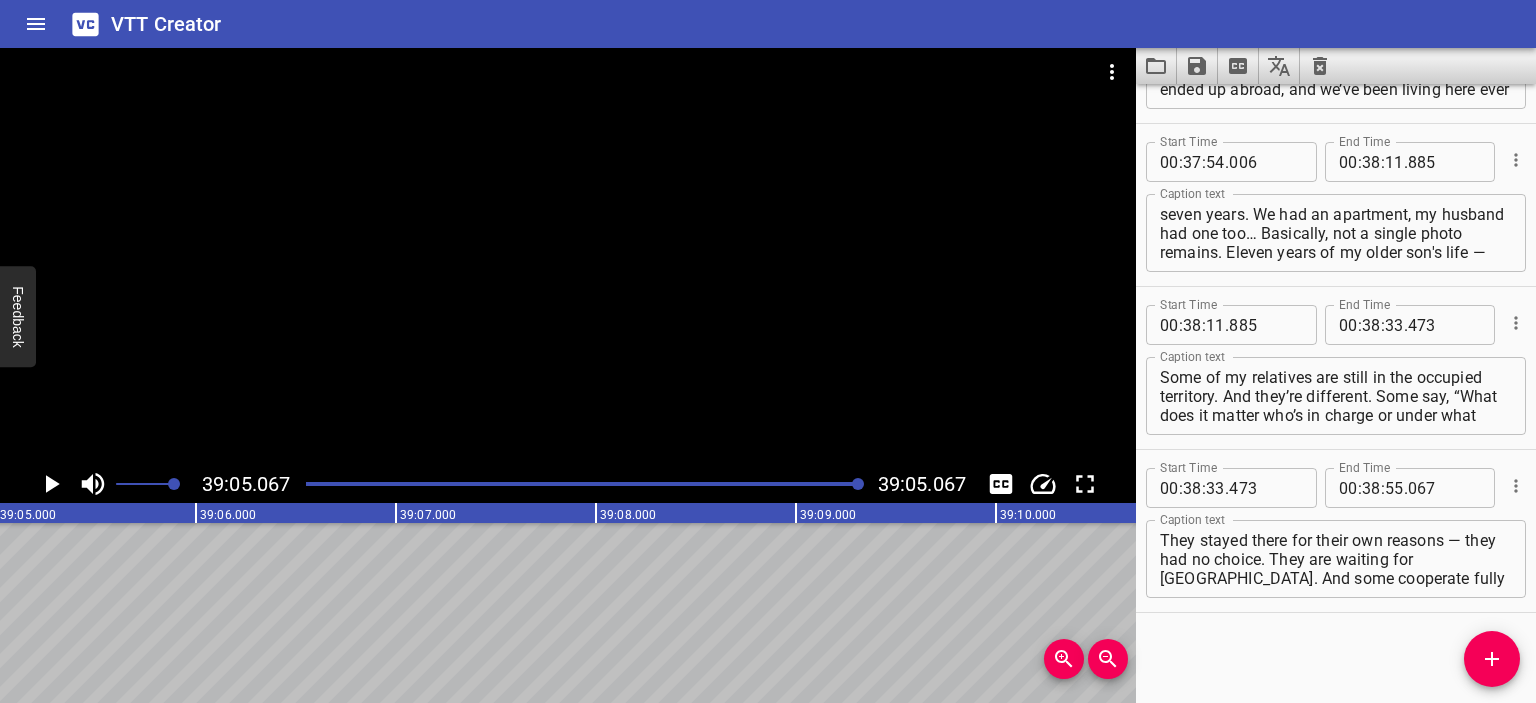 scroll, scrollTop: 0, scrollLeft: 469013, axis: horizontal 